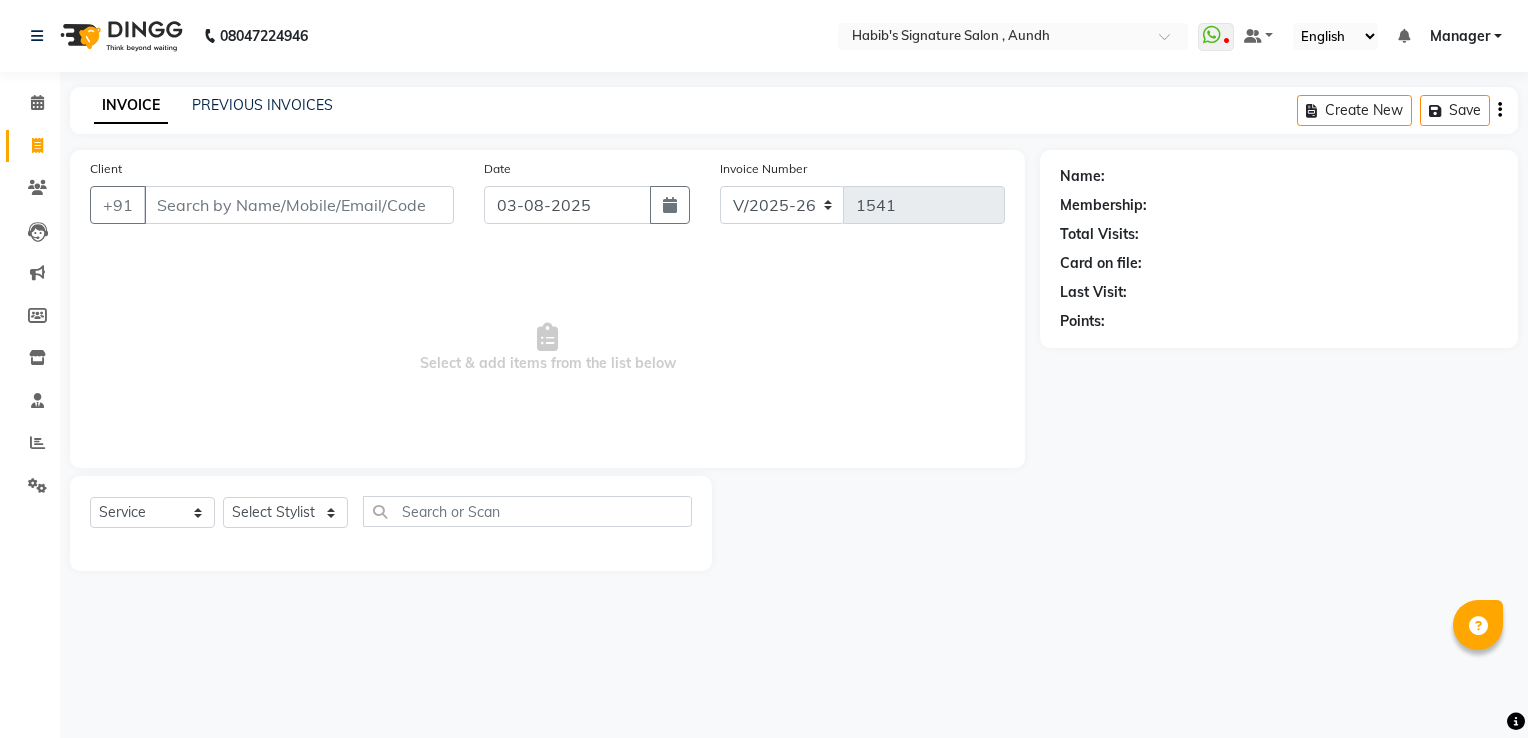 select on "6342" 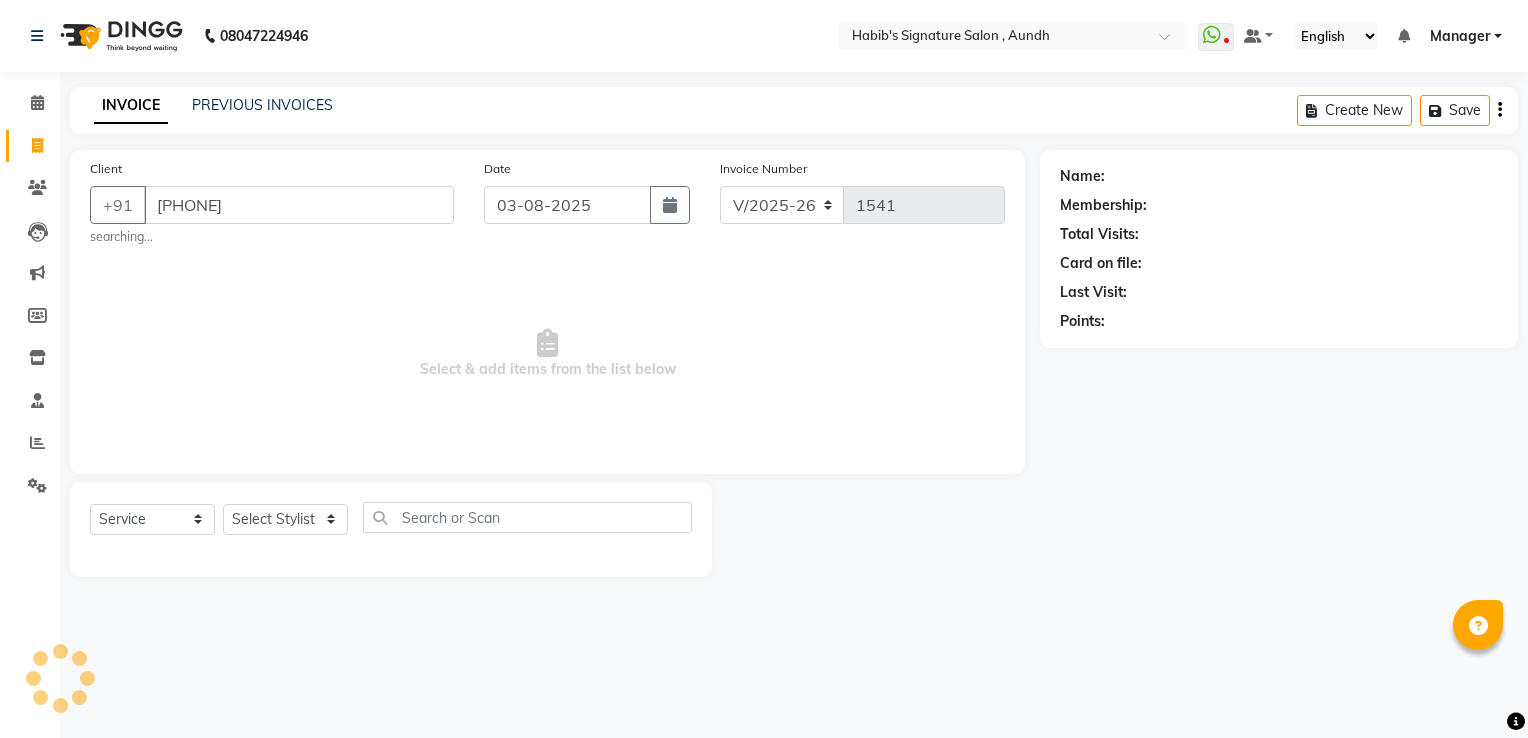type on "[PHONE]" 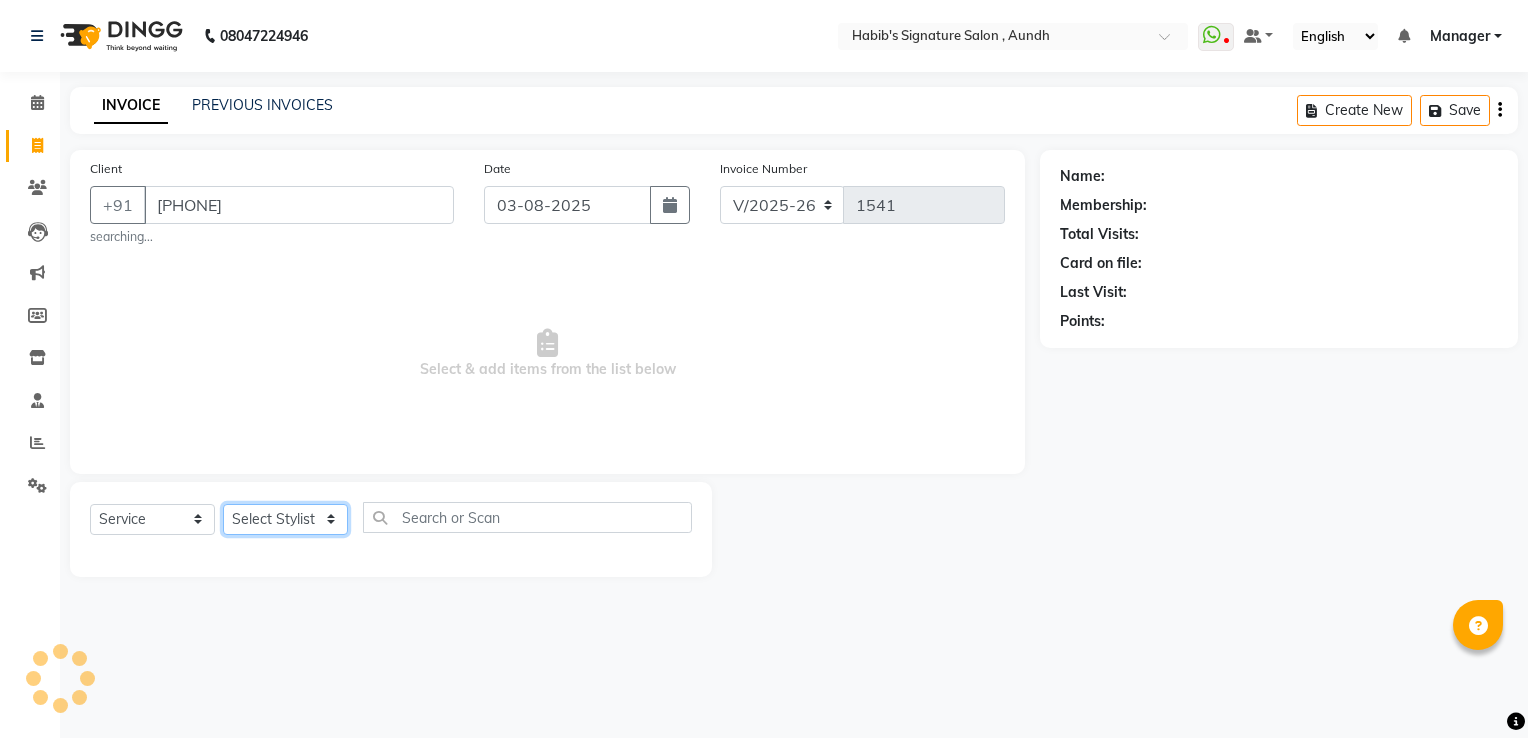 click on "Select Stylist Ankit  Sir DEEPAK SAUDAGAR DEVA SIR Diya durgesh GANESH Guddu Manager nancy grover POOJA PRASAN preeti Priyanka Jadhav rahul Ruthvik Shinde sagar vilaskar Sajid Shahid shimon SIMON WAKAD 2 SUMIT Suraj Tak" 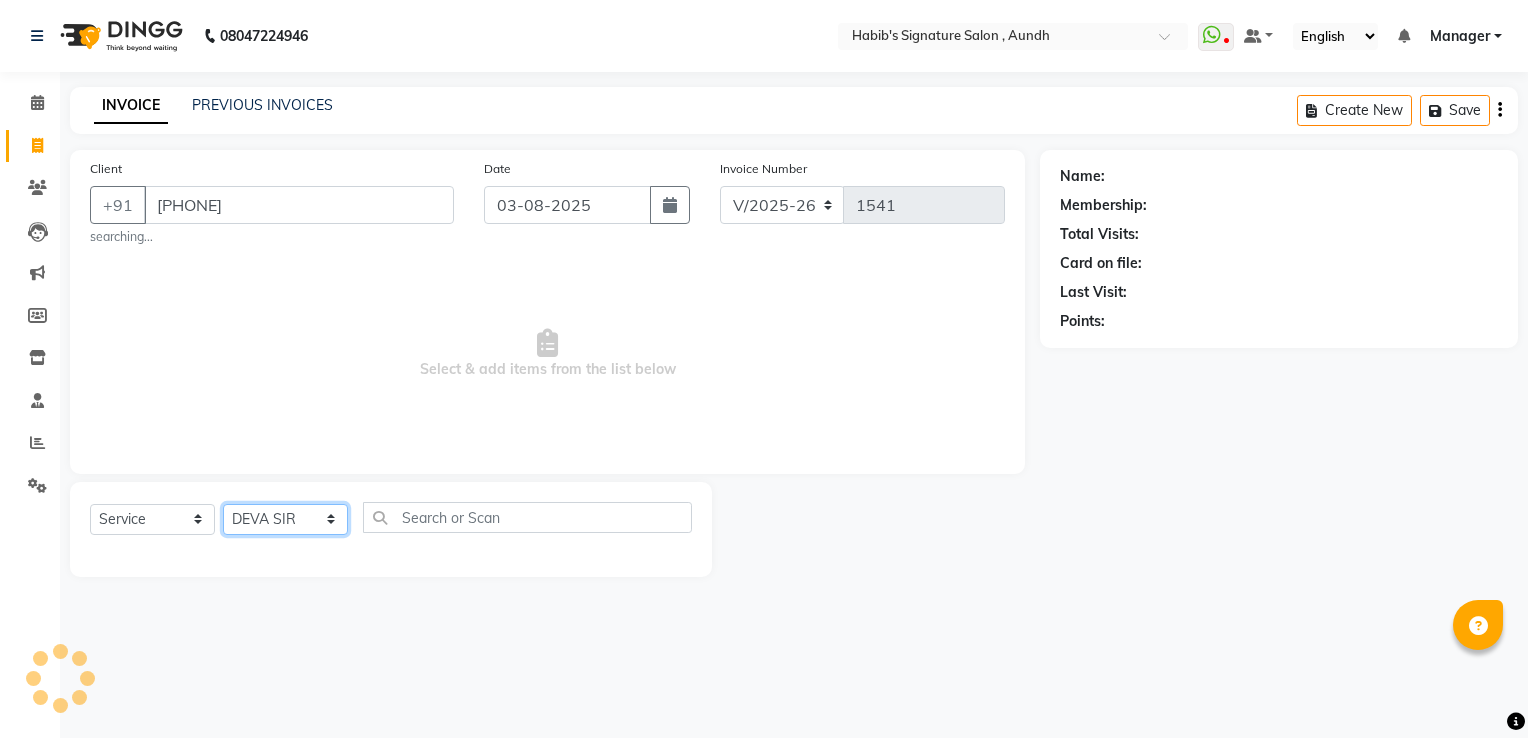 click on "Select Stylist Ankit  Sir DEEPAK SAUDAGAR DEVA SIR Diya durgesh GANESH Guddu Manager nancy grover POOJA PRASAN preeti Priyanka Jadhav rahul Ruthvik Shinde sagar vilaskar Sajid Shahid shimon SIMON WAKAD 2 SUMIT Suraj Tak" 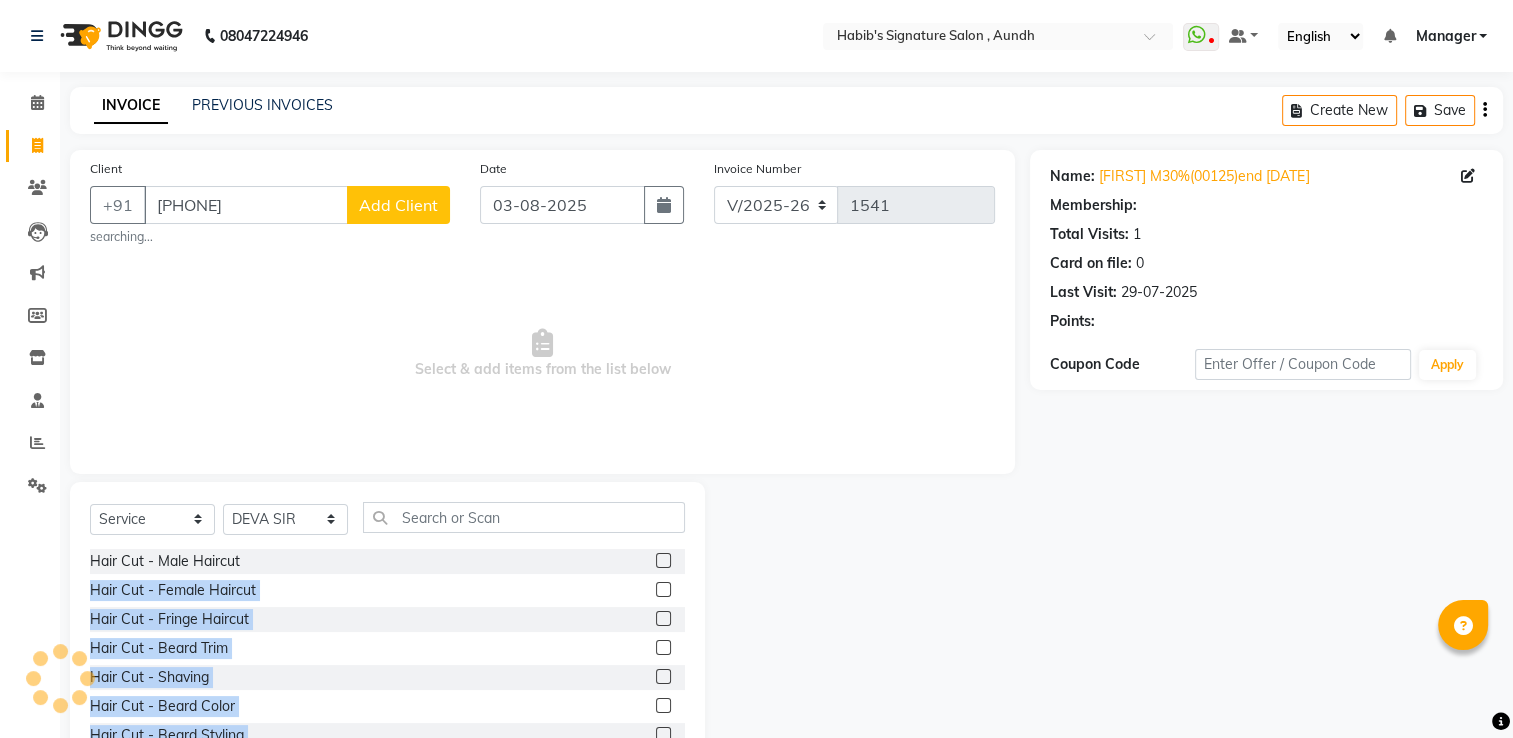 drag, startPoint x: 712, startPoint y: 522, endPoint x: 661, endPoint y: 560, distance: 63.600315 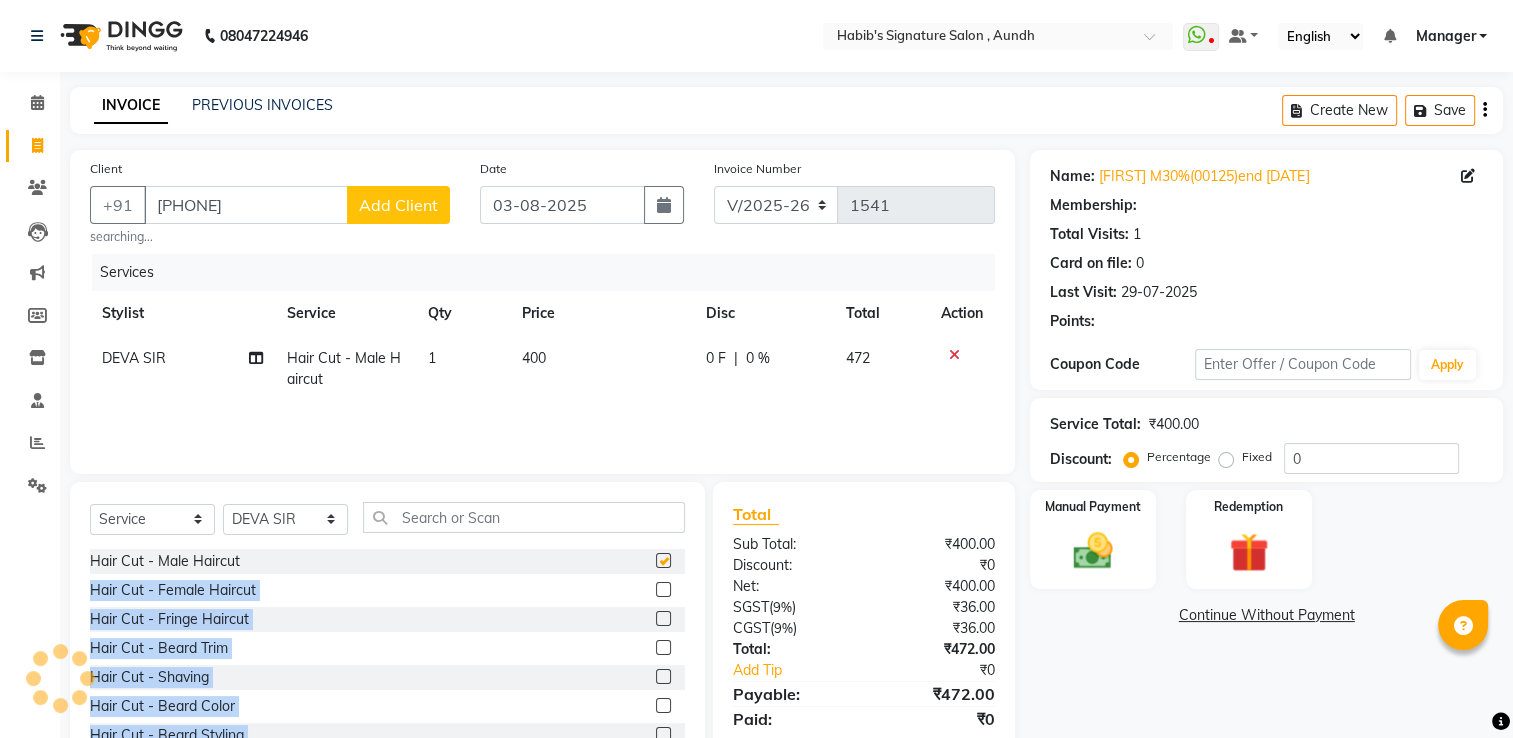 checkbox on "false" 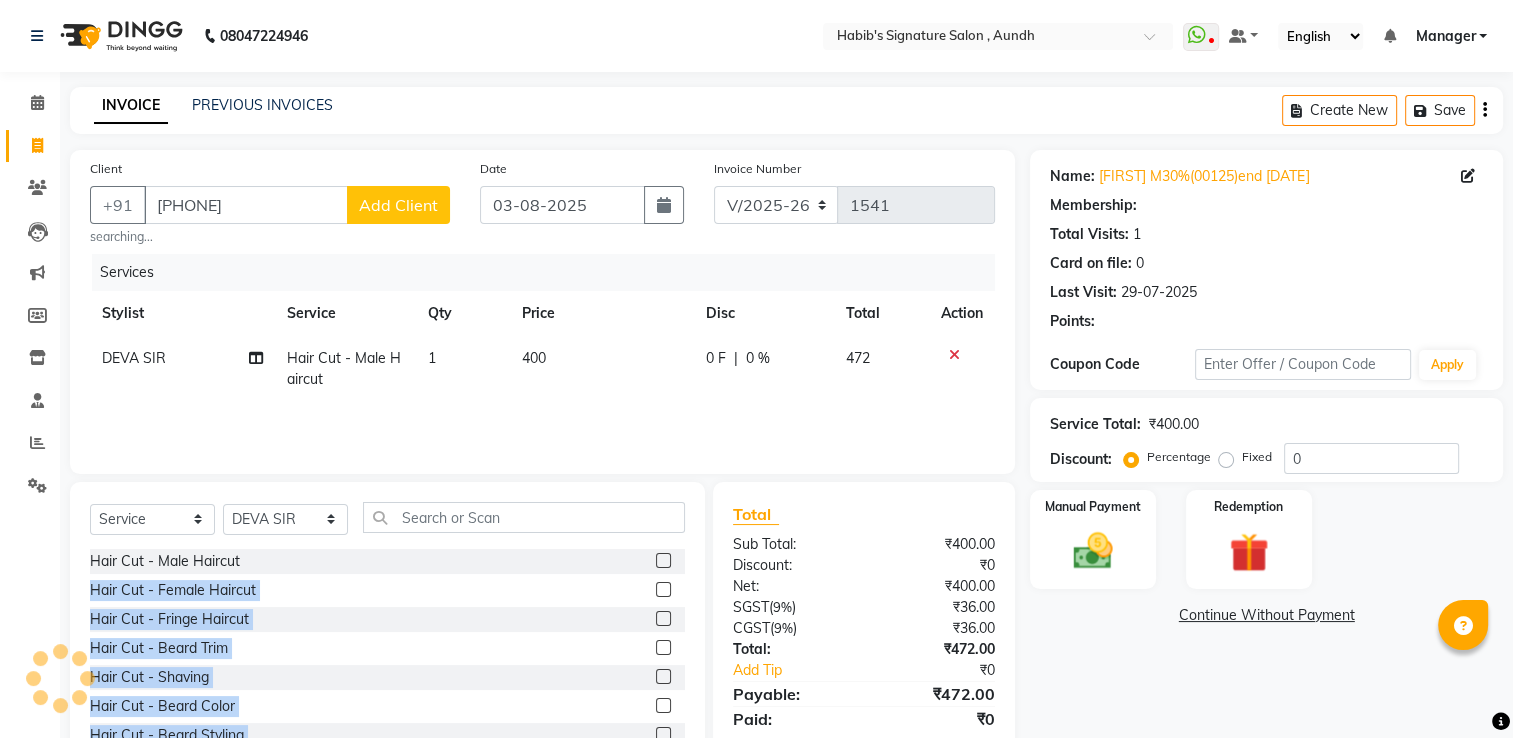 click 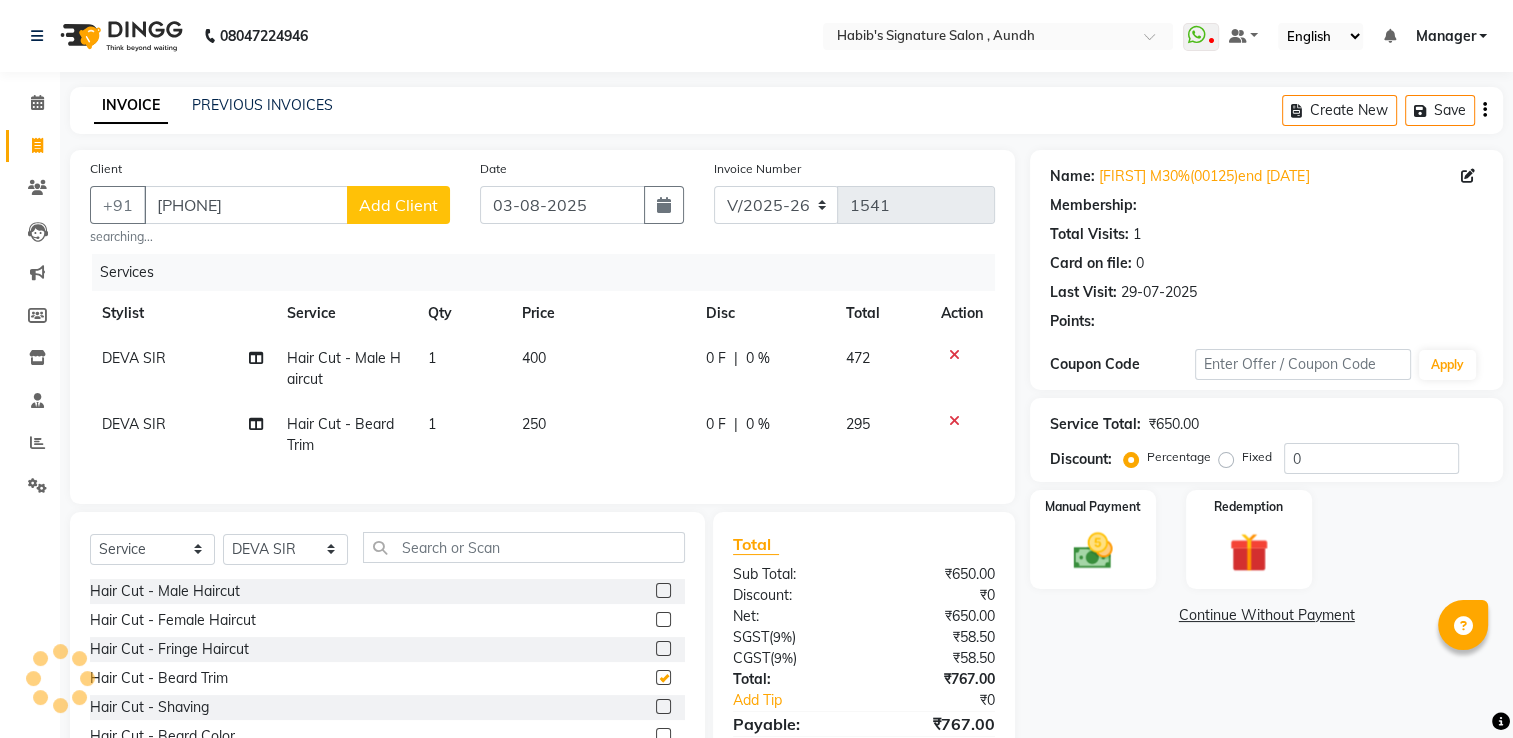 checkbox on "false" 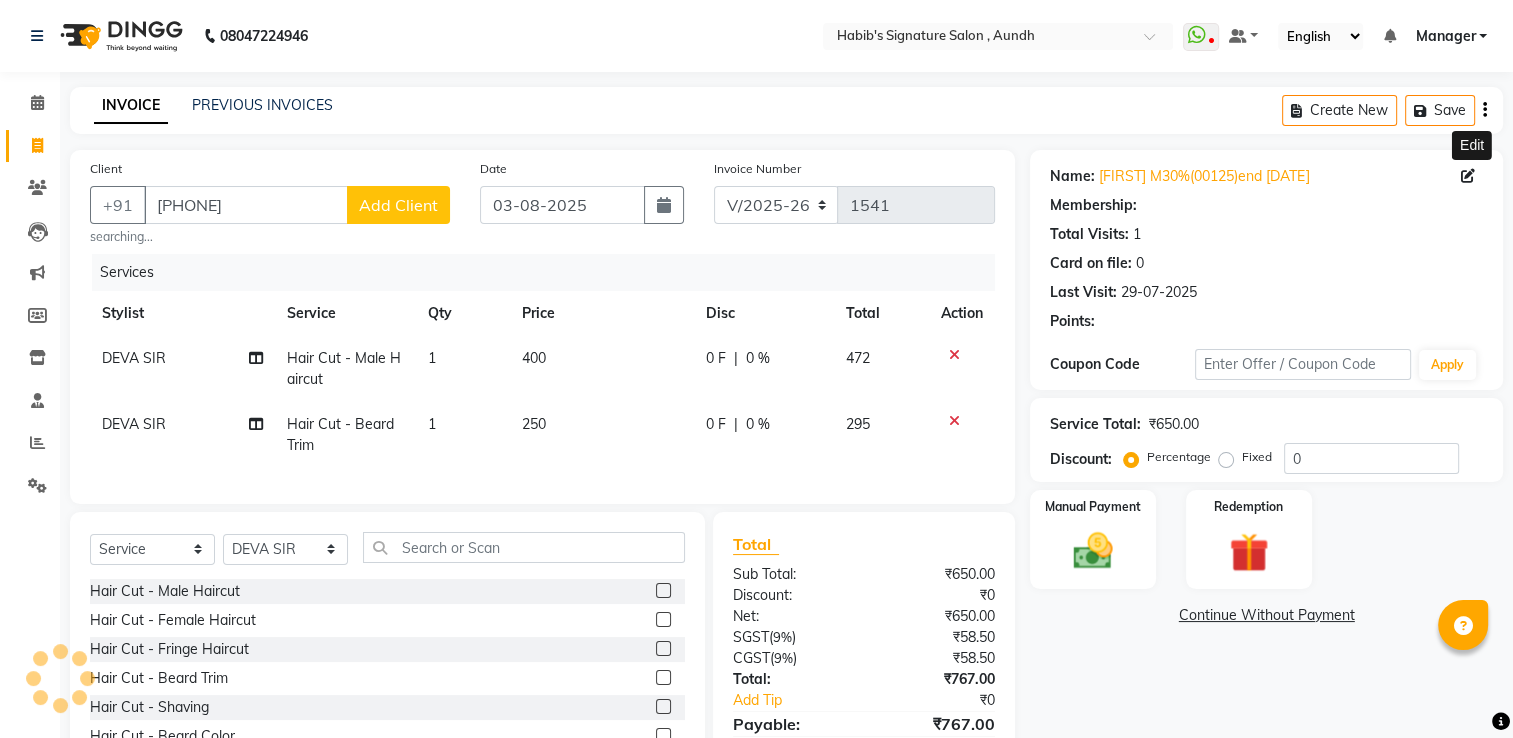 click 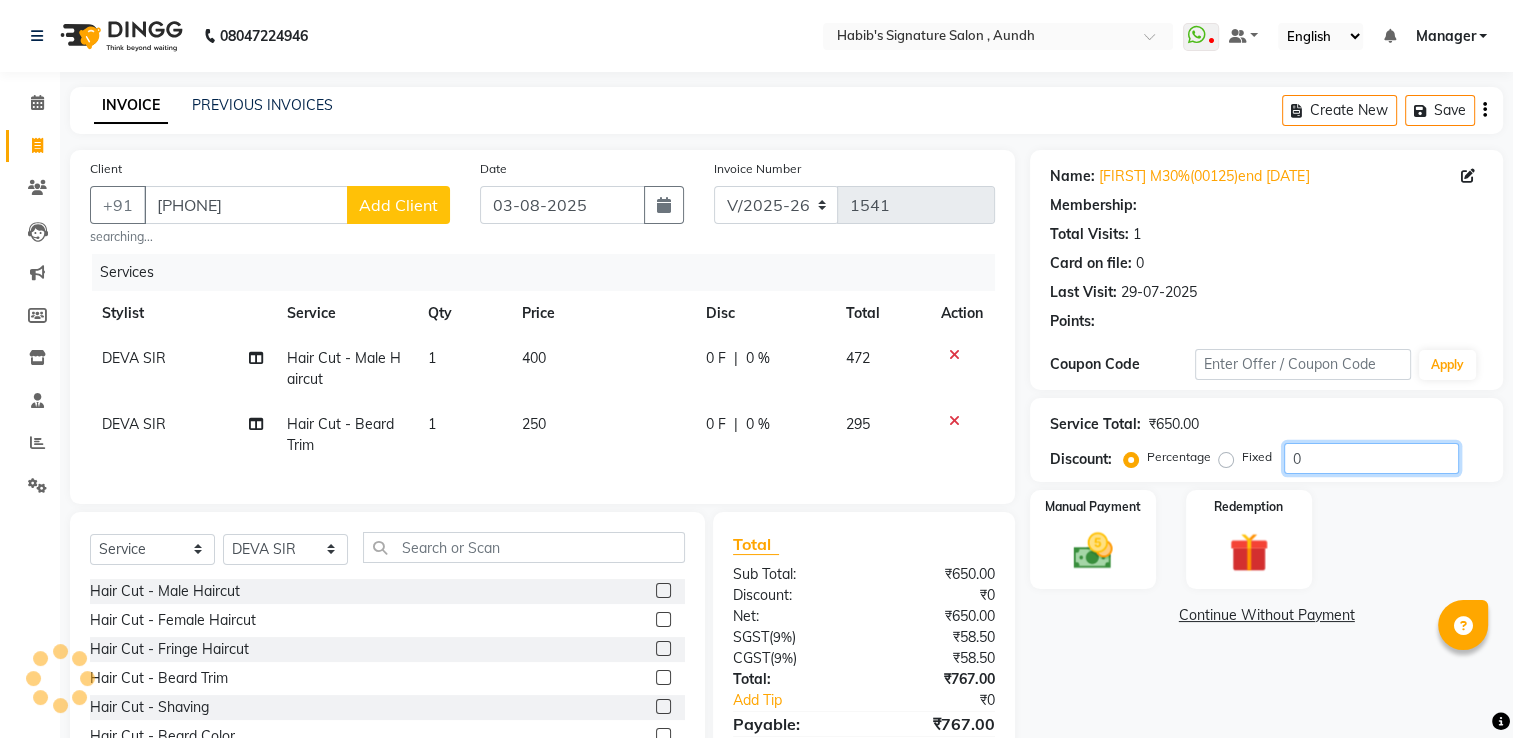 click on "0" 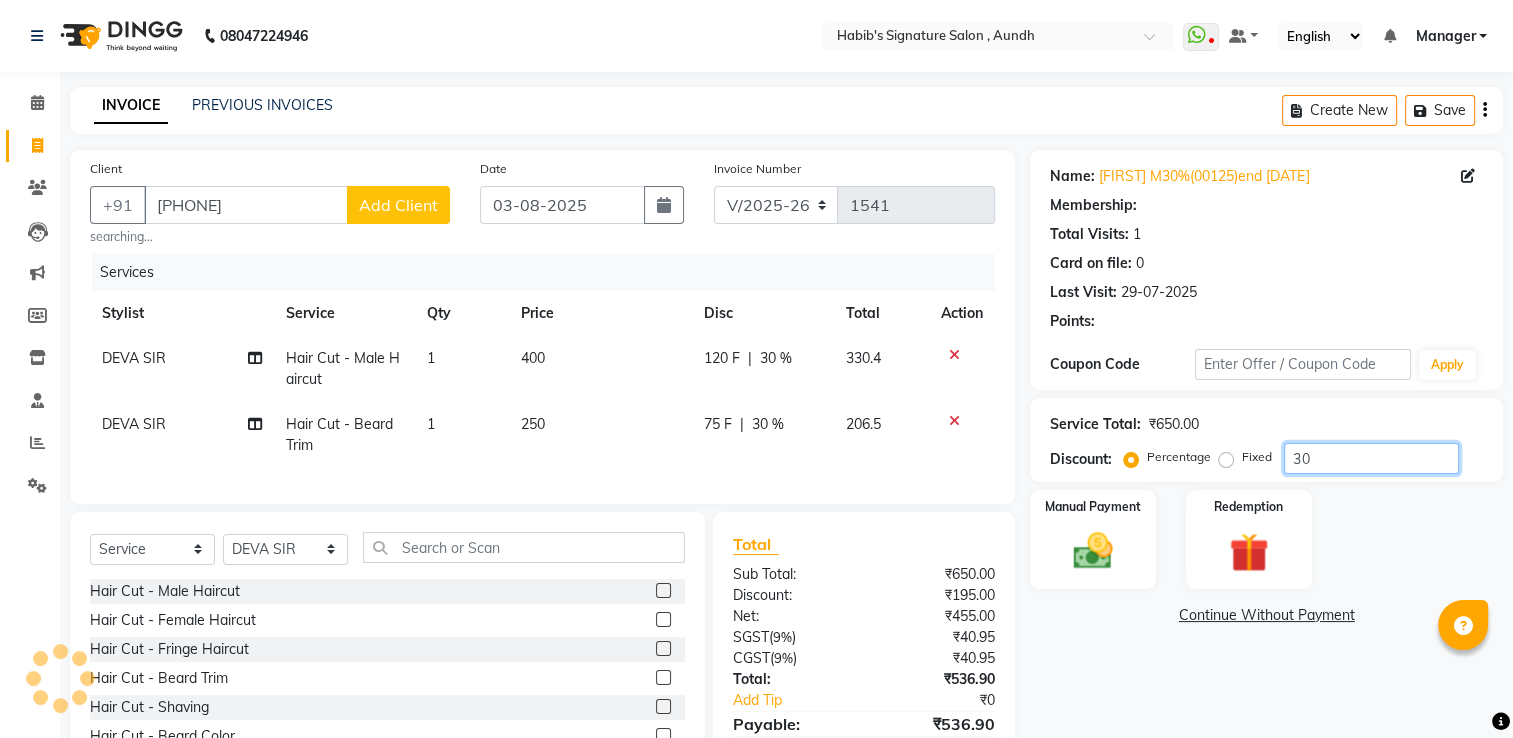 type on "30" 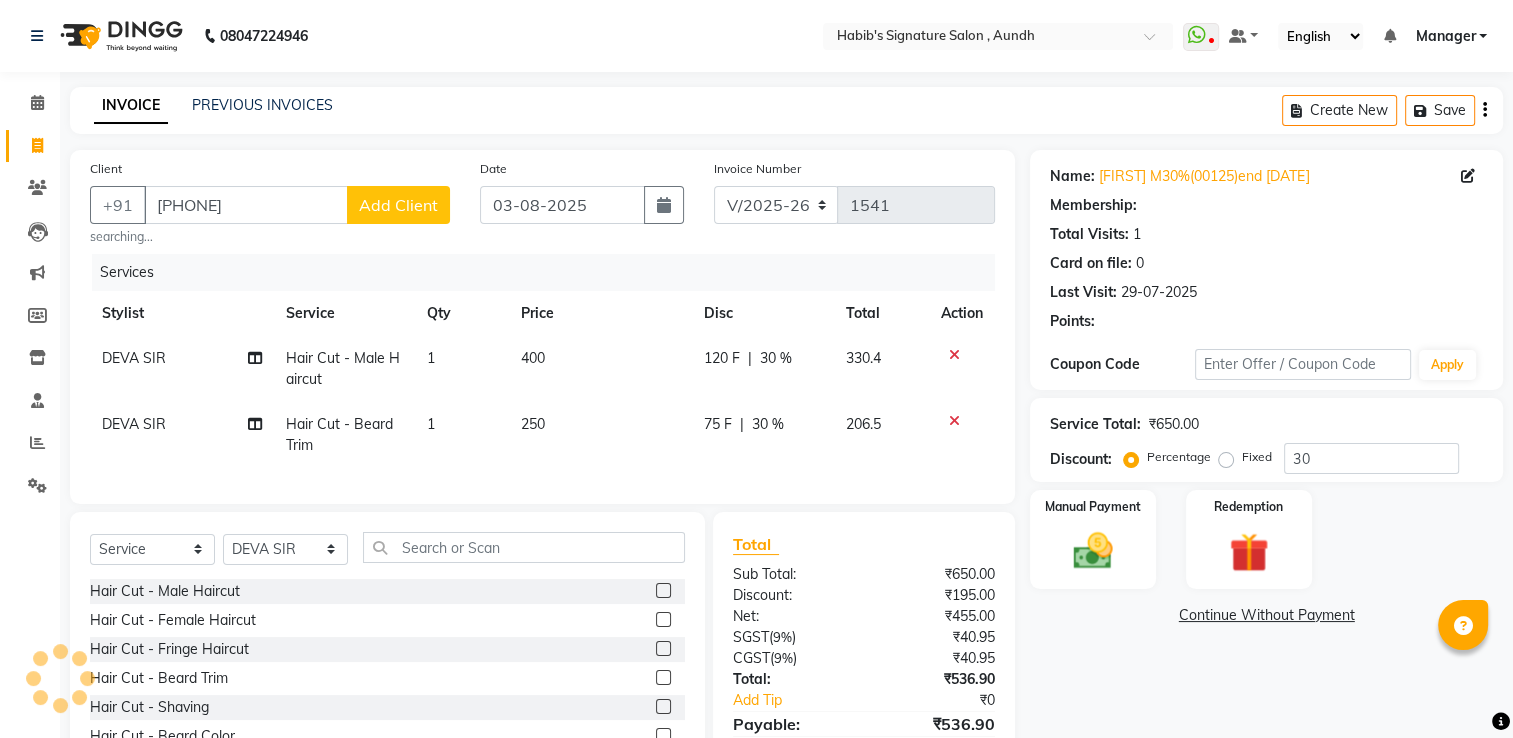 click on "Manual Payment Redemption" 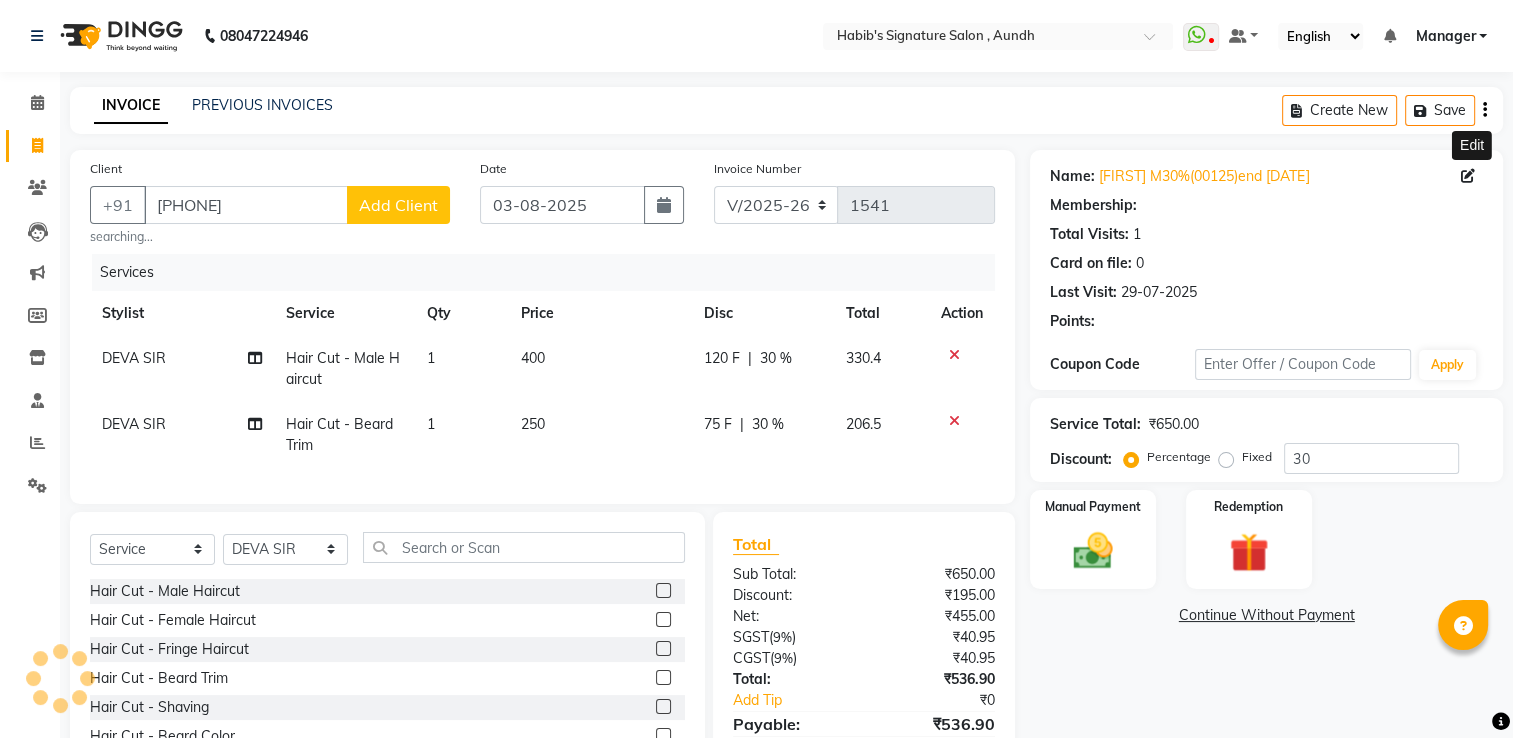 click 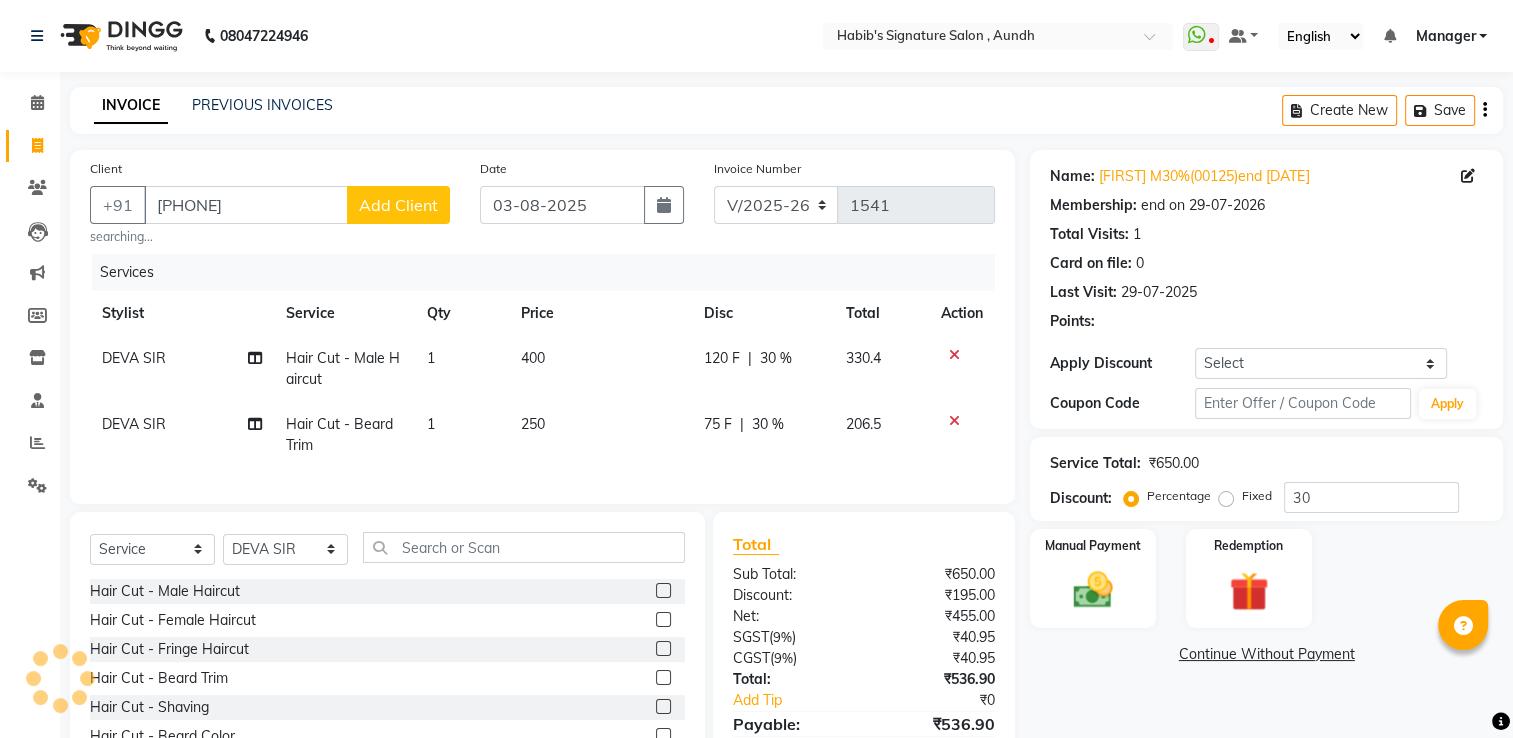 select on "22" 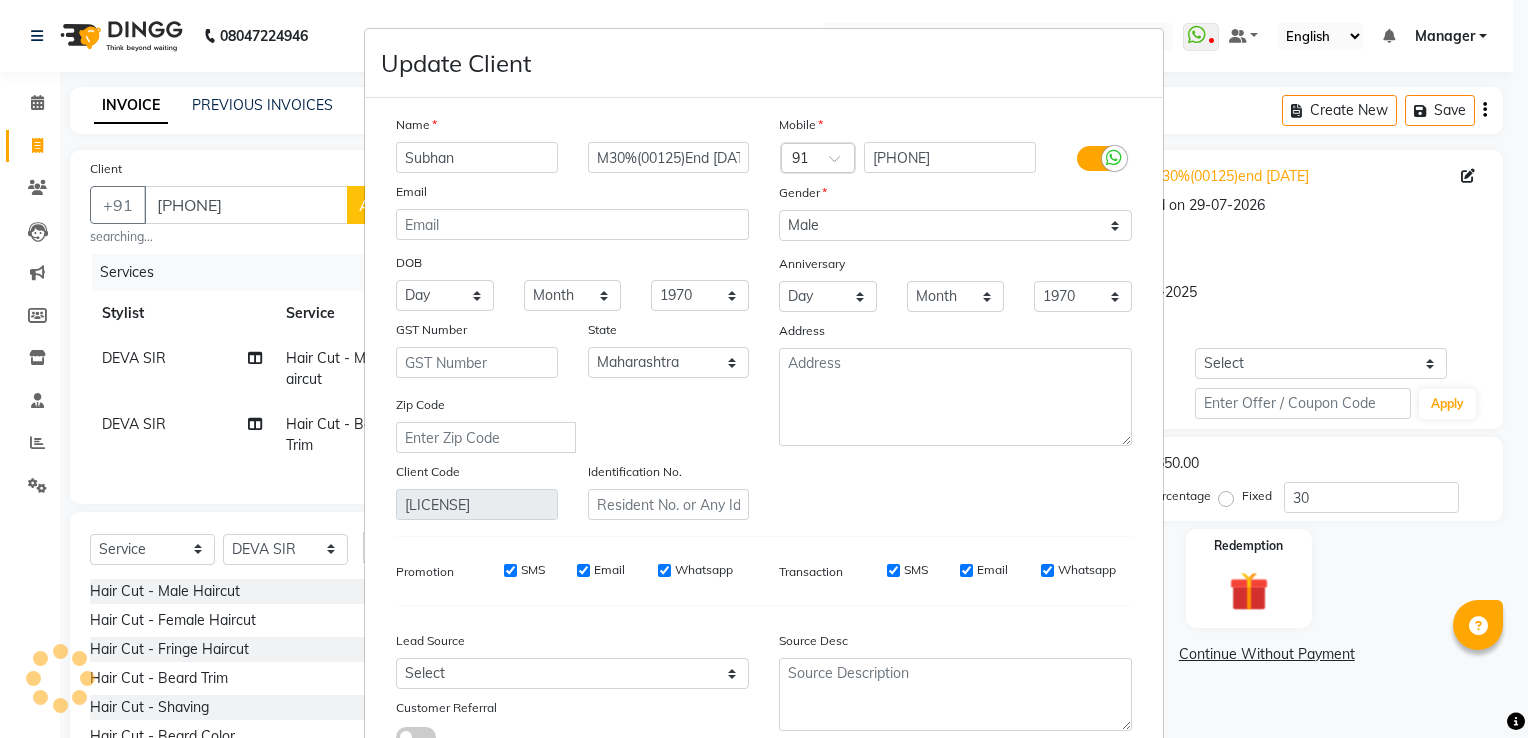select on "male" 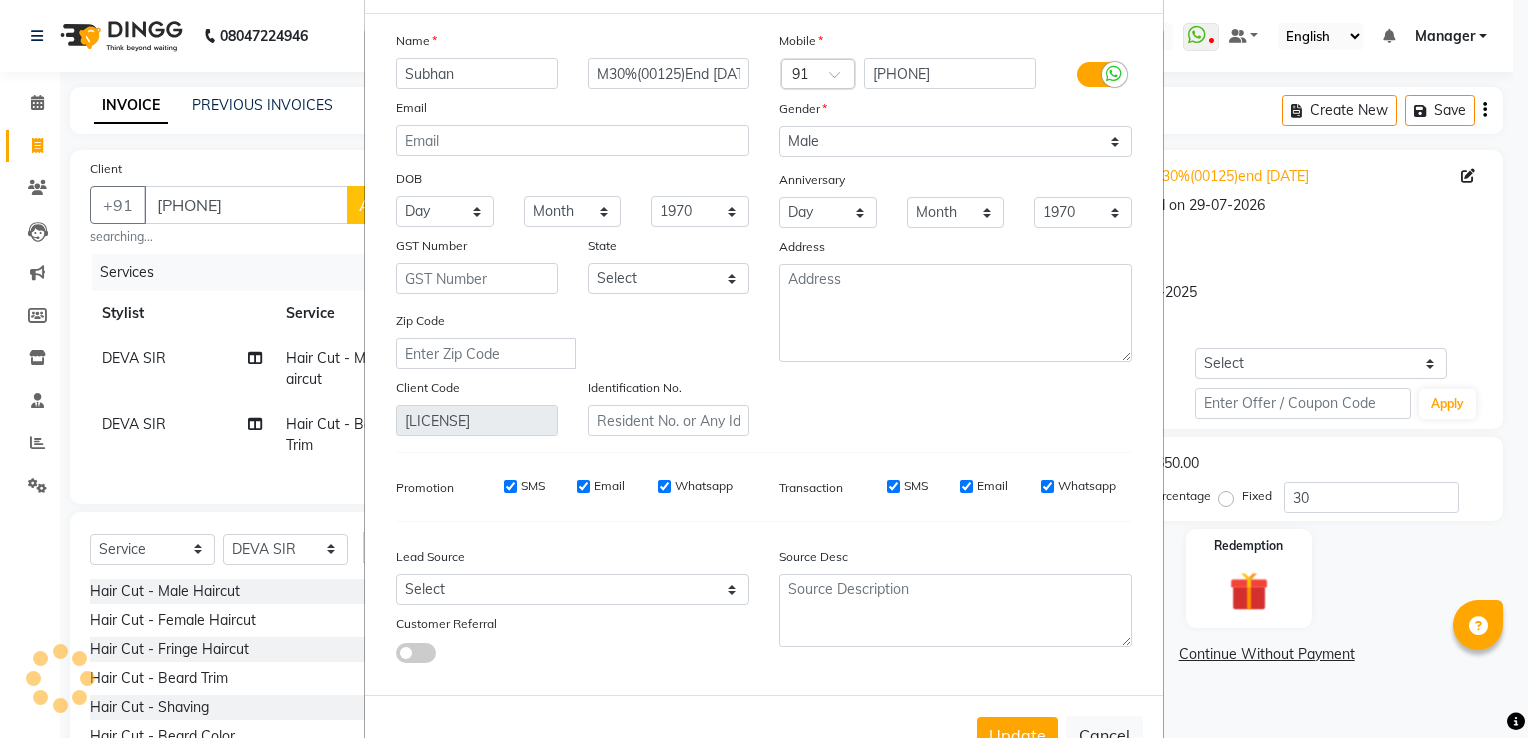 select on "null" 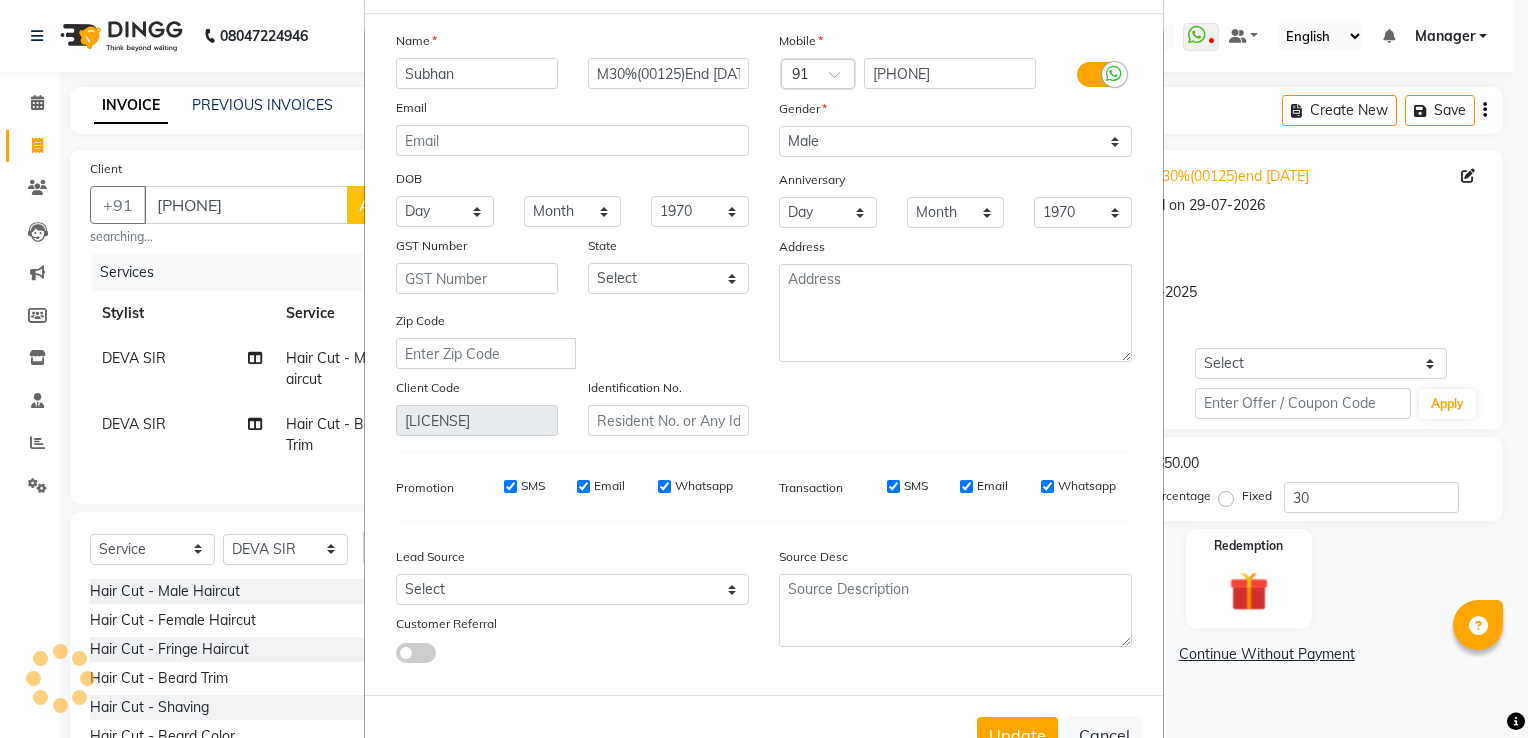 scroll, scrollTop: 88, scrollLeft: 0, axis: vertical 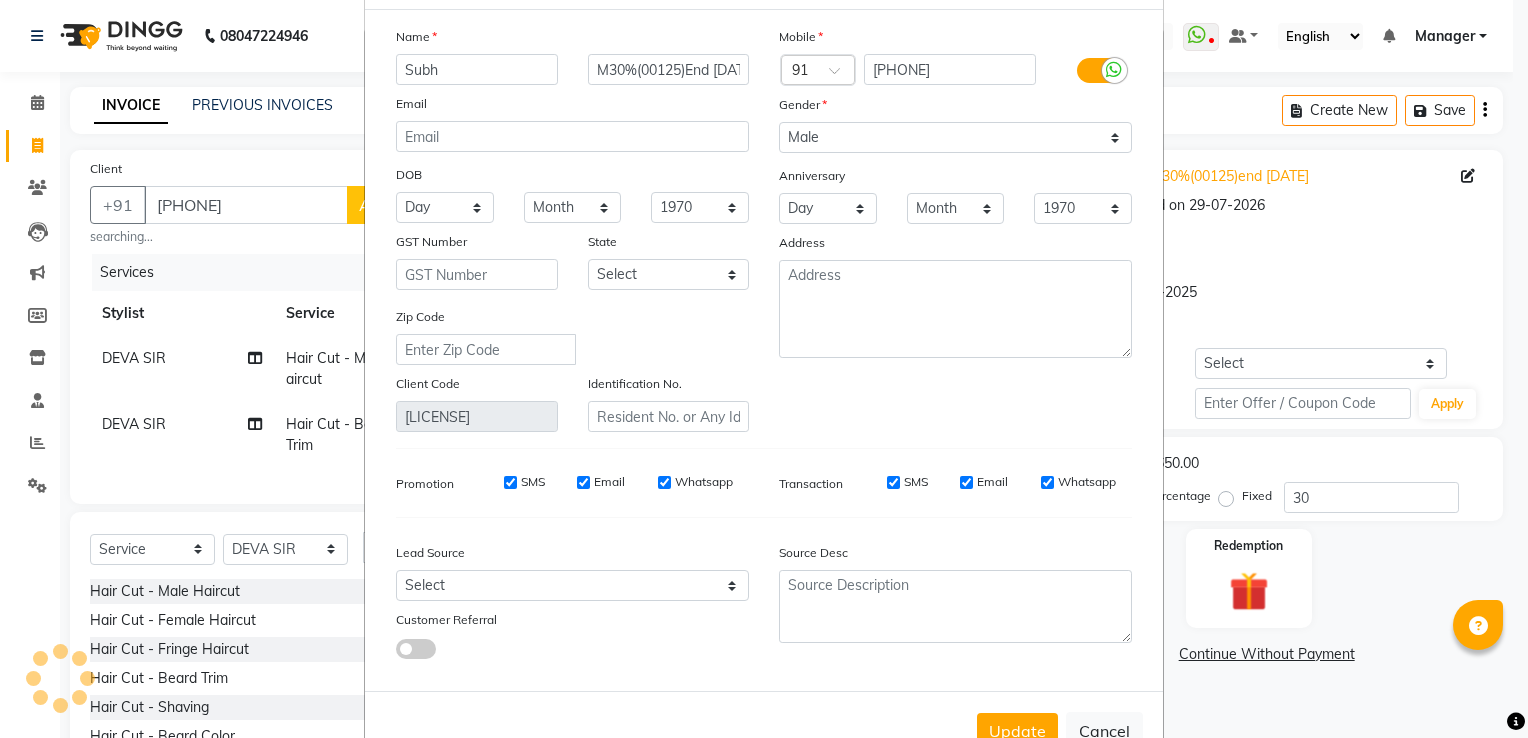 type on "Subhan" 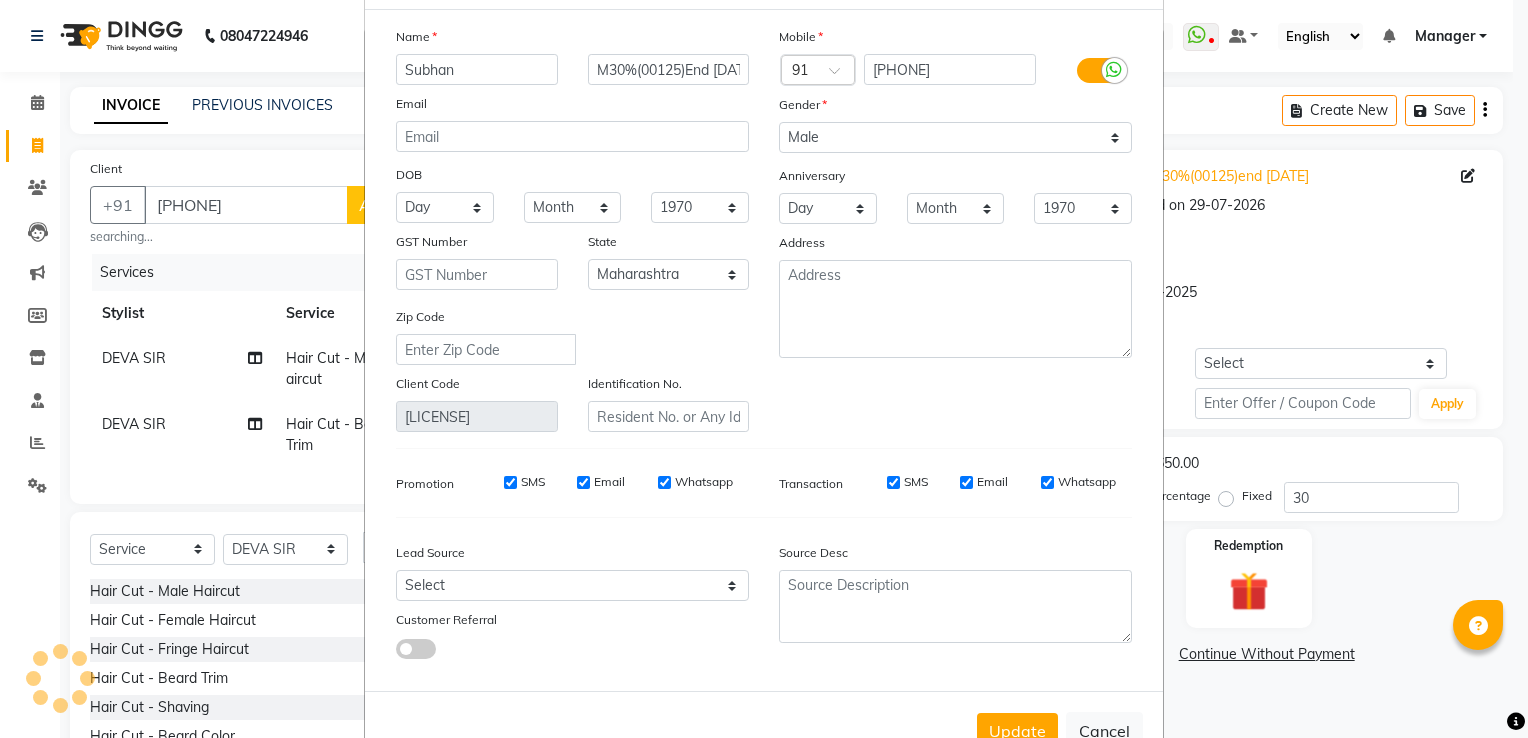 select on "22" 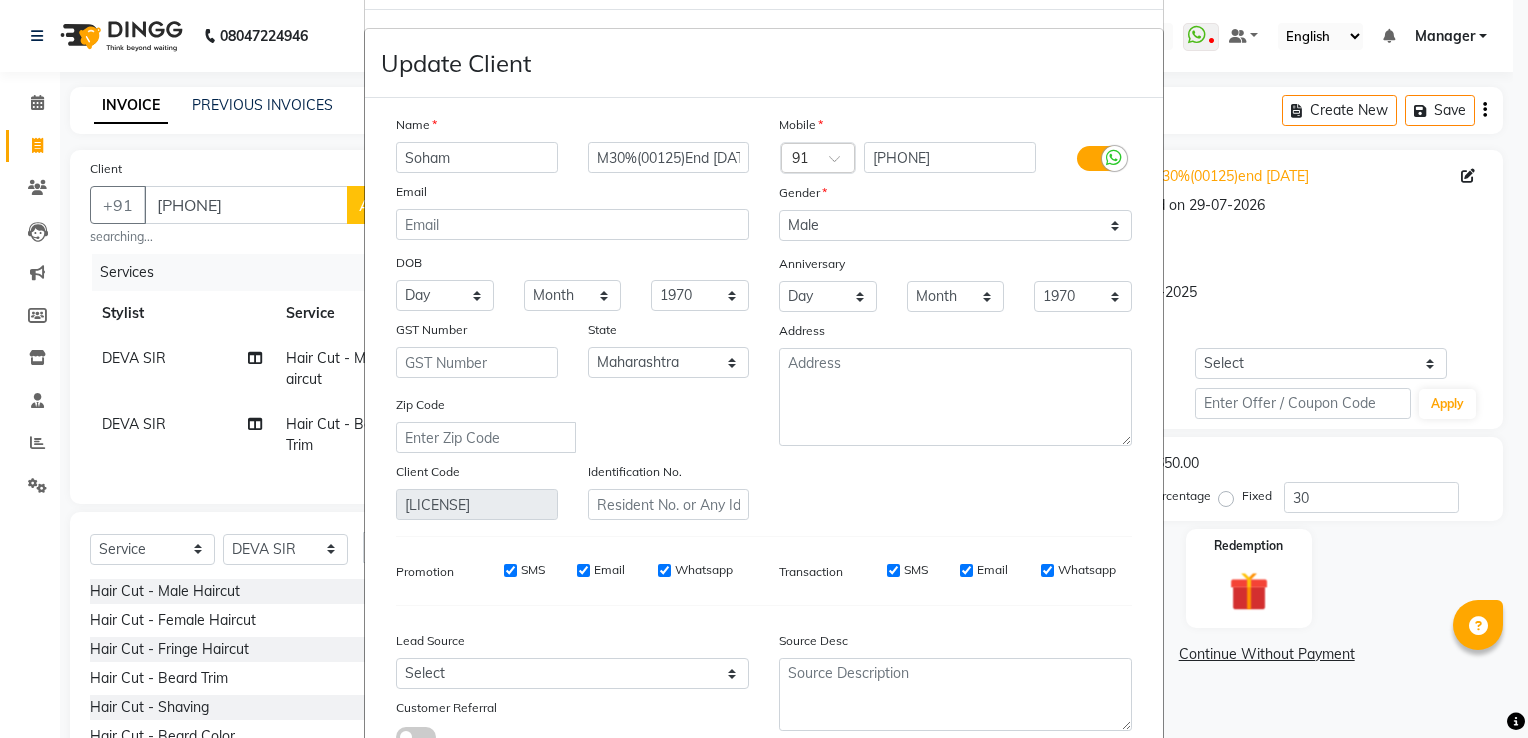 scroll, scrollTop: 159, scrollLeft: 0, axis: vertical 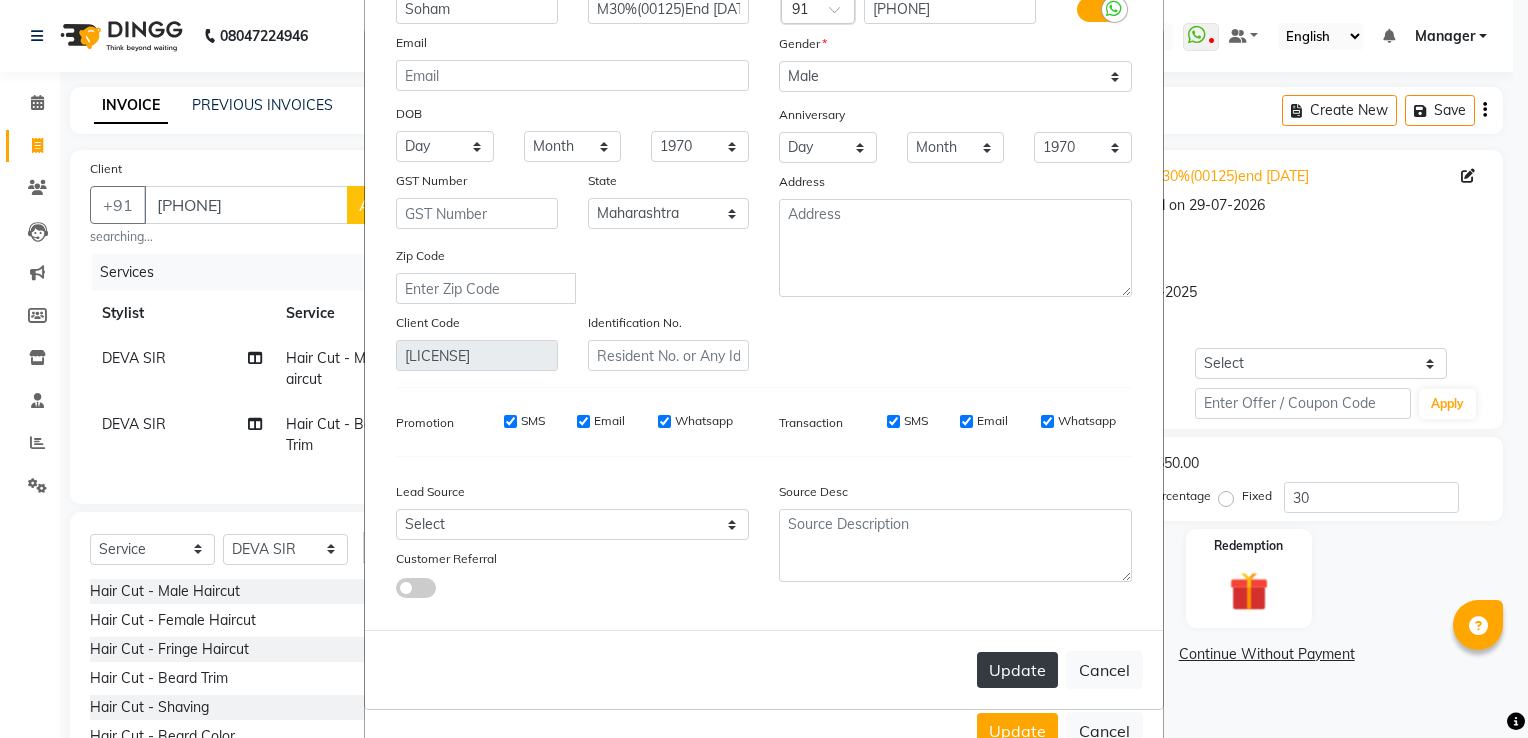 type on "Soham" 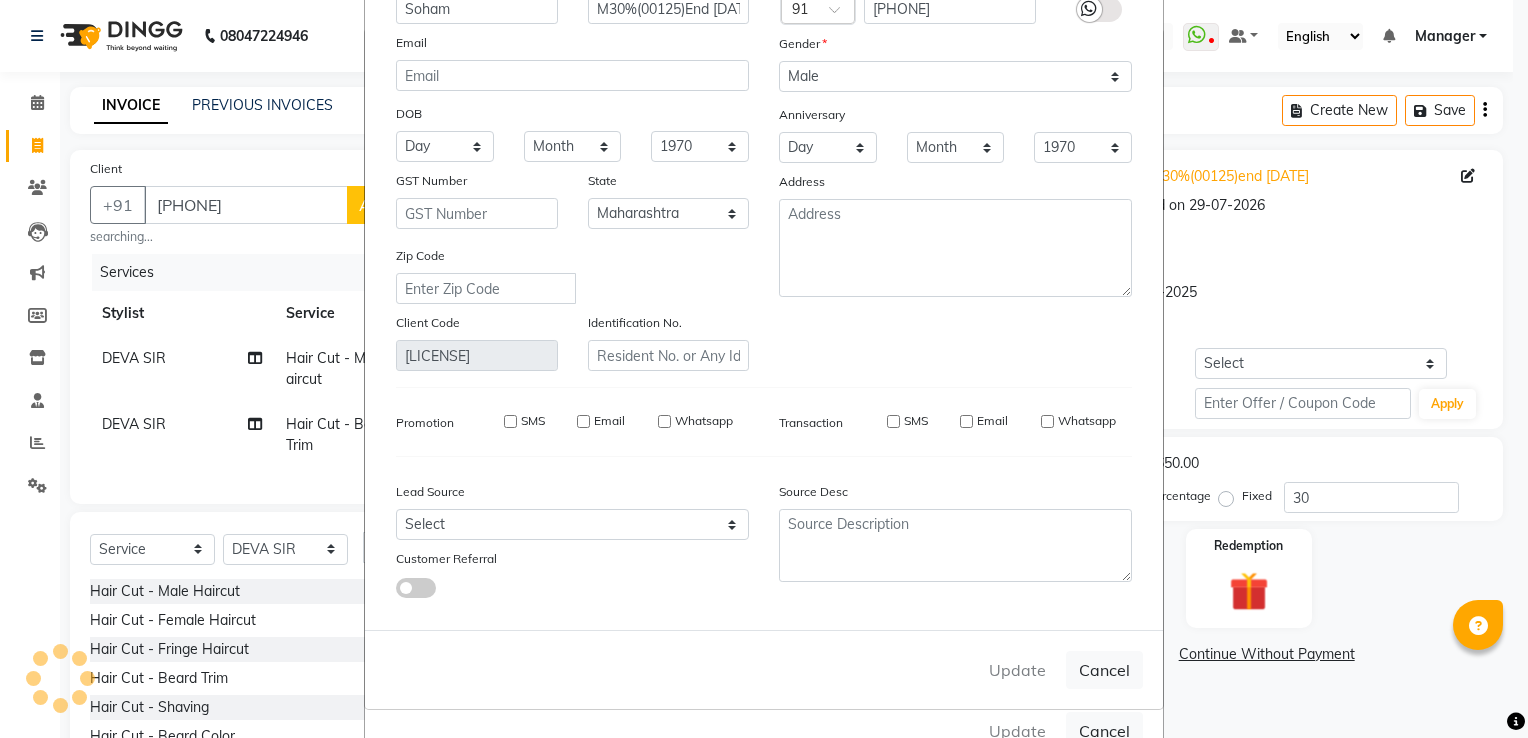 type on "91******99" 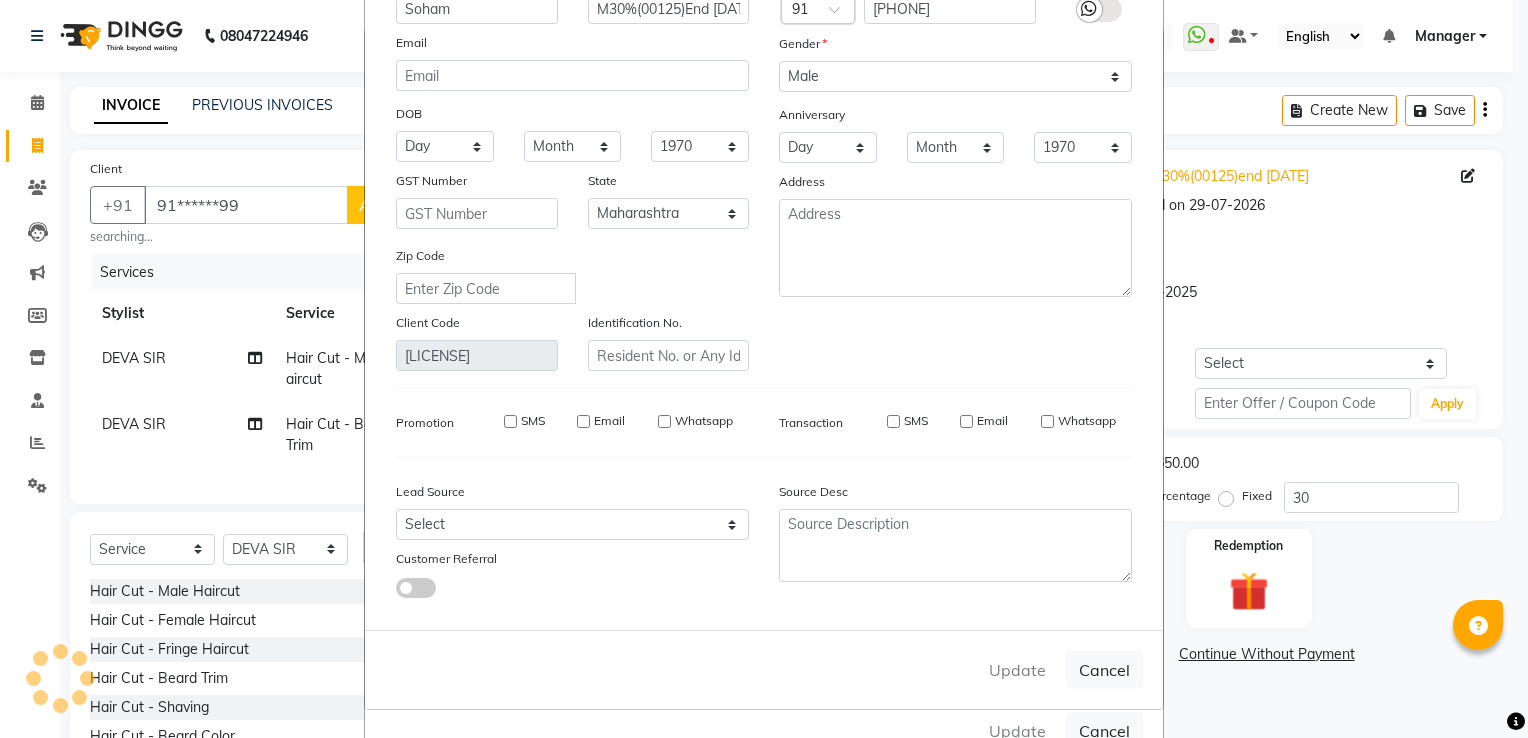 select 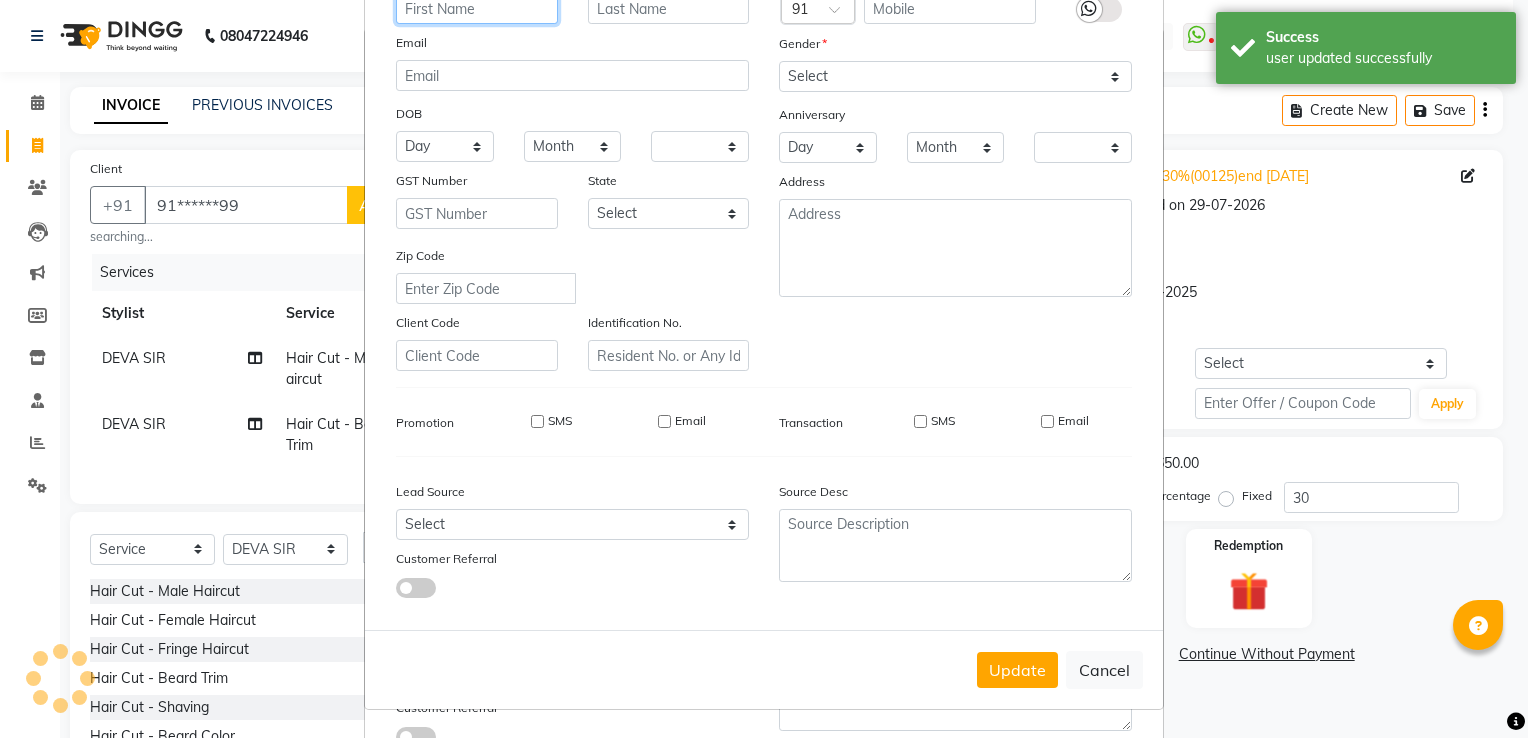 scroll, scrollTop: 159, scrollLeft: 0, axis: vertical 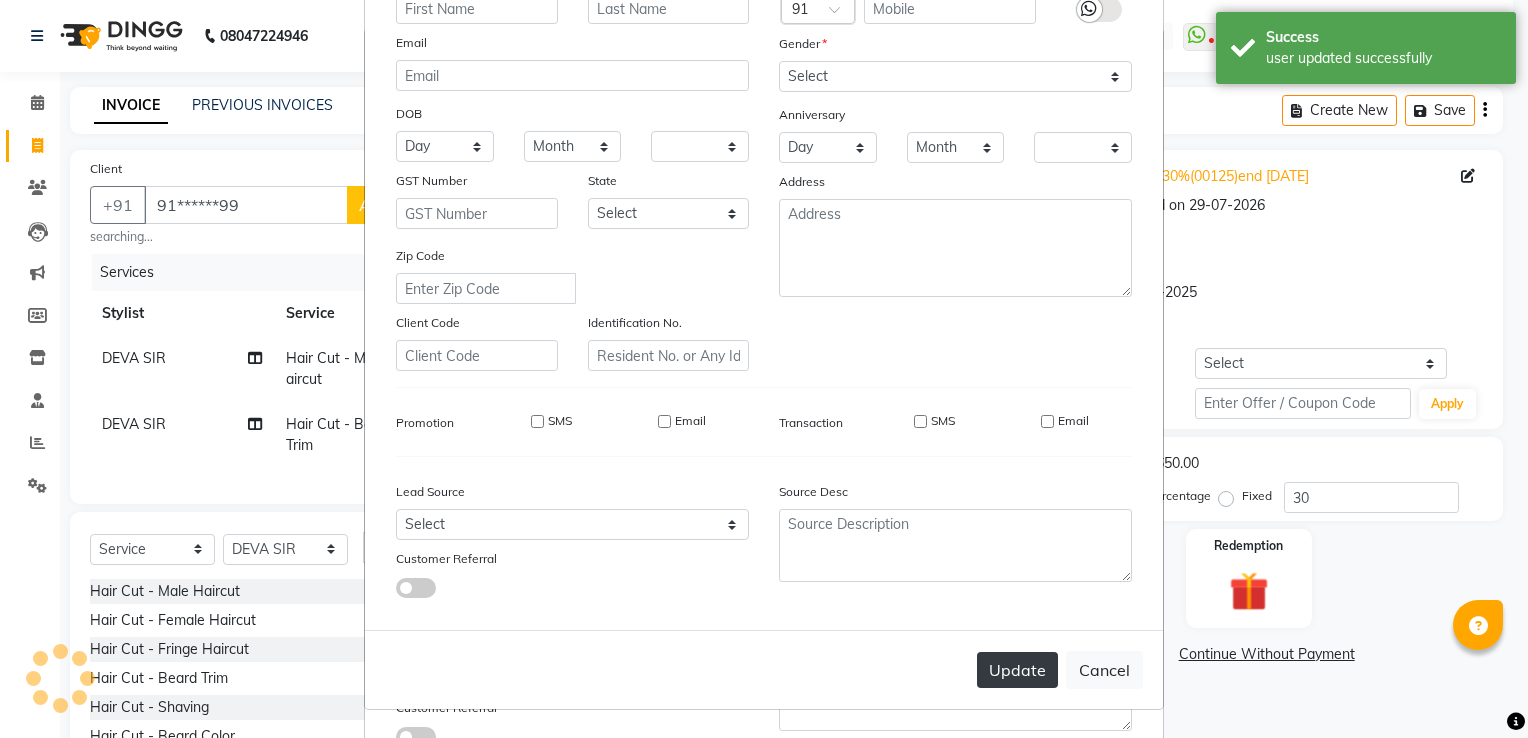click on "Update" at bounding box center [1017, 670] 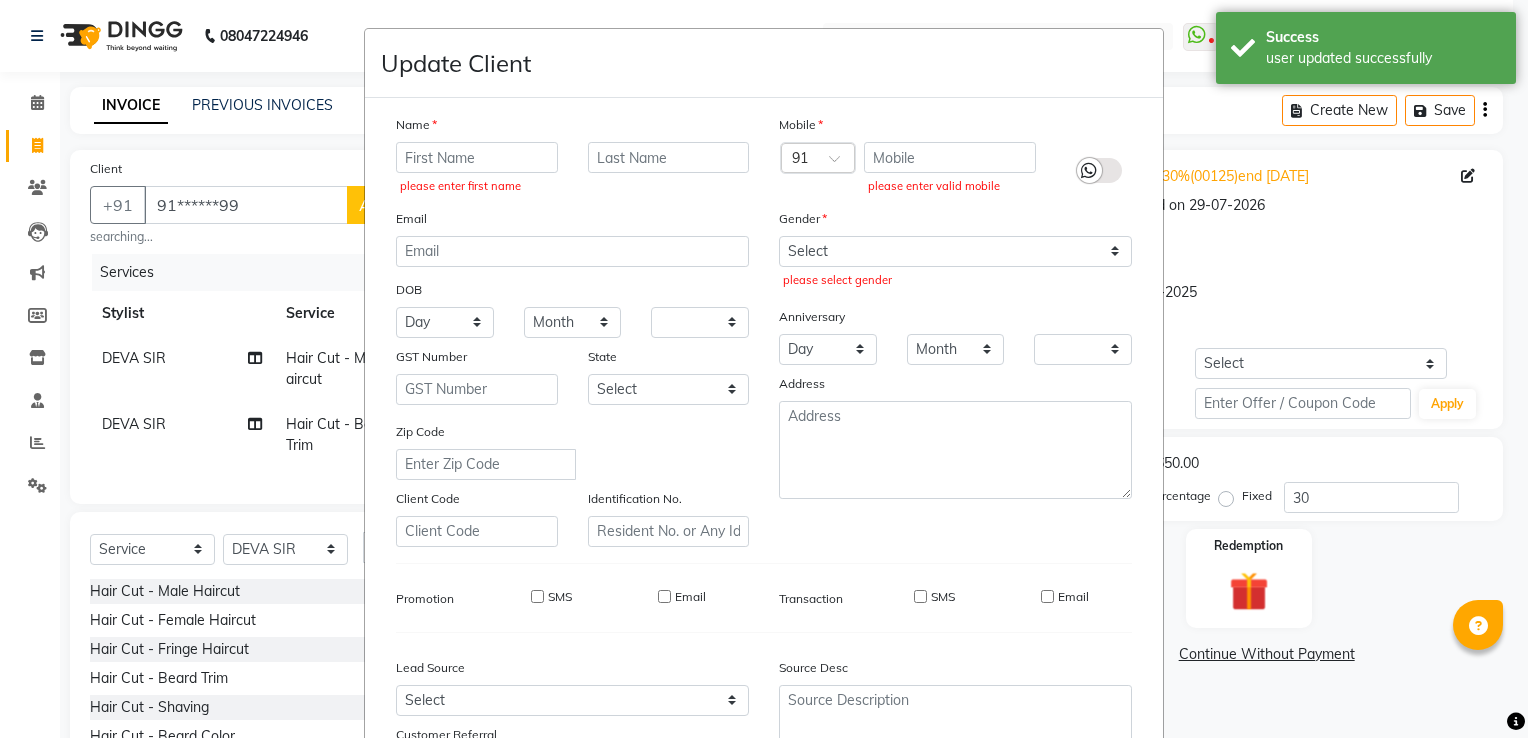 scroll, scrollTop: 185, scrollLeft: 0, axis: vertical 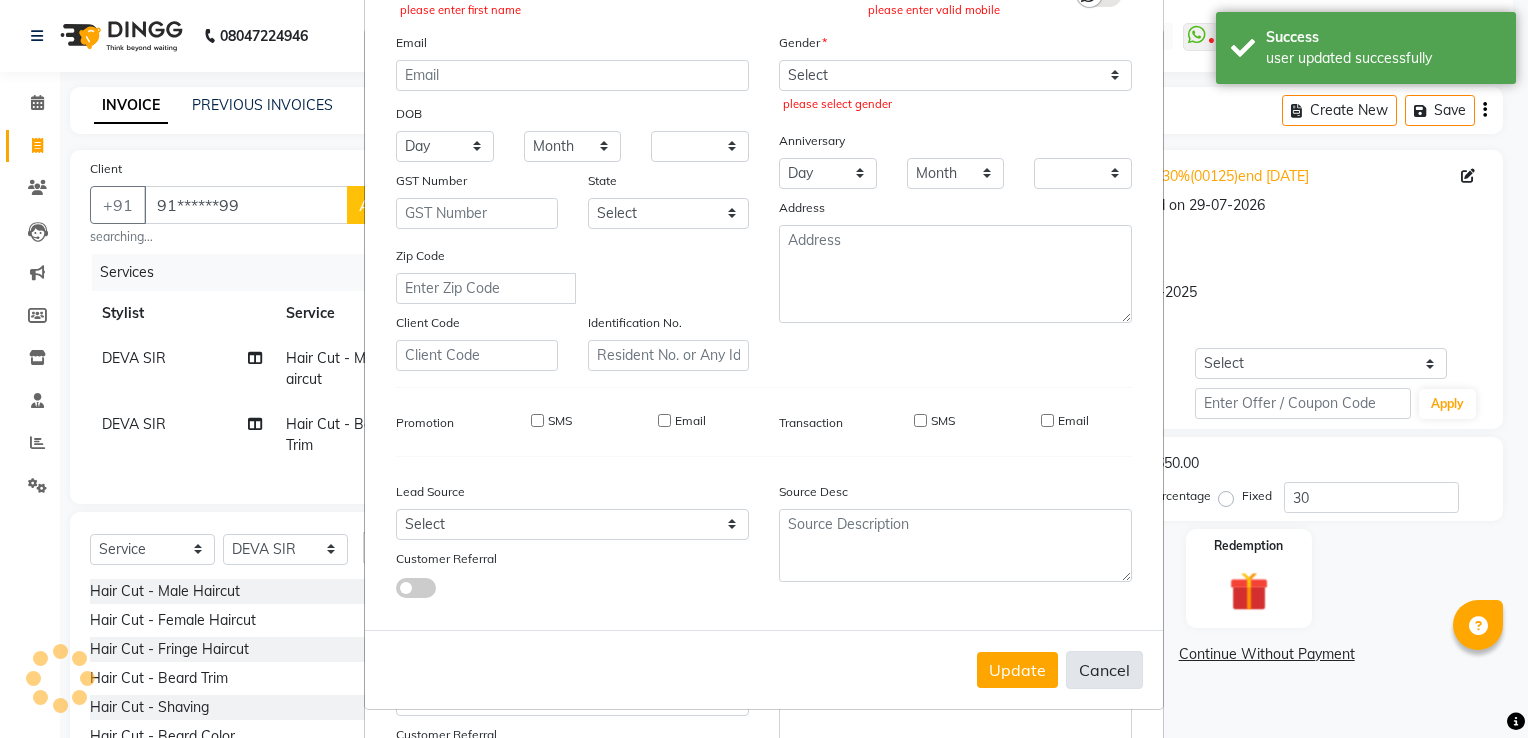 click on "Cancel" at bounding box center (1104, 670) 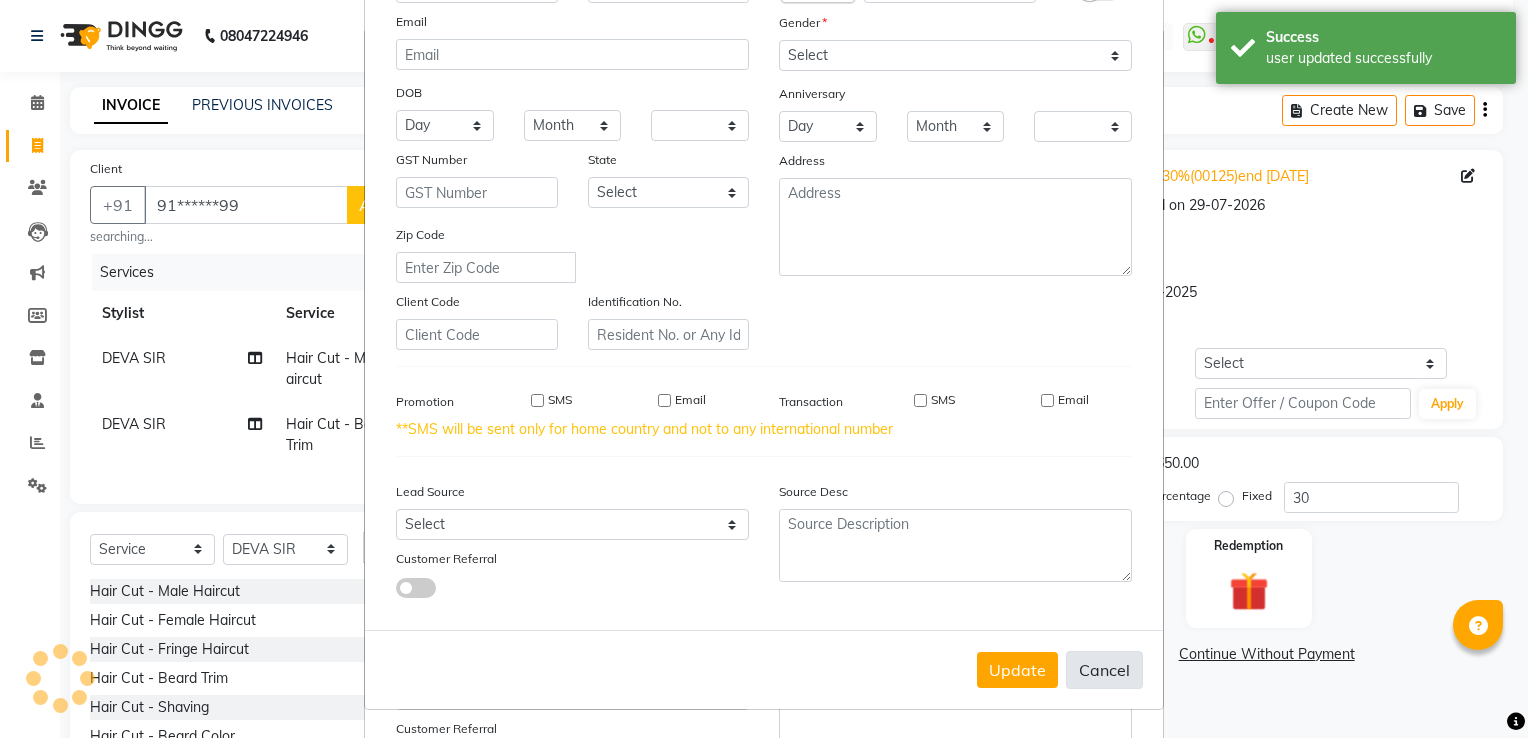 scroll, scrollTop: 180, scrollLeft: 0, axis: vertical 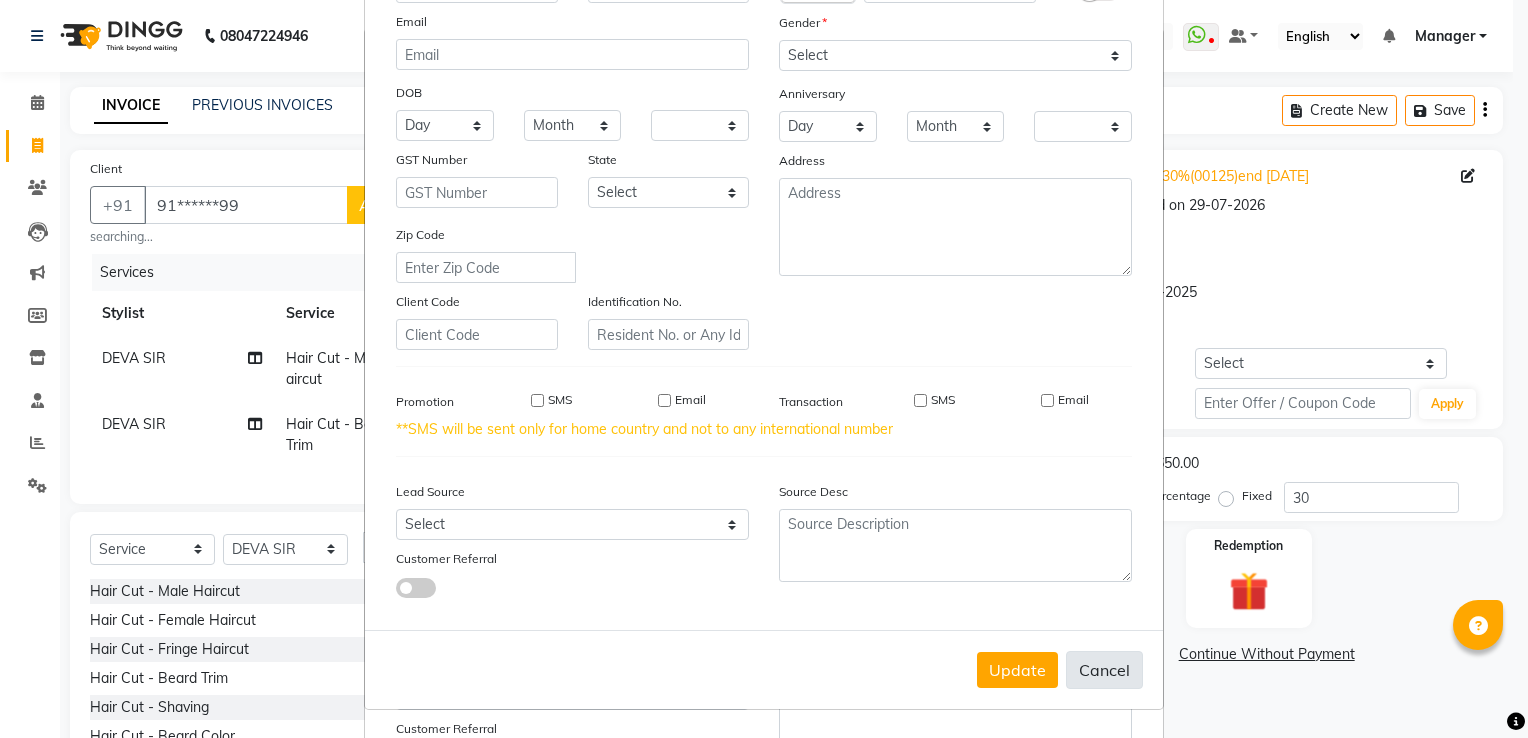 click on "Cancel" at bounding box center [1104, 670] 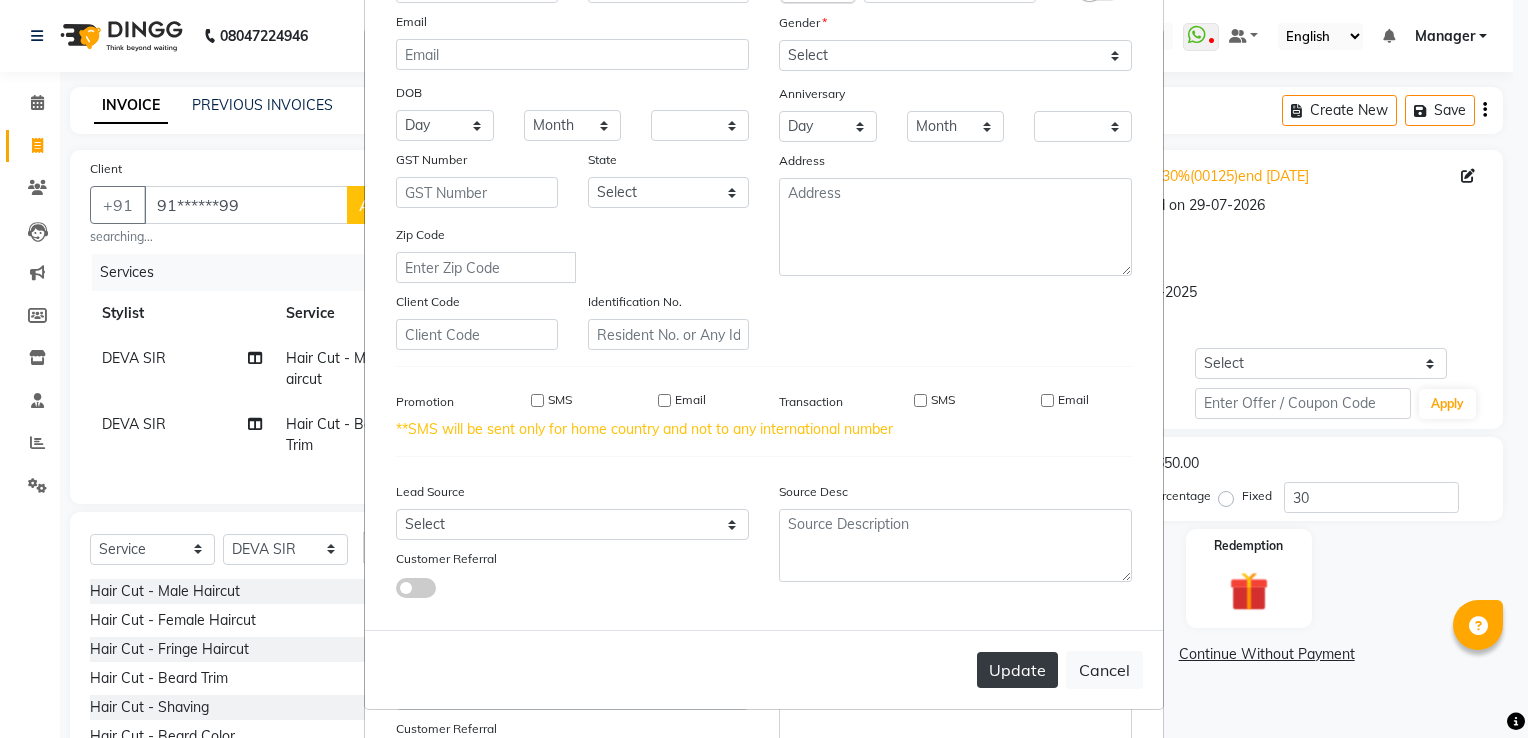 click on "Update" at bounding box center [1017, 670] 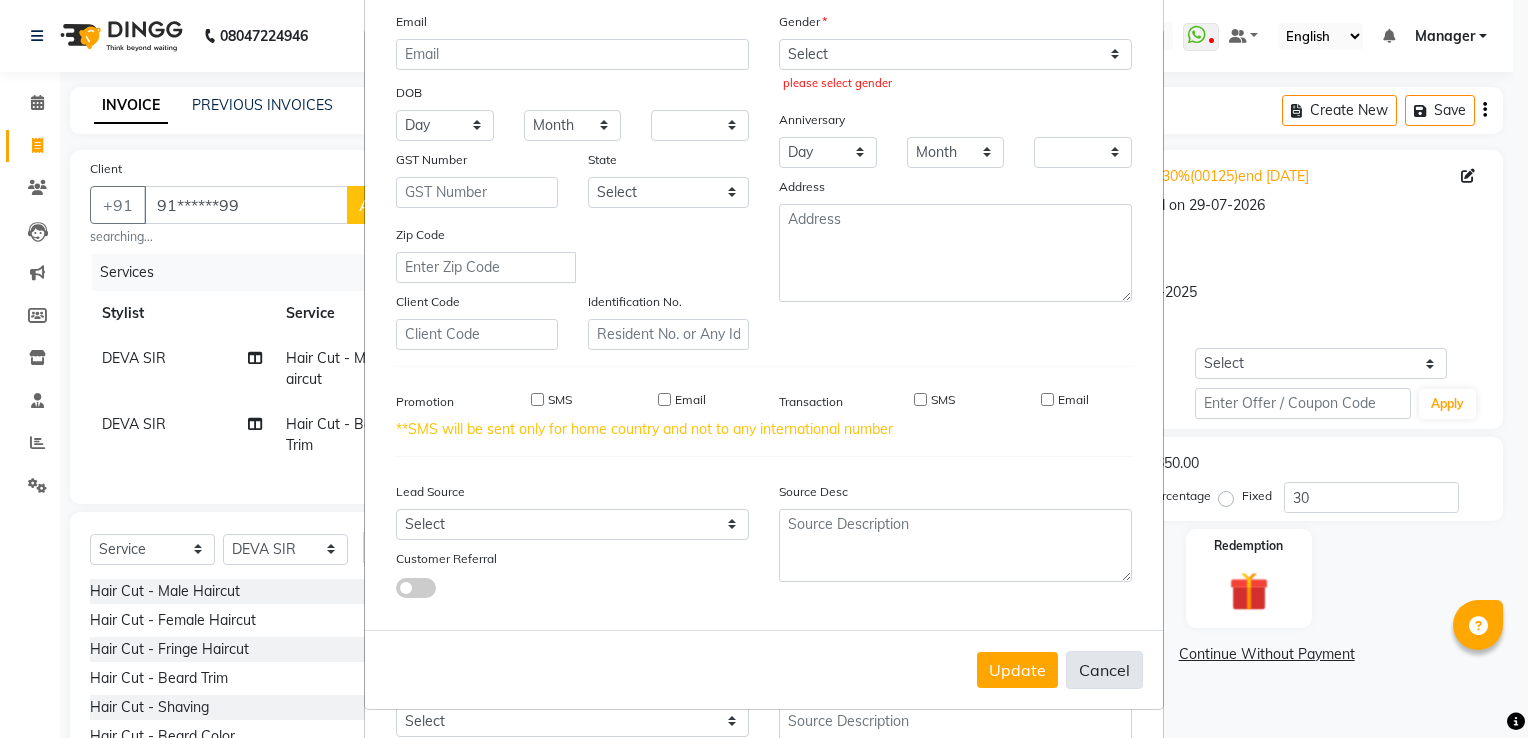 click on "Cancel" at bounding box center [1104, 670] 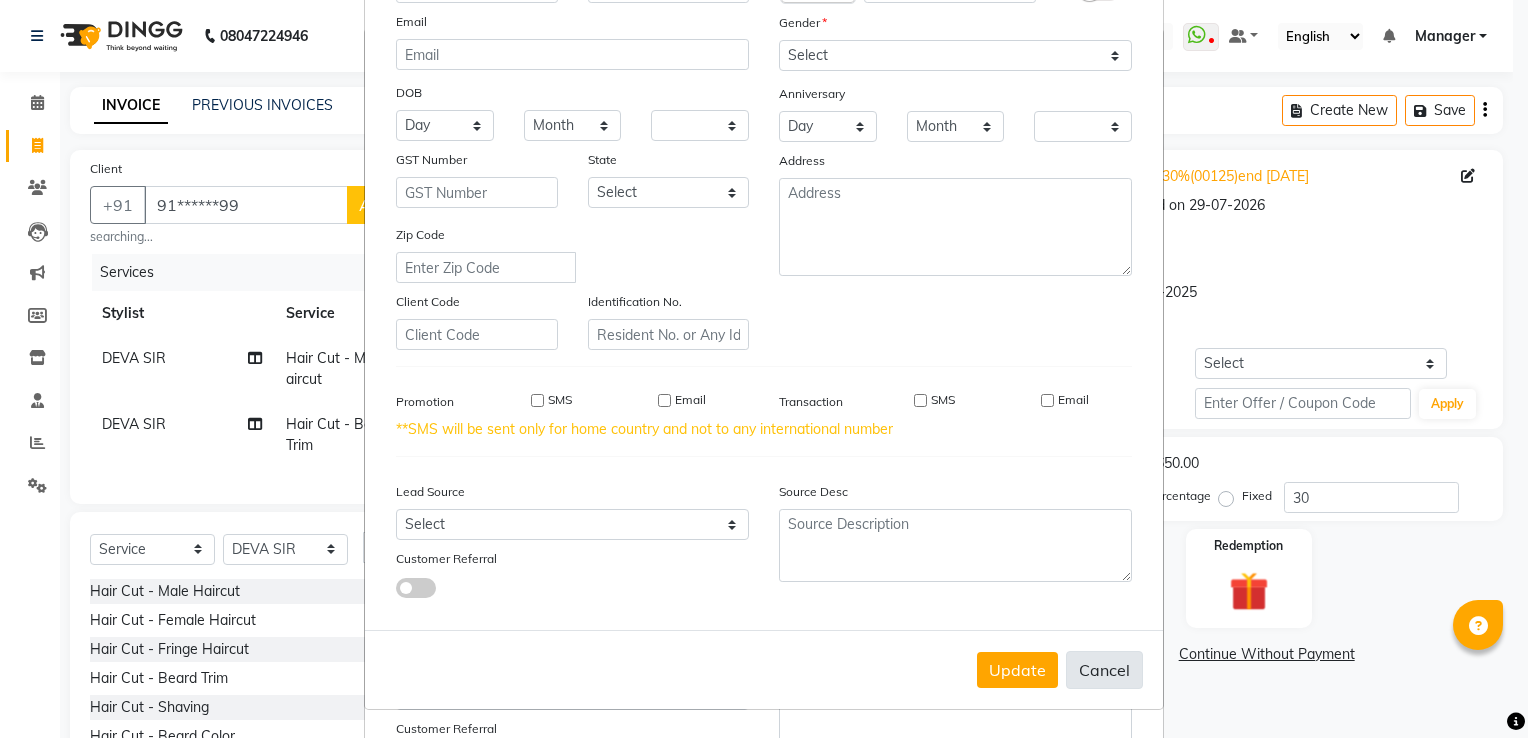 scroll, scrollTop: 0, scrollLeft: 0, axis: both 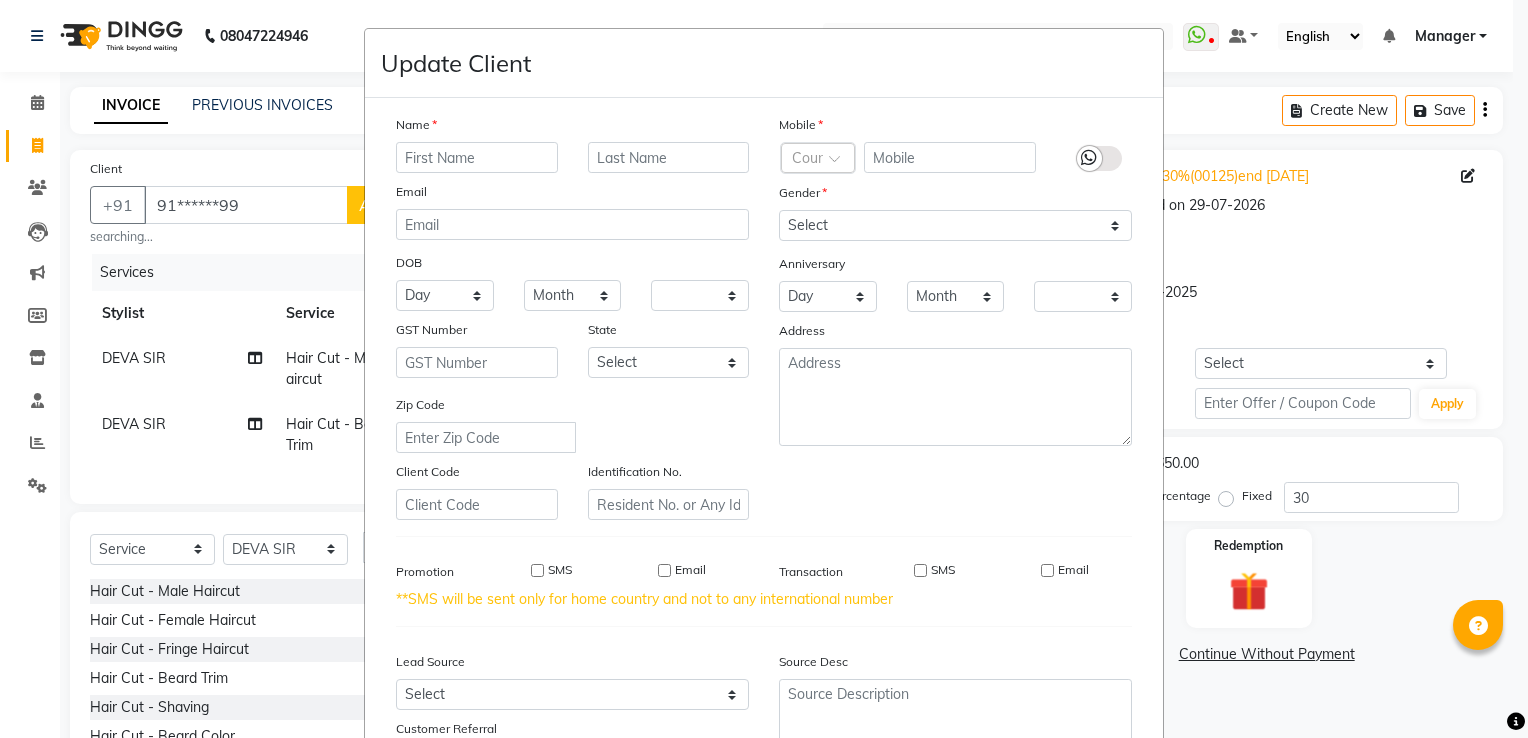 click on "Update Client Name Email DOB Day 01 02 03 04 05 06 07 08 09 10 11 12 13 14 15 16 17 18 19 20 21 22 23 24 25 26 27 28 29 30 31 Month January February March April May June July August September October November December 1940 1941 1942 1943 1944 1945 1946 1947 1948 1949 1950 1951 1952 1953 1954 1955 1956 1957 1958 1959 1960 1961 1962 1963 1964 1965 1966 1967 1968 1969 1970 1971 1972 1973 1974 1975 1976 1977 1978 1979 1980 1981 1982 1983 1984 1985 1986 1987 1988 1989 1990 1991 1992 1993 1994 1995 1996 1997 1998 1999 2000 2001 2002 2003 2004 2005 2006 2007 2008 2009 2010 2011 2012 2013 2014 2015 2016 2017 2018 2019 2020 2021 2022 2023 2024 GST Number State Select Andaman and Nicobar Islands Andhra Pradesh Arunachal Pradesh Assam Bihar Chandigarh Chhattisgarh Dadra and Nagar Haveli Daman and Diu Delhi Goa Gujarat Haryana Himachal Pradesh Jammu and Kashmir Jharkhand Karnataka Kerala Lakshadweep Madhya Pradesh Maharashtra Manipur Meghalaya Mizoram Nagaland Odisha Pondicherry Punjab Rajasthan Sikkim Tamil Nadu Tripura" at bounding box center [764, 369] 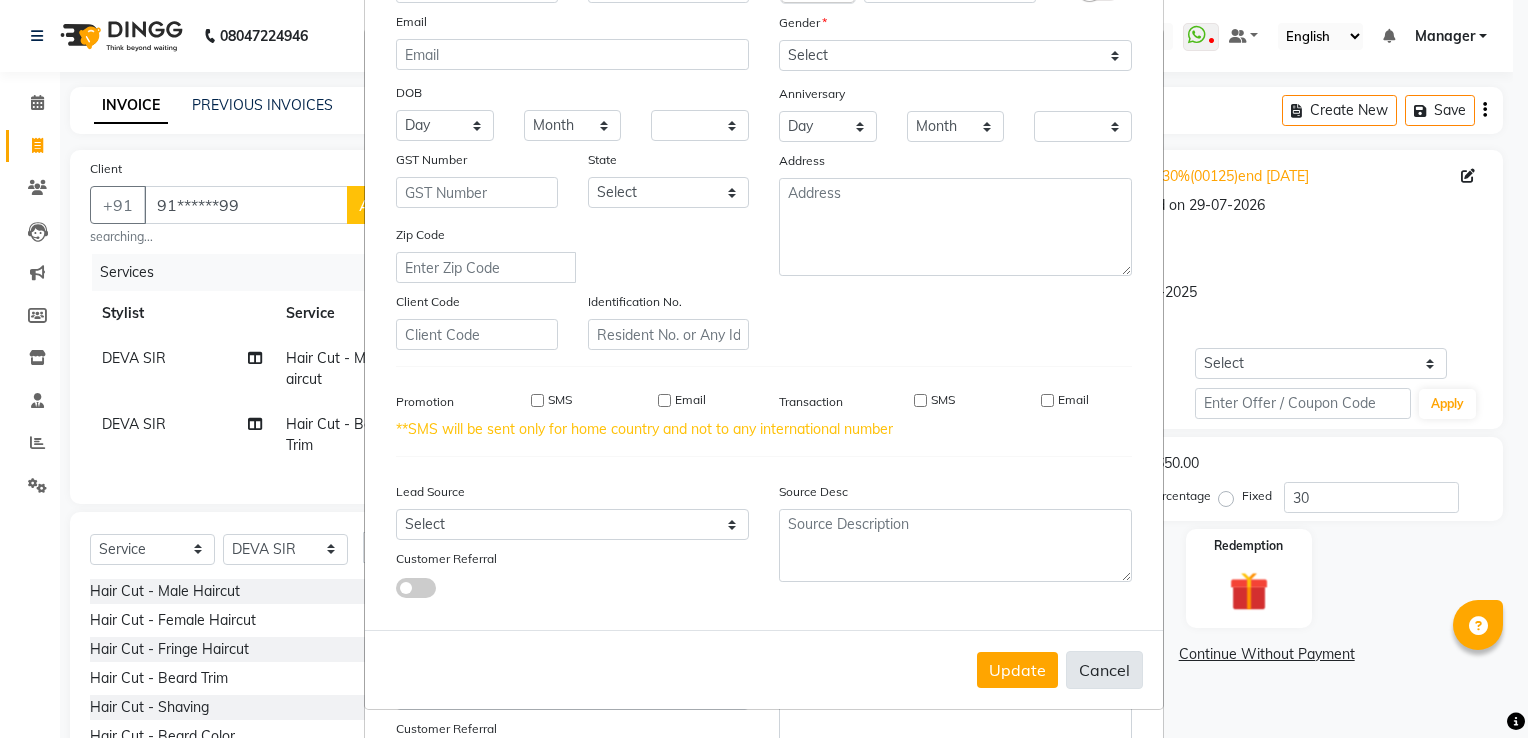 click on "Cancel" at bounding box center (1104, 670) 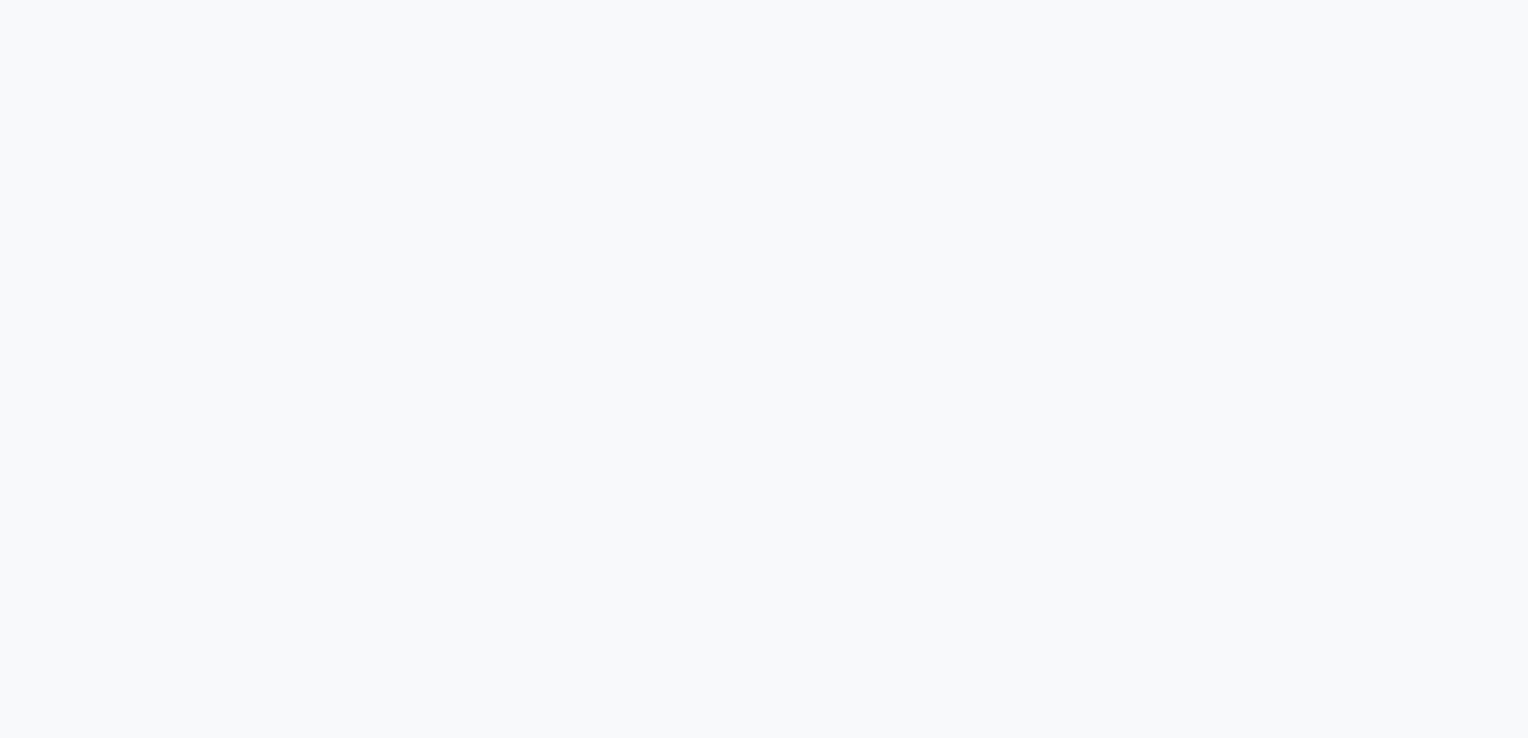 scroll, scrollTop: 0, scrollLeft: 0, axis: both 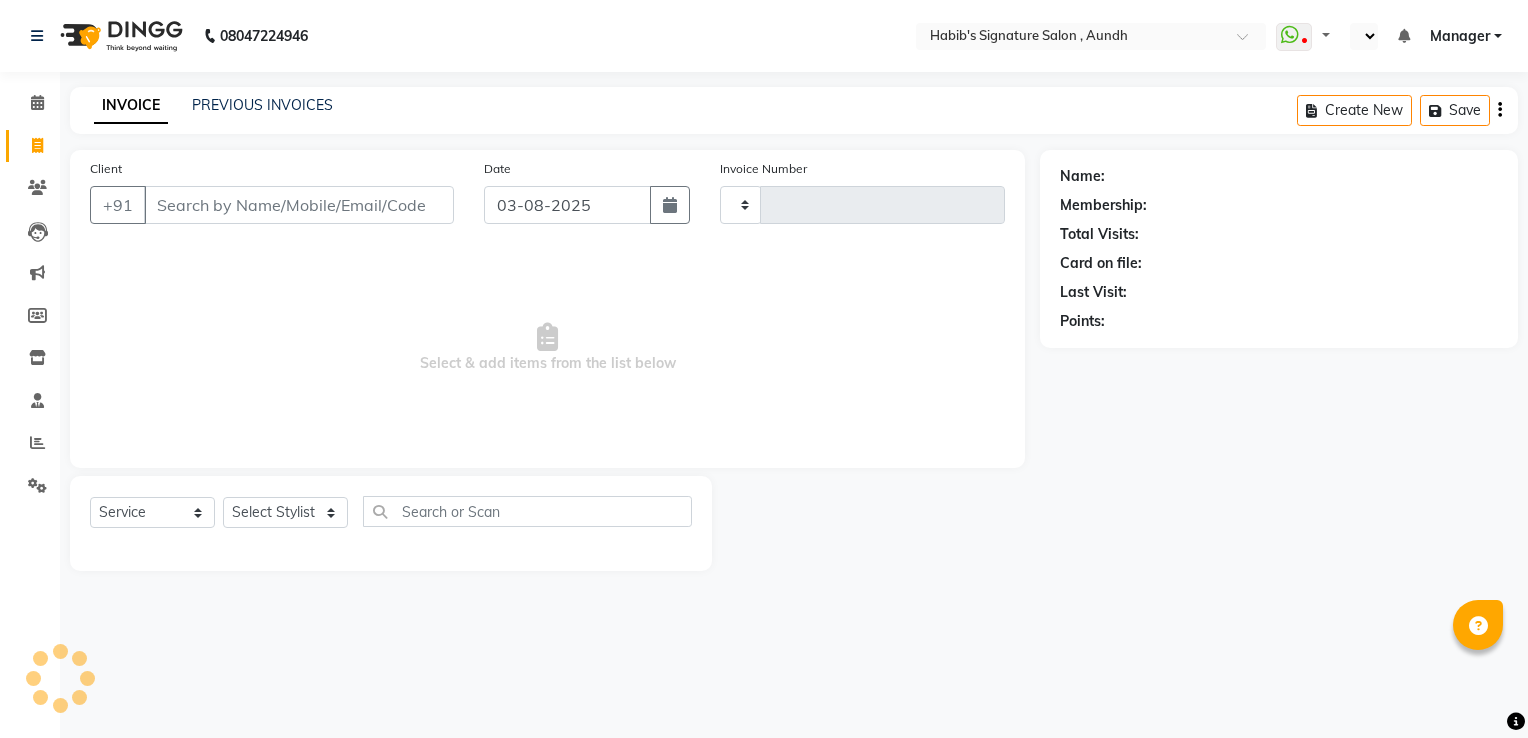 type on "1541" 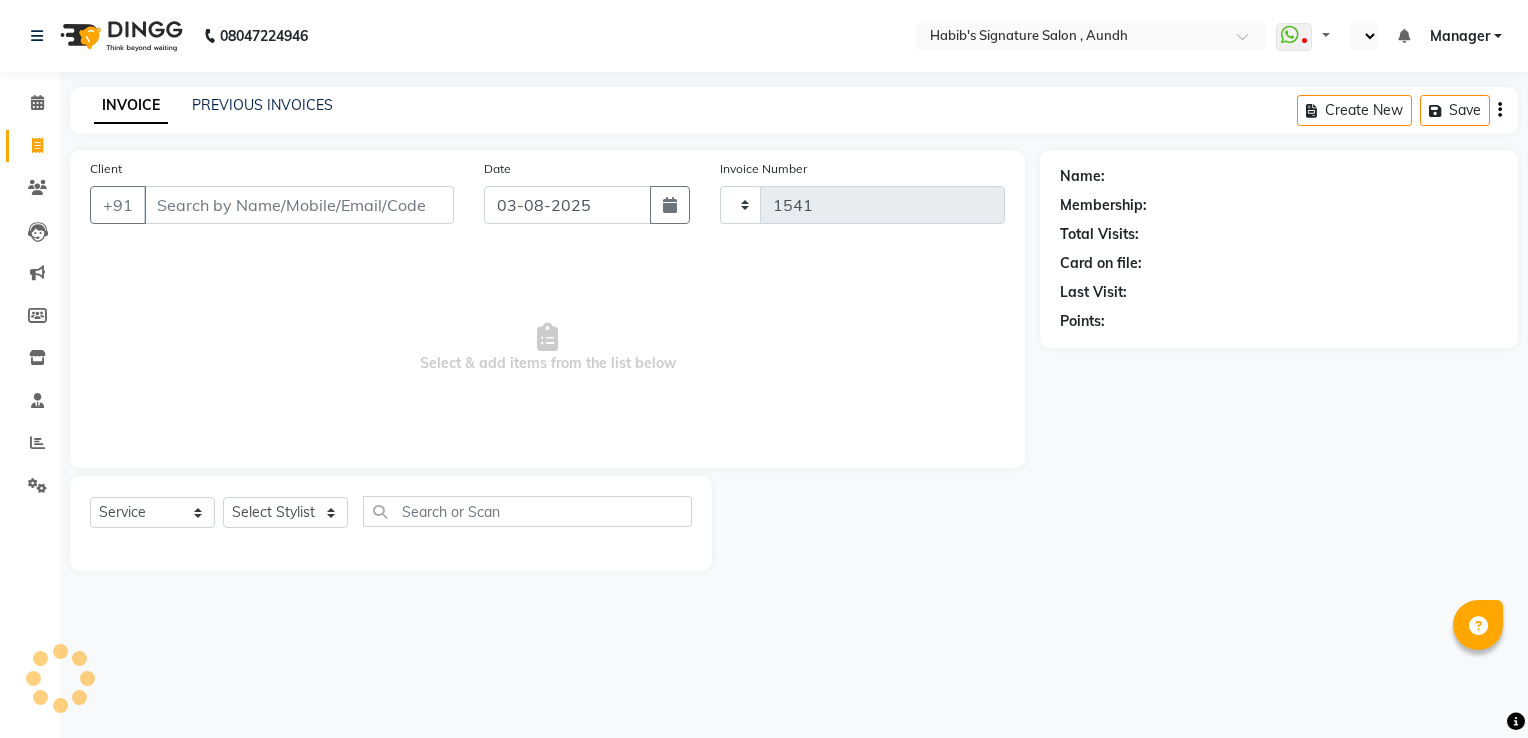 select on "en" 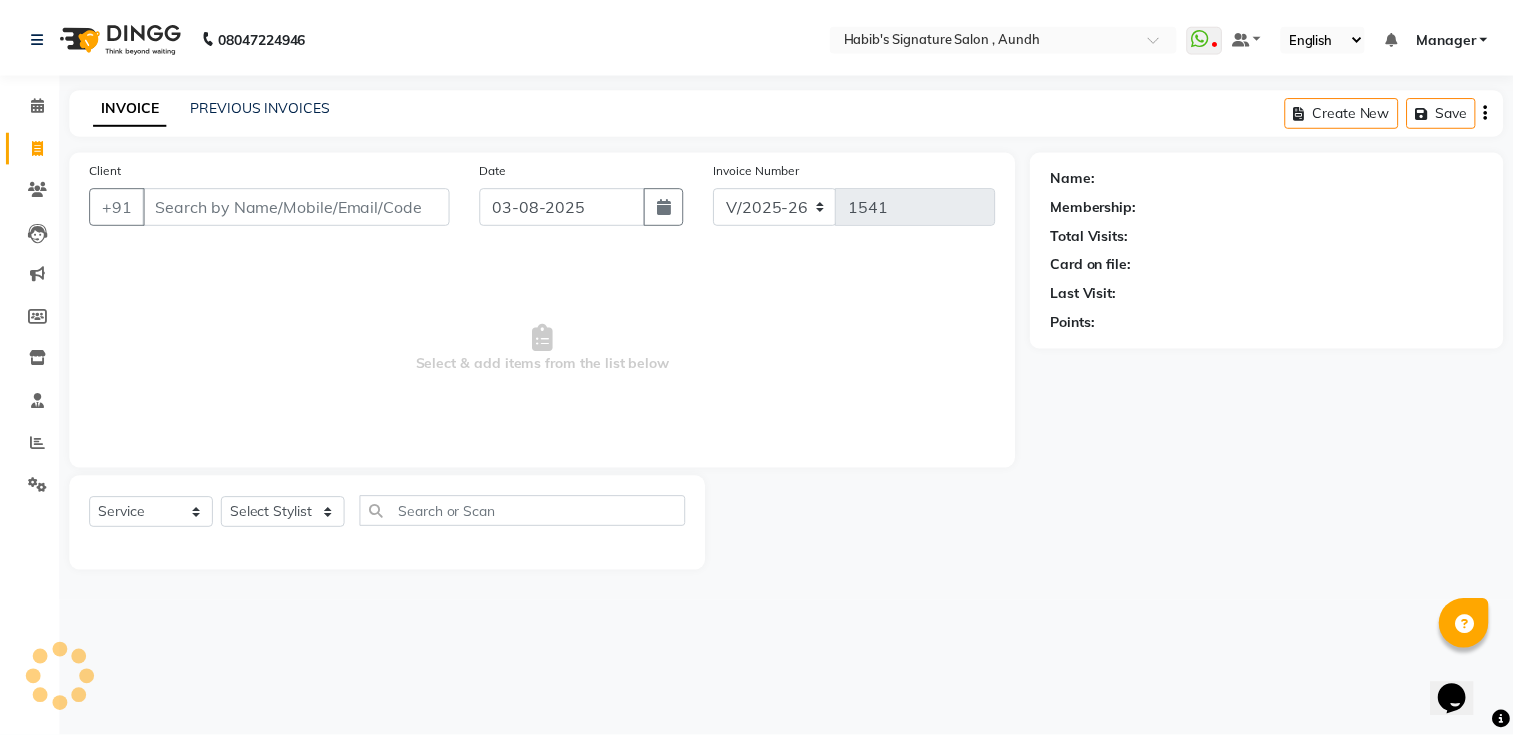 scroll, scrollTop: 0, scrollLeft: 0, axis: both 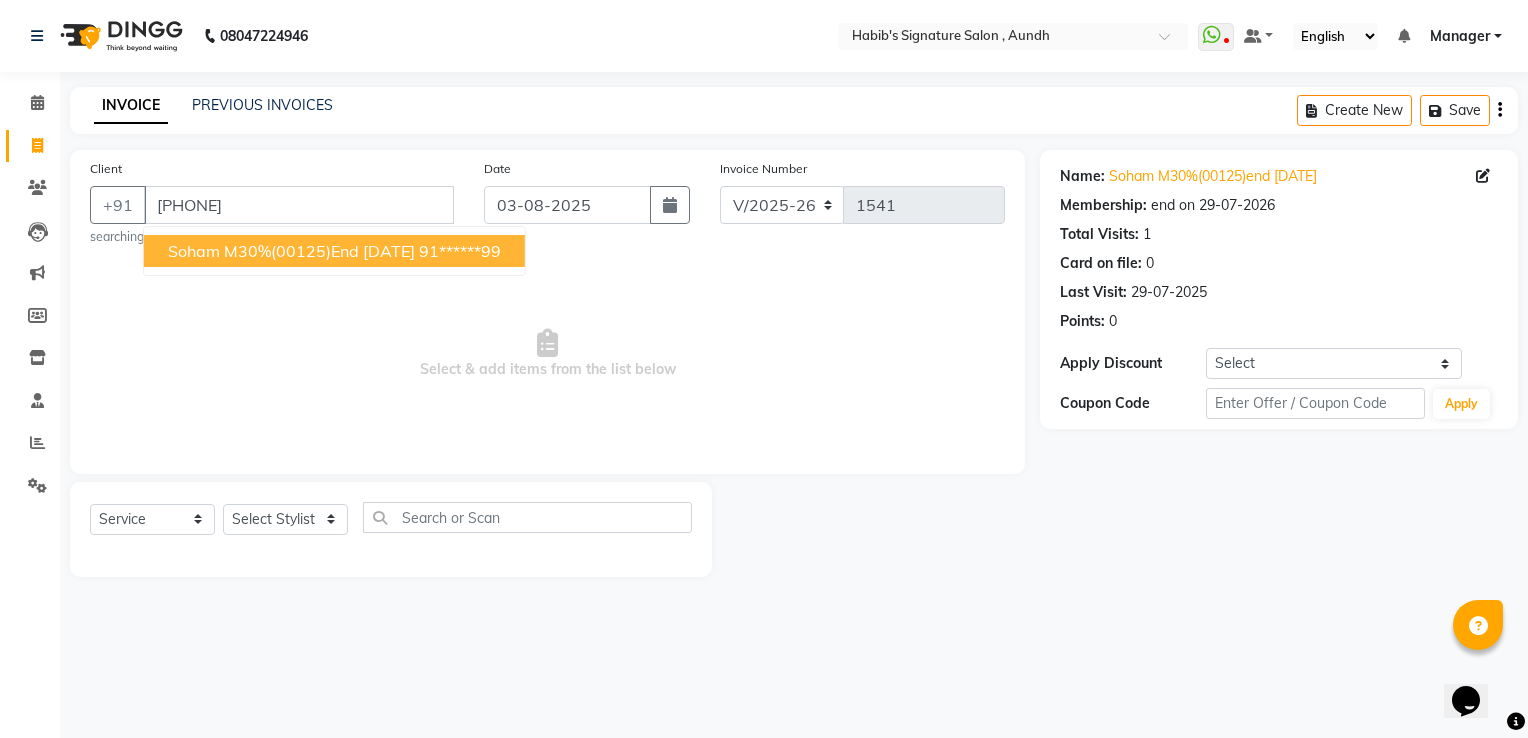 click on "Soham M30%(00125)End [DATE]" at bounding box center [291, 251] 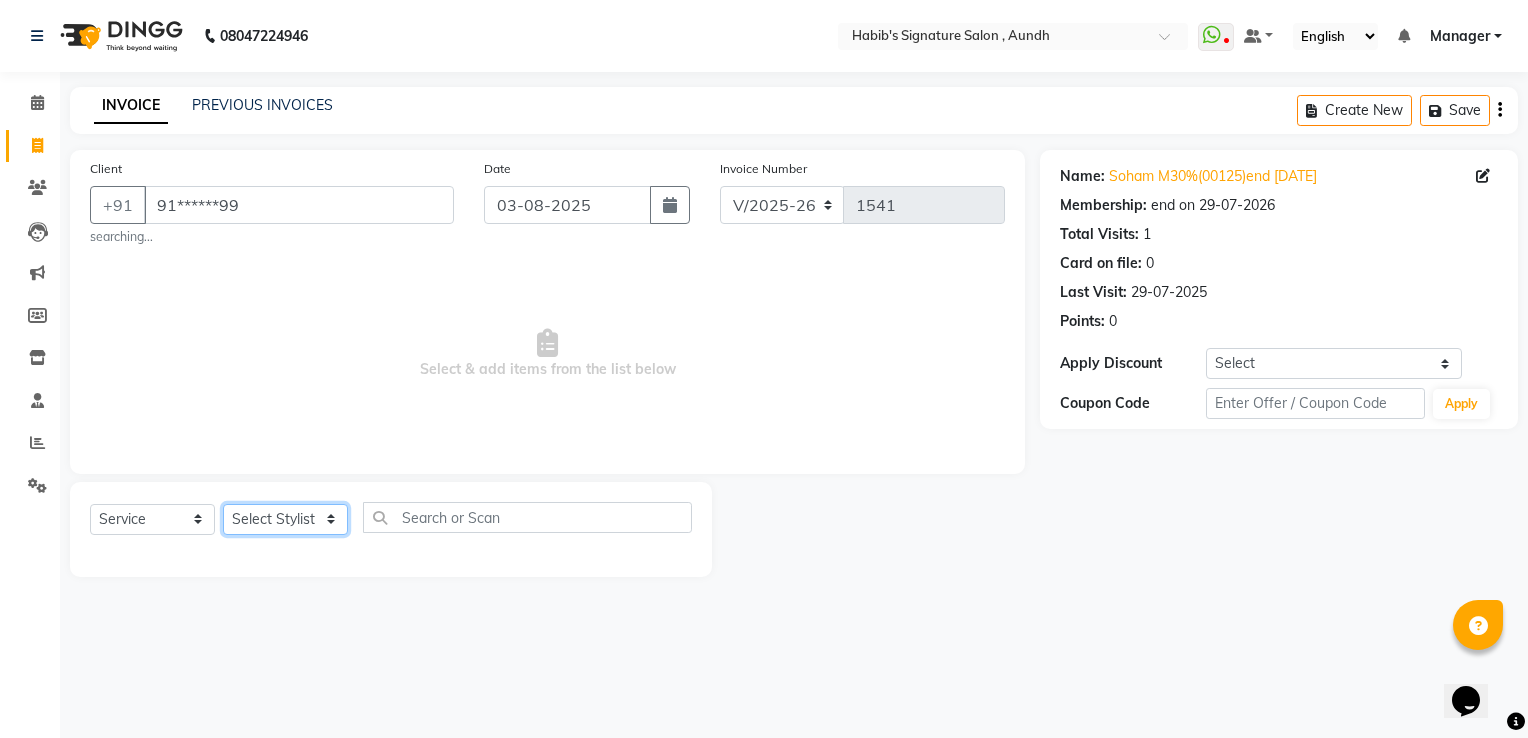 click on "Select Stylist Ankit  Sir DEEPAK SAUDAGAR DEVA SIR Diya durgesh GANESH Guddu Manager nancy grover POOJA PRASAN preeti Priyanka Jadhav rahul Ruthvik Shinde sagar vilaskar Sajid Shahid shimon SIMON WAKAD 2 SUMIT Suraj Tak" 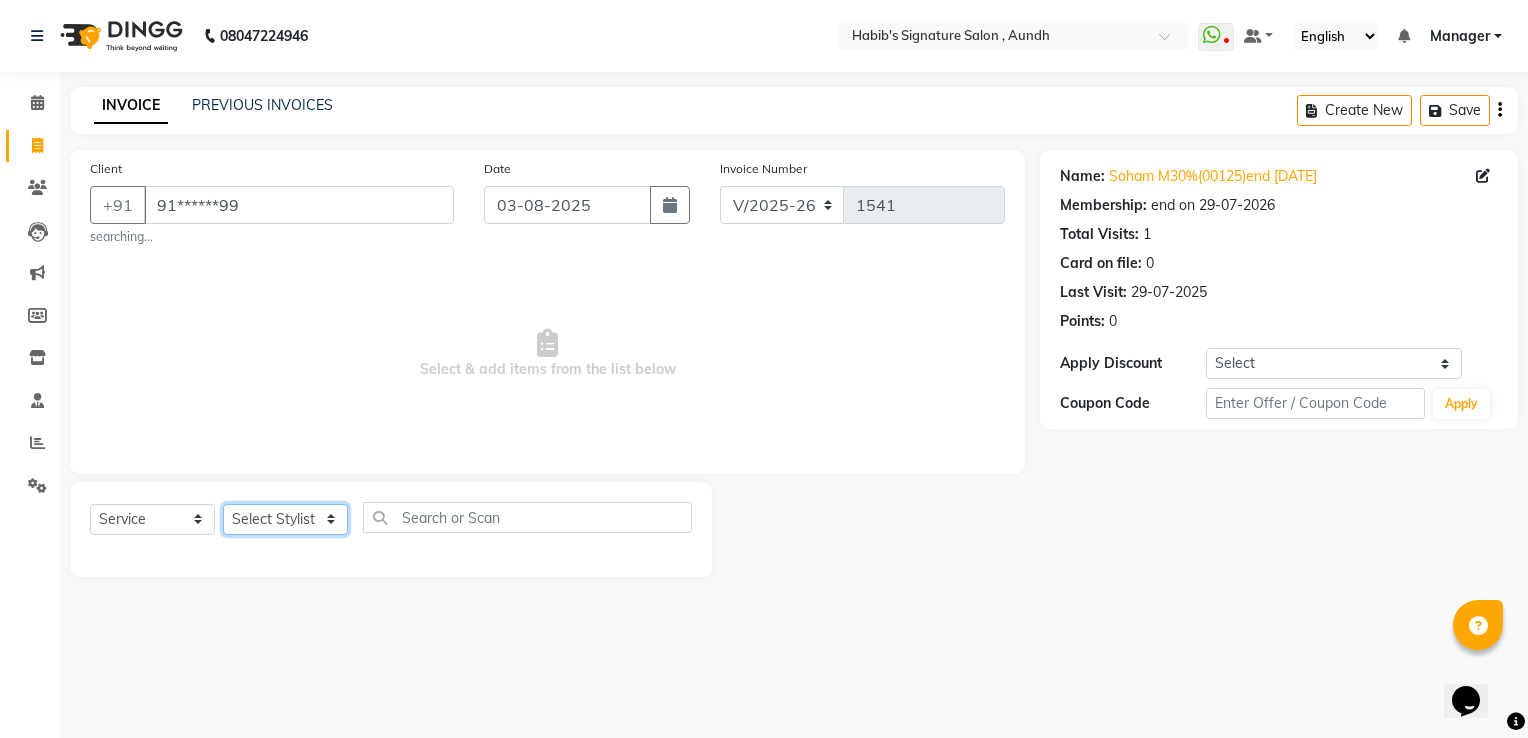 select on "55303" 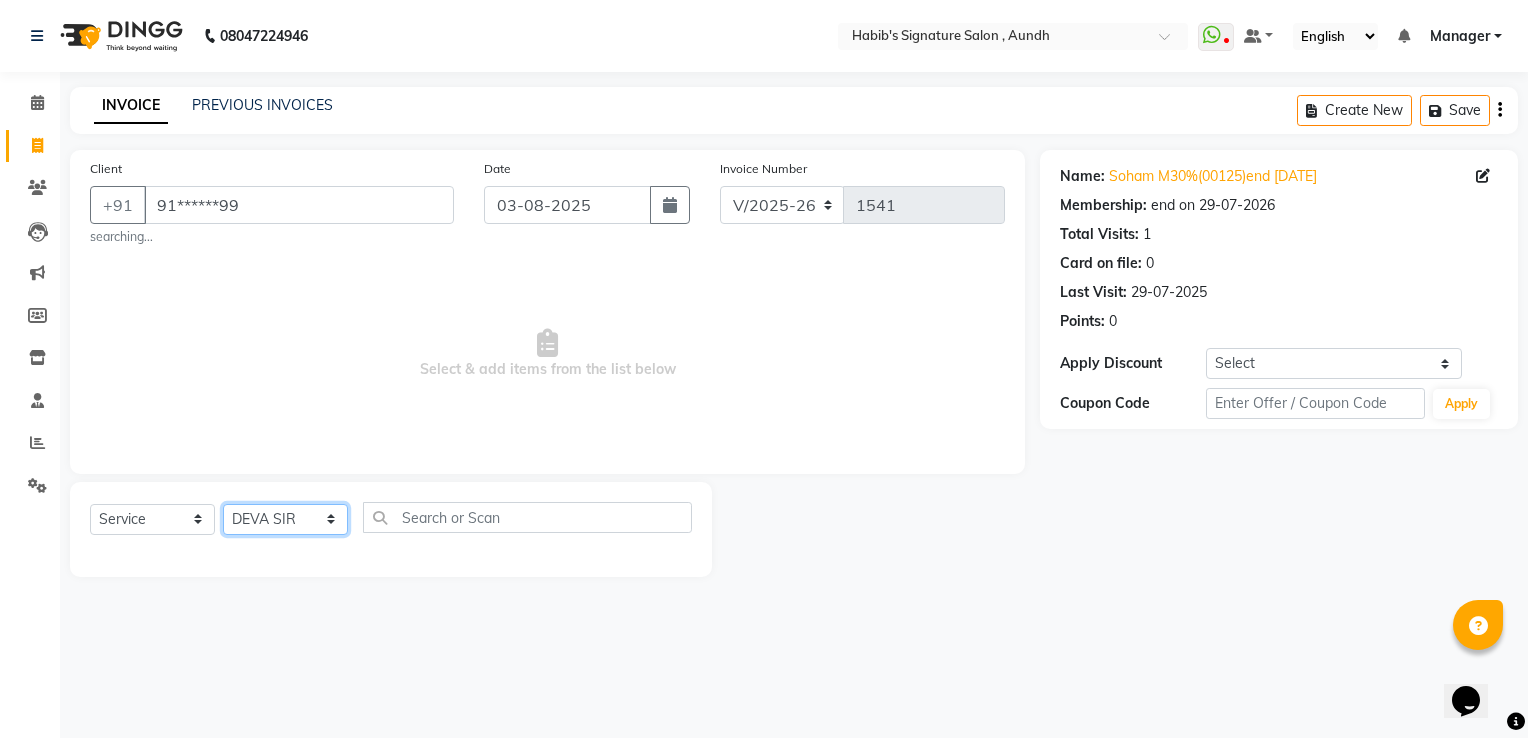 click on "Select Stylist Ankit  Sir DEEPAK SAUDAGAR DEVA SIR Diya durgesh GANESH Guddu Manager nancy grover POOJA PRASAN preeti Priyanka Jadhav rahul Ruthvik Shinde sagar vilaskar Sajid Shahid shimon SIMON WAKAD 2 SUMIT Suraj Tak" 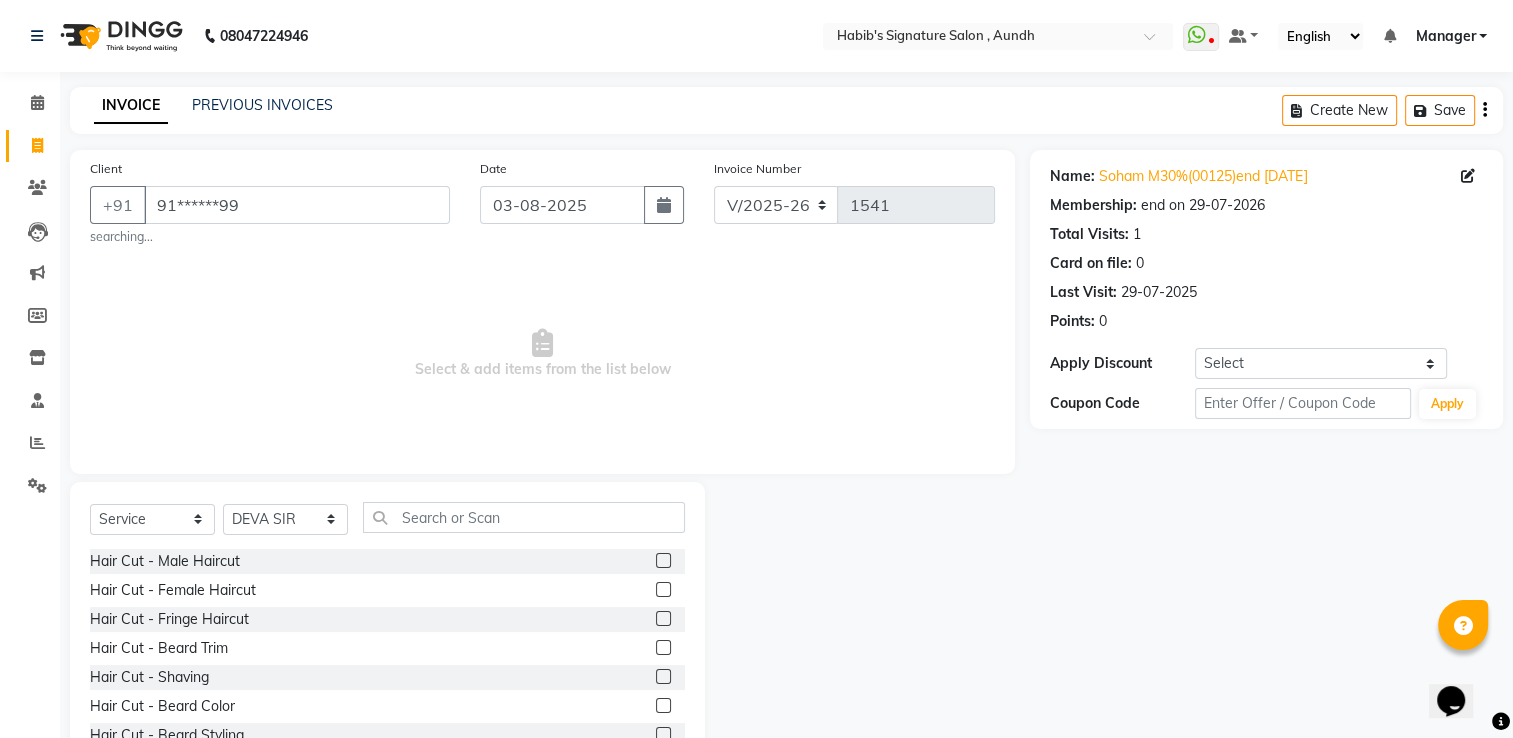 click 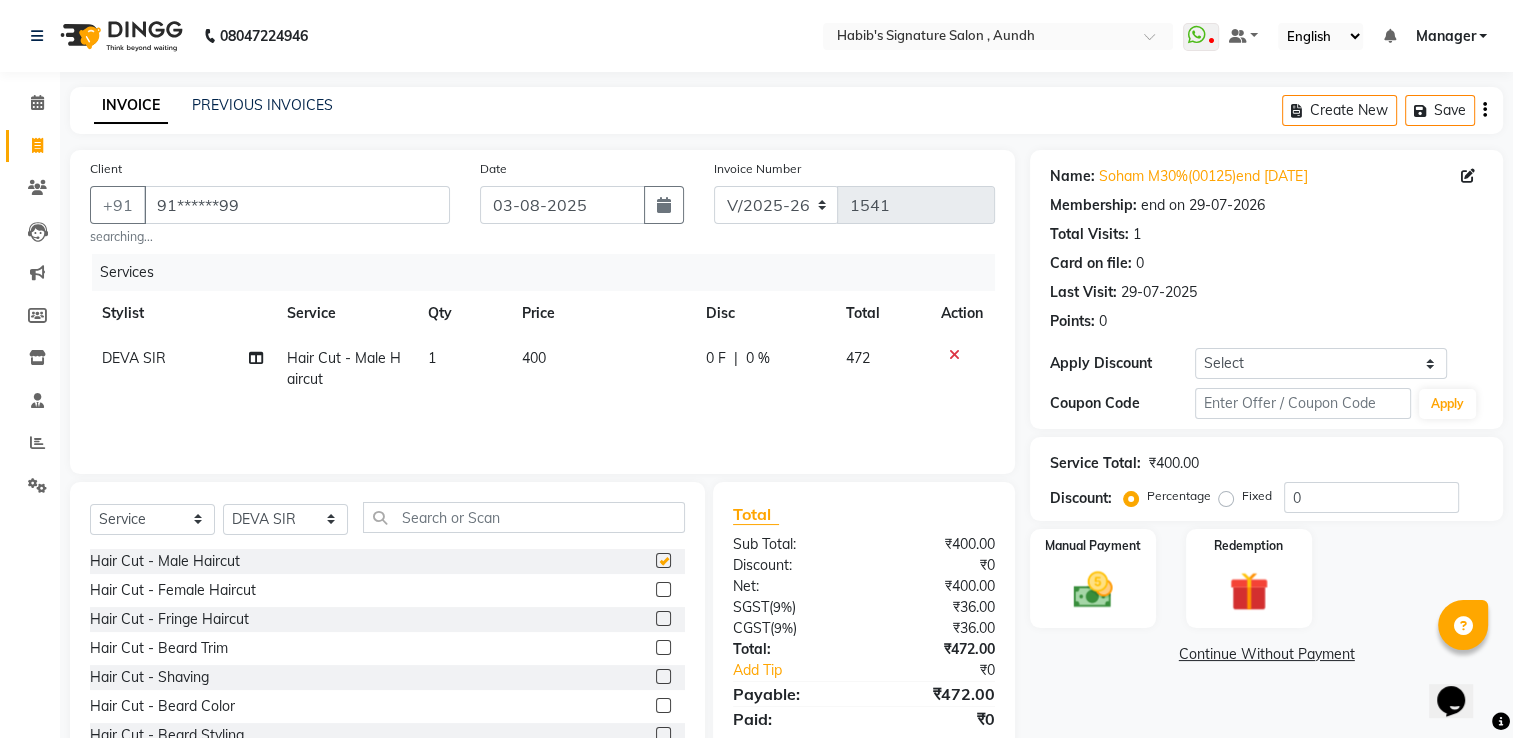 checkbox on "false" 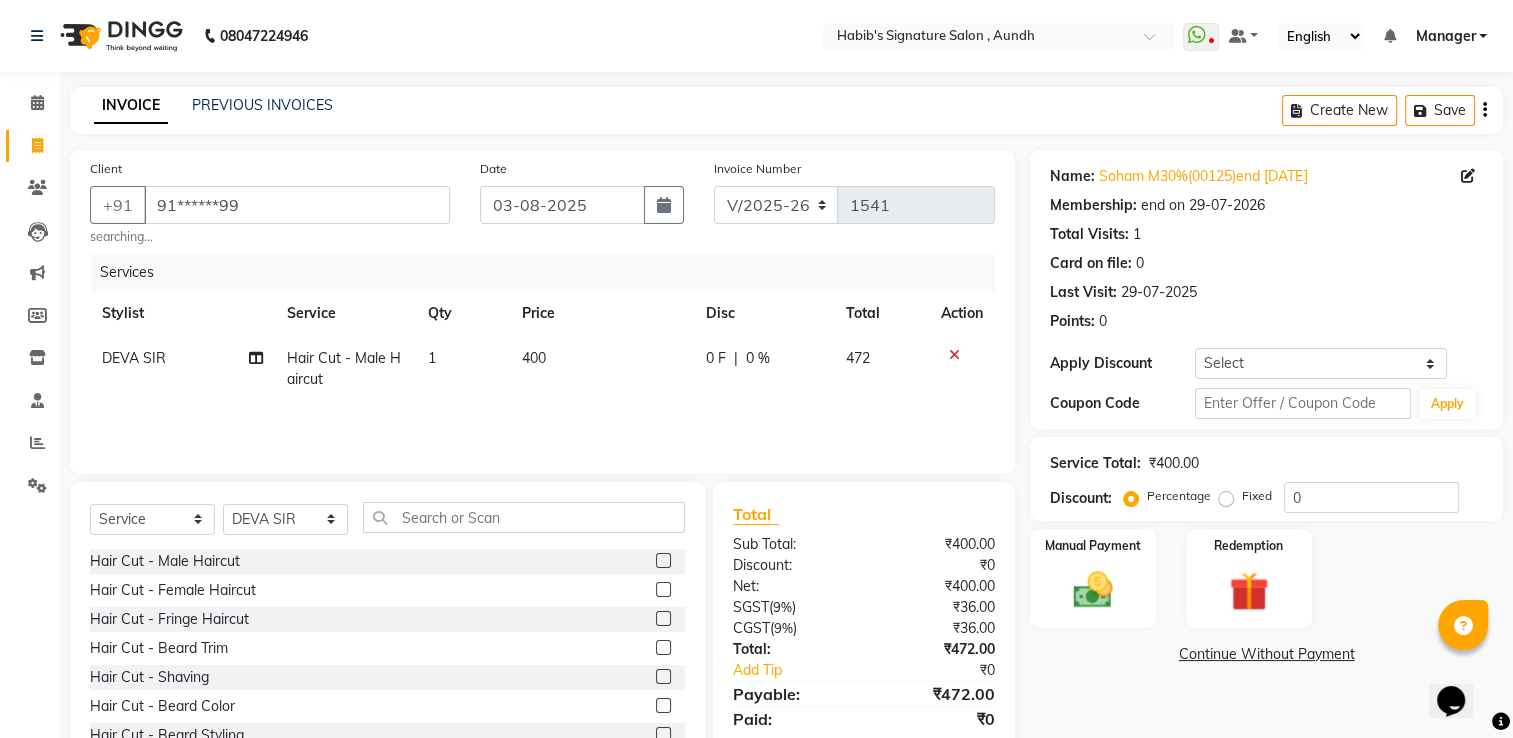 click 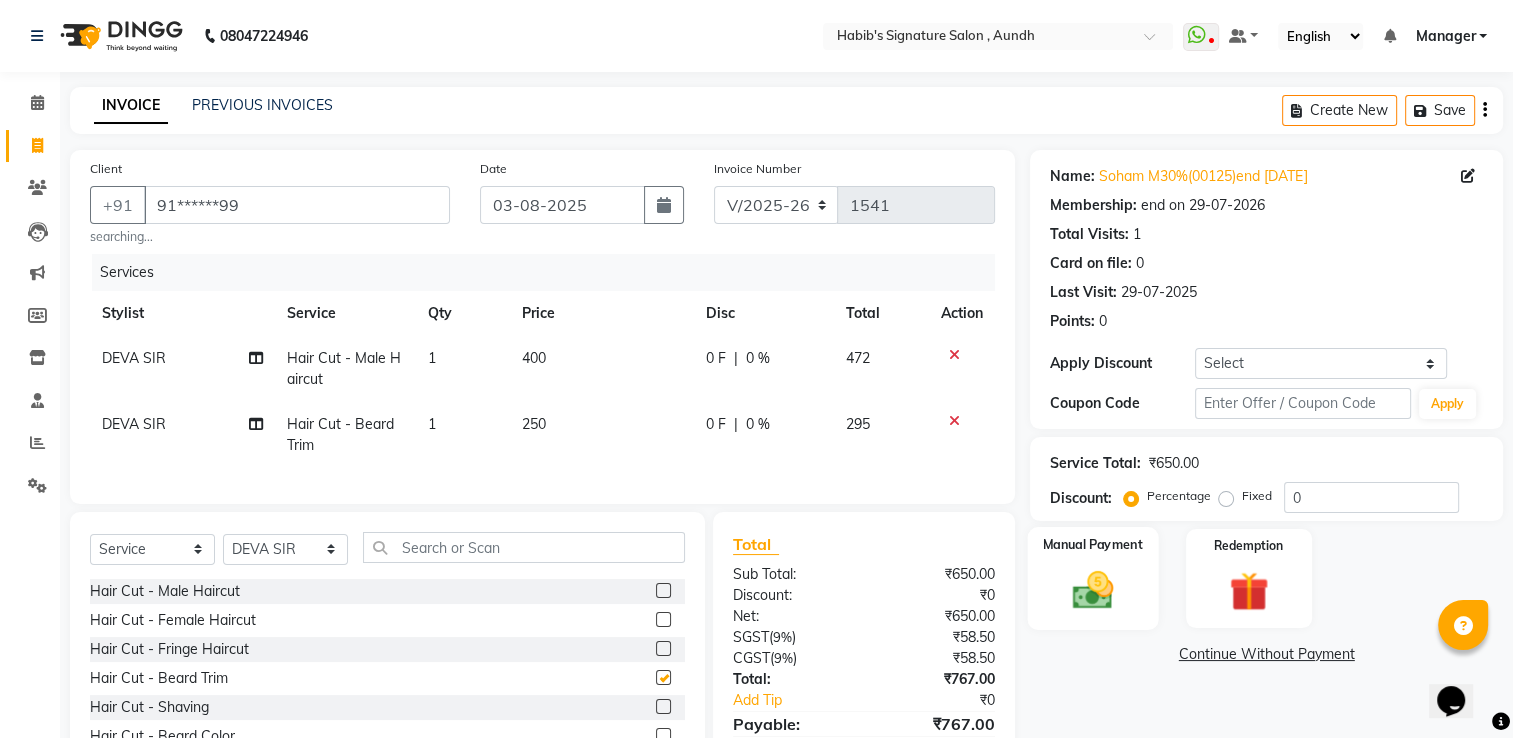checkbox on "false" 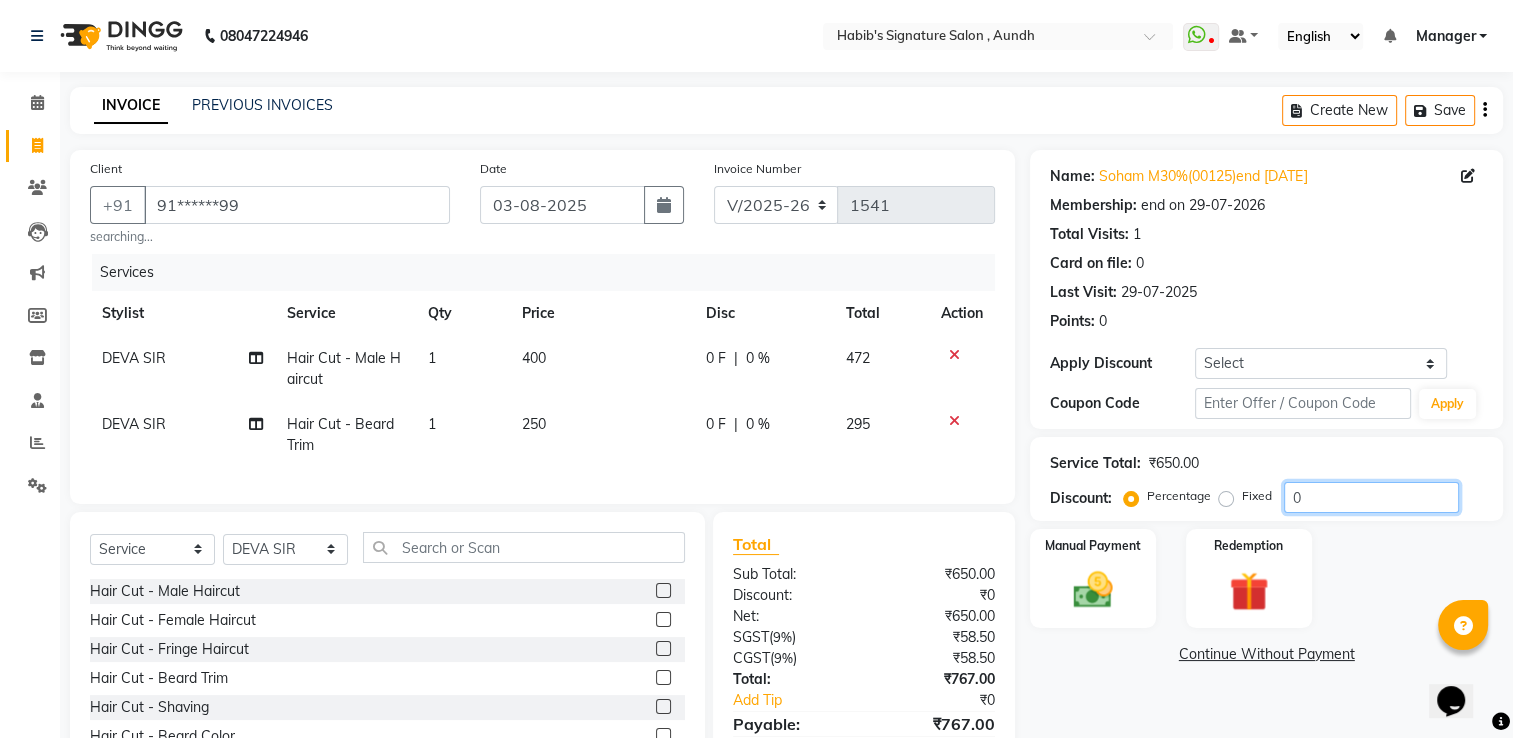 click on "0" 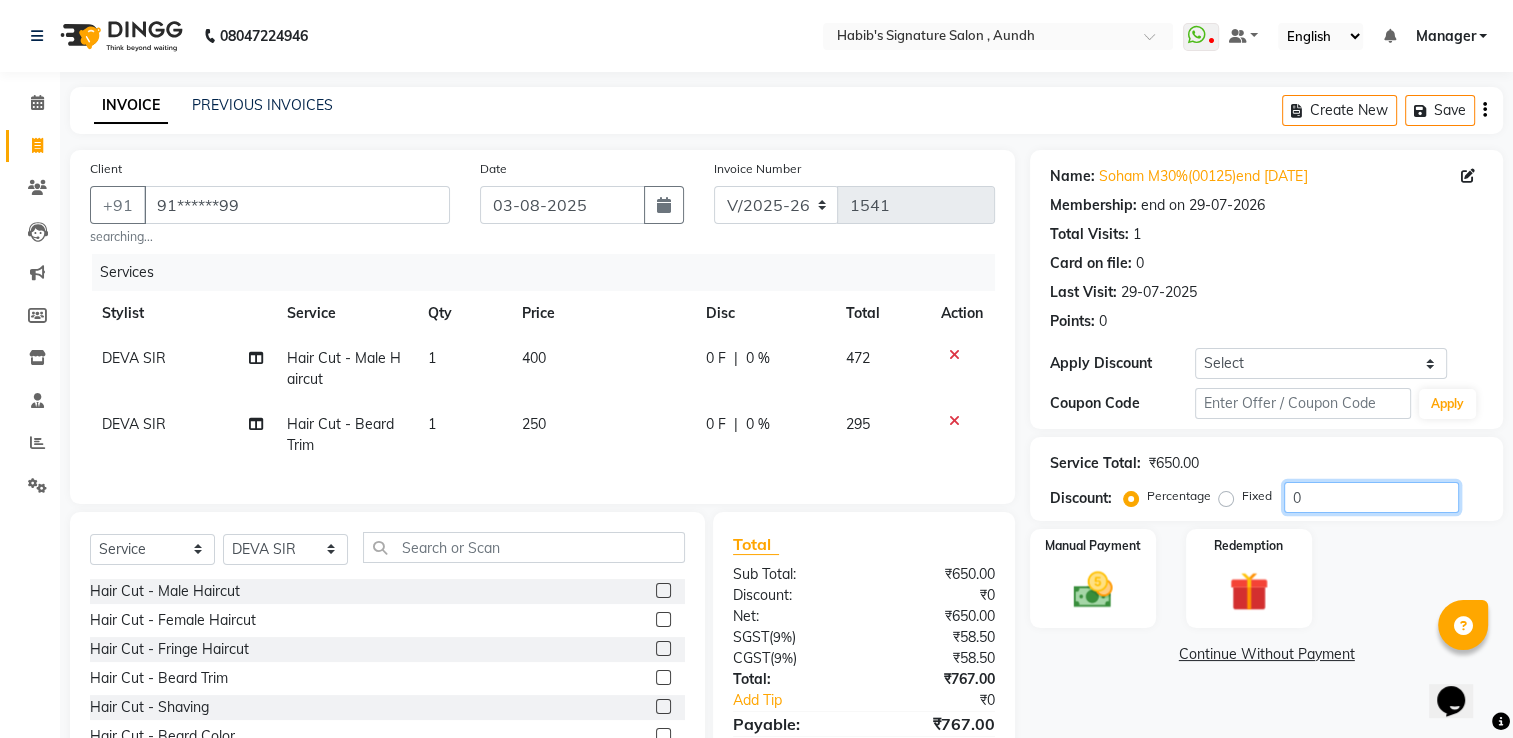 click on "0" 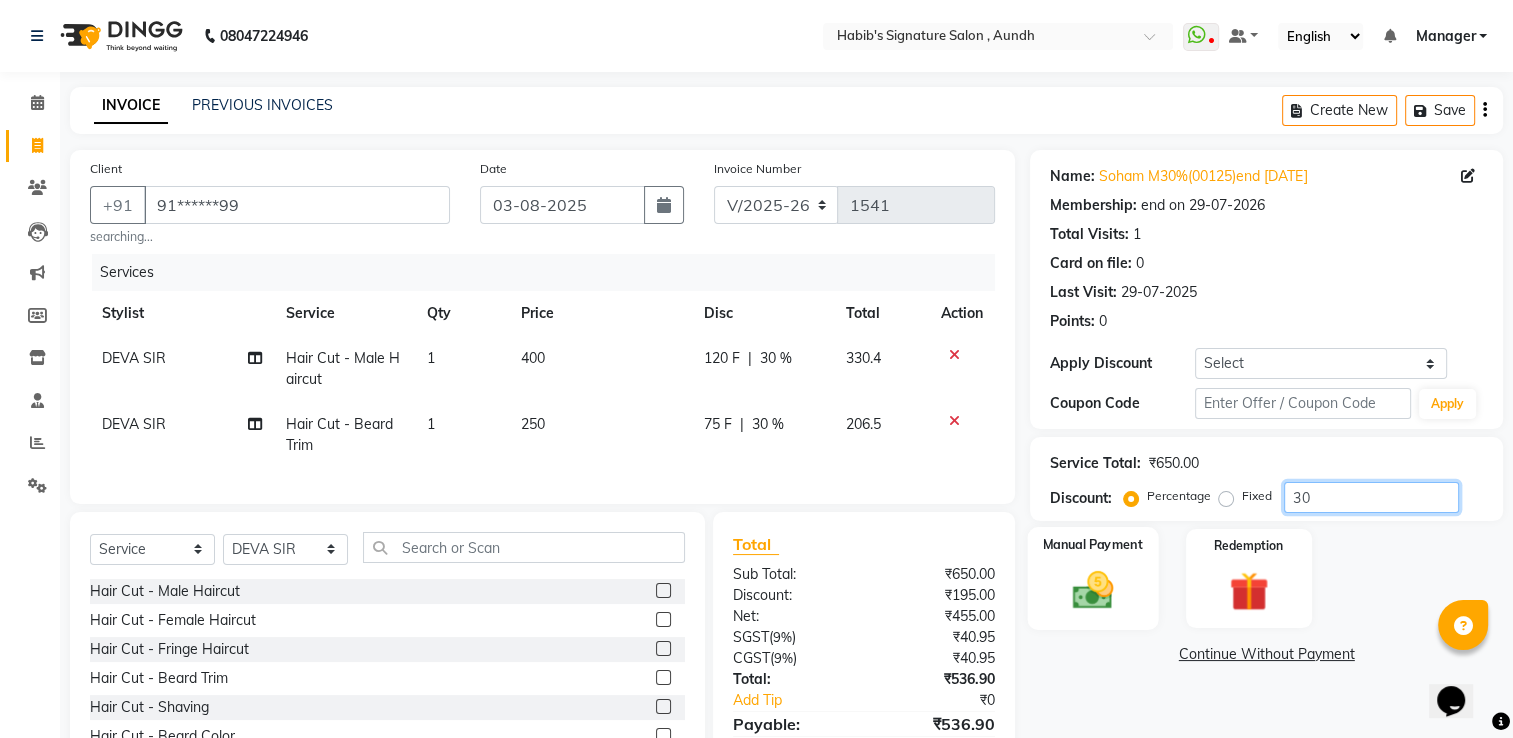 type on "30" 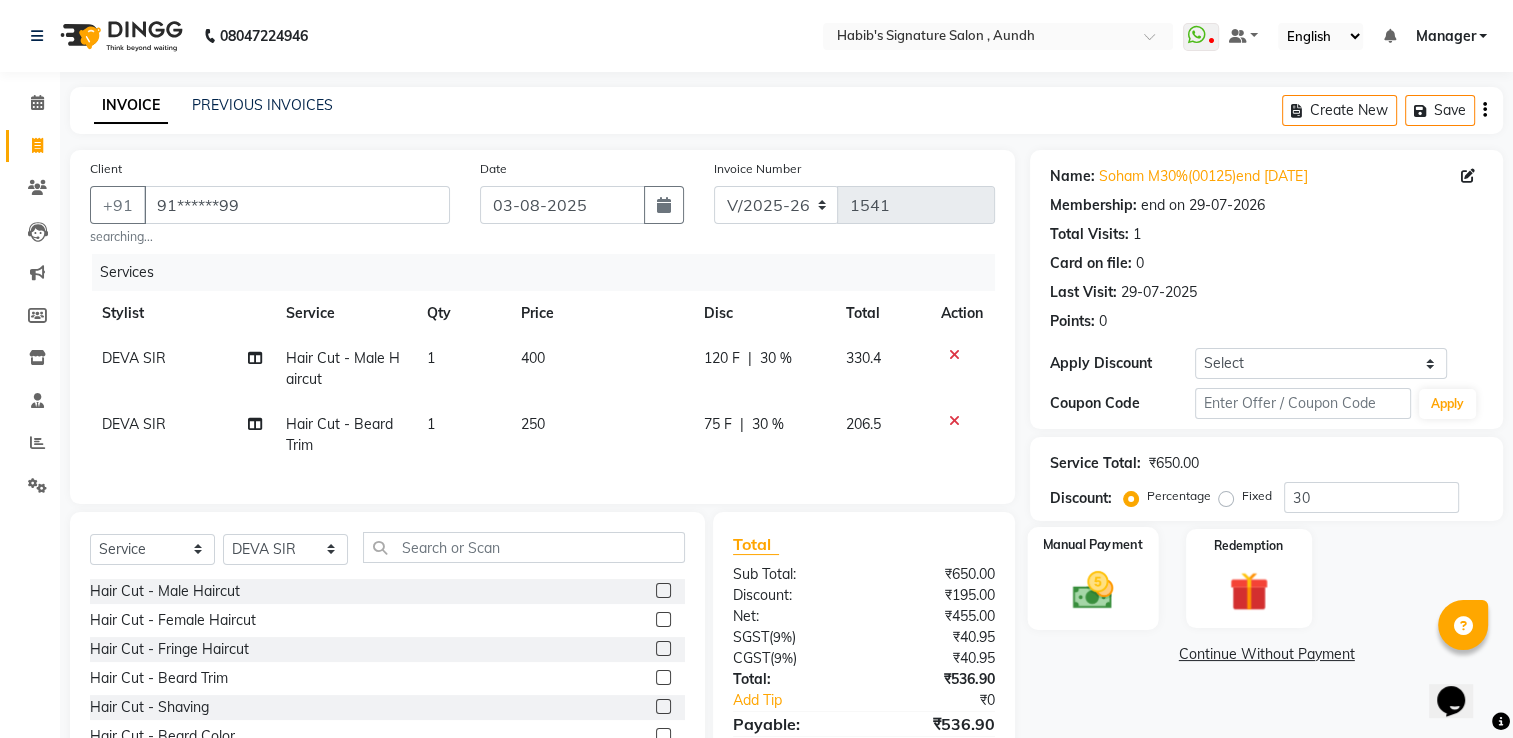 click 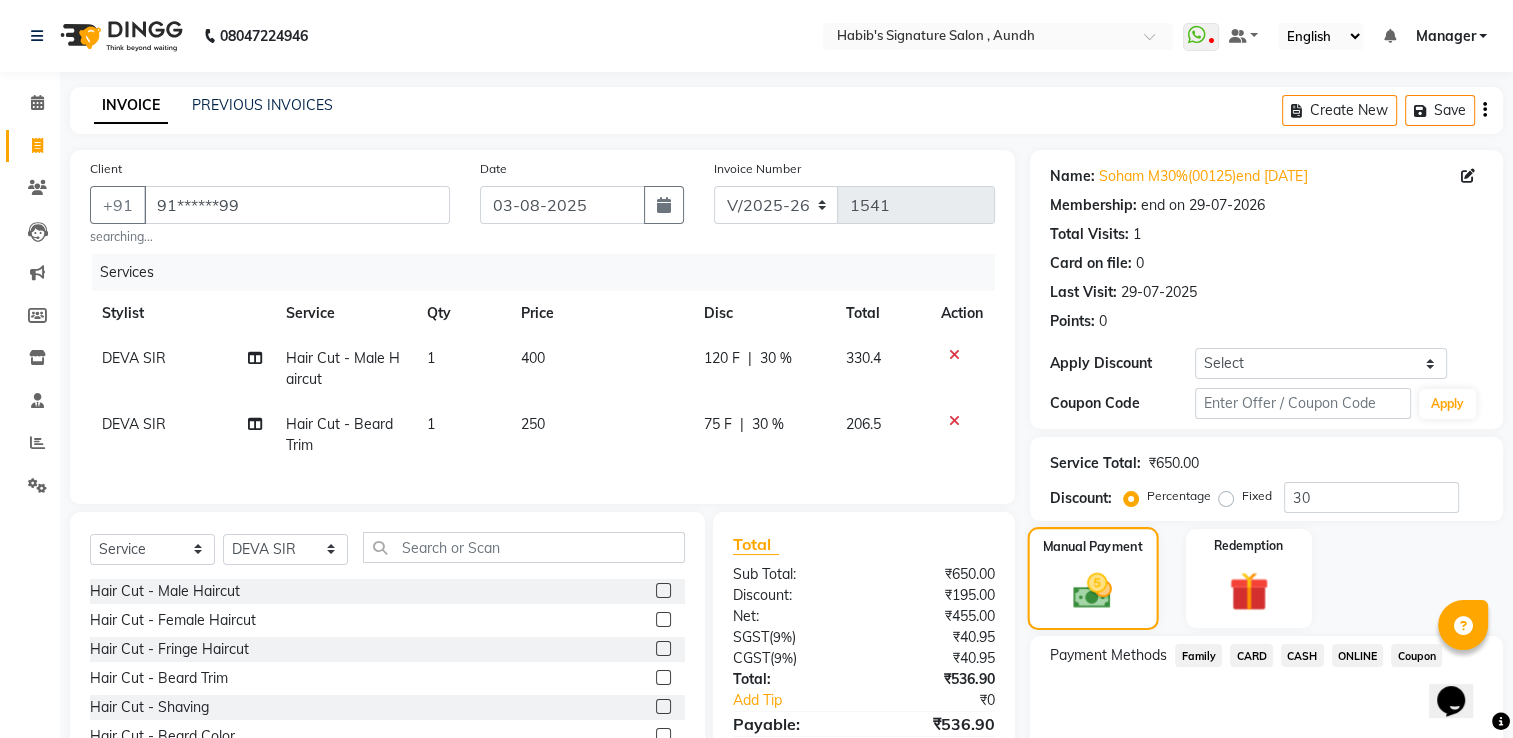 scroll, scrollTop: 115, scrollLeft: 0, axis: vertical 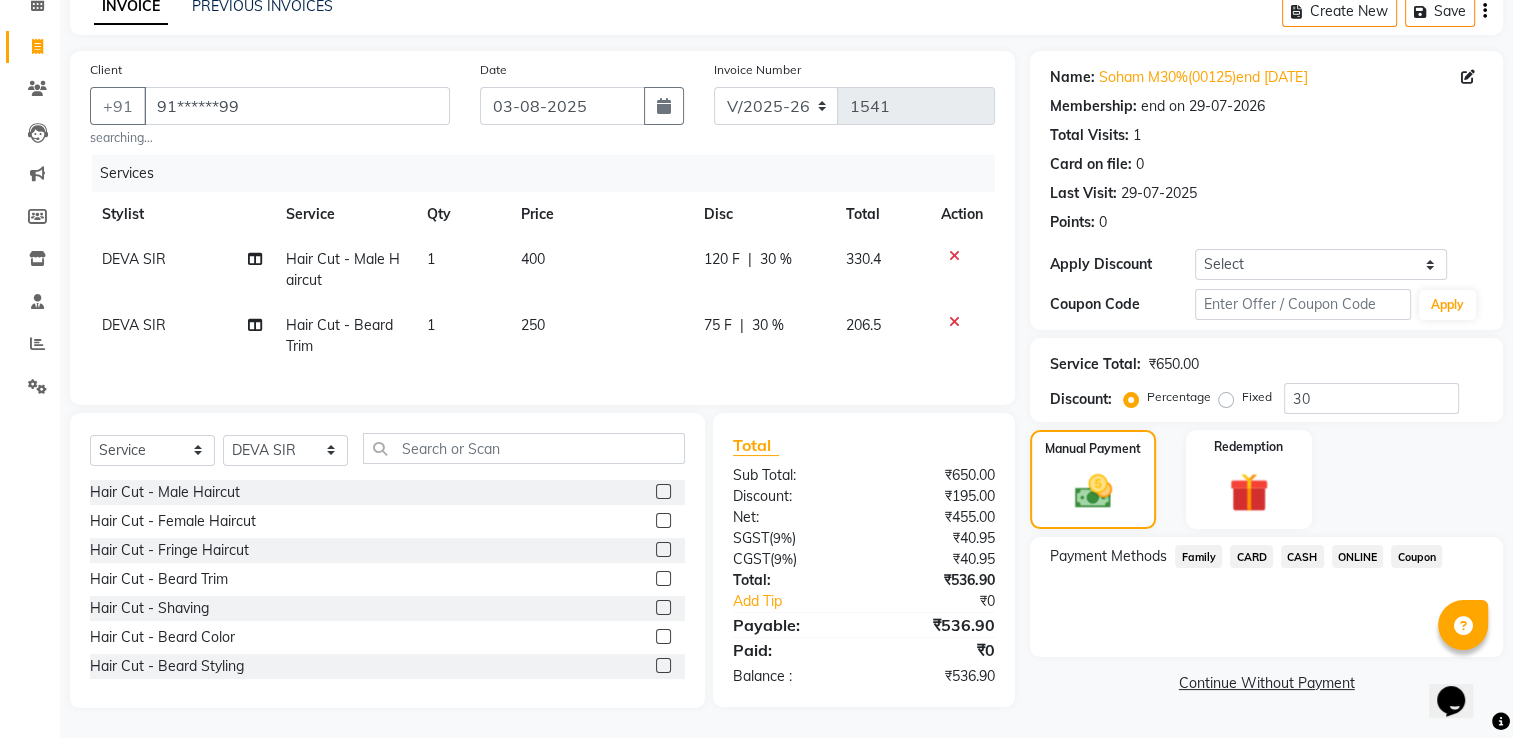 click on "CASH" 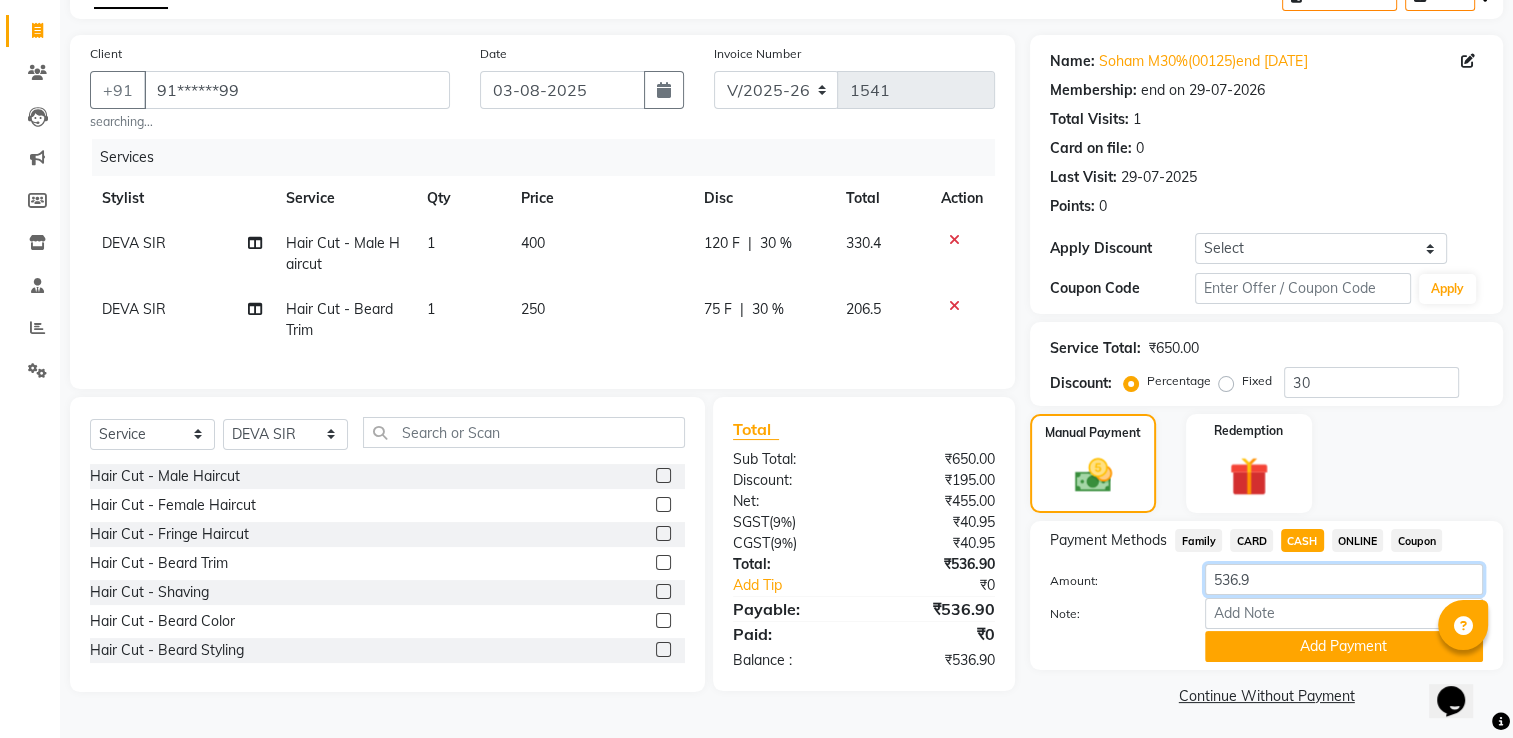 click on "536.9" 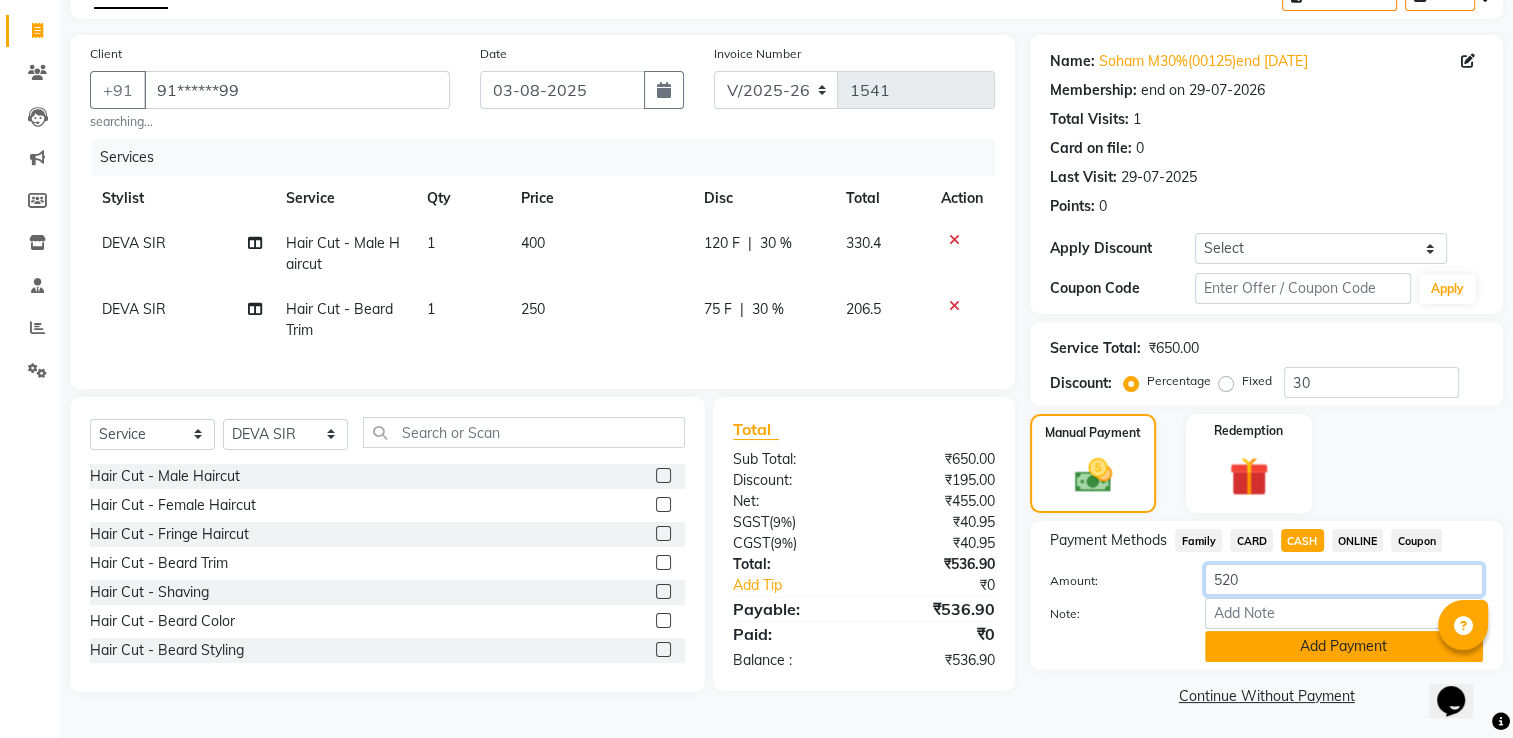 type on "520" 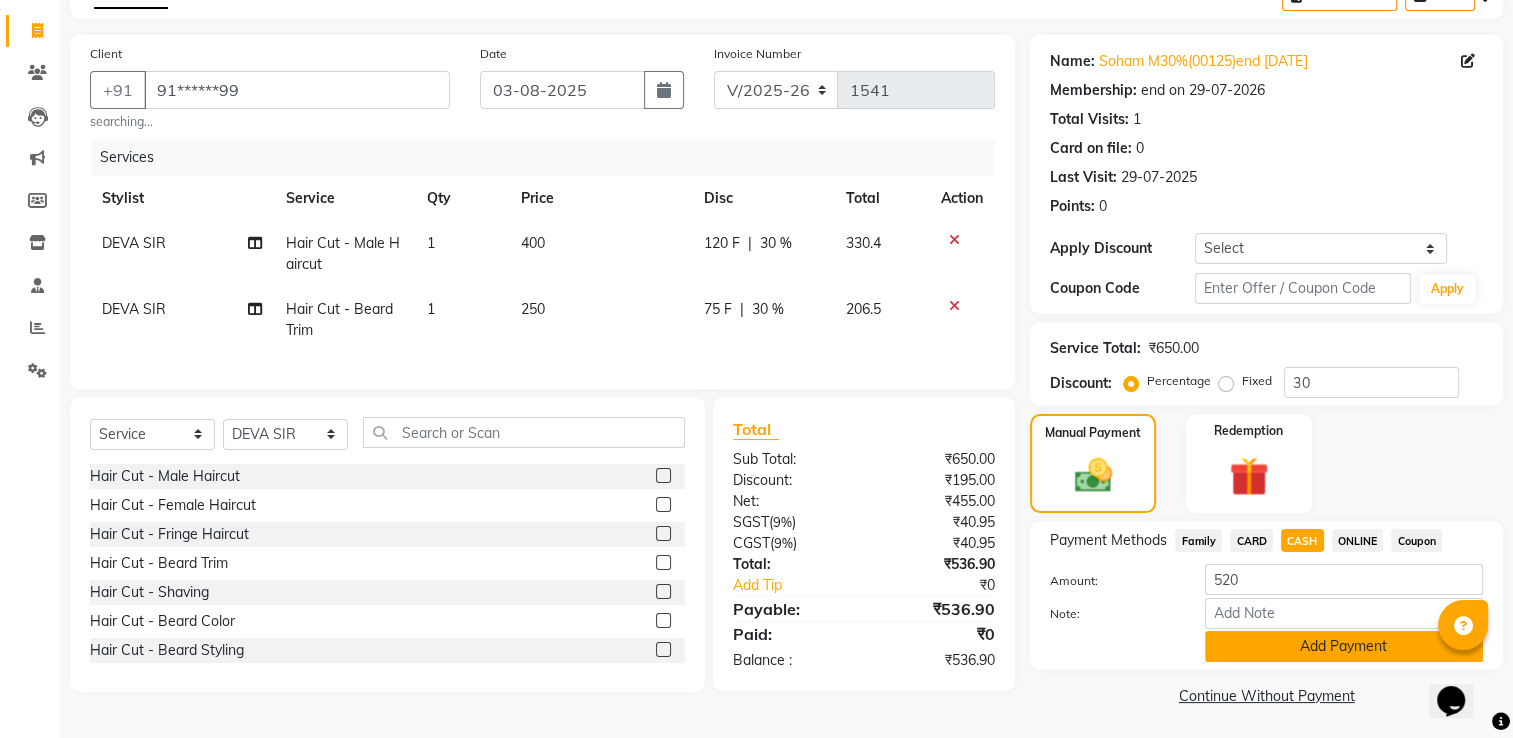 click on "Add Payment" 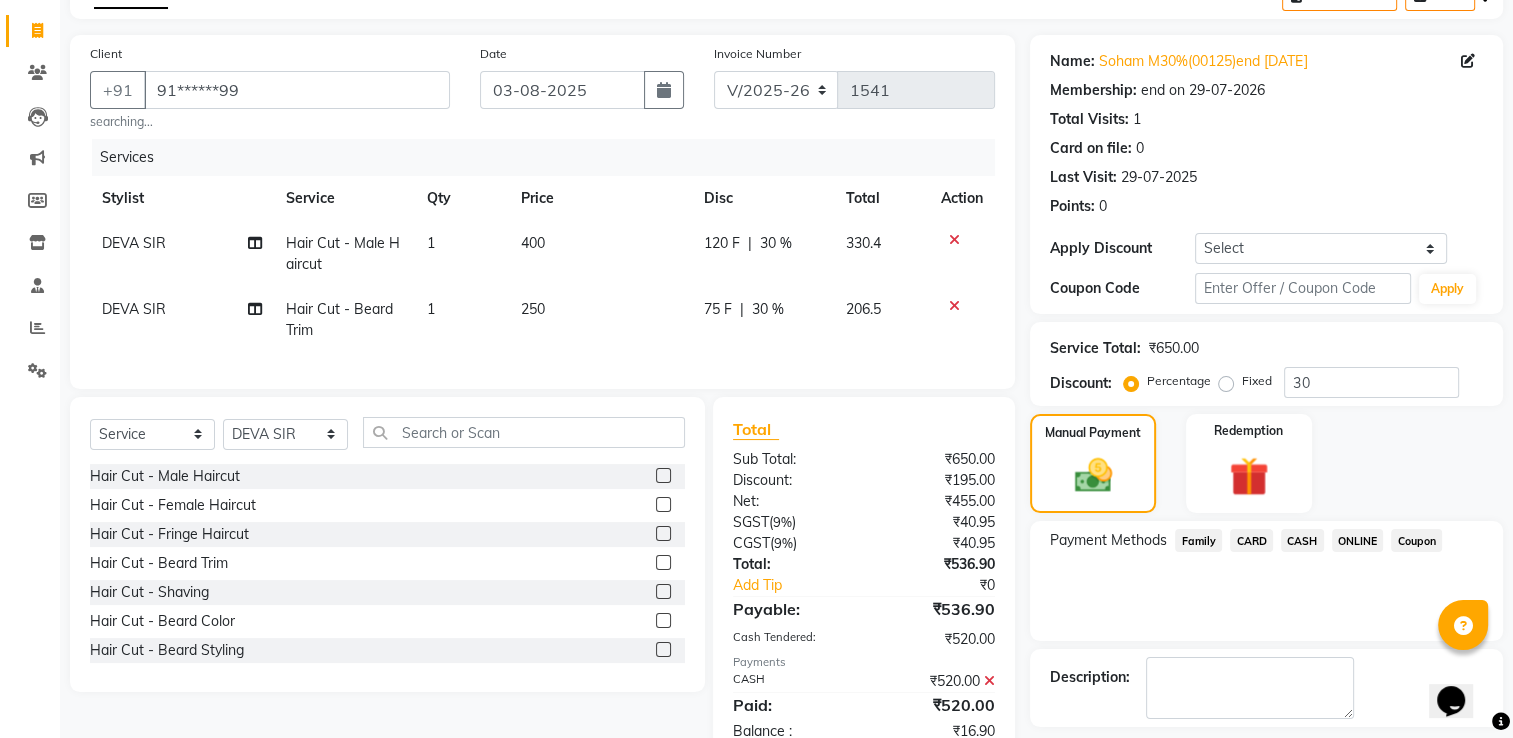 scroll, scrollTop: 200, scrollLeft: 0, axis: vertical 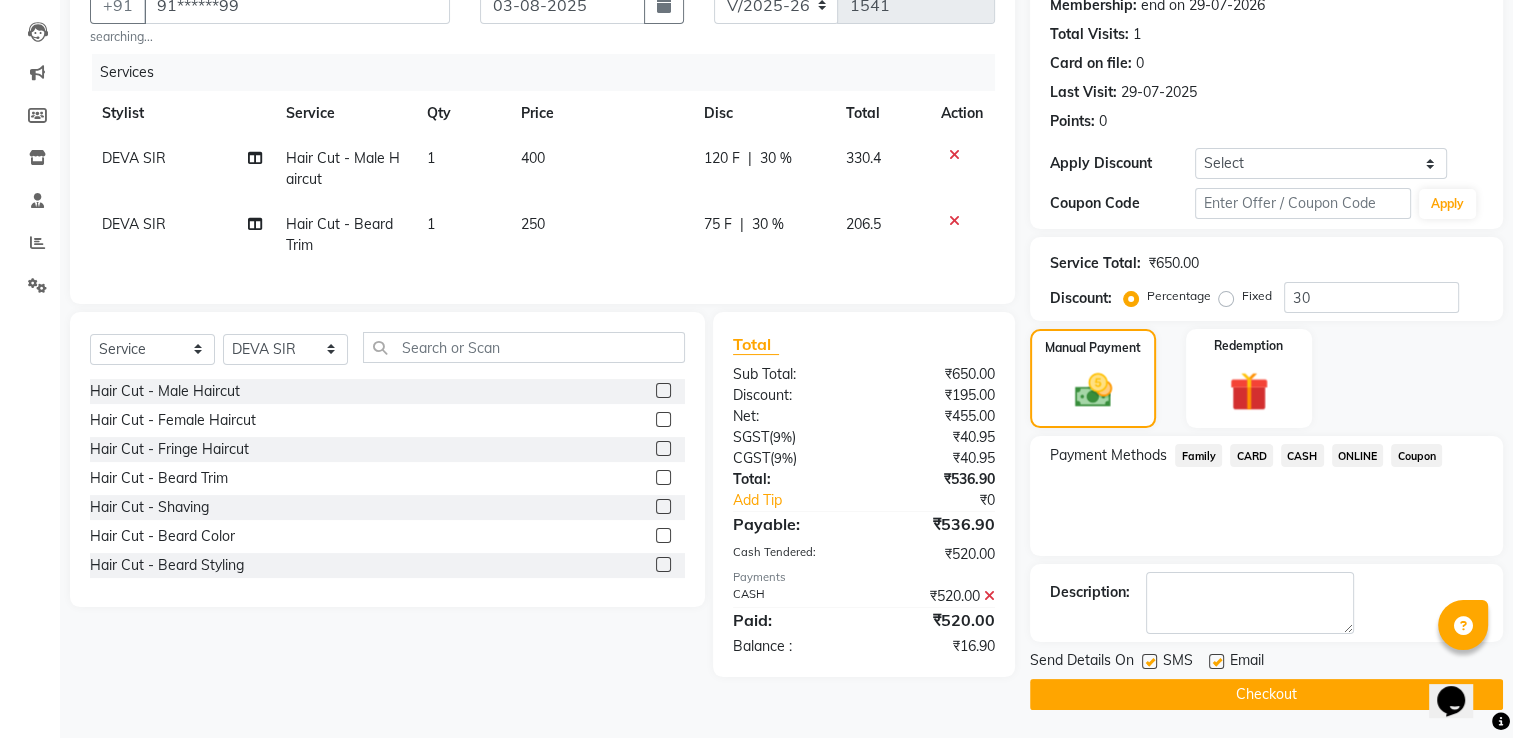 click on "Checkout" 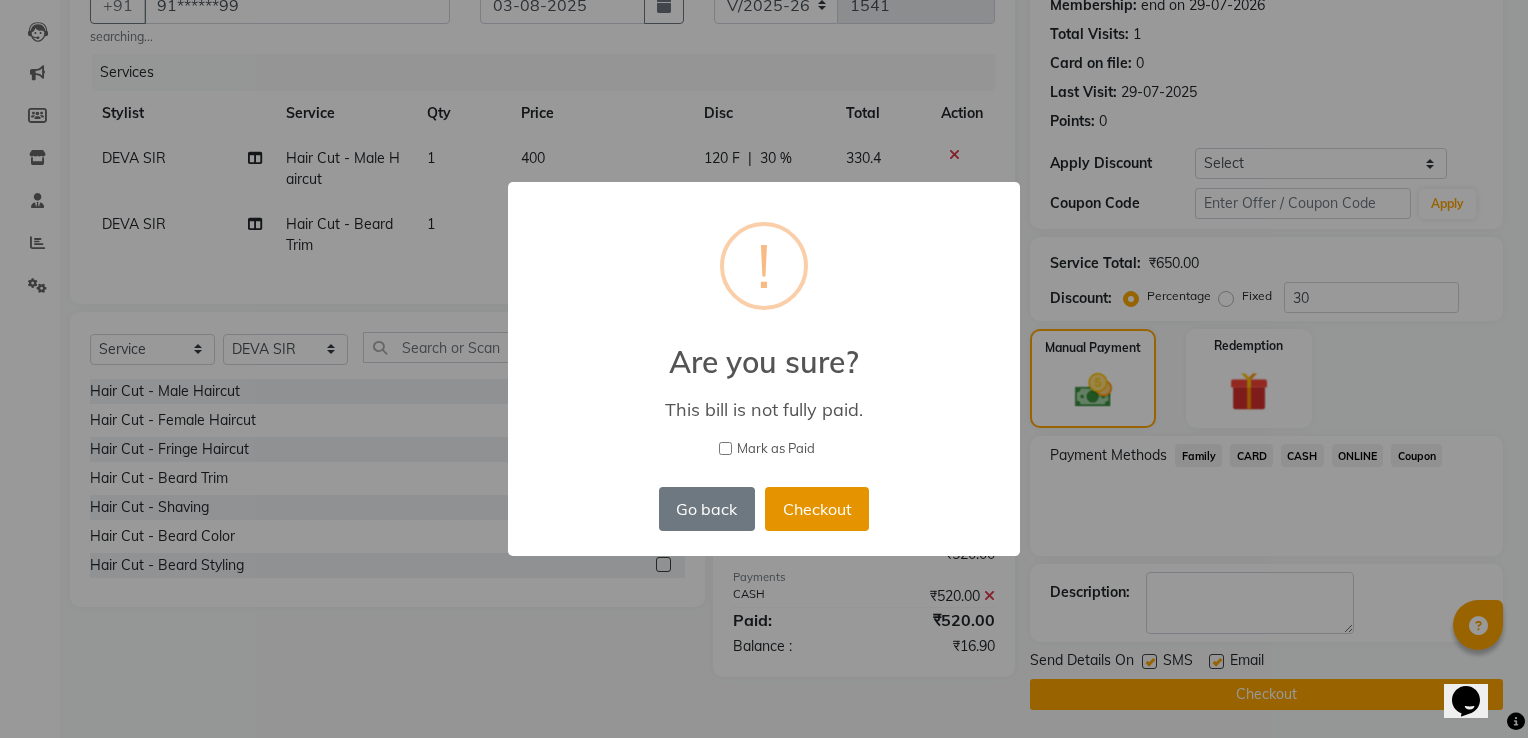 click on "Checkout" at bounding box center [817, 509] 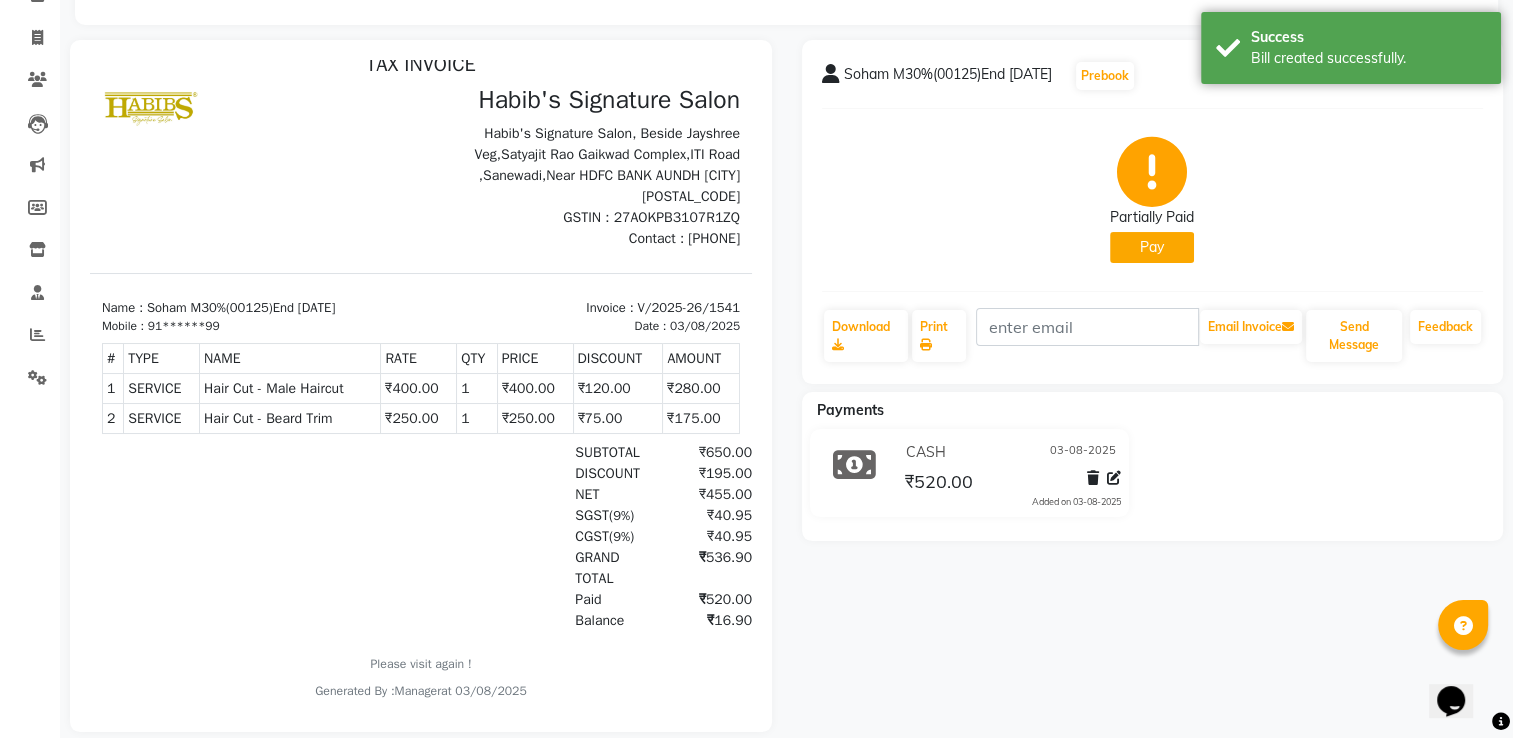 scroll, scrollTop: 0, scrollLeft: 0, axis: both 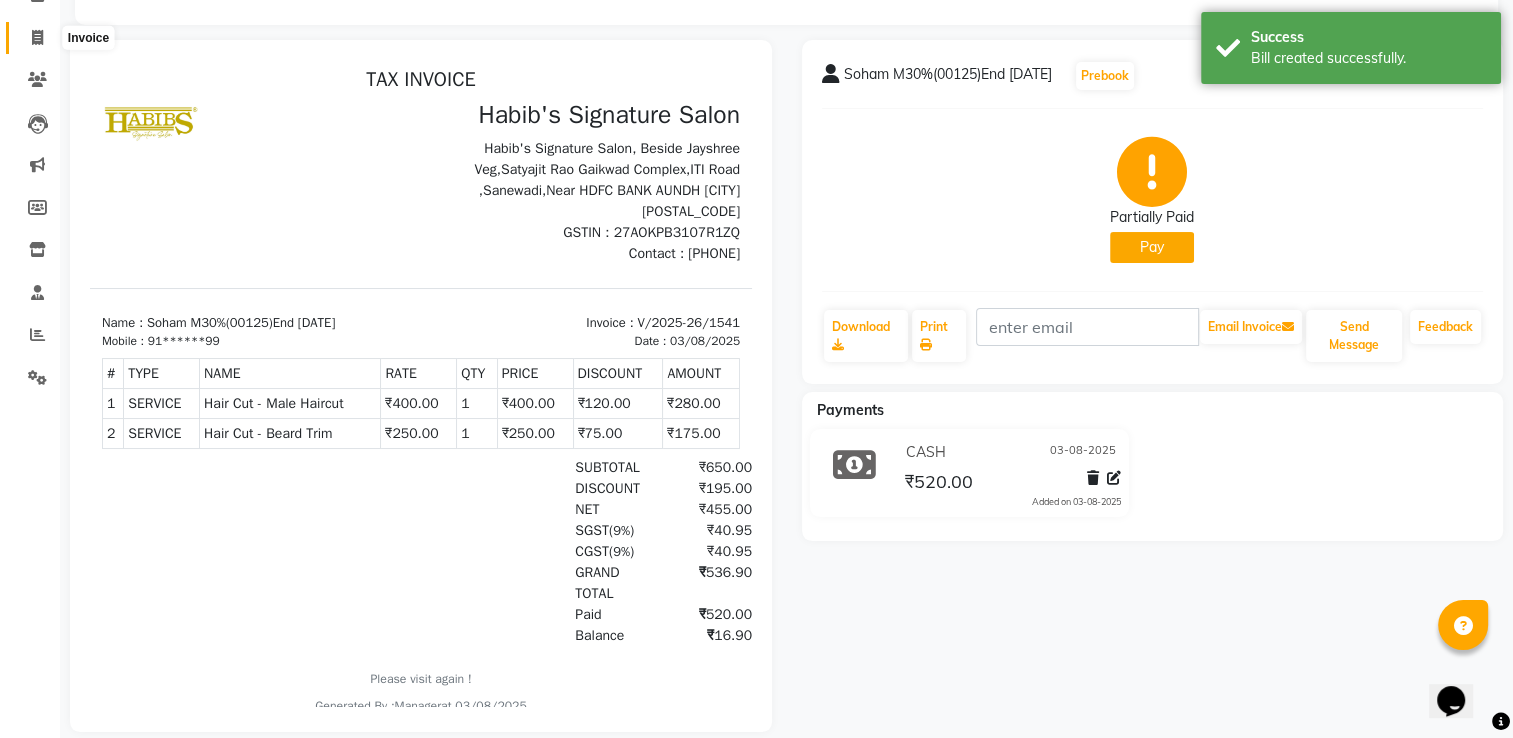 click 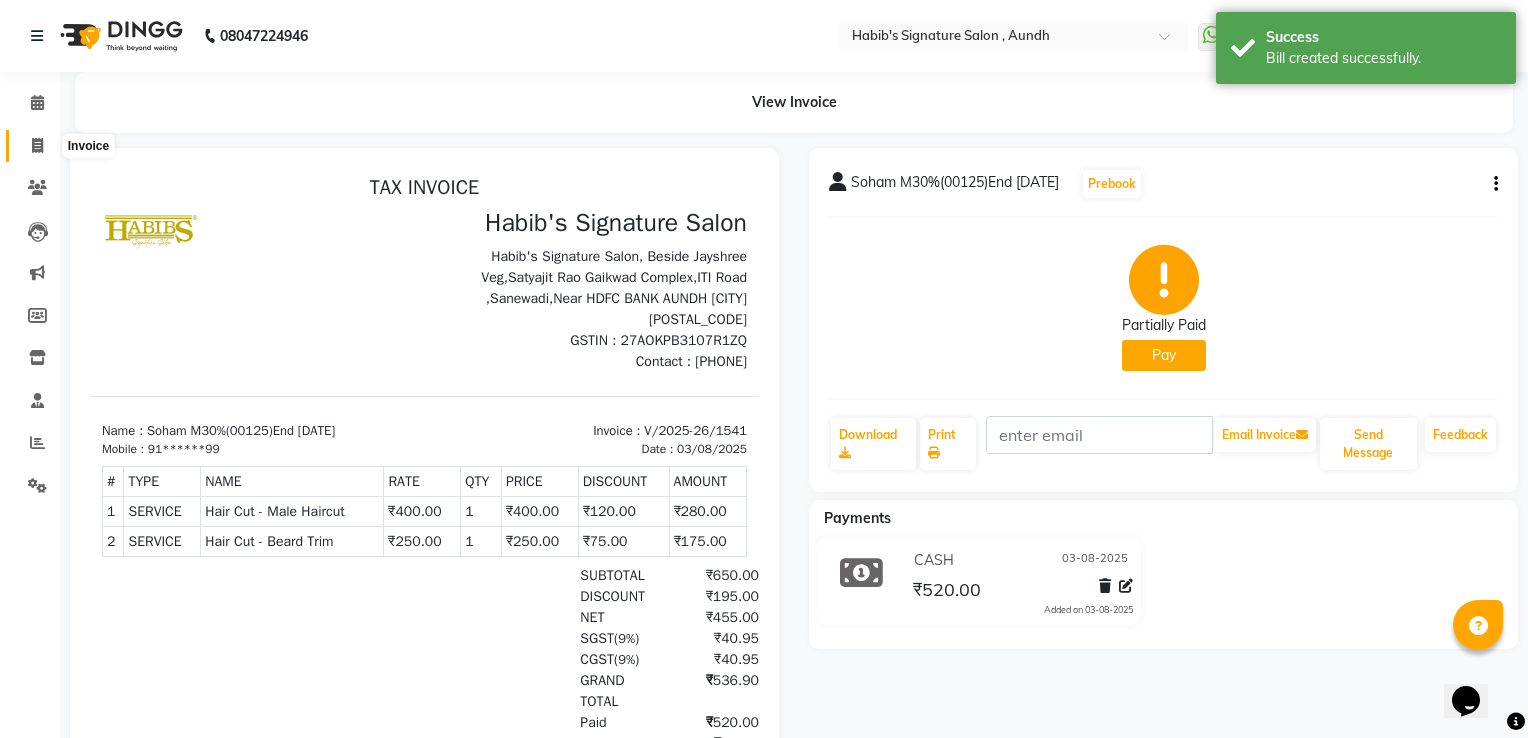 select on "service" 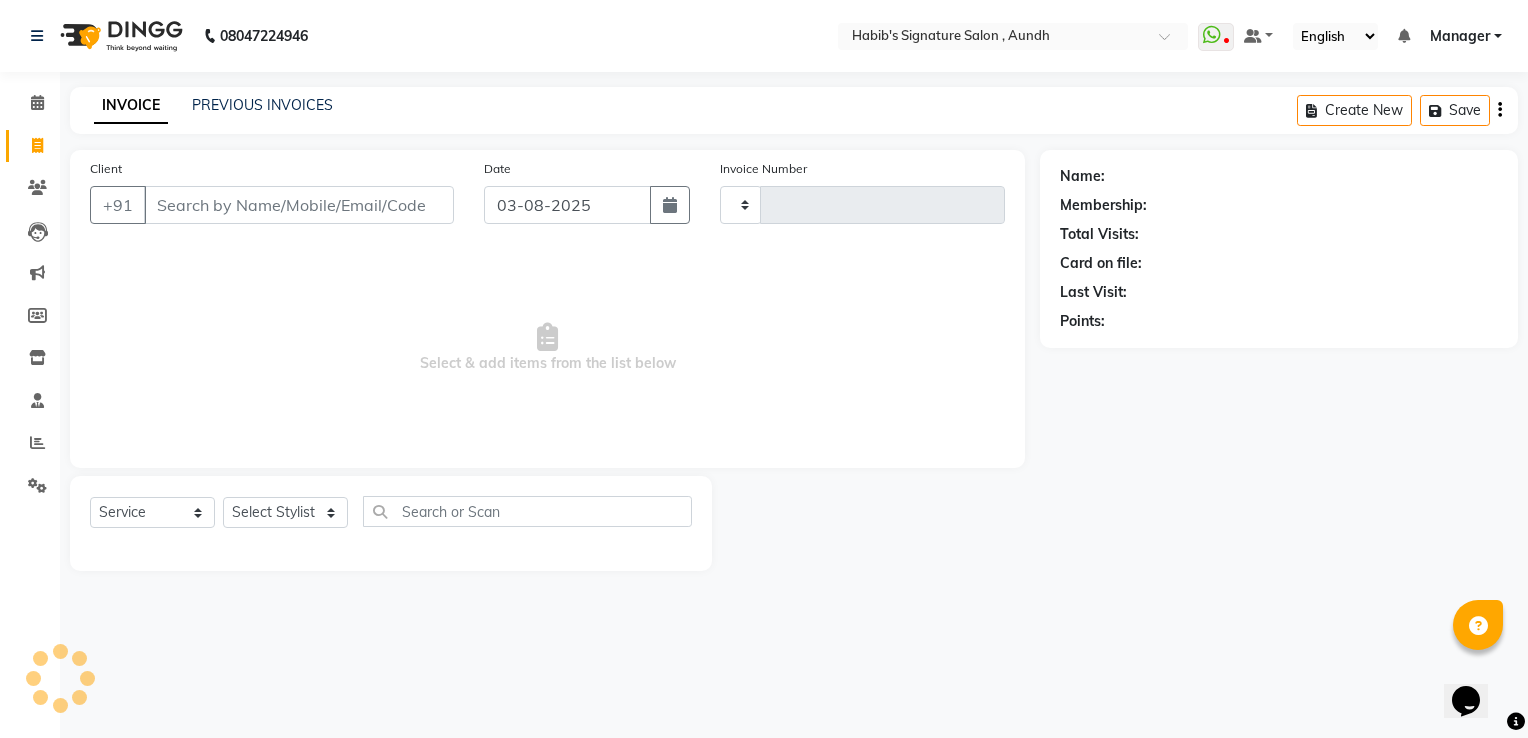 type on "1542" 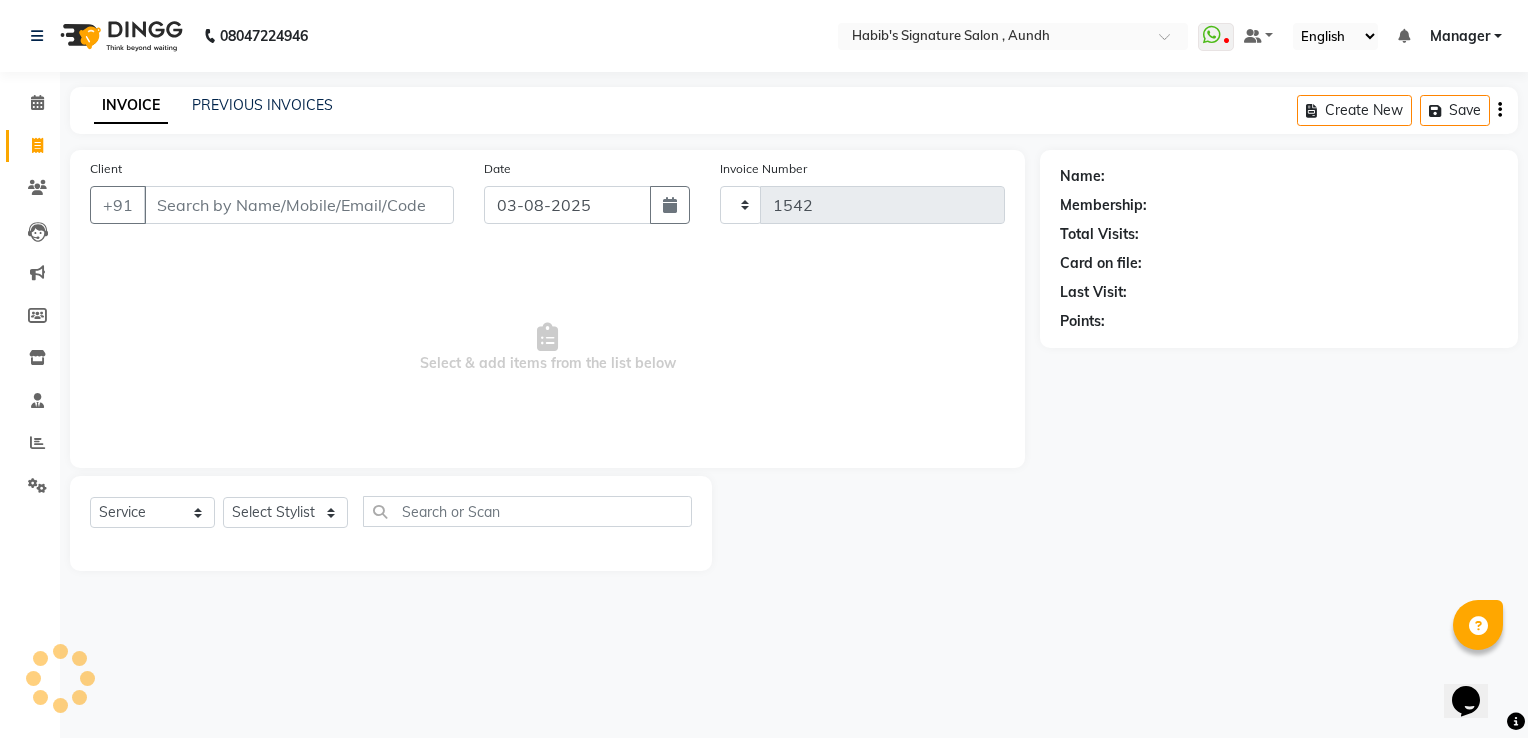 select on "6342" 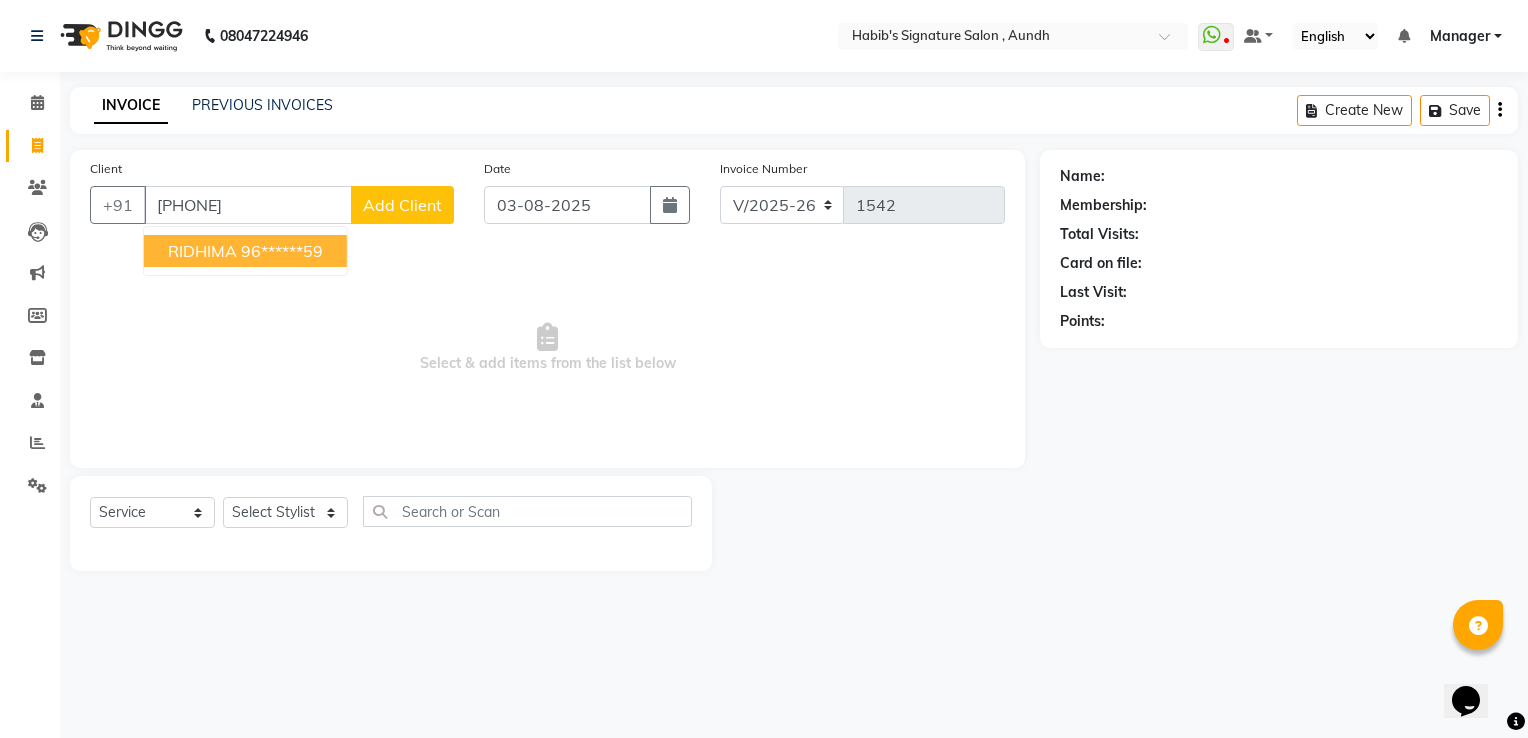 click on "RIDHIMA" at bounding box center [202, 251] 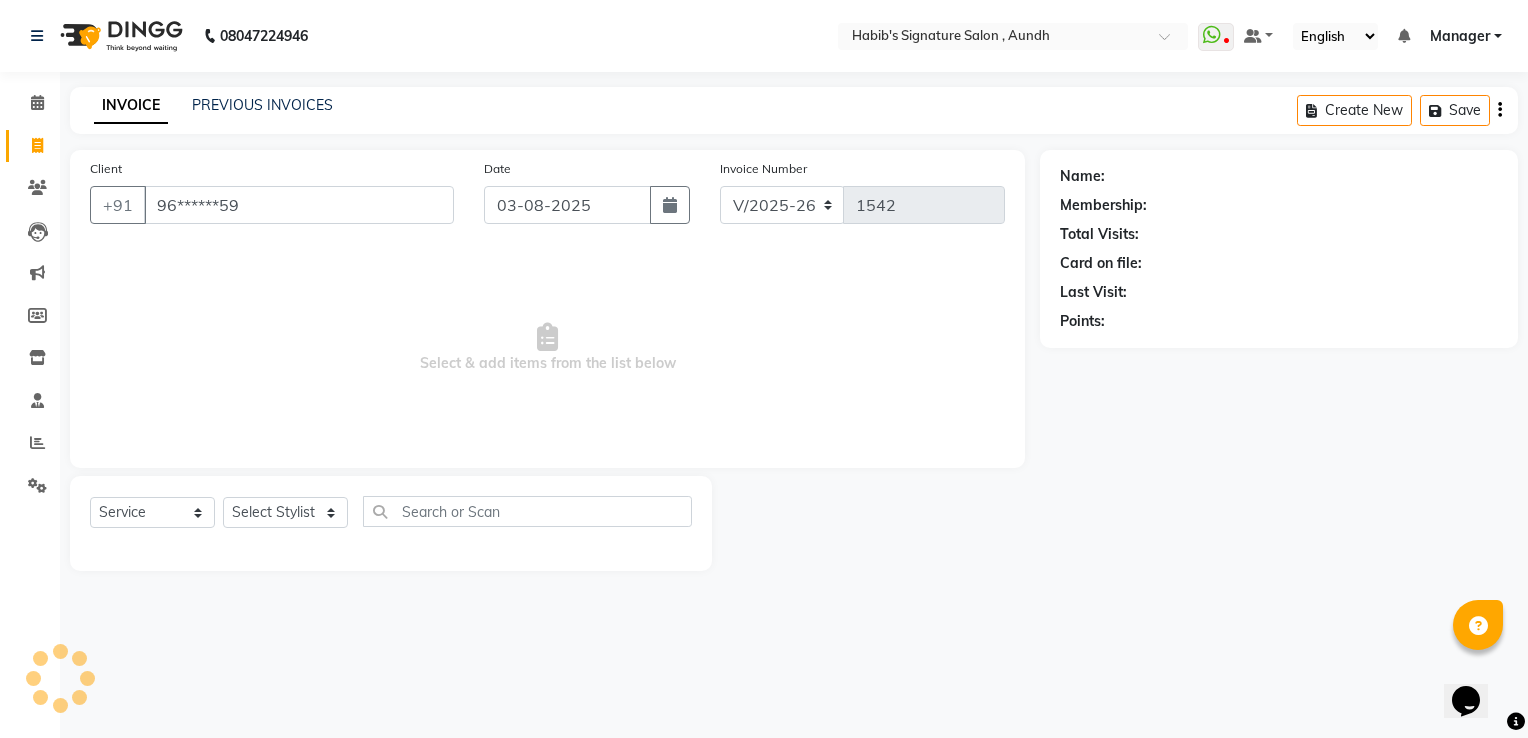 type on "96******59" 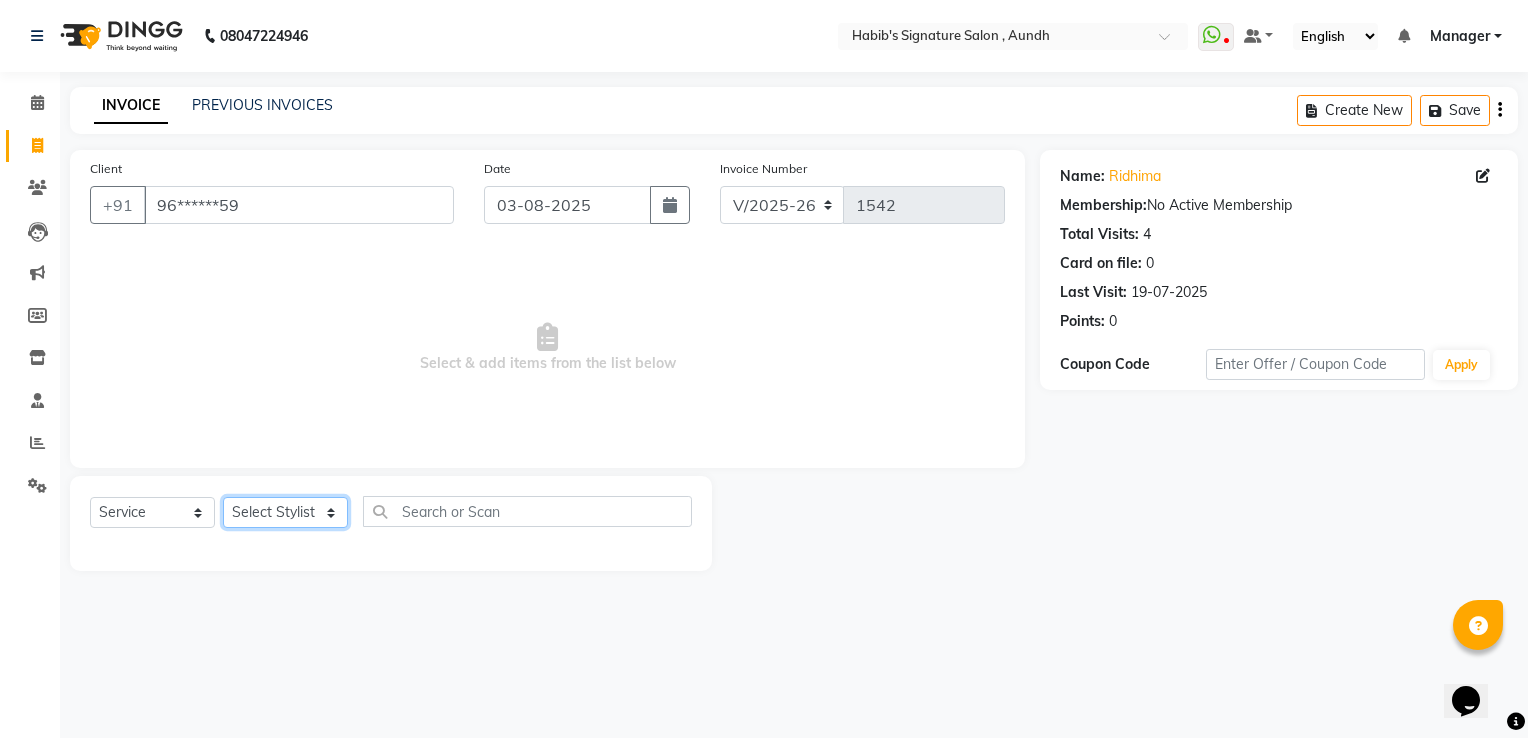 click on "Select Stylist Ankit  Sir DEEPAK SAUDAGAR DEVA SIR Diya durgesh GANESH Guddu Manager nancy grover POOJA PRASAN preeti Priyanka Jadhav rahul Ruthvik Shinde sagar vilaskar Sajid Shahid shimon SIMON WAKAD 2 SUMIT Suraj Tak" 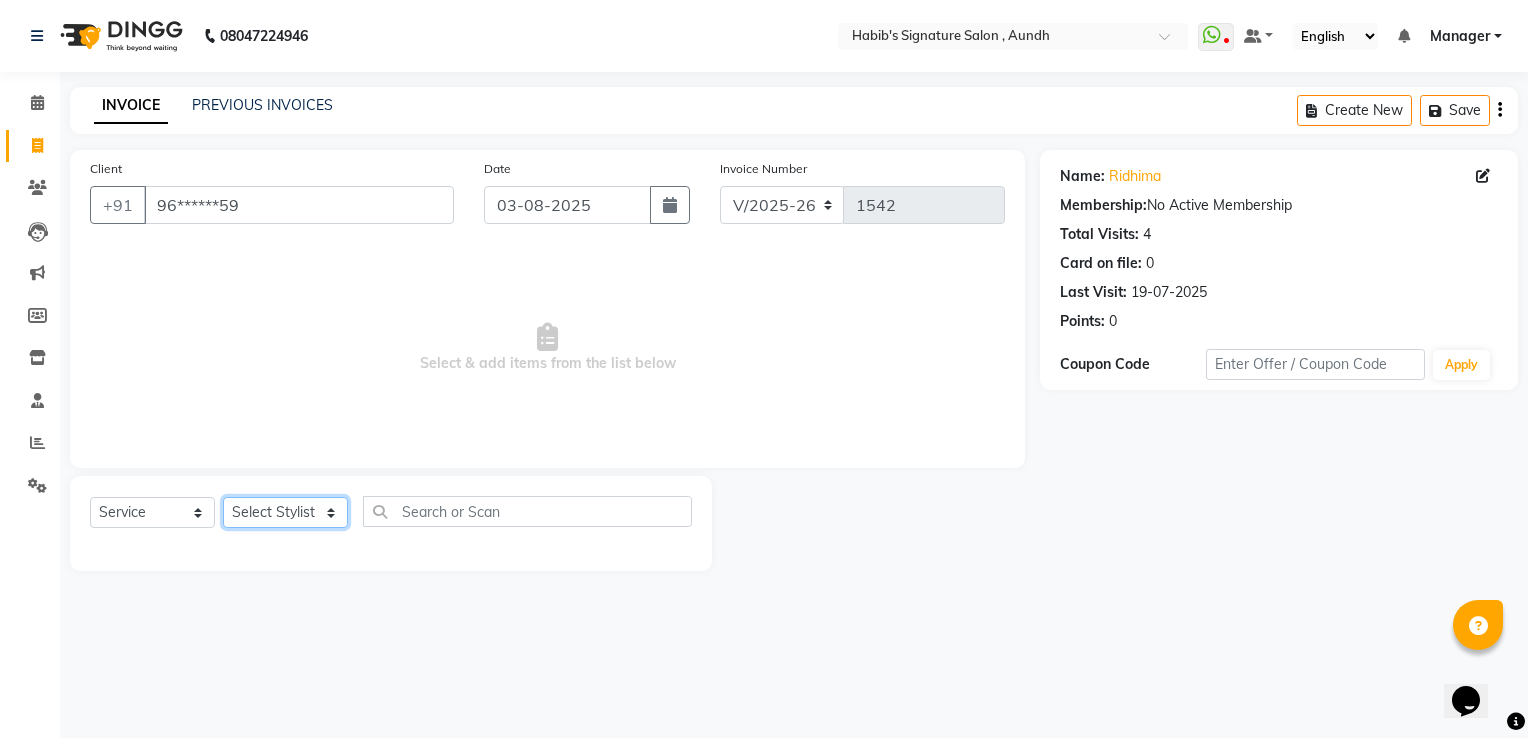 select on "47669" 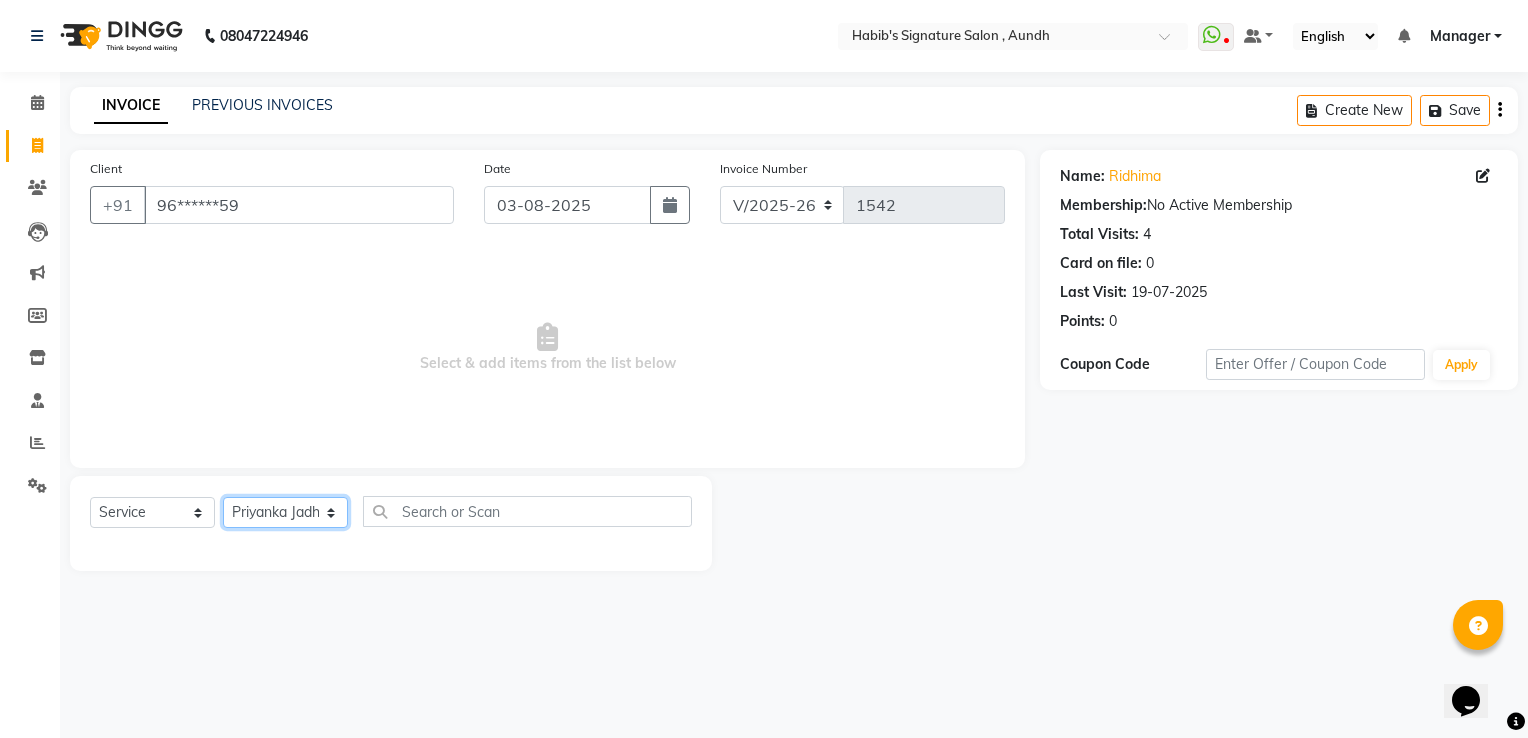 click on "Select Stylist Ankit  Sir DEEPAK SAUDAGAR DEVA SIR Diya durgesh GANESH Guddu Manager nancy grover POOJA PRASAN preeti Priyanka Jadhav rahul Ruthvik Shinde sagar vilaskar Sajid Shahid shimon SIMON WAKAD 2 SUMIT Suraj Tak" 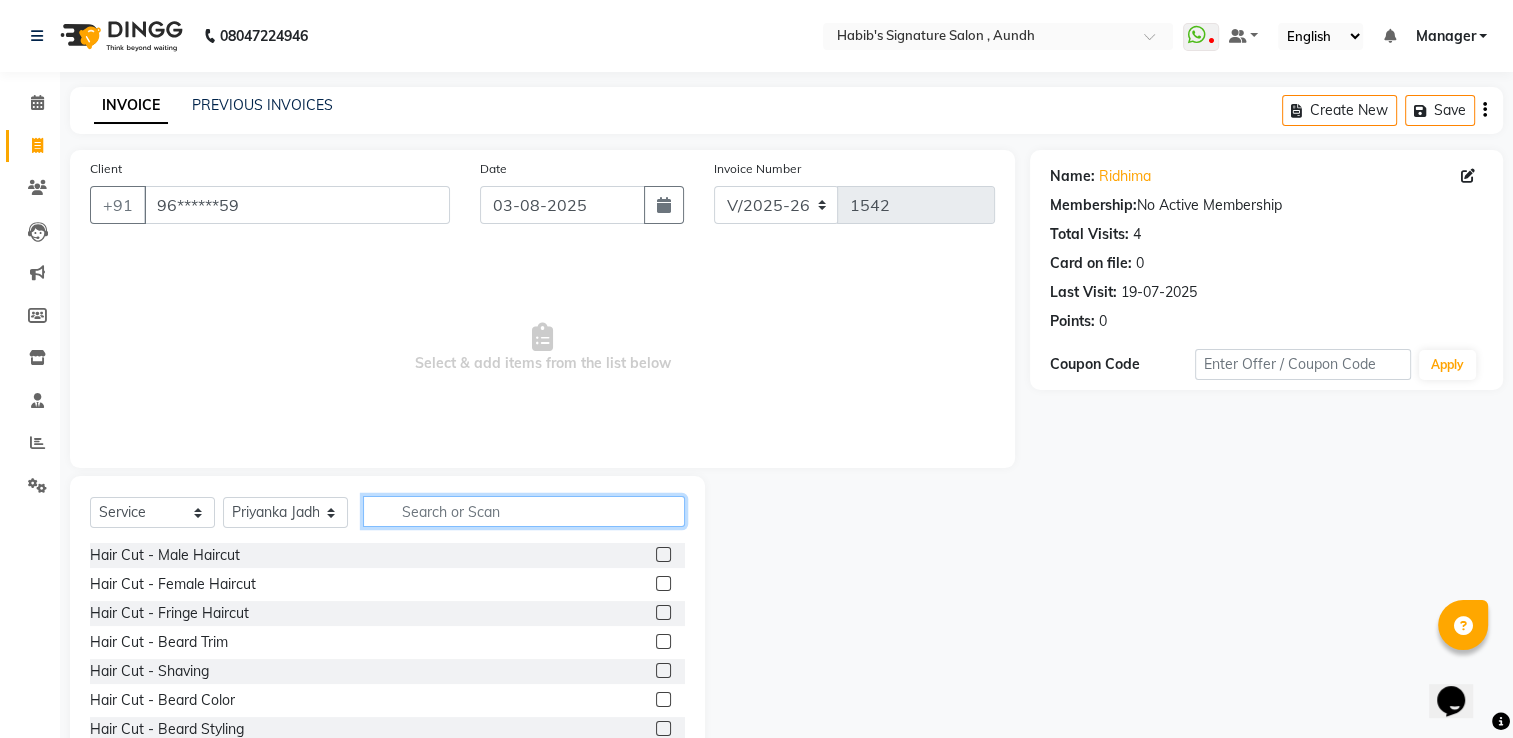 click 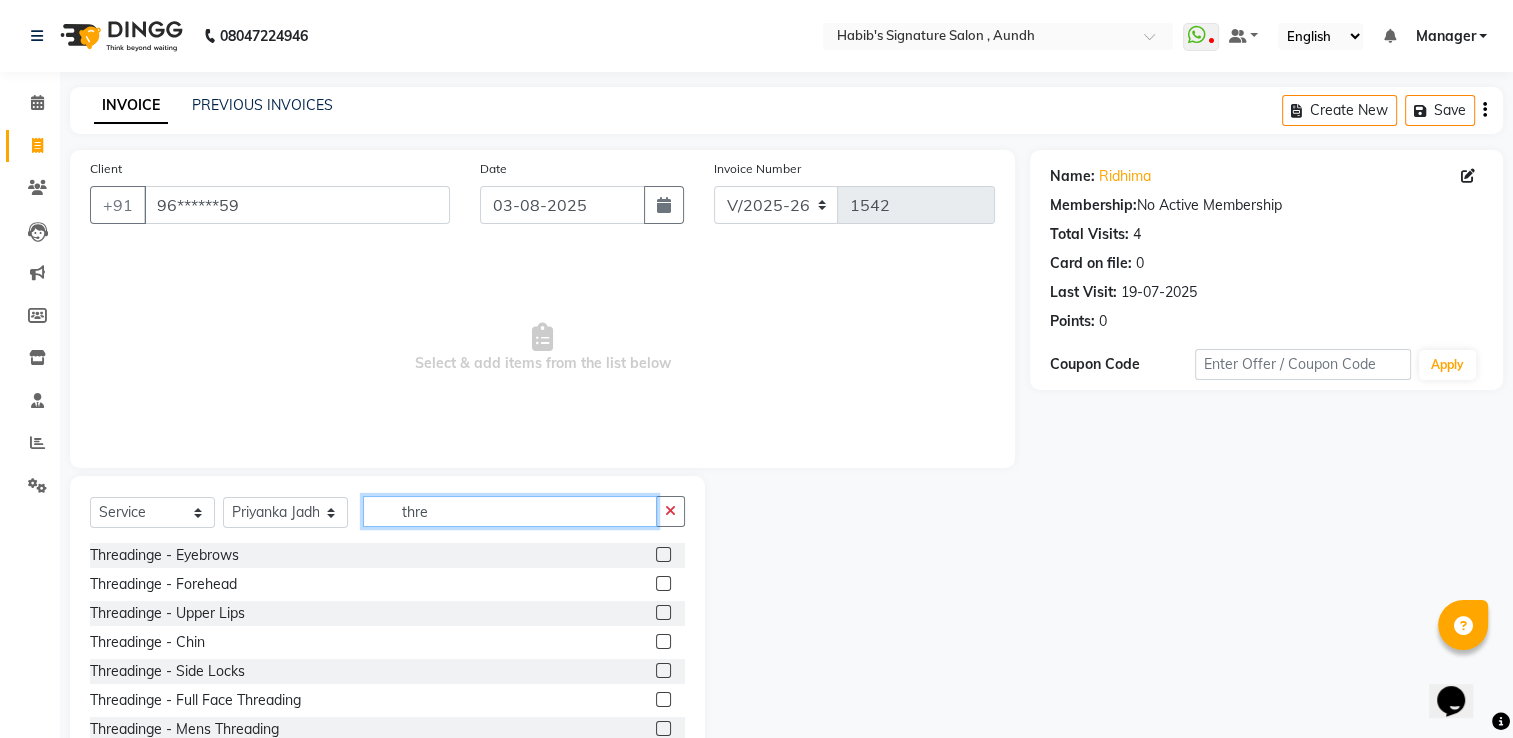 type on "thre" 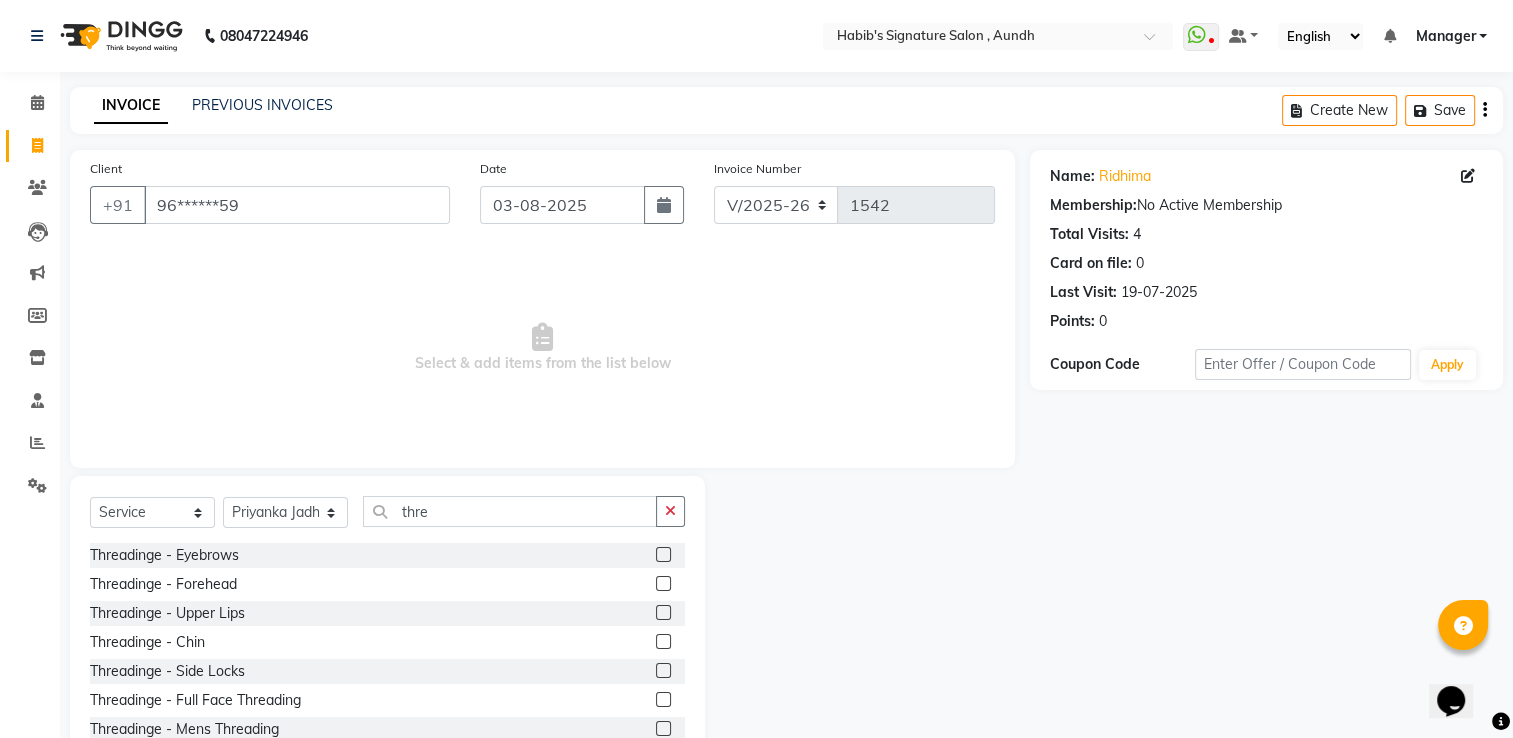 click 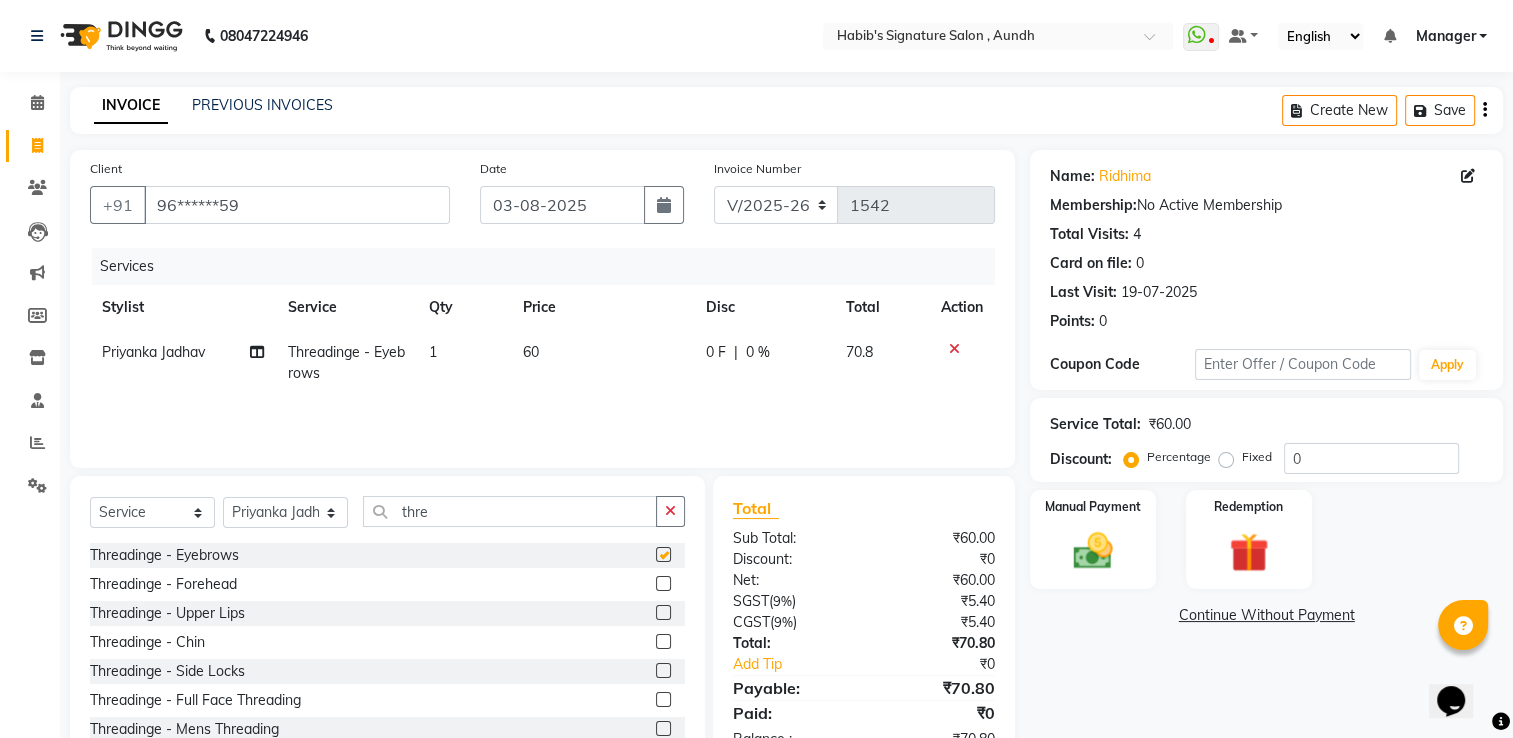 checkbox on "false" 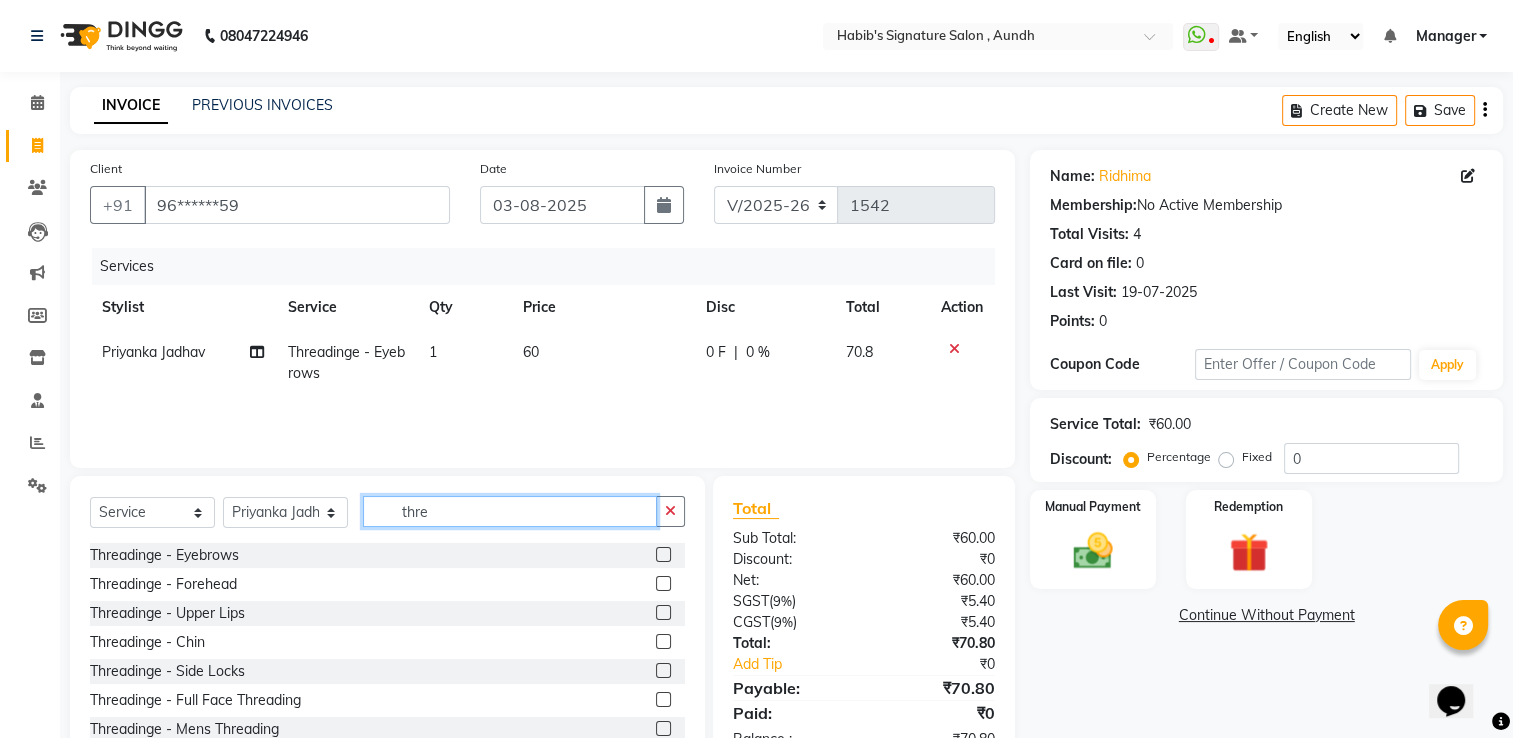 click on "thre" 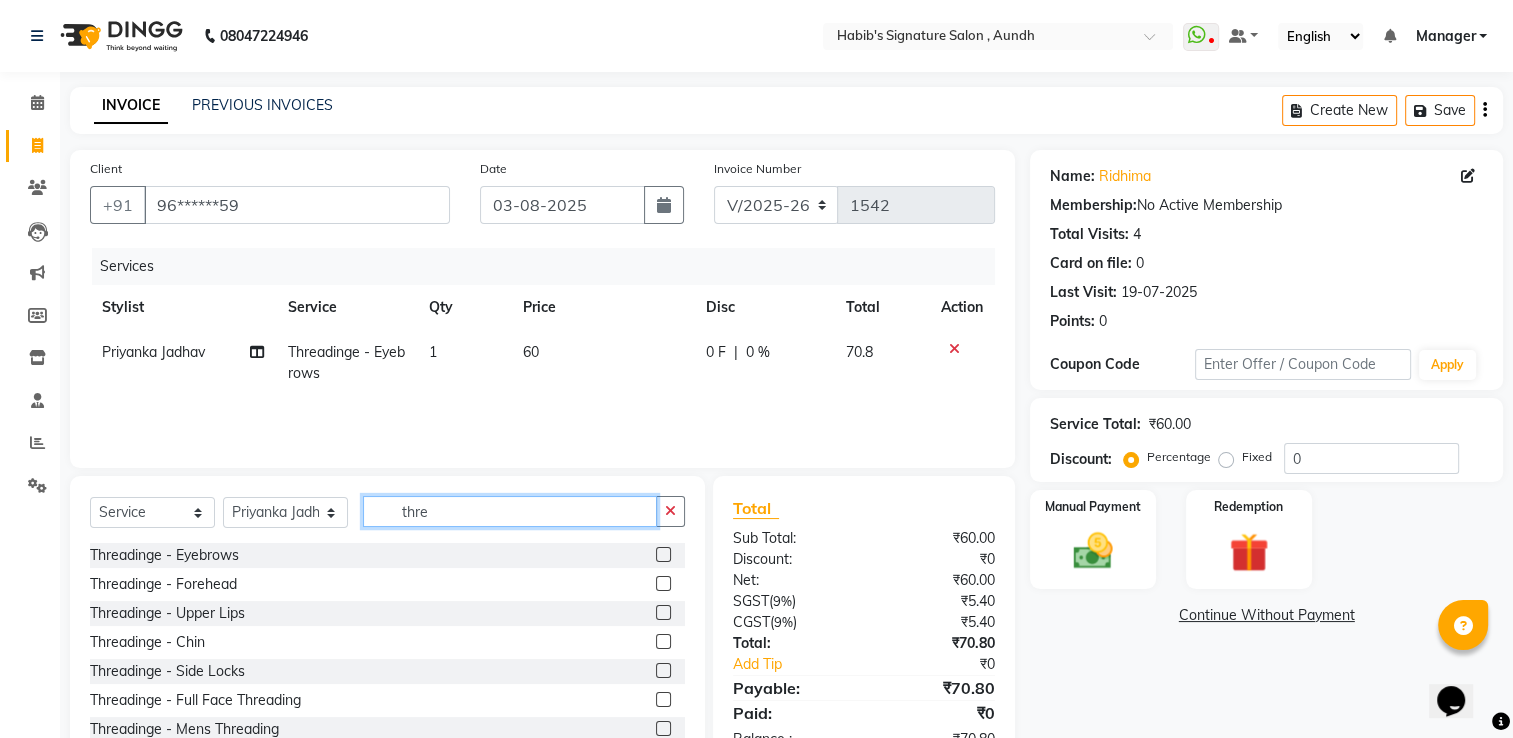 click on "thre" 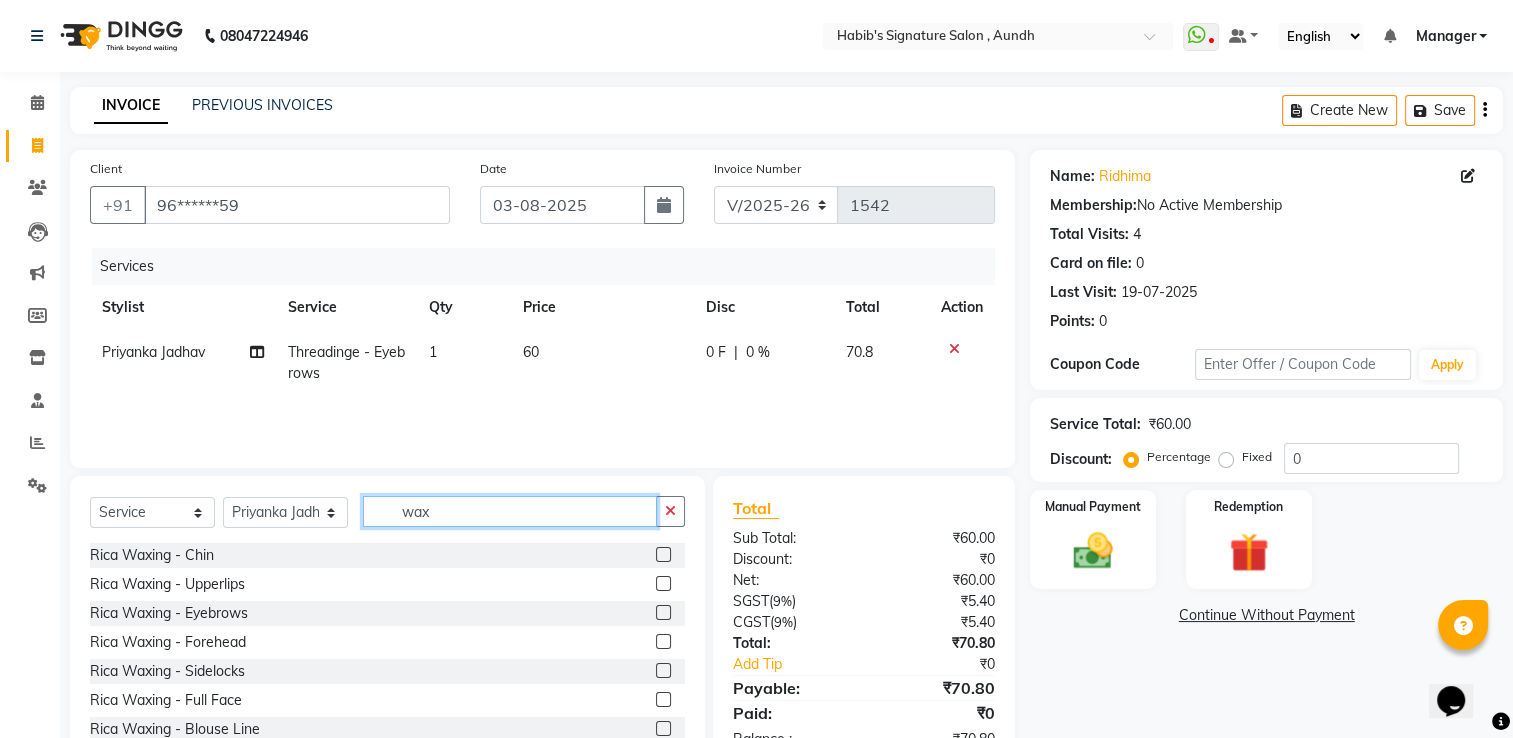type on "wax" 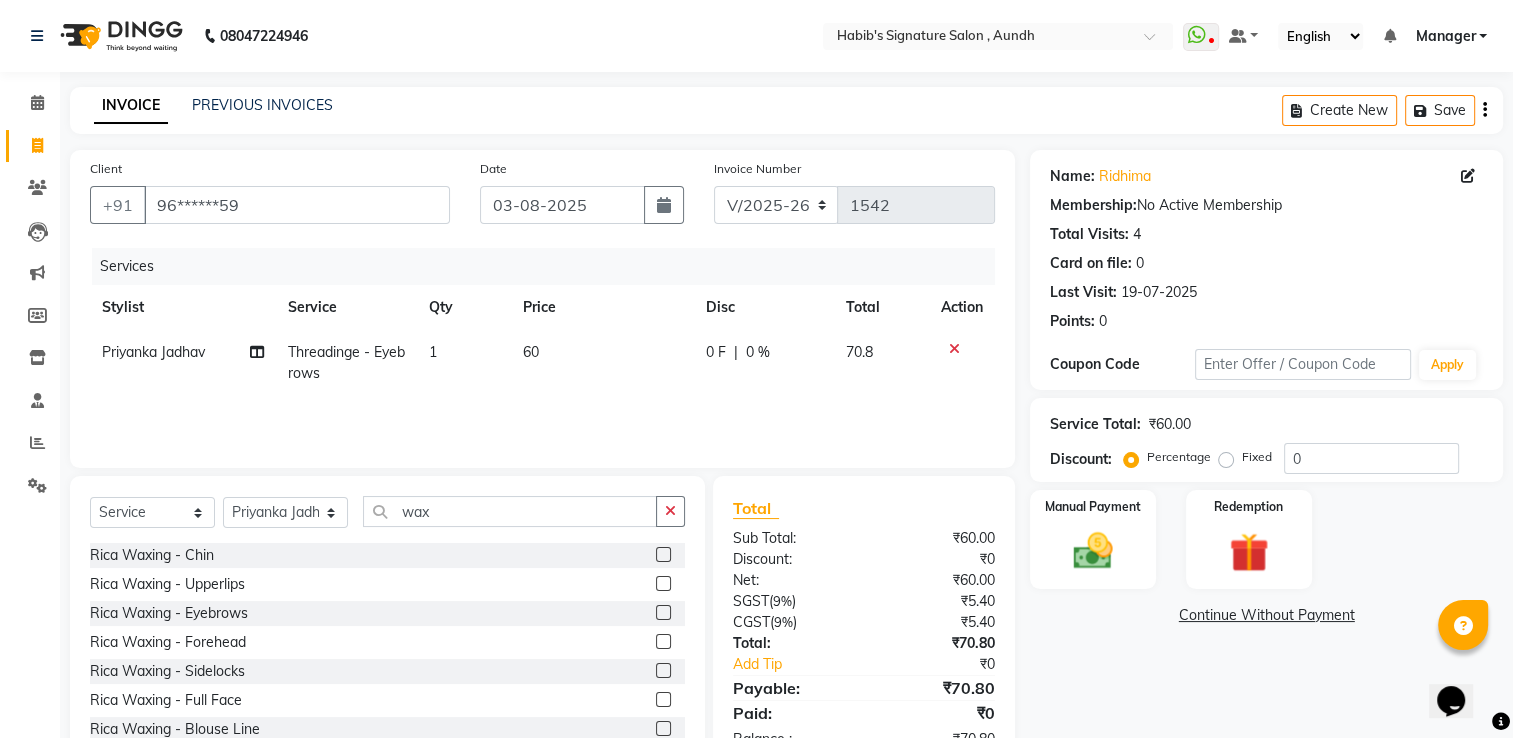click 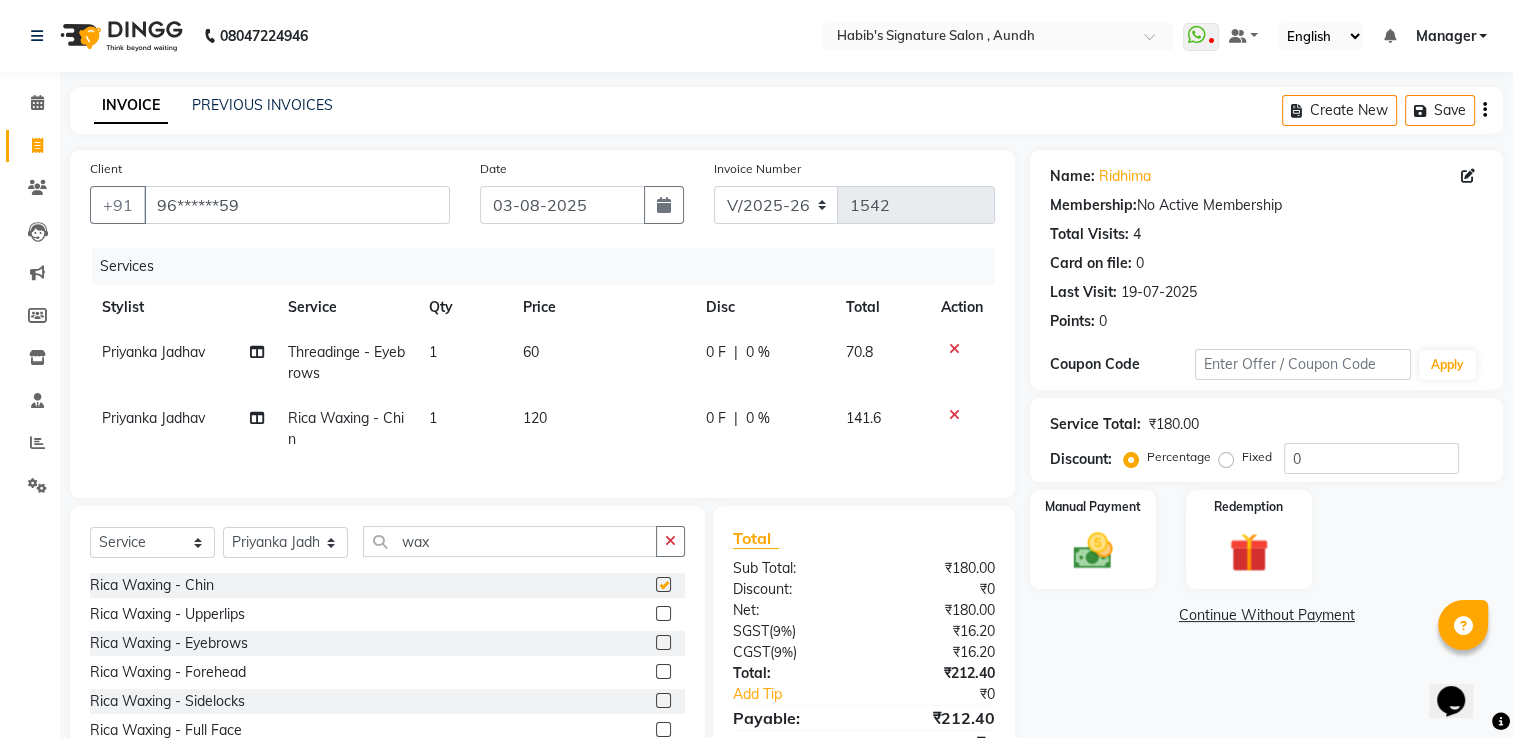 checkbox on "false" 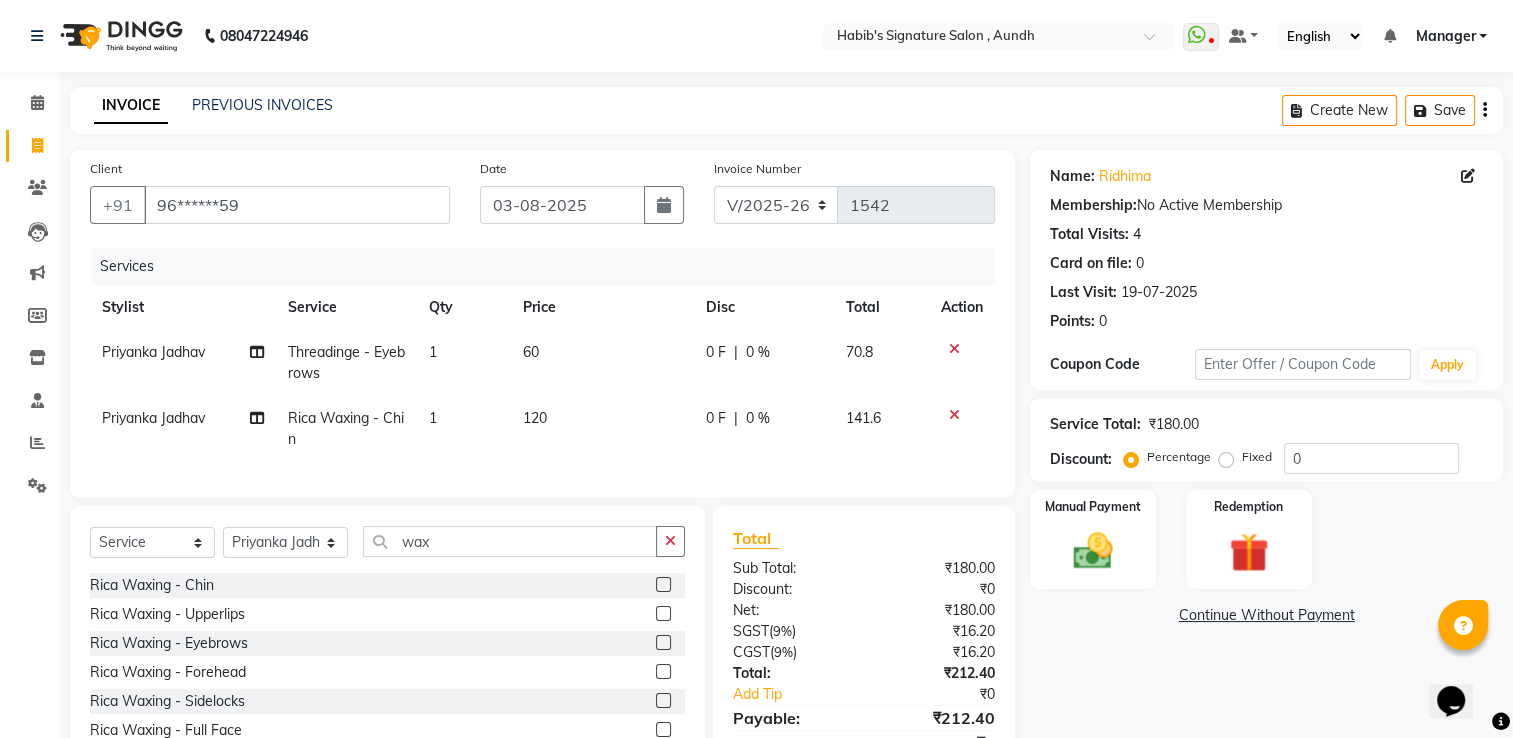 click 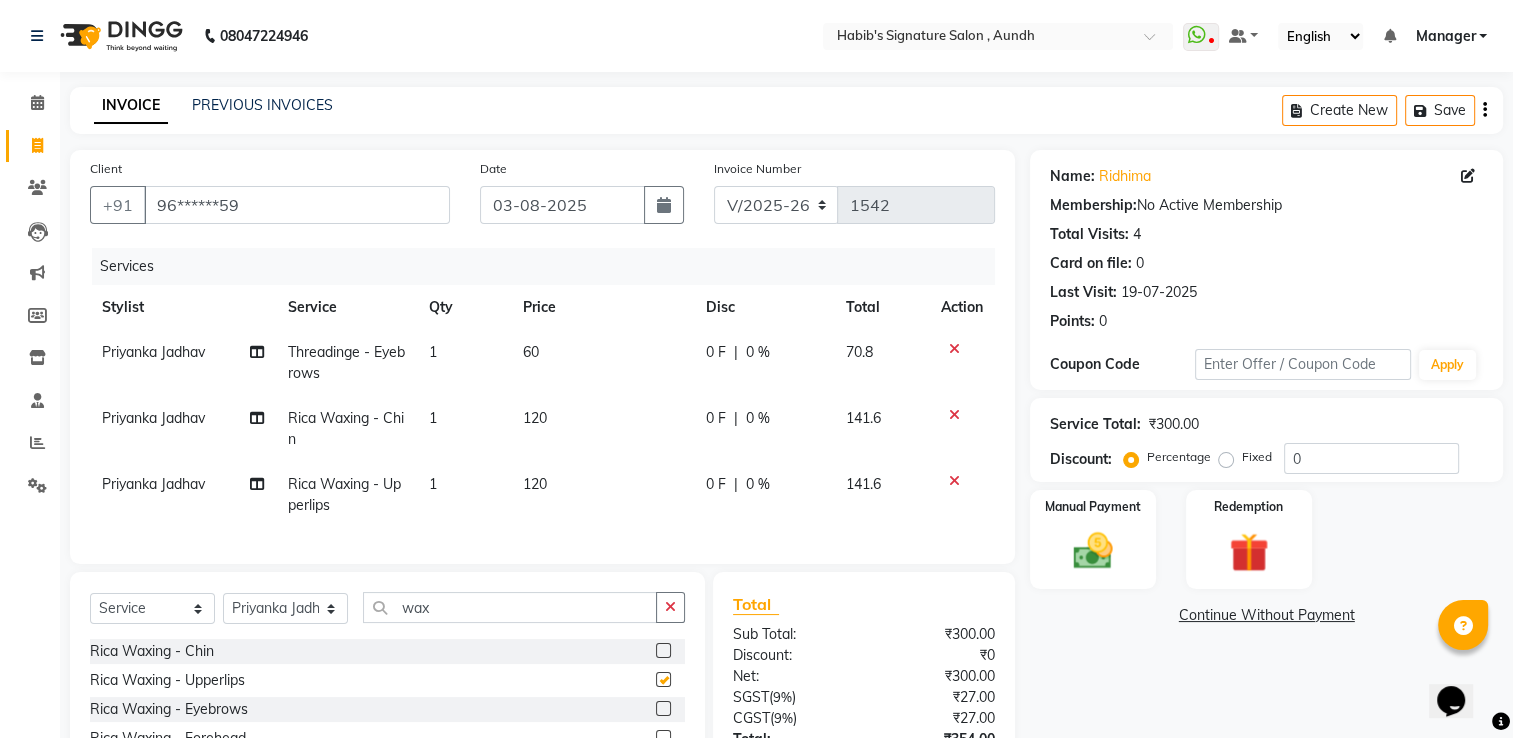 checkbox on "false" 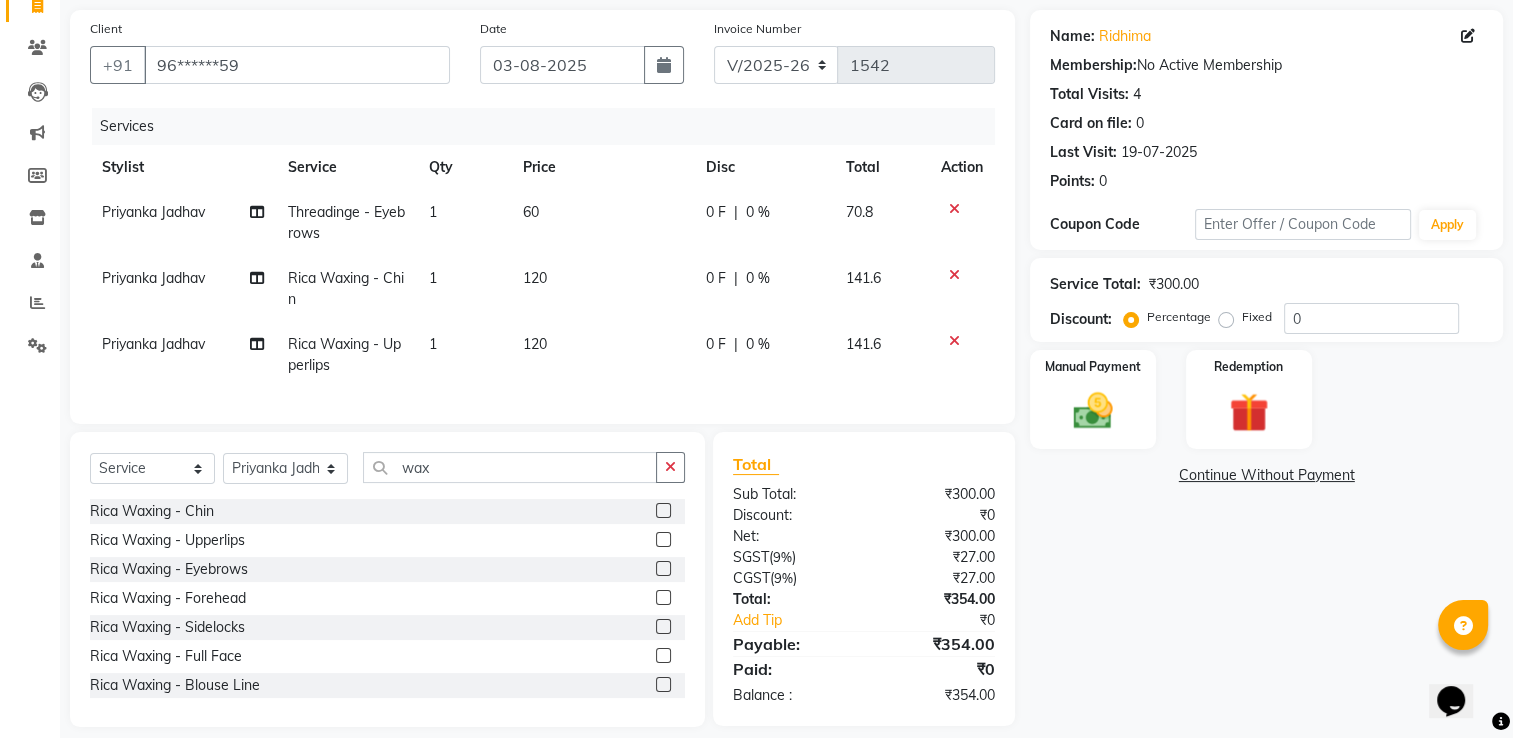 scroll, scrollTop: 174, scrollLeft: 0, axis: vertical 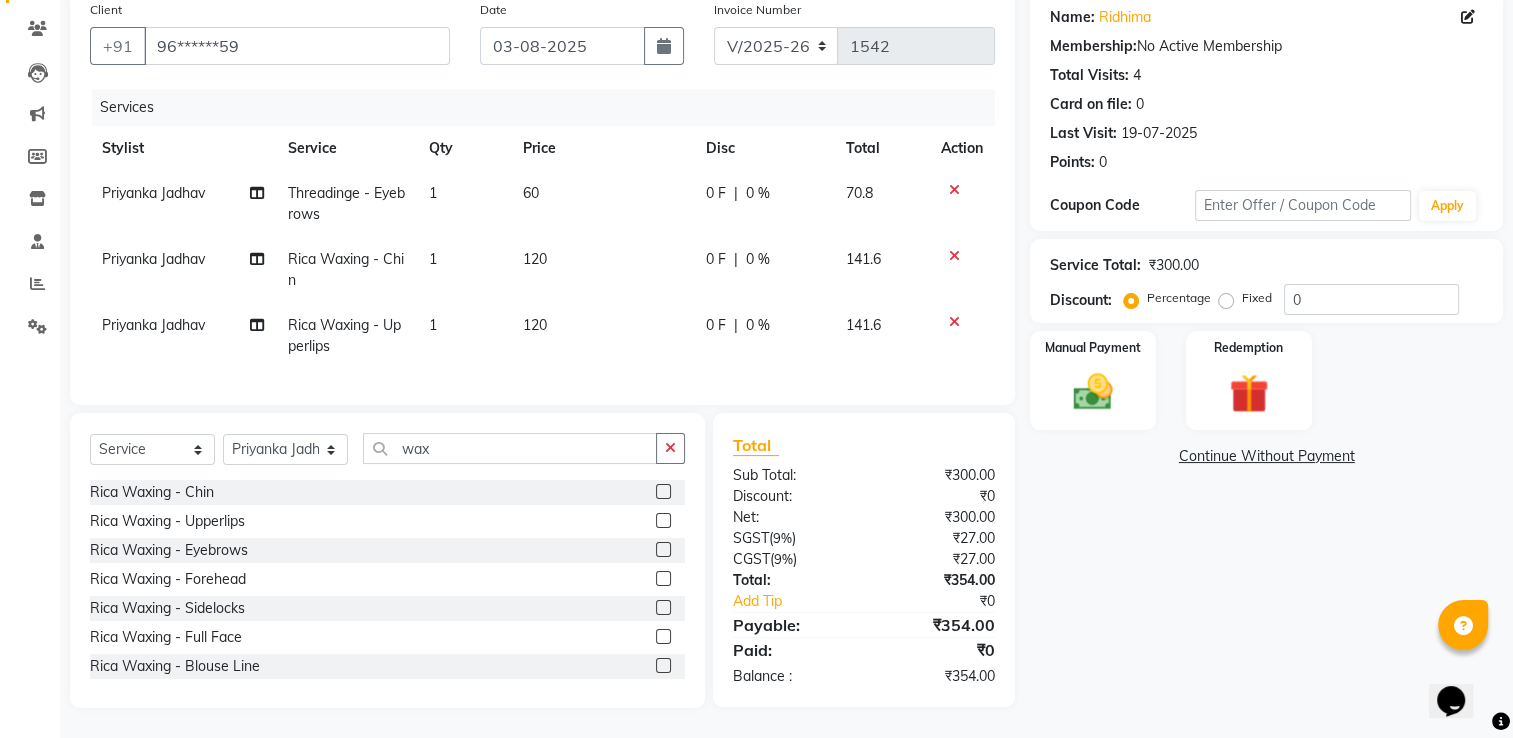 click 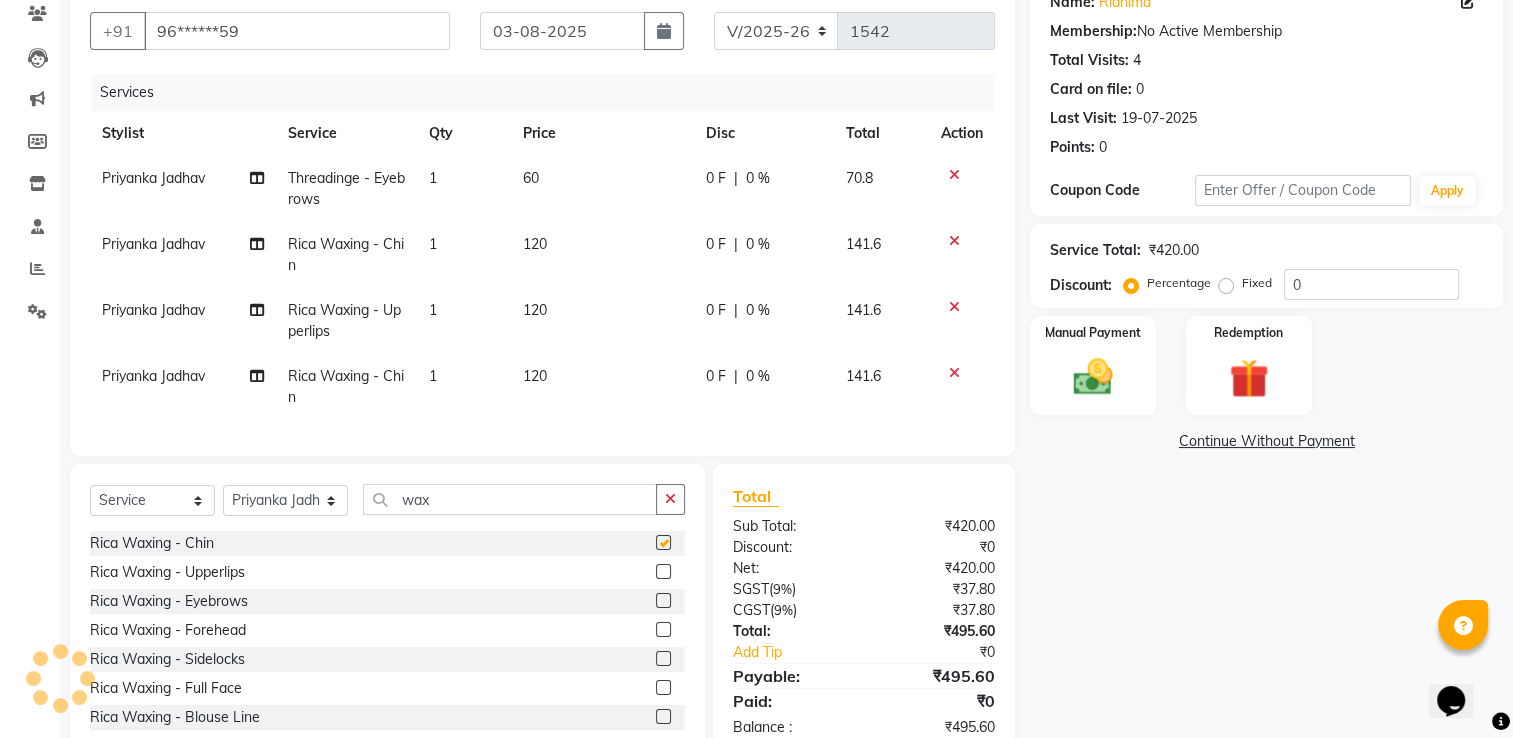 checkbox on "false" 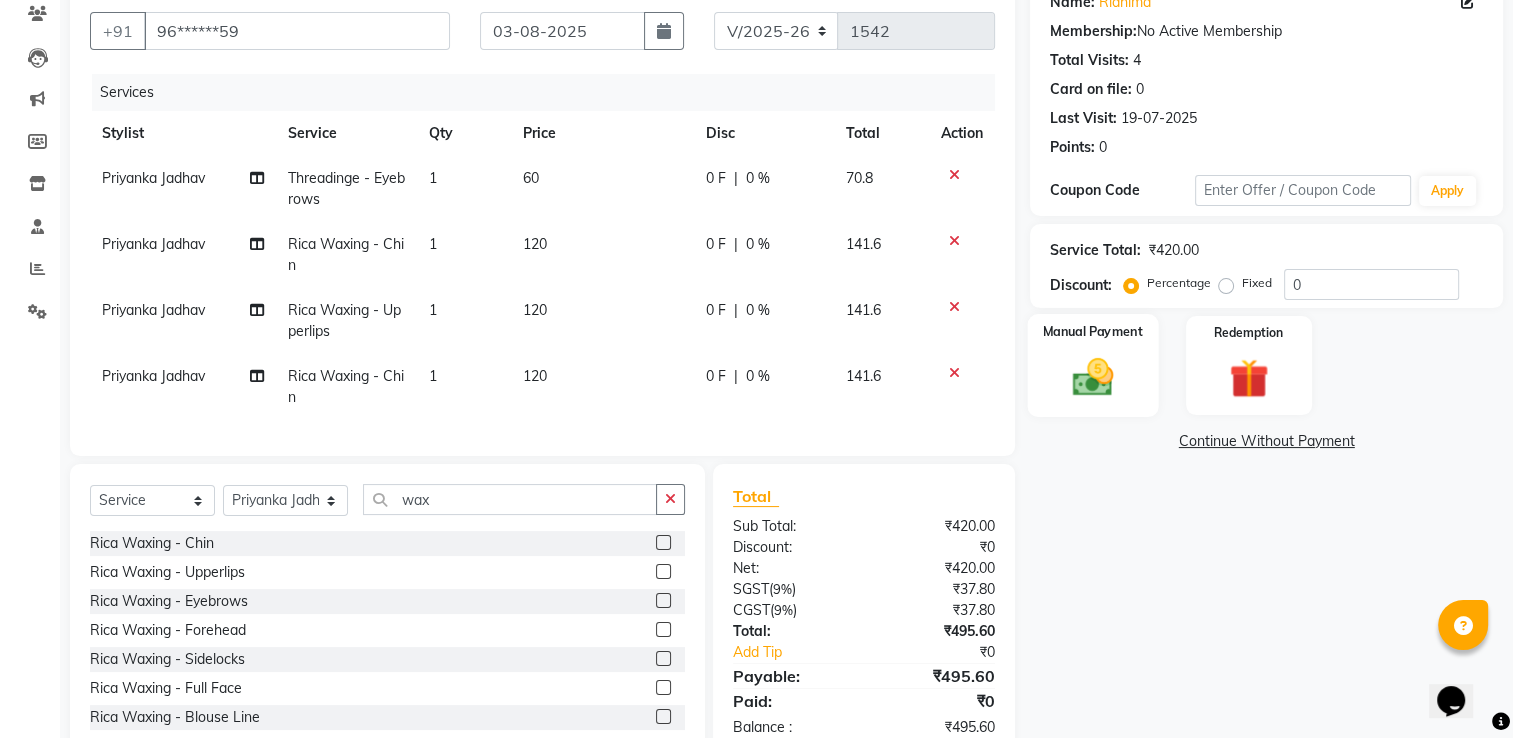 click 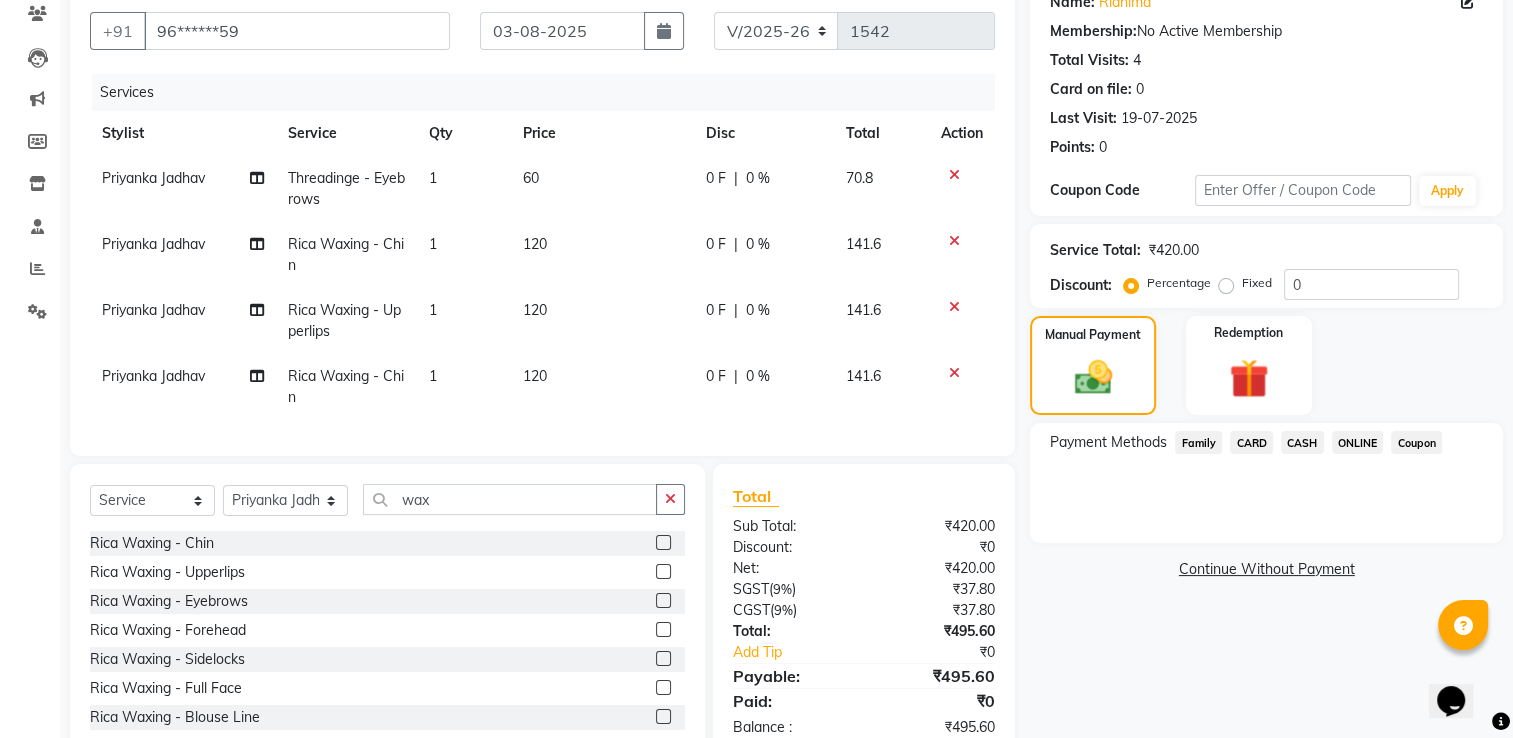 click on "ONLINE" 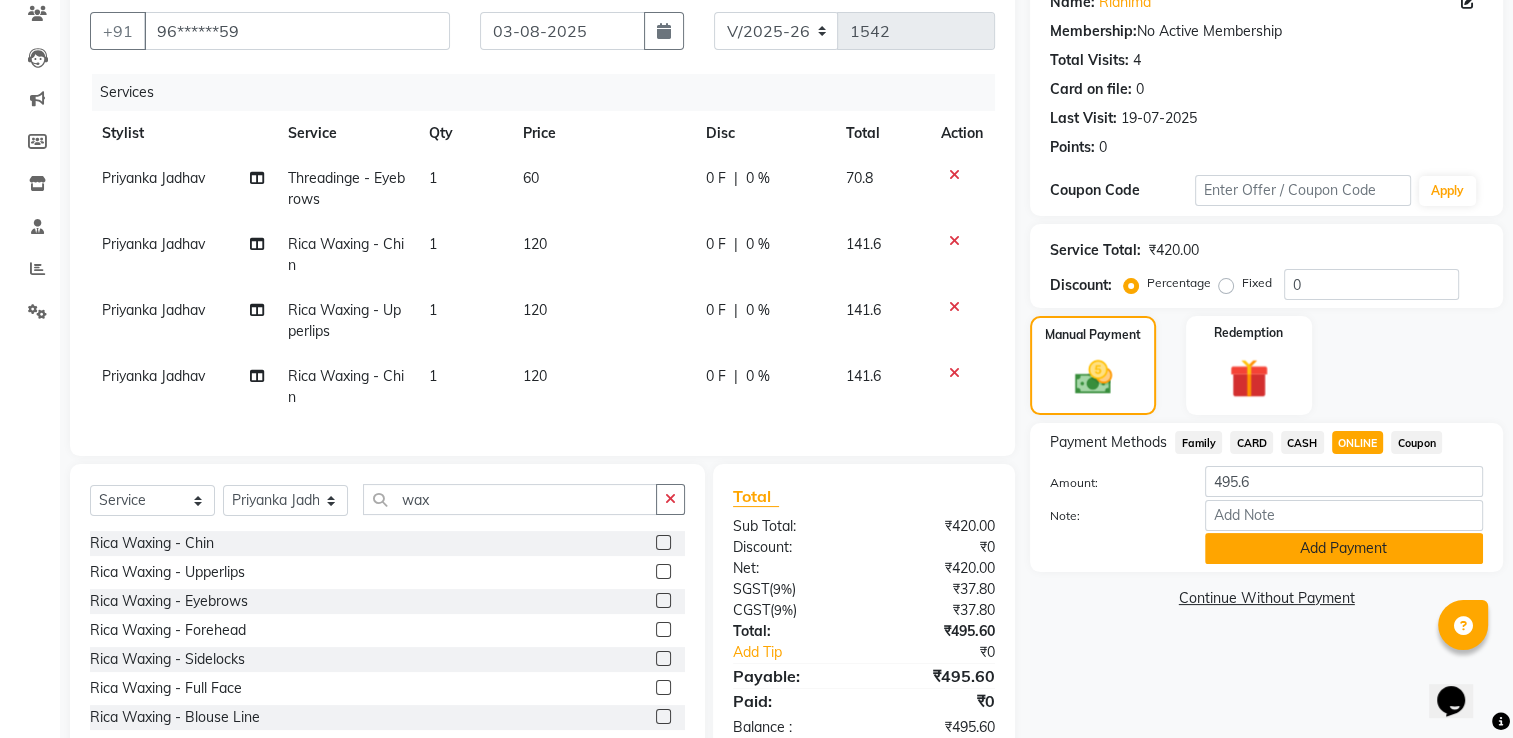 click on "Add Payment" 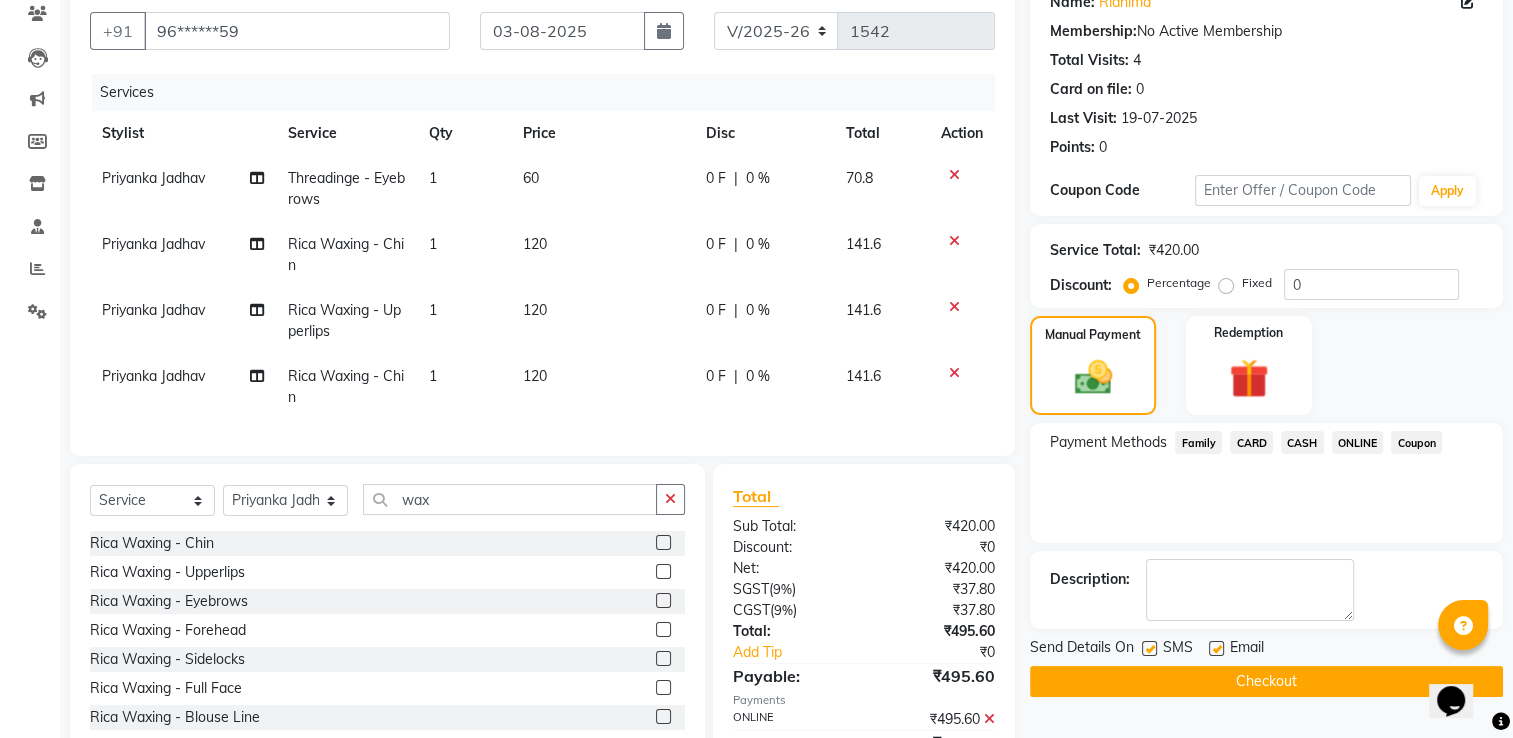 scroll, scrollTop: 281, scrollLeft: 0, axis: vertical 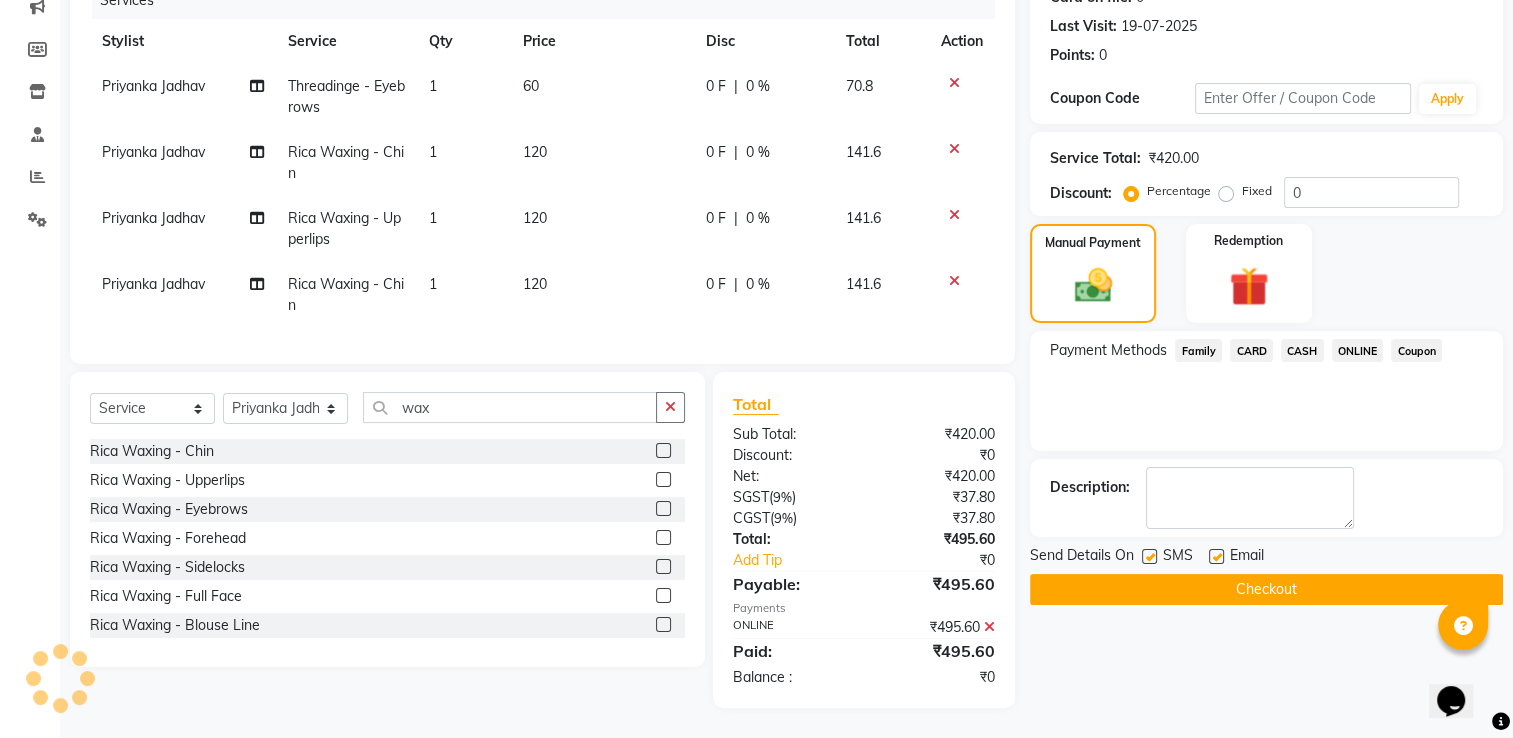 click on "Checkout" 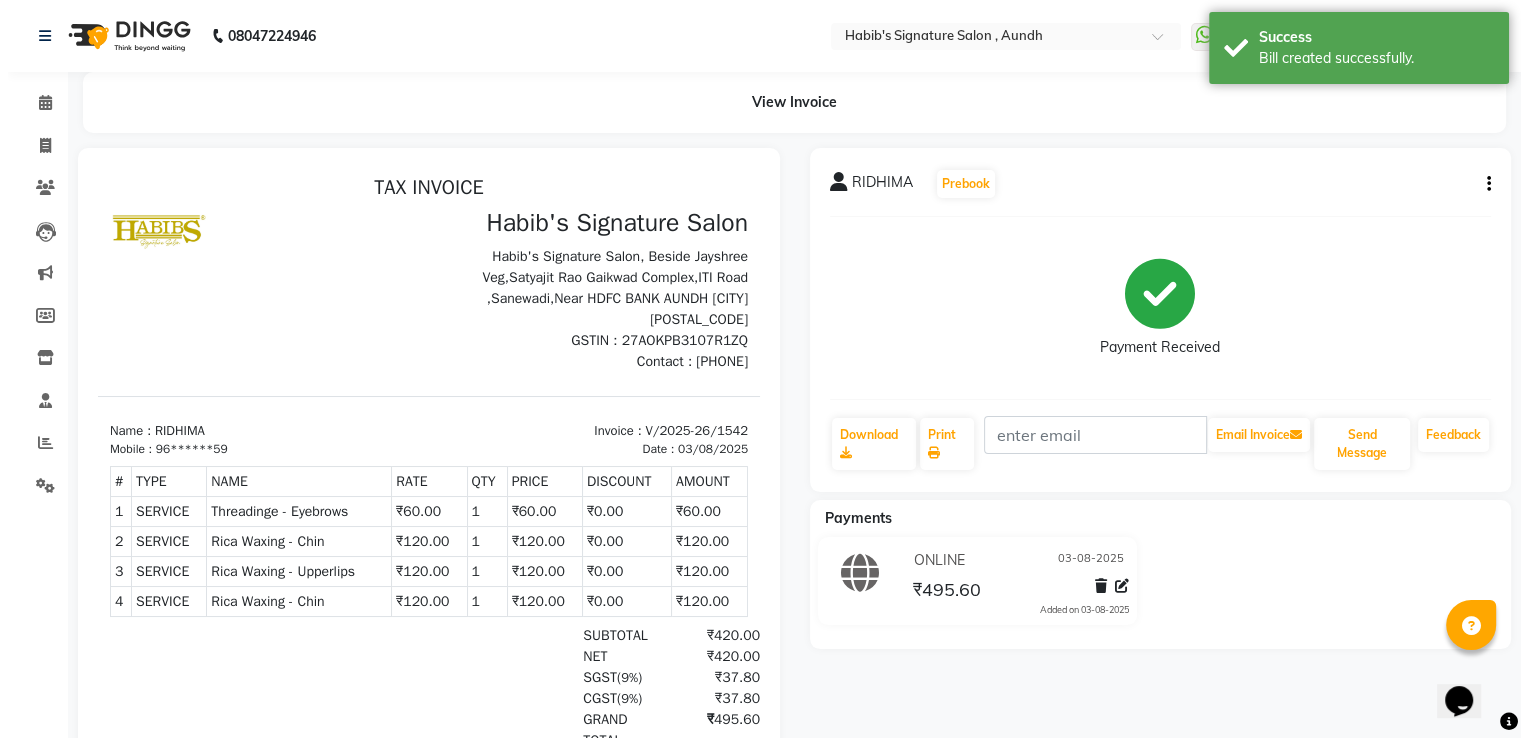 scroll, scrollTop: 0, scrollLeft: 0, axis: both 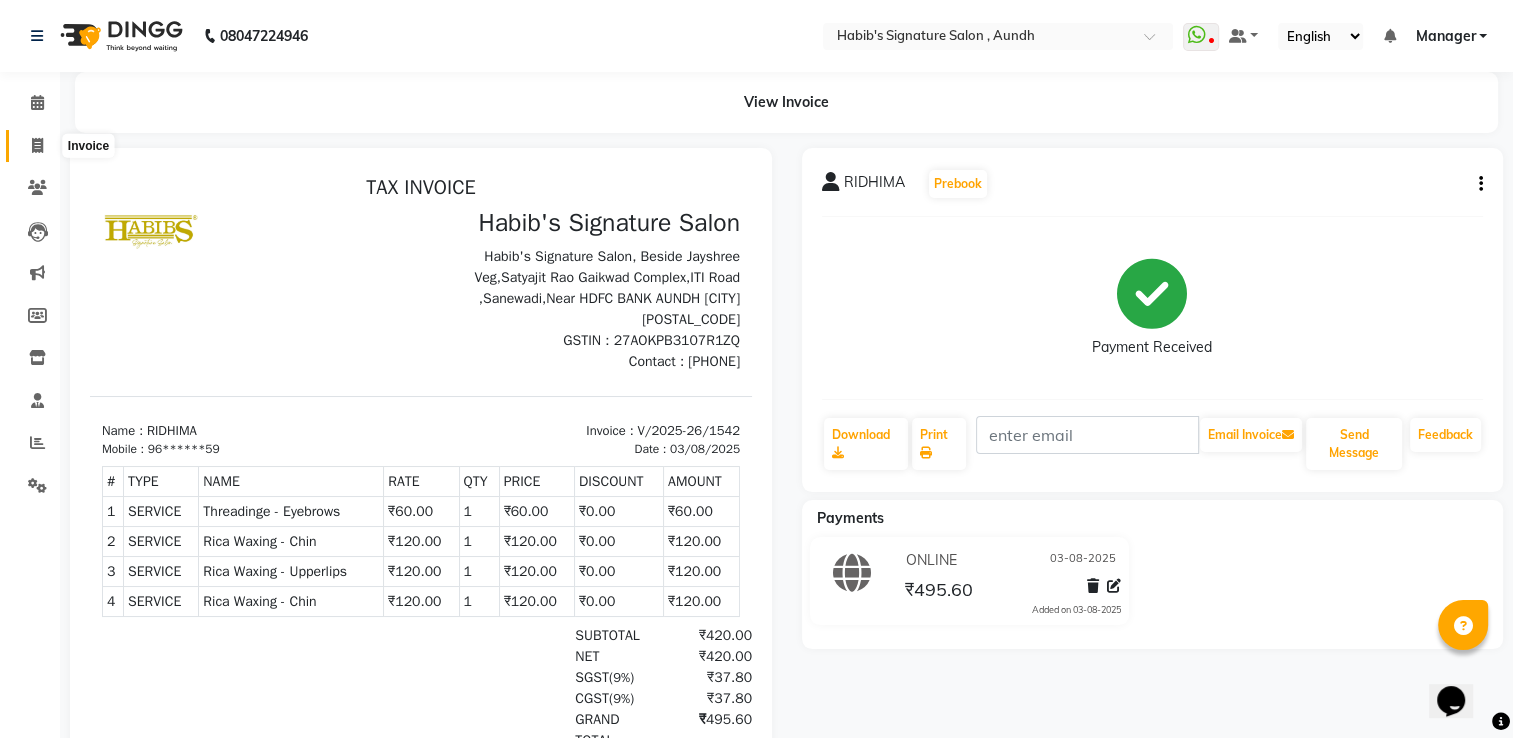 click 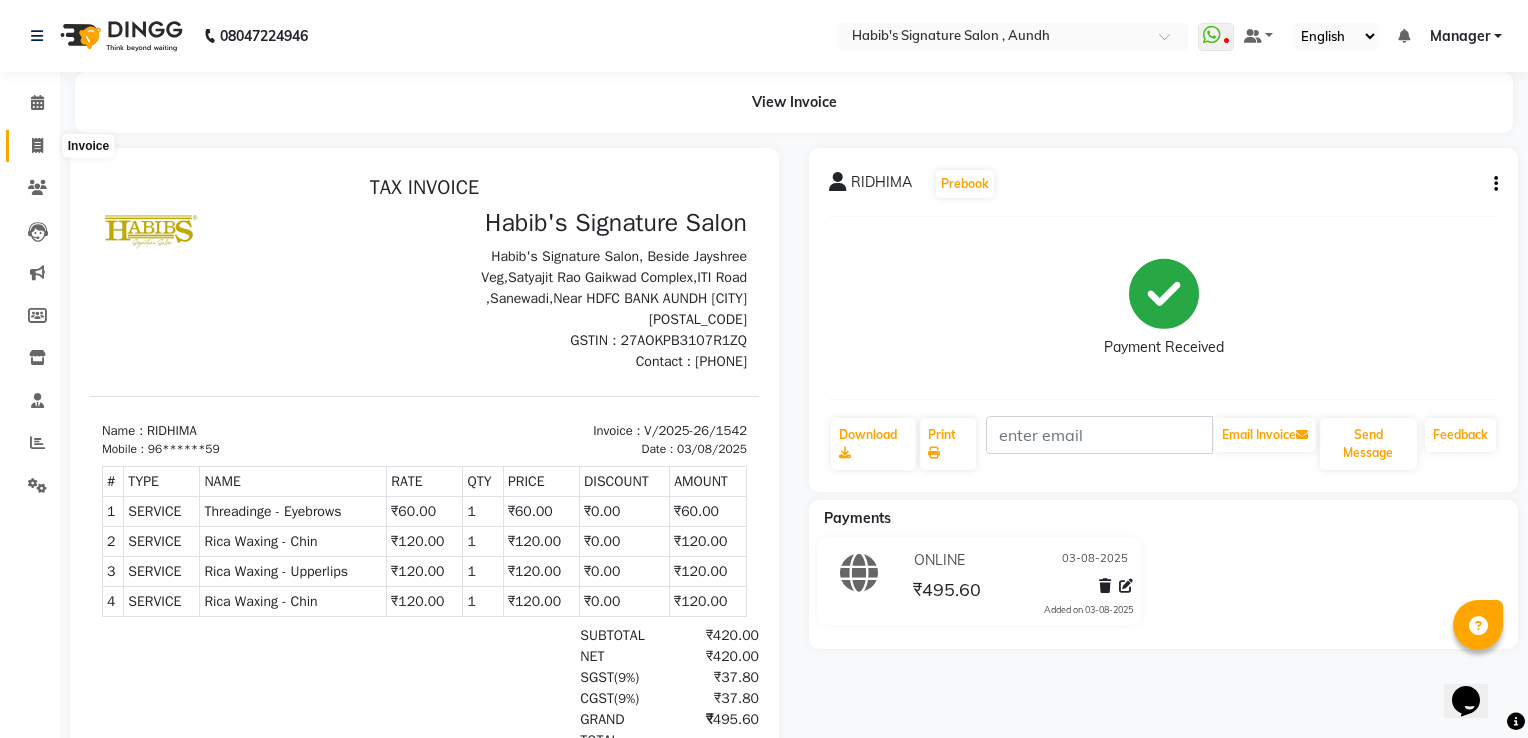 select on "service" 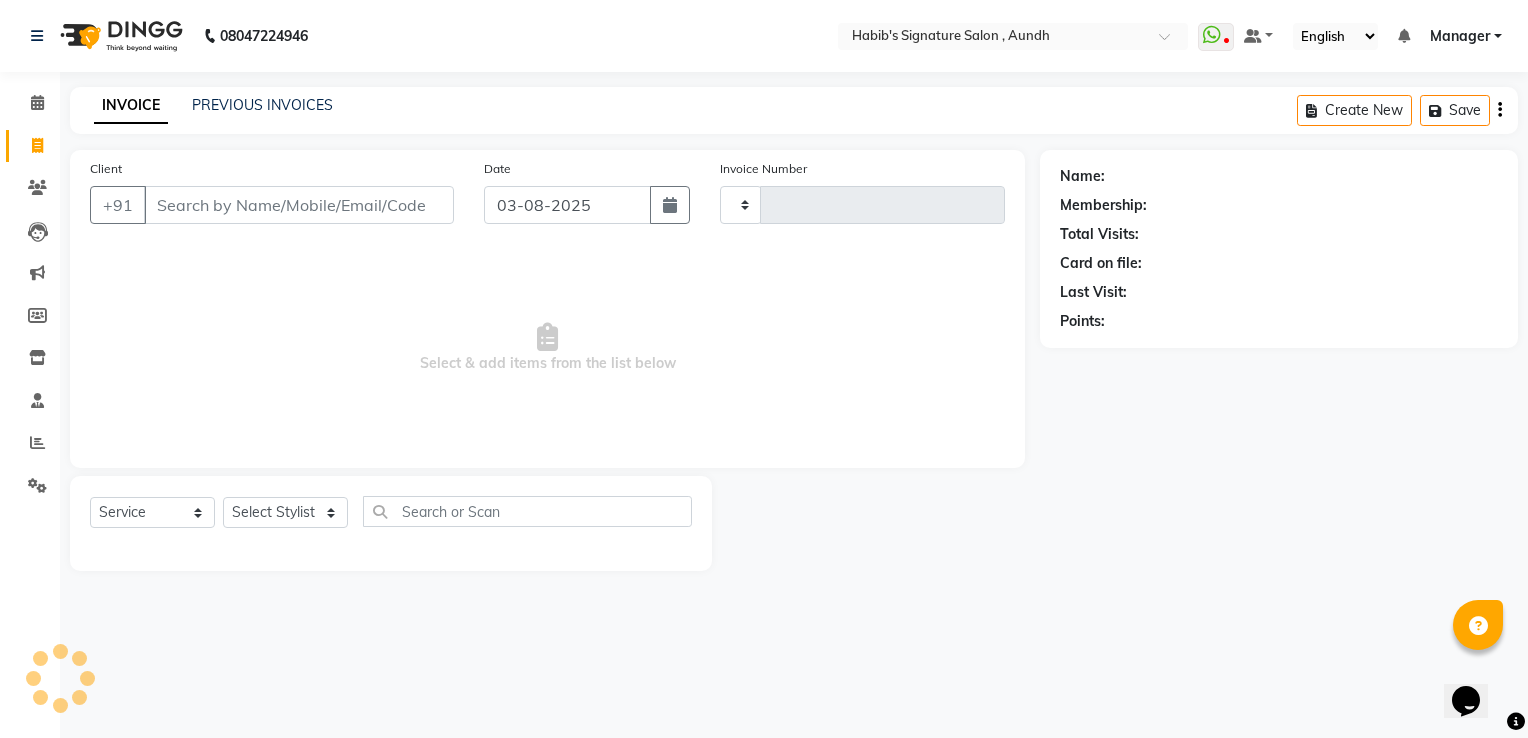 type on "1543" 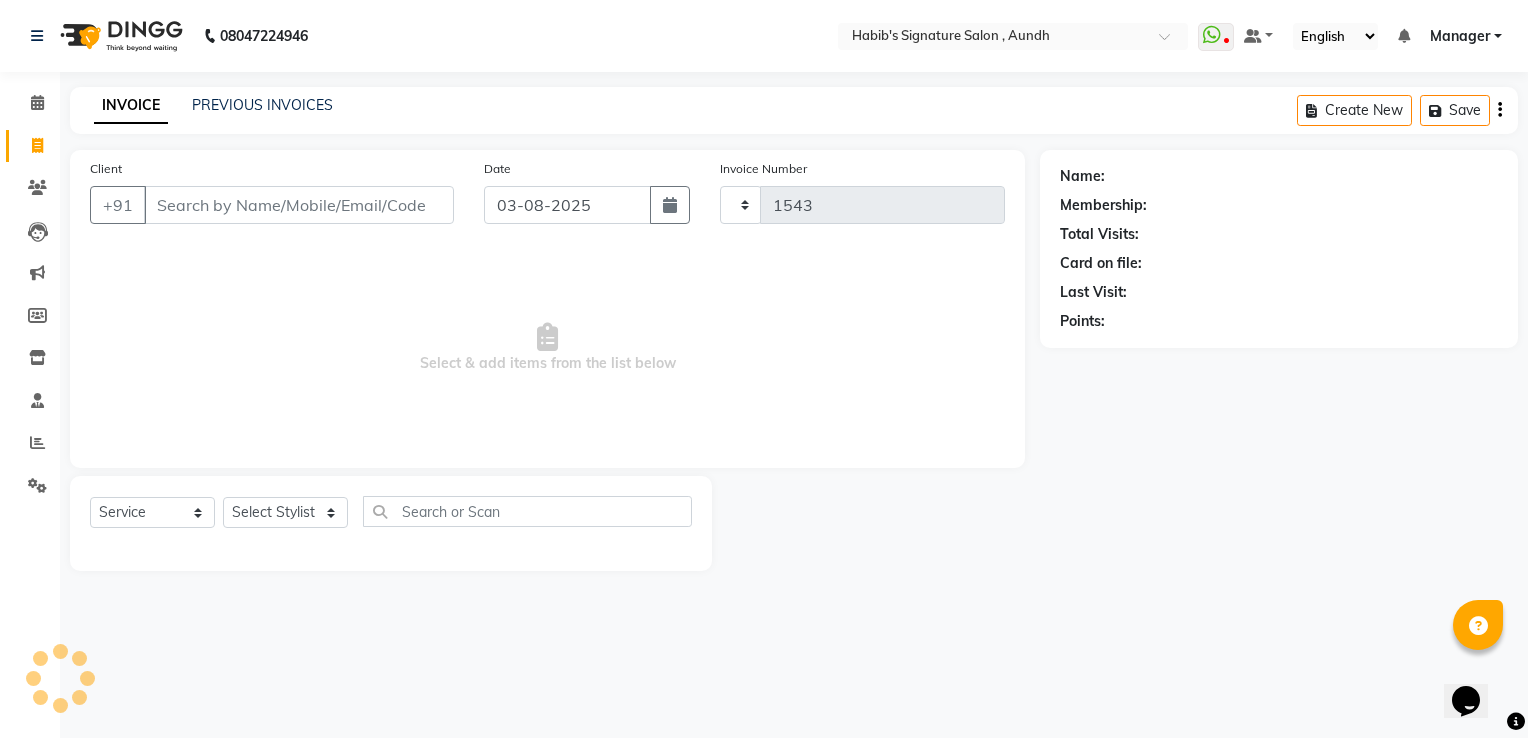 select on "6342" 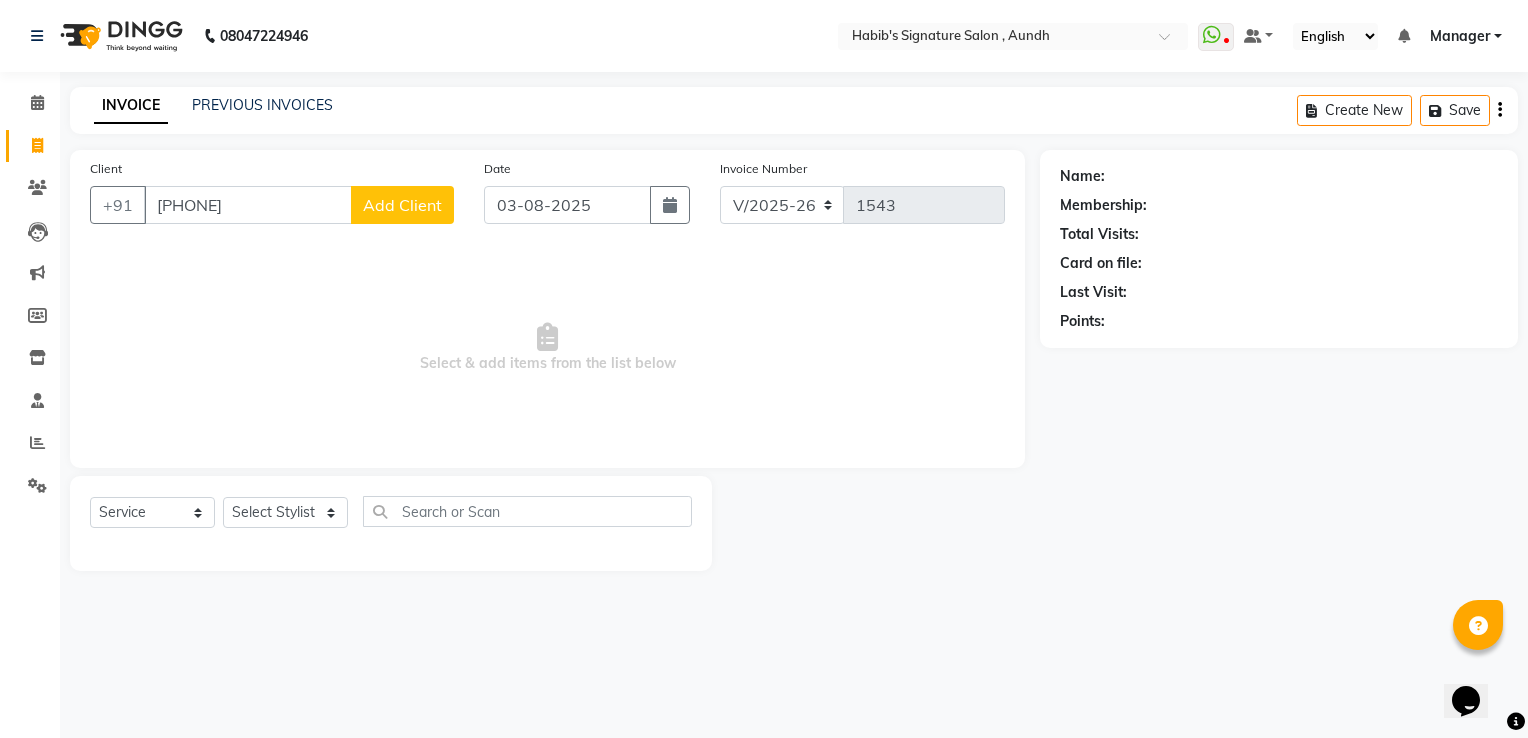 type on "[PHONE]" 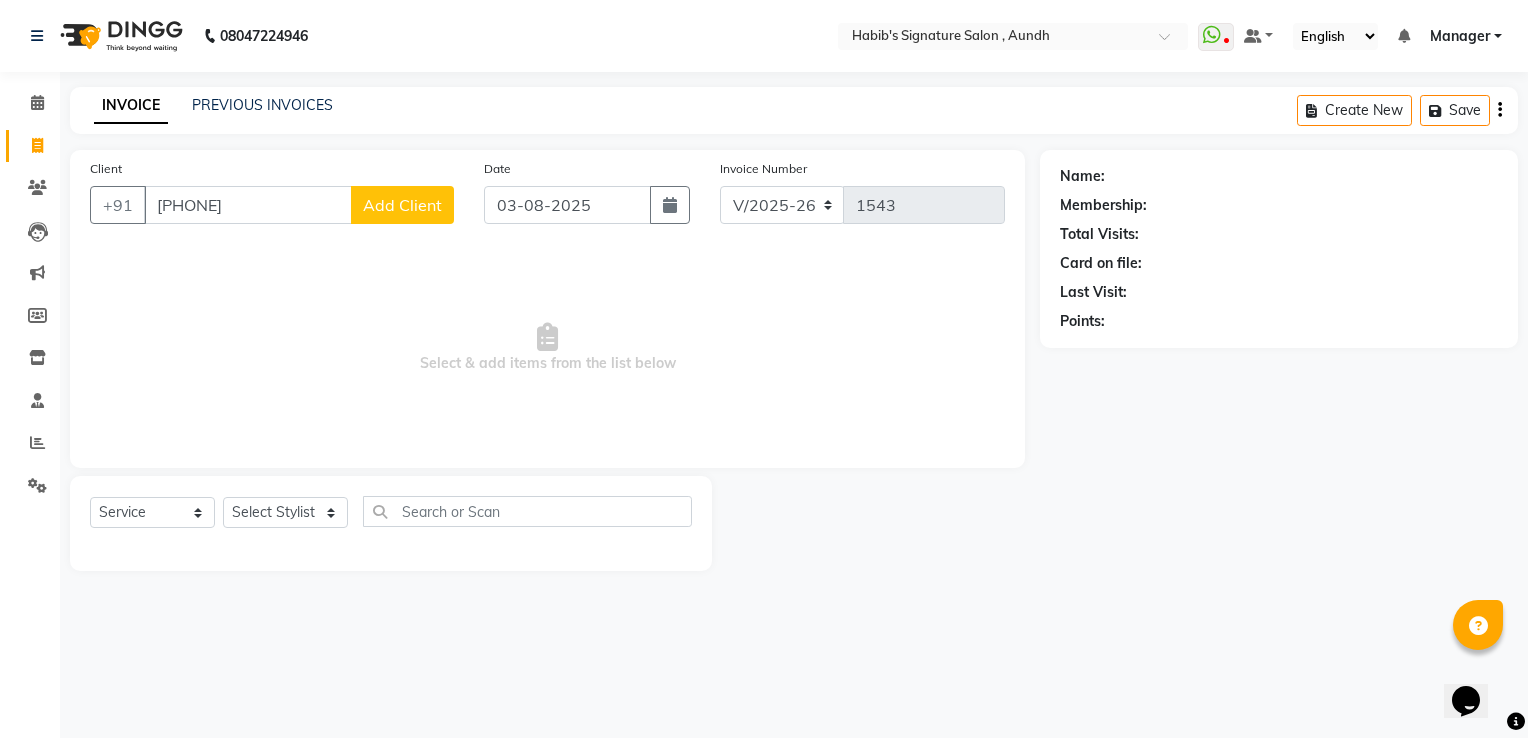 select on "22" 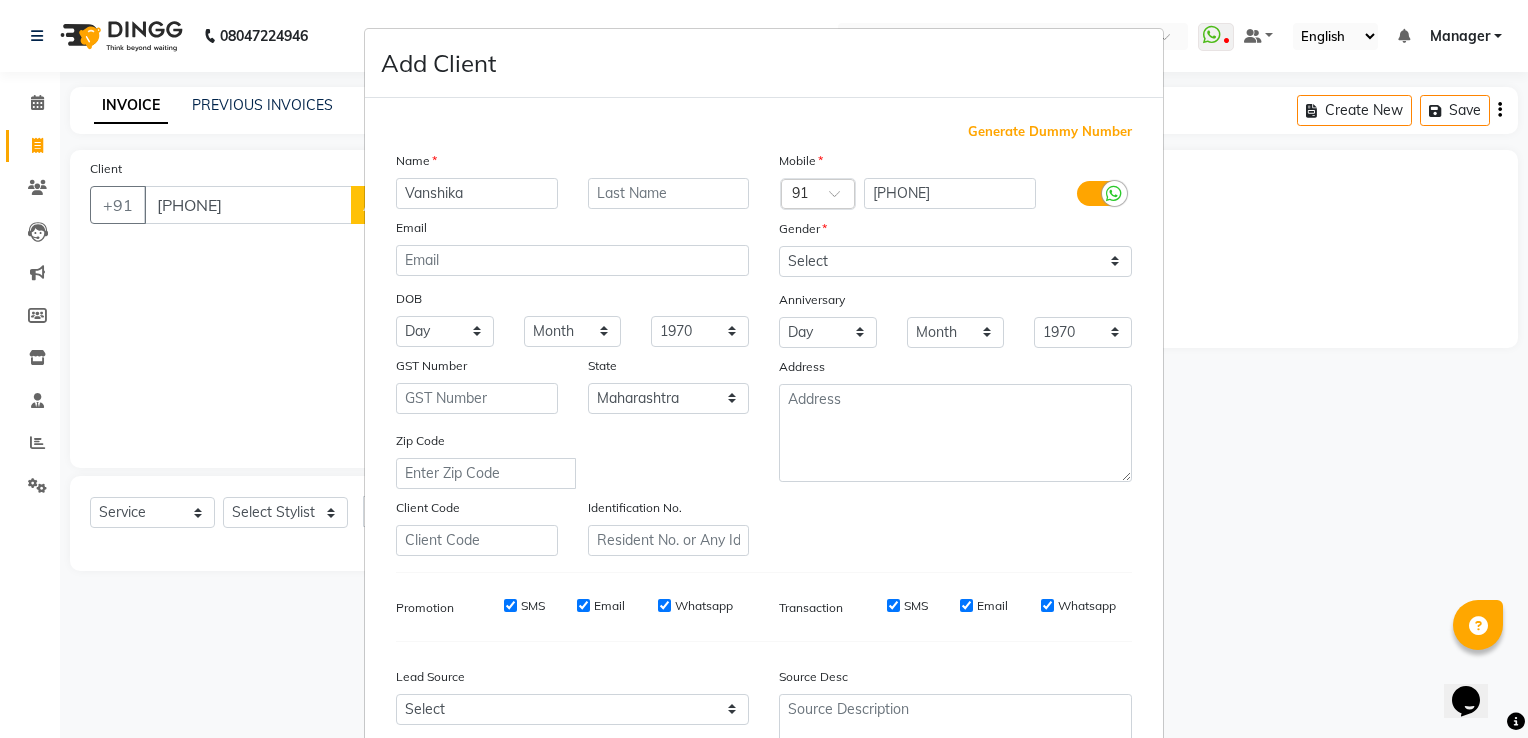 type on "Vanshika" 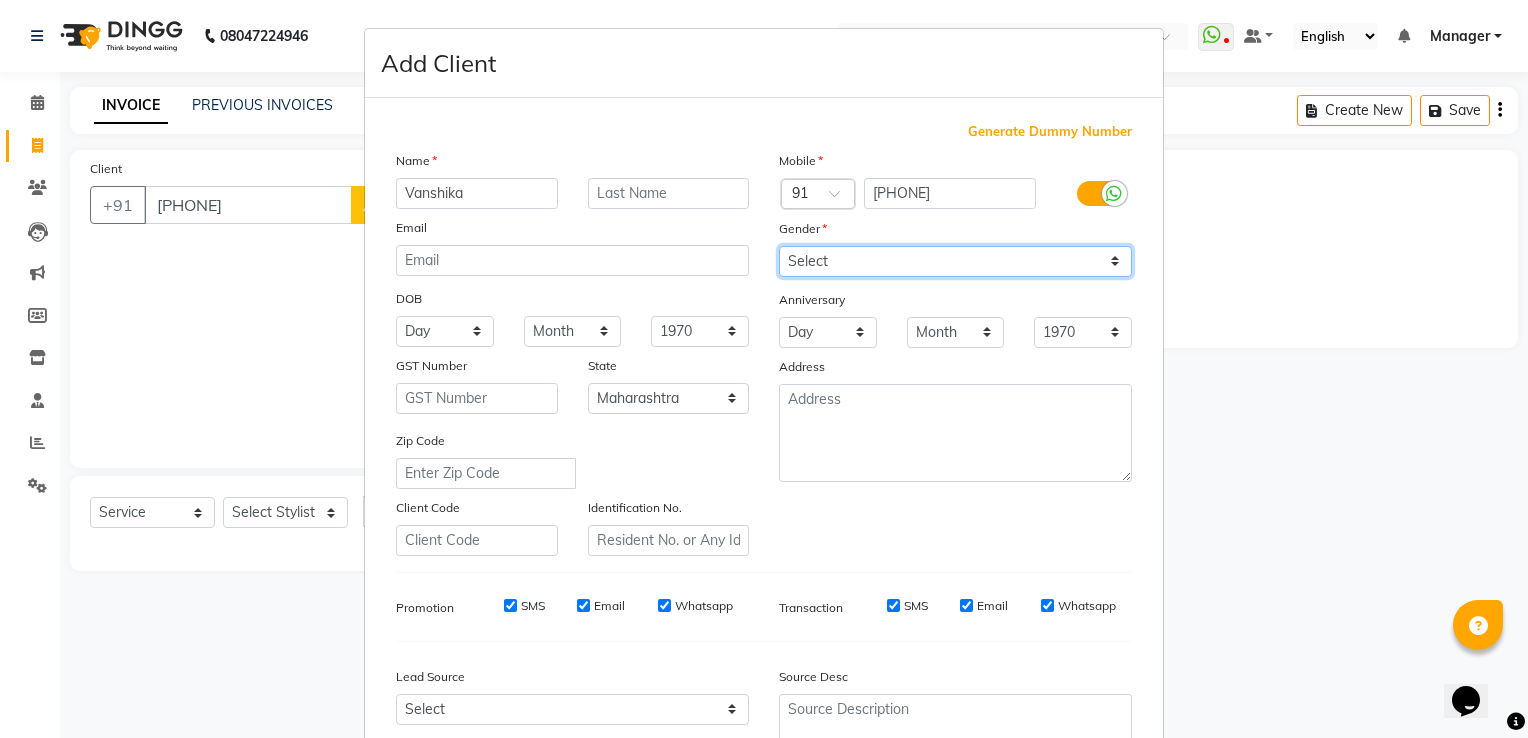 click on "Select Male Female Other Prefer Not To Say" at bounding box center [955, 261] 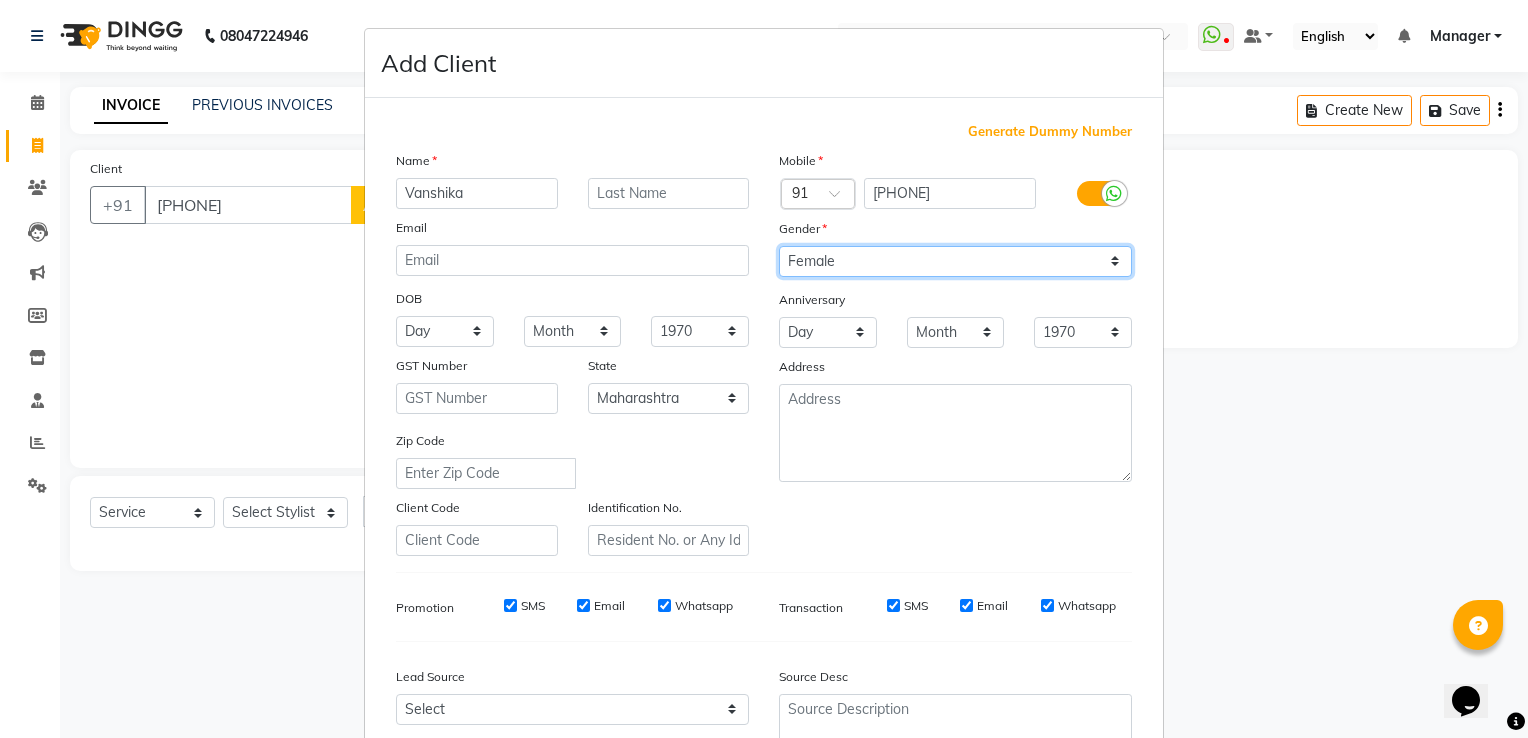 click on "Select Male Female Other Prefer Not To Say" at bounding box center (955, 261) 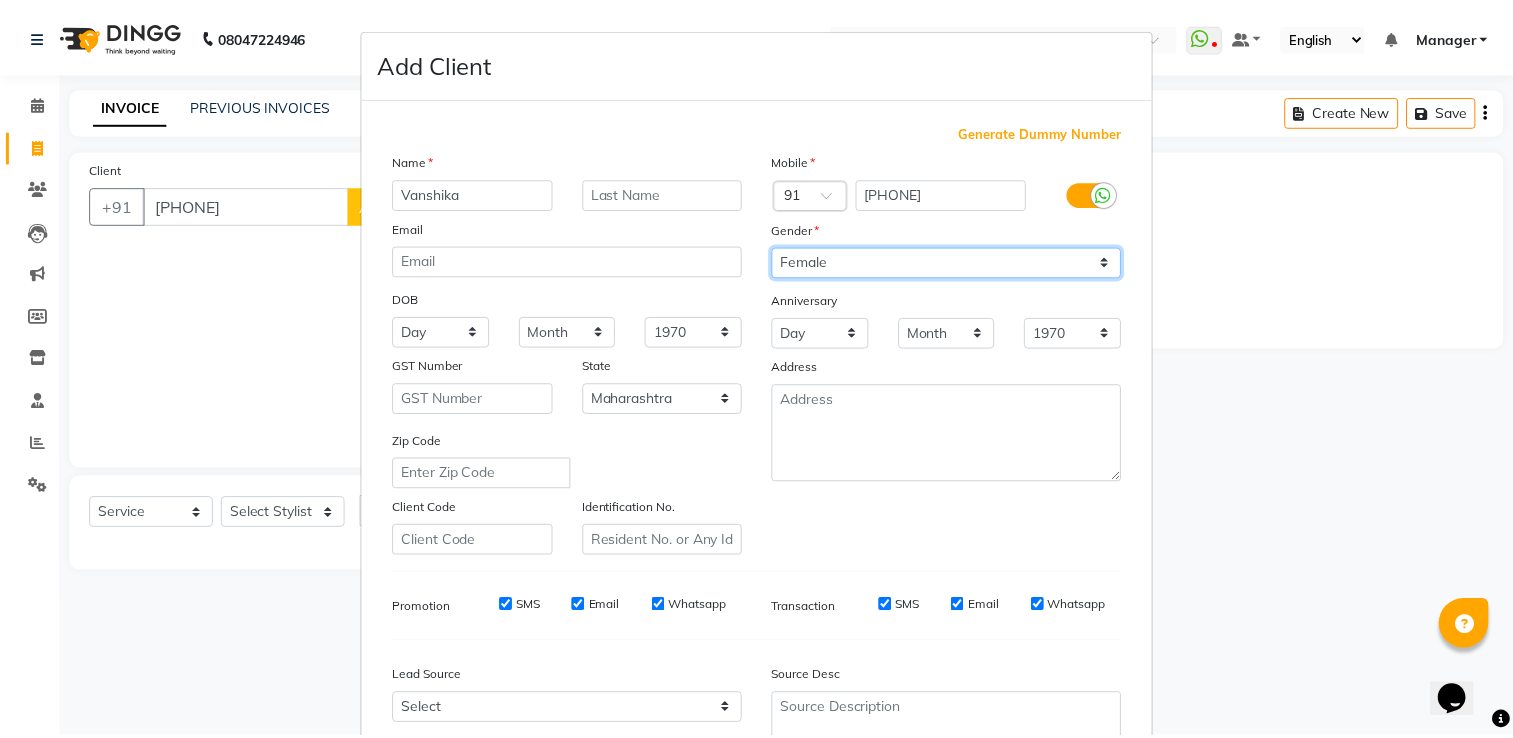 scroll, scrollTop: 194, scrollLeft: 0, axis: vertical 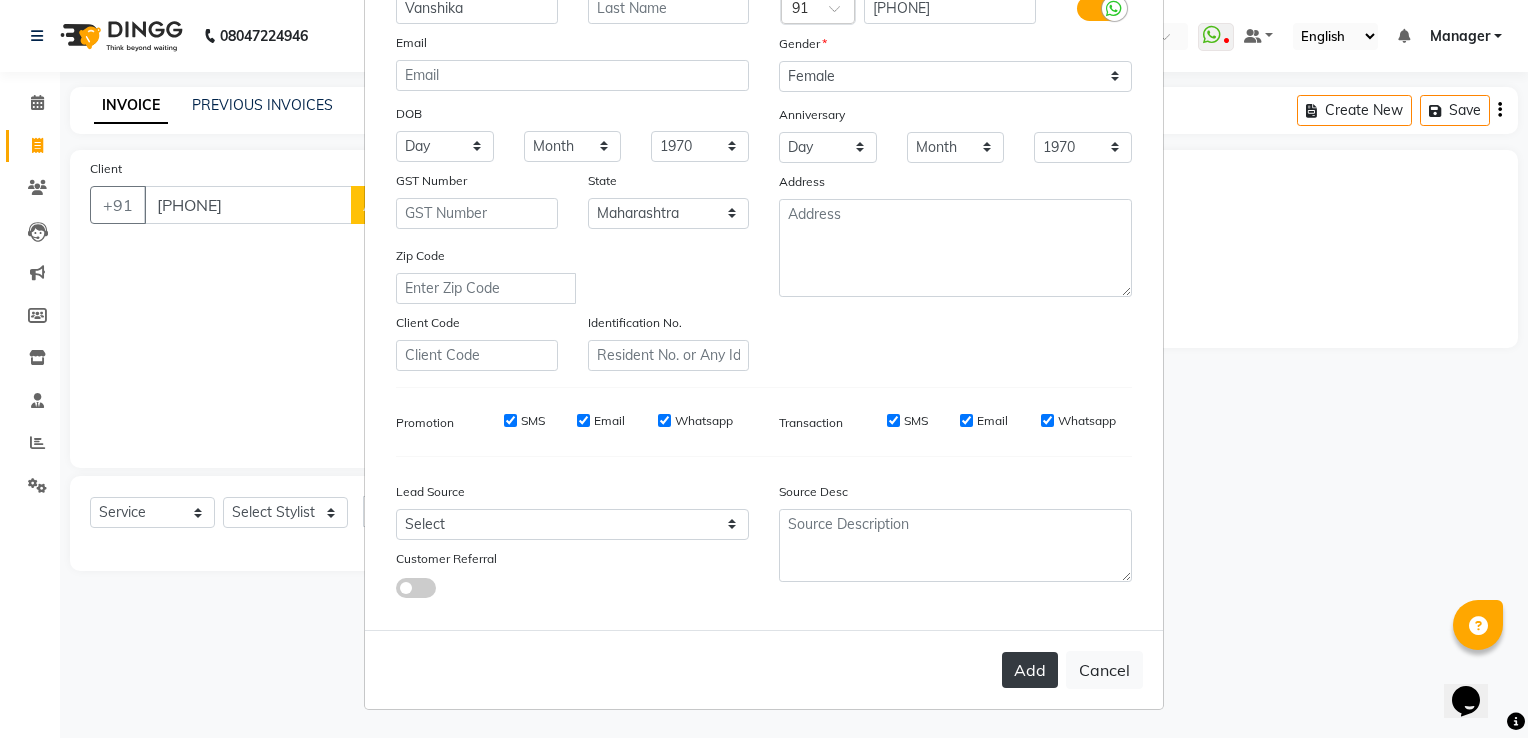 click on "Add" at bounding box center [1030, 670] 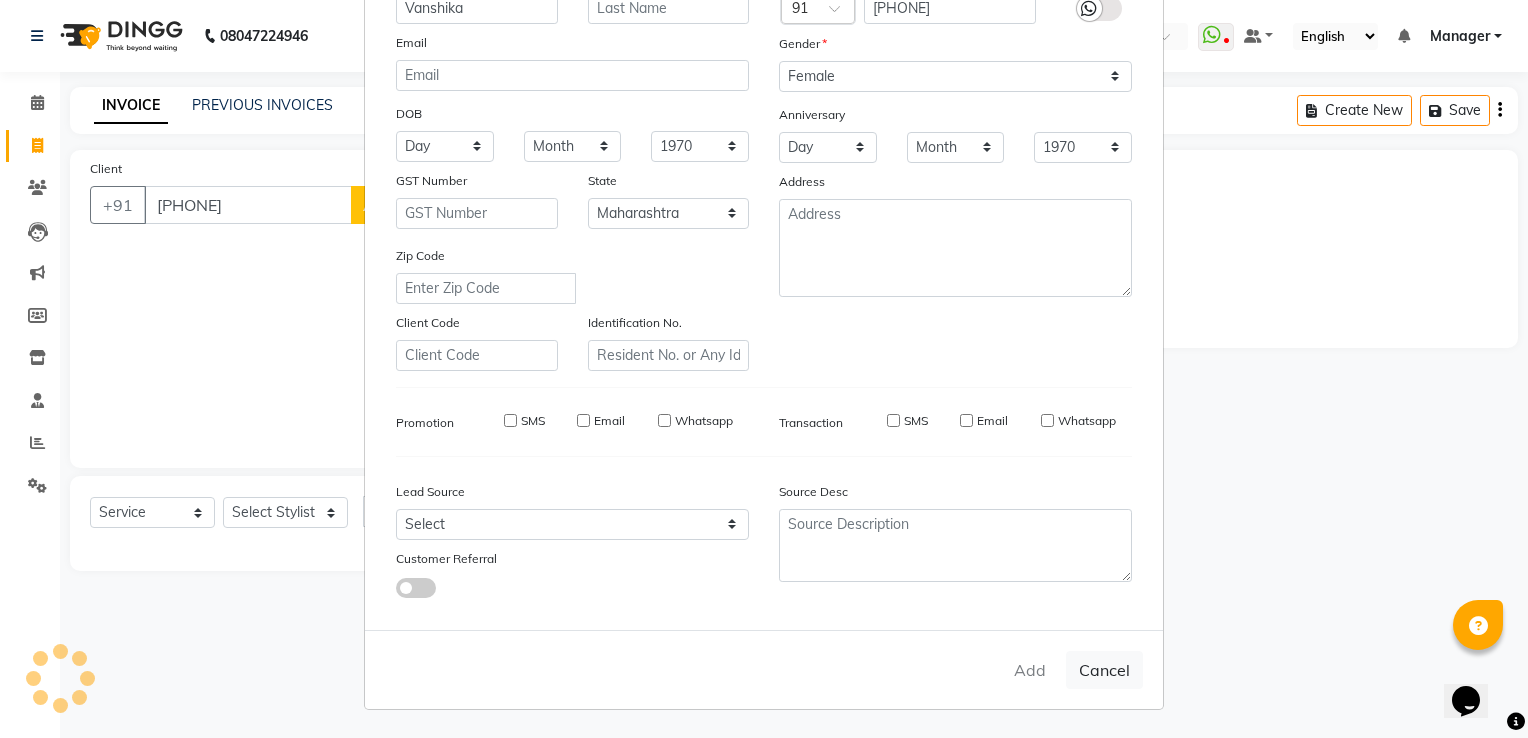 type on "62******85" 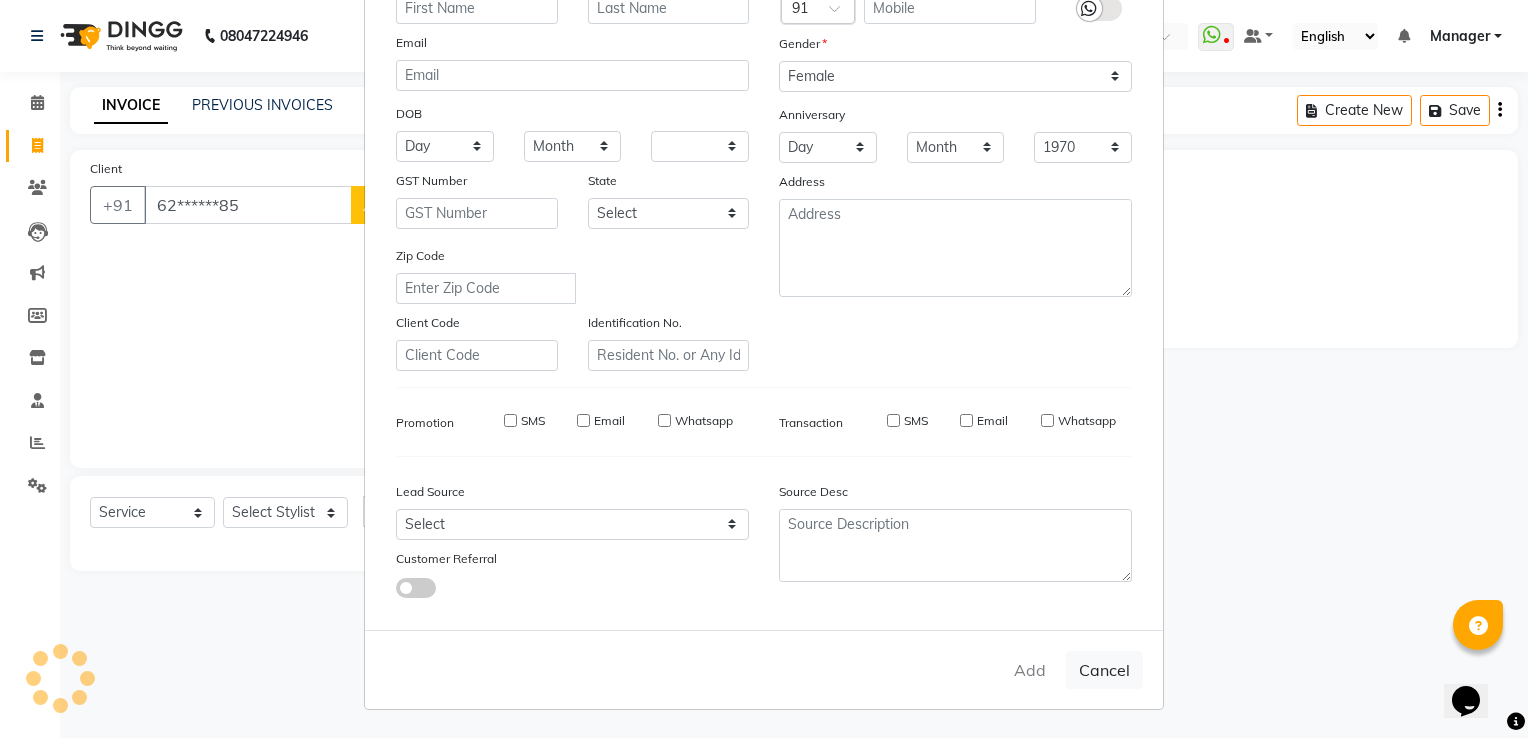 select 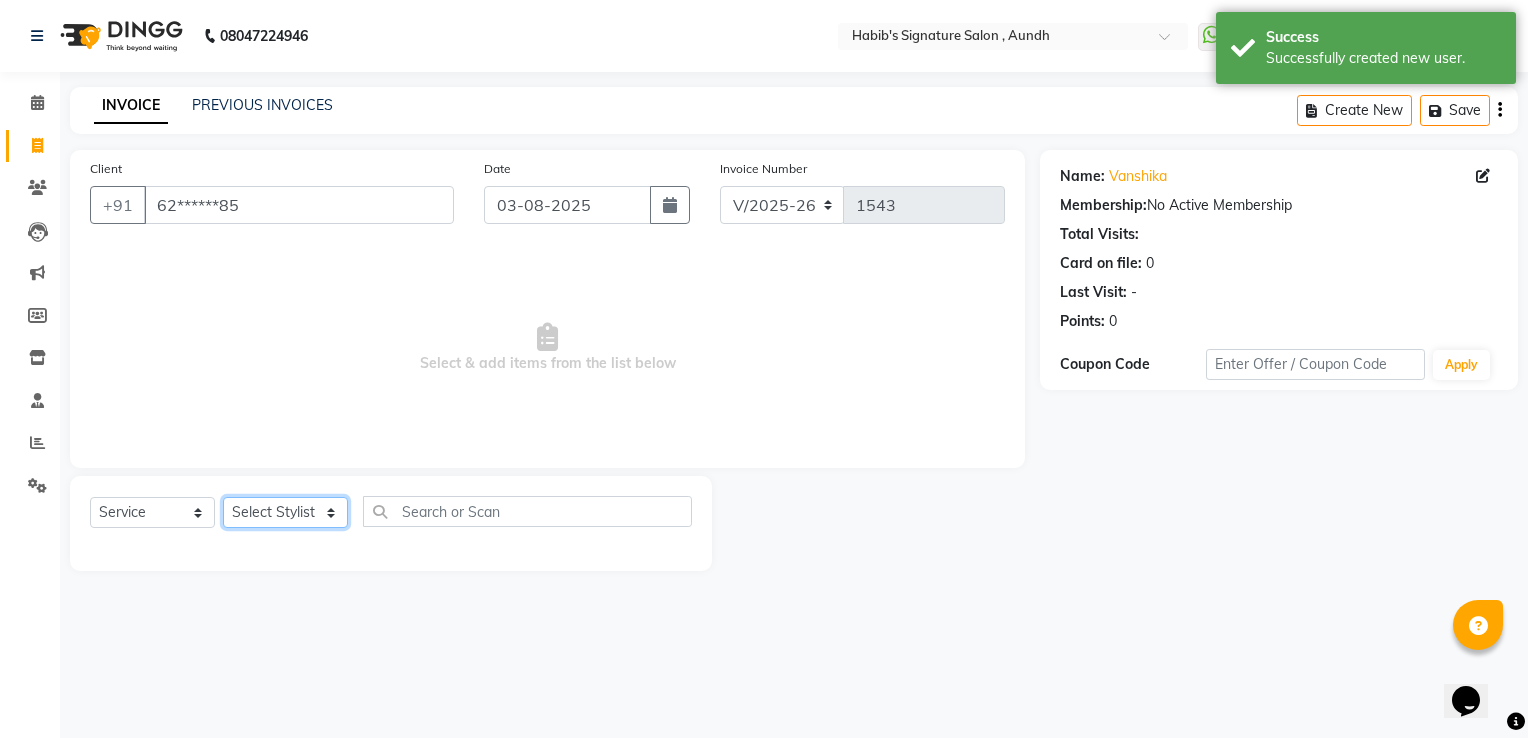 click on "Select Stylist Ankit  Sir DEEPAK SAUDAGAR DEVA SIR Diya durgesh GANESH Guddu Manager nancy grover POOJA PRASAN preeti Priyanka Jadhav rahul Ruthvik Shinde sagar vilaskar Sajid Shahid shimon SIMON WAKAD 2 SUMIT Suraj Tak" 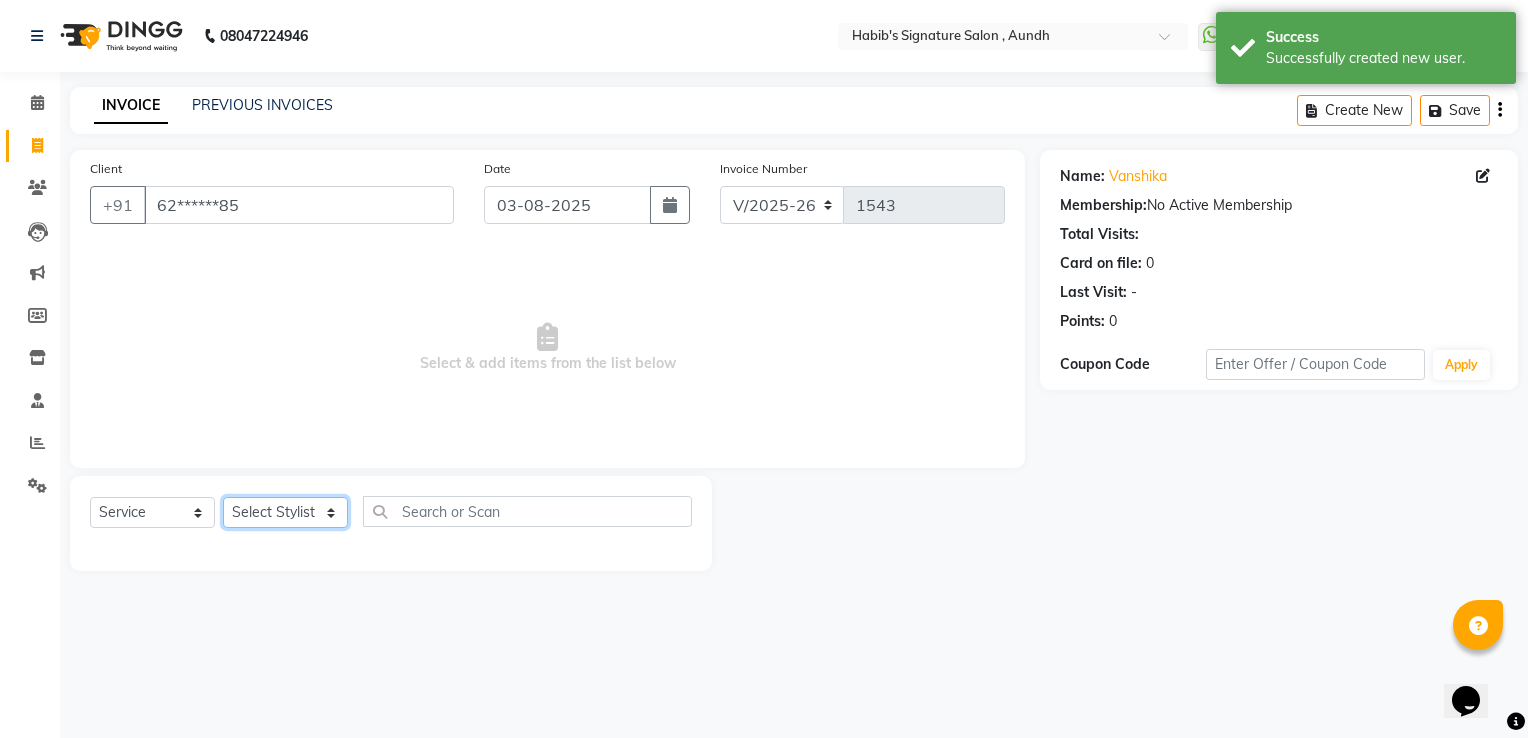 select on "47669" 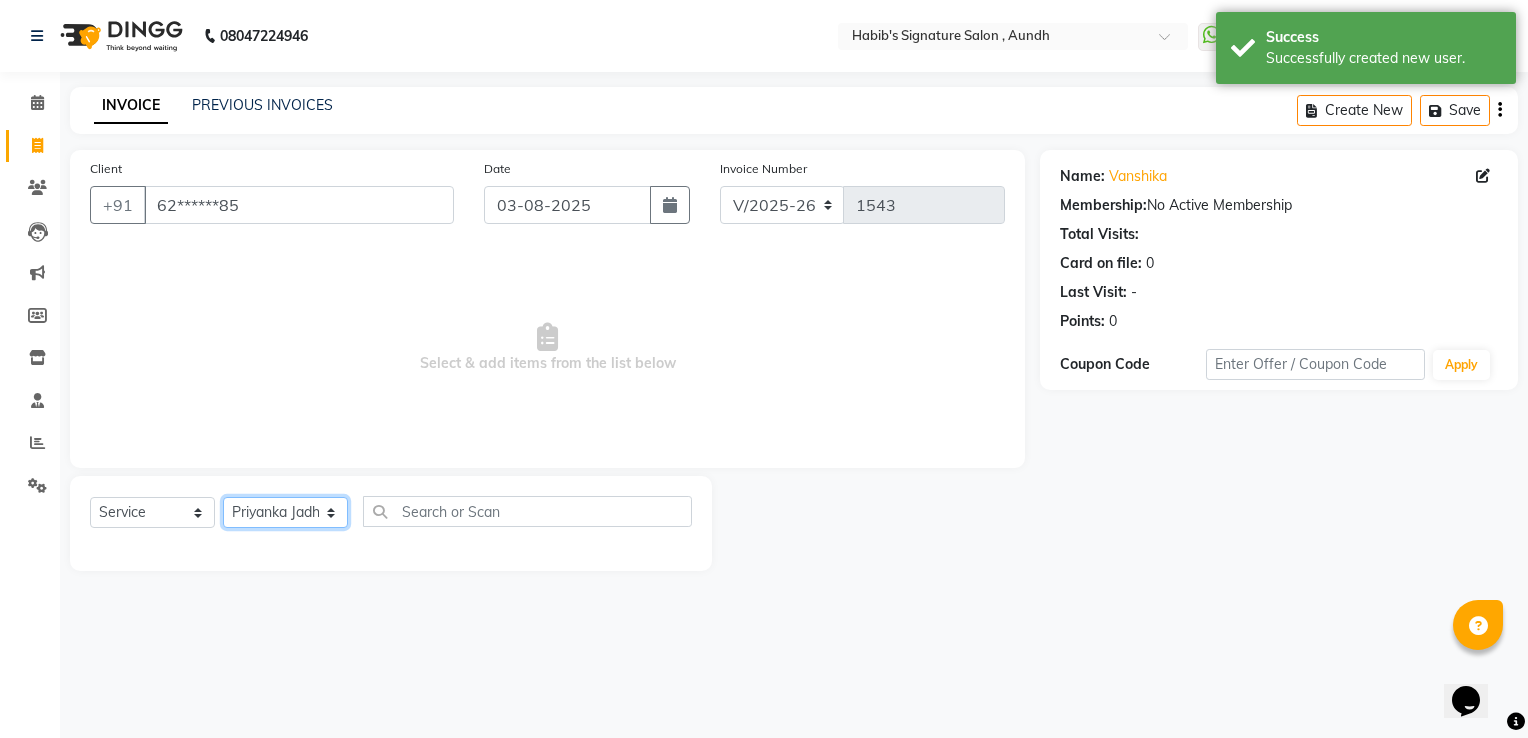 click on "Select Stylist Ankit  Sir DEEPAK SAUDAGAR DEVA SIR Diya durgesh GANESH Guddu Manager nancy grover POOJA PRASAN preeti Priyanka Jadhav rahul Ruthvik Shinde sagar vilaskar Sajid Shahid shimon SIMON WAKAD 2 SUMIT Suraj Tak" 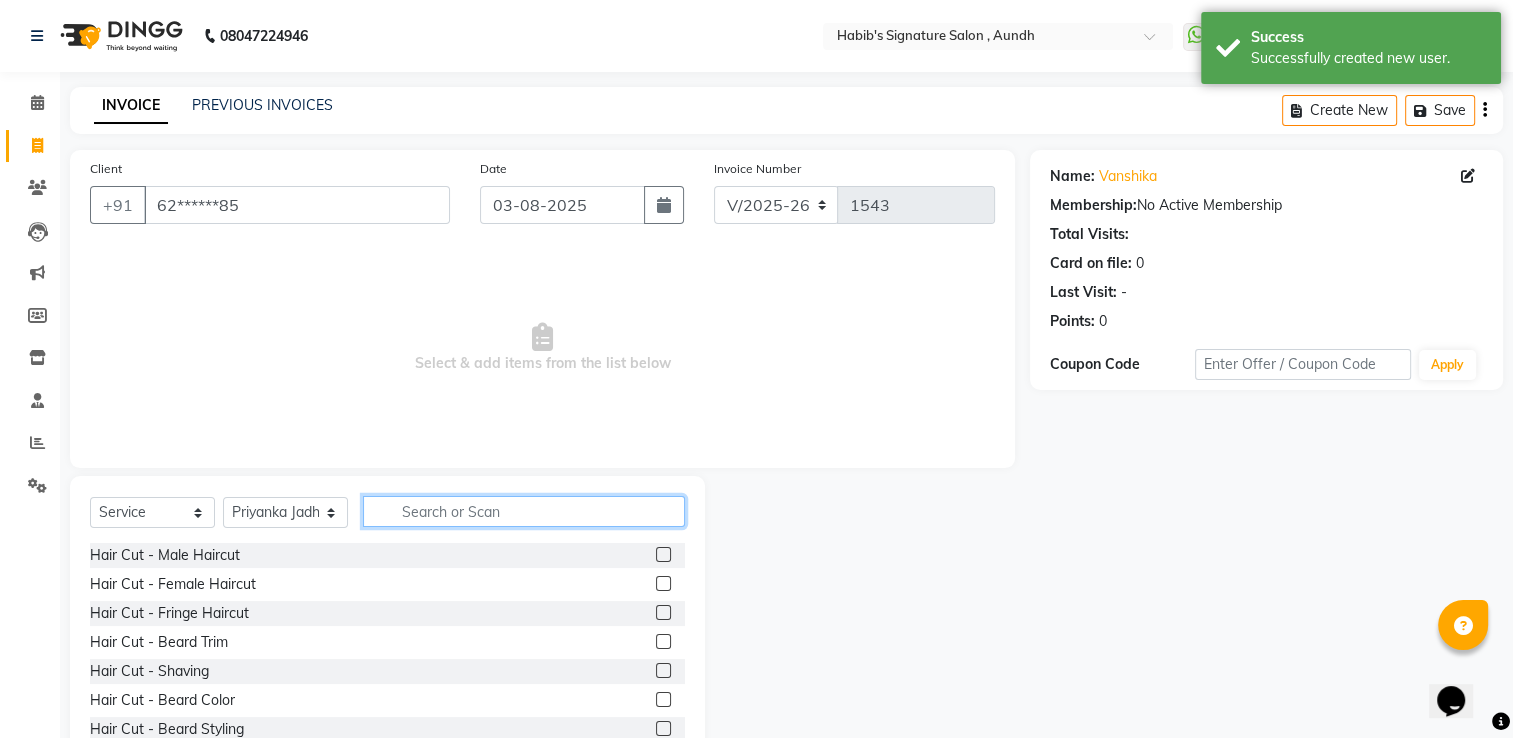 click 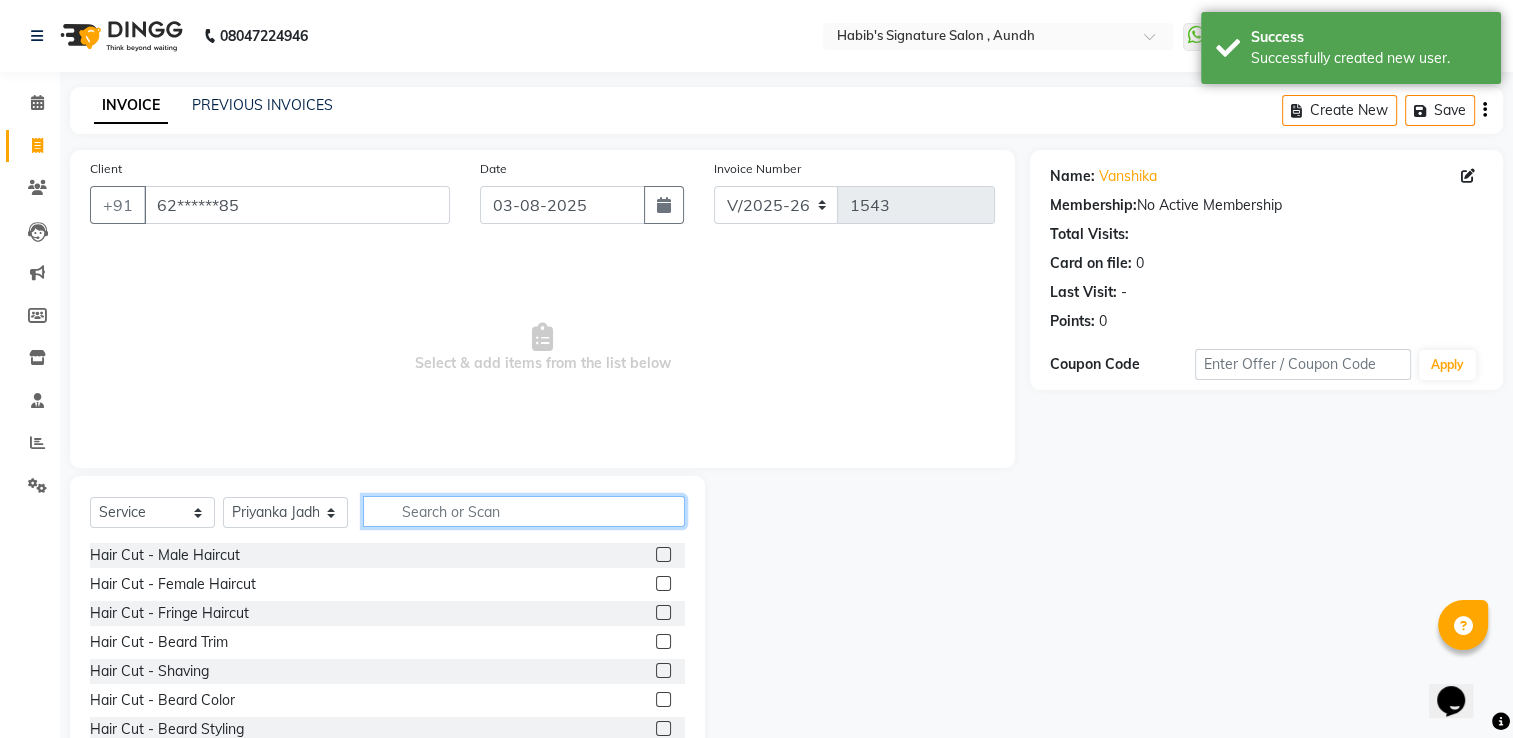 type on "u" 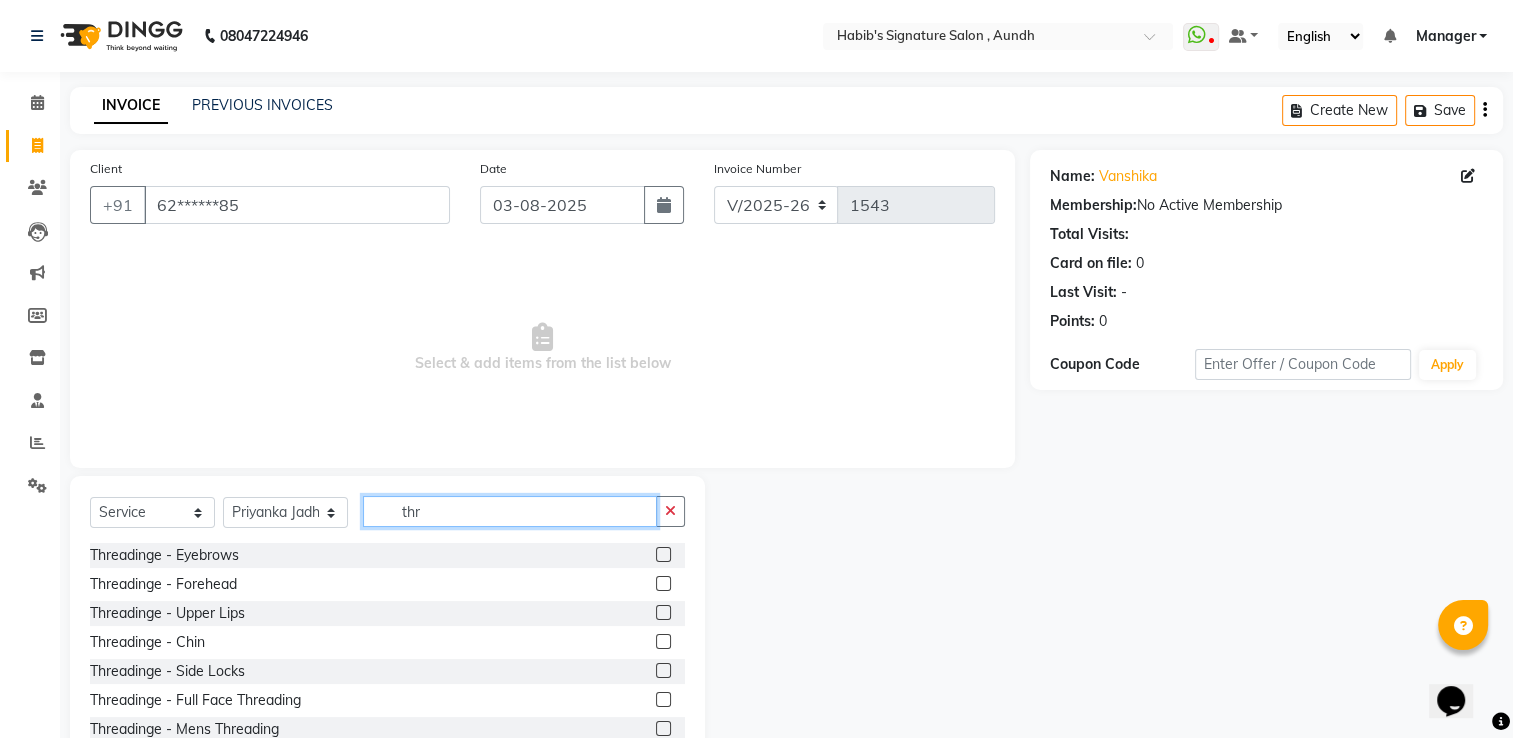 type on "thr" 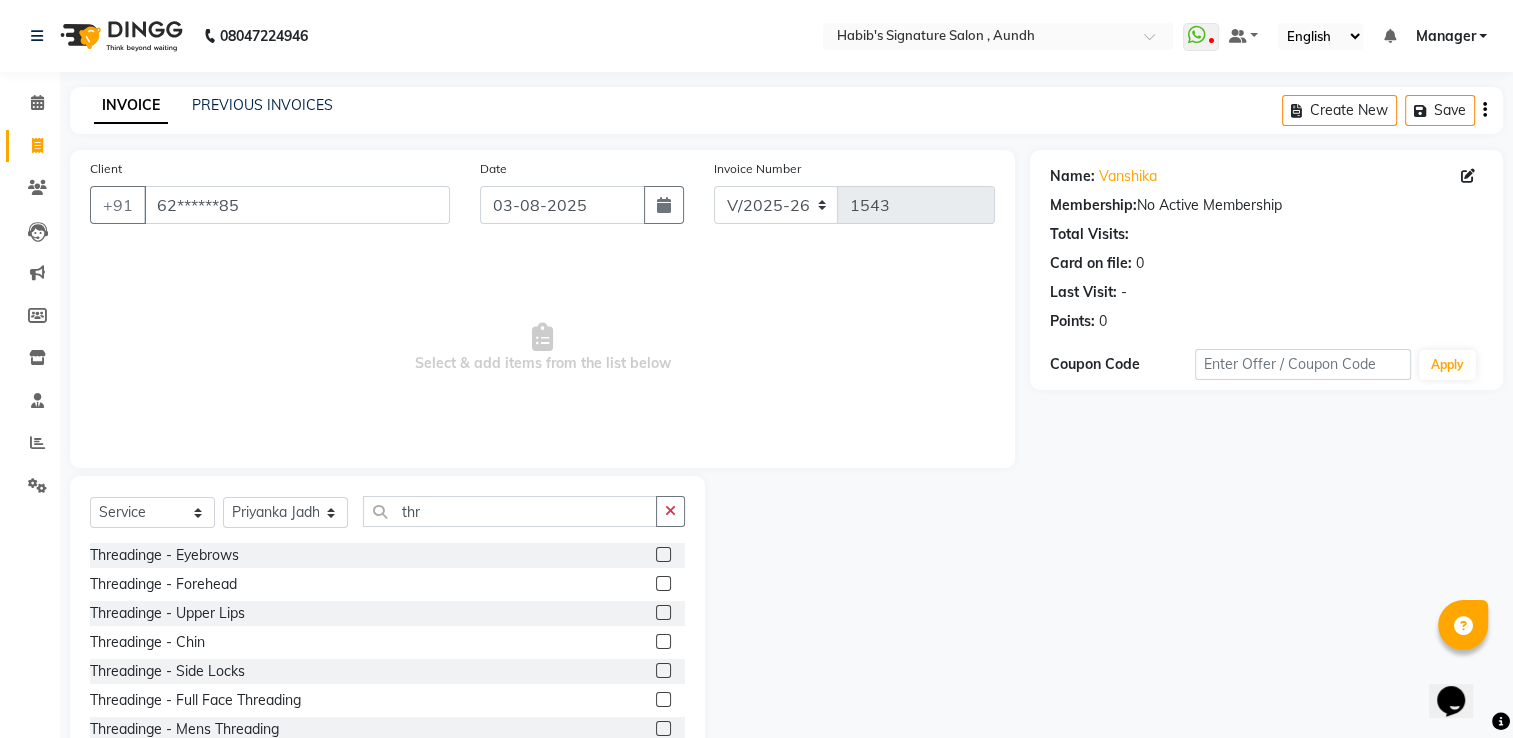 click 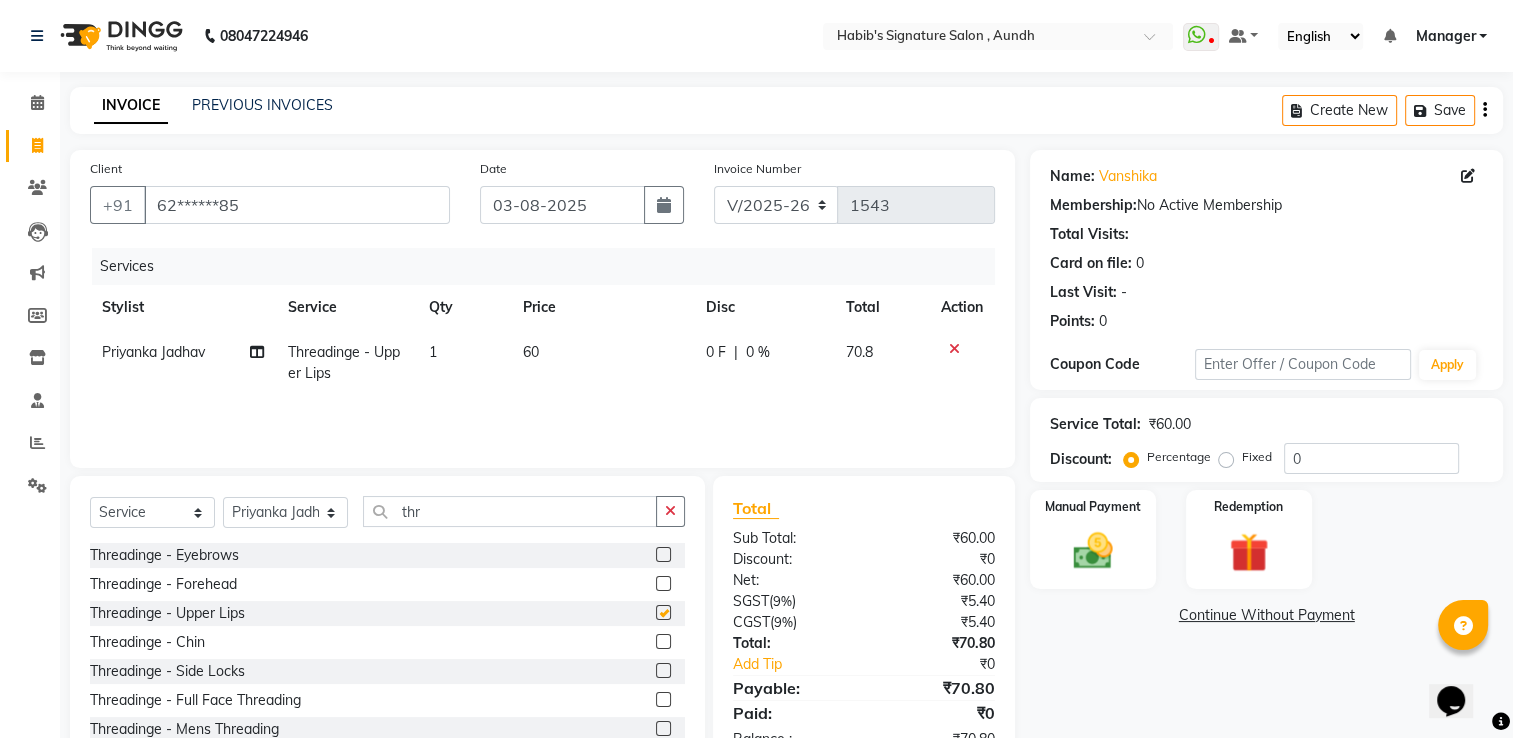 checkbox on "false" 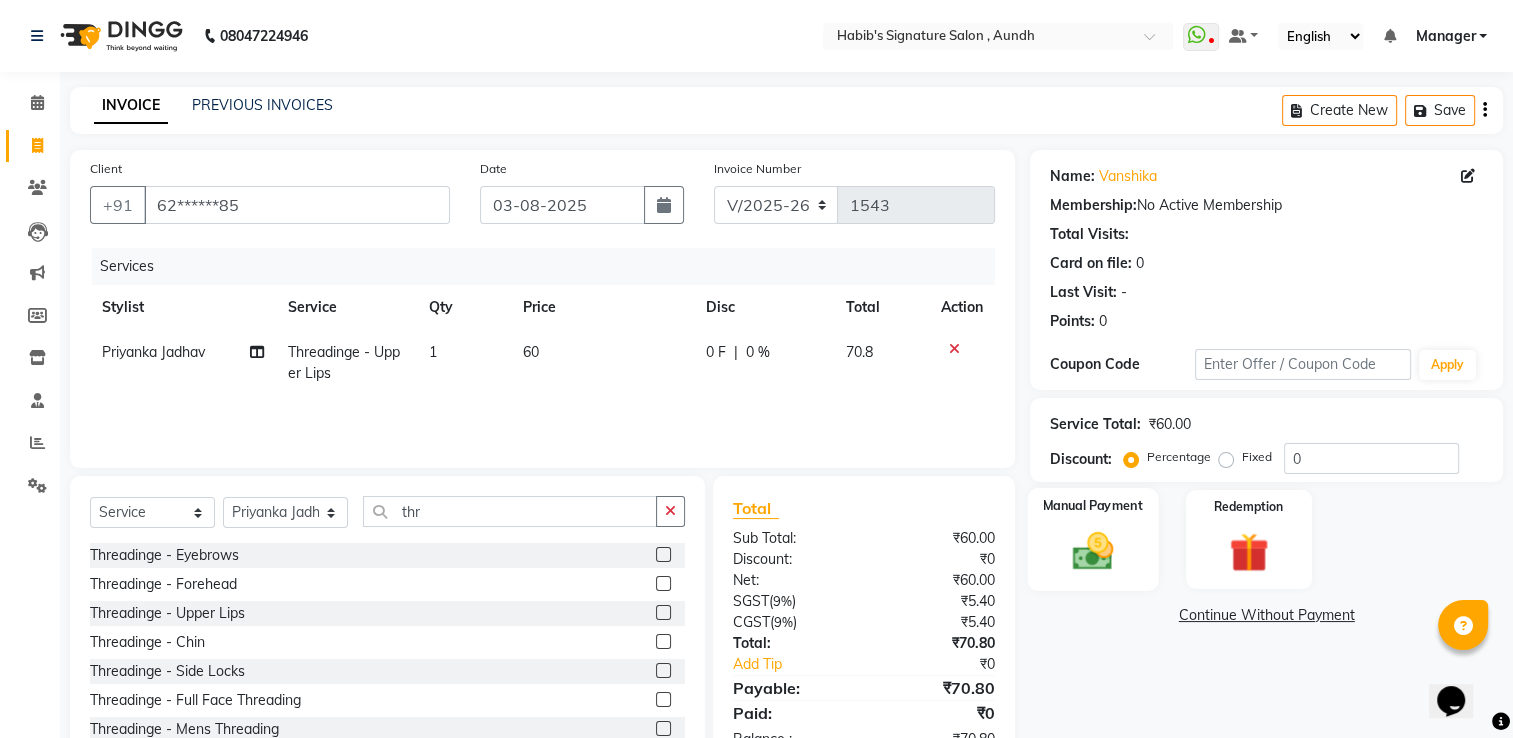 click 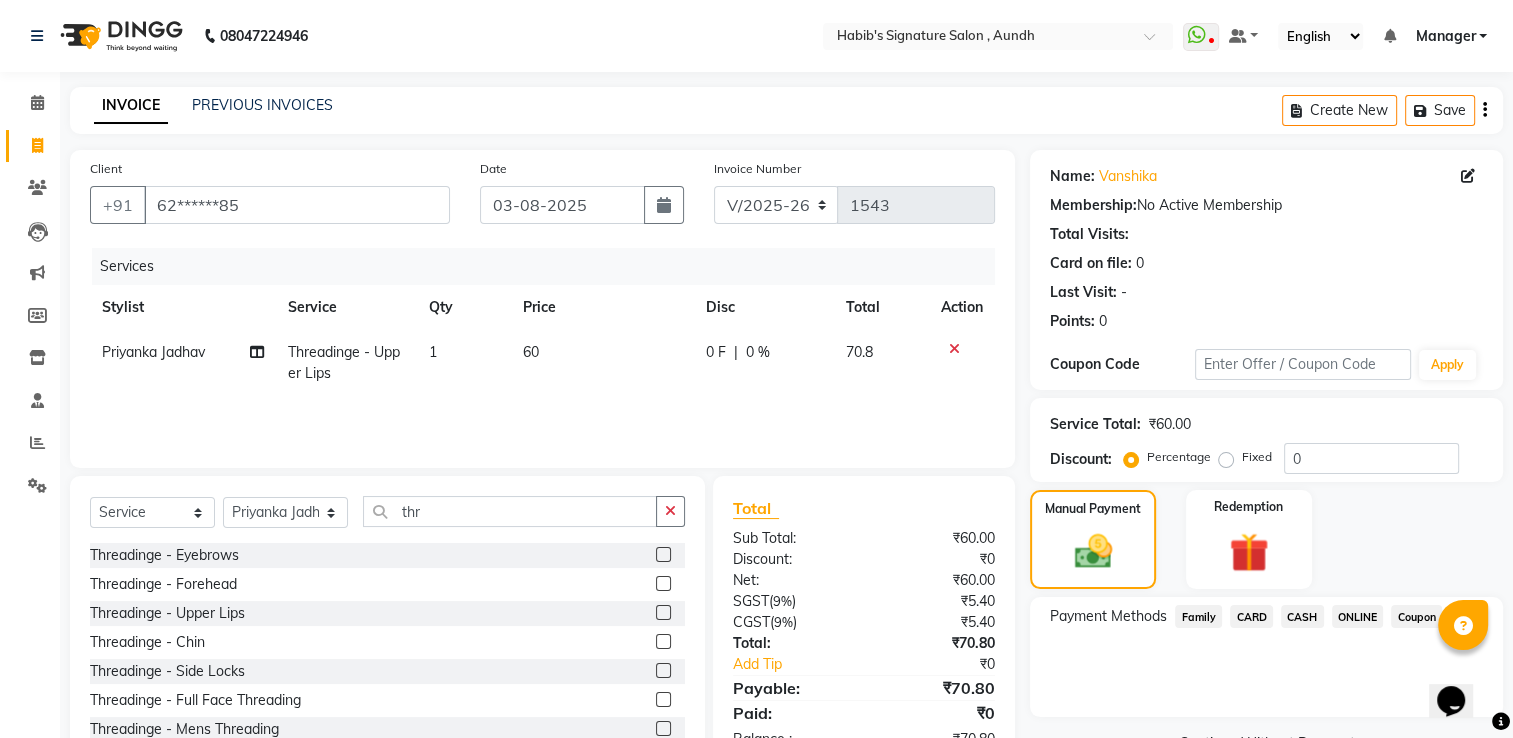 click on "ONLINE" 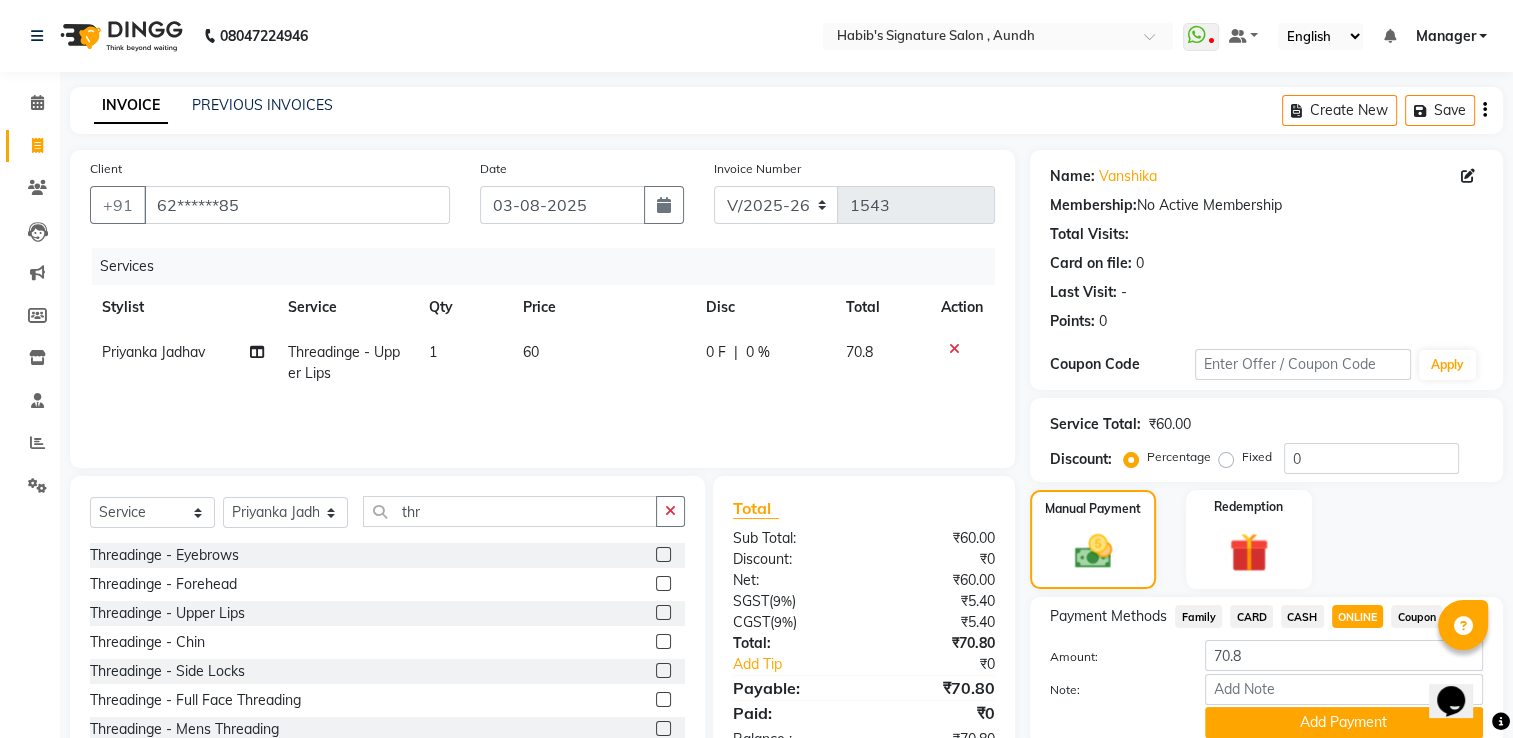 scroll, scrollTop: 80, scrollLeft: 0, axis: vertical 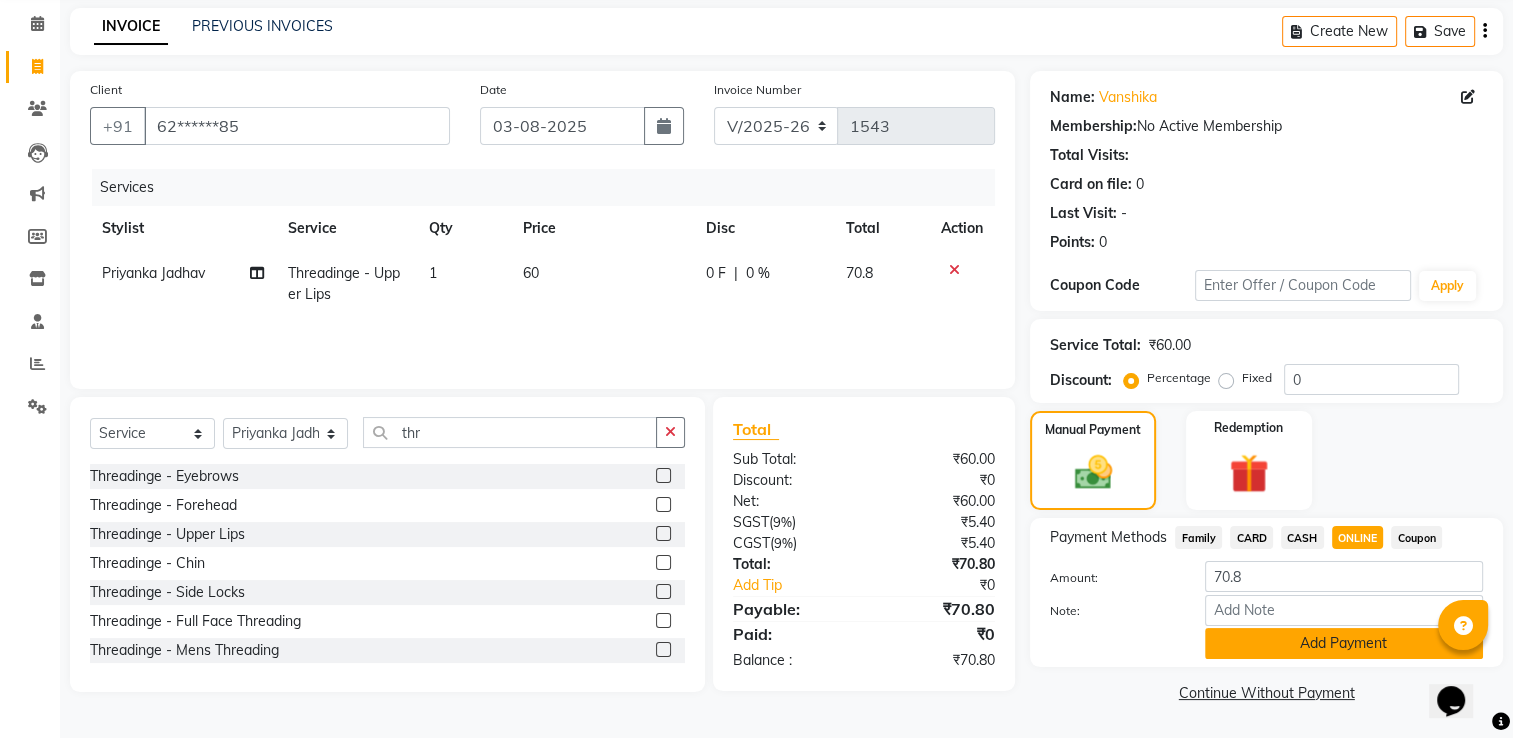 click on "Add Payment" 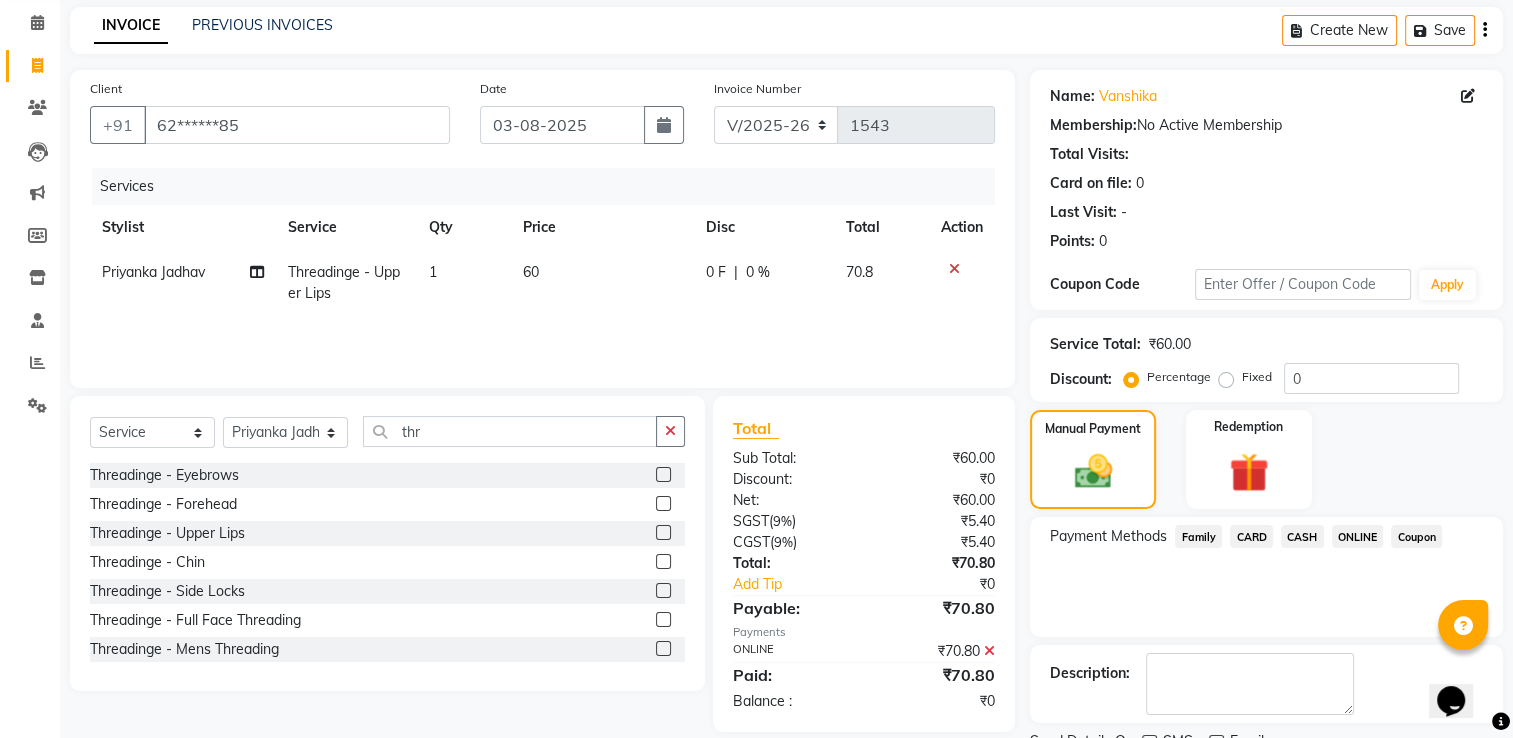scroll, scrollTop: 161, scrollLeft: 0, axis: vertical 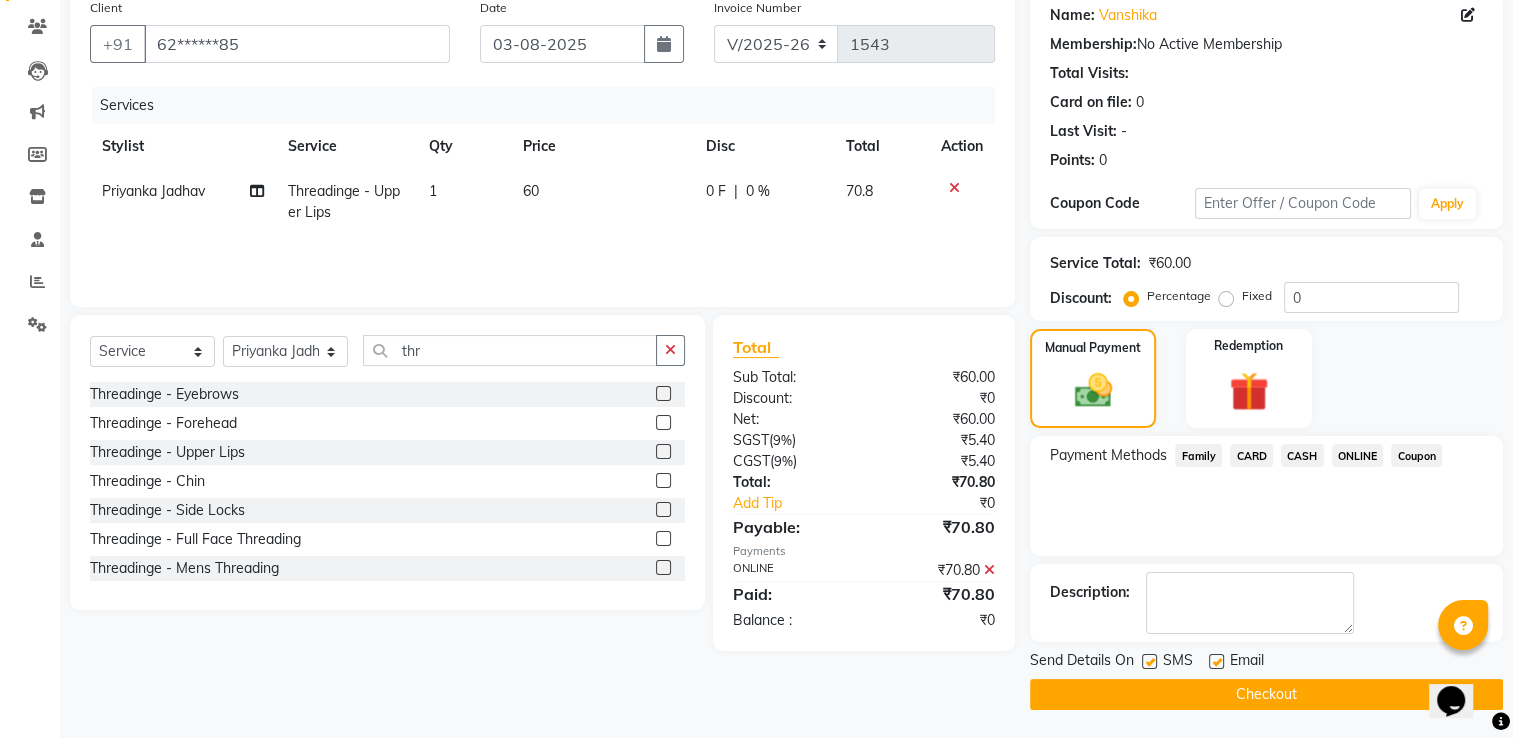 click on "Checkout" 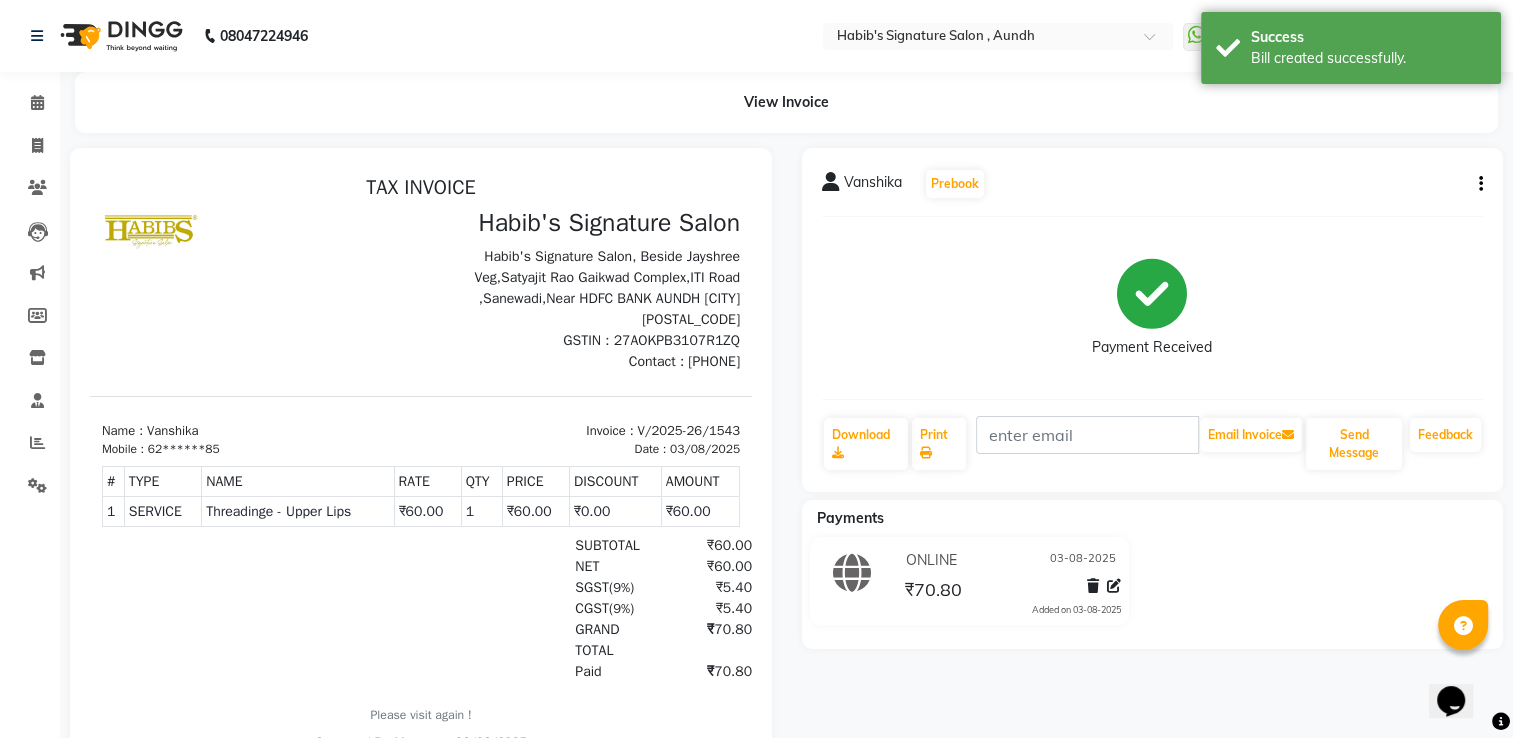 scroll, scrollTop: 0, scrollLeft: 0, axis: both 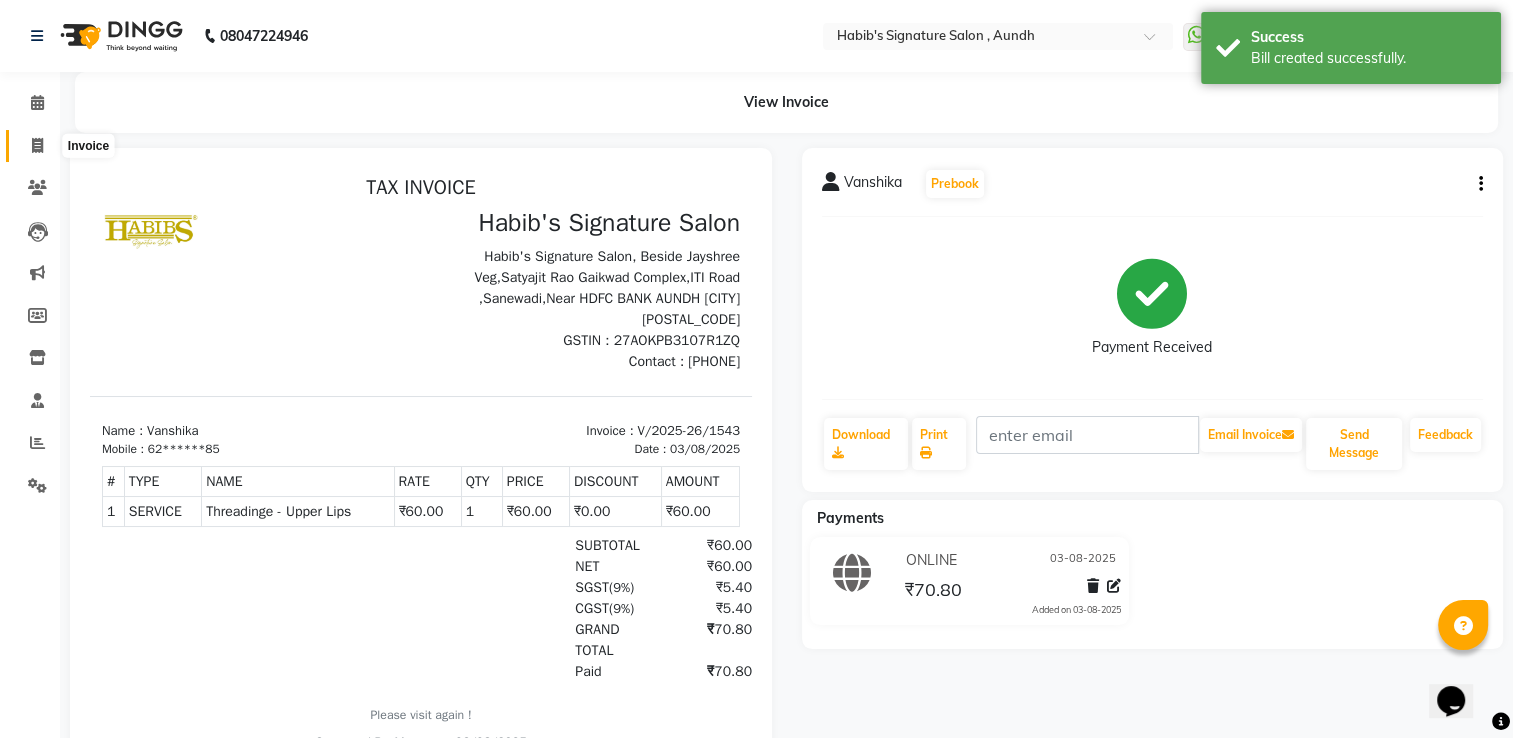 click 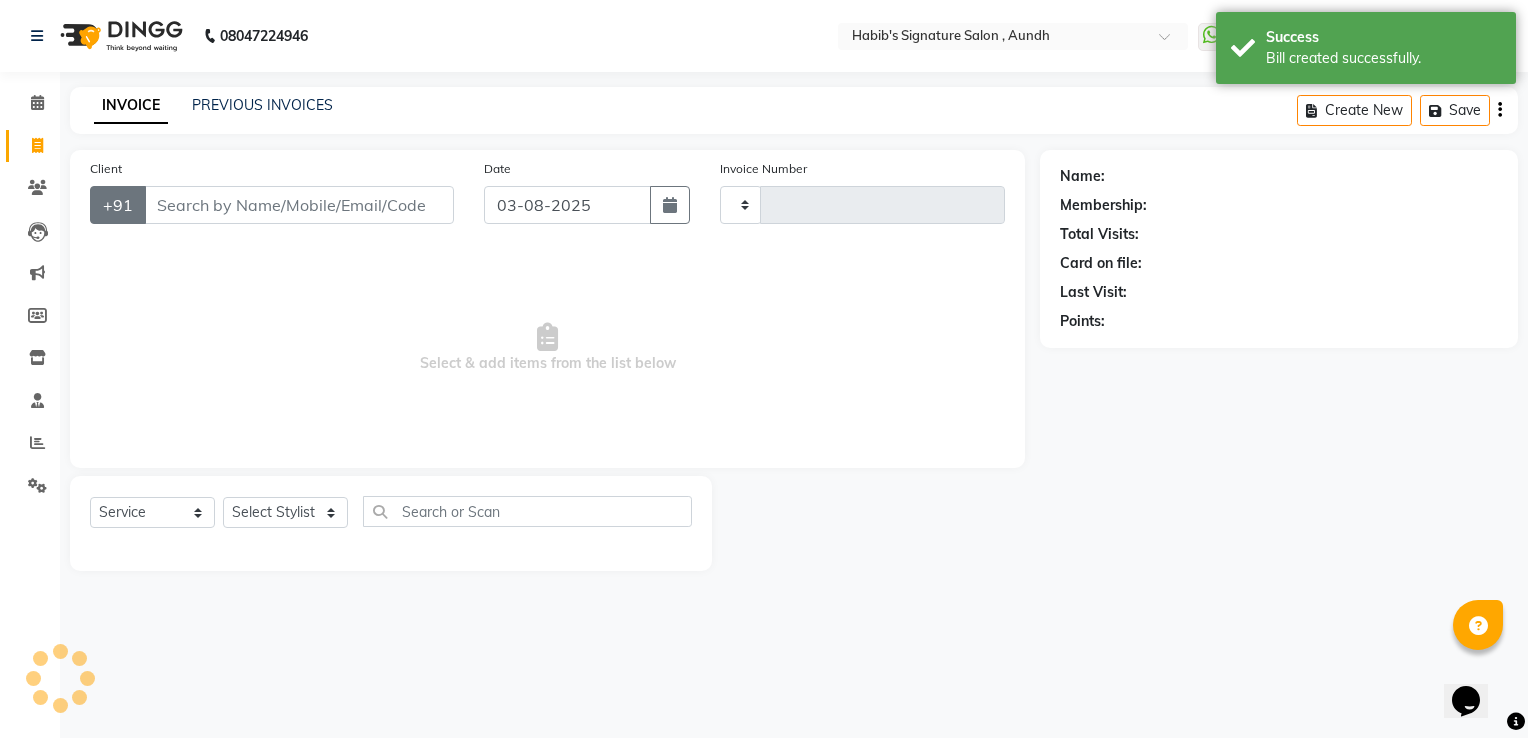 type on "1544" 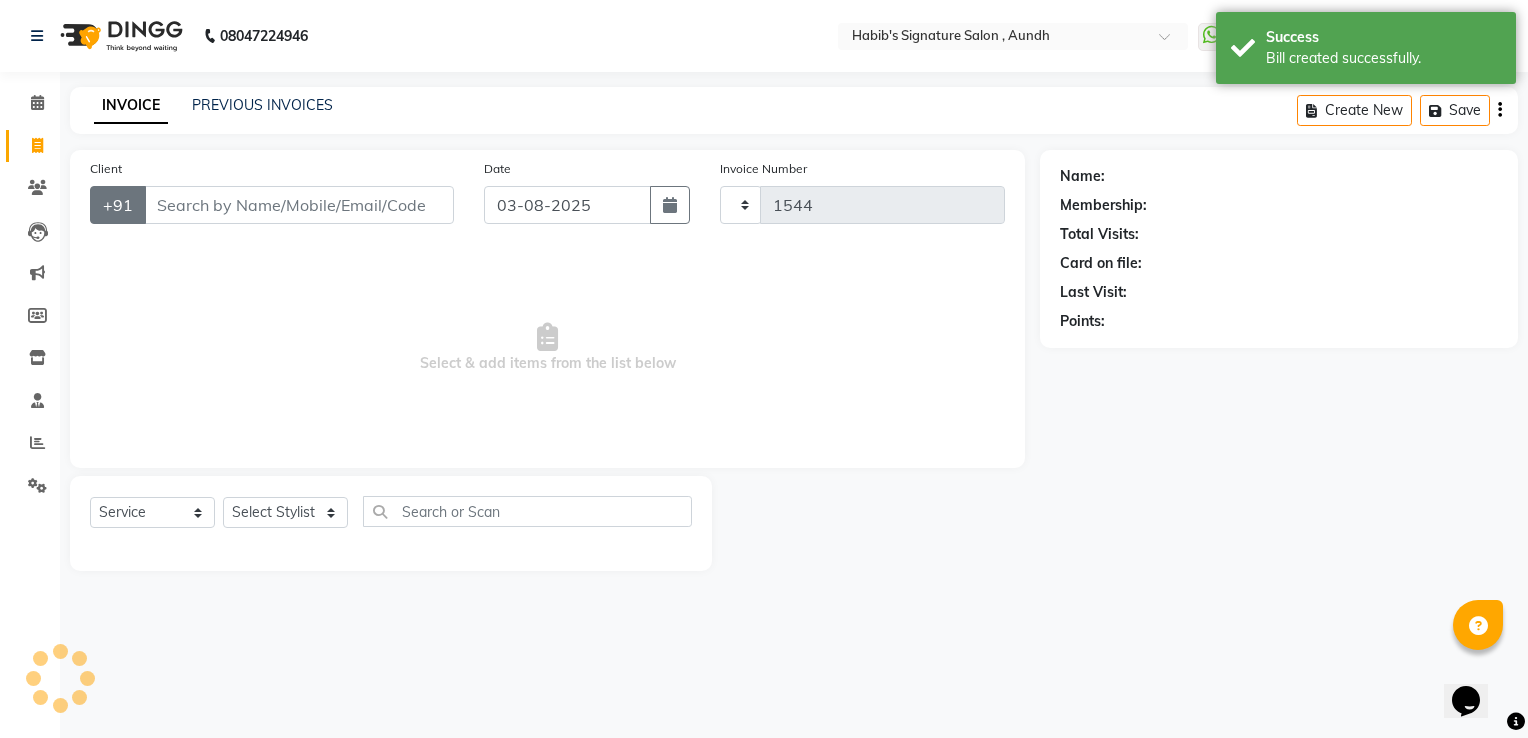 select on "6342" 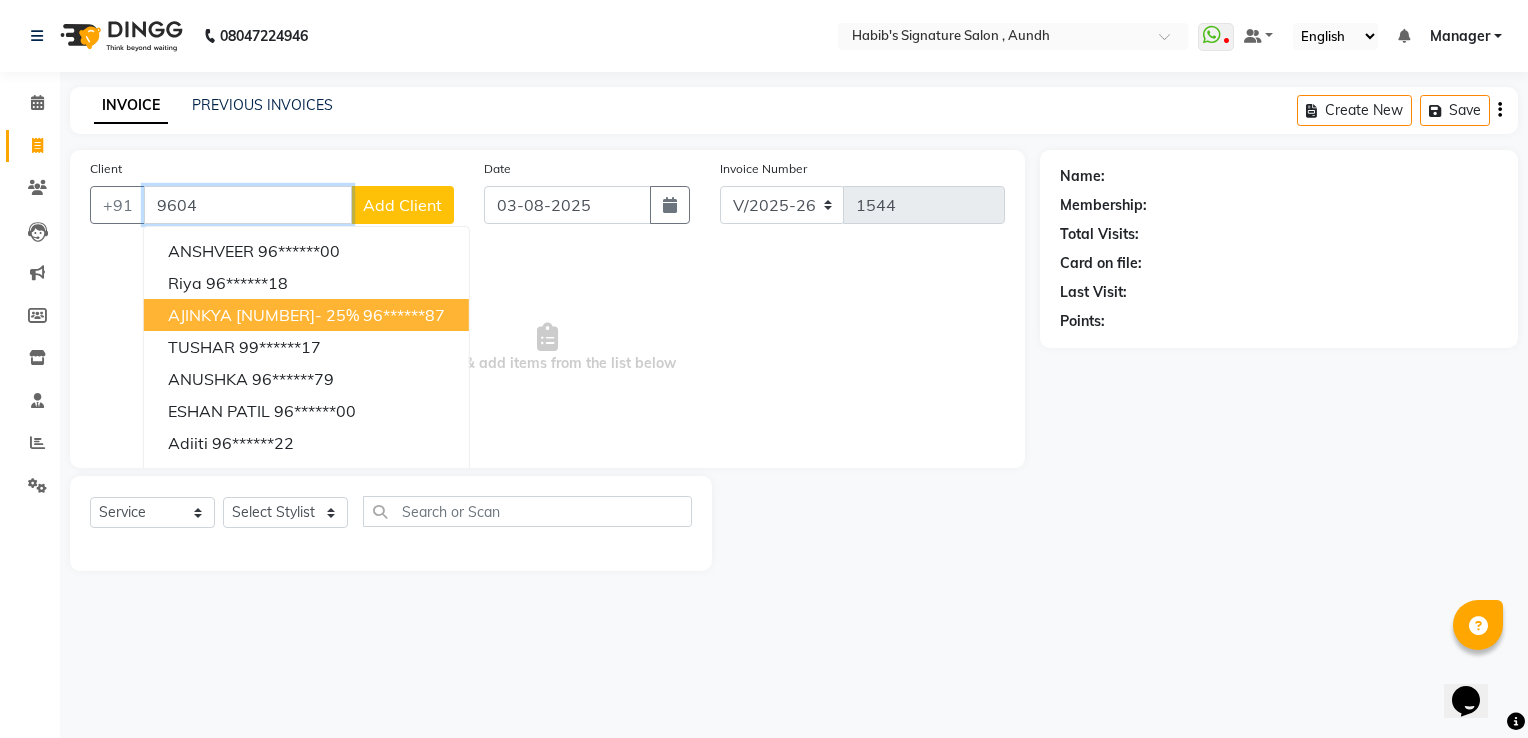 click on "AJINKYA [NUMBER]- 25%" at bounding box center [263, 315] 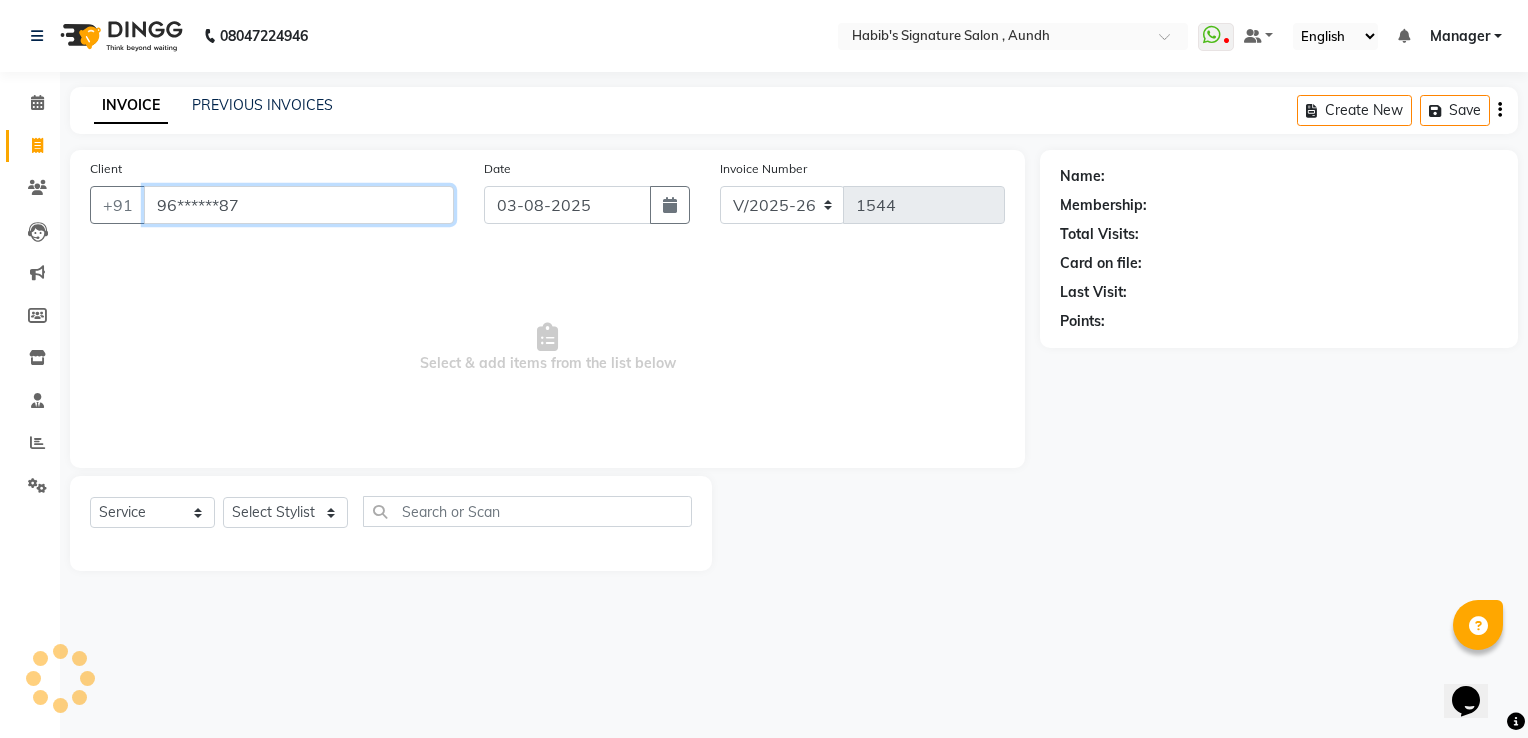 type on "96******87" 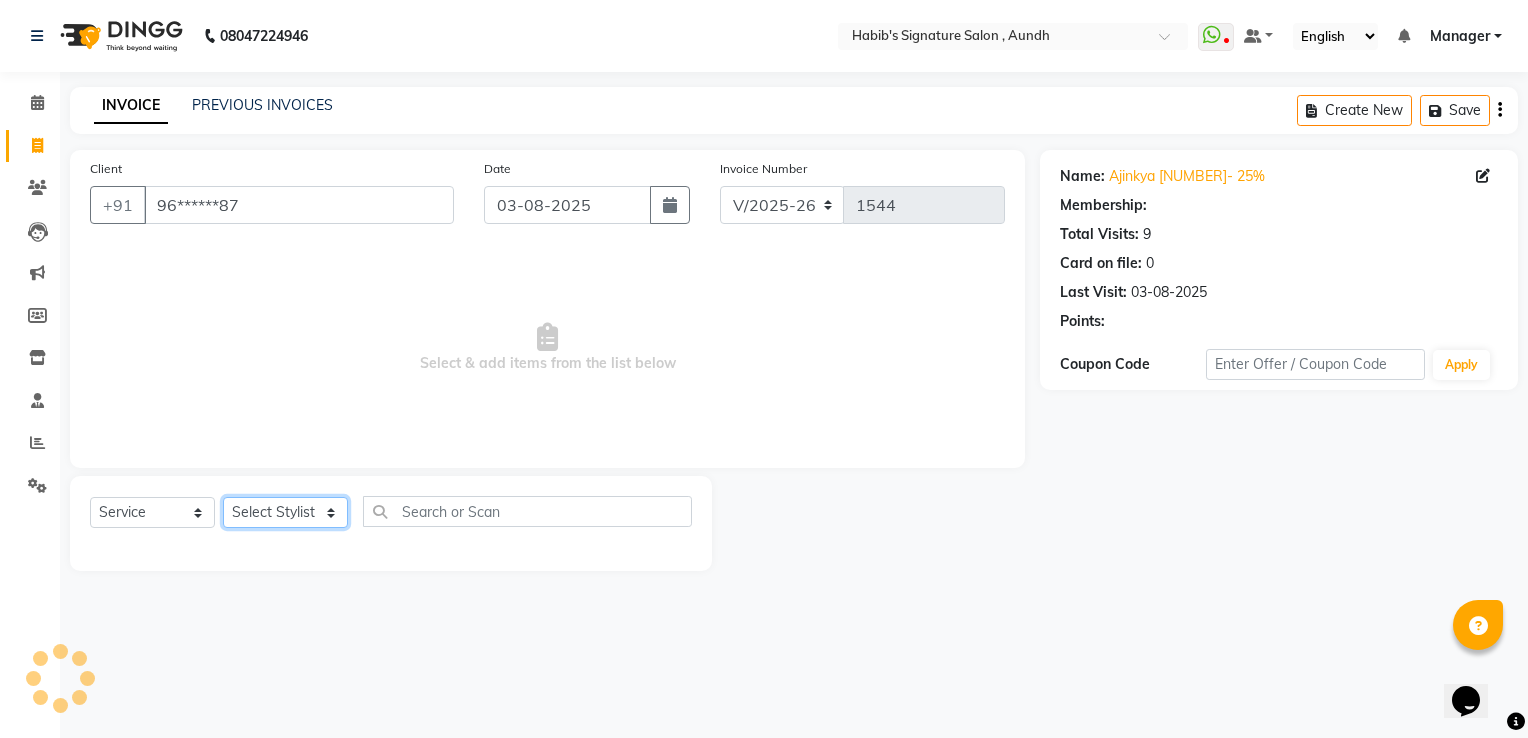 click on "Select Stylist Ankit  Sir DEEPAK SAUDAGAR DEVA SIR Diya durgesh GANESH Guddu Manager nancy grover POOJA PRASAN preeti Priyanka Jadhav rahul Ruthvik Shinde sagar vilaskar Sajid Shahid shimon SIMON WAKAD 2 SUMIT Suraj Tak" 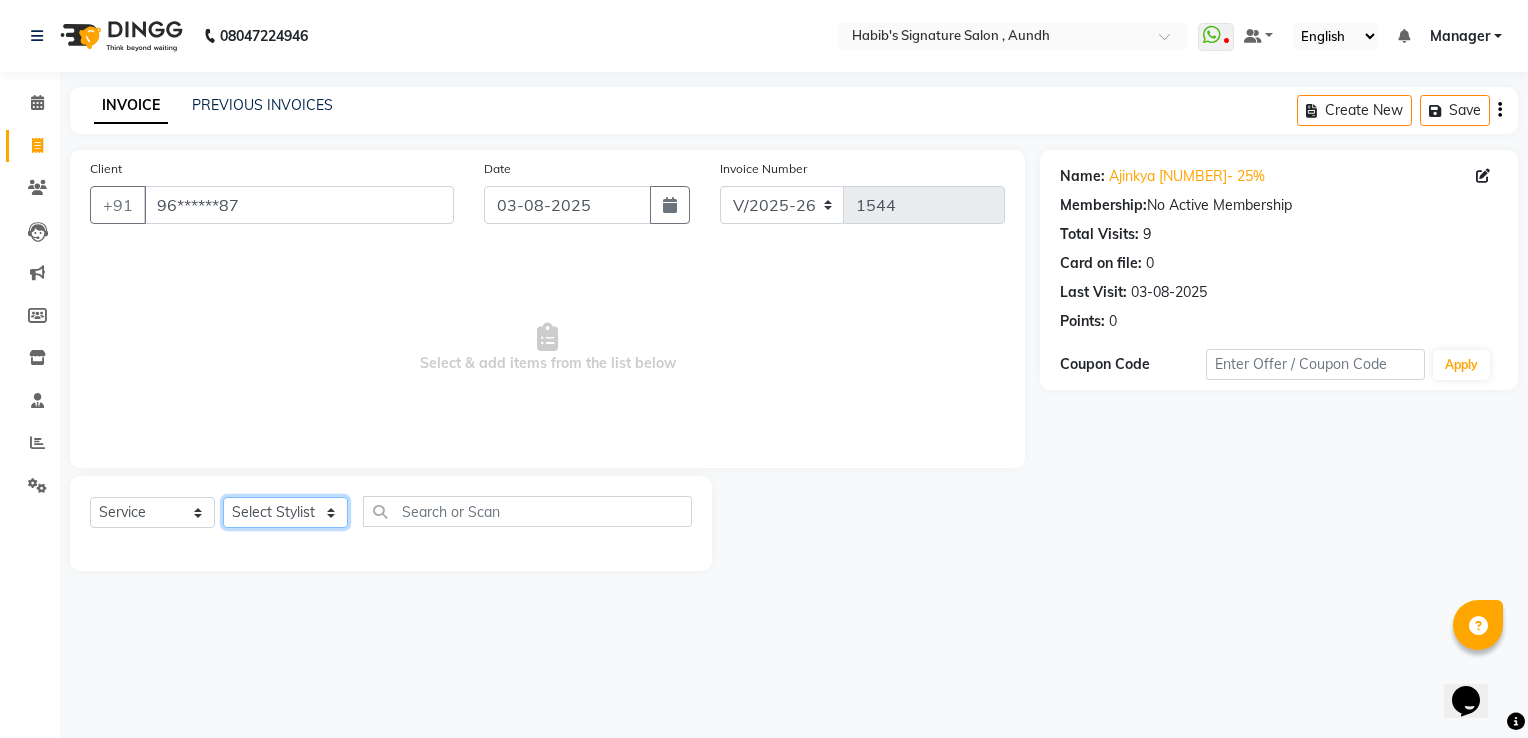 select on "48852" 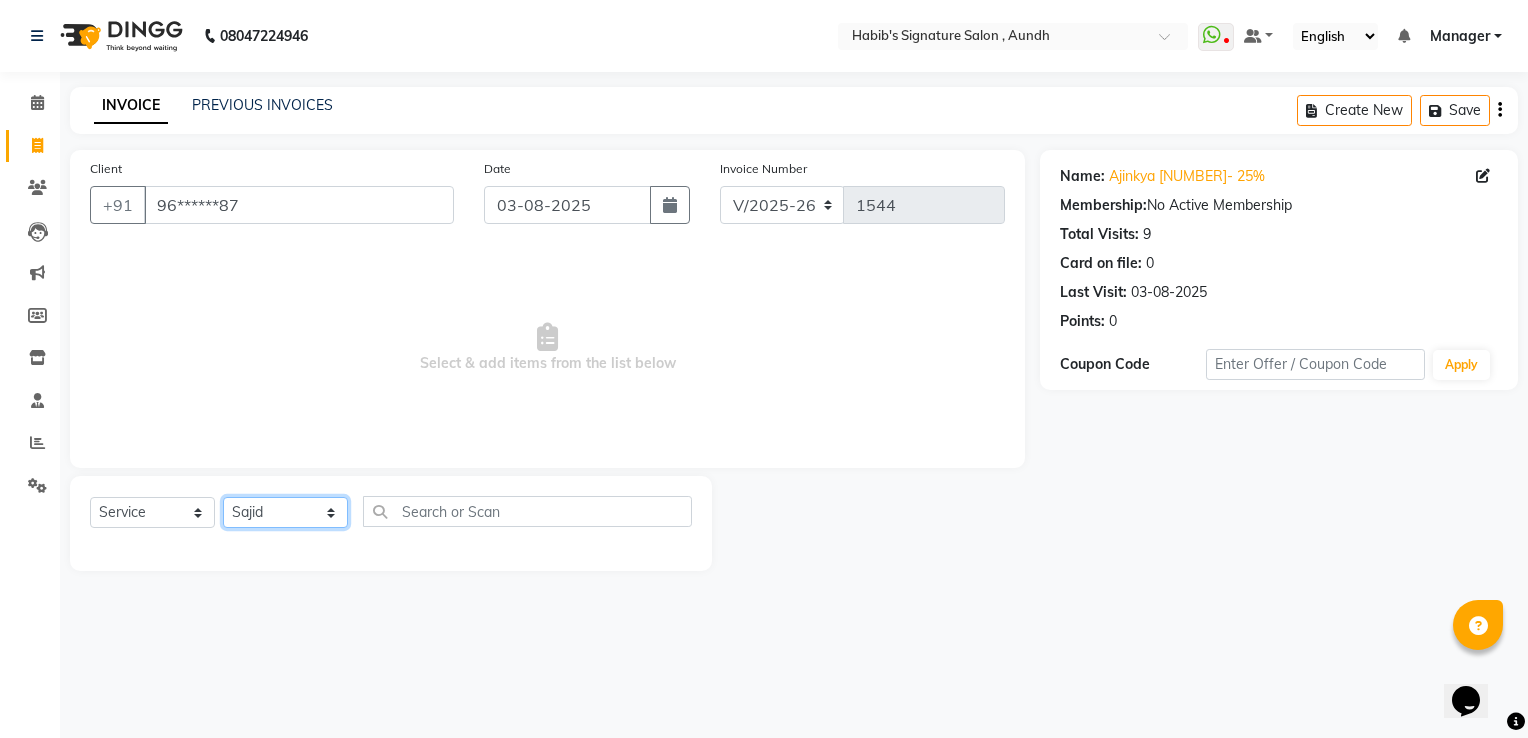 click on "Select Stylist Ankit  Sir DEEPAK SAUDAGAR DEVA SIR Diya durgesh GANESH Guddu Manager nancy grover POOJA PRASAN preeti Priyanka Jadhav rahul Ruthvik Shinde sagar vilaskar Sajid Shahid shimon SIMON WAKAD 2 SUMIT Suraj Tak" 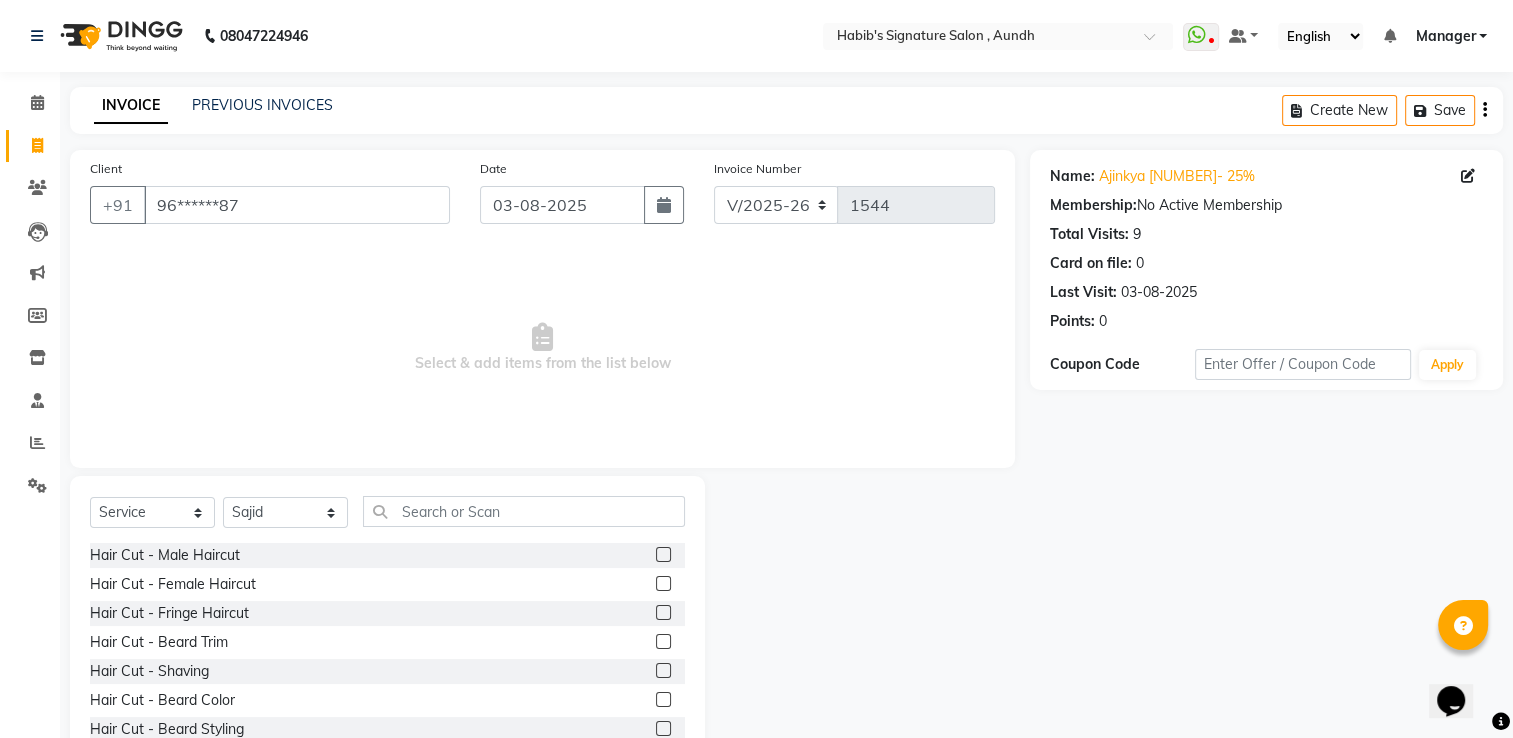click 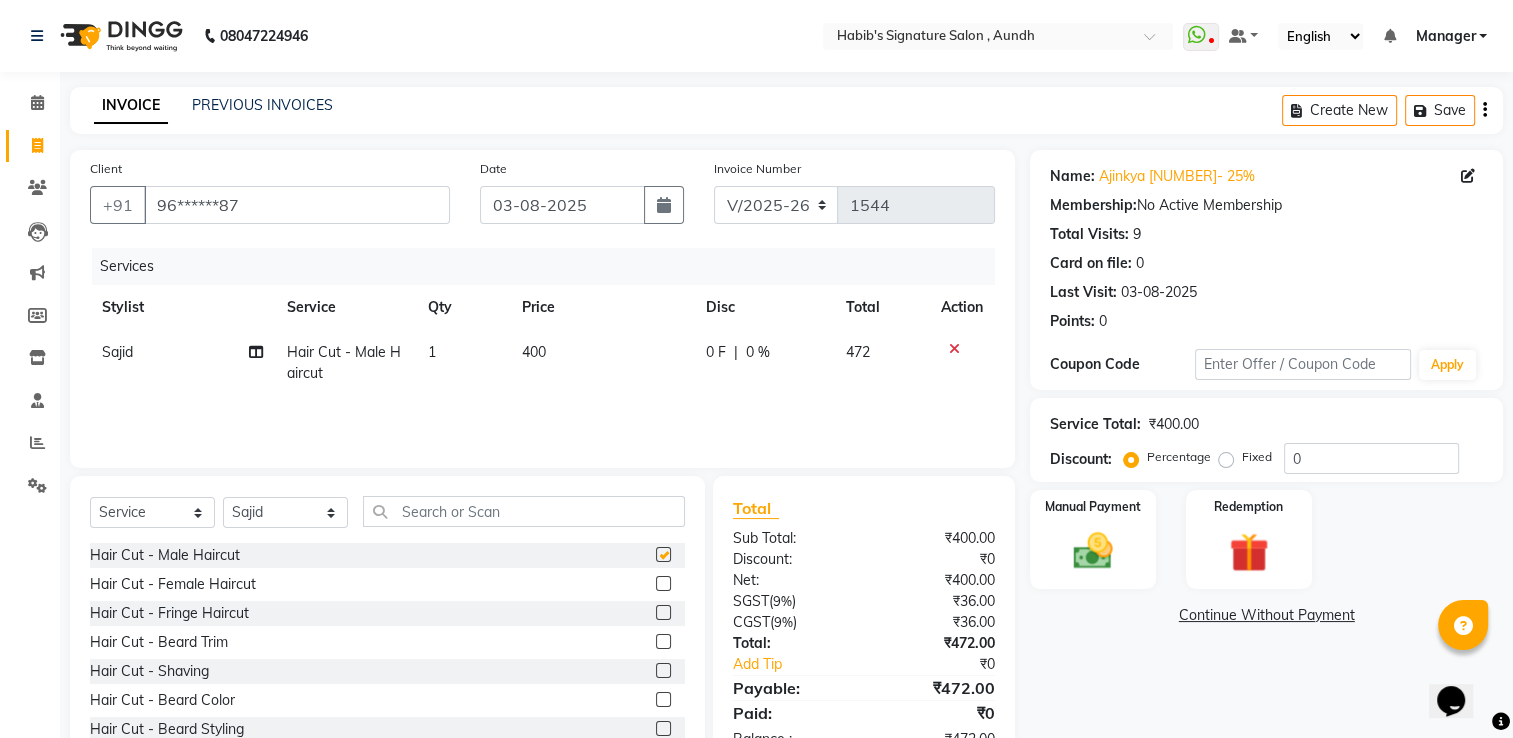 checkbox on "false" 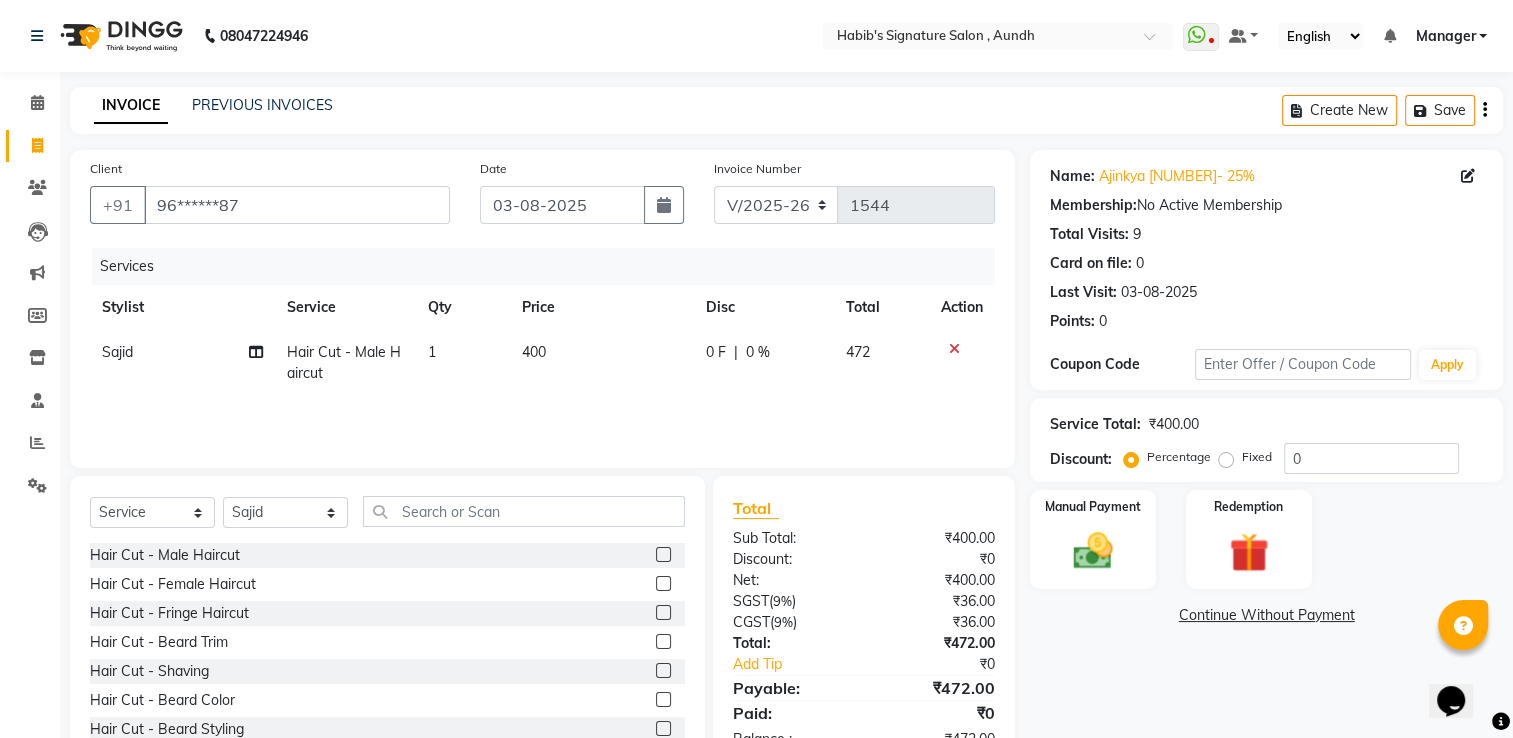 click 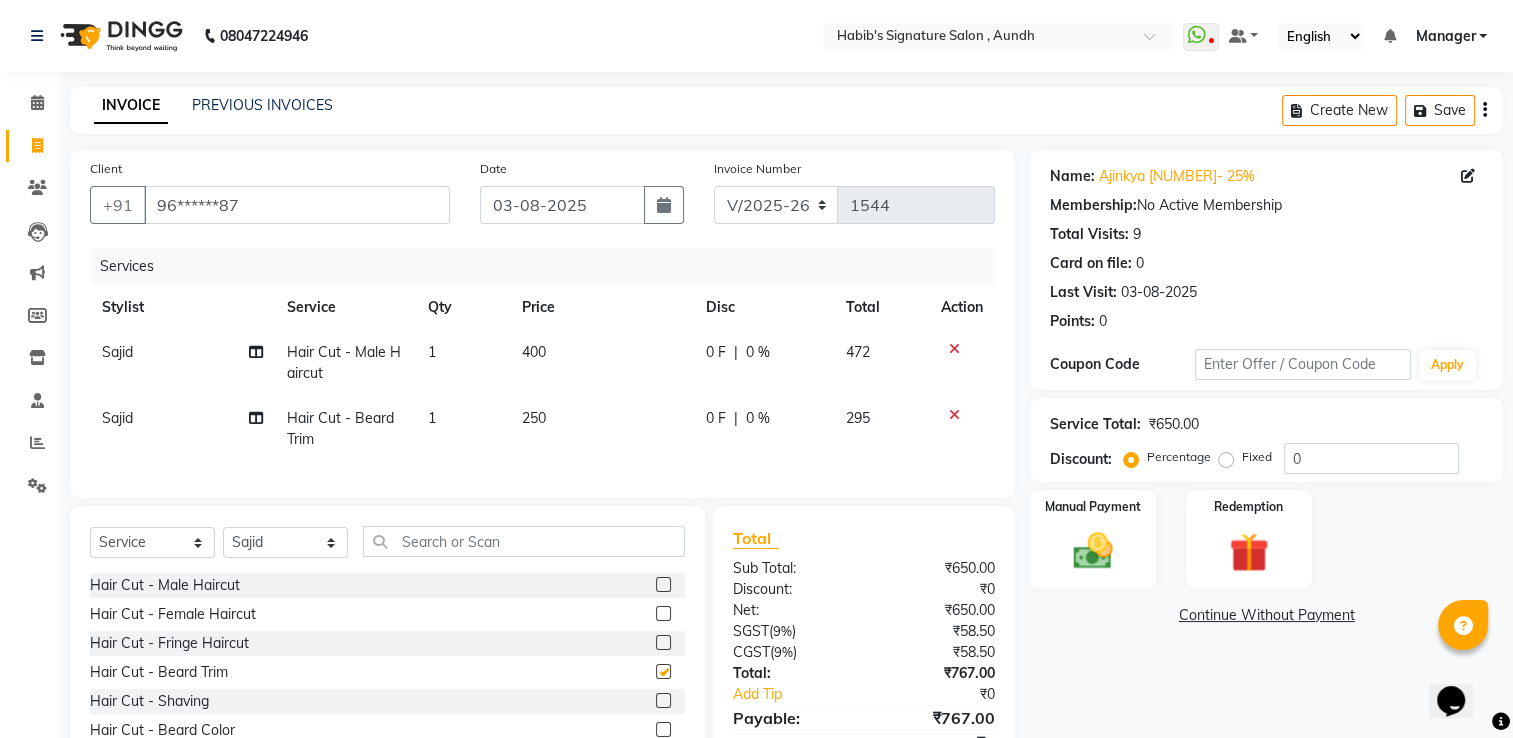 checkbox on "false" 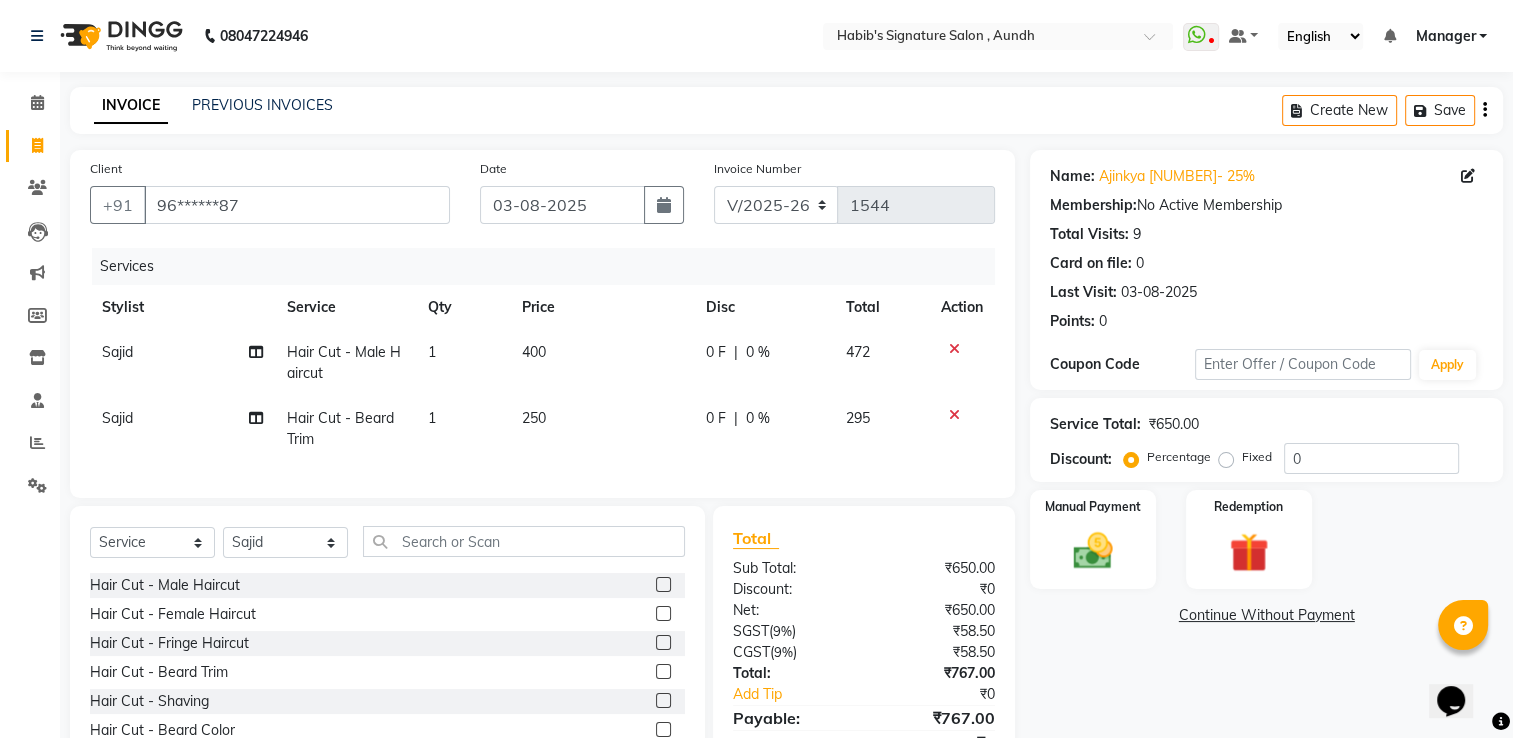 click 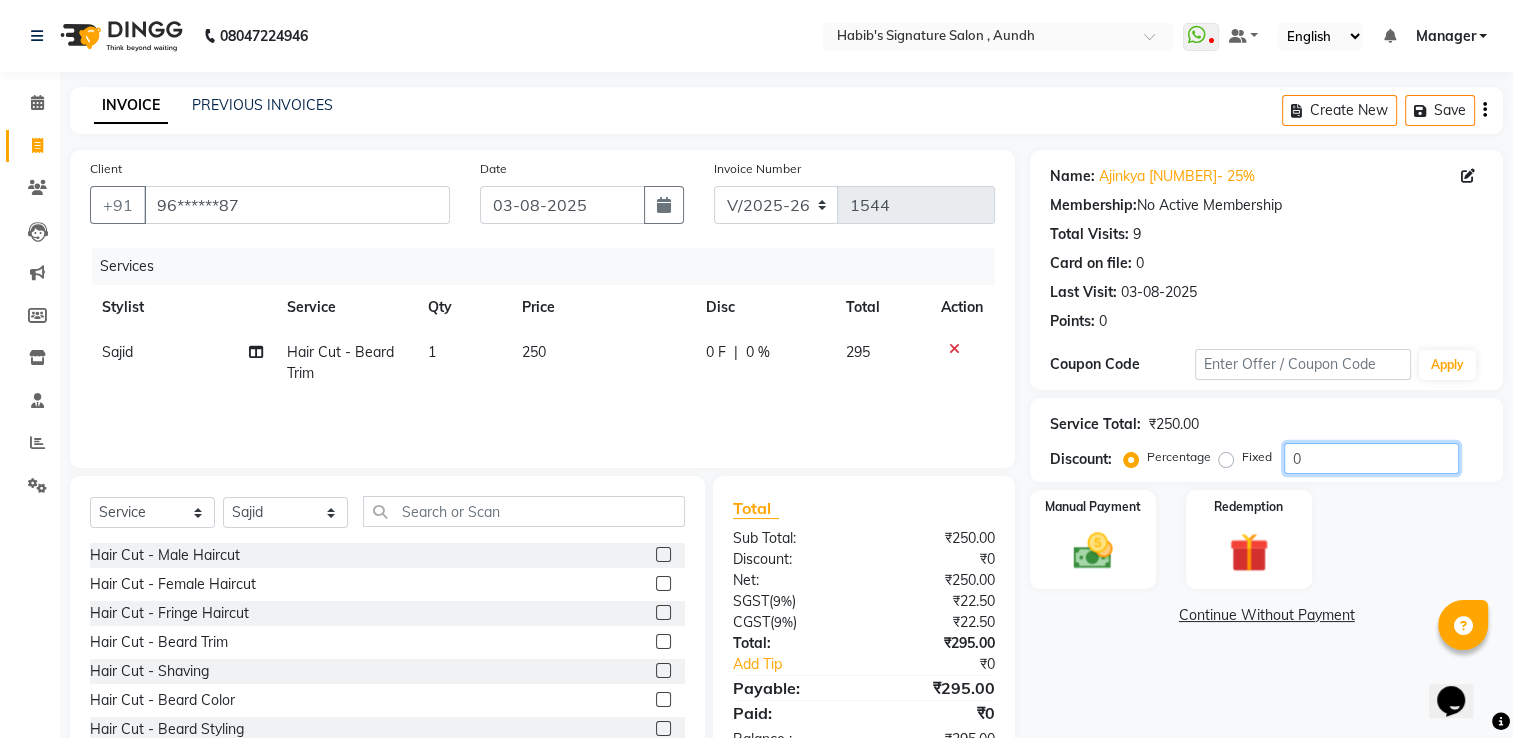 click on "0" 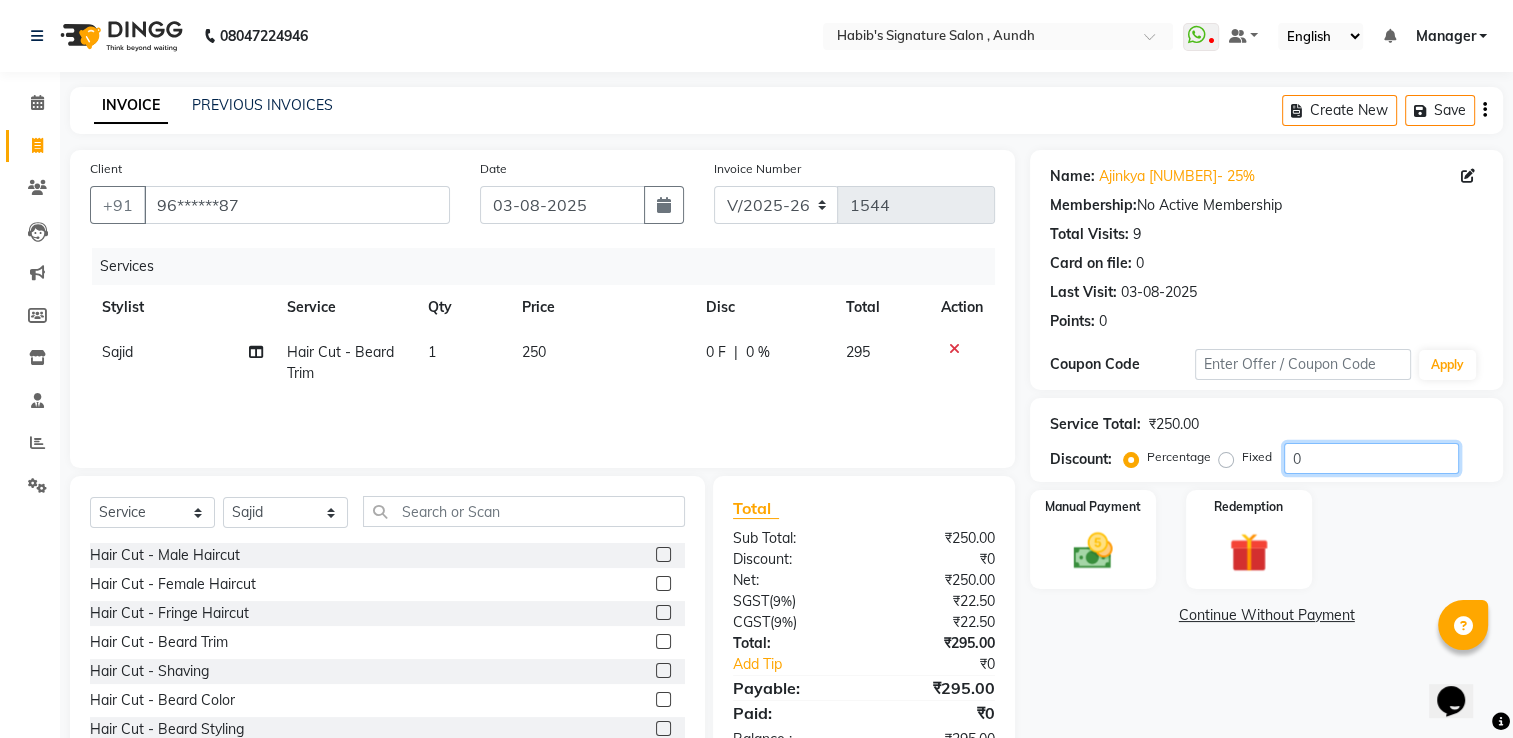 click on "0" 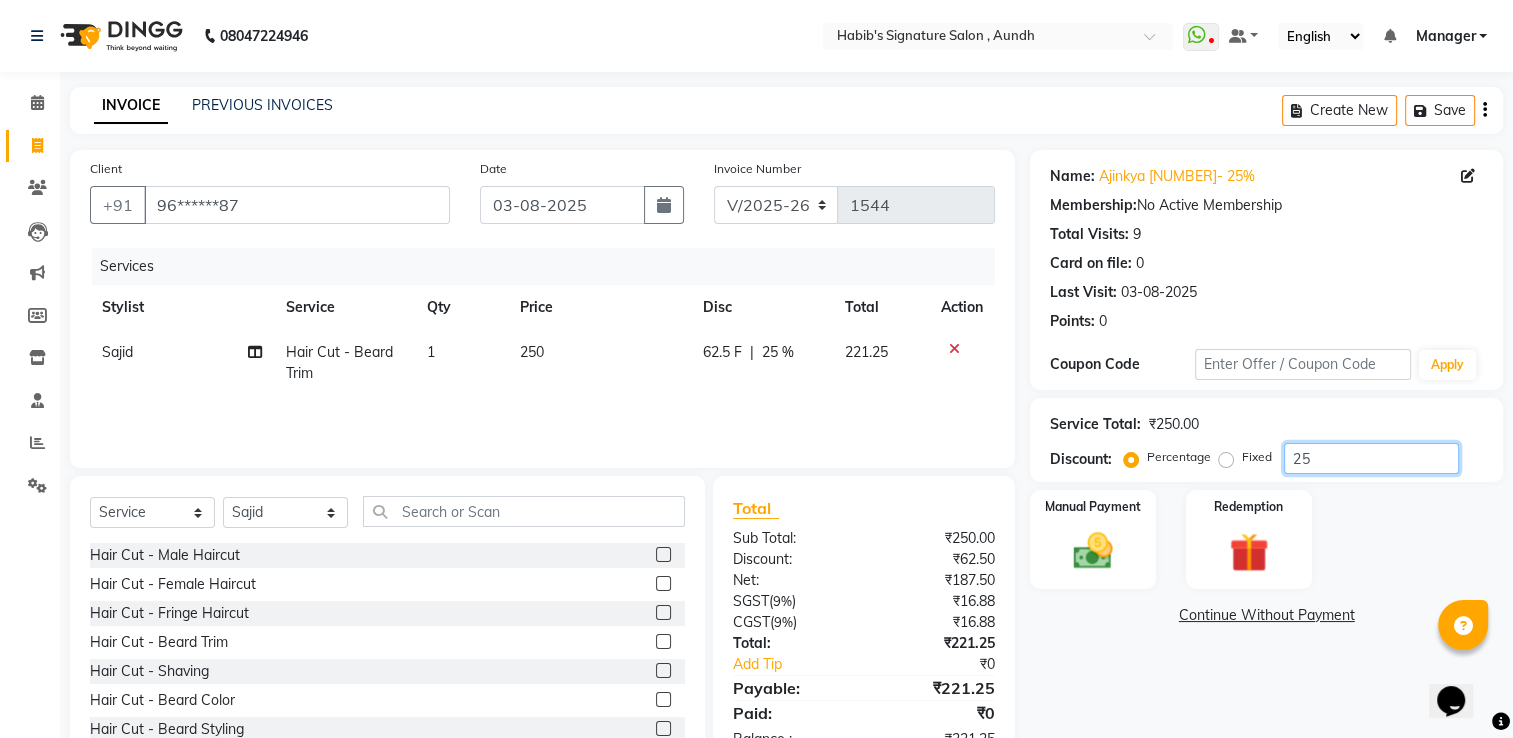 type on "25" 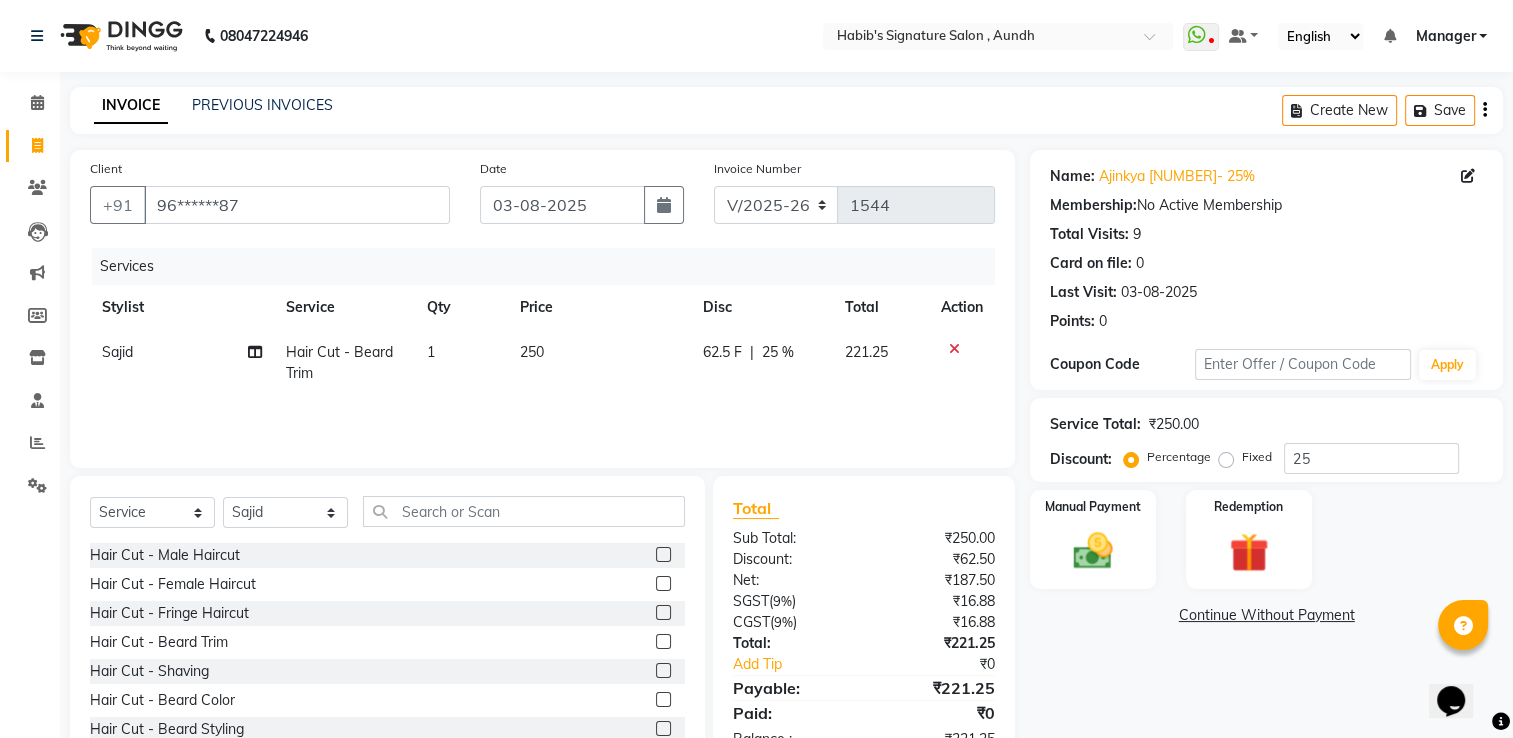 click on "Name: Ajinkya [NUMBER]- 25% Membership: No Active Membership Total Visits: 9 Card on file: 0 Last Visit: [DATE] Points: 0 Coupon Code Apply Service Total: ₹250.00 Discount: Percentage Fixed 25 Manual Payment Redemption Continue Without Payment" 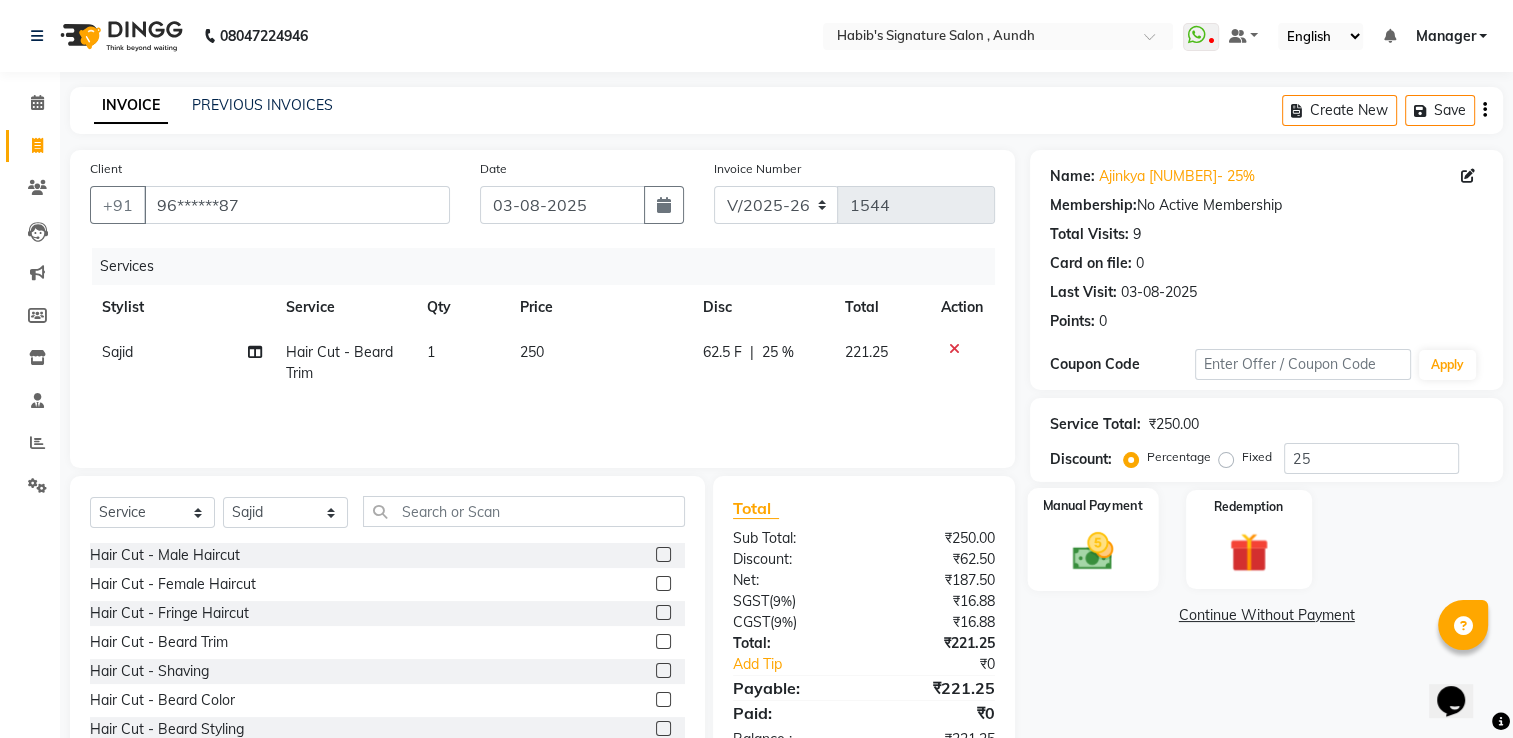 click 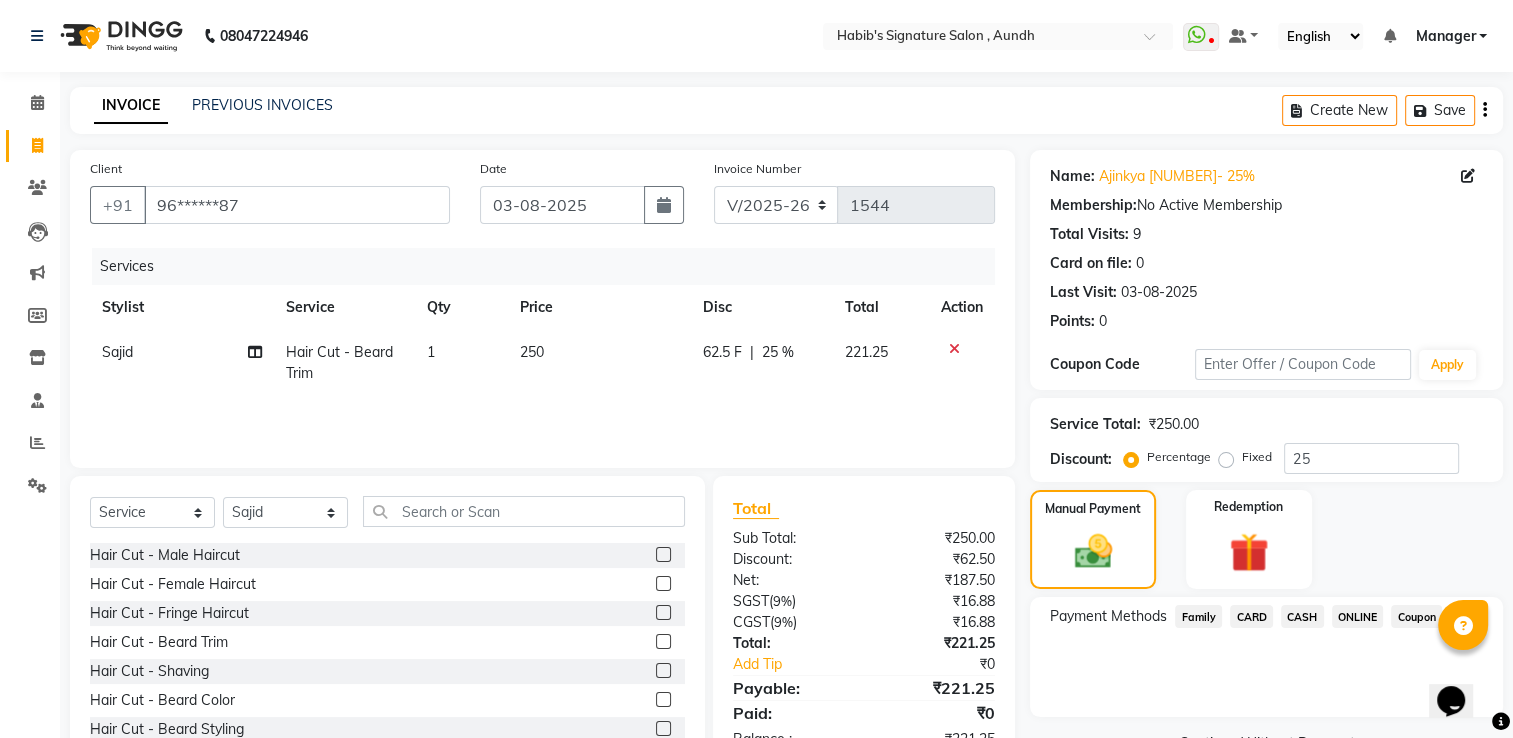 click on "ONLINE" 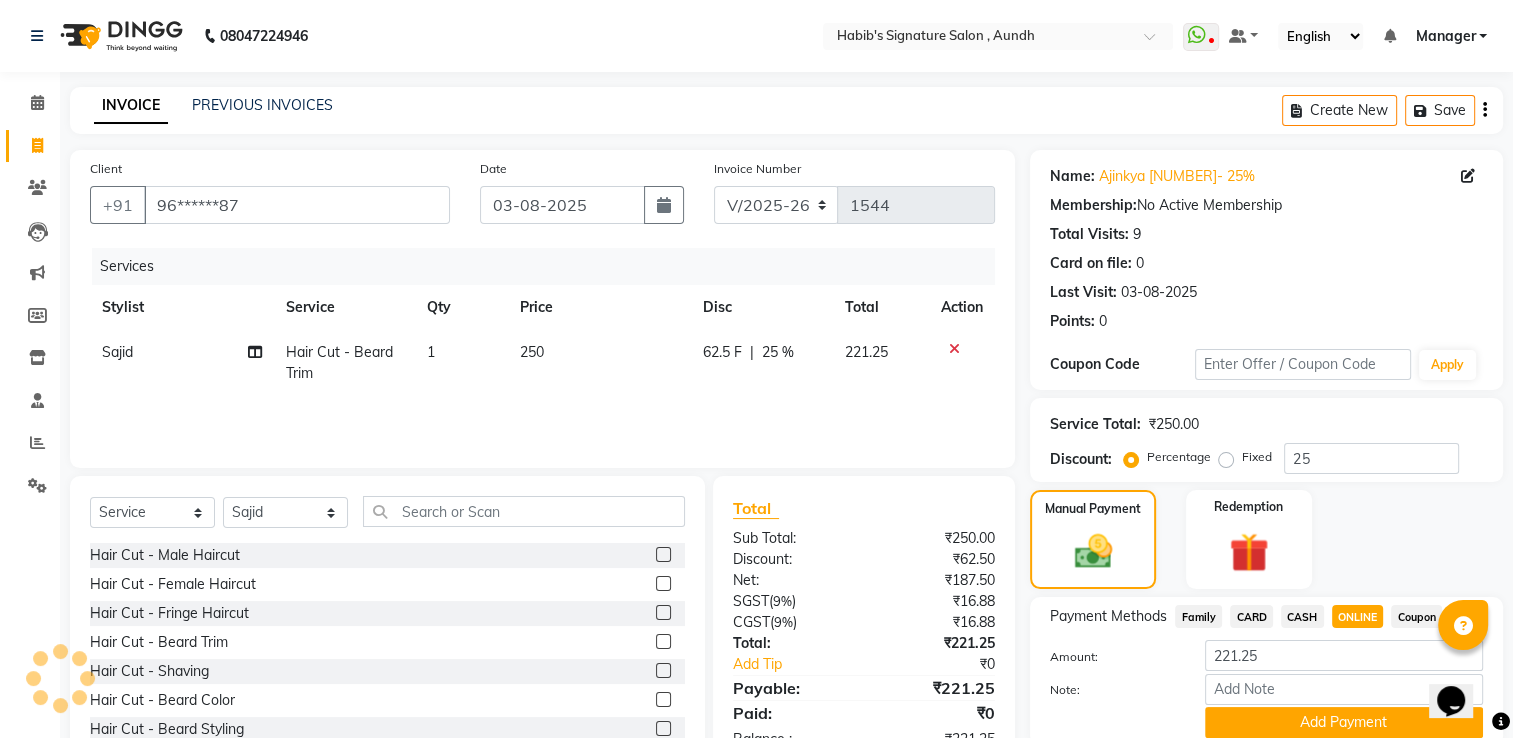 scroll, scrollTop: 80, scrollLeft: 0, axis: vertical 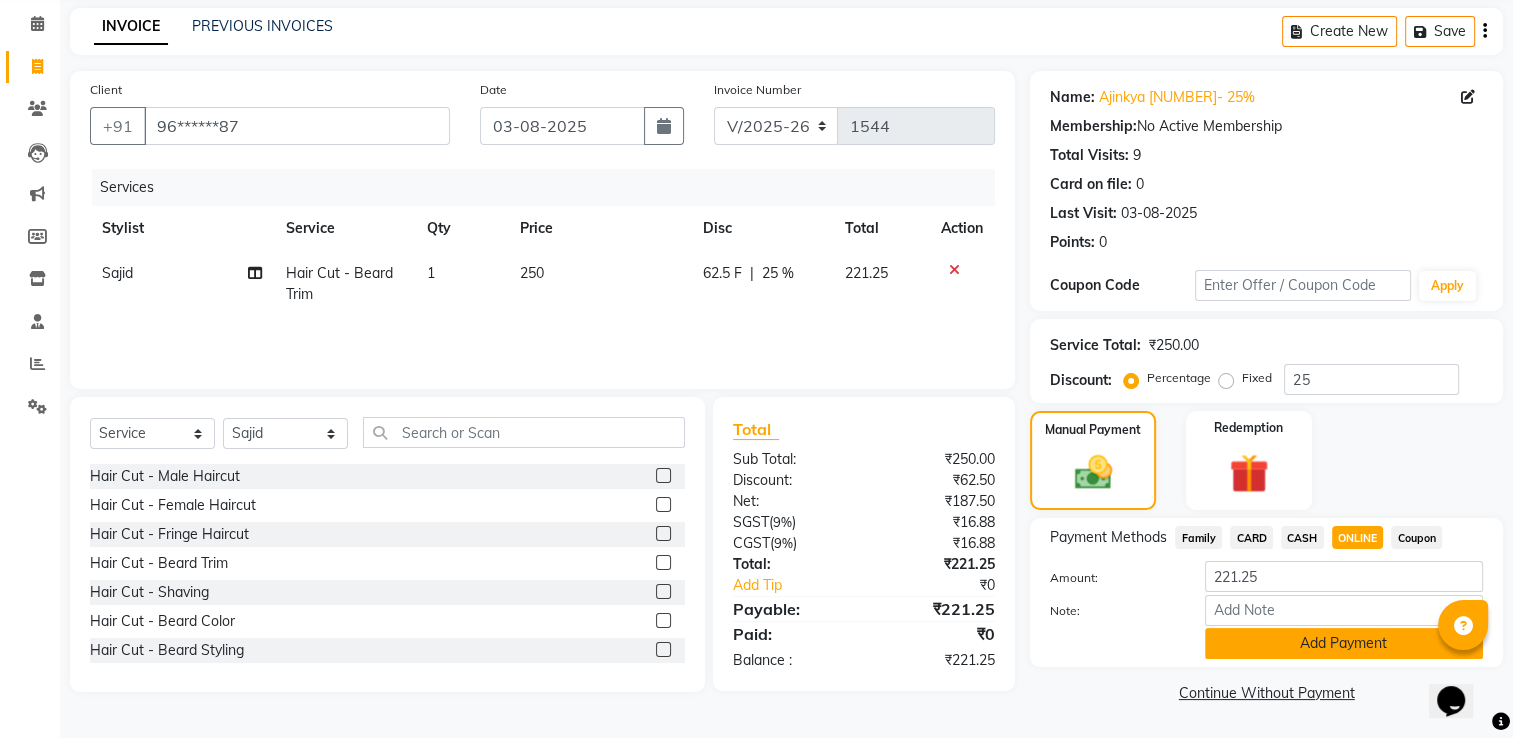 click on "Add Payment" 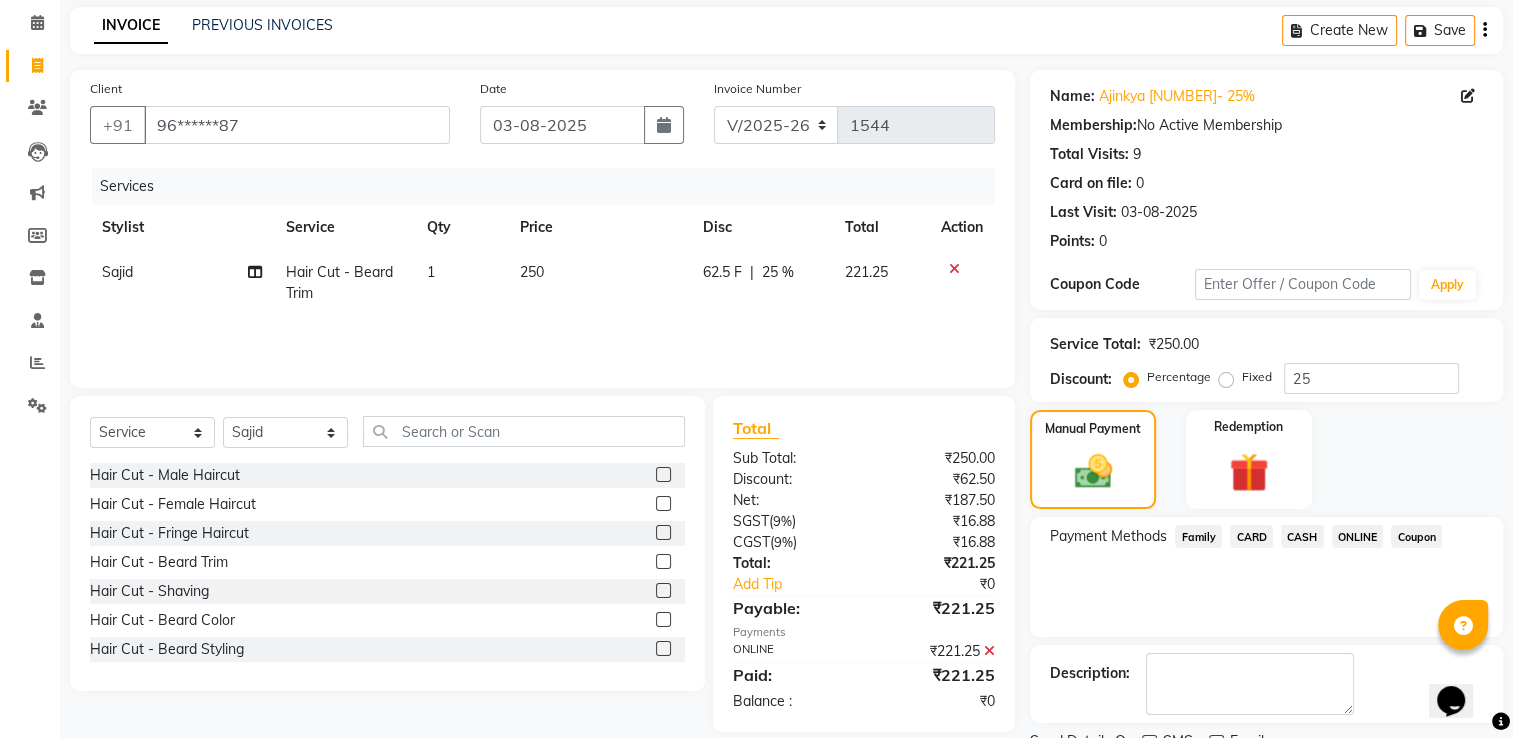 scroll, scrollTop: 161, scrollLeft: 0, axis: vertical 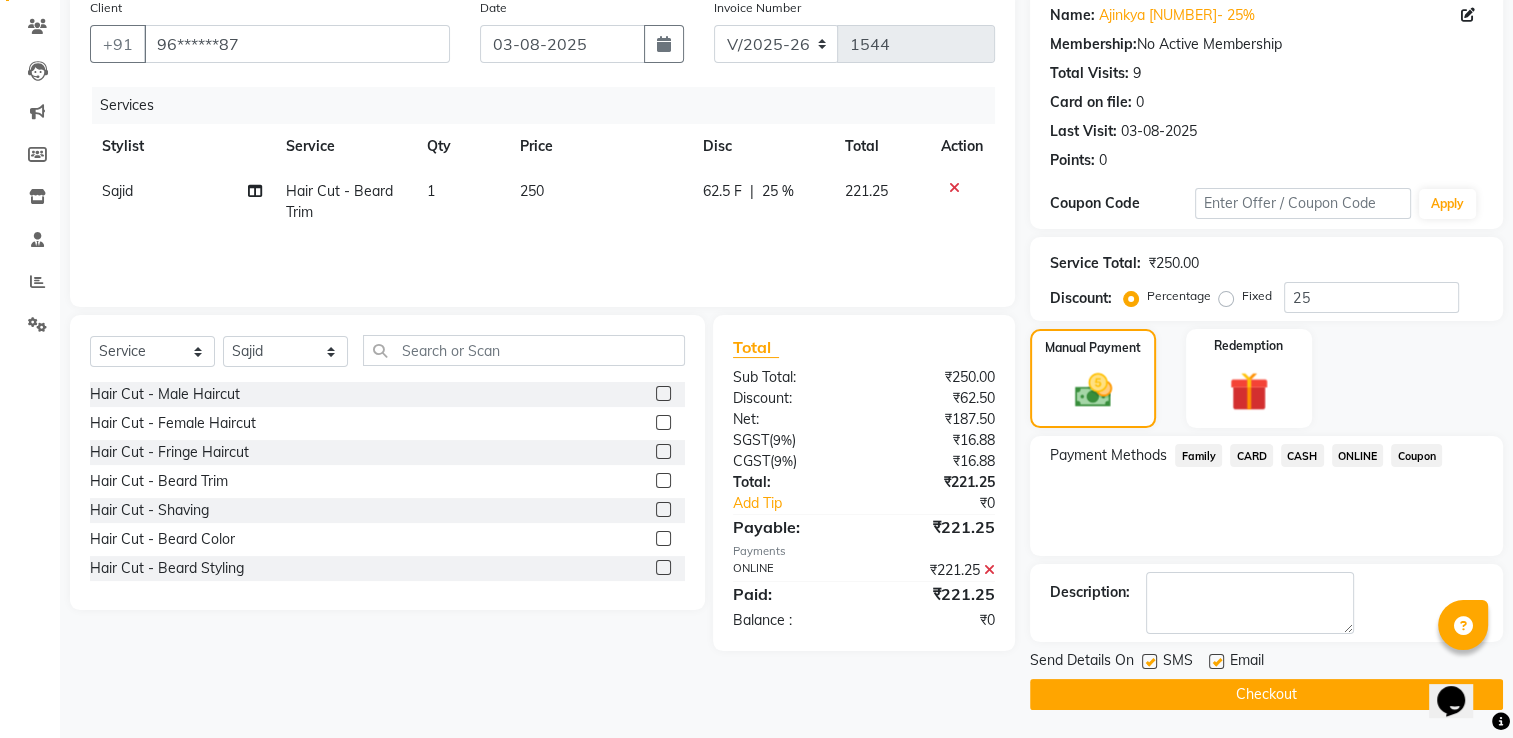 click on "Checkout" 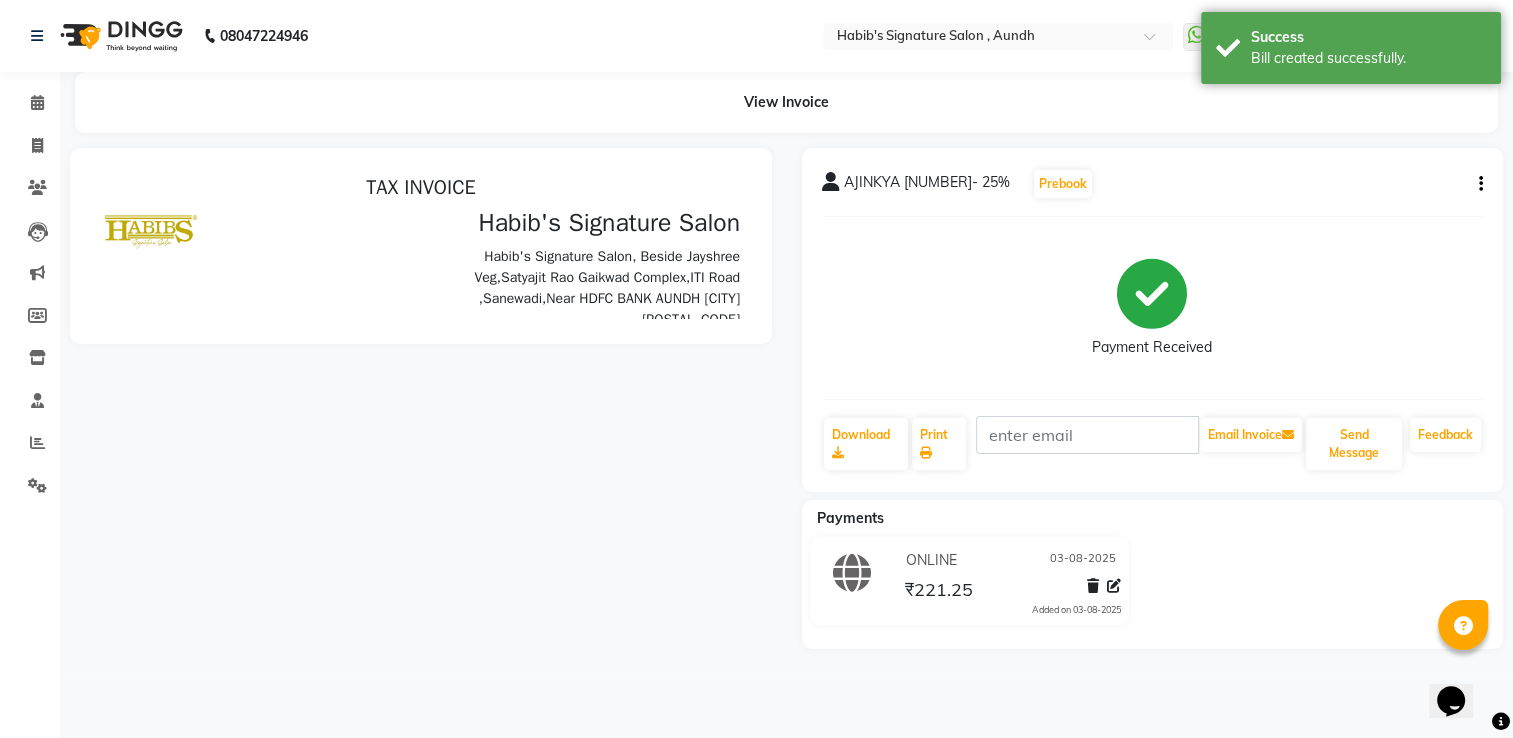 scroll, scrollTop: 0, scrollLeft: 0, axis: both 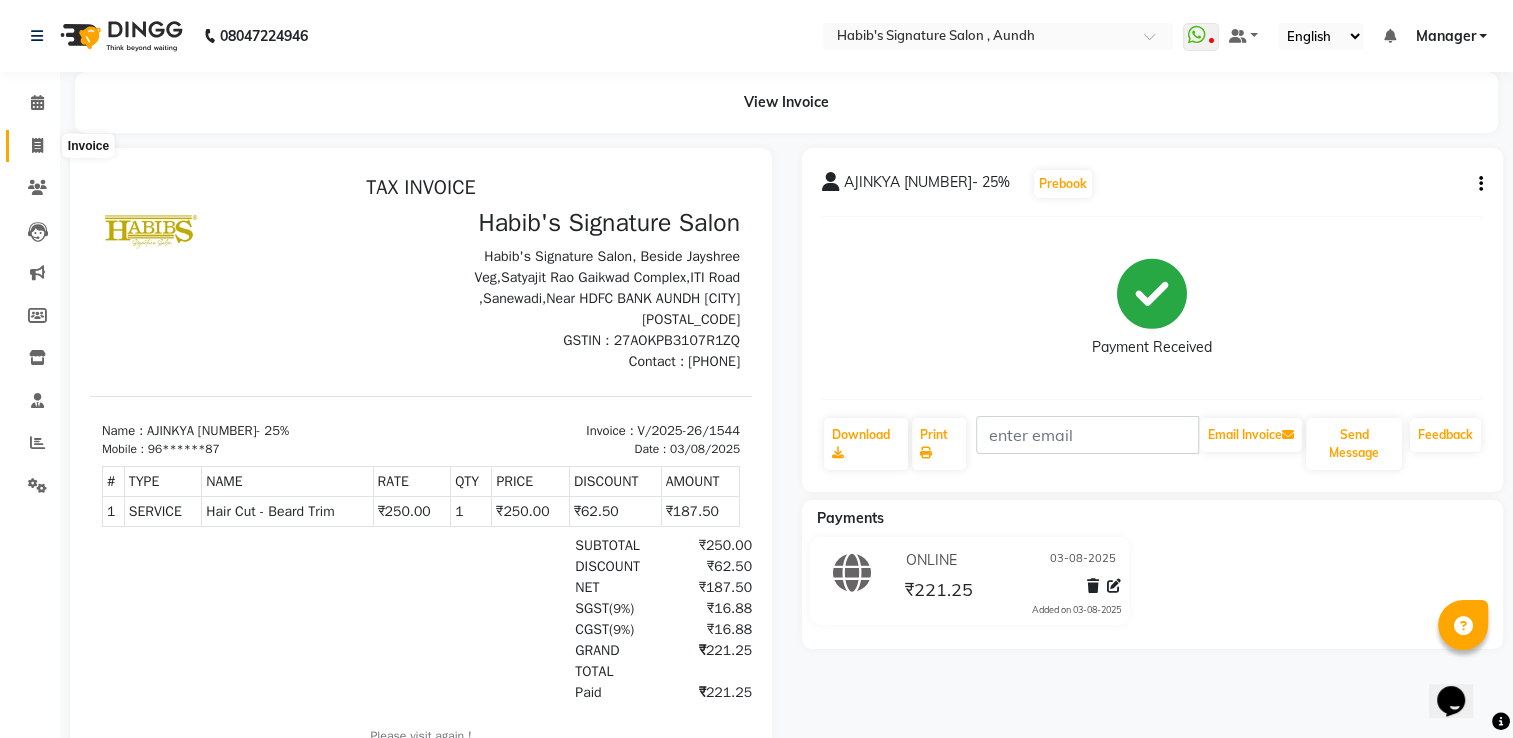 click 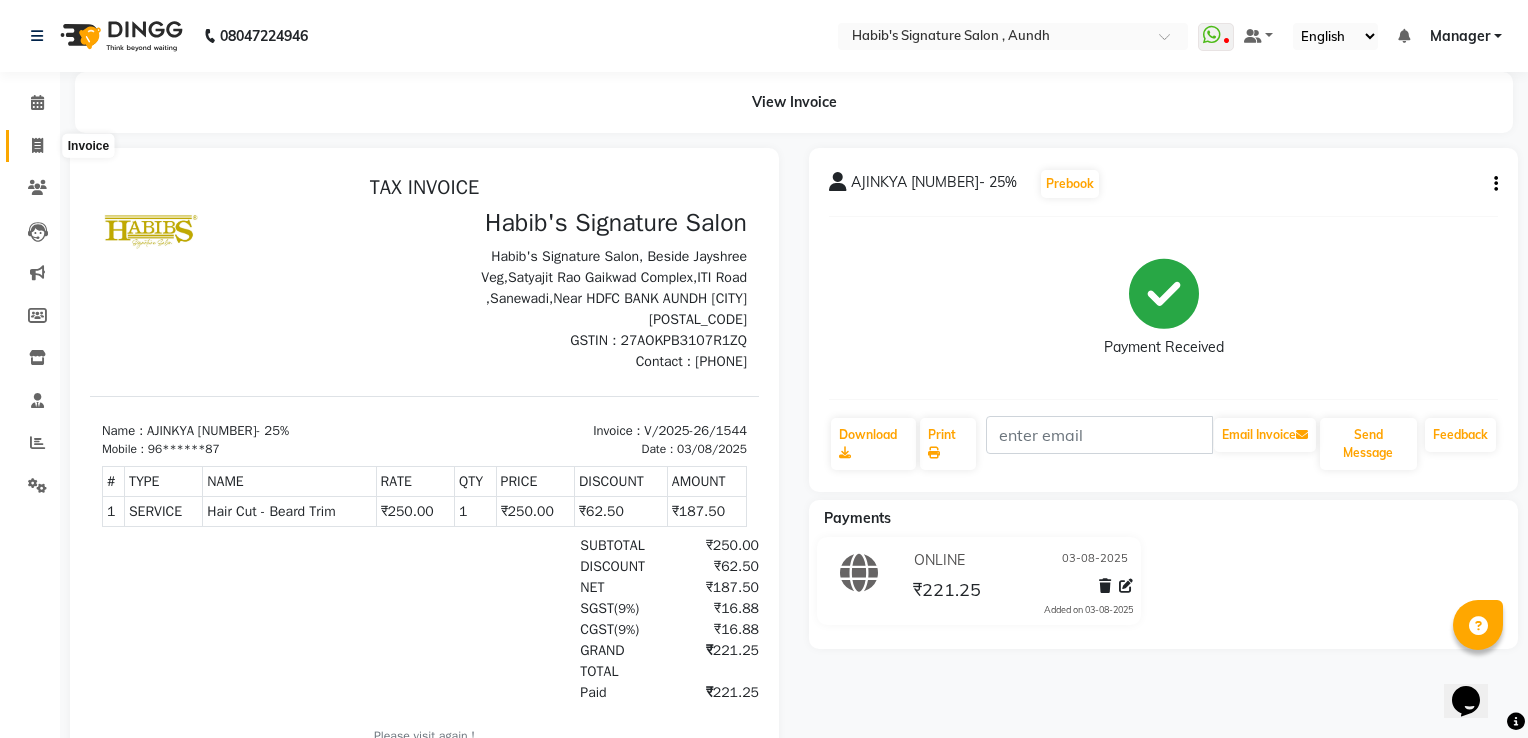 select on "service" 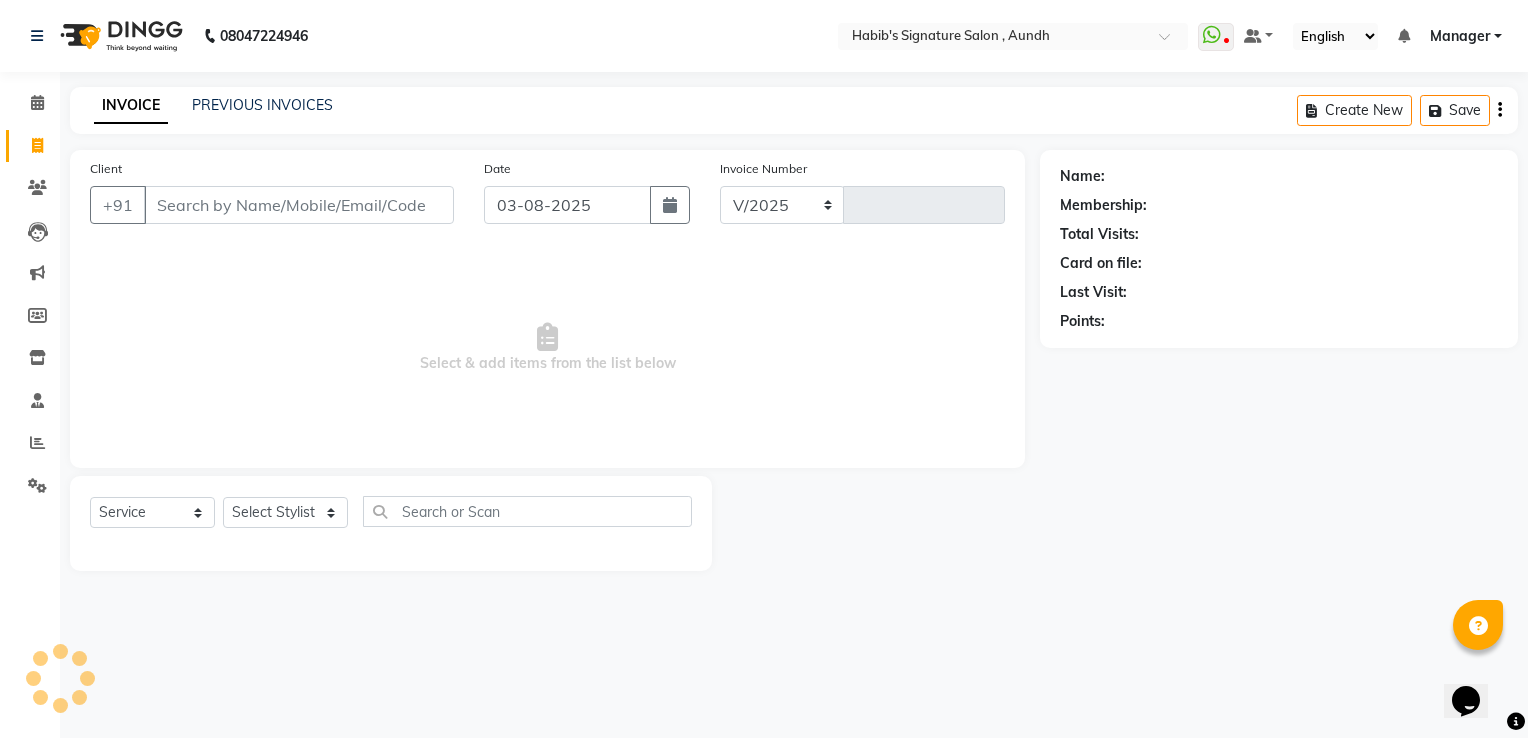 select on "6342" 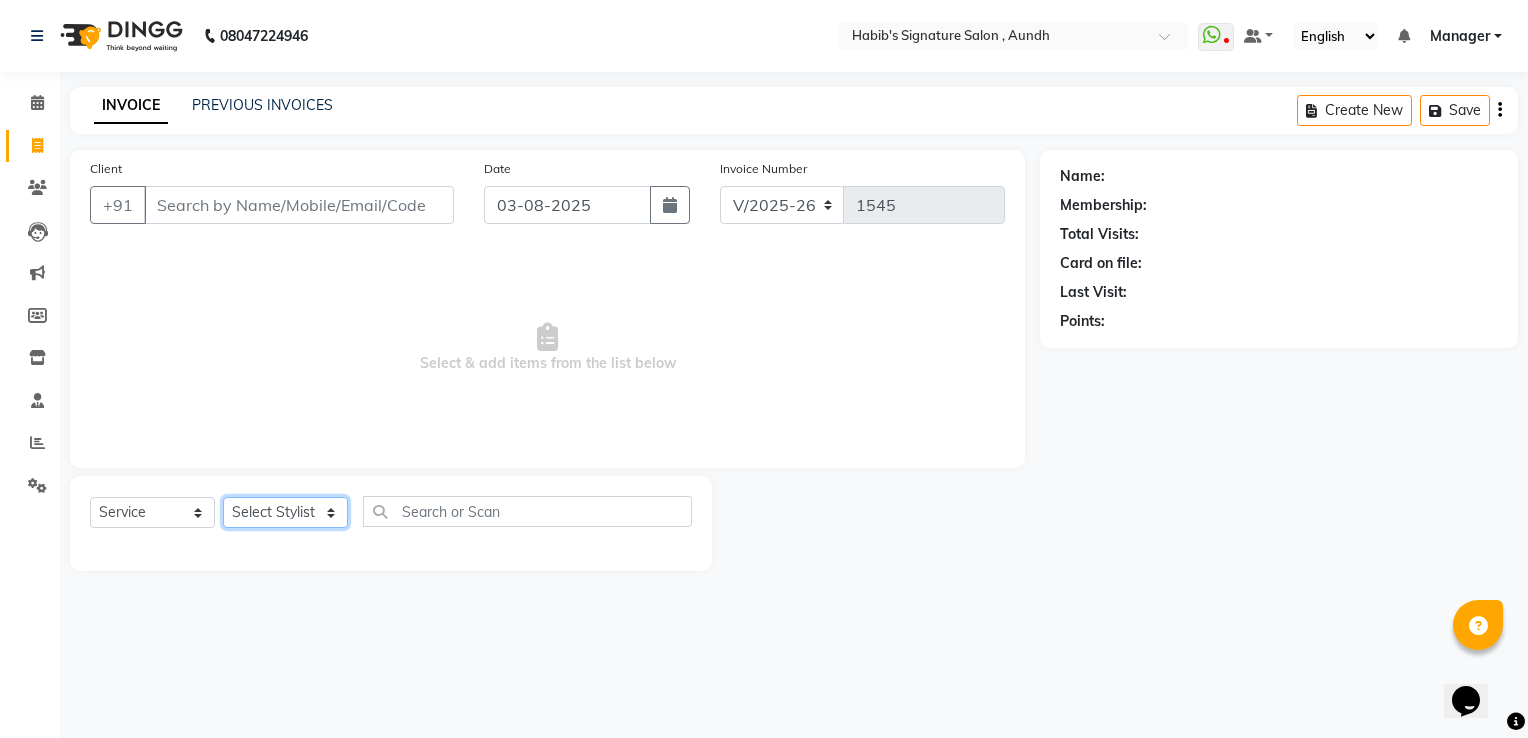 click on "Select Stylist Ankit  Sir DEEPAK SAUDAGAR DEVA SIR Diya durgesh GANESH Guddu Manager nancy grover POOJA PRASAN preeti Priyanka Jadhav rahul Ruthvik Shinde sagar vilaskar Sajid Shahid shimon SIMON WAKAD 2 SUMIT Suraj Tak" 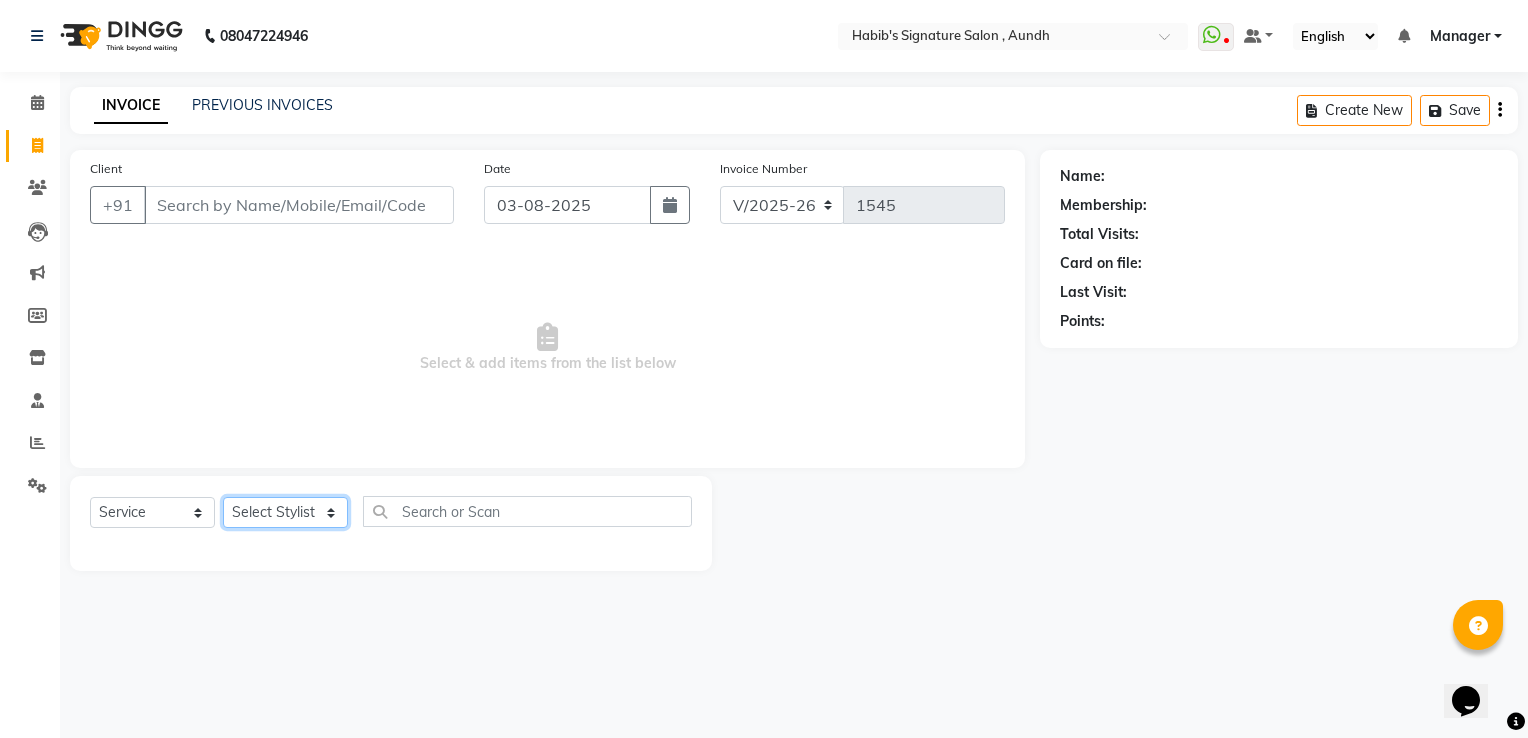 select on "[NUMBER]" 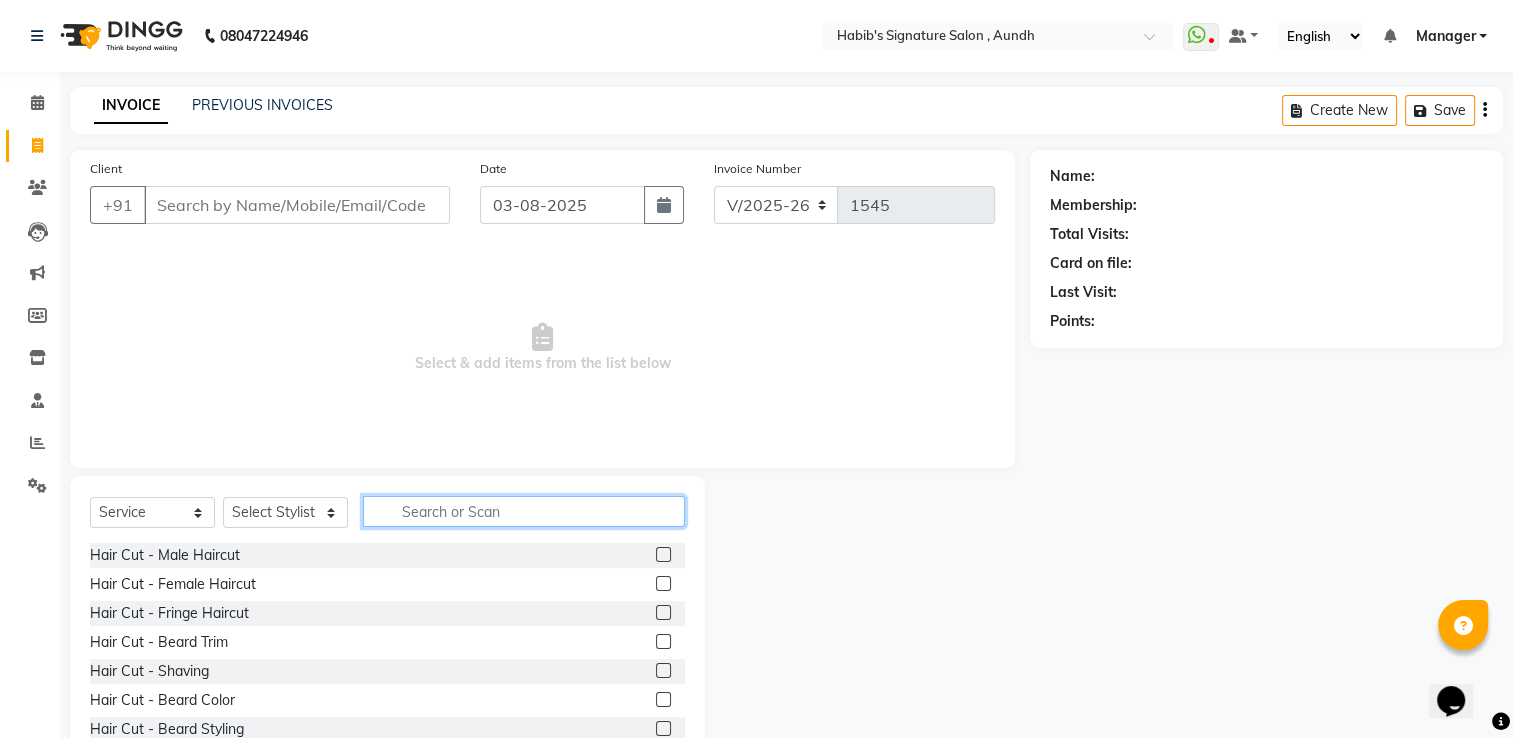 click 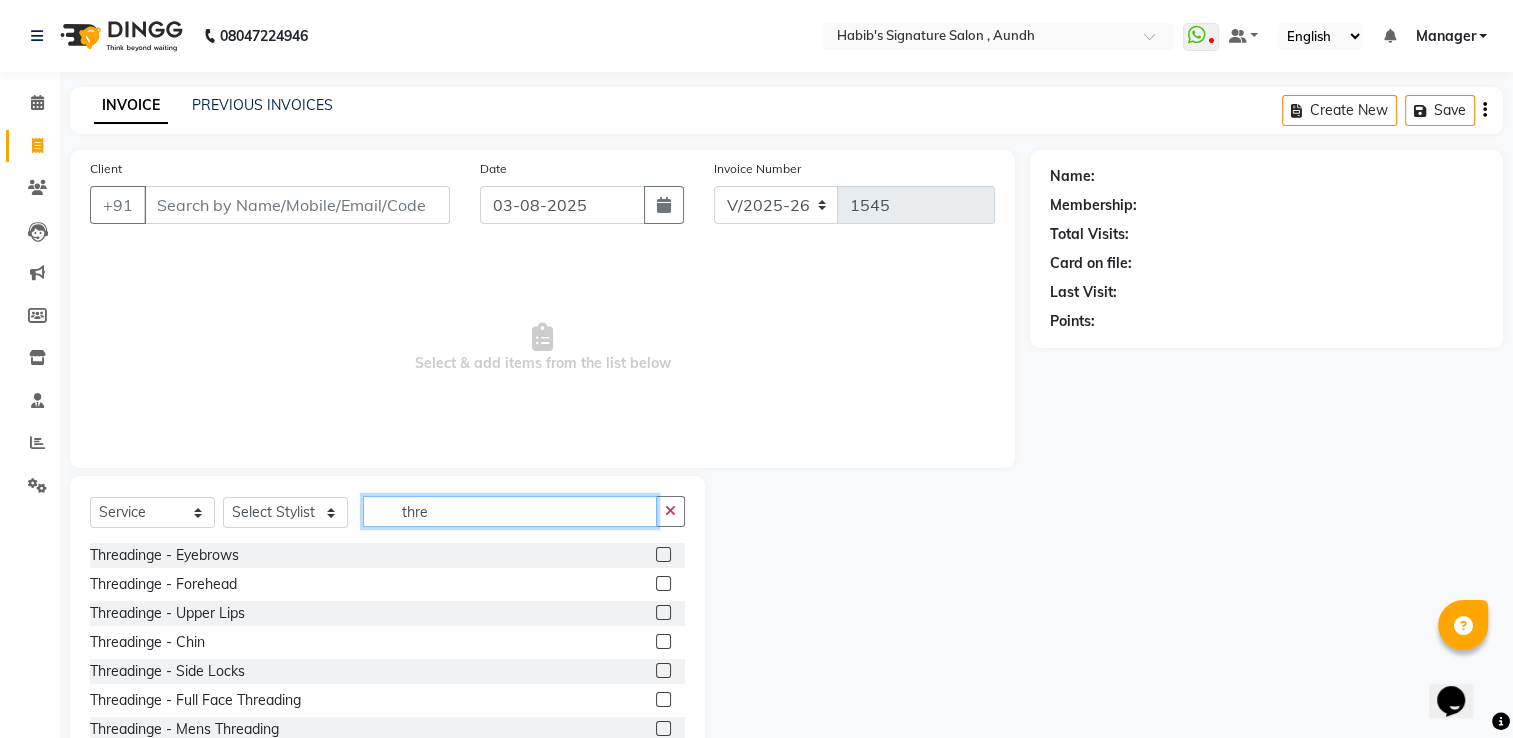 type on "thre" 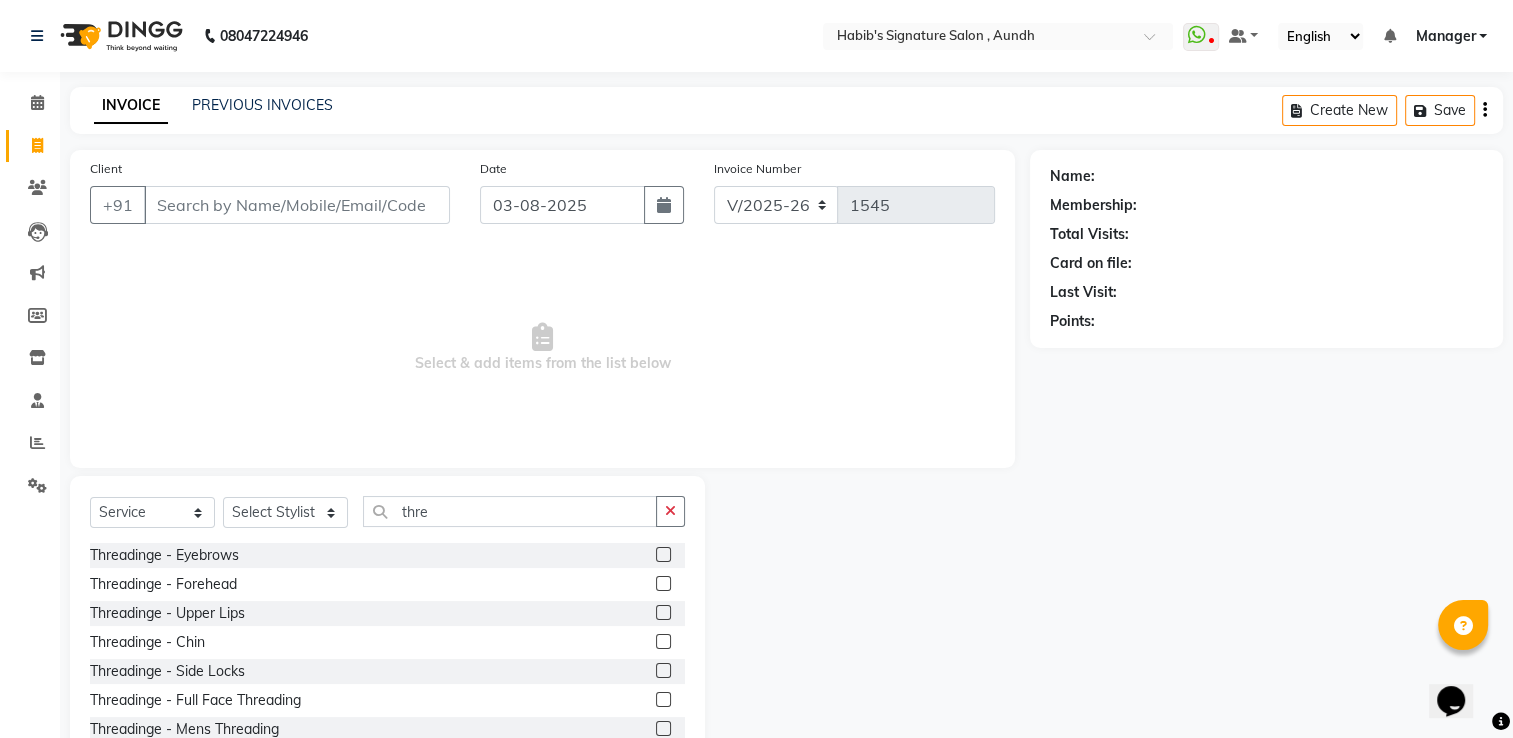 click 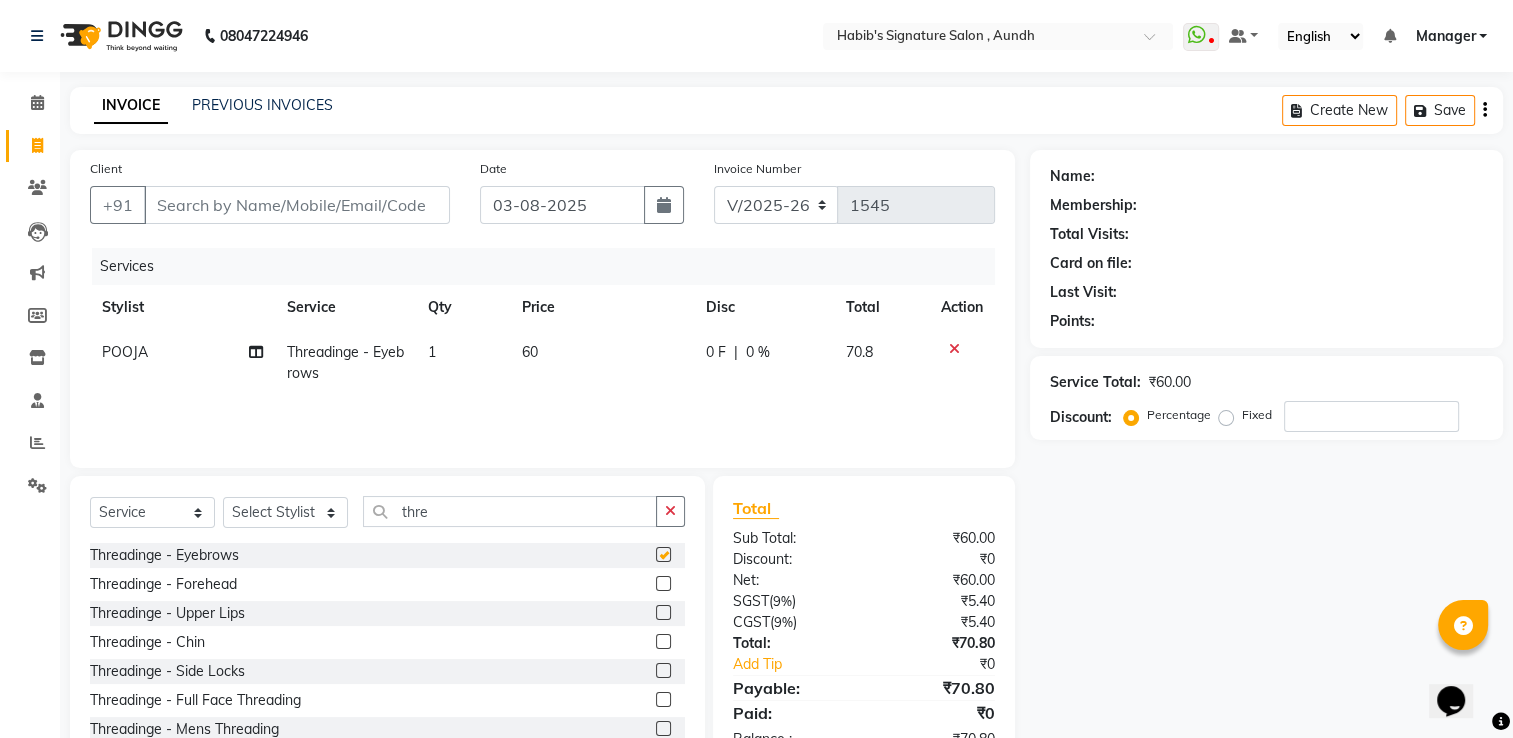 checkbox on "false" 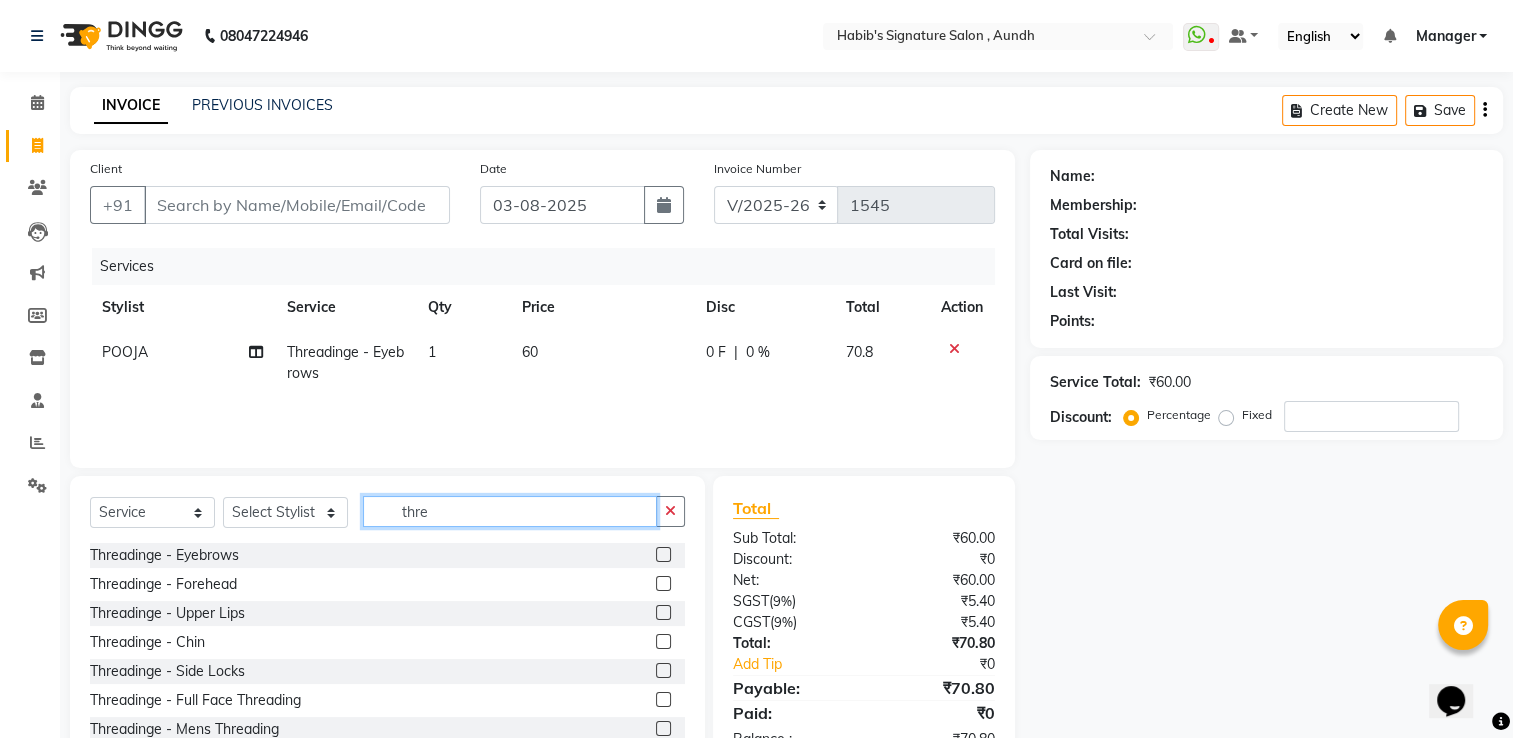click on "thre" 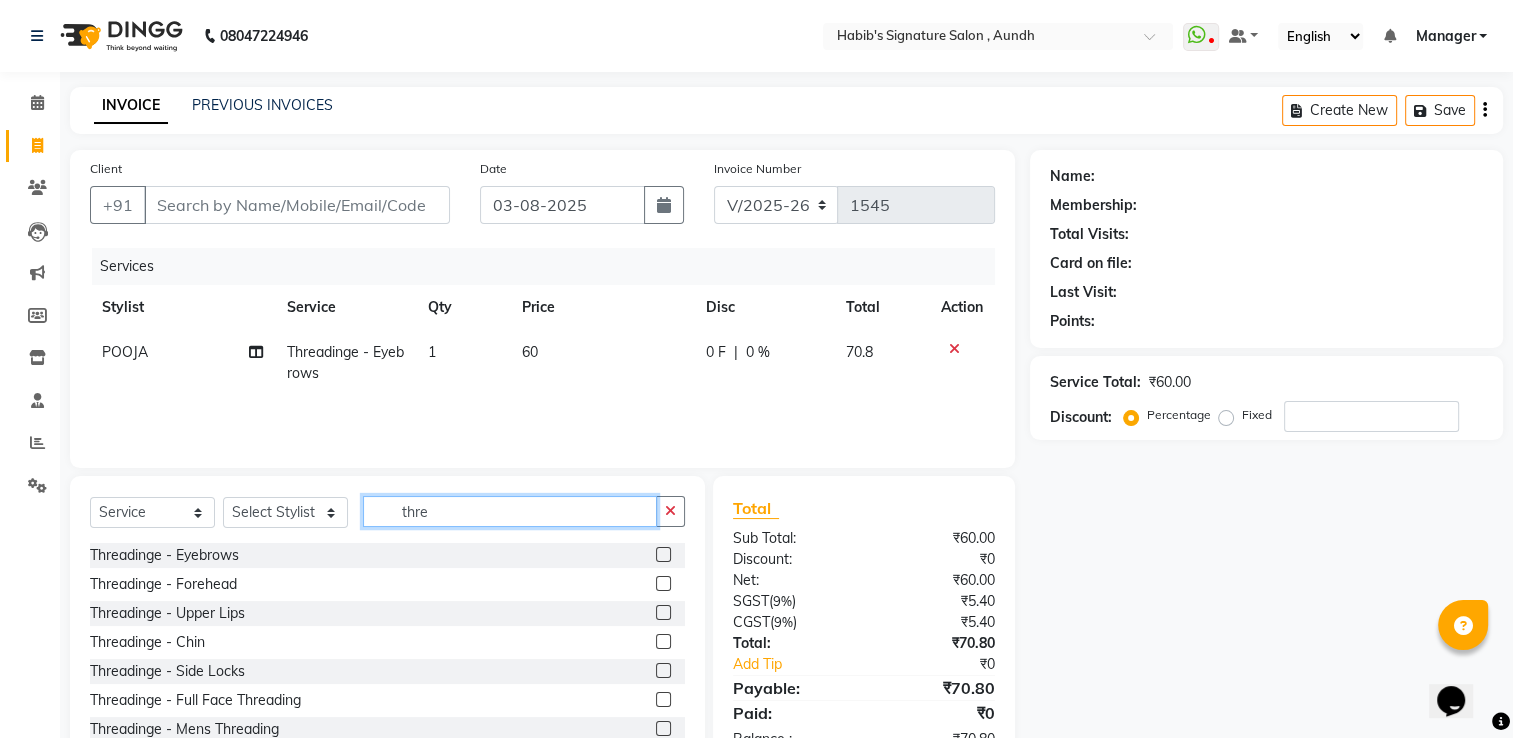 click on "thre" 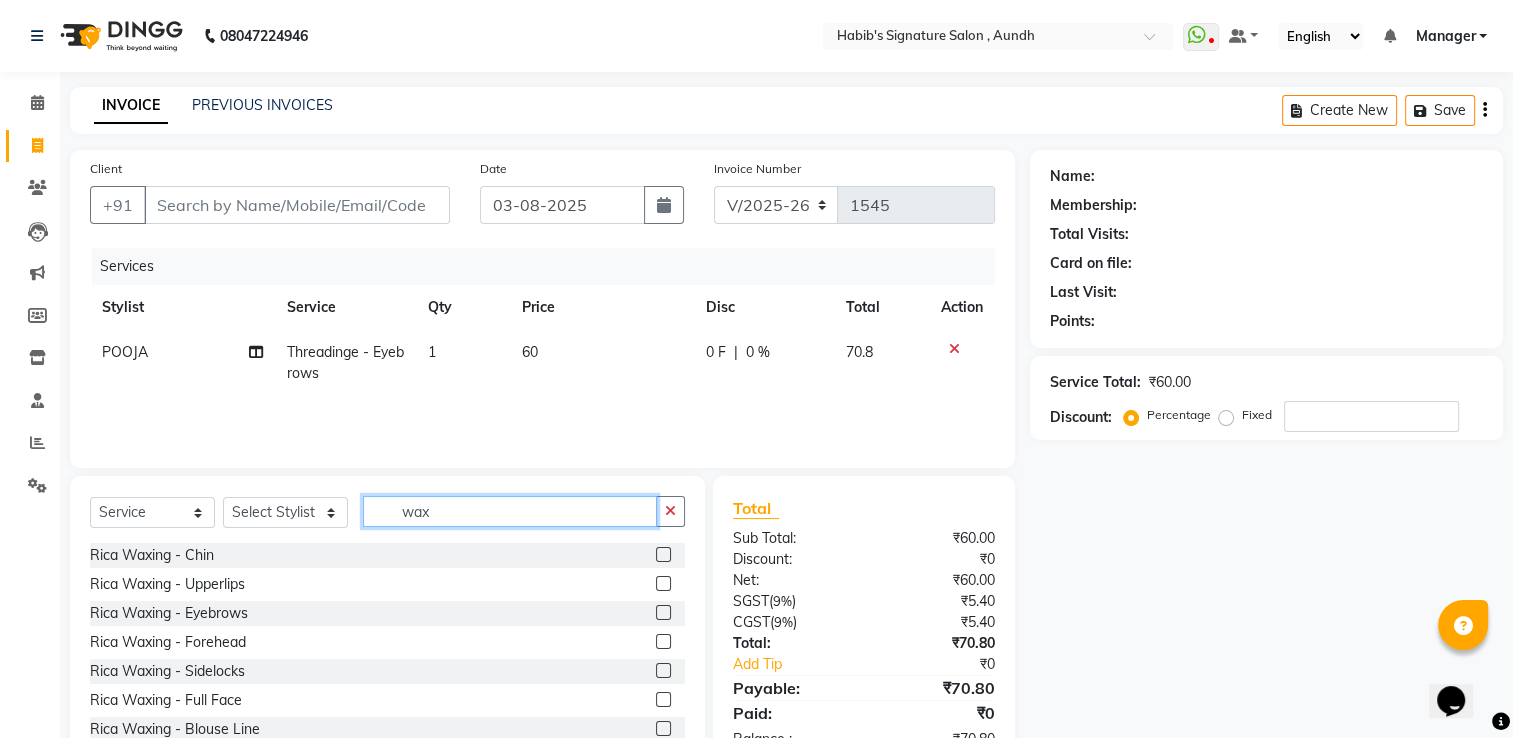 type on "wax" 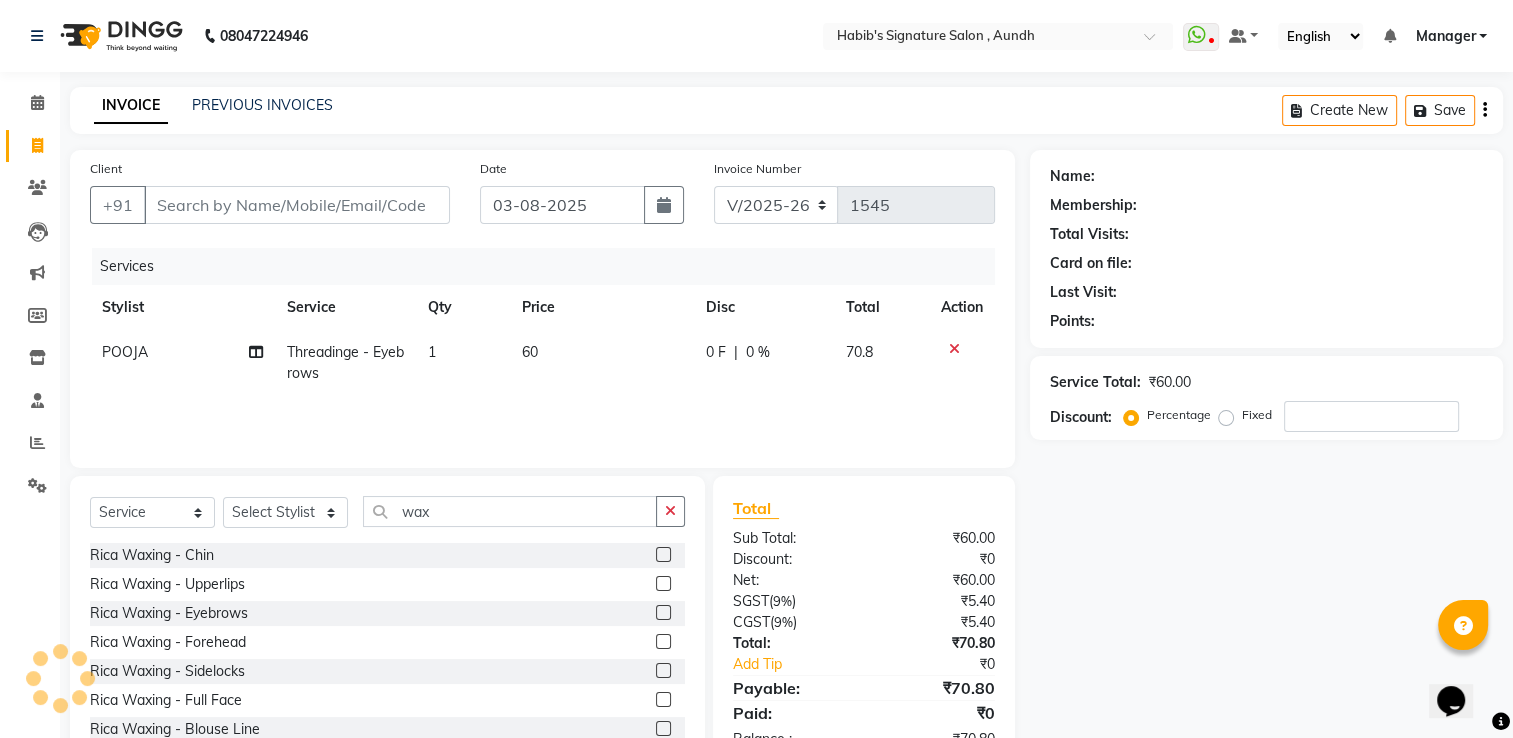click 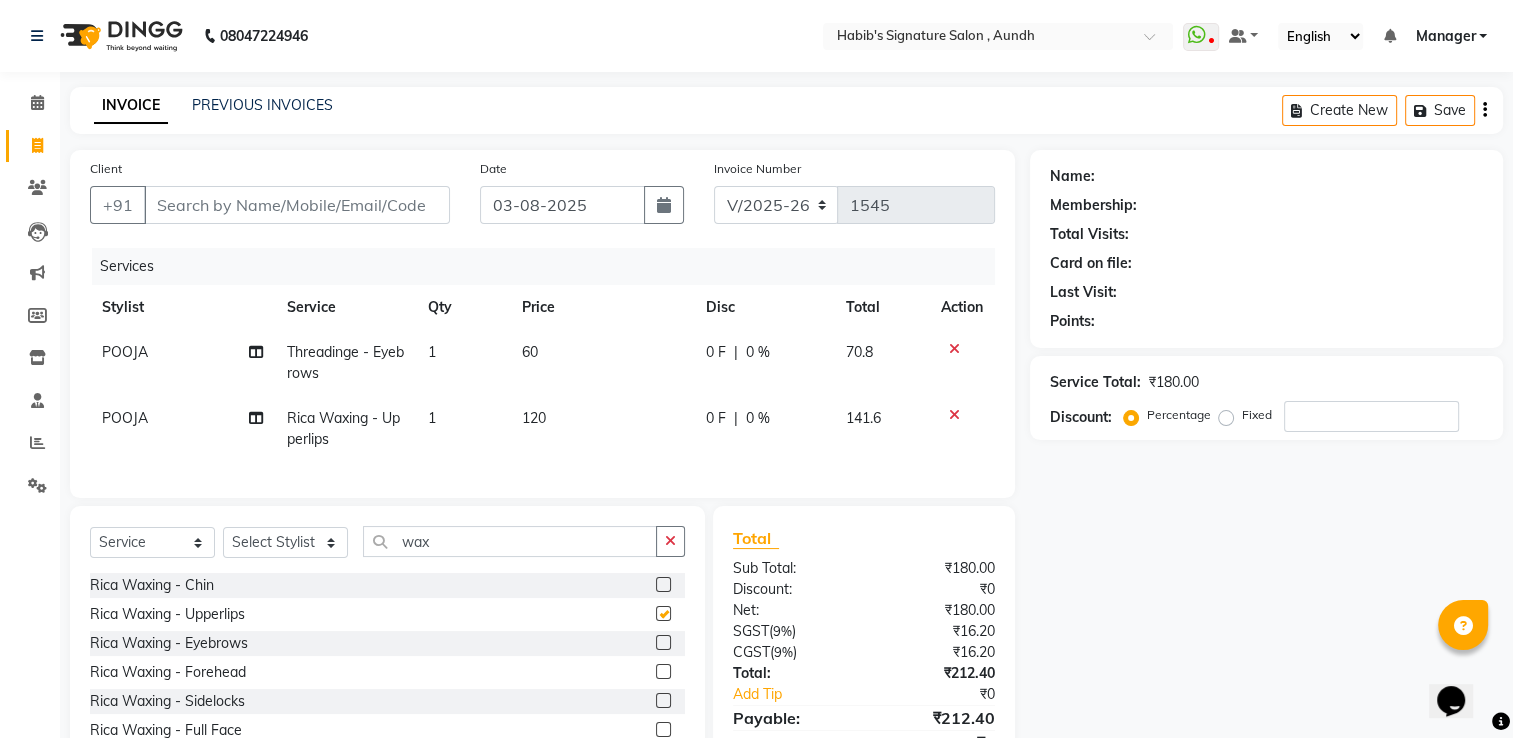 checkbox on "false" 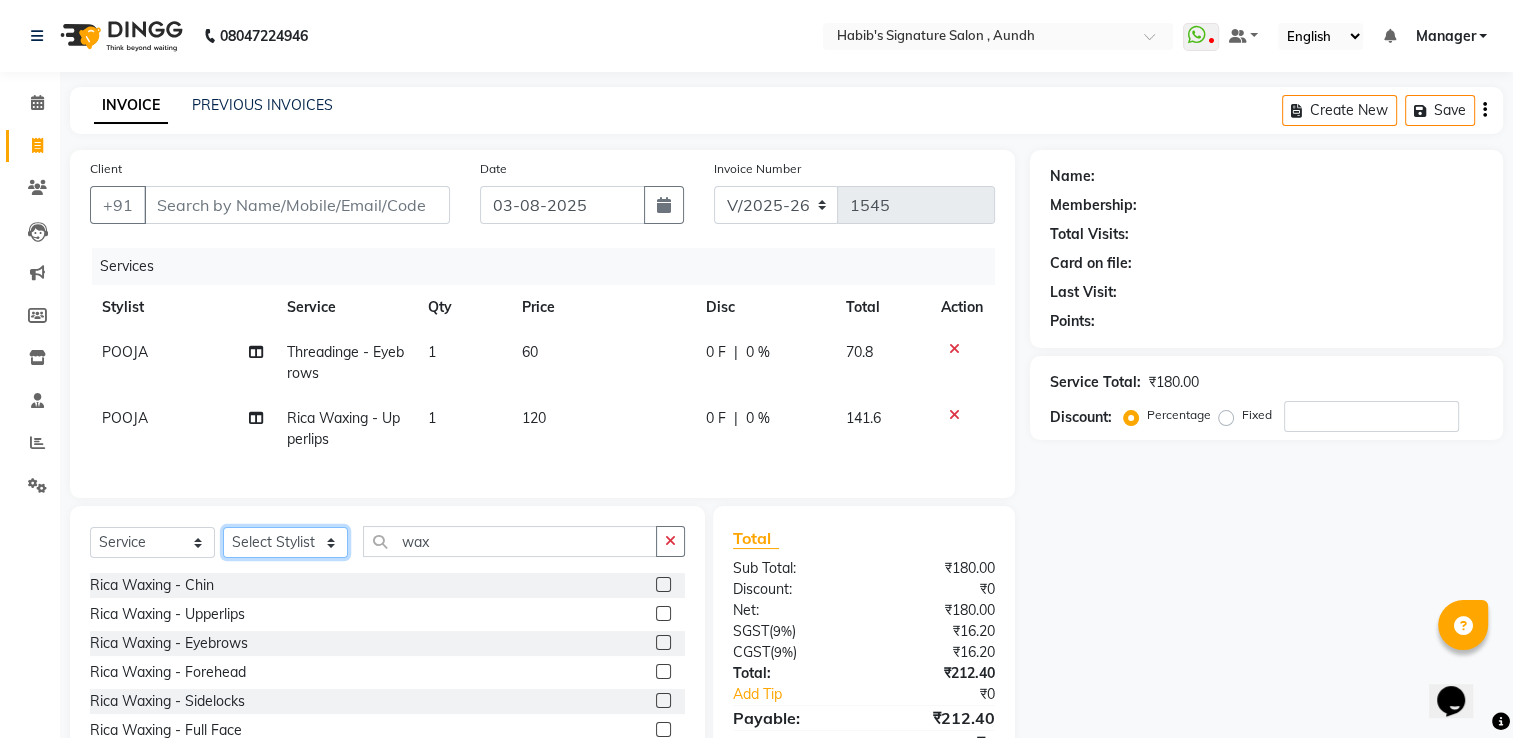 click on "Select Stylist Ankit  Sir DEEPAK SAUDAGAR DEVA SIR Diya durgesh GANESH Guddu Manager nancy grover POOJA PRASAN preeti Priyanka Jadhav rahul Ruthvik Shinde sagar vilaskar Sajid Shahid shimon SIMON WAKAD 2 SUMIT Suraj Tak" 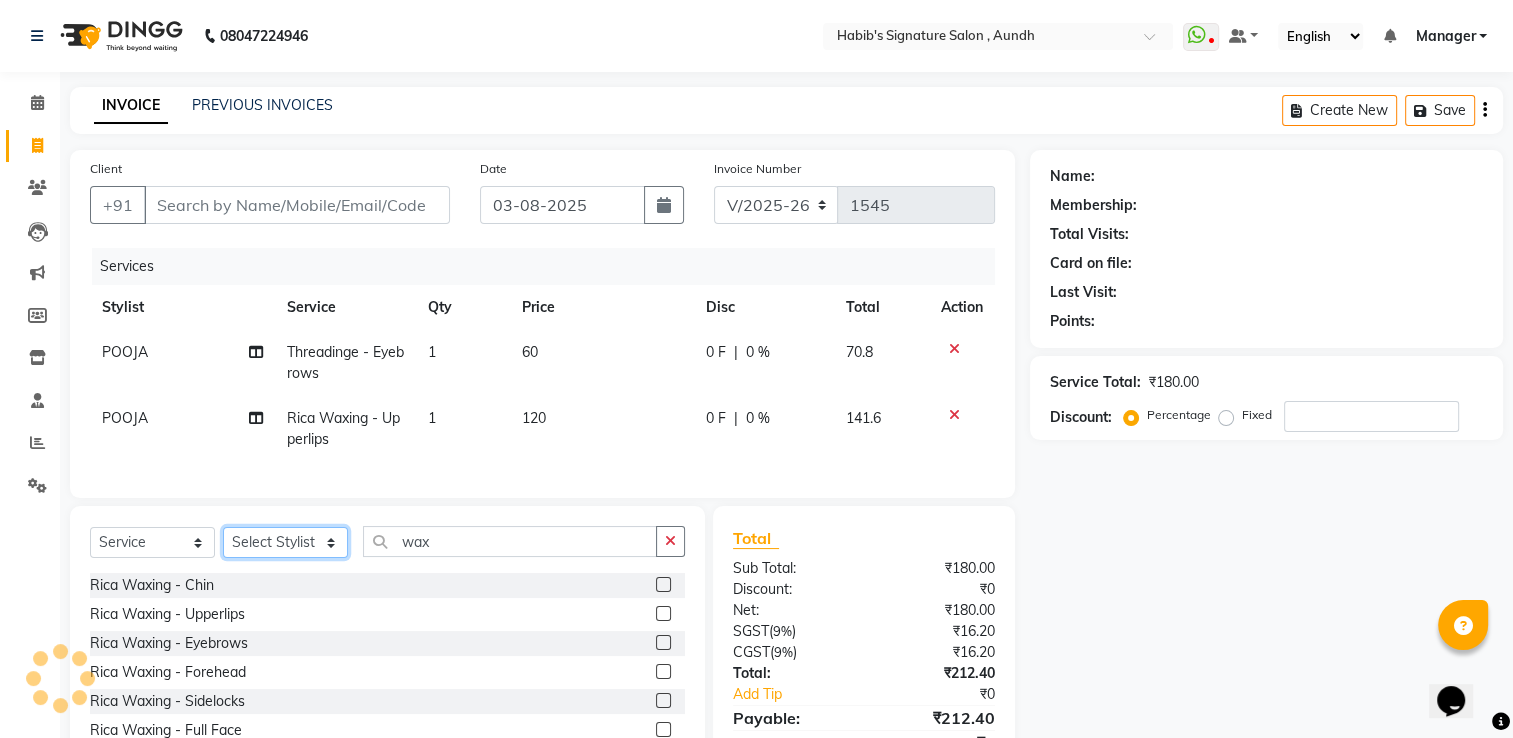 select on "60021" 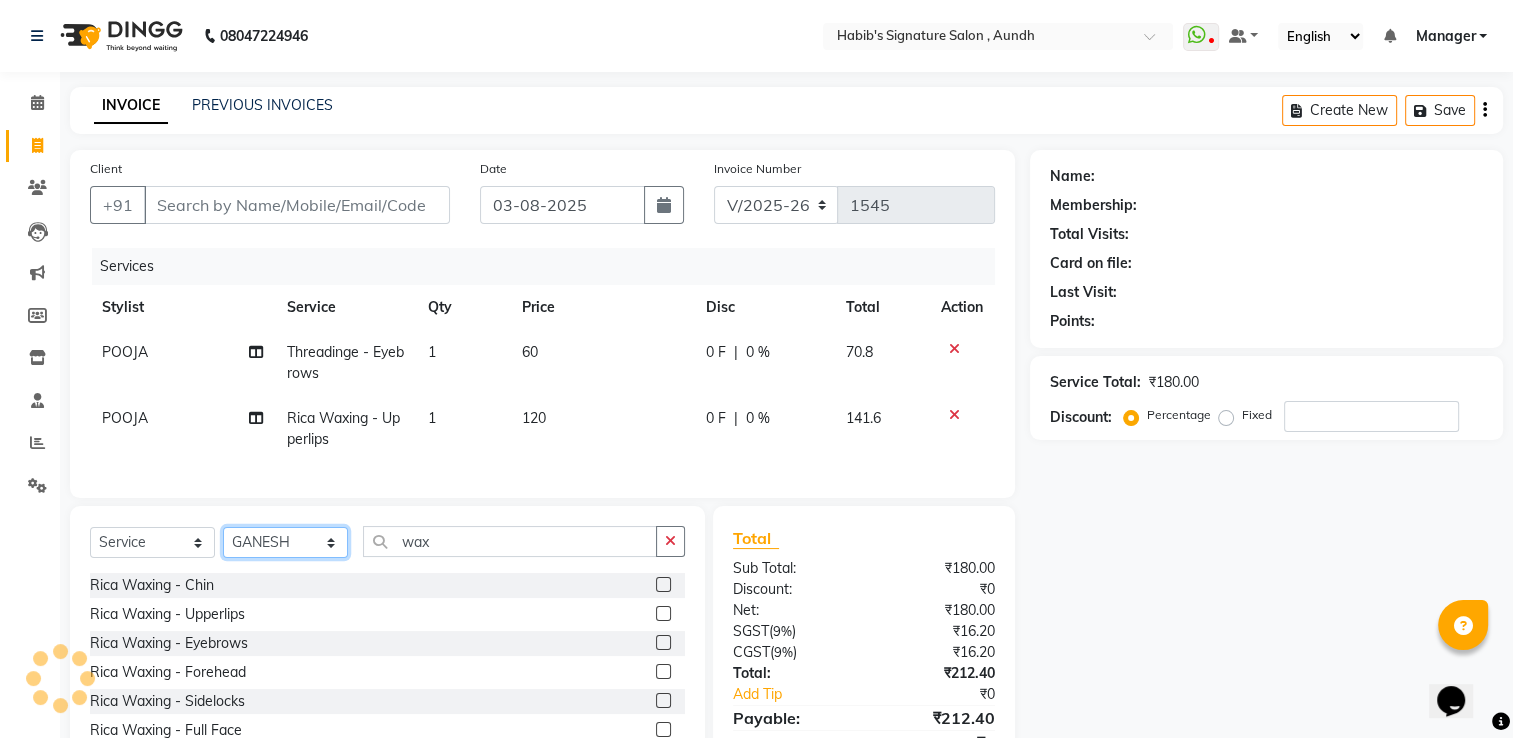 click on "Select Stylist Ankit  Sir DEEPAK SAUDAGAR DEVA SIR Diya durgesh GANESH Guddu Manager nancy grover POOJA PRASAN preeti Priyanka Jadhav rahul Ruthvik Shinde sagar vilaskar Sajid Shahid shimon SIMON WAKAD 2 SUMIT Suraj Tak" 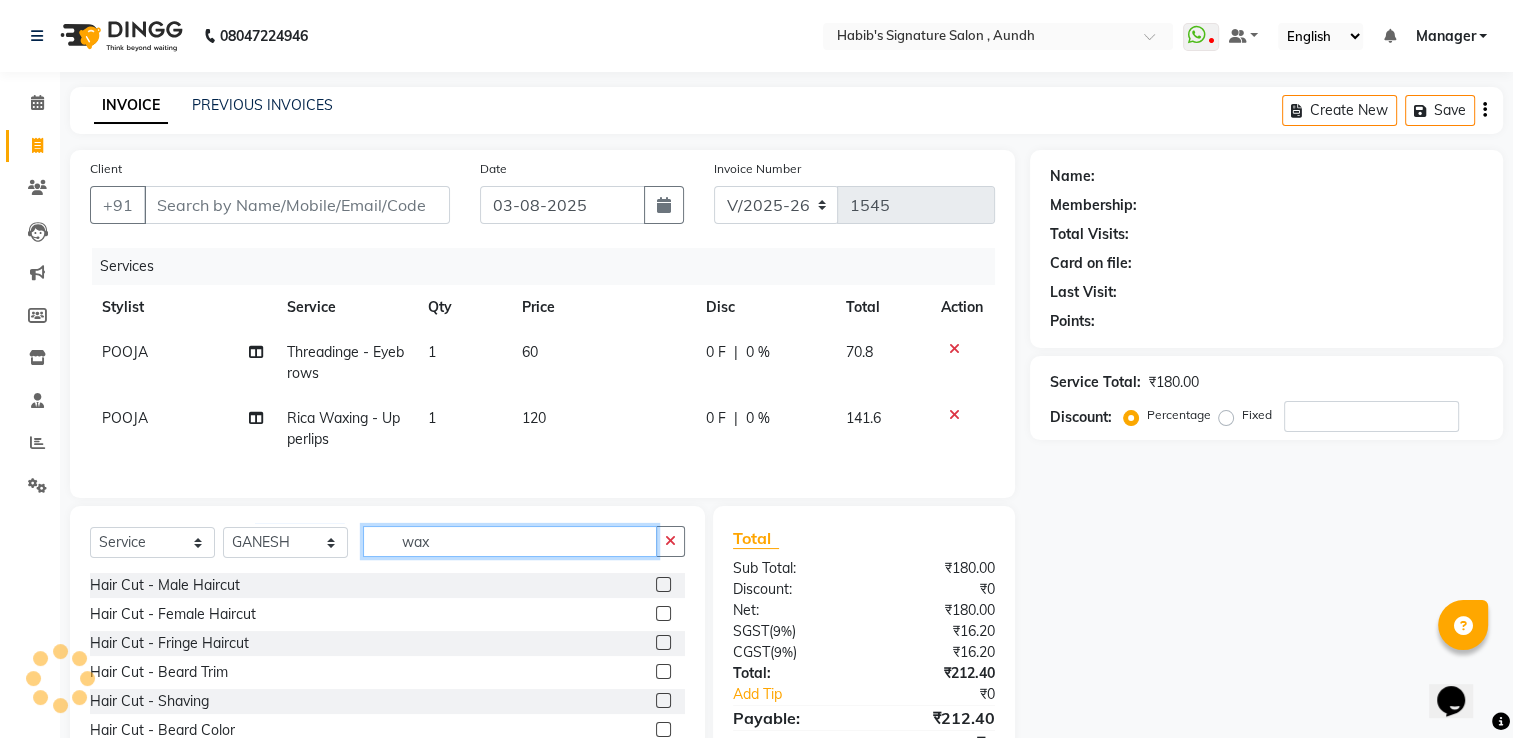 click on "wax" 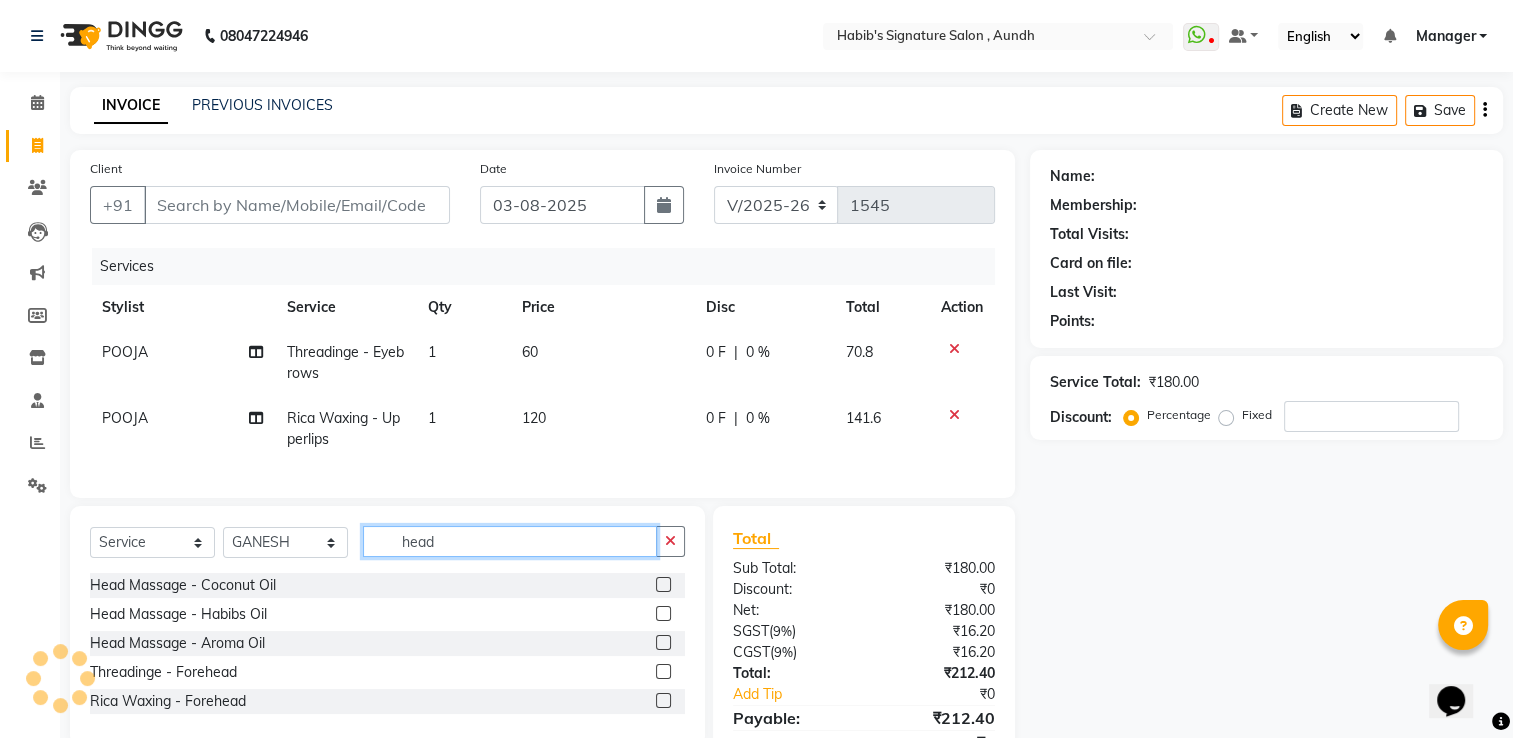 type on "head" 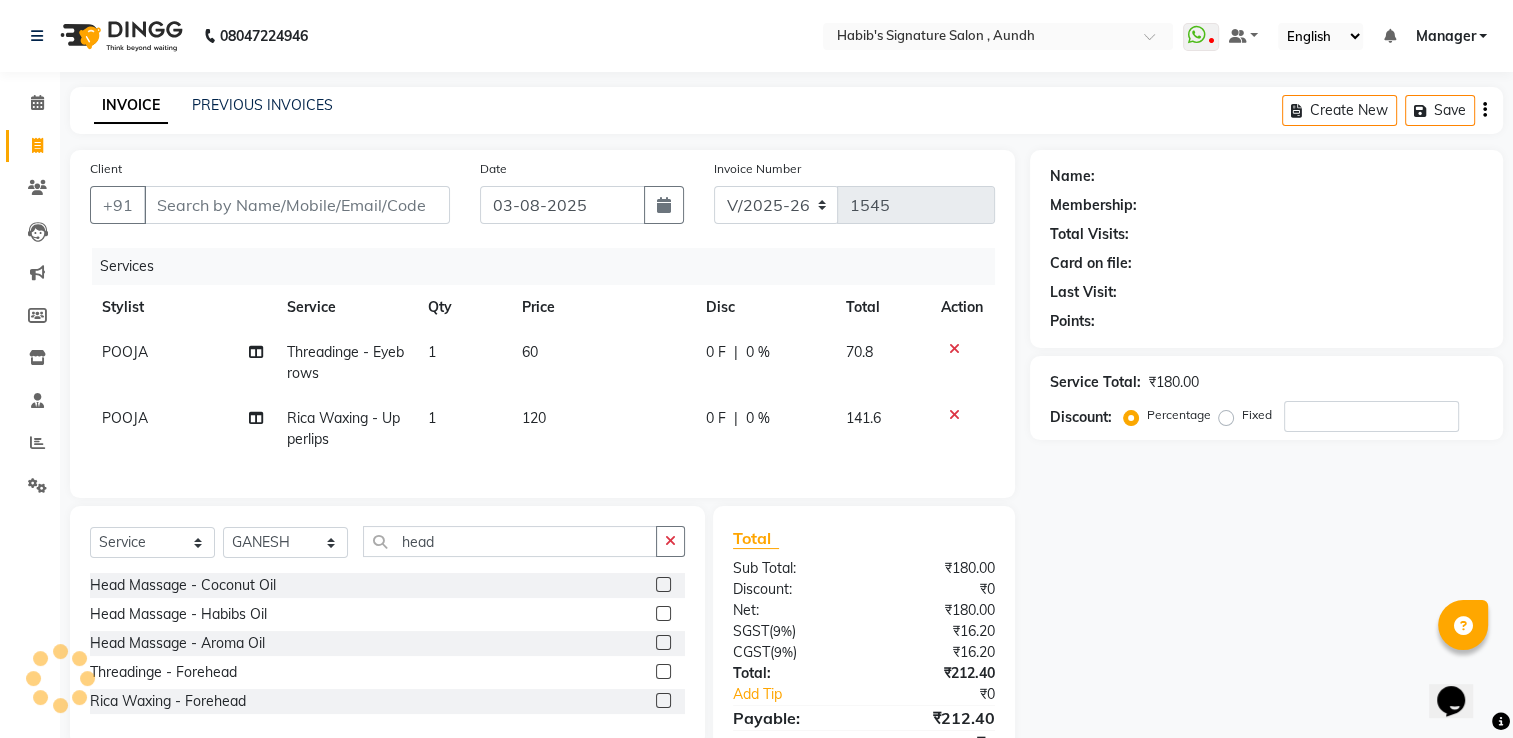 click 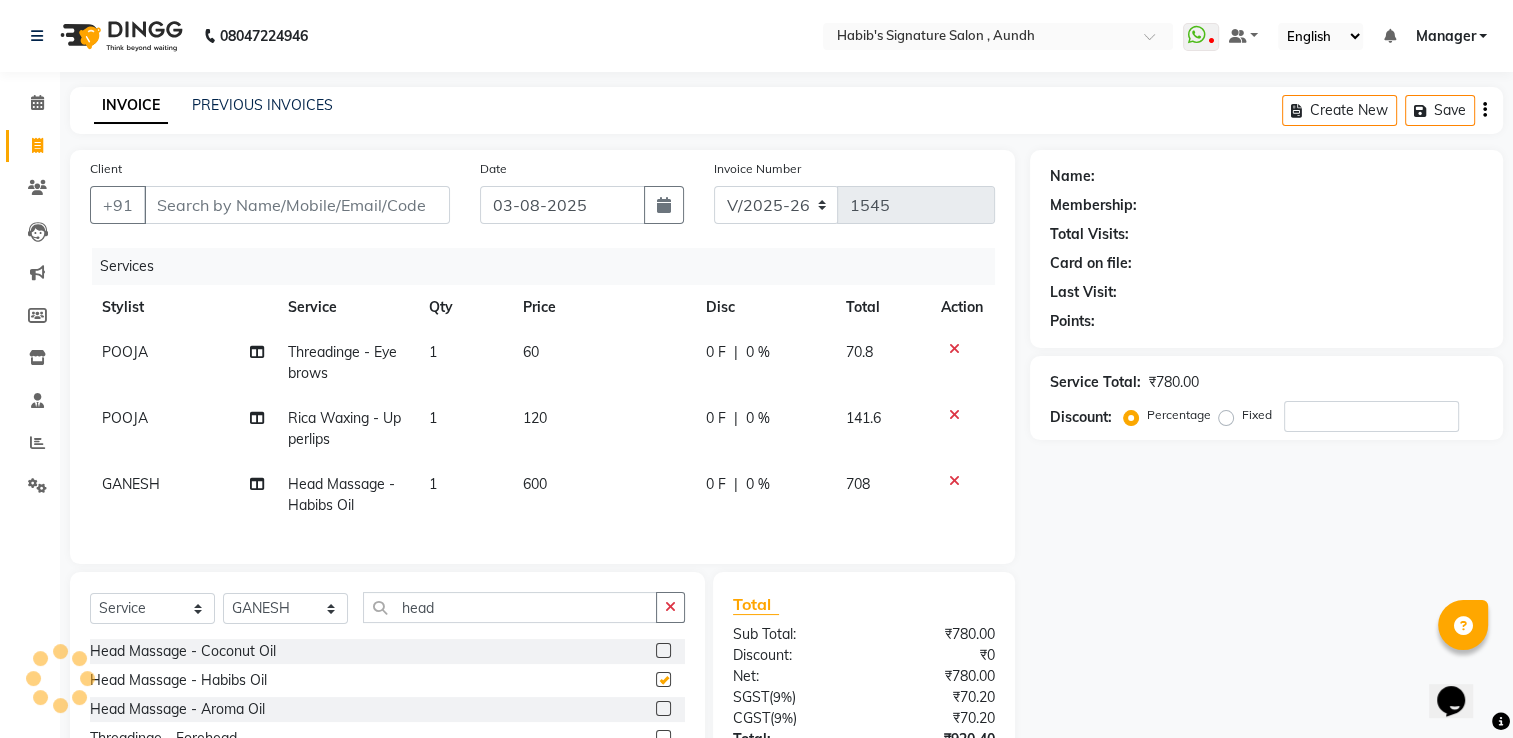 checkbox on "false" 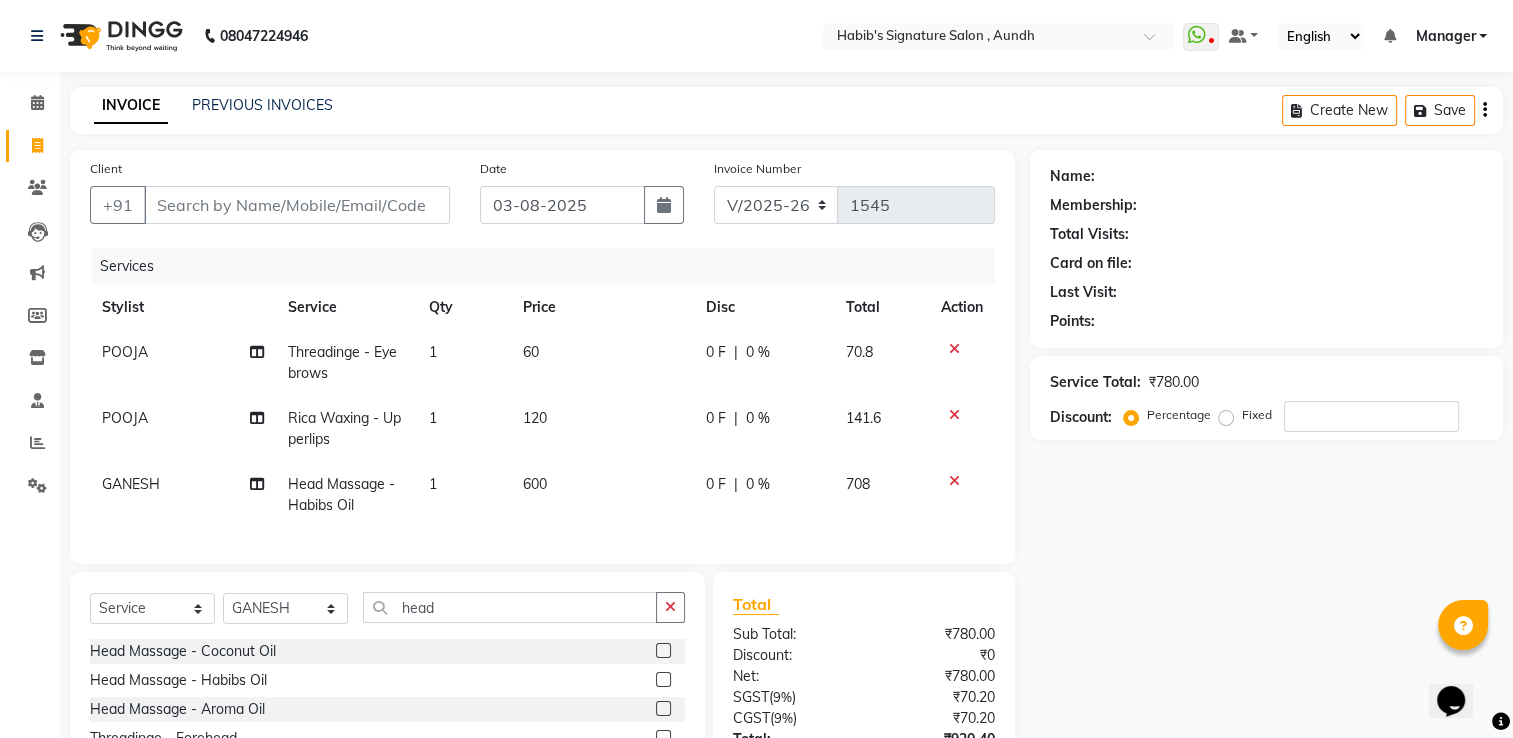 click on "600" 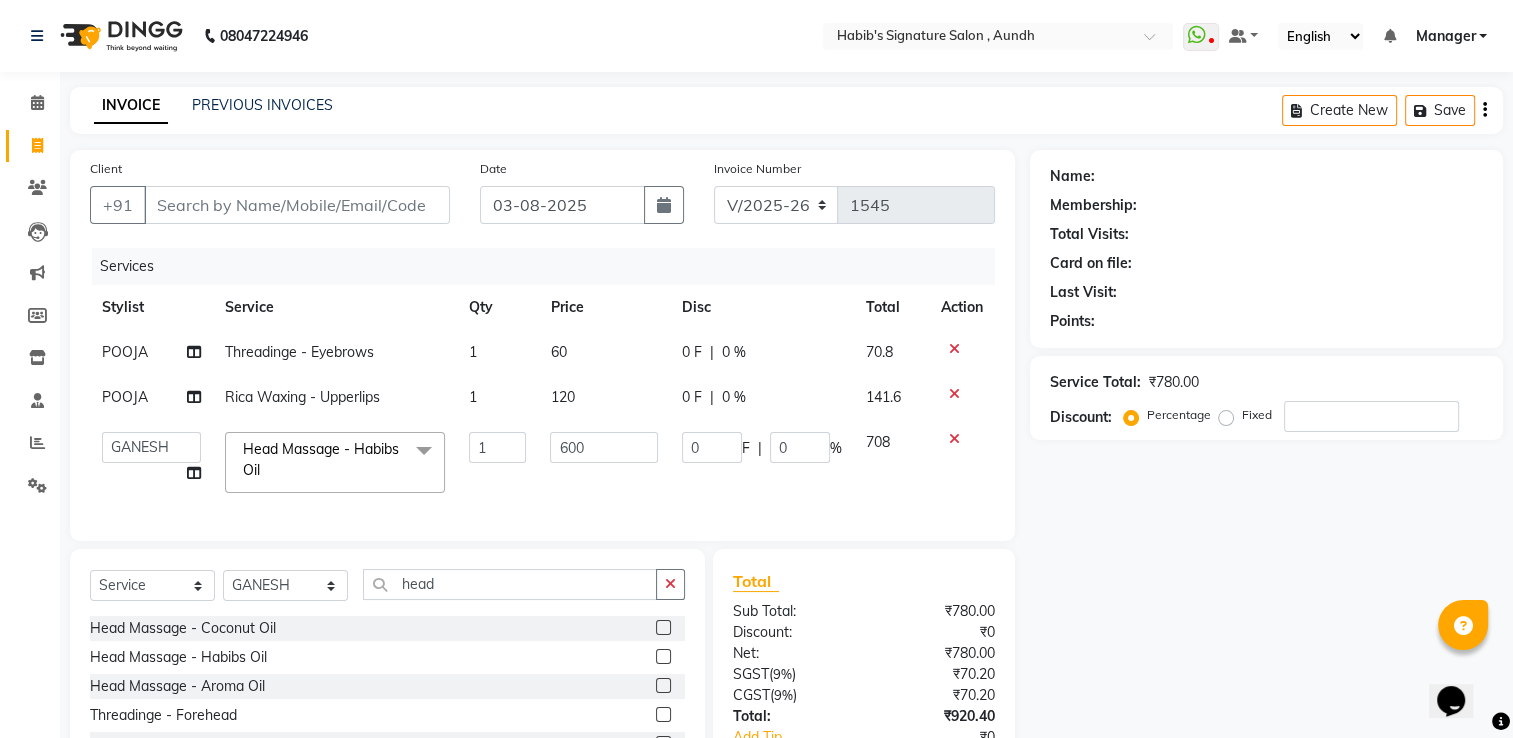 click on "1" 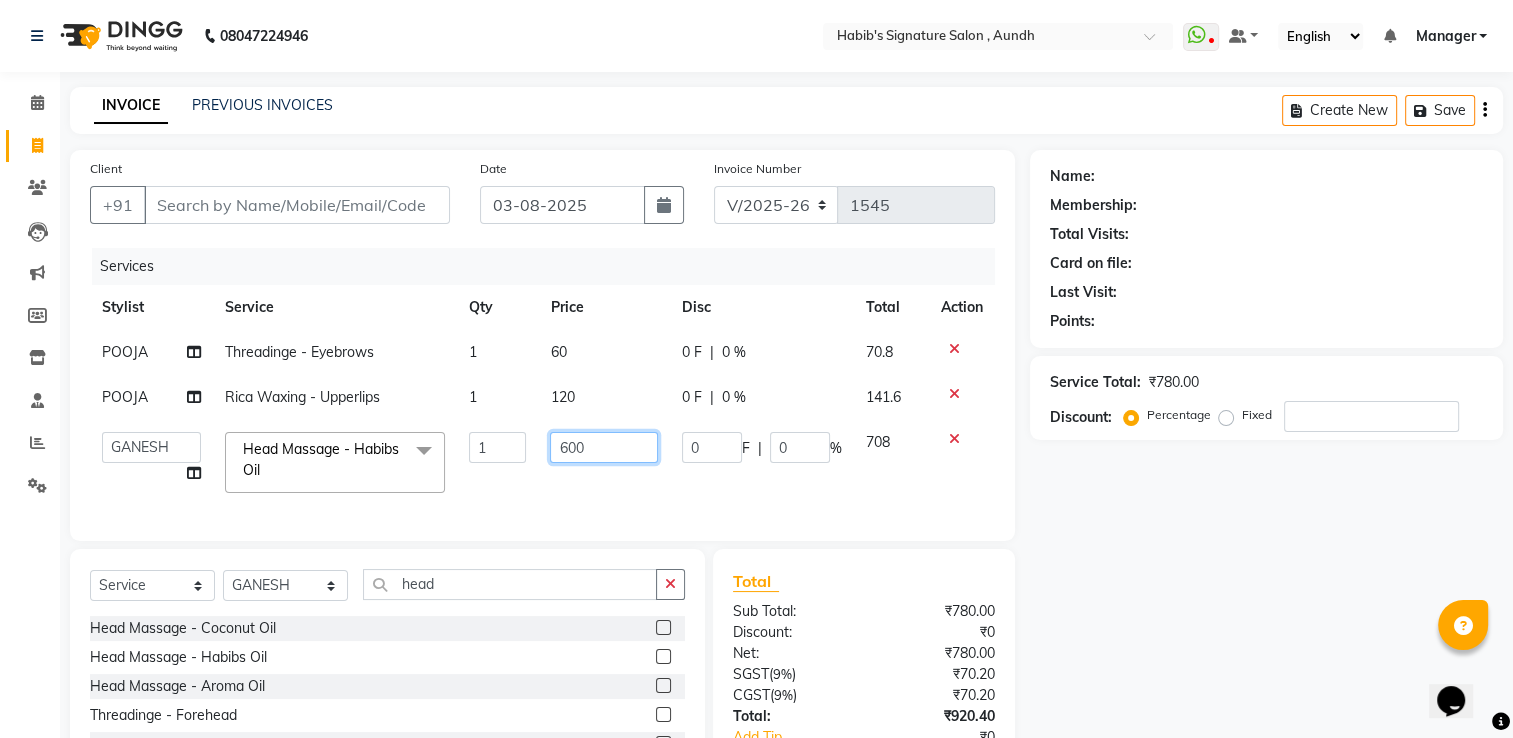 click on "600" 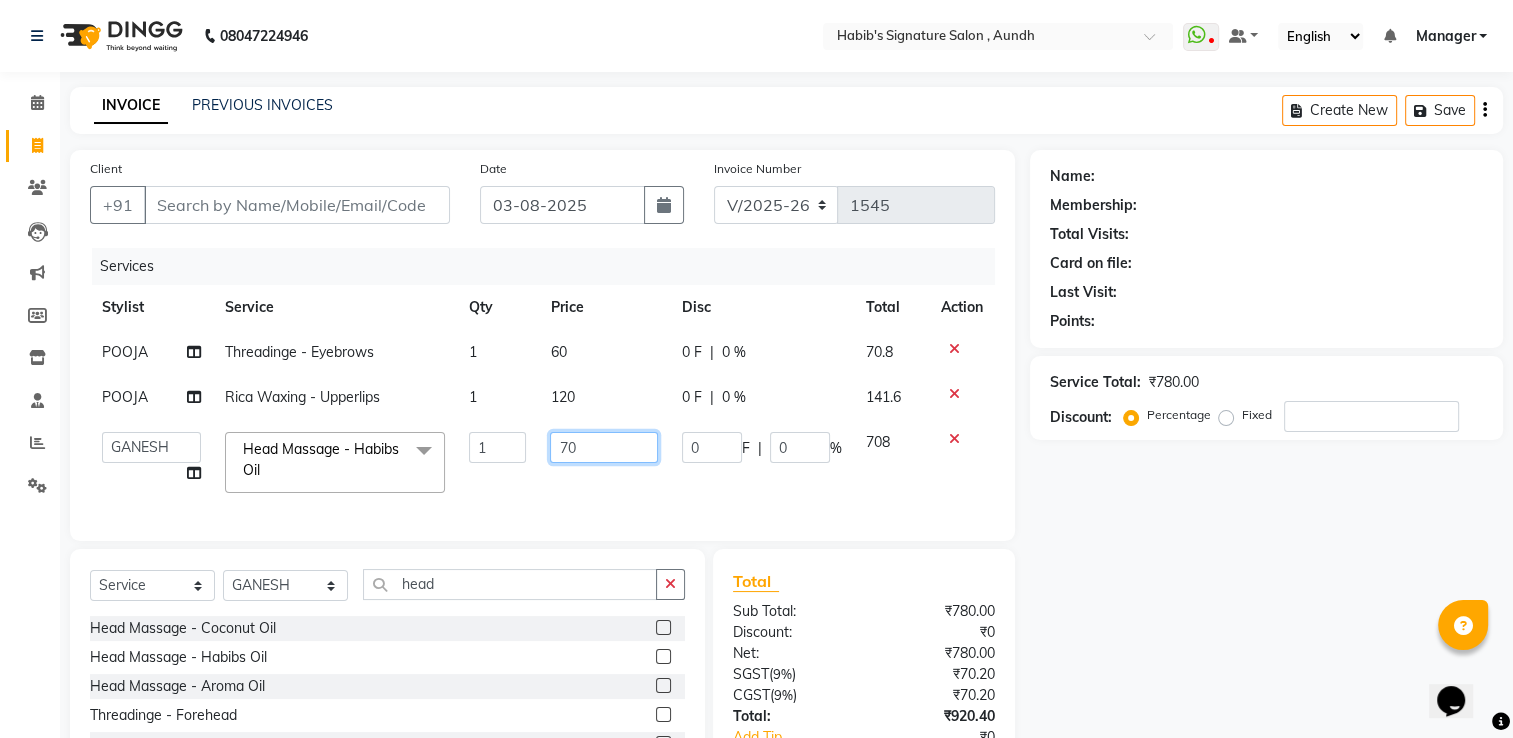 type on "700" 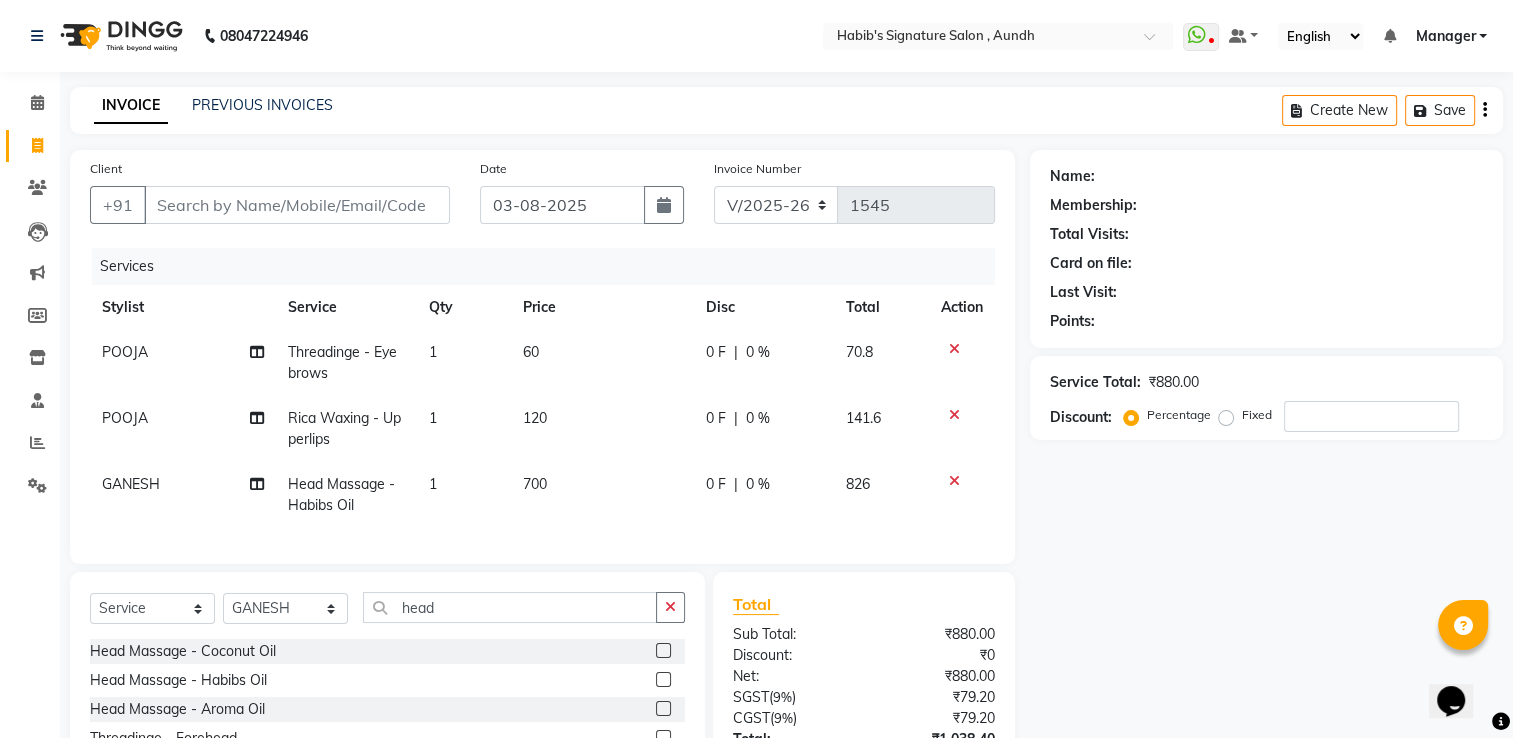 click on "700" 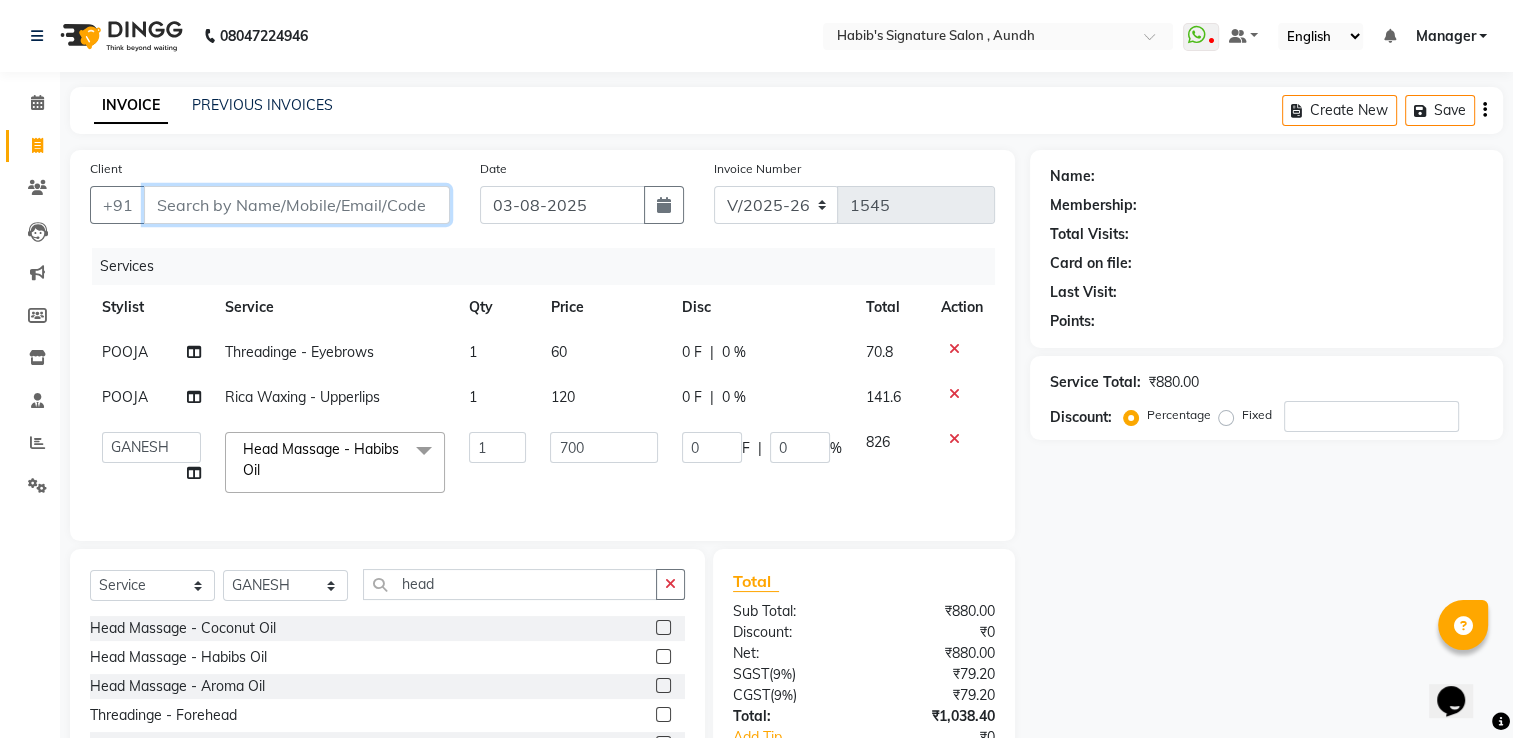 click on "Client" at bounding box center [297, 205] 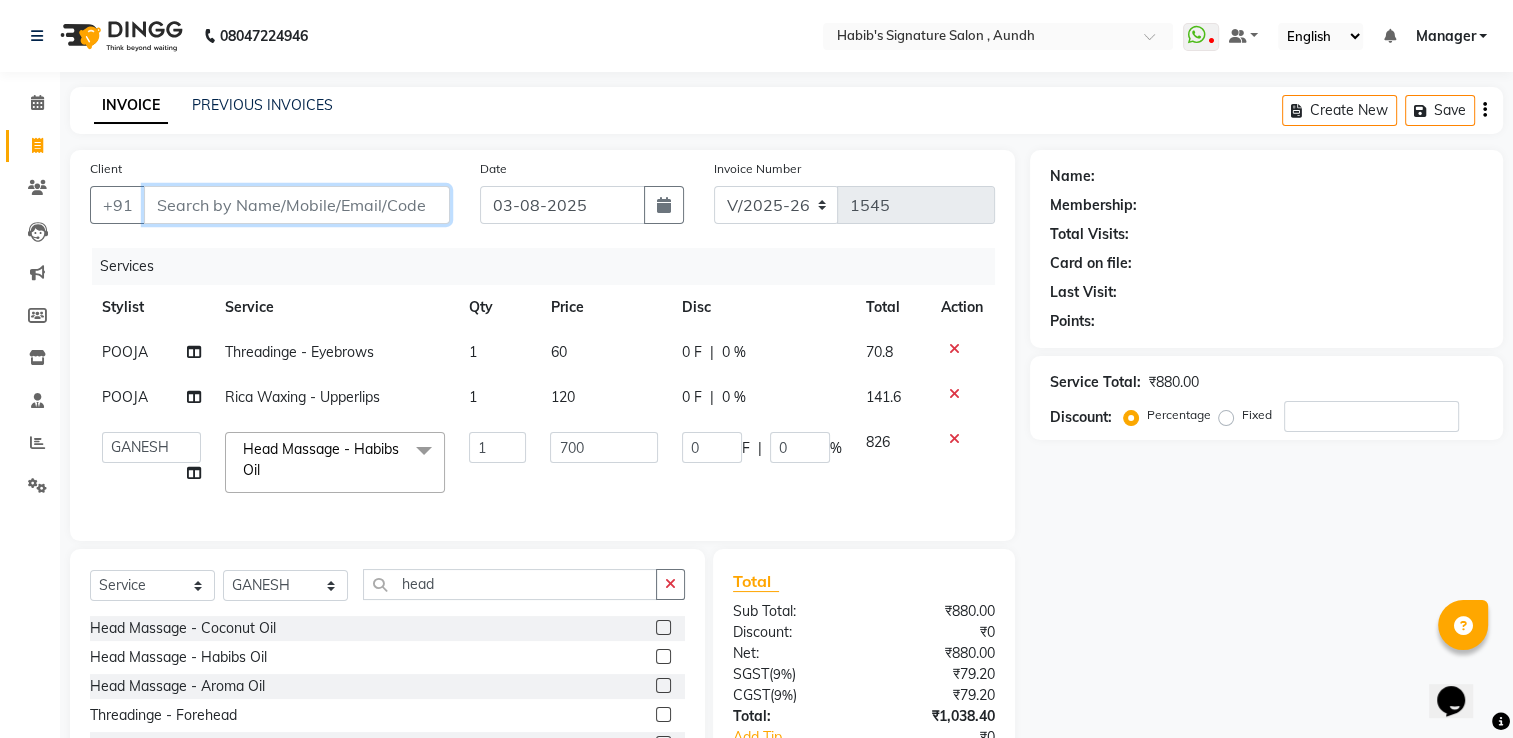 type on "9" 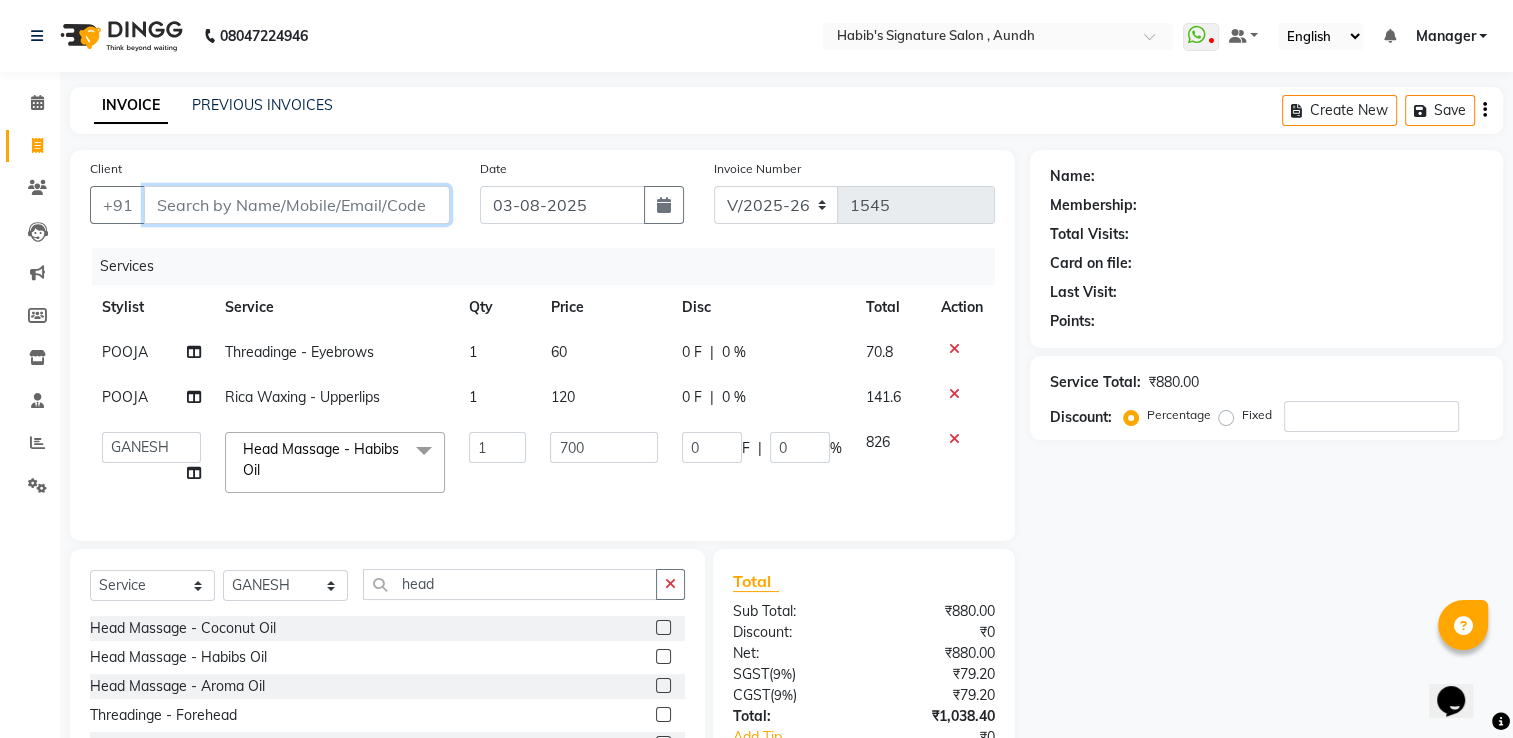 type on "0" 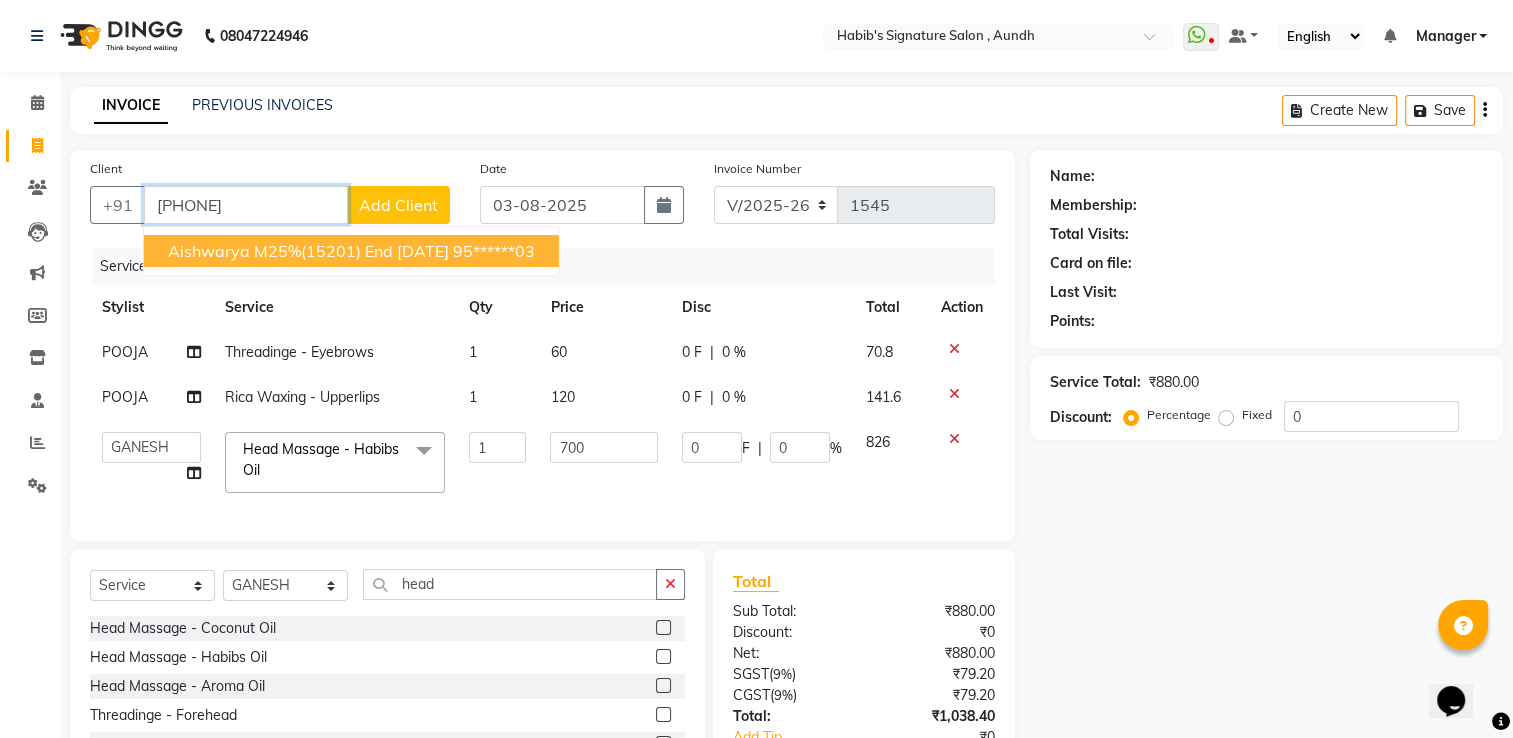 click on "Aishwarya M25%(15201) End [DATE]" at bounding box center (308, 251) 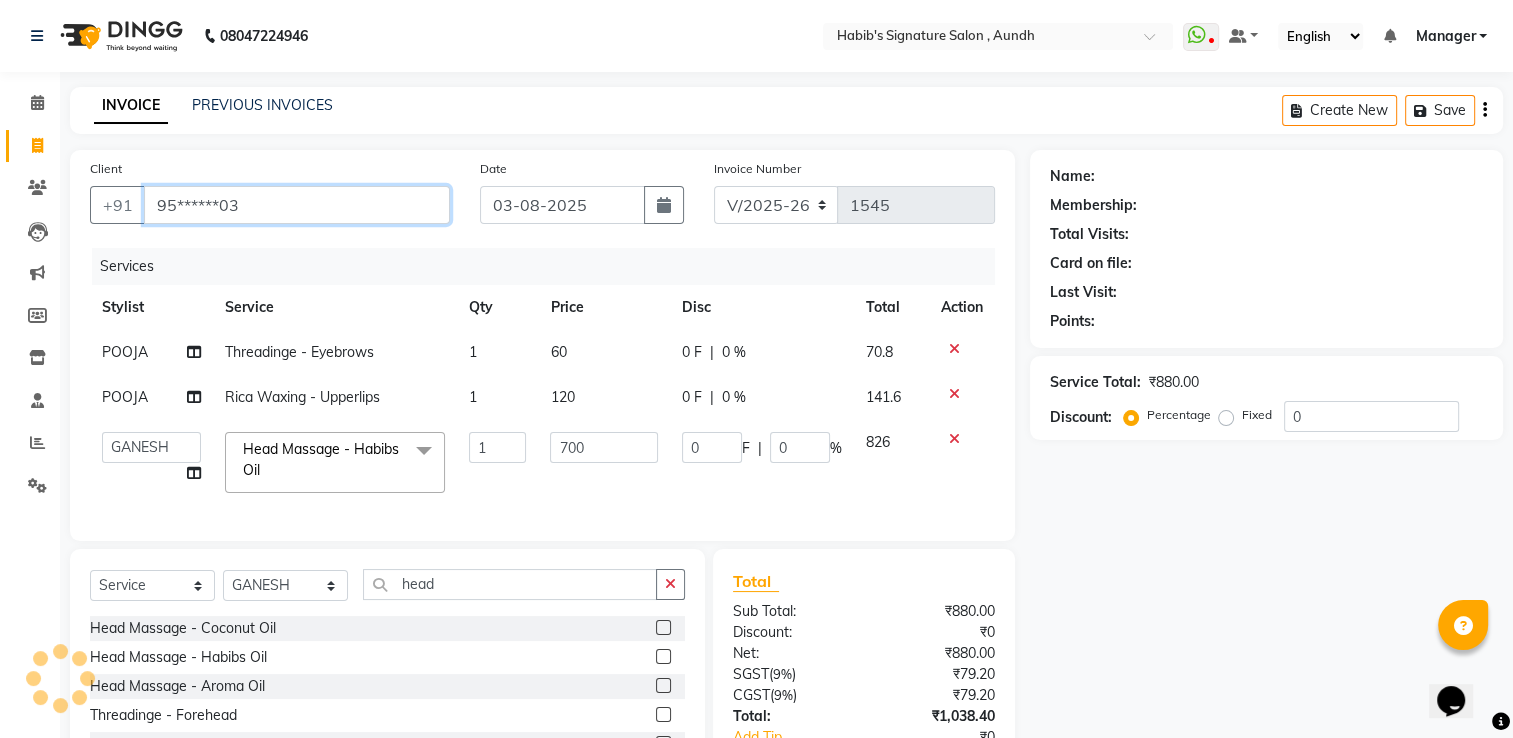 type on "95******03" 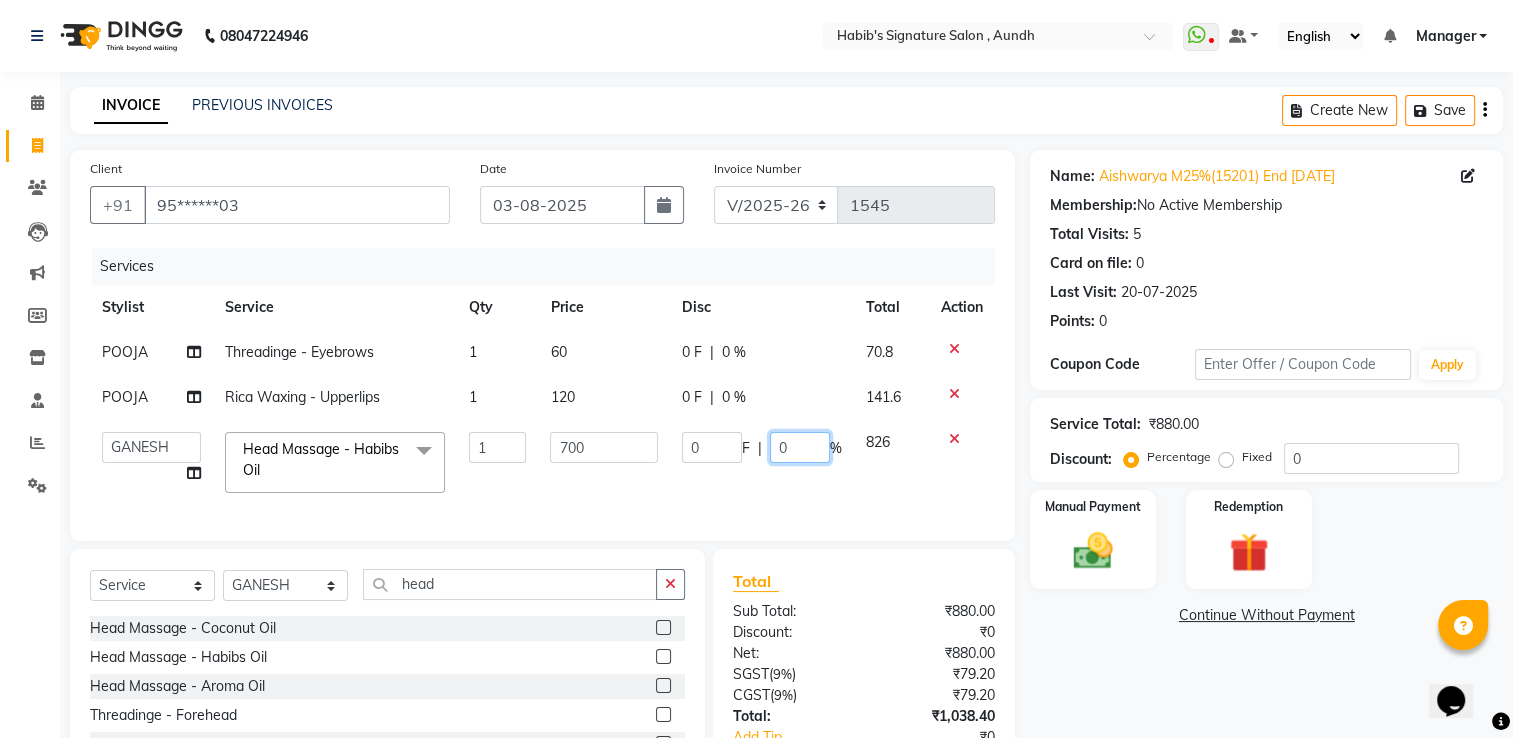 click on "0" 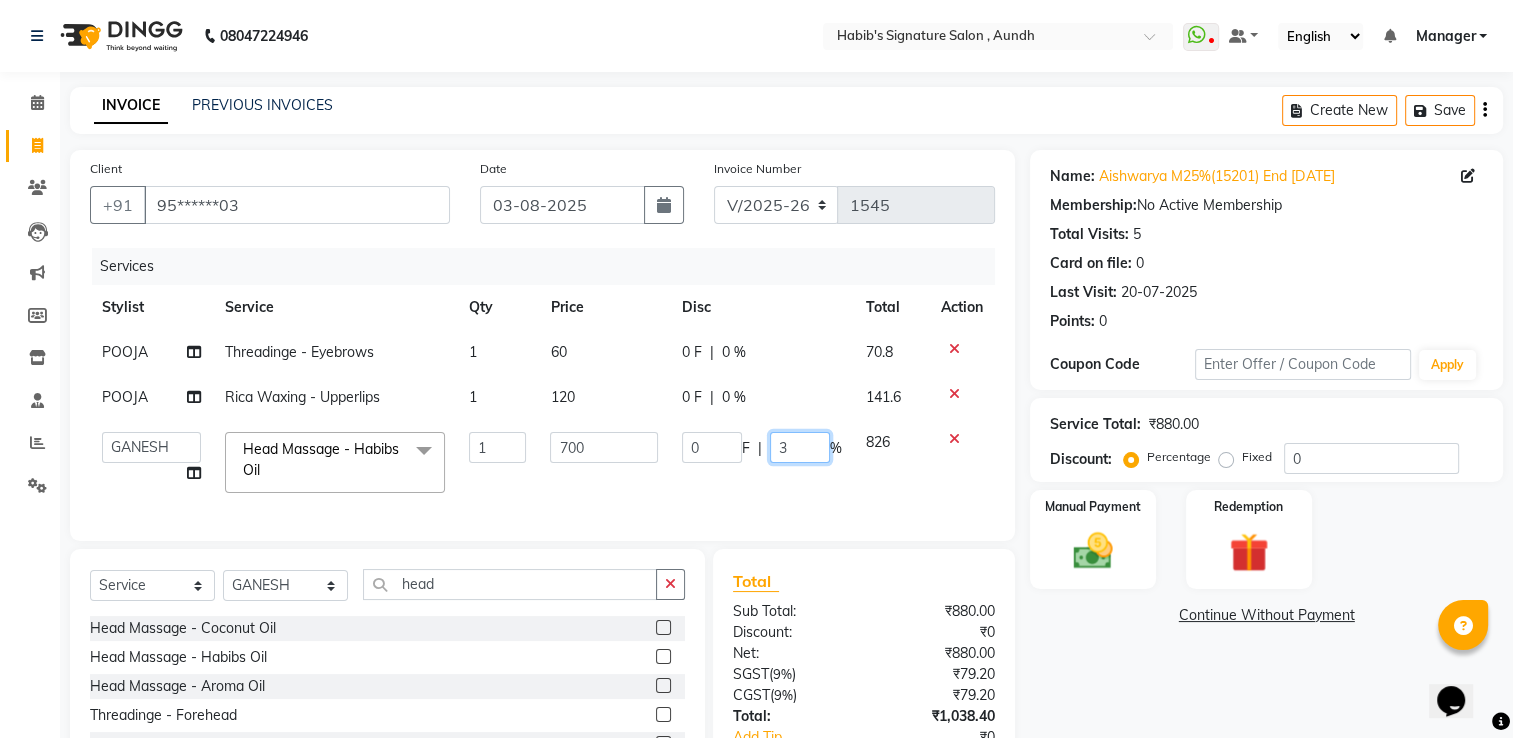 type on "30" 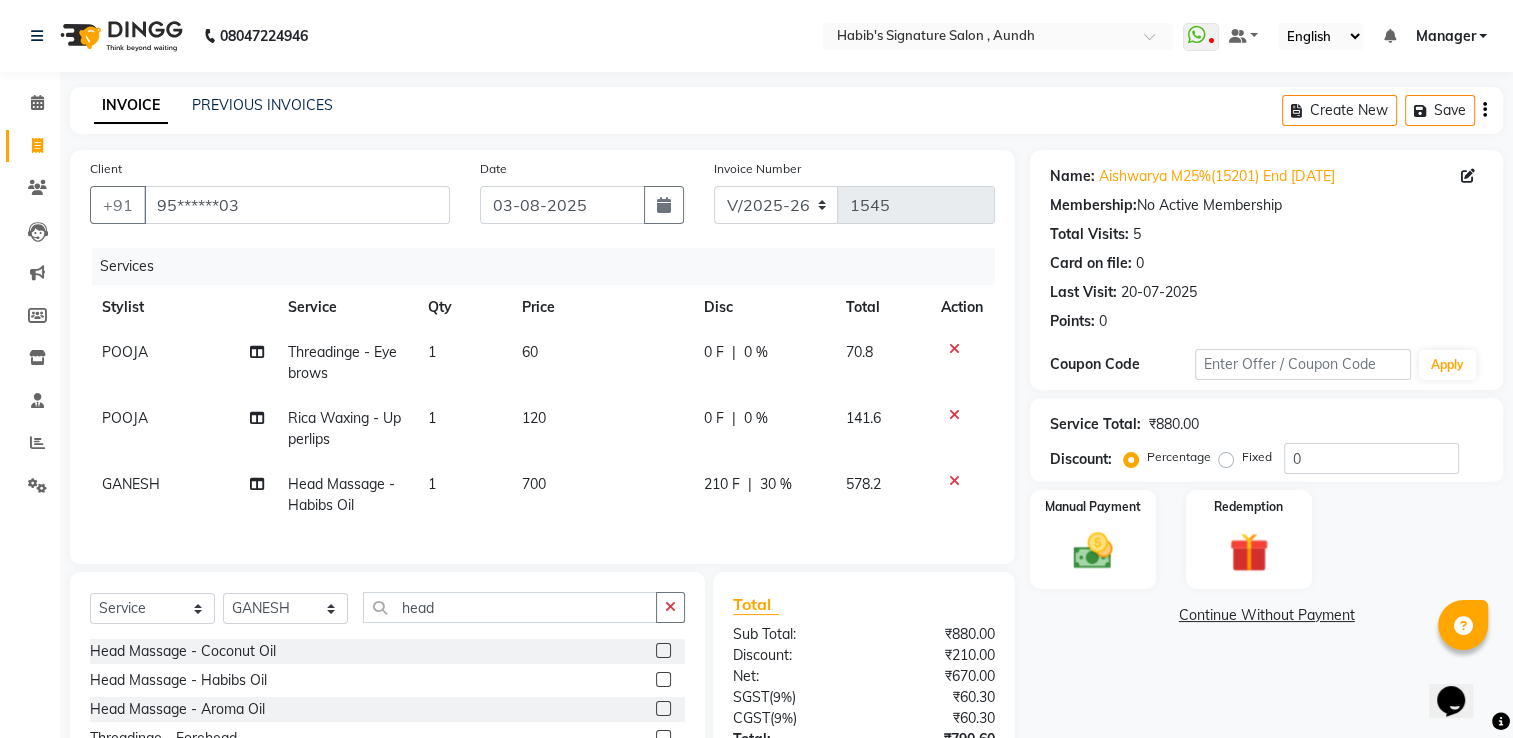 click on "210 F | 30 %" 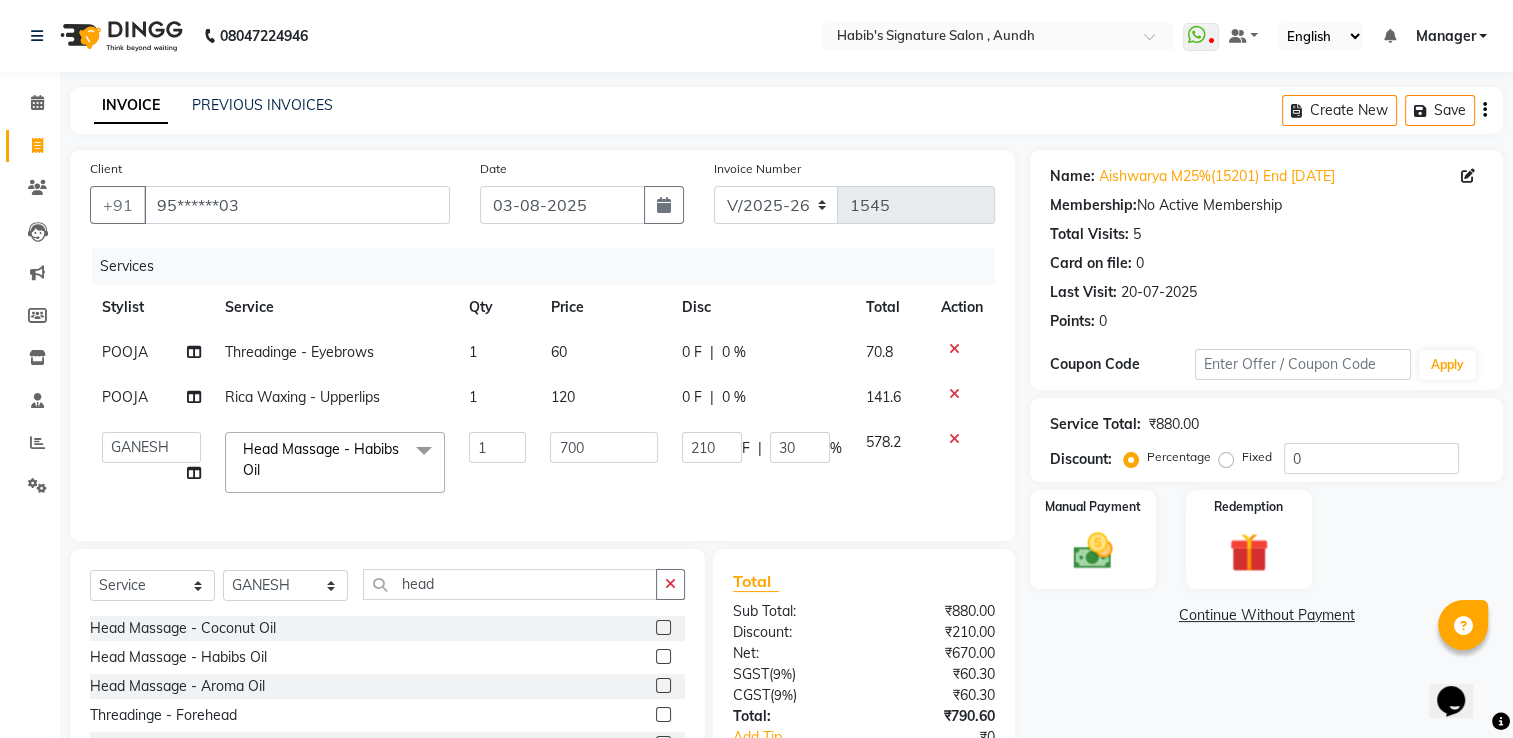 scroll, scrollTop: 149, scrollLeft: 0, axis: vertical 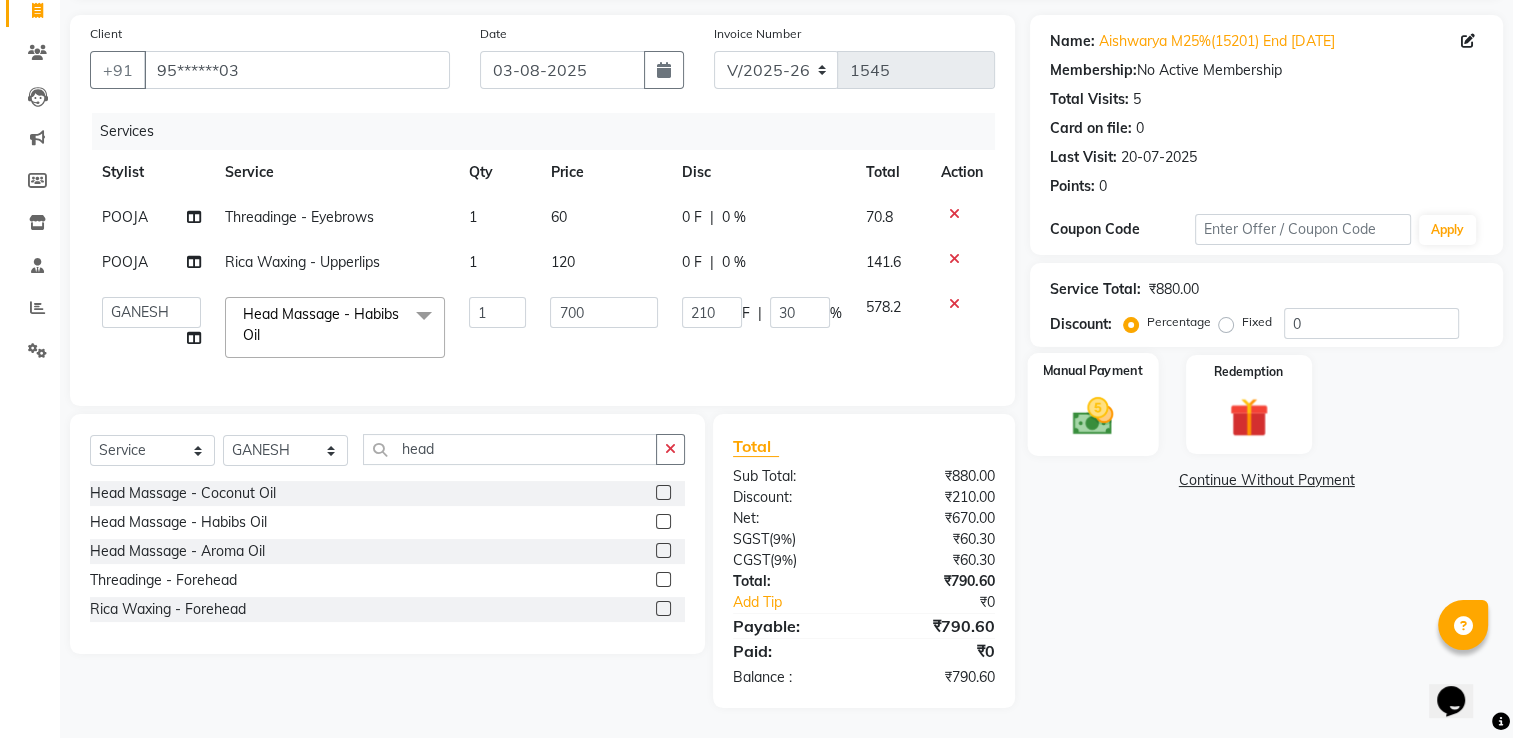 click 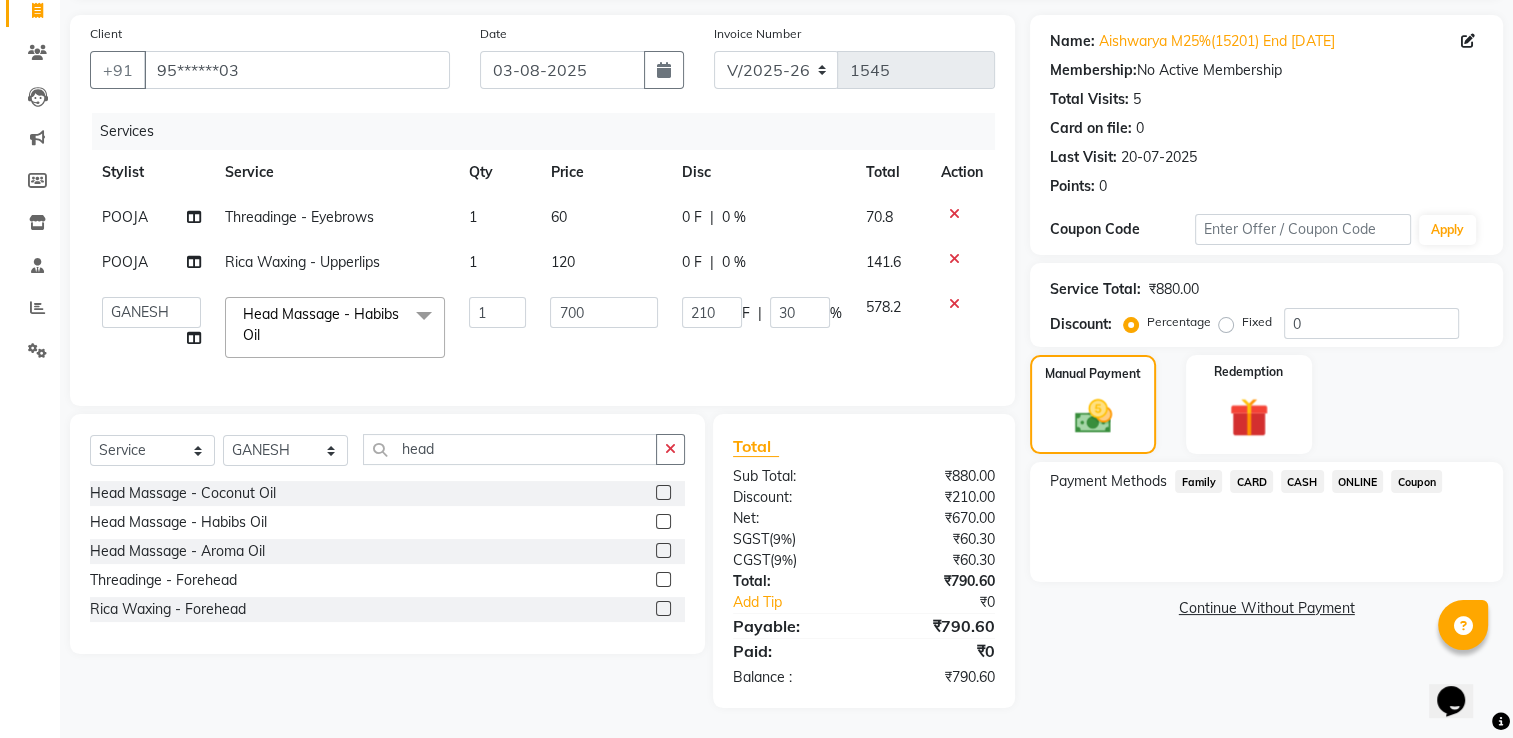 click on "ONLINE" 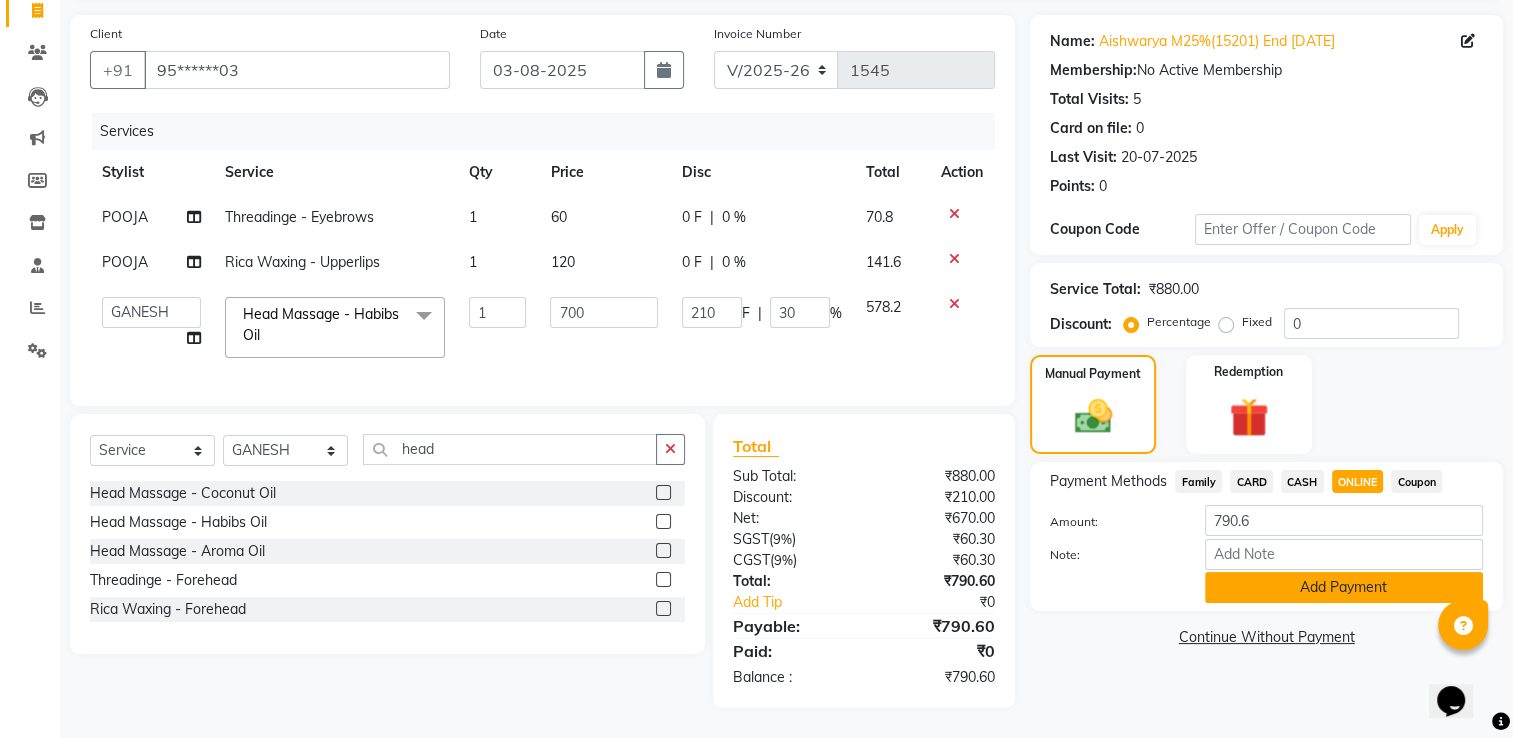 click on "Add Payment" 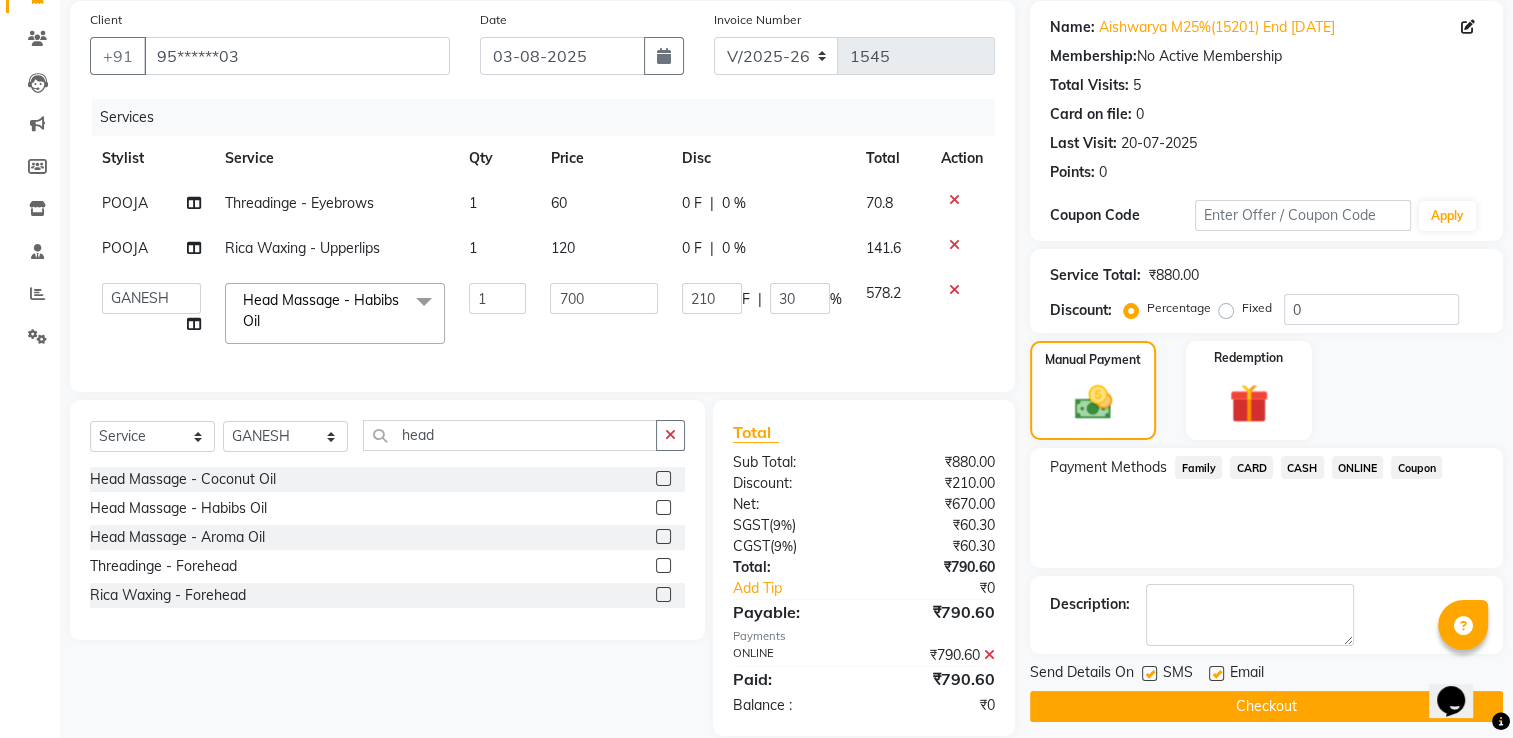 scroll, scrollTop: 192, scrollLeft: 0, axis: vertical 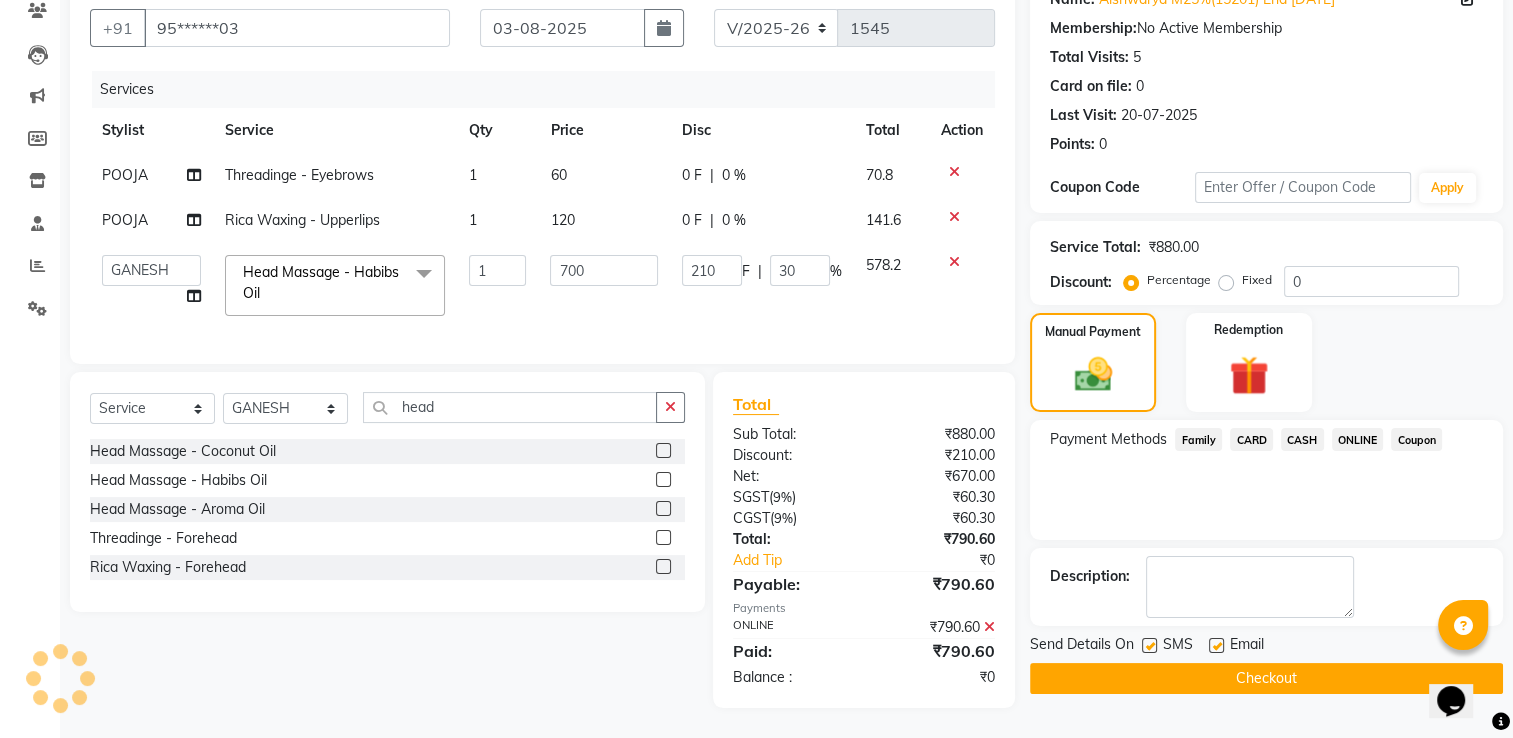 click on "Checkout" 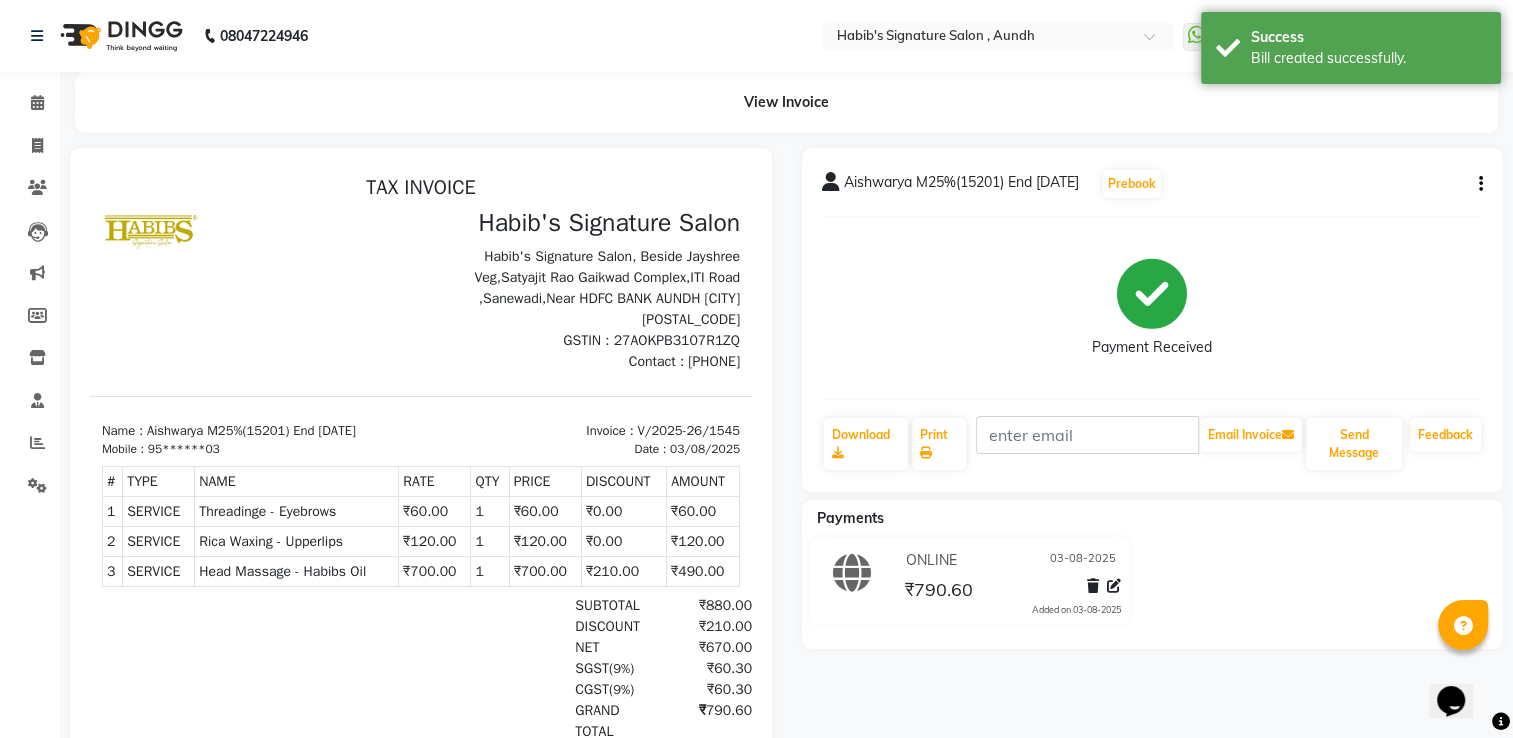 scroll, scrollTop: 0, scrollLeft: 0, axis: both 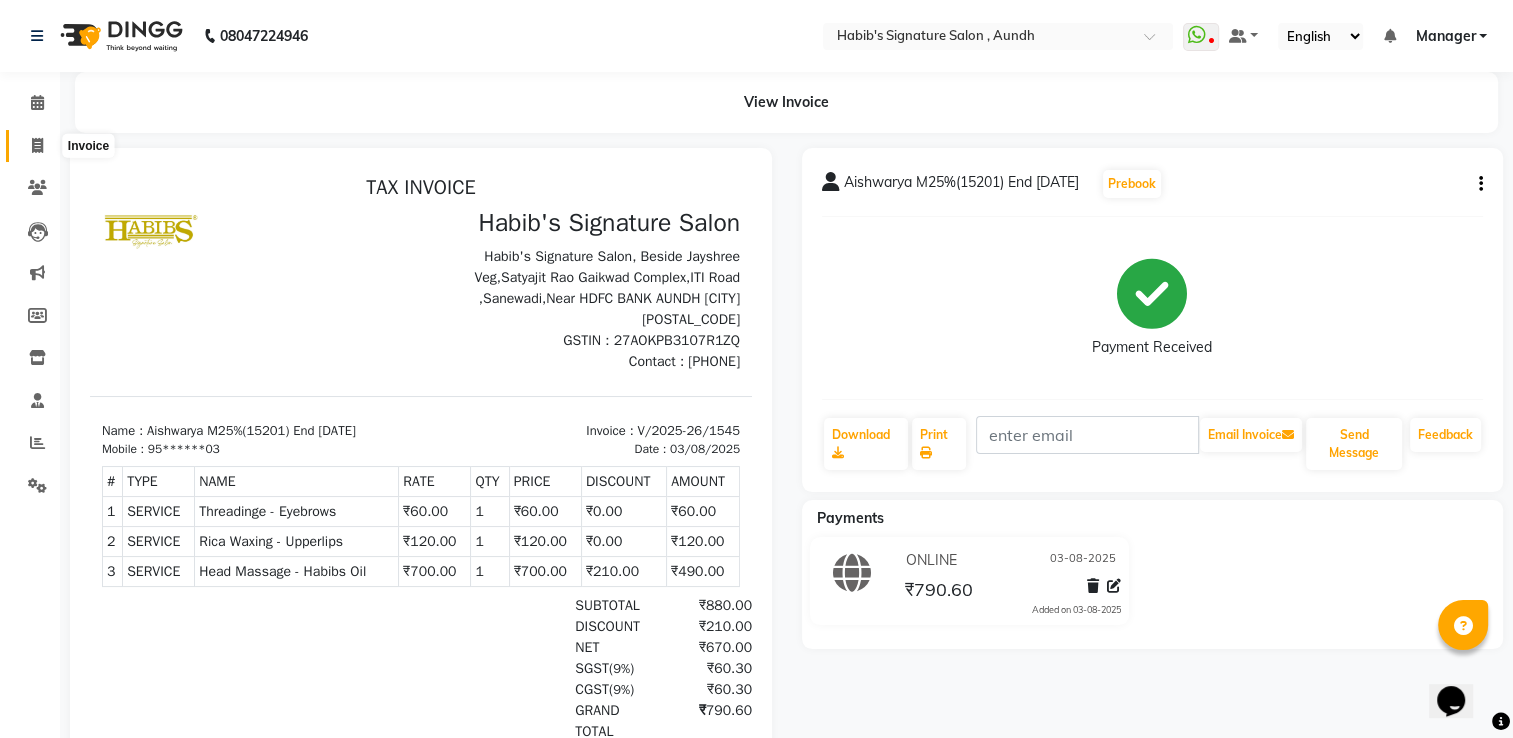 click 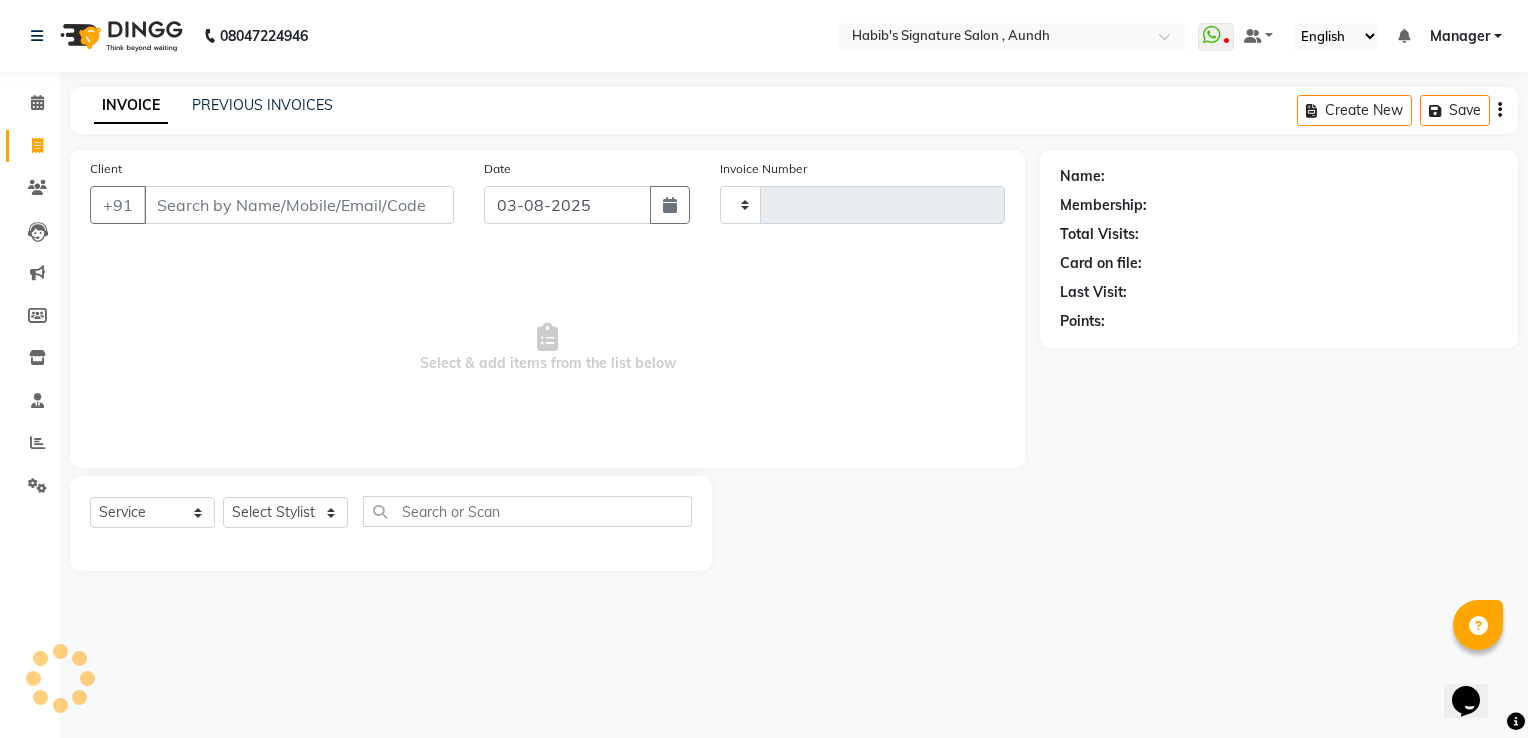 type on "1546" 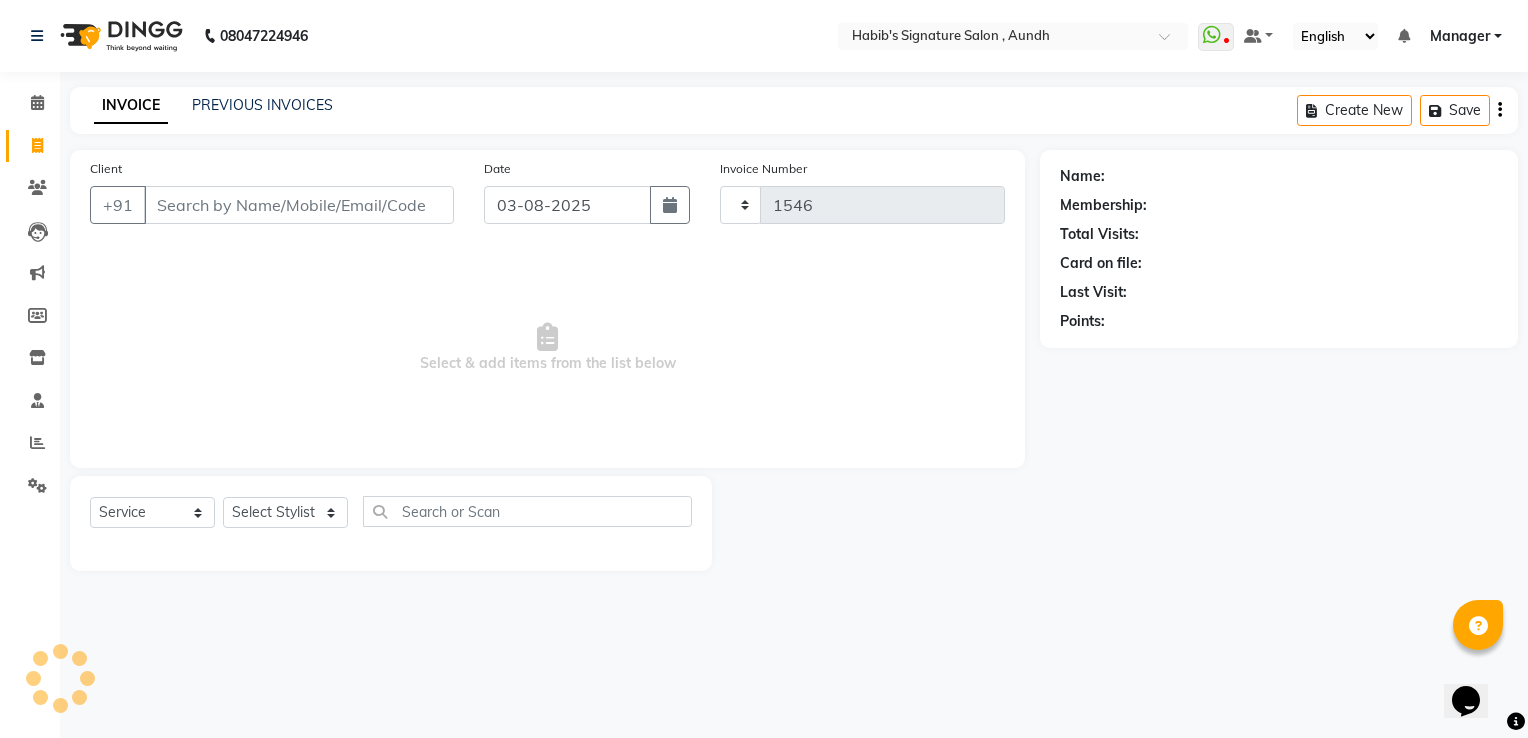 select on "6342" 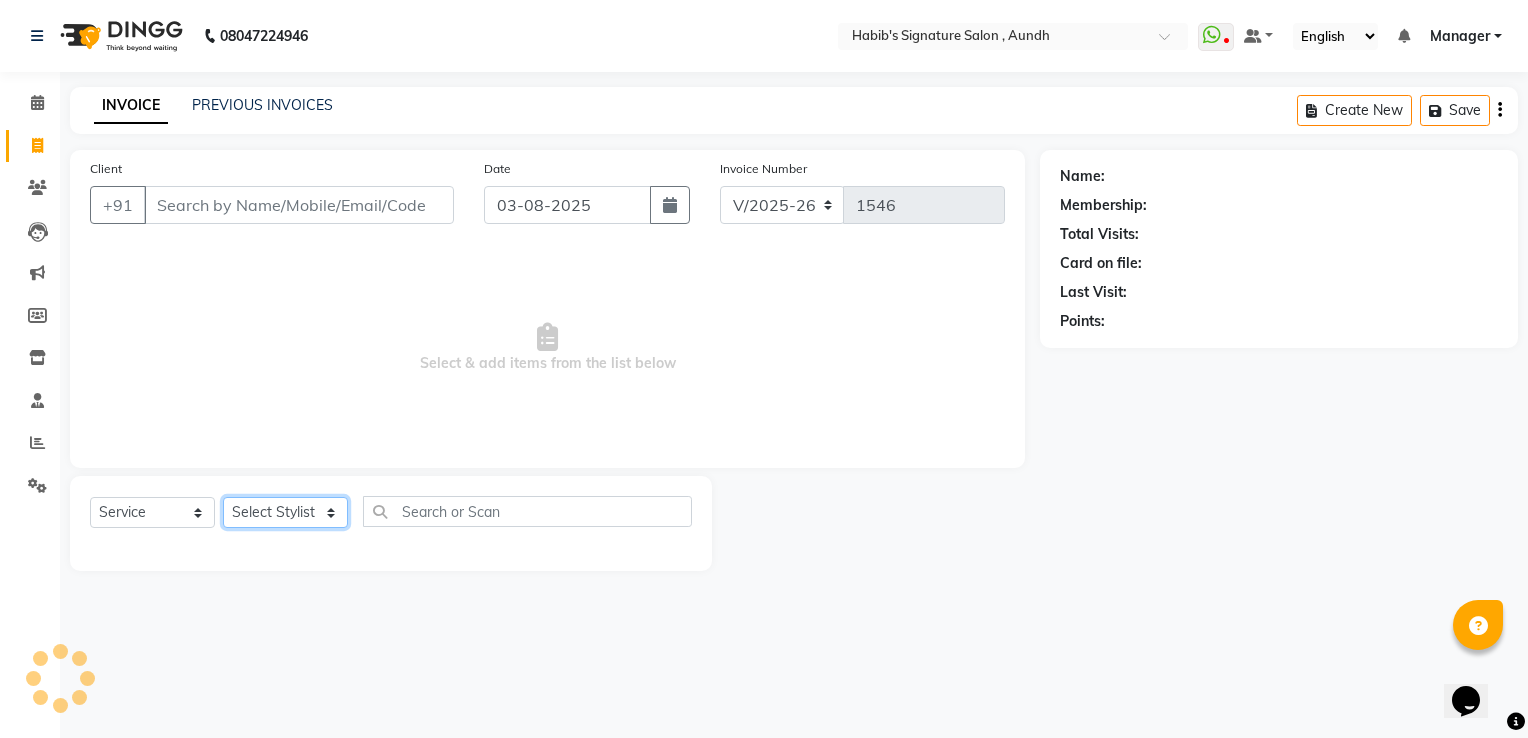 click on "Select Stylist Ankit  Sir DEEPAK SAUDAGAR DEVA SIR Diya durgesh GANESH Guddu Manager nancy grover POOJA PRASAN preeti Priyanka Jadhav rahul Ruthvik Shinde sagar vilaskar Sajid Shahid shimon SIMON WAKAD 2 SUMIT Suraj Tak" 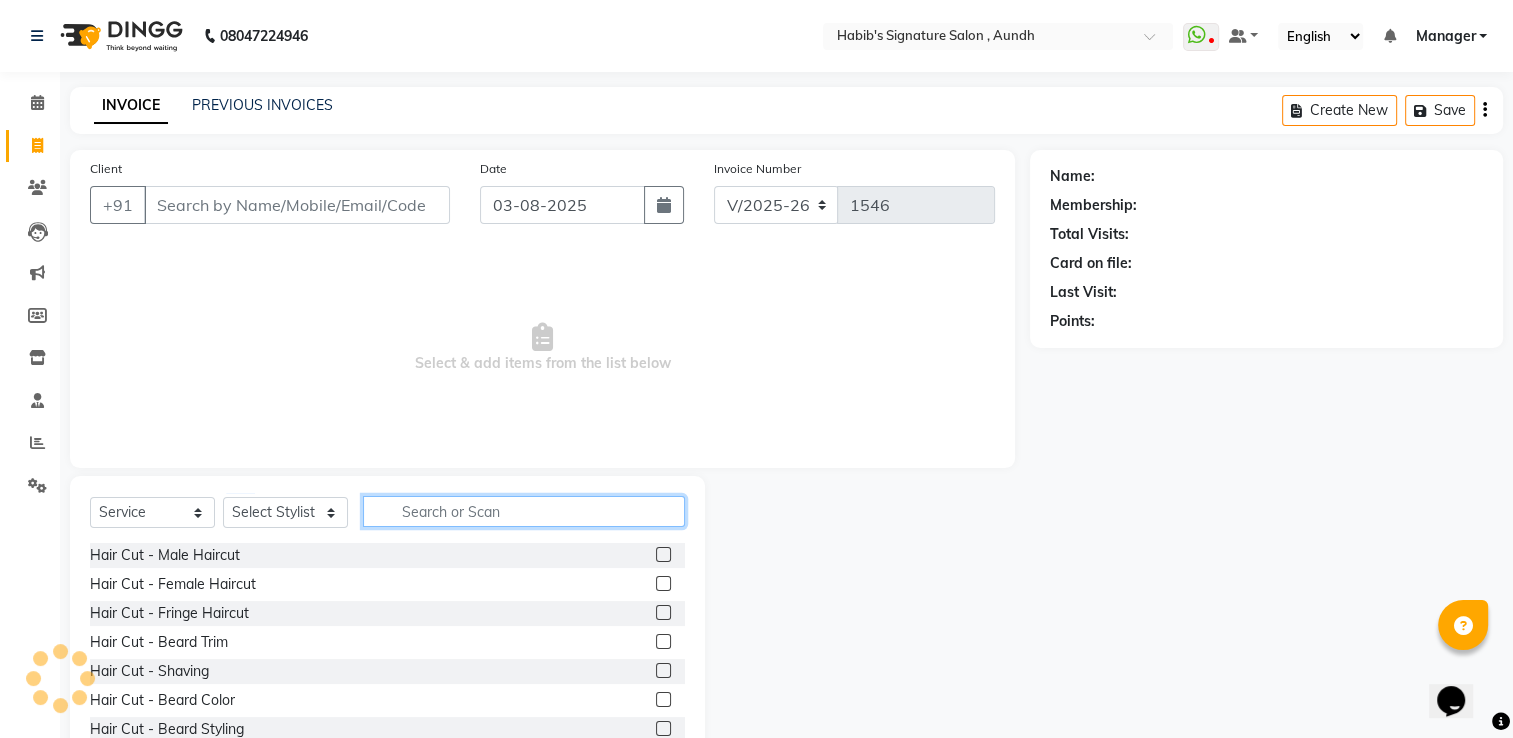 click 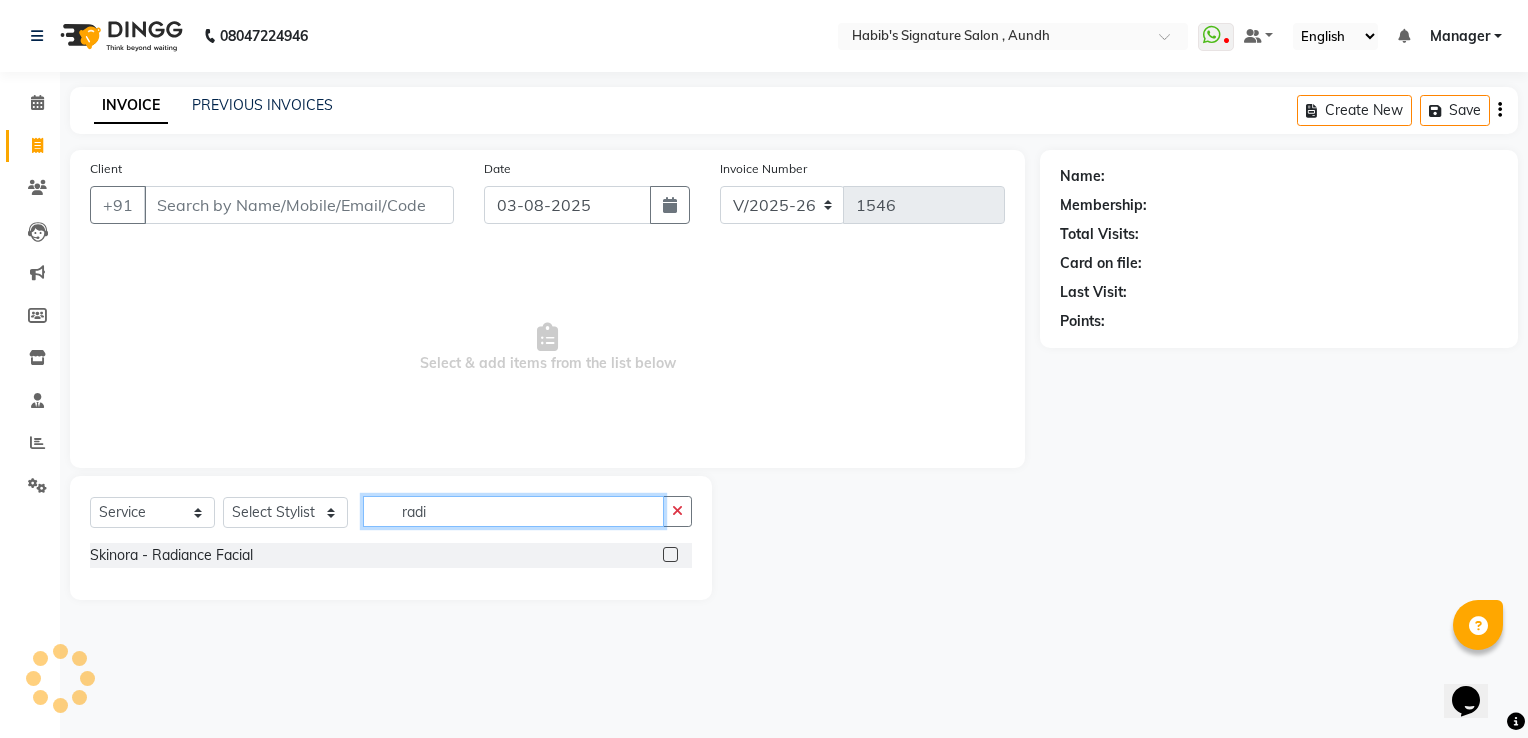 type on "radi" 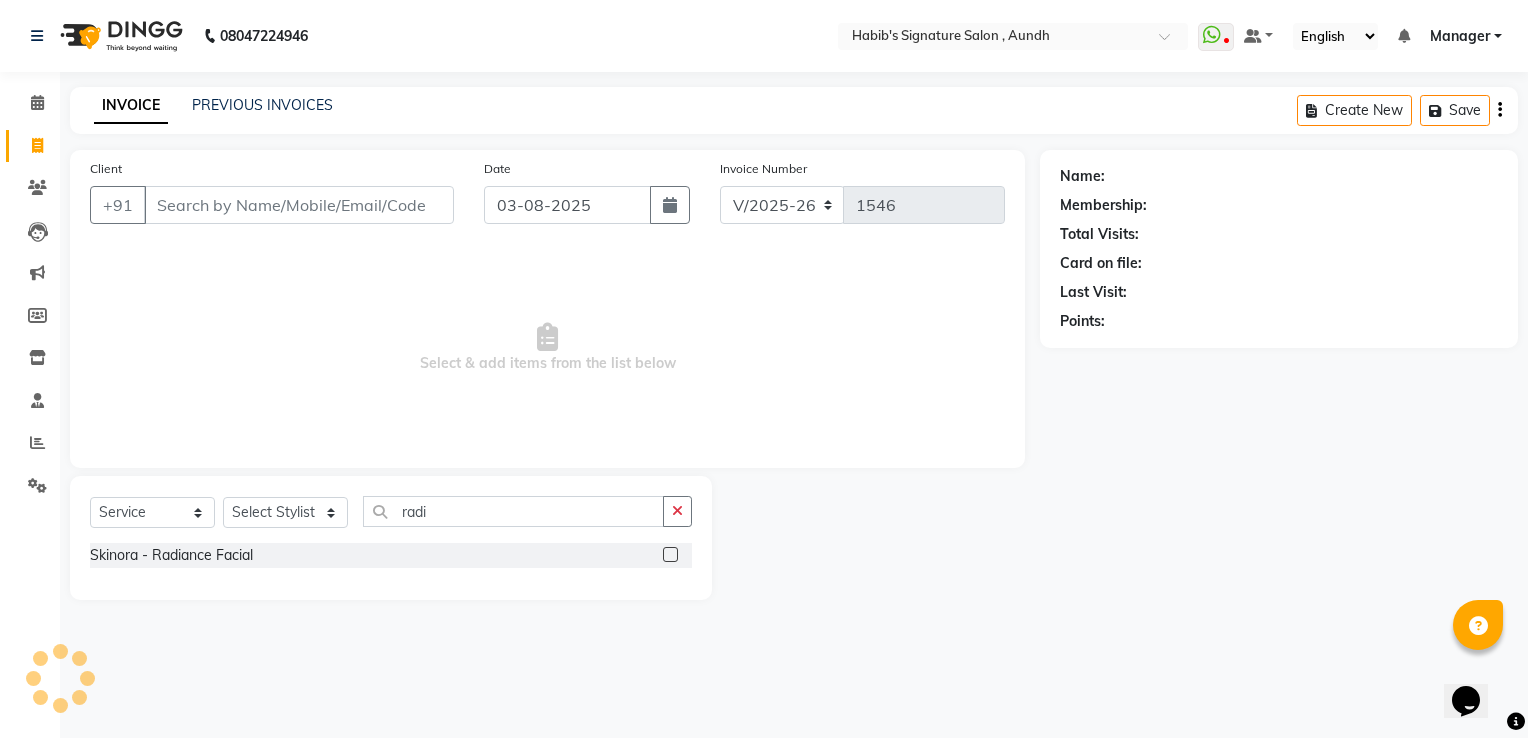 click 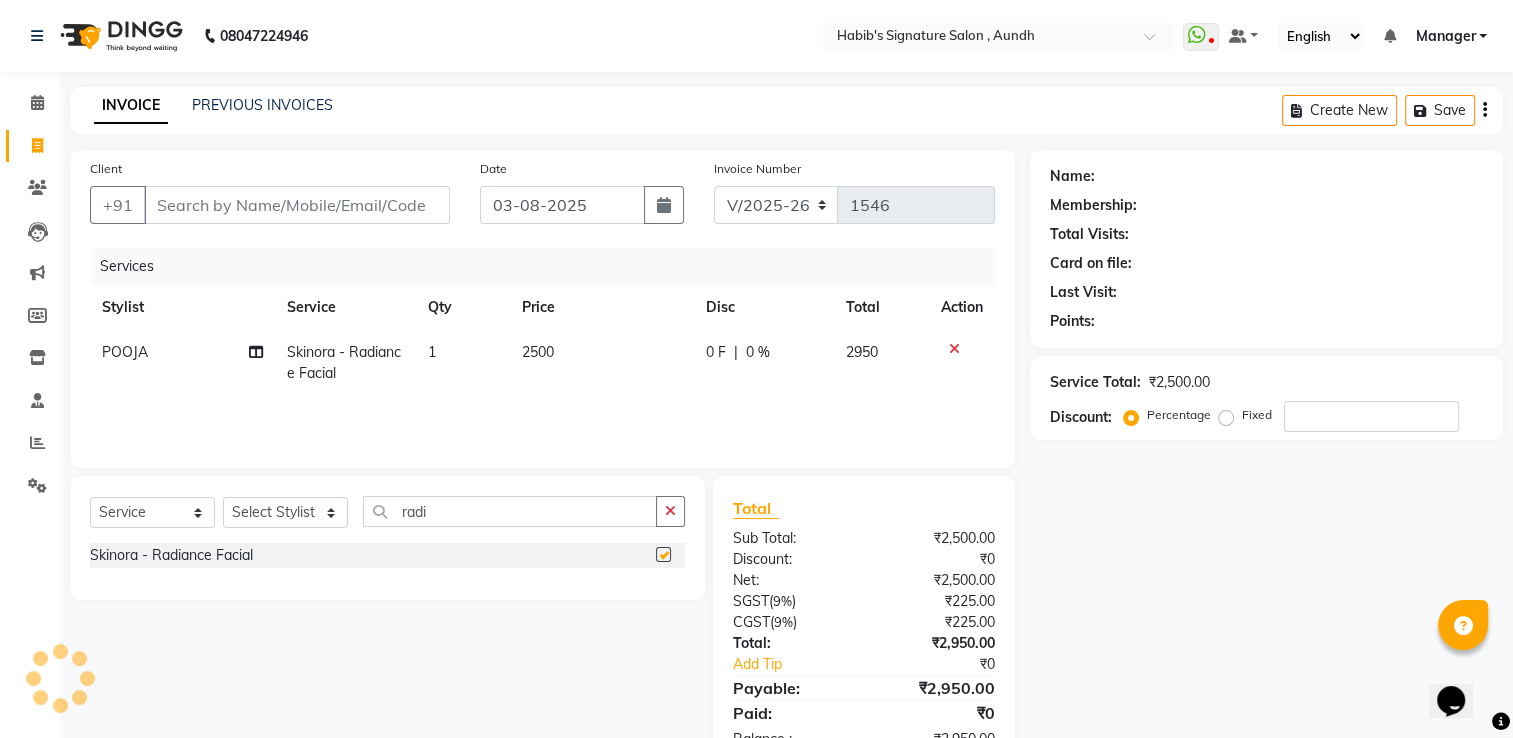 checkbox on "false" 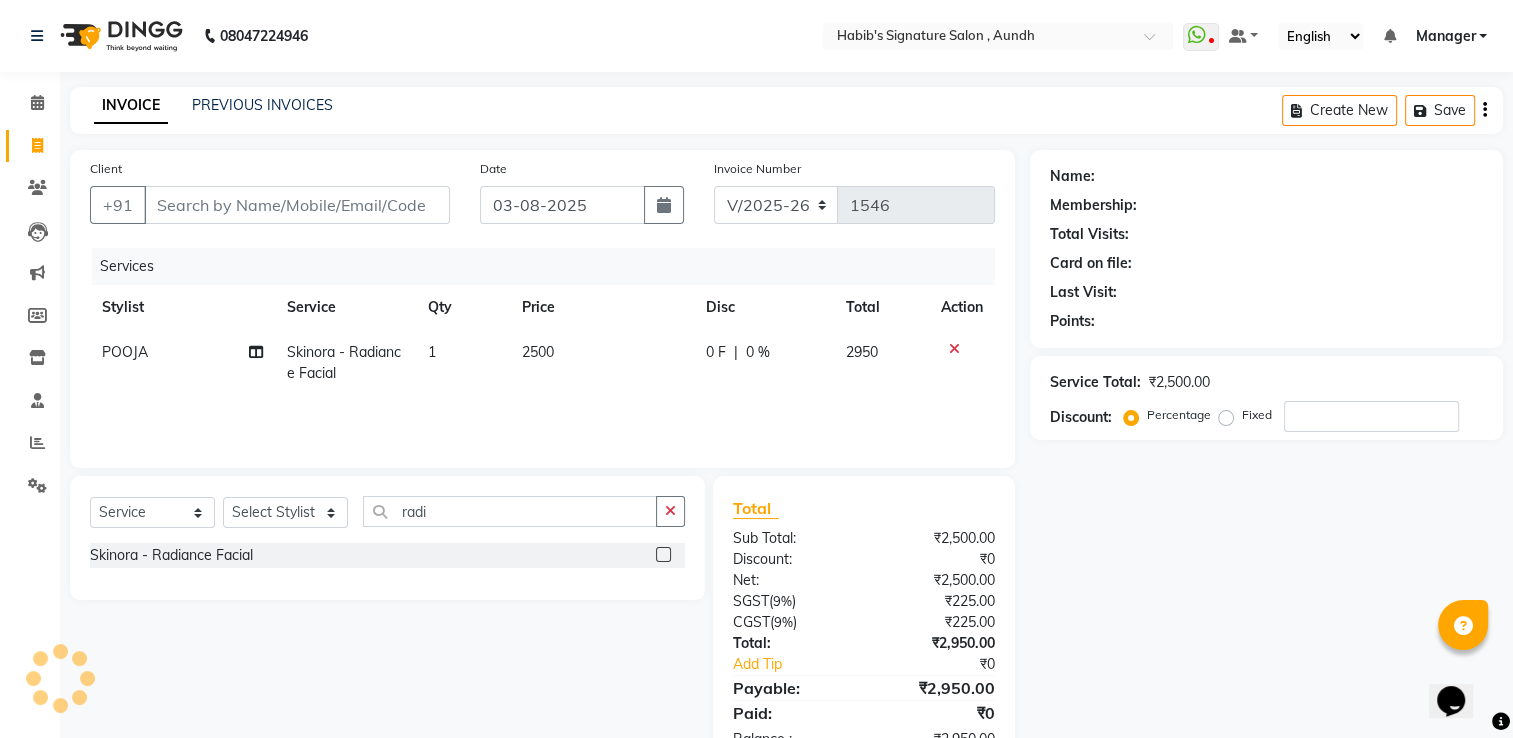 click on "2500" 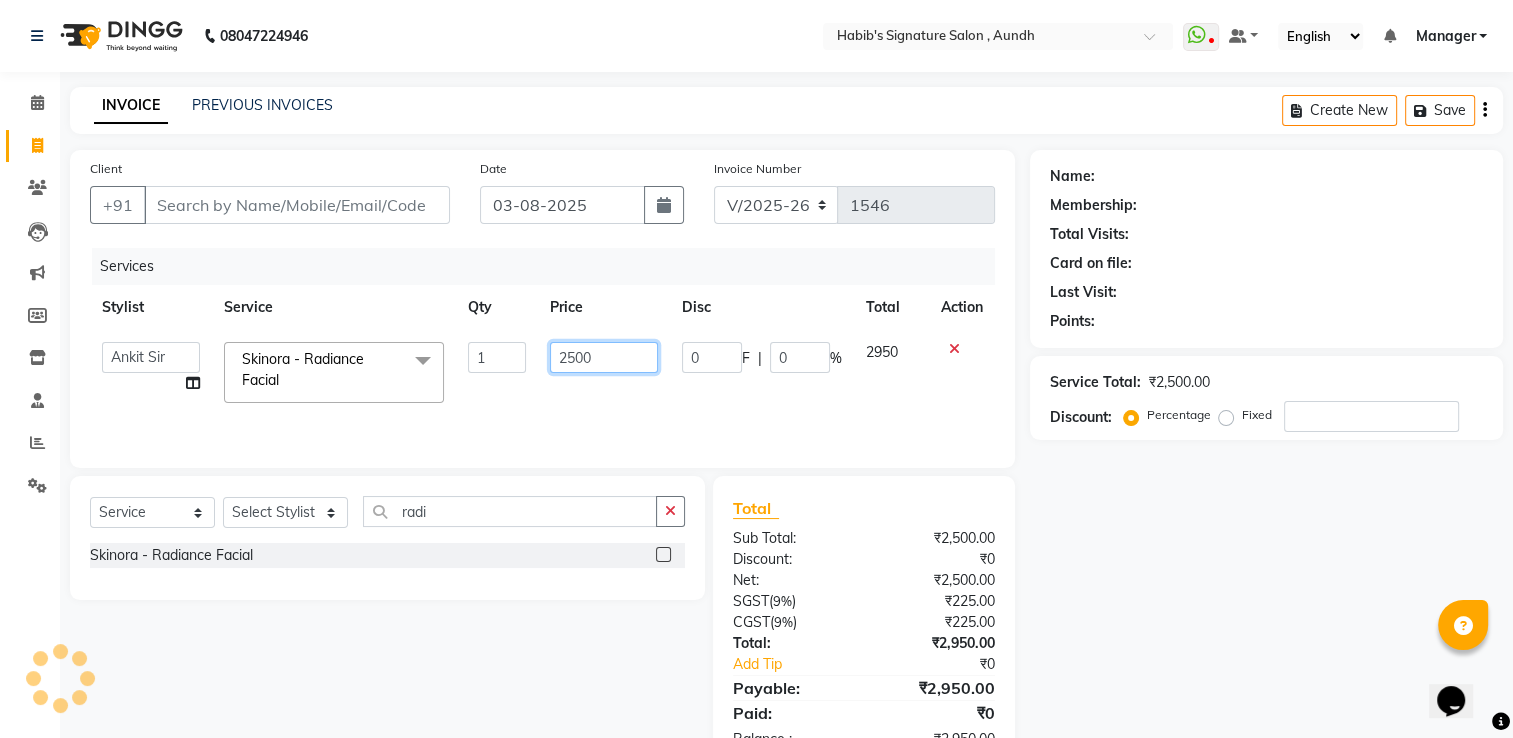 drag, startPoint x: 537, startPoint y: 346, endPoint x: 565, endPoint y: 355, distance: 29.410883 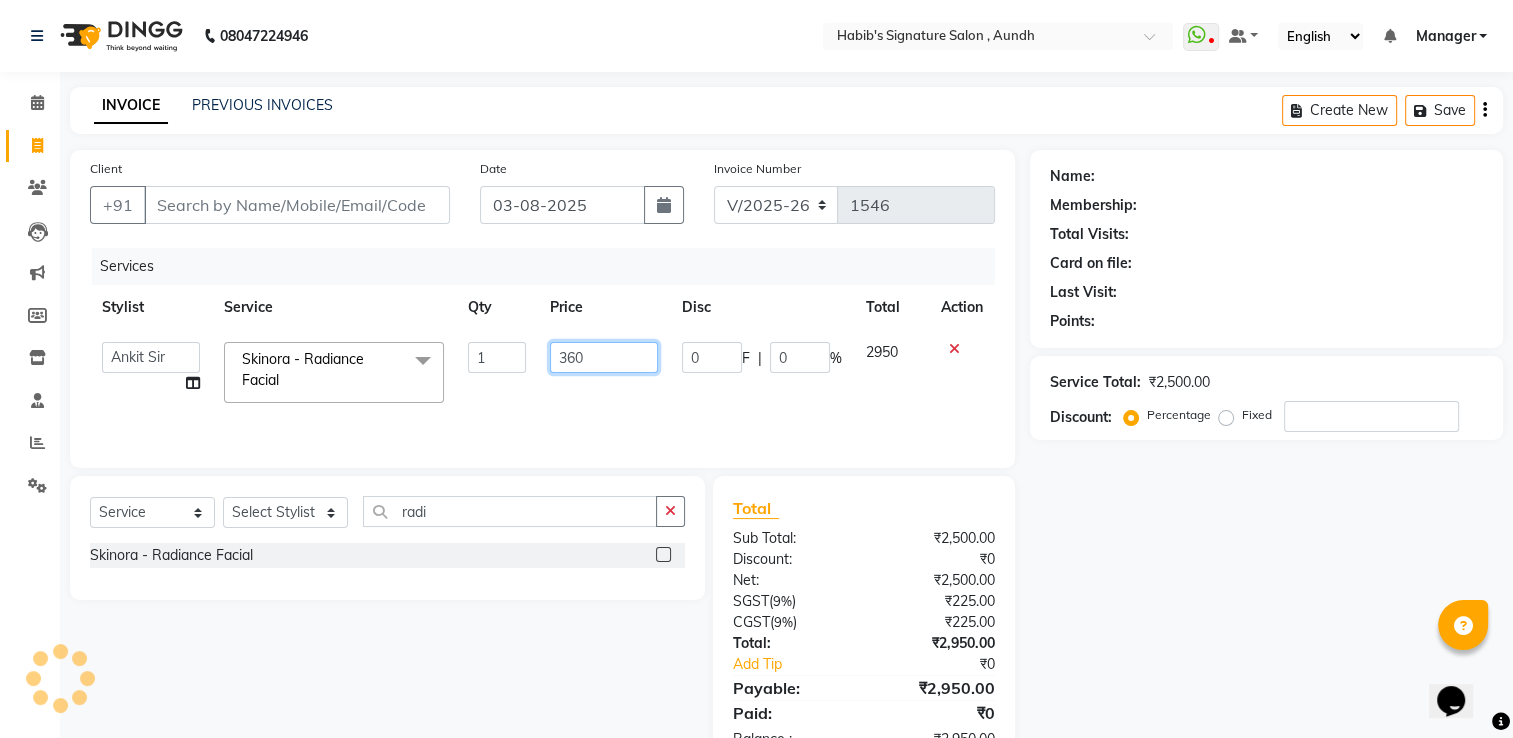 type on "3600" 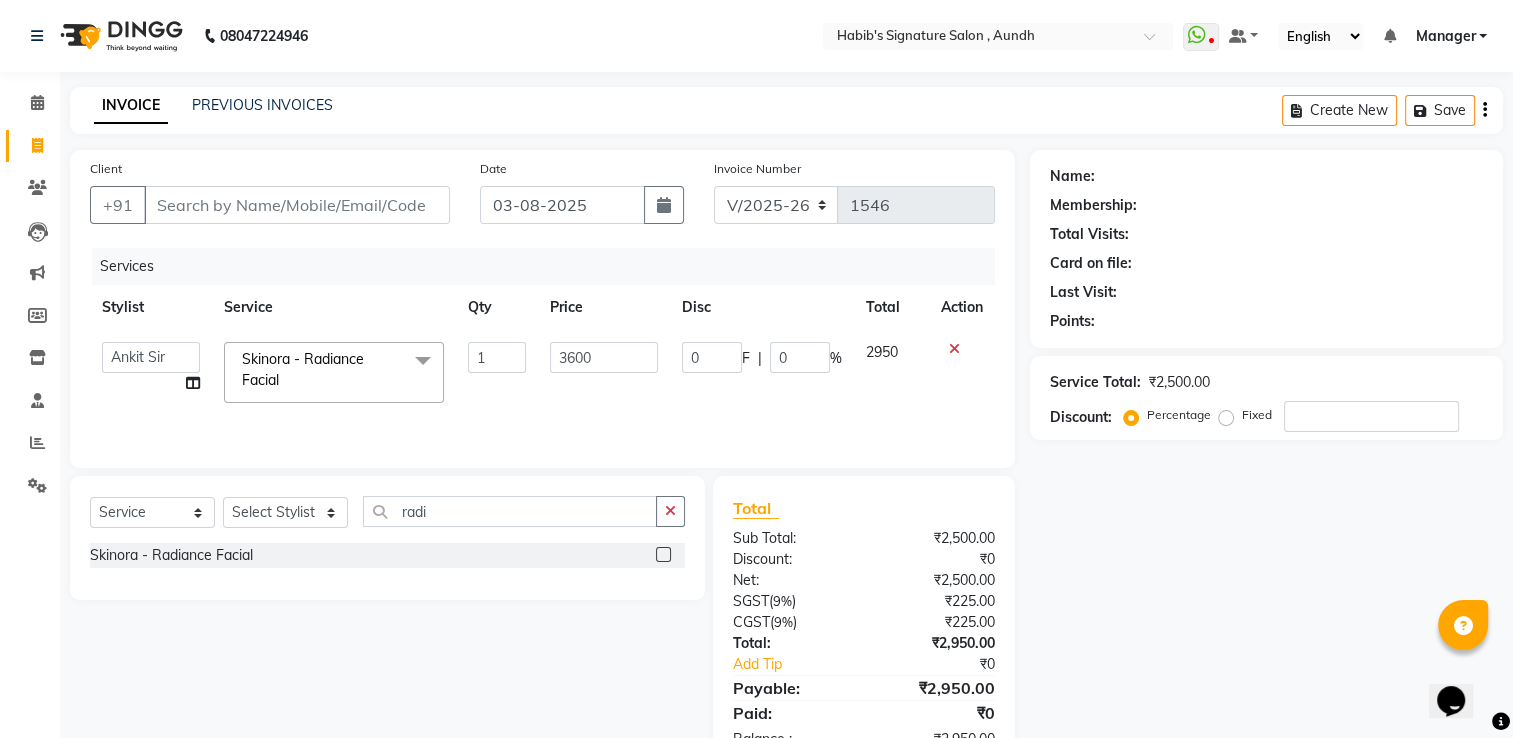 click on "3600" 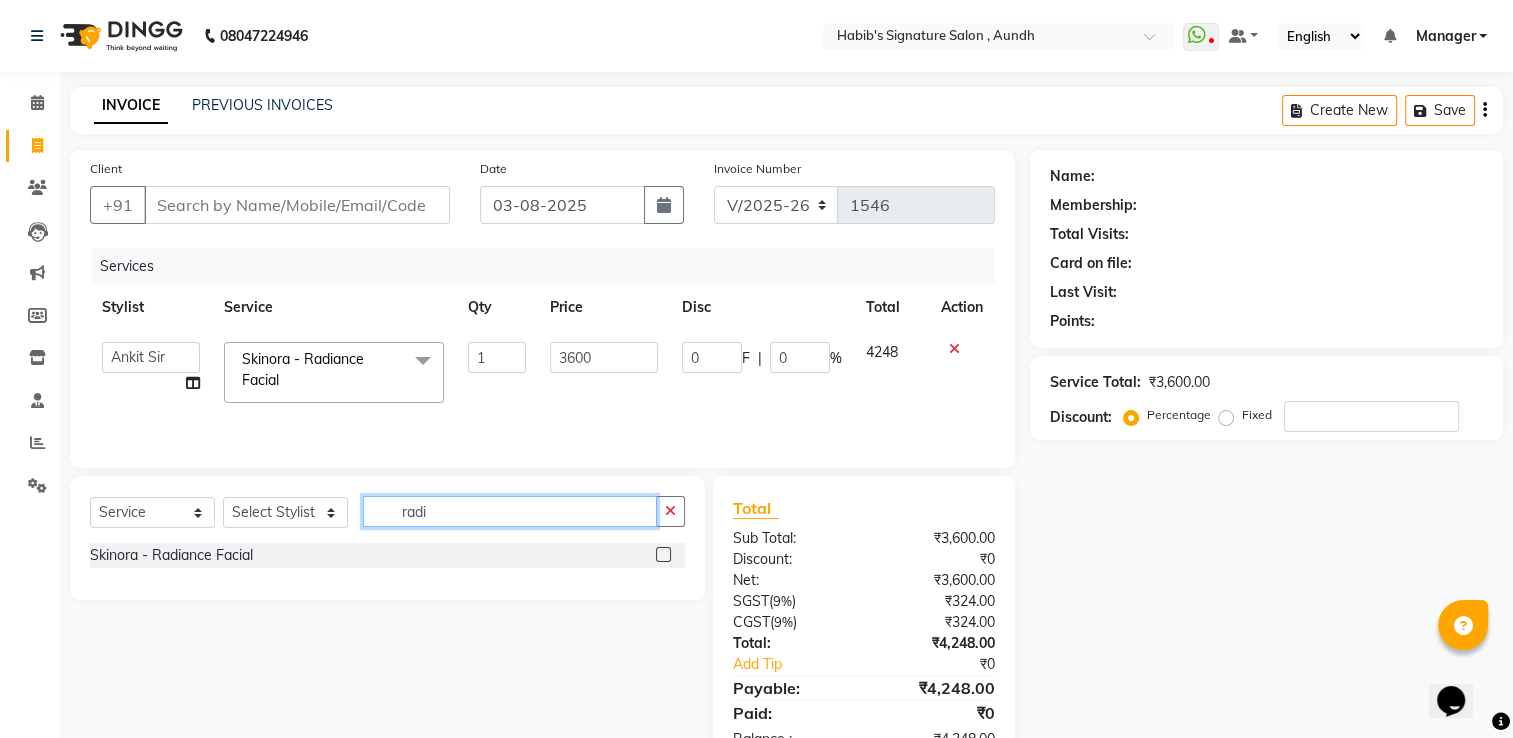 click on "radi" 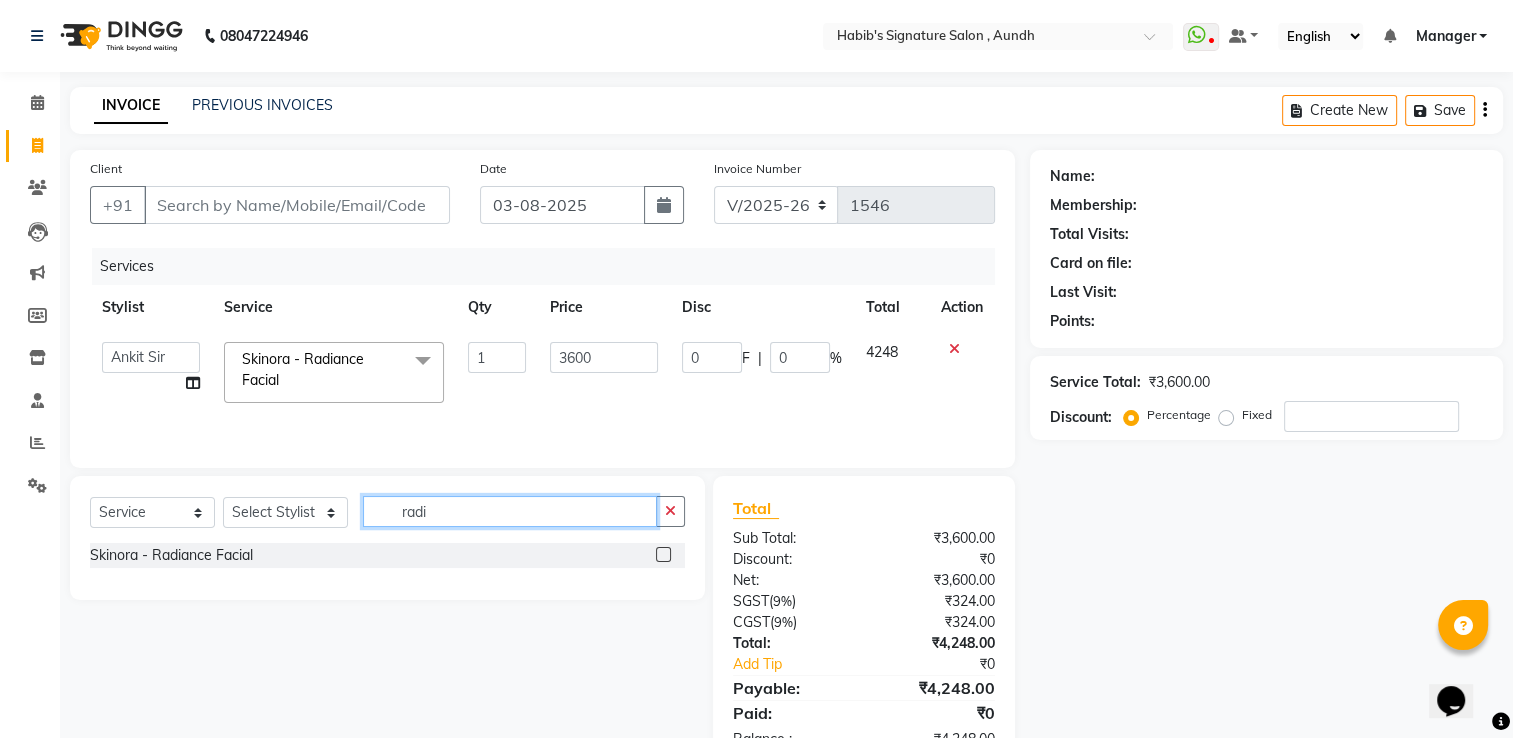 click on "radi" 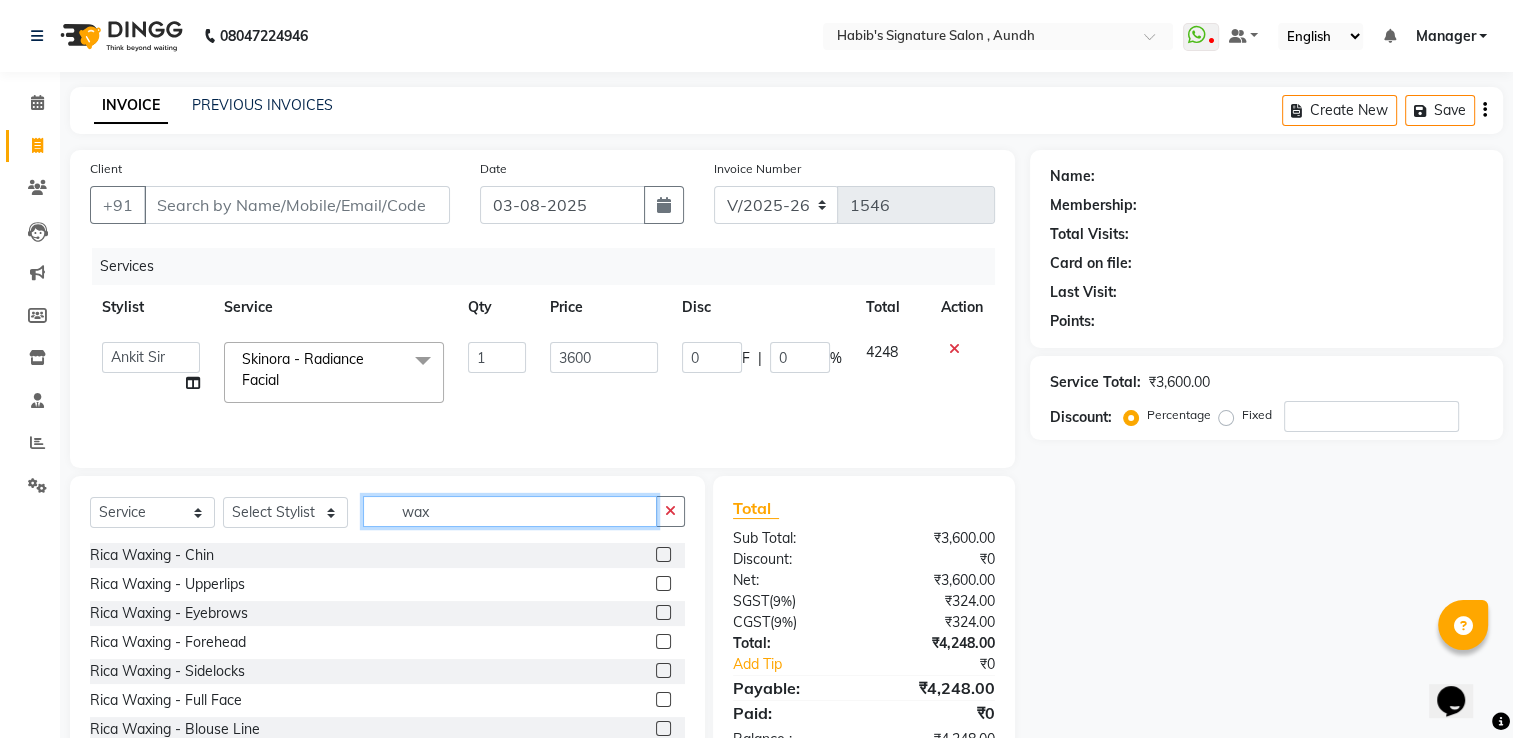 type on "wax" 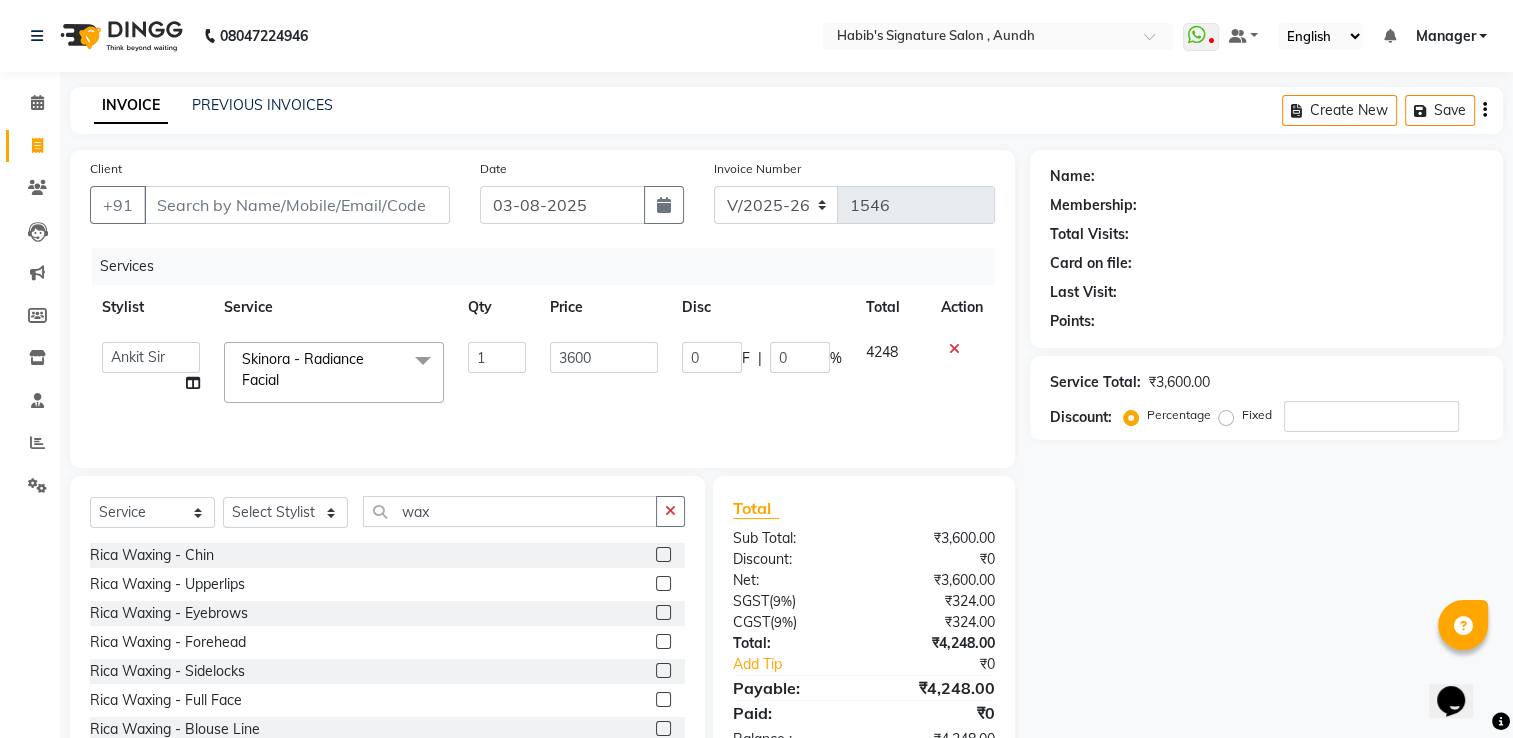click 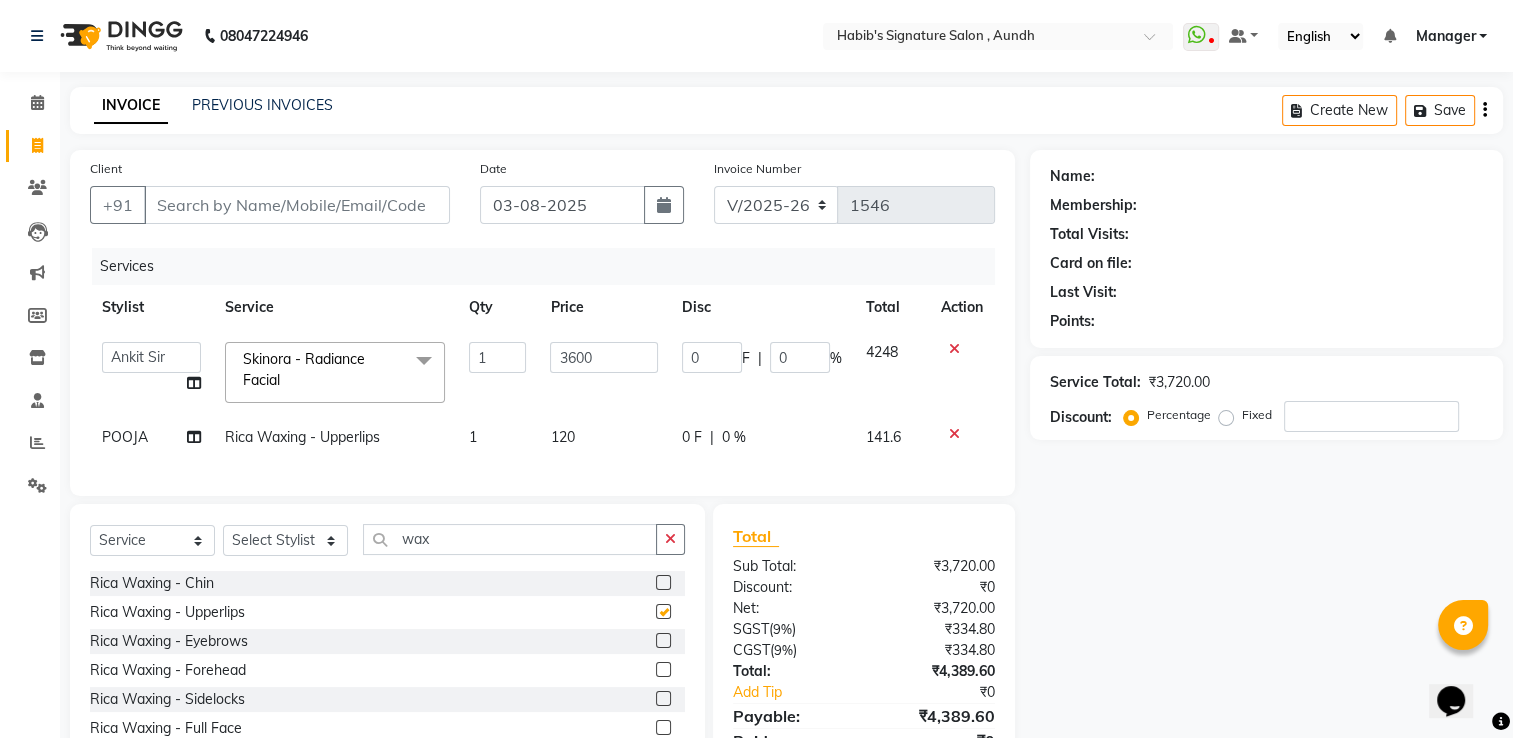 checkbox on "false" 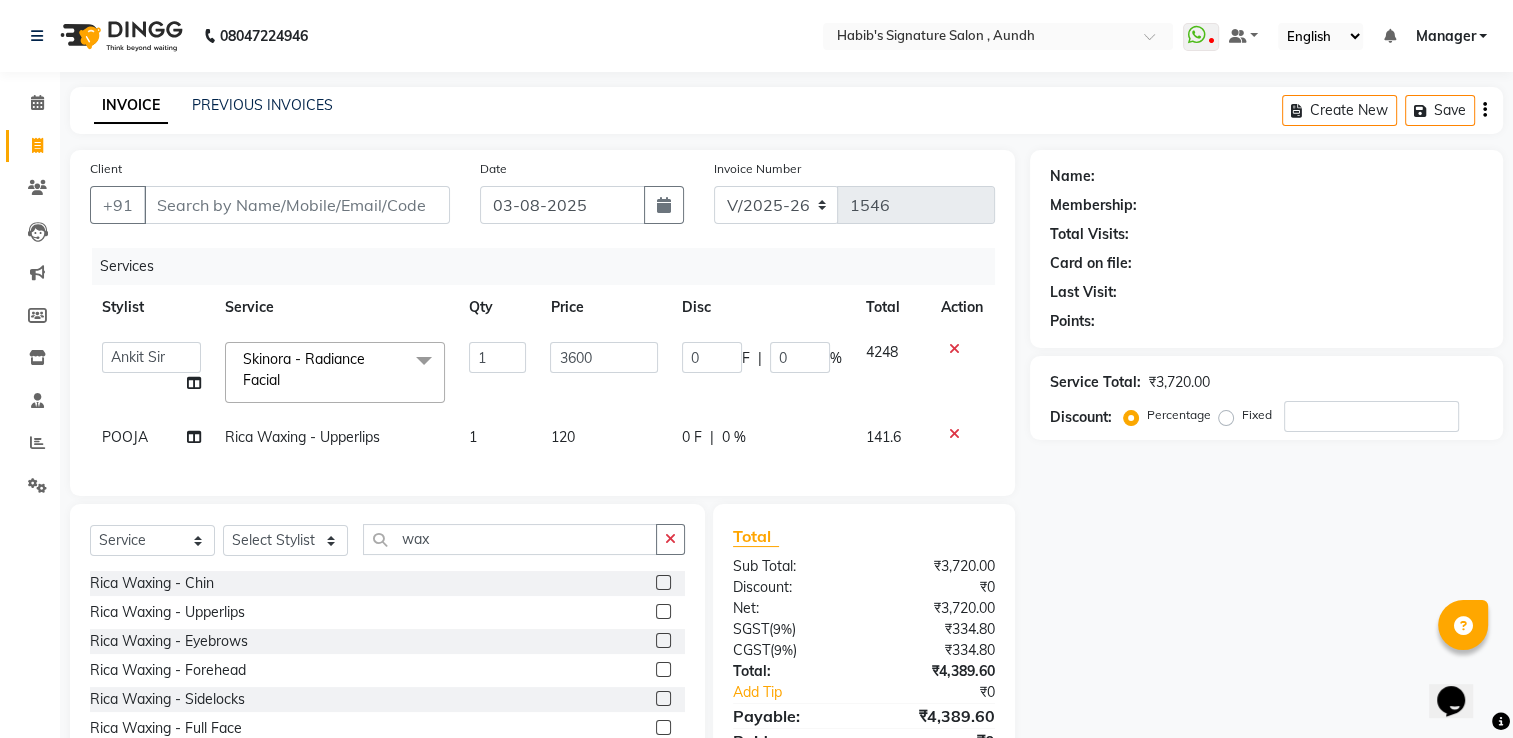 click 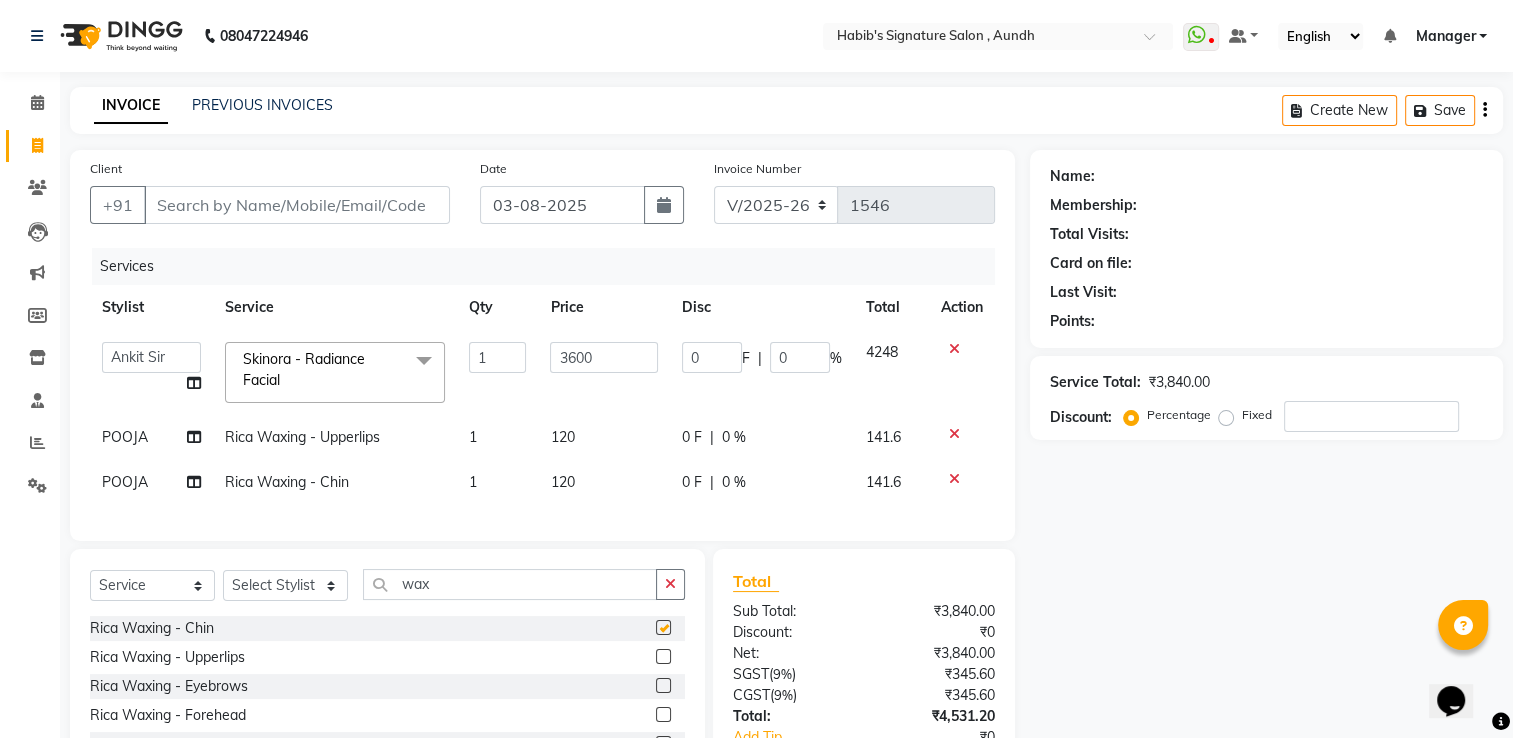 checkbox on "false" 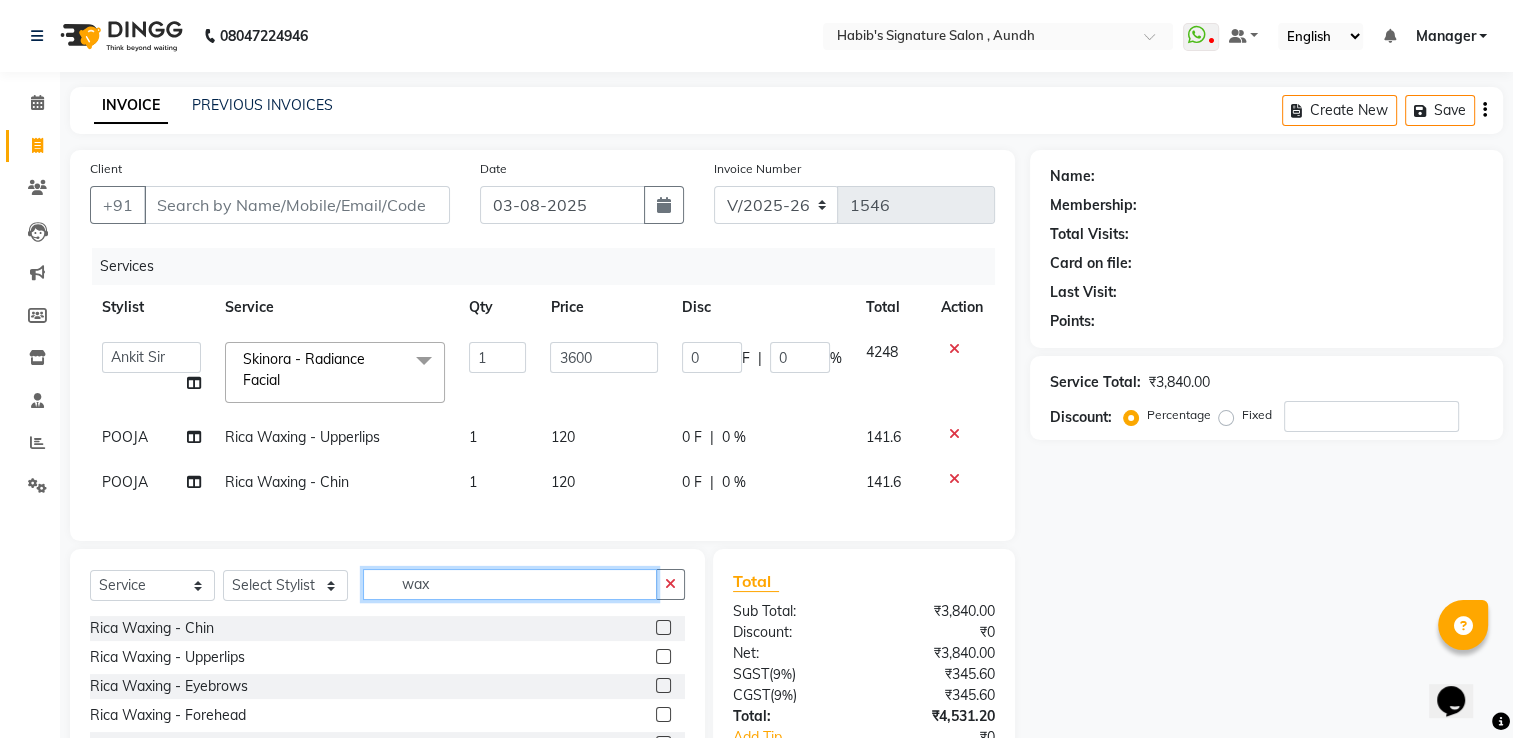 click on "wax" 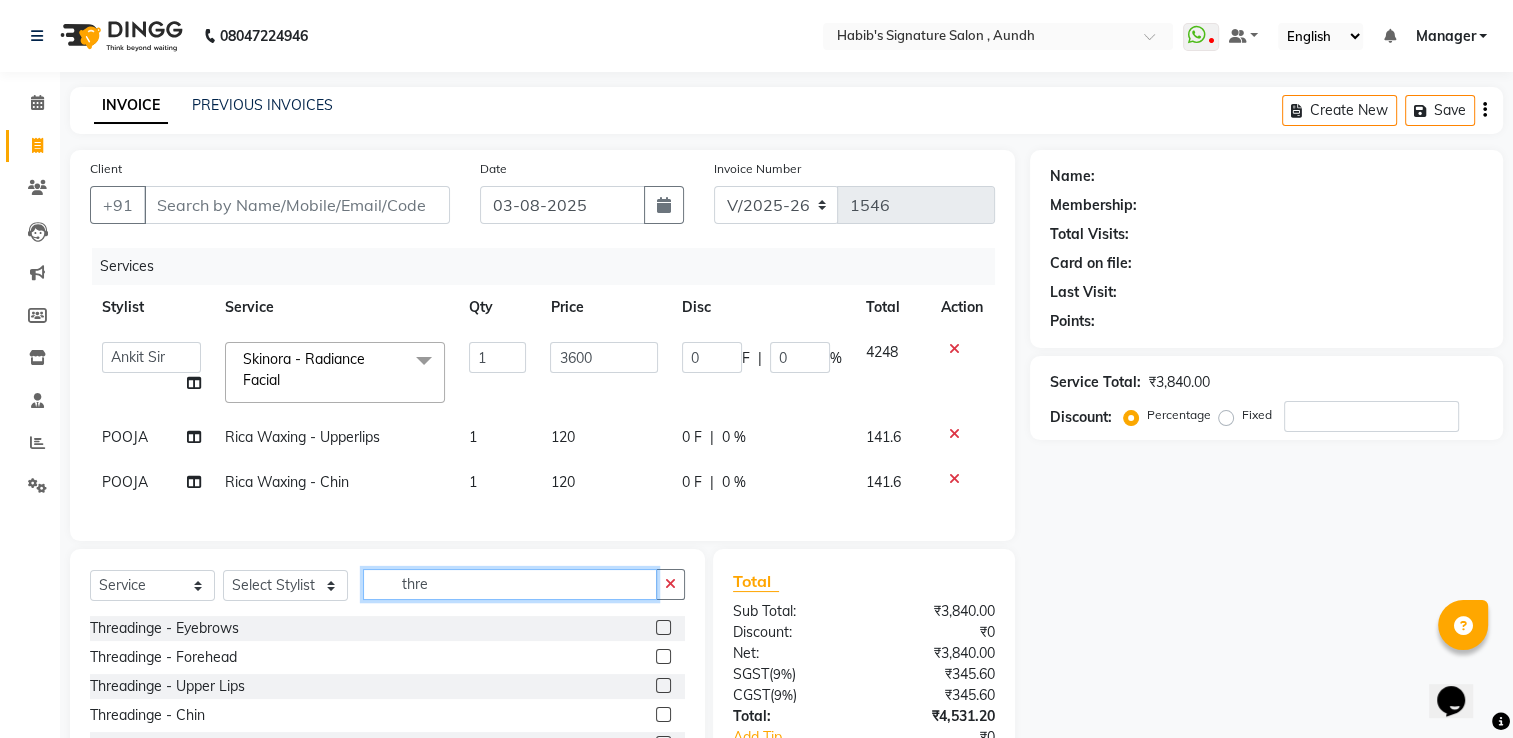 type on "thre" 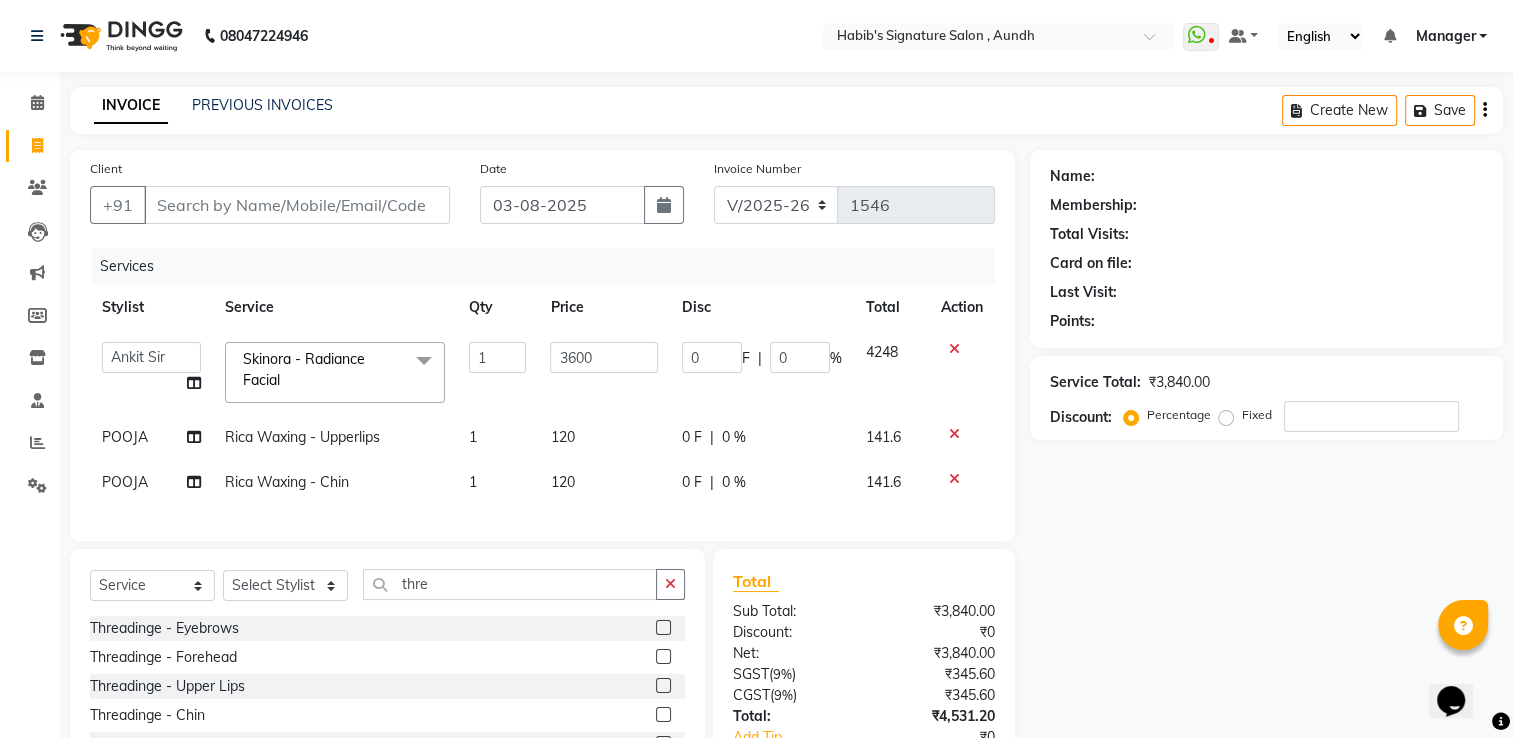 click 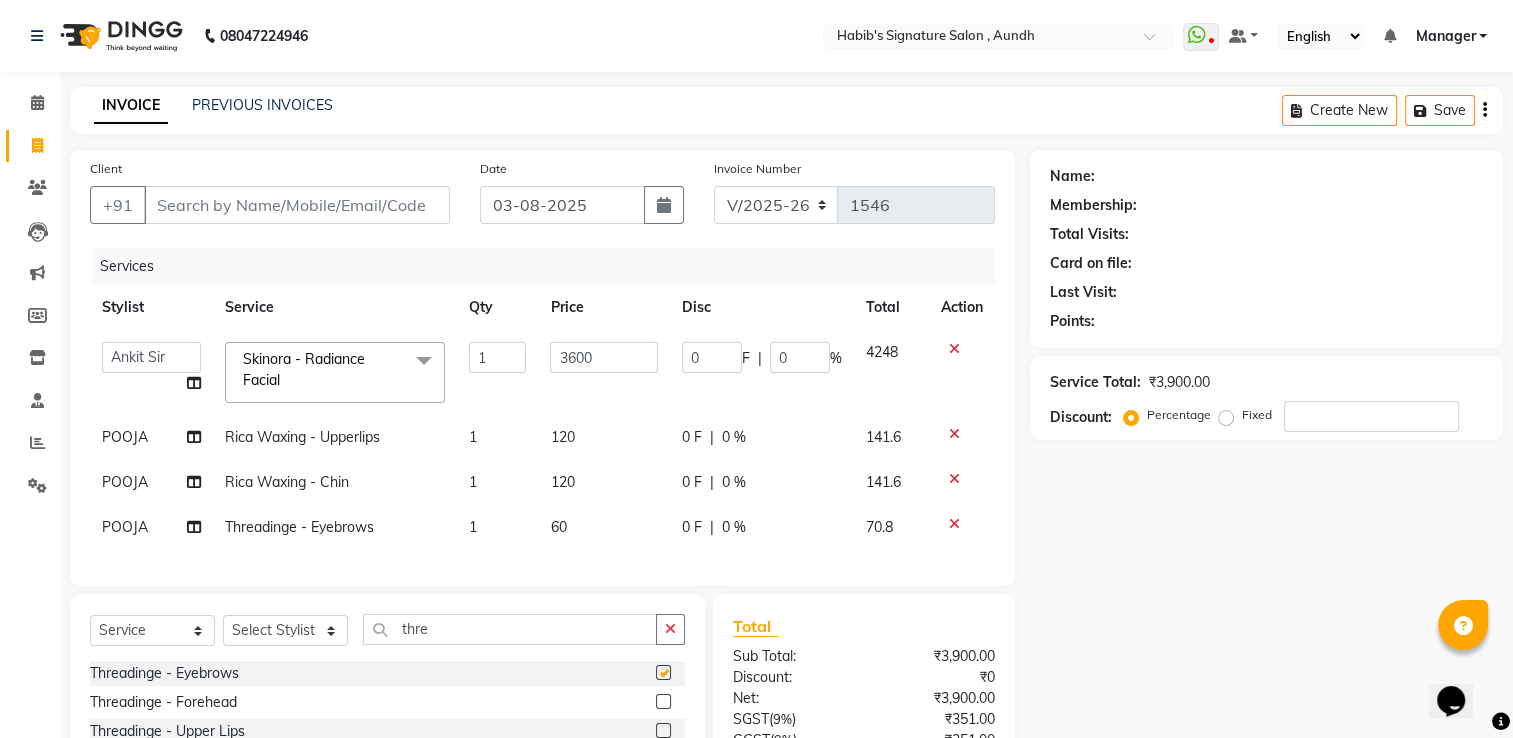 checkbox on "false" 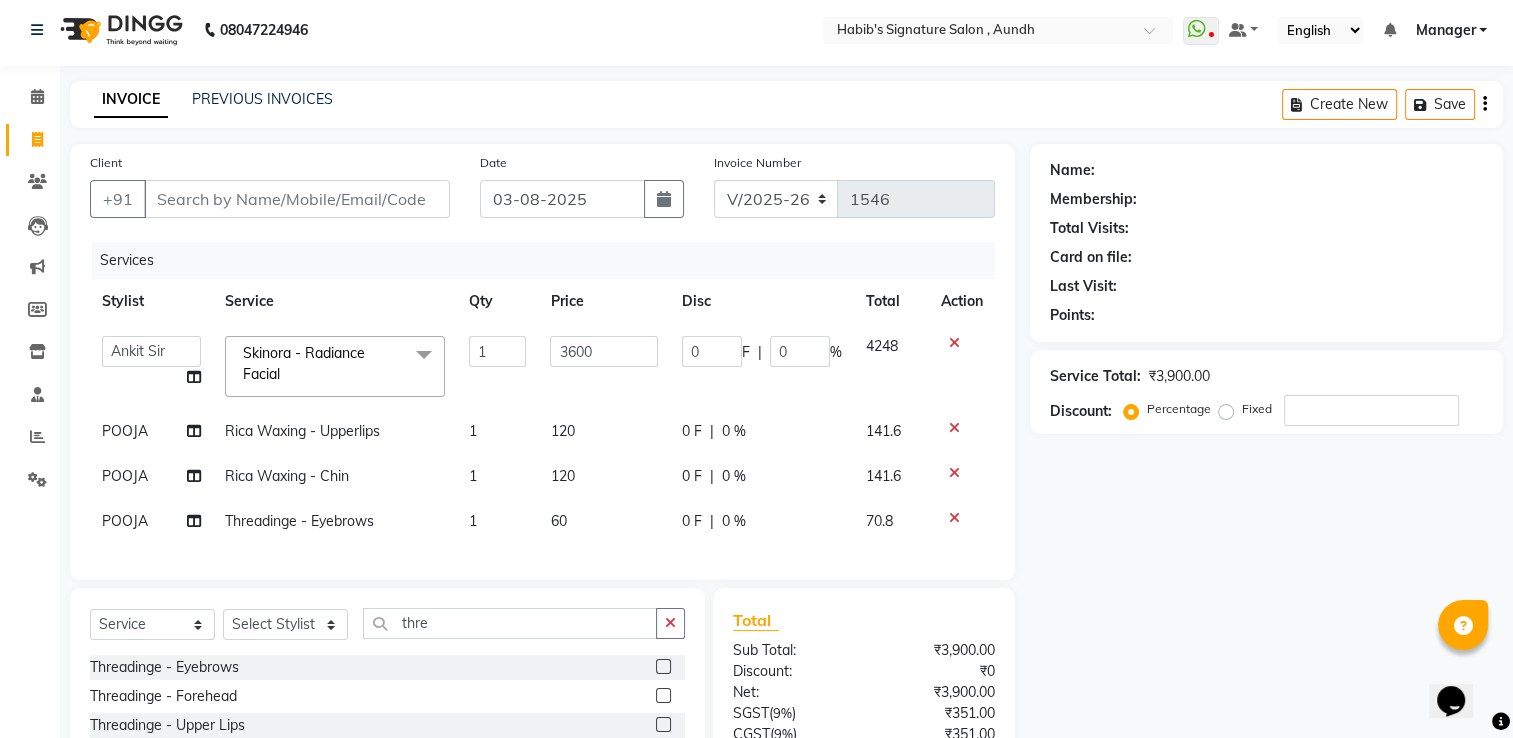 scroll, scrollTop: 4, scrollLeft: 0, axis: vertical 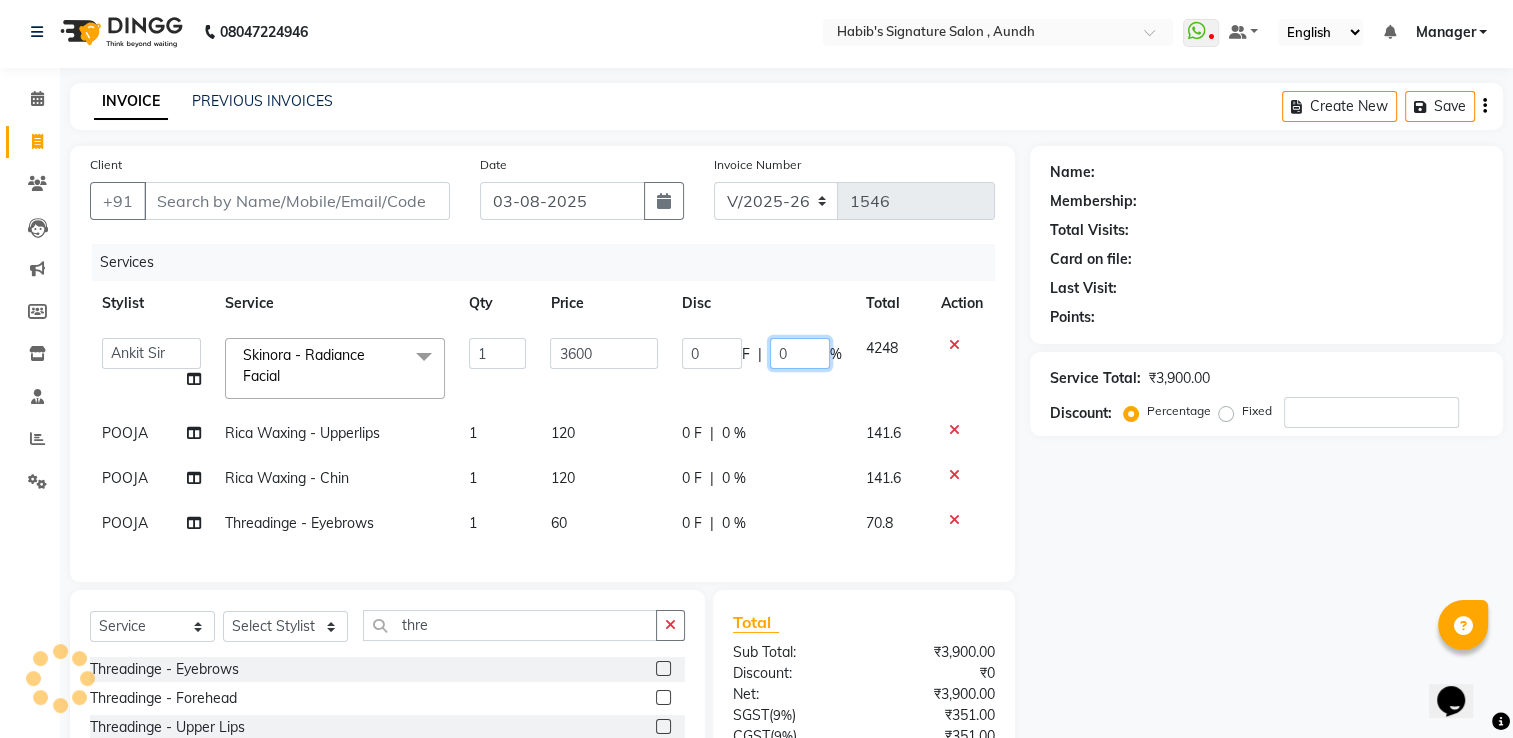 click on "0" 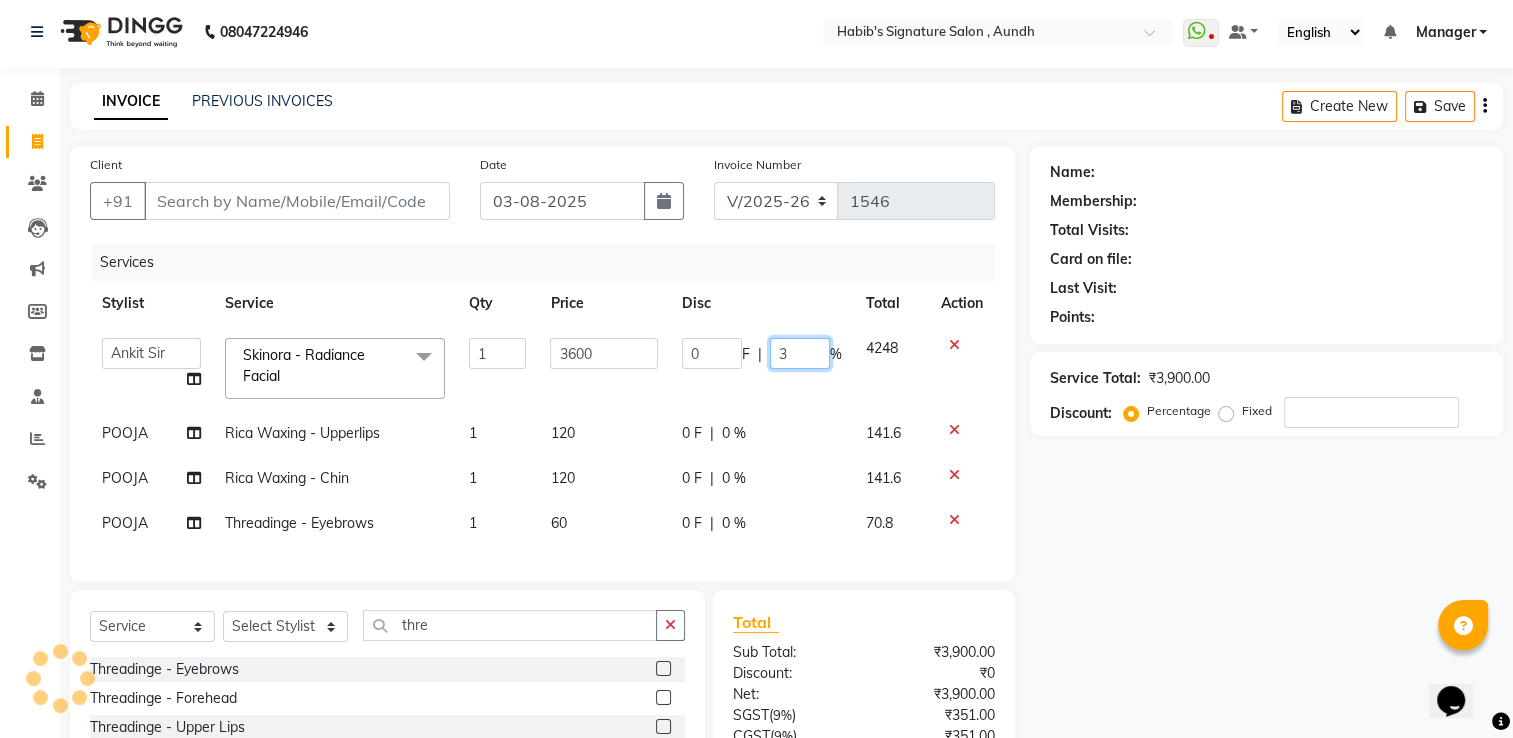 type on "30" 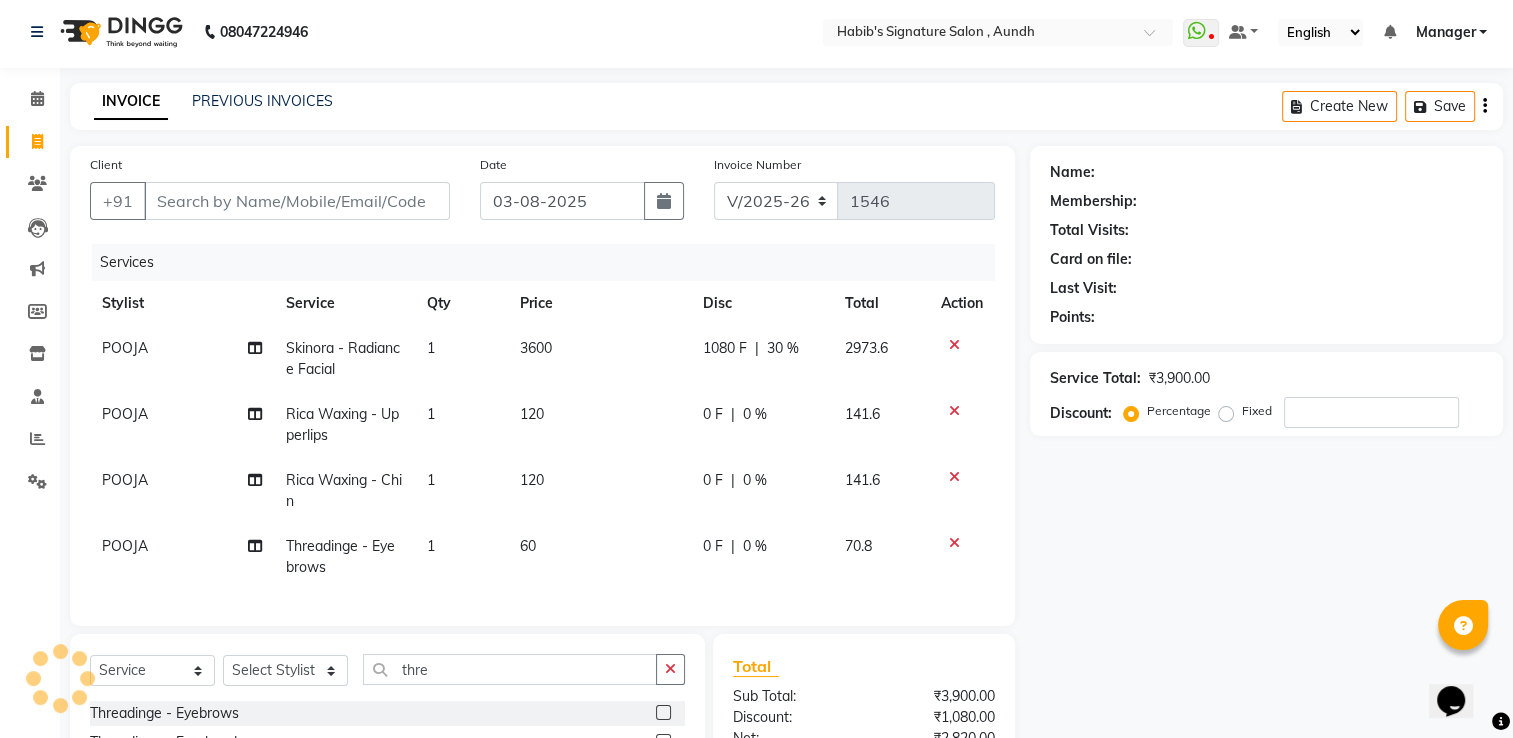 click on "POOJA Skinora - Radiance Facial 1 3600 1080 F | 30 % 2973.6 POOJA Rica Waxing - Upperlips 1 120 0 F | 0 % 141.6 POOJA Rica Waxing - Chin 1 120 0 F | 0 % 141.6 POOJA Threadinge - Eyebrows 1 60 0 F | 0 % 70.8" 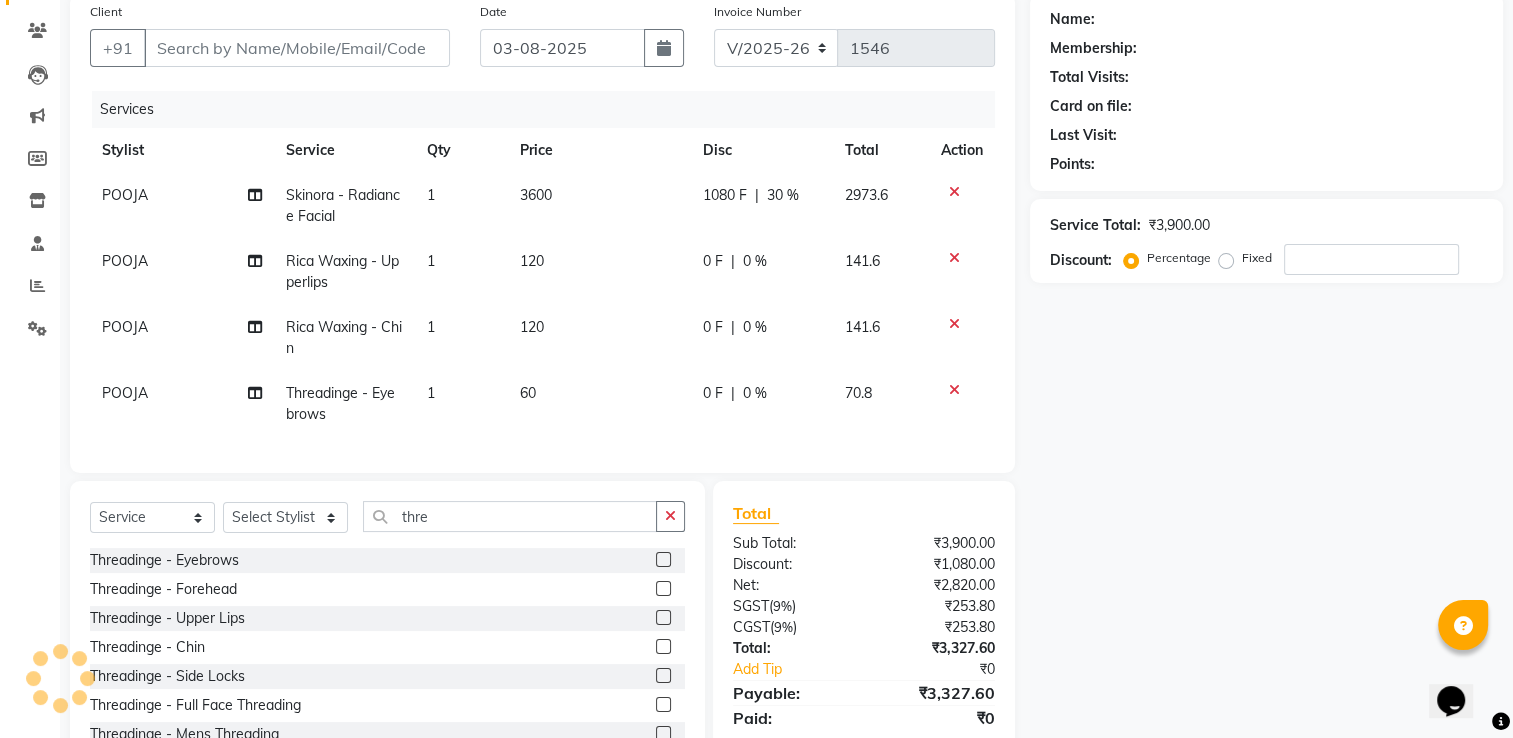 scroll, scrollTop: 0, scrollLeft: 0, axis: both 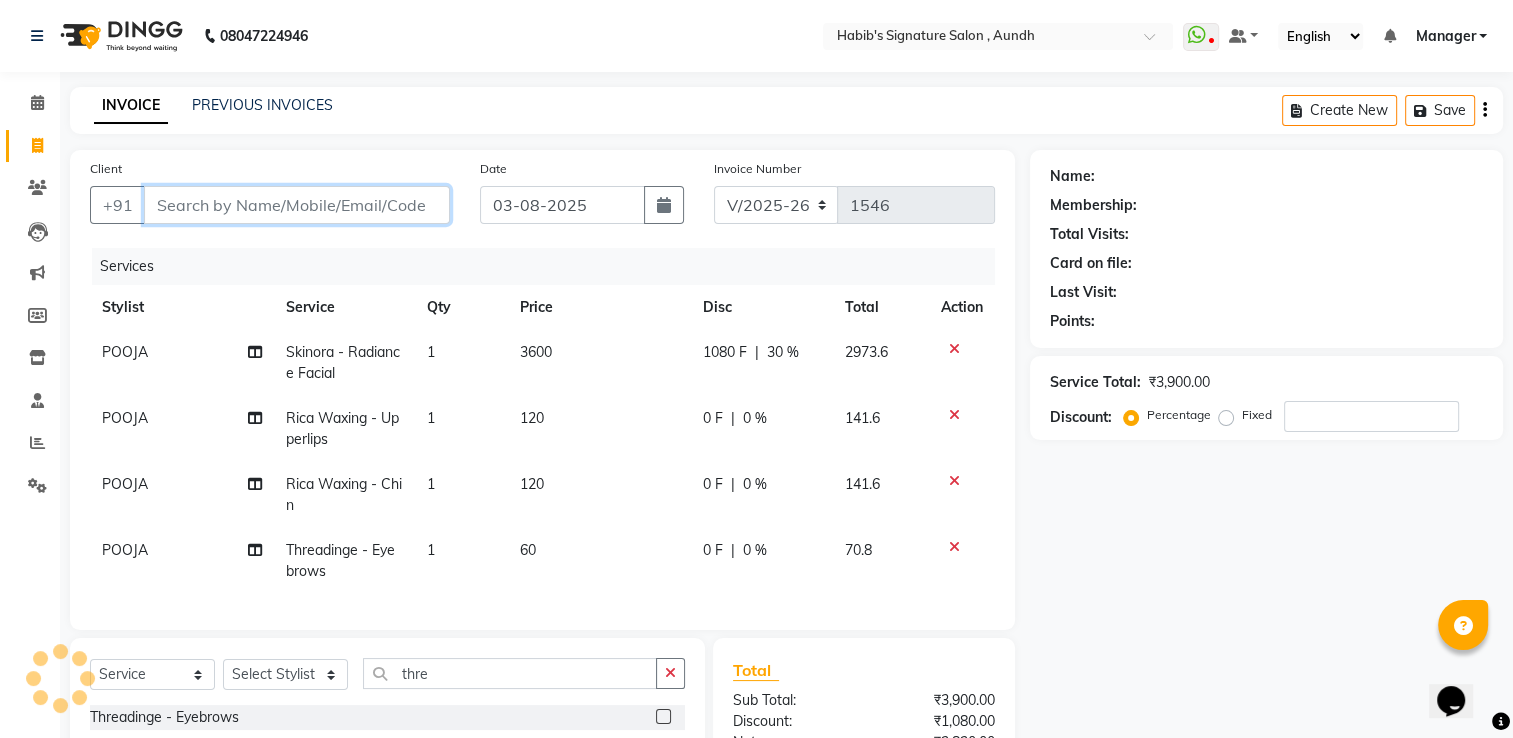 click on "Client" at bounding box center [297, 205] 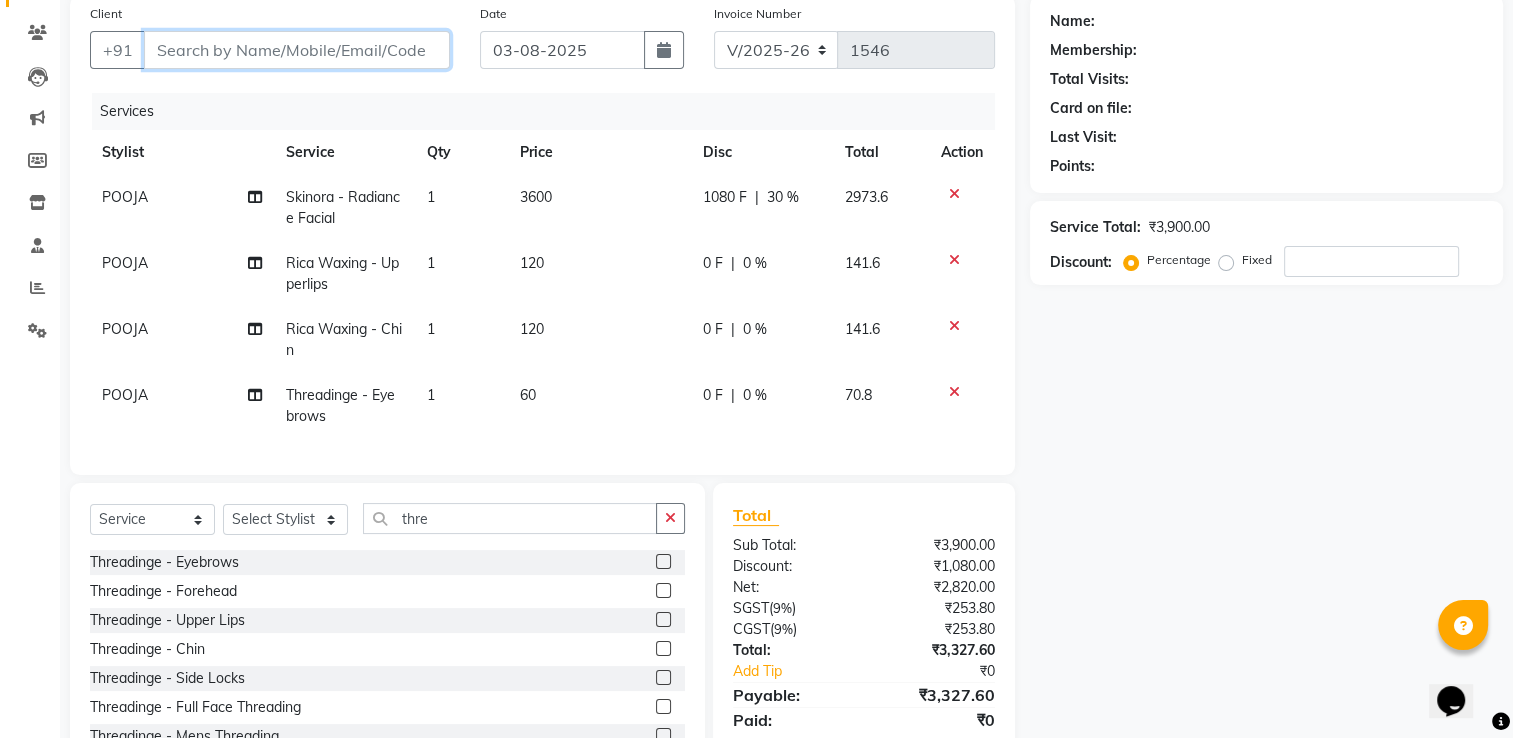 scroll, scrollTop: 137, scrollLeft: 0, axis: vertical 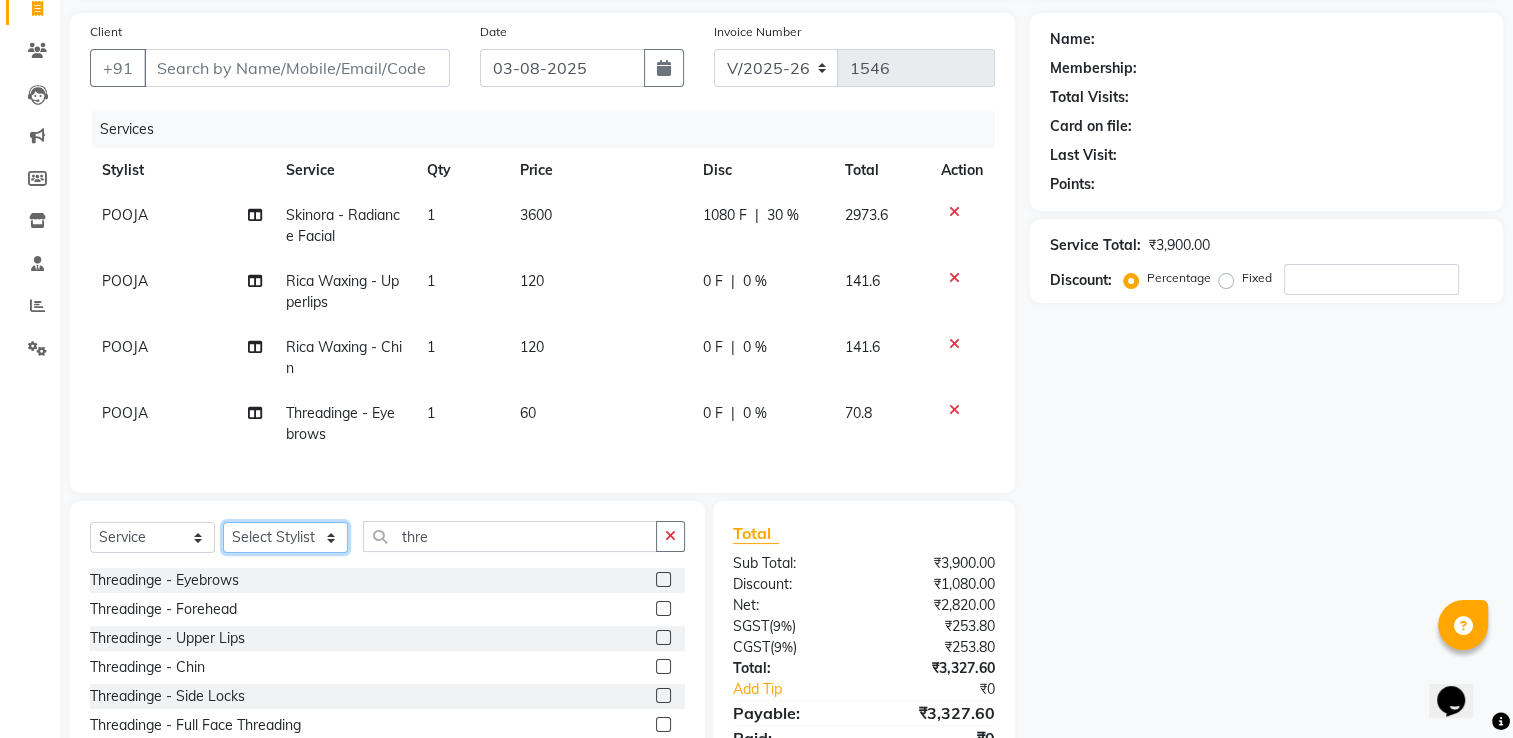 click on "Select Stylist Ankit  Sir DEEPAK SAUDAGAR DEVA SIR Diya durgesh GANESH Guddu Manager nancy grover POOJA PRASAN preeti Priyanka Jadhav rahul Ruthvik Shinde sagar vilaskar Sajid Shahid shimon SIMON WAKAD 2 SUMIT Suraj Tak" 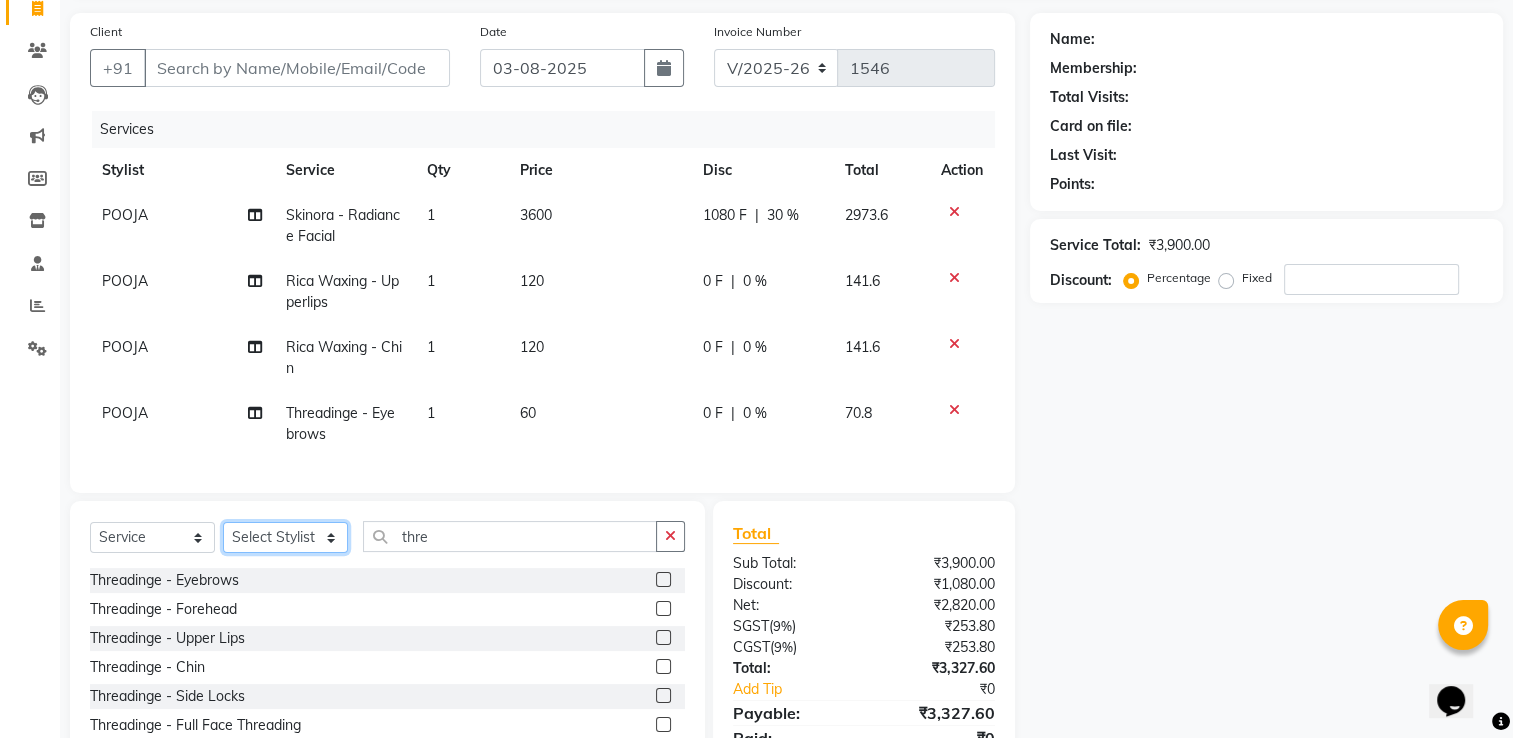 select on "55303" 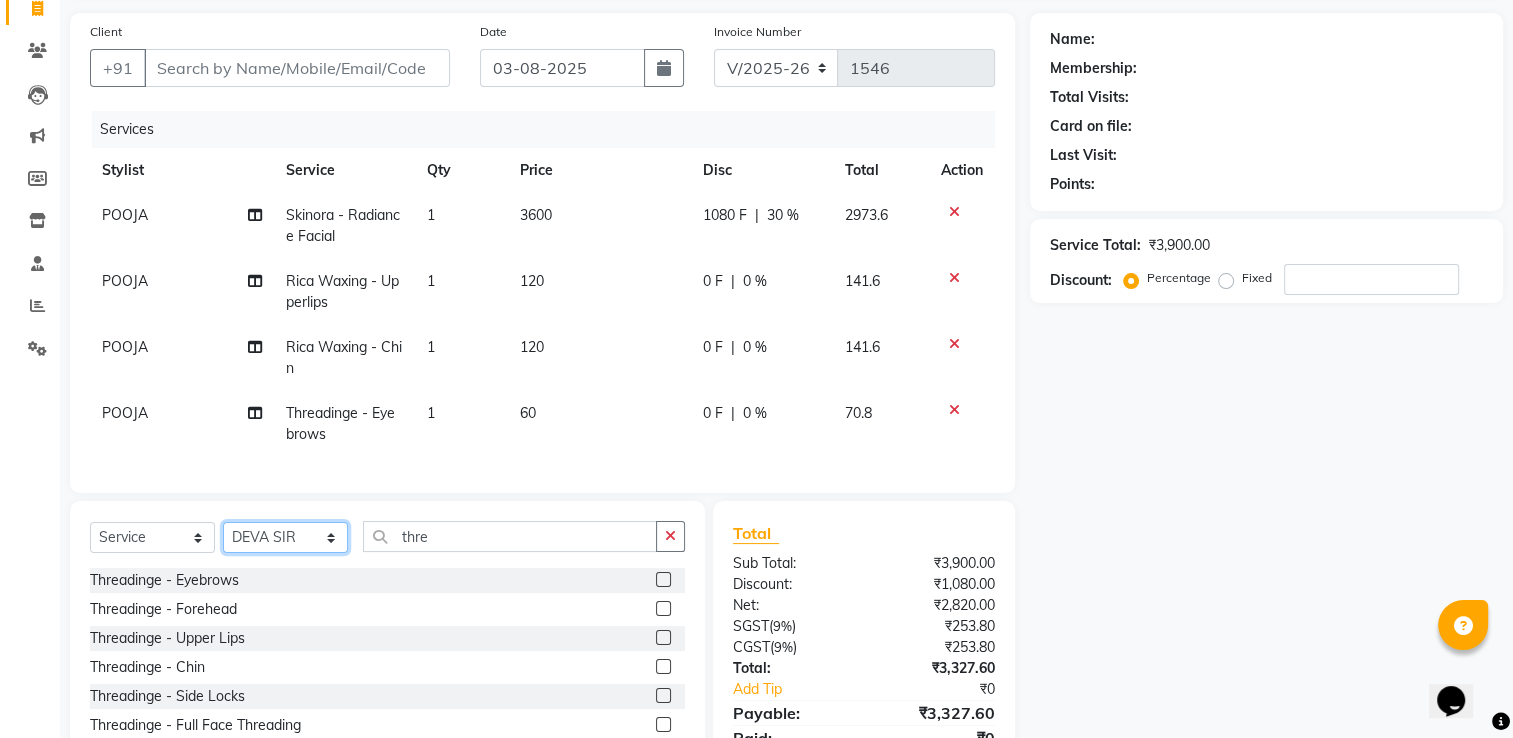 click on "Select Stylist Ankit  Sir DEEPAK SAUDAGAR DEVA SIR Diya durgesh GANESH Guddu Manager nancy grover POOJA PRASAN preeti Priyanka Jadhav rahul Ruthvik Shinde sagar vilaskar Sajid Shahid shimon SIMON WAKAD 2 SUMIT Suraj Tak" 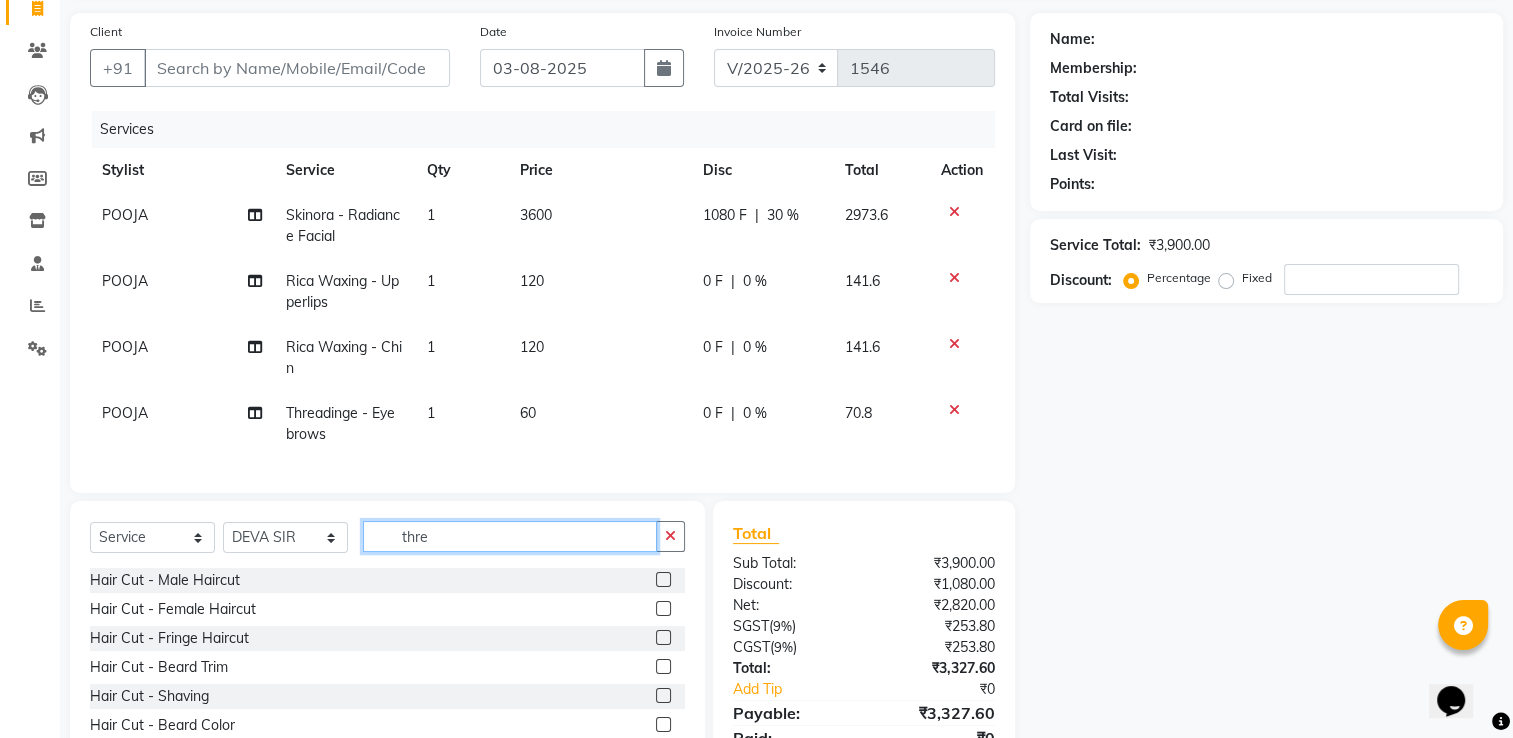 click on "thre" 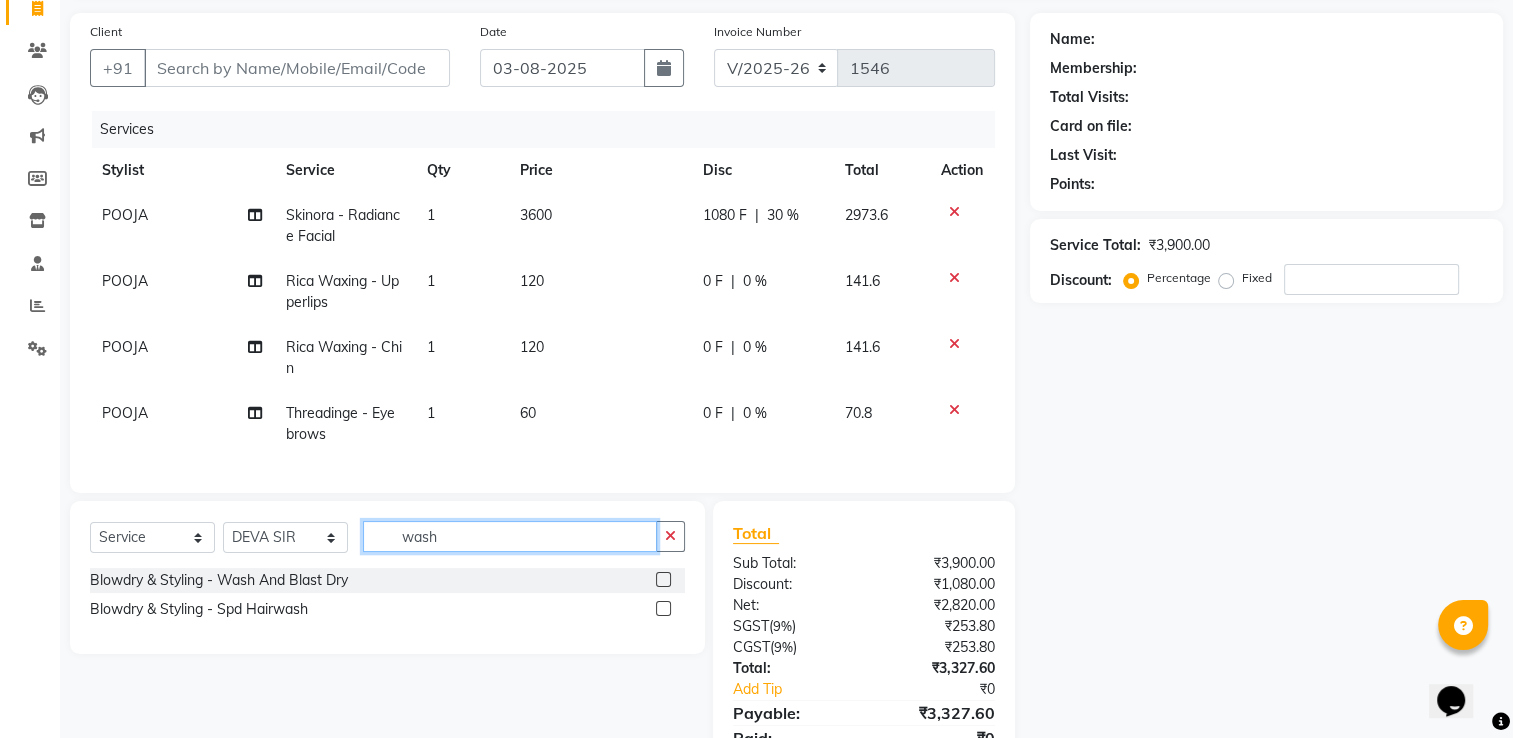 type on "wash" 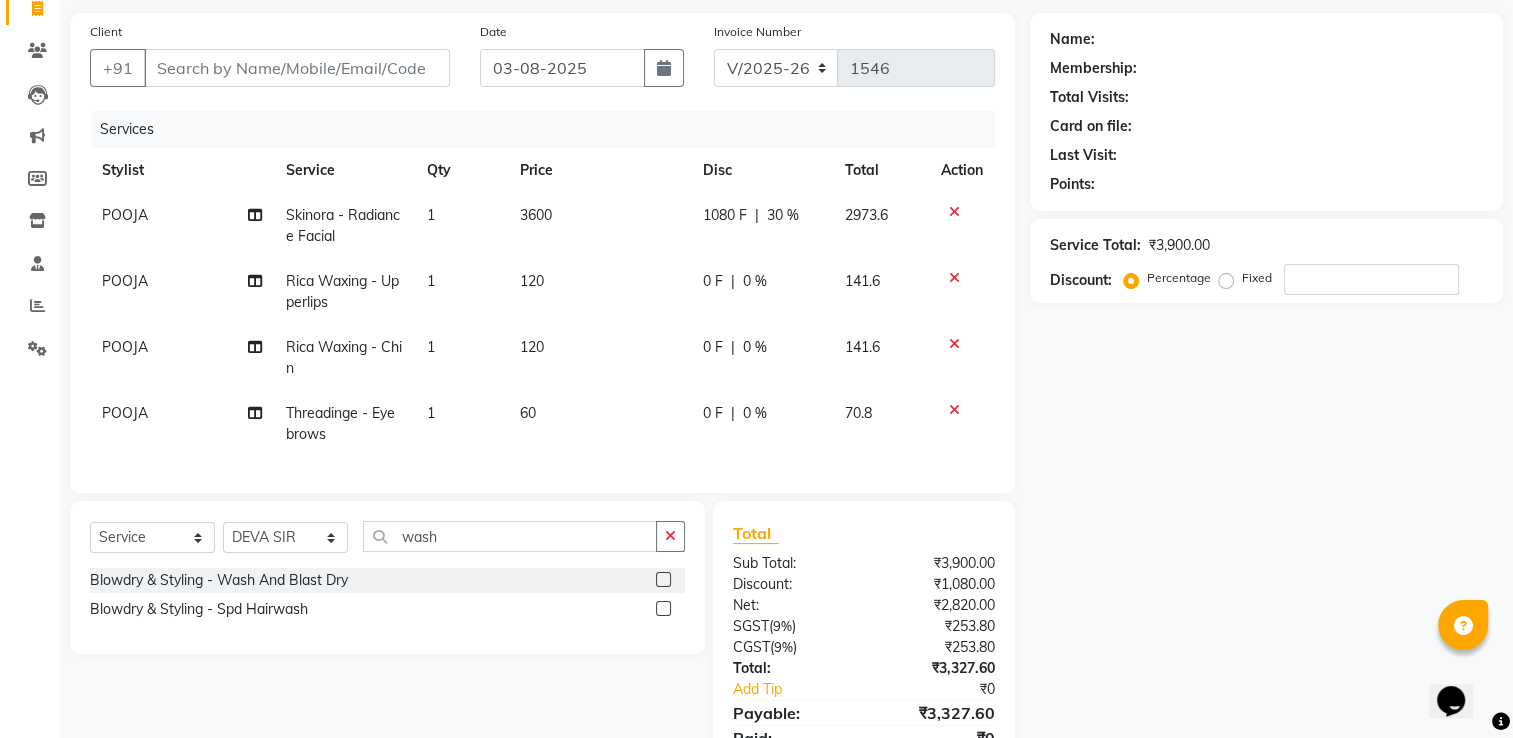 click 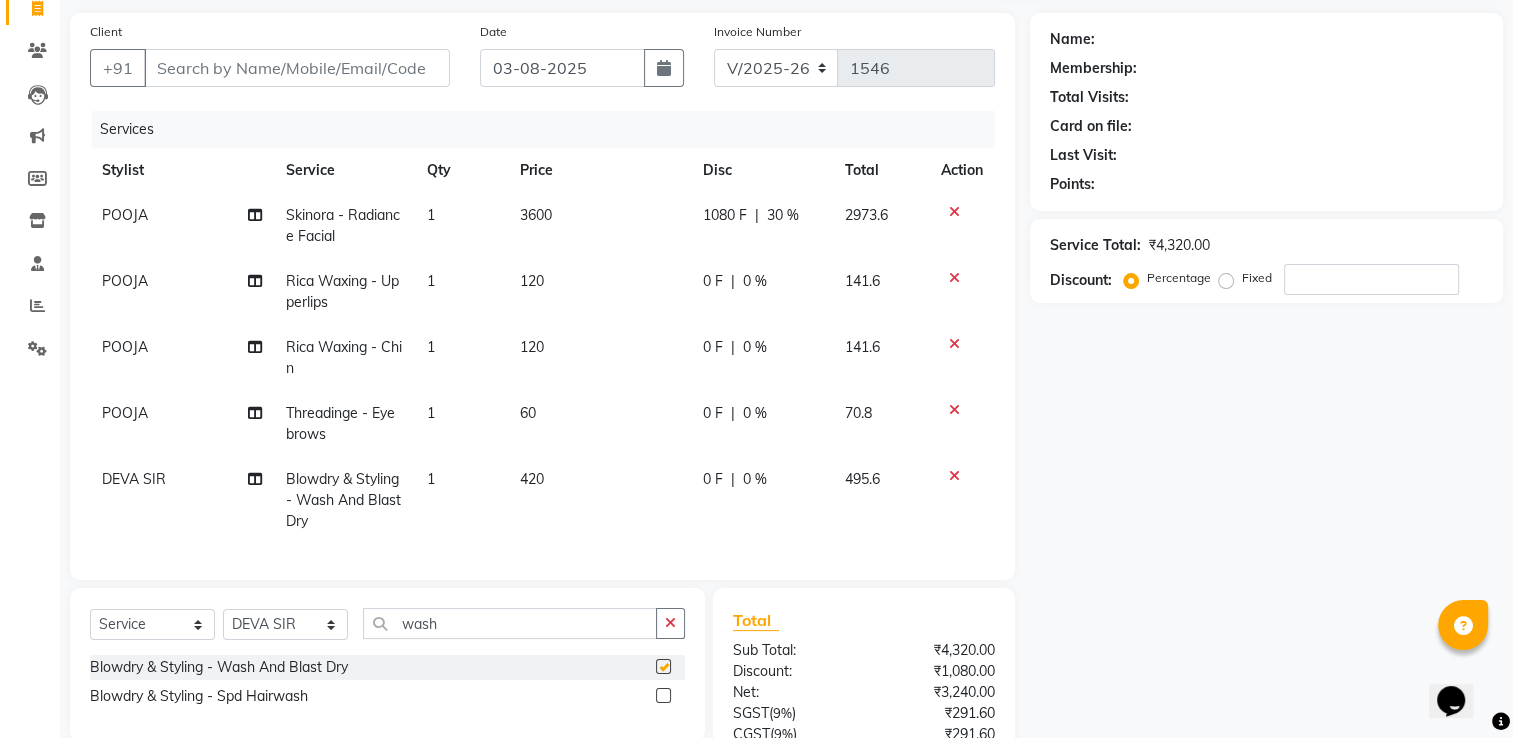 checkbox on "false" 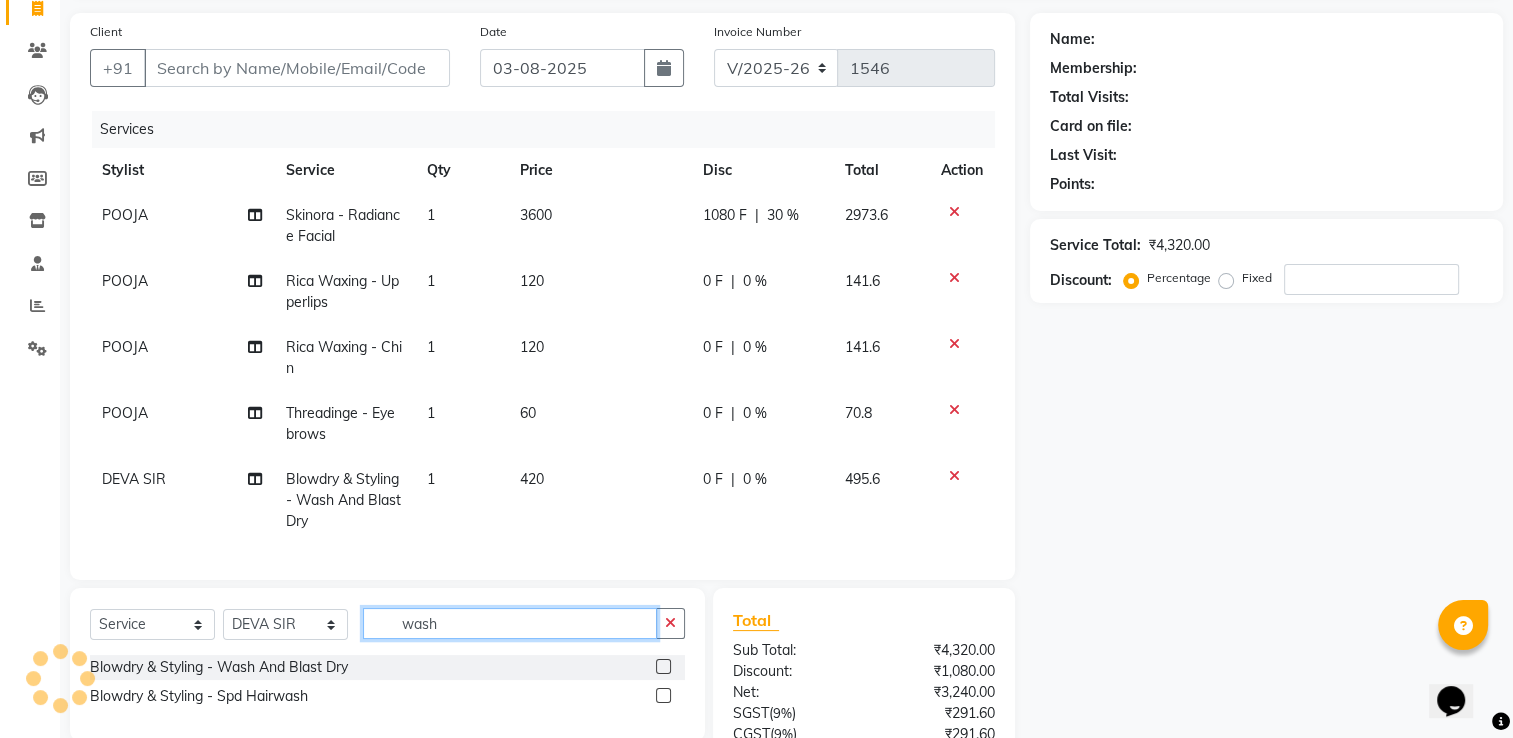 click on "wash" 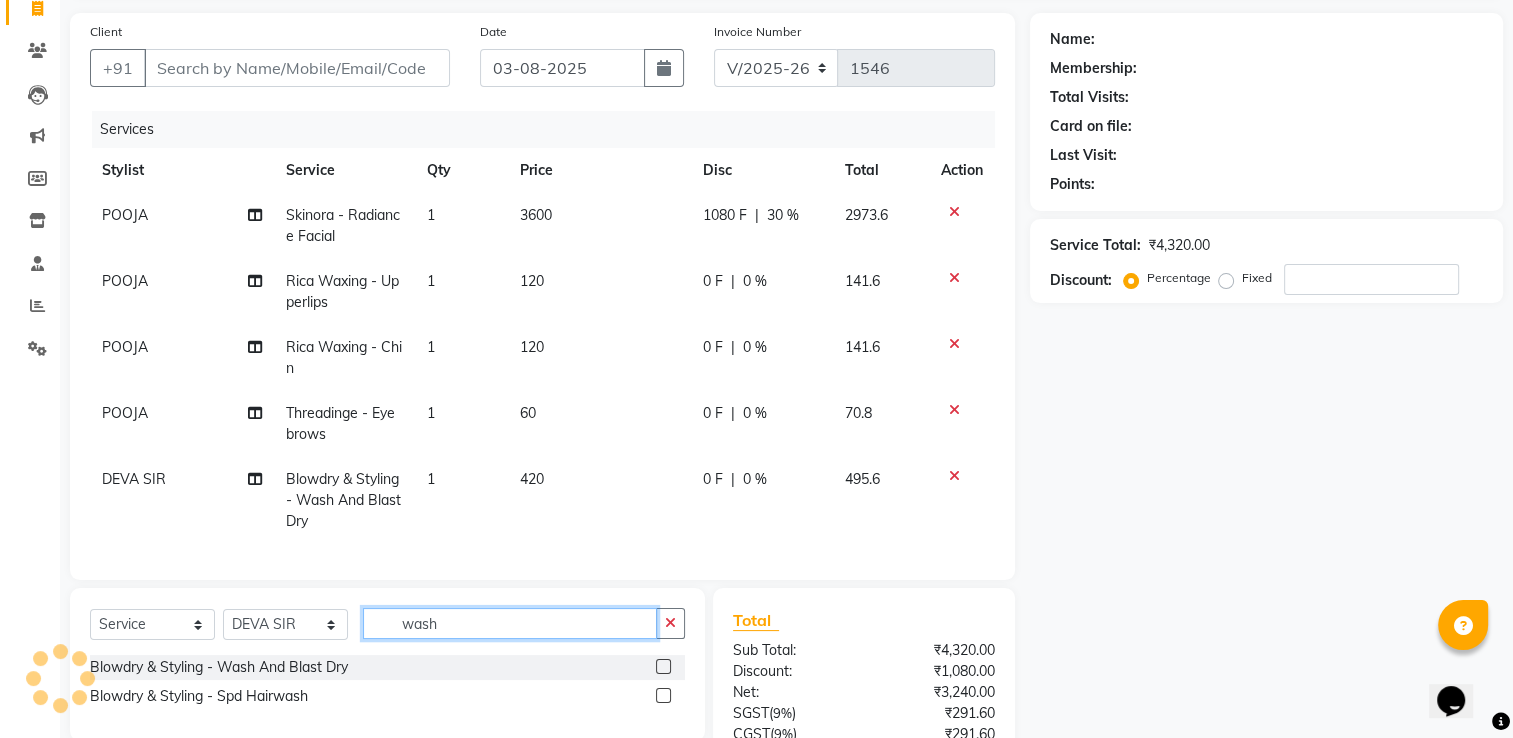 click on "wash" 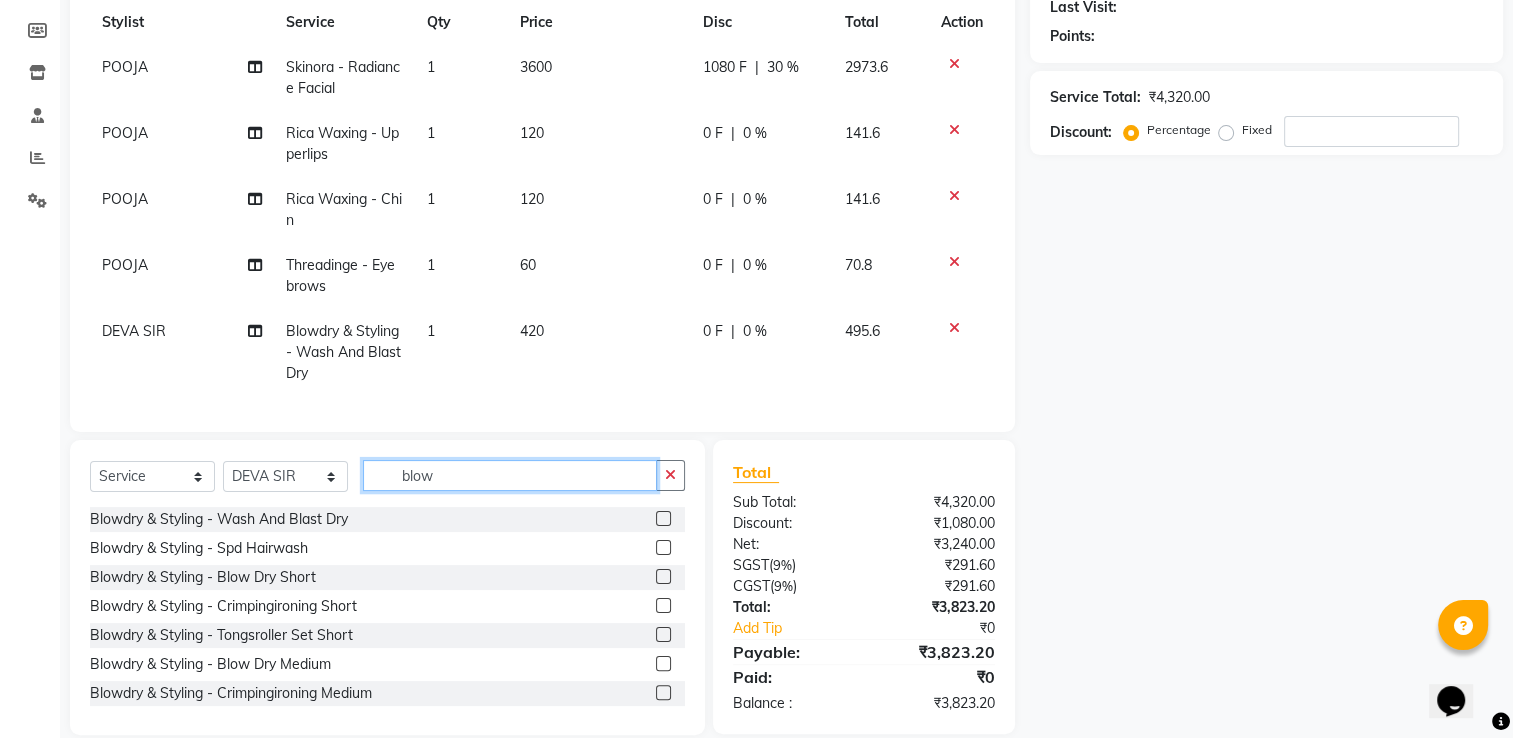 scroll, scrollTop: 328, scrollLeft: 0, axis: vertical 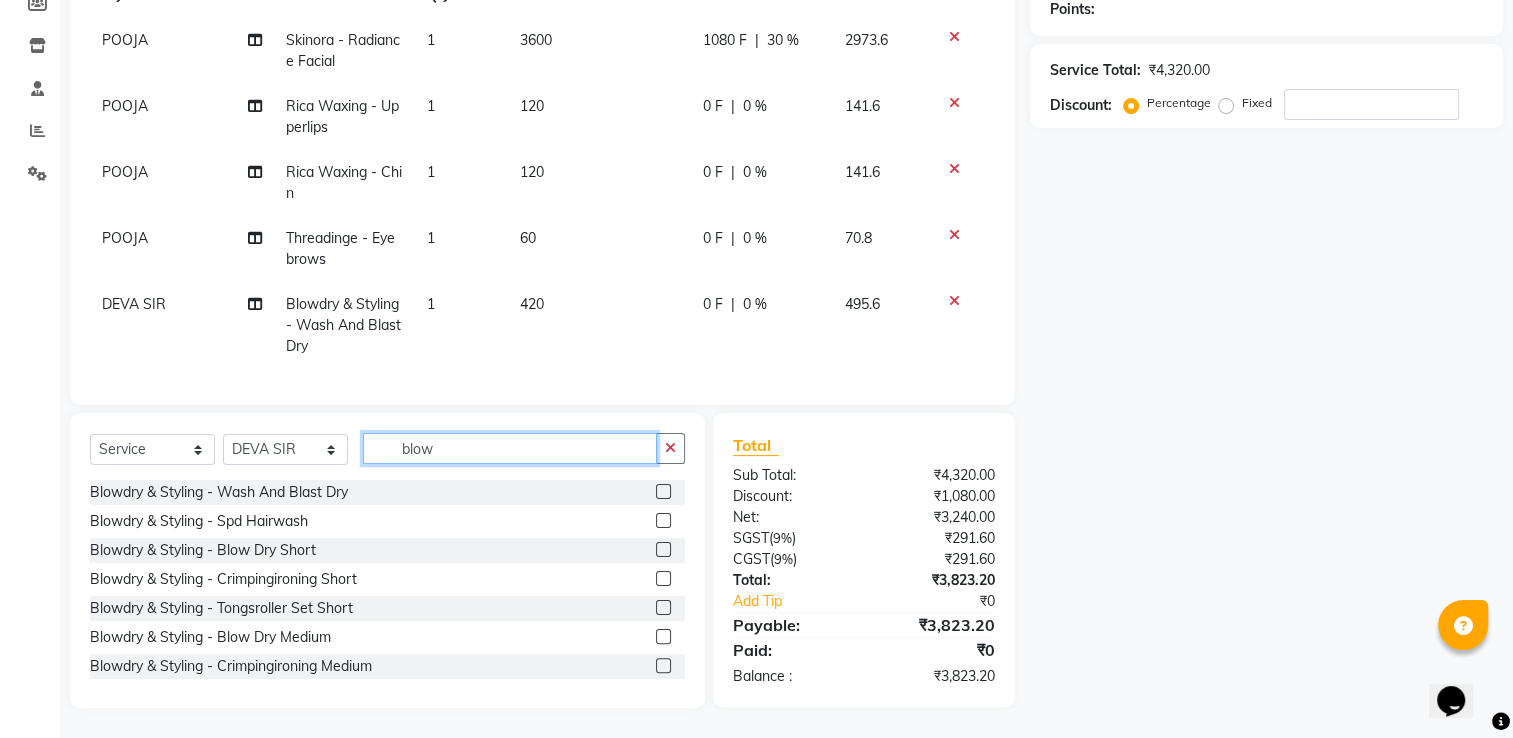 type on "blow" 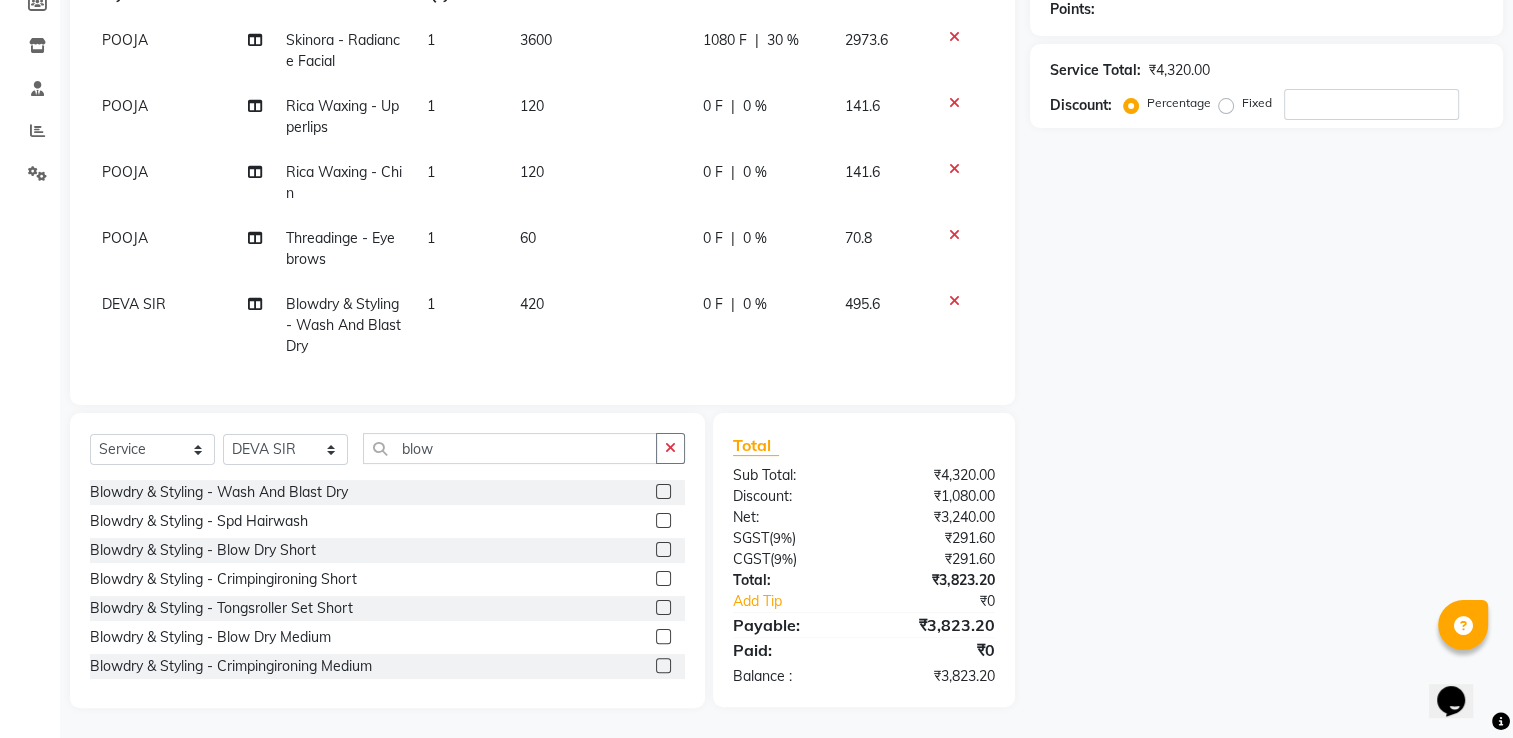 click 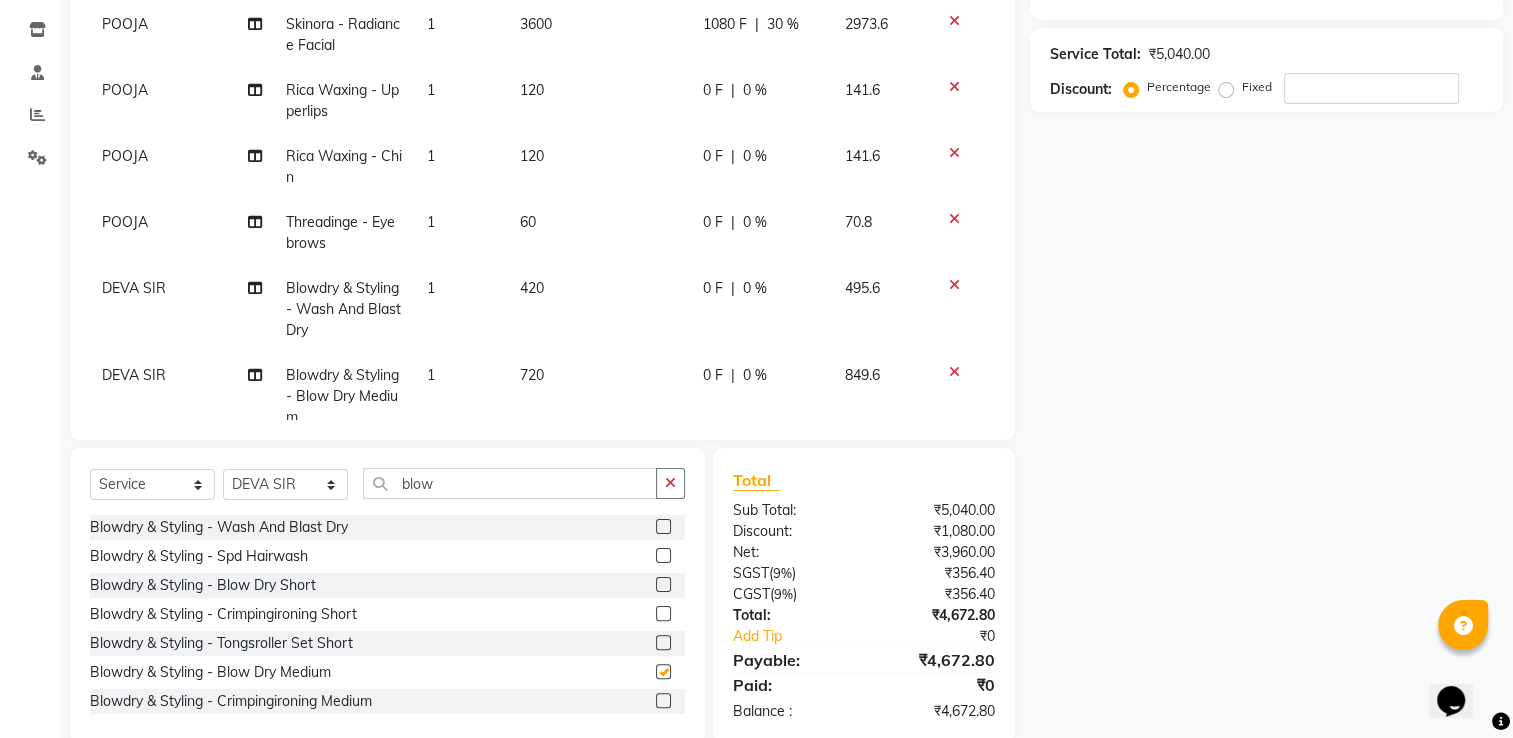 checkbox on "false" 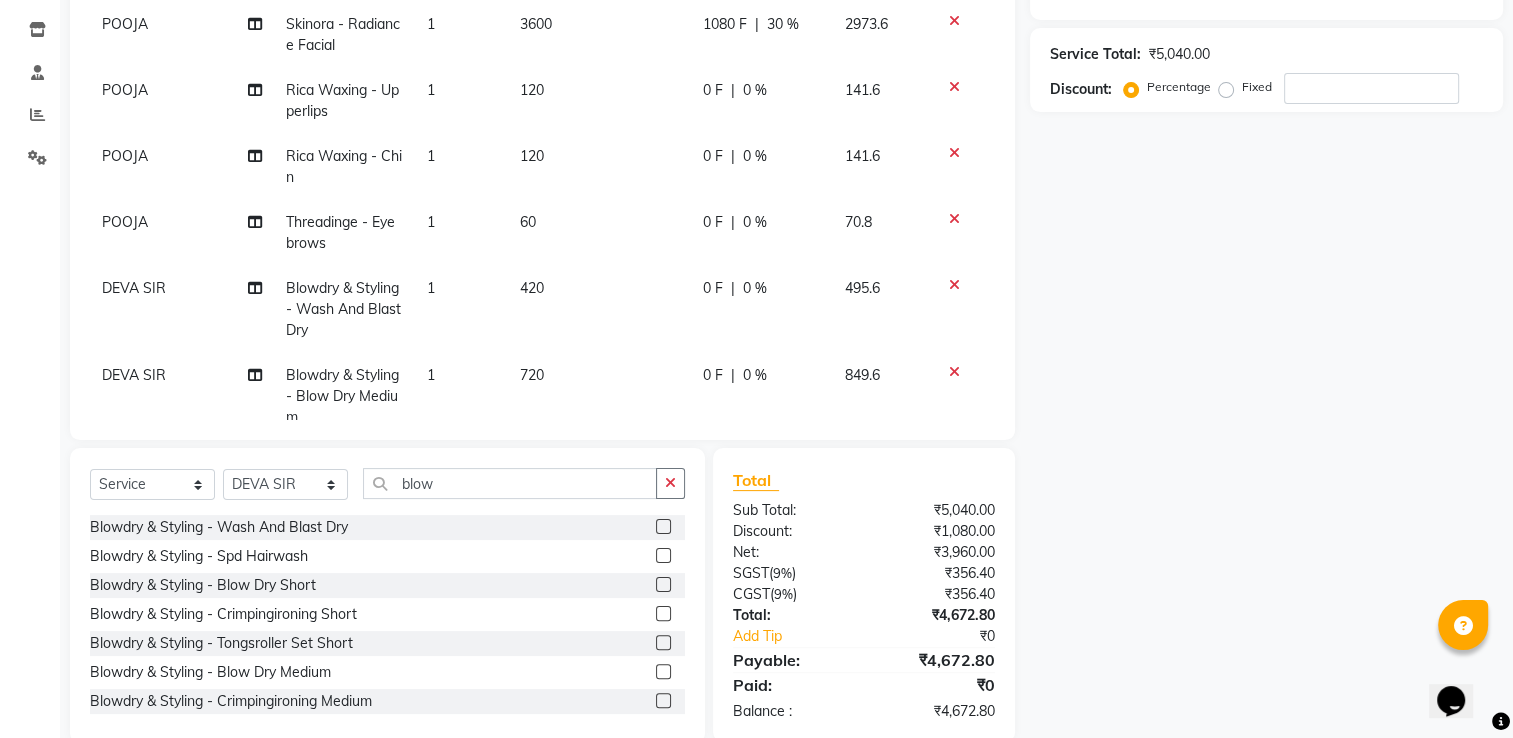 scroll, scrollTop: 0, scrollLeft: 0, axis: both 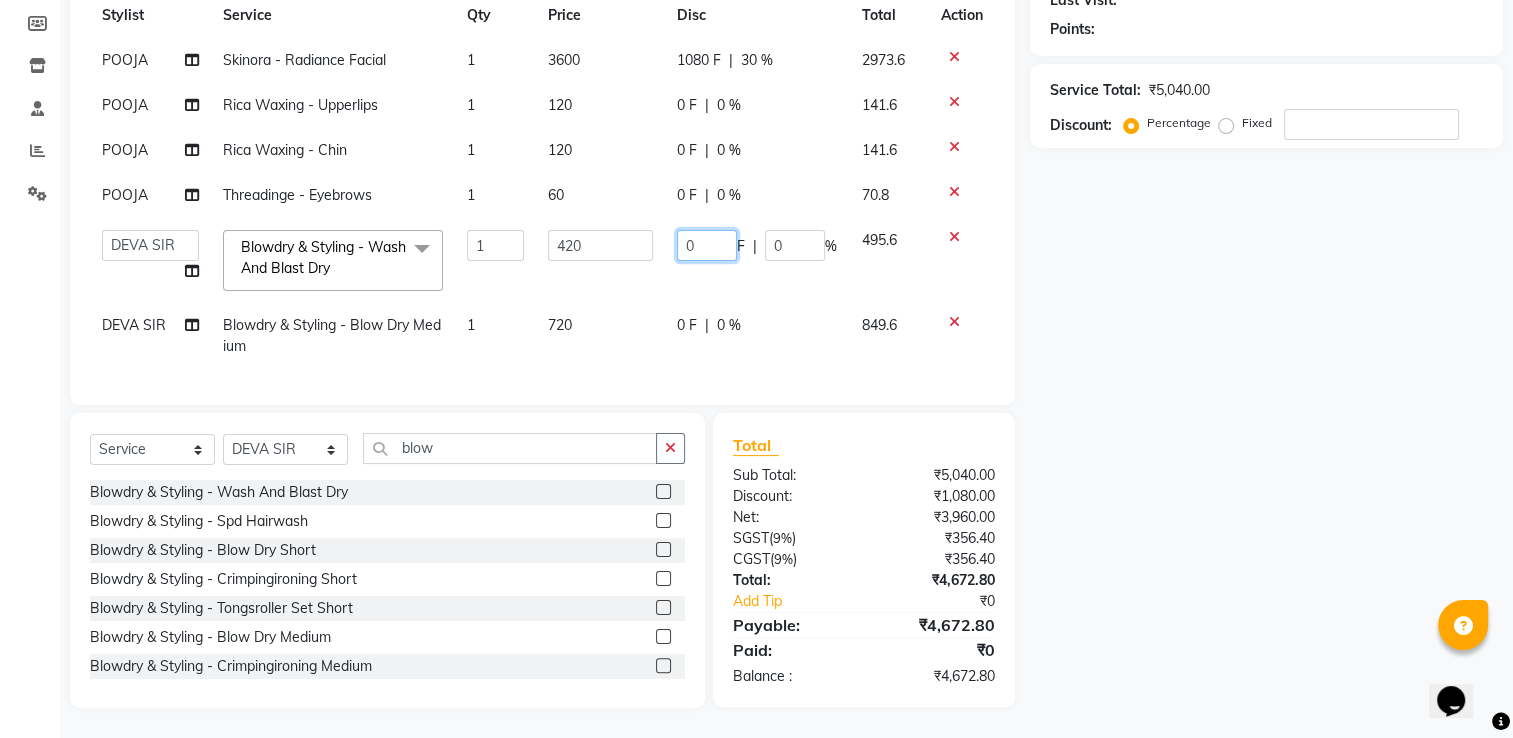 drag, startPoint x: 730, startPoint y: 284, endPoint x: 772, endPoint y: 232, distance: 66.8431 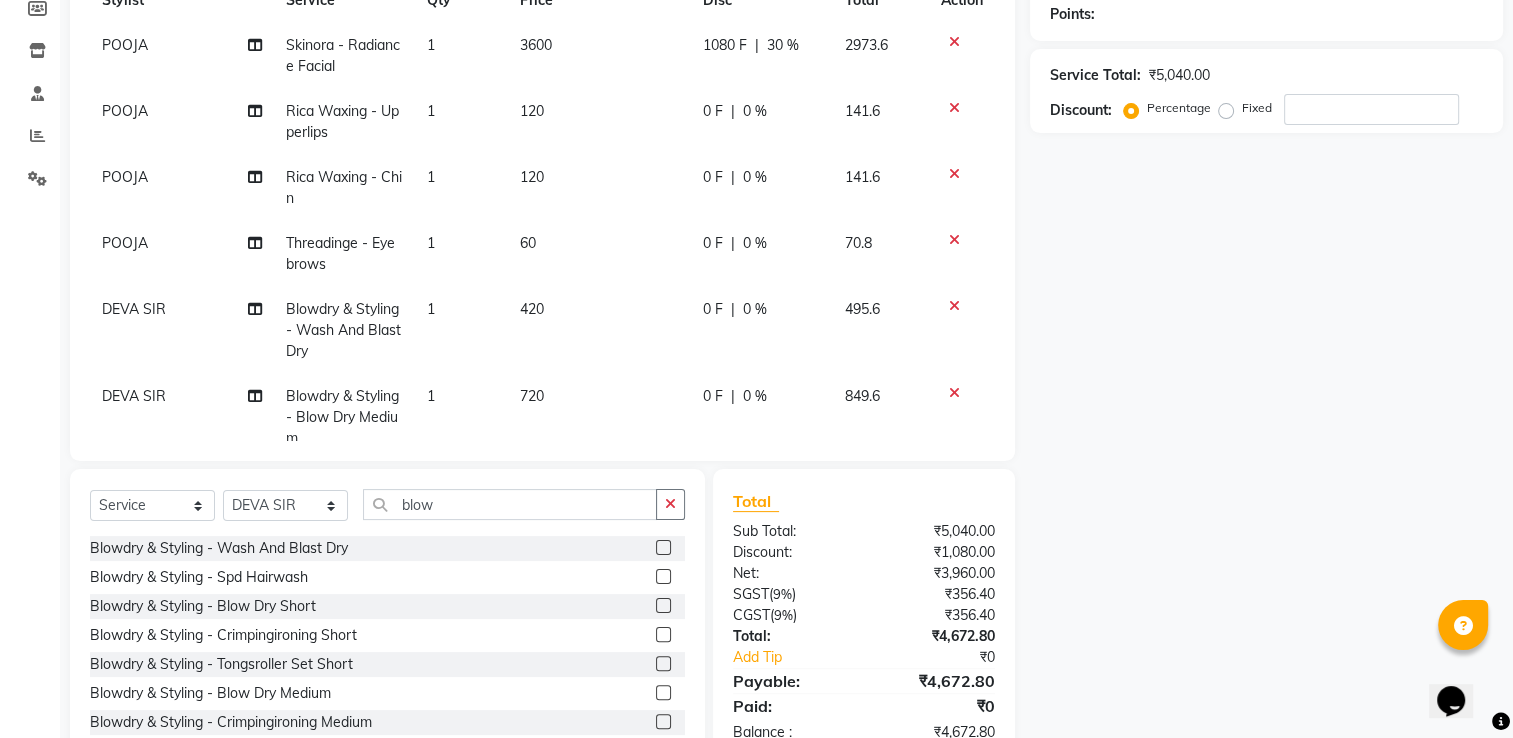 click on "0 F | 0 %" 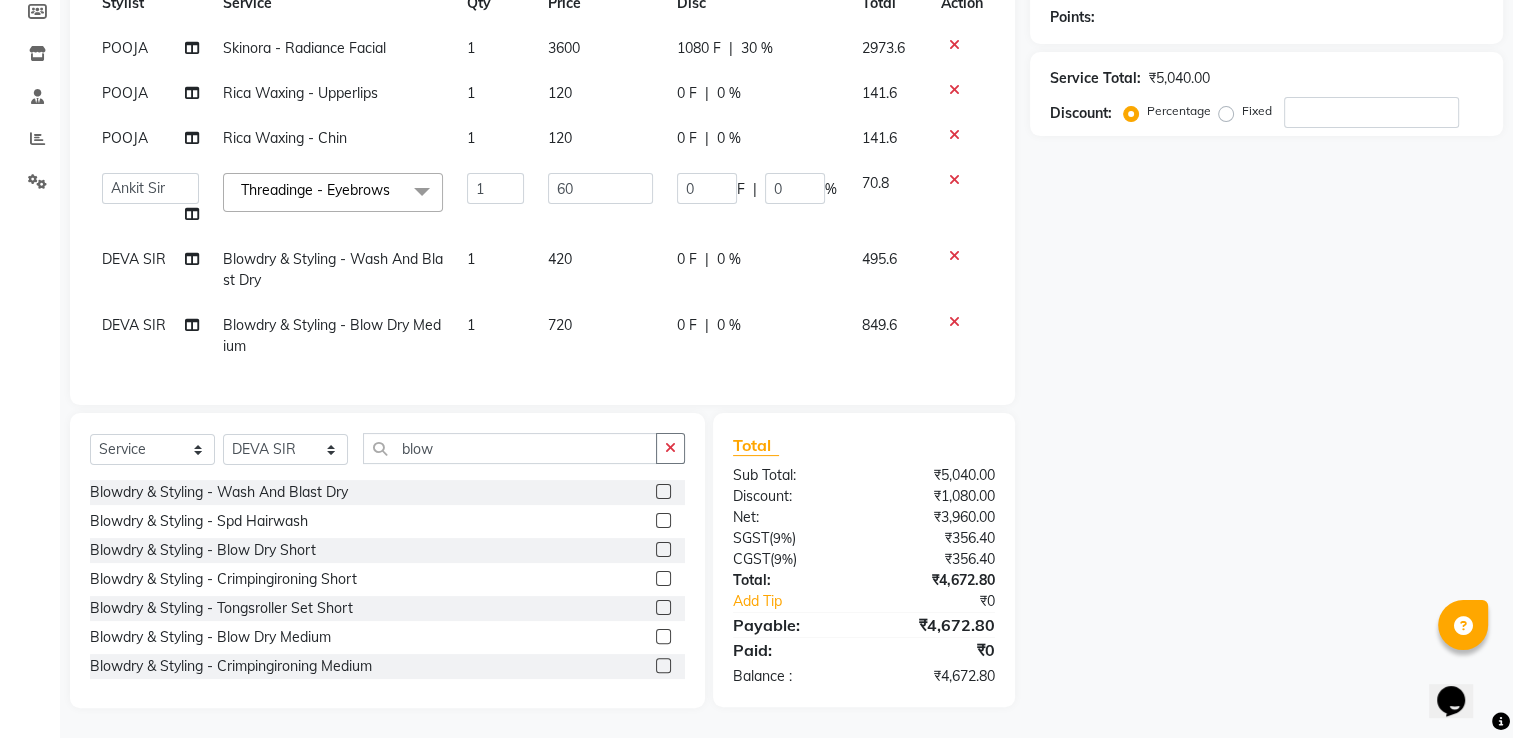 scroll, scrollTop: 304, scrollLeft: 0, axis: vertical 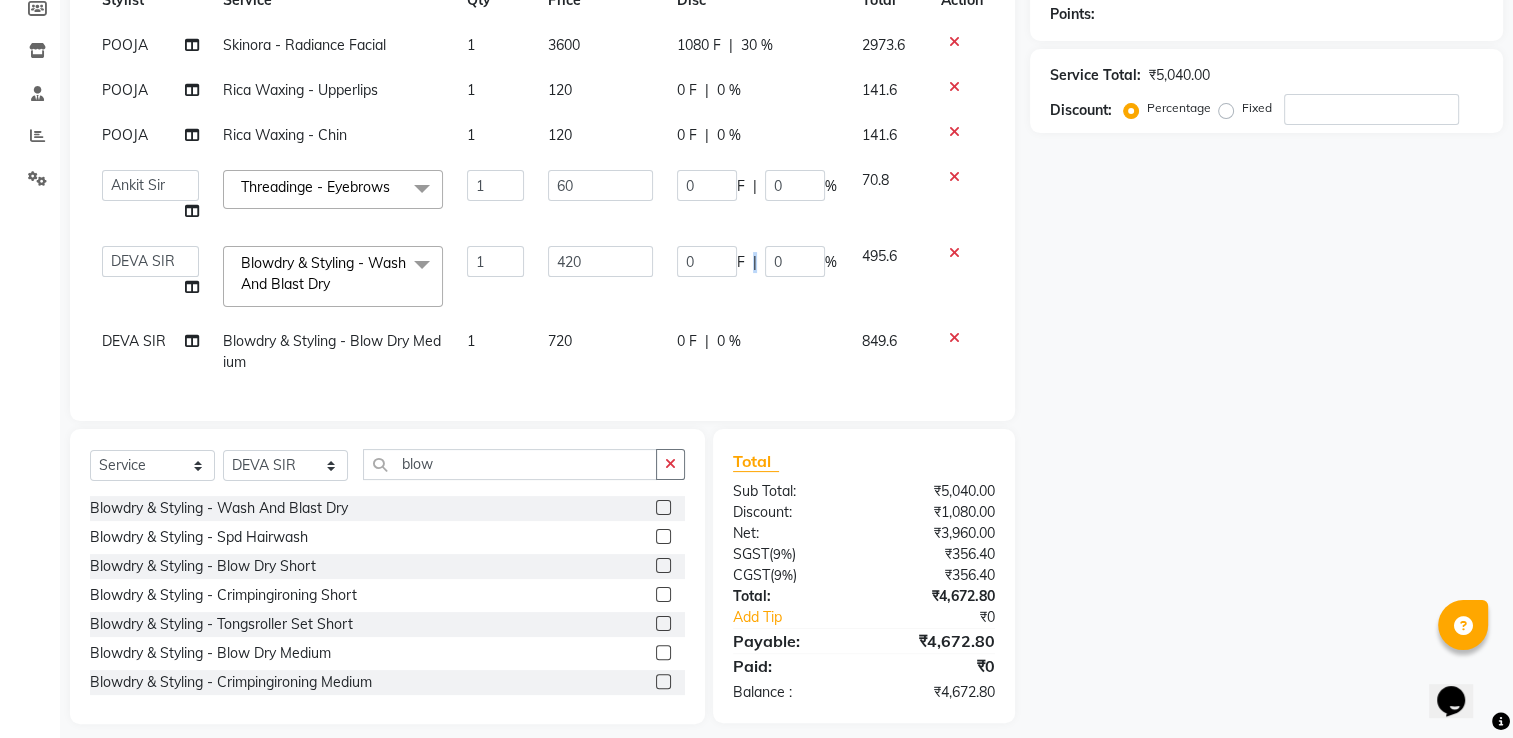 click on "|" 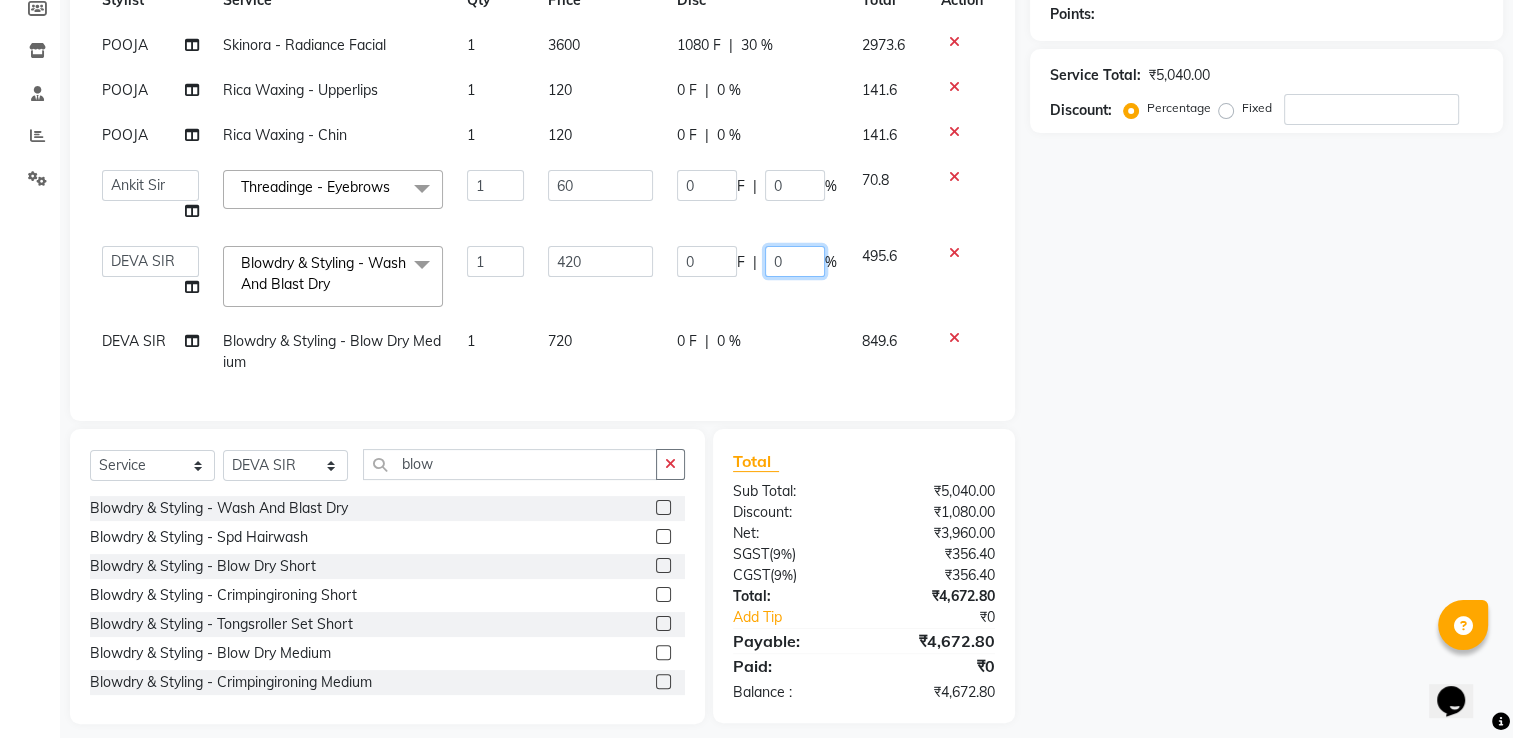 drag, startPoint x: 752, startPoint y: 256, endPoint x: 772, endPoint y: 259, distance: 20.22375 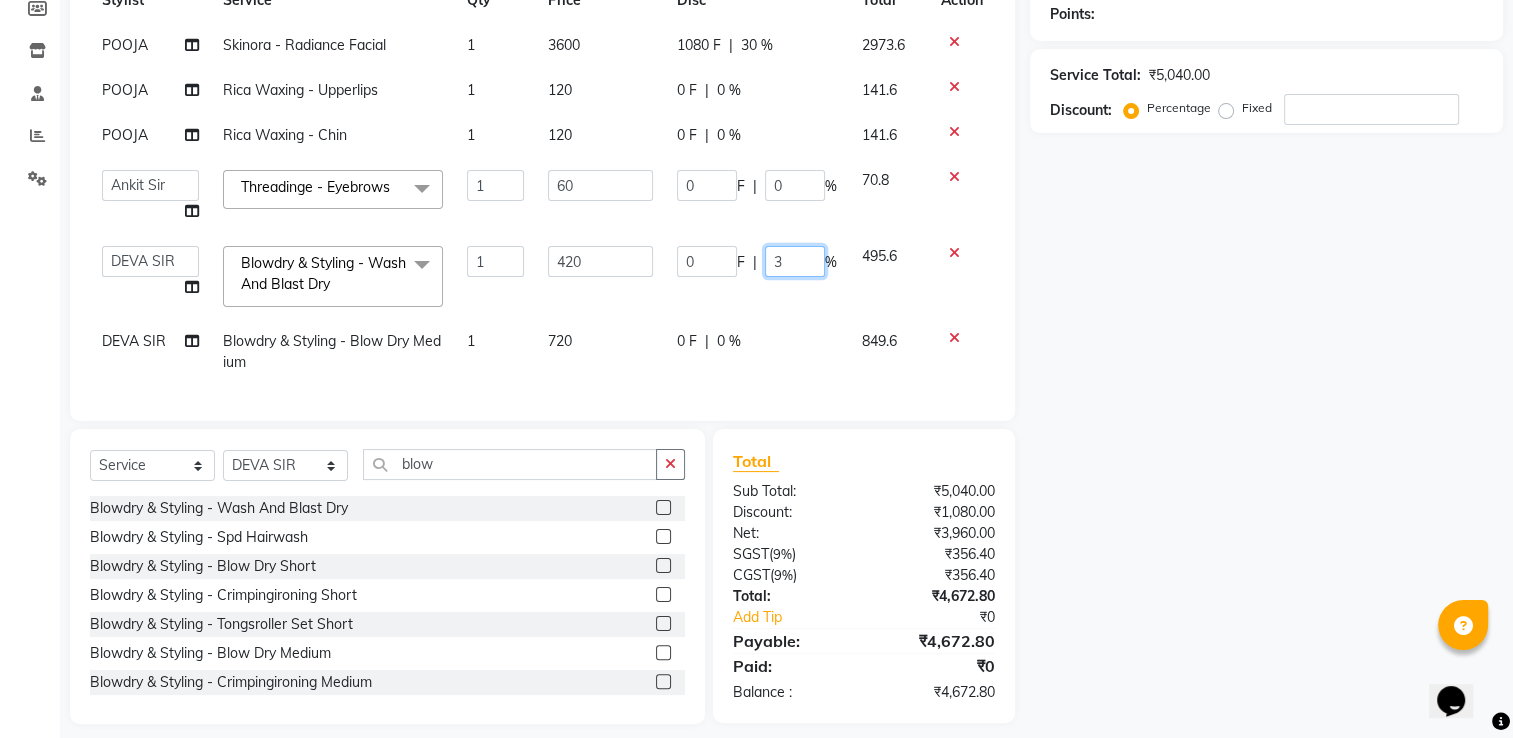 type on "30" 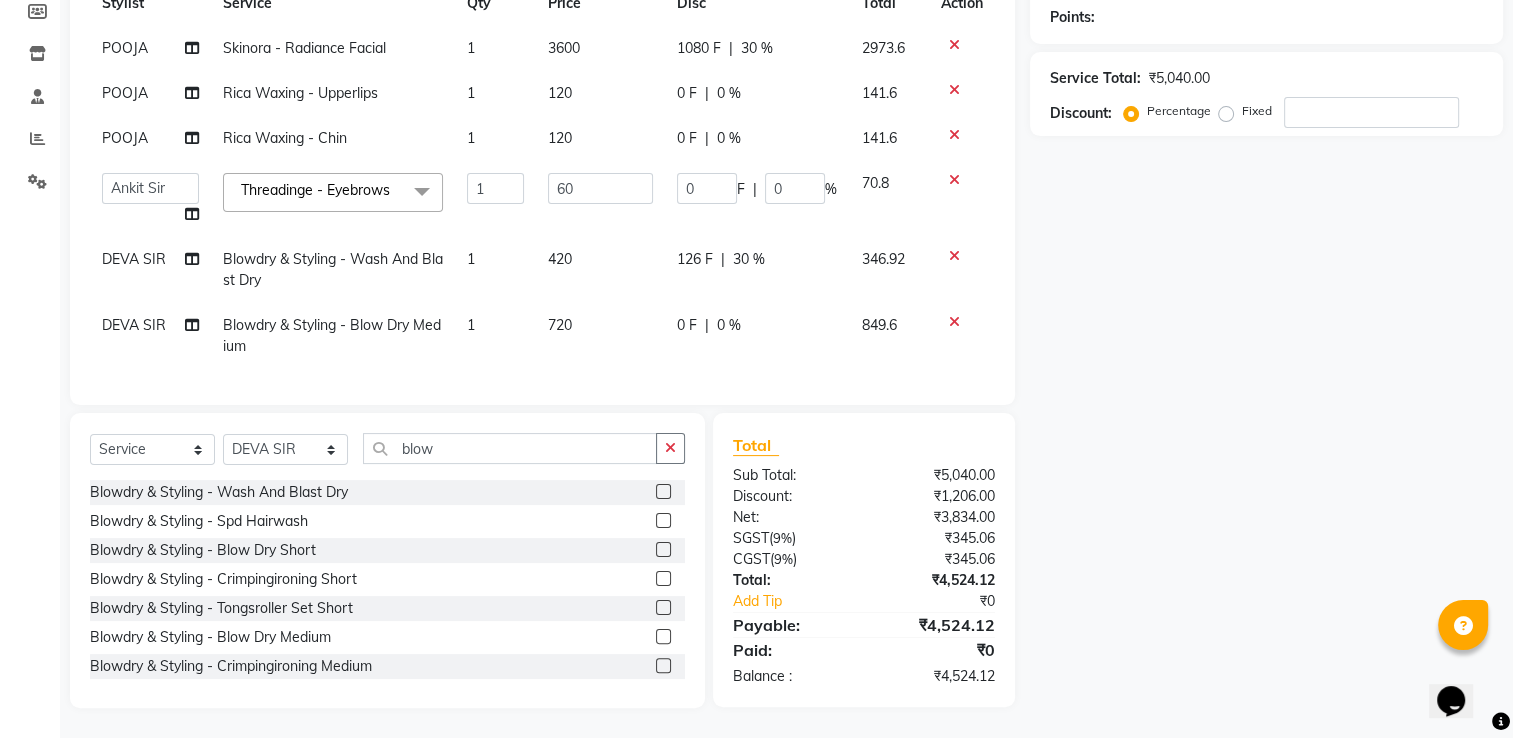 click on "0 F | 0 %" 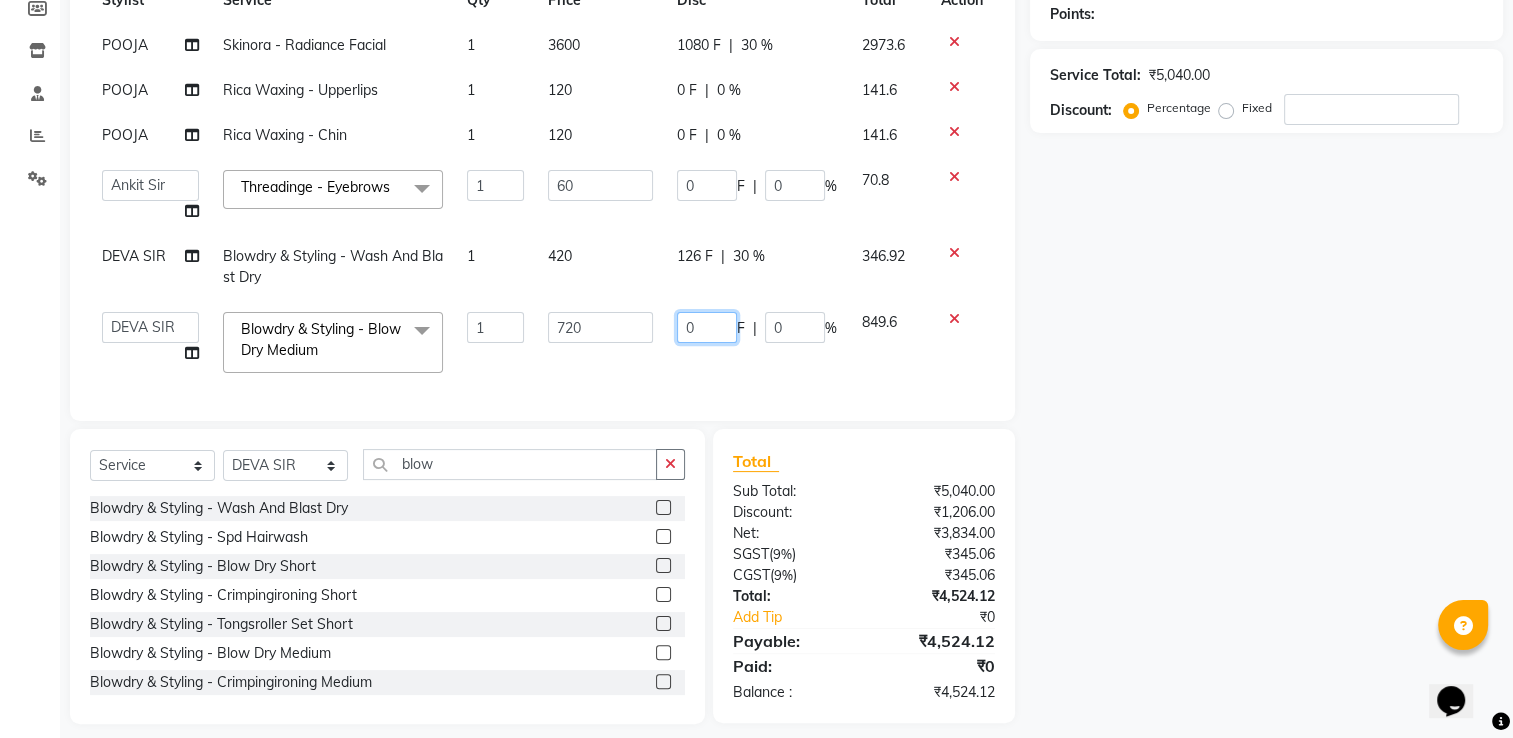 click on "0" 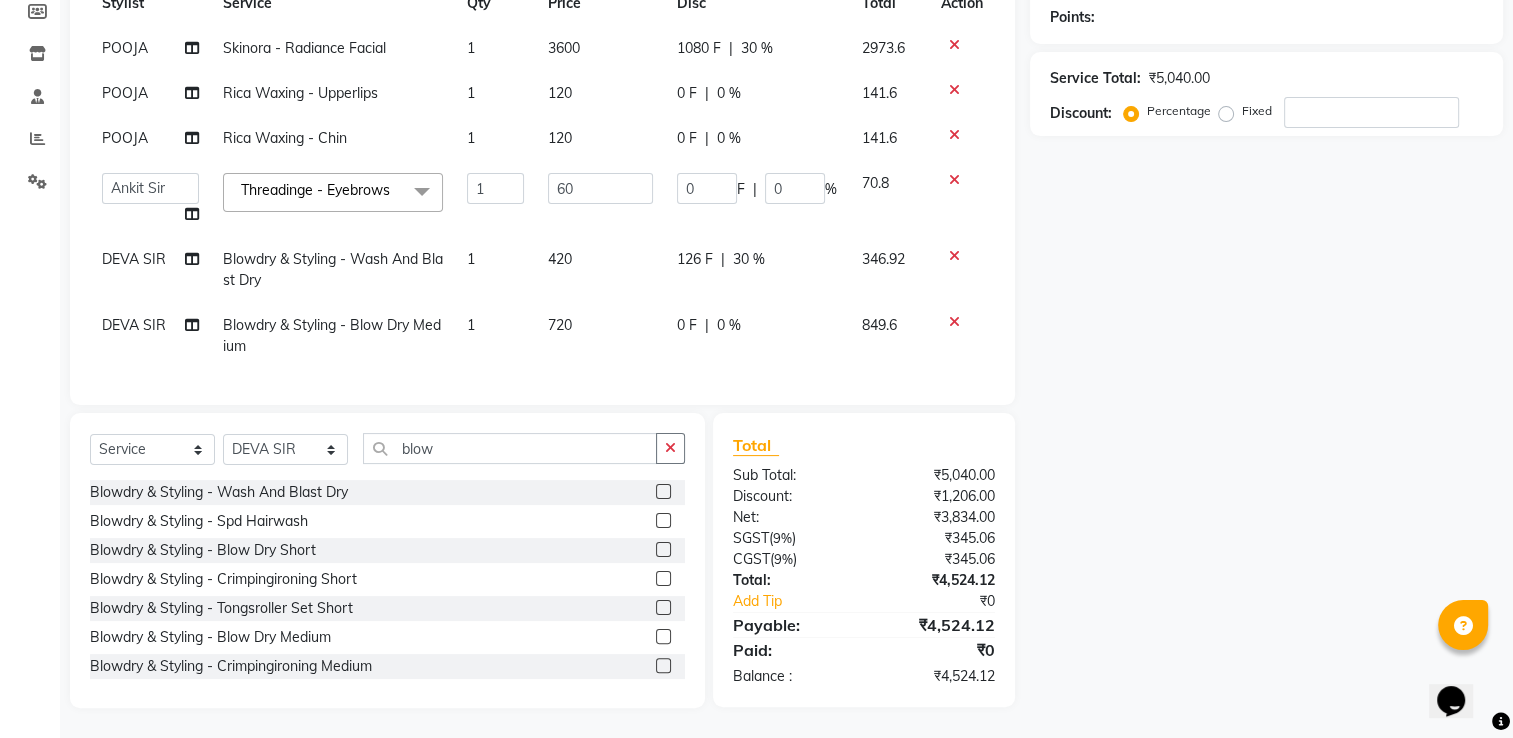 click on "0 F | 0 %" 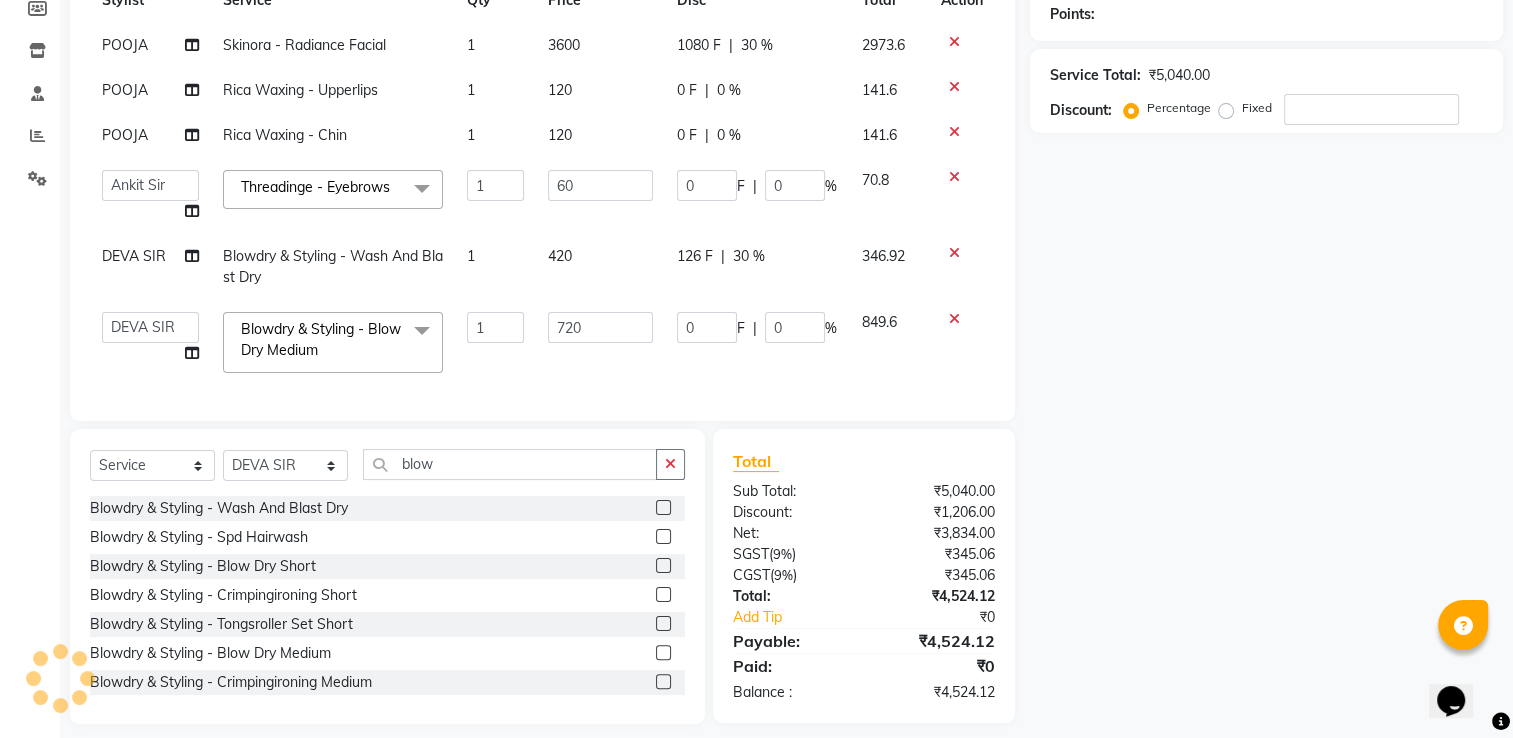 scroll, scrollTop: 0, scrollLeft: 0, axis: both 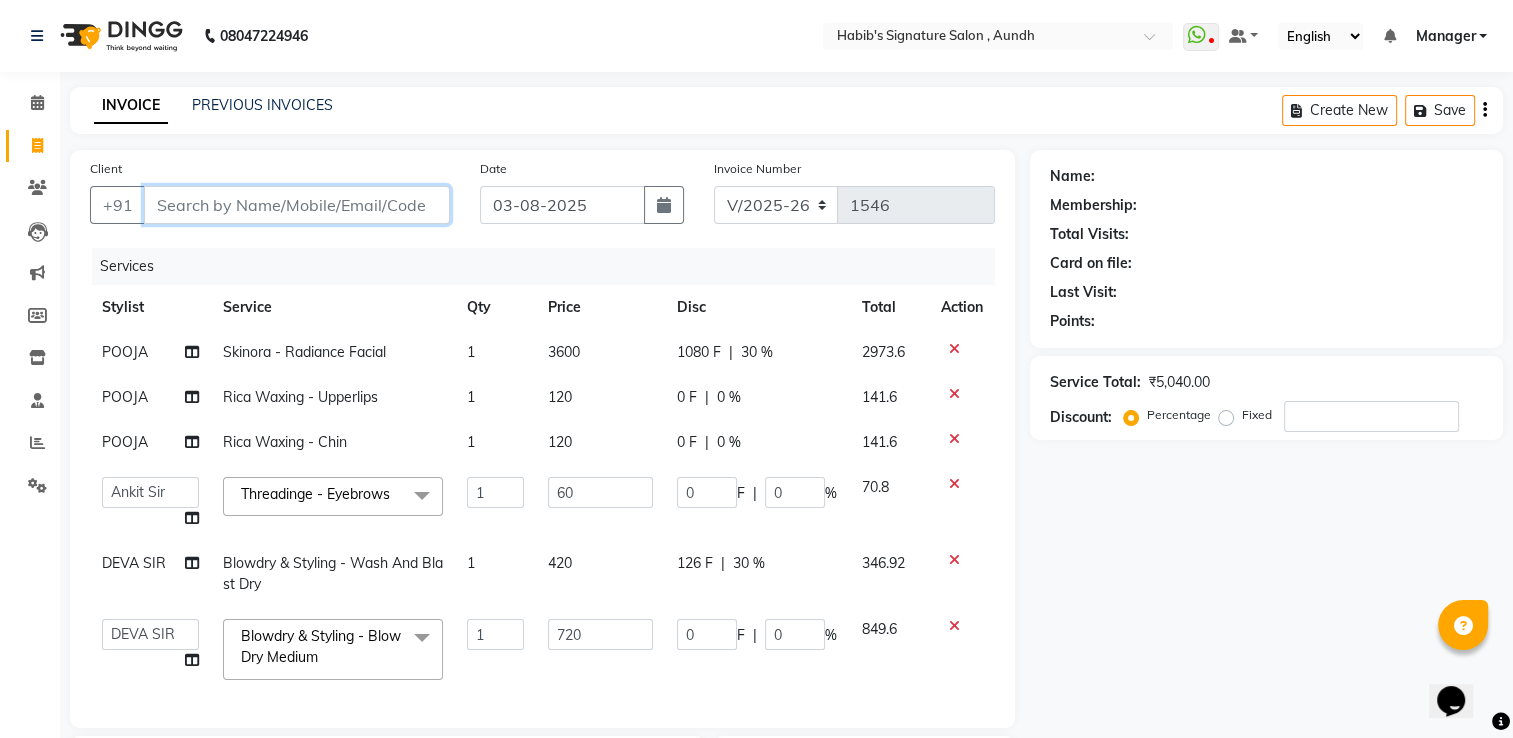 click on "Client" at bounding box center (297, 205) 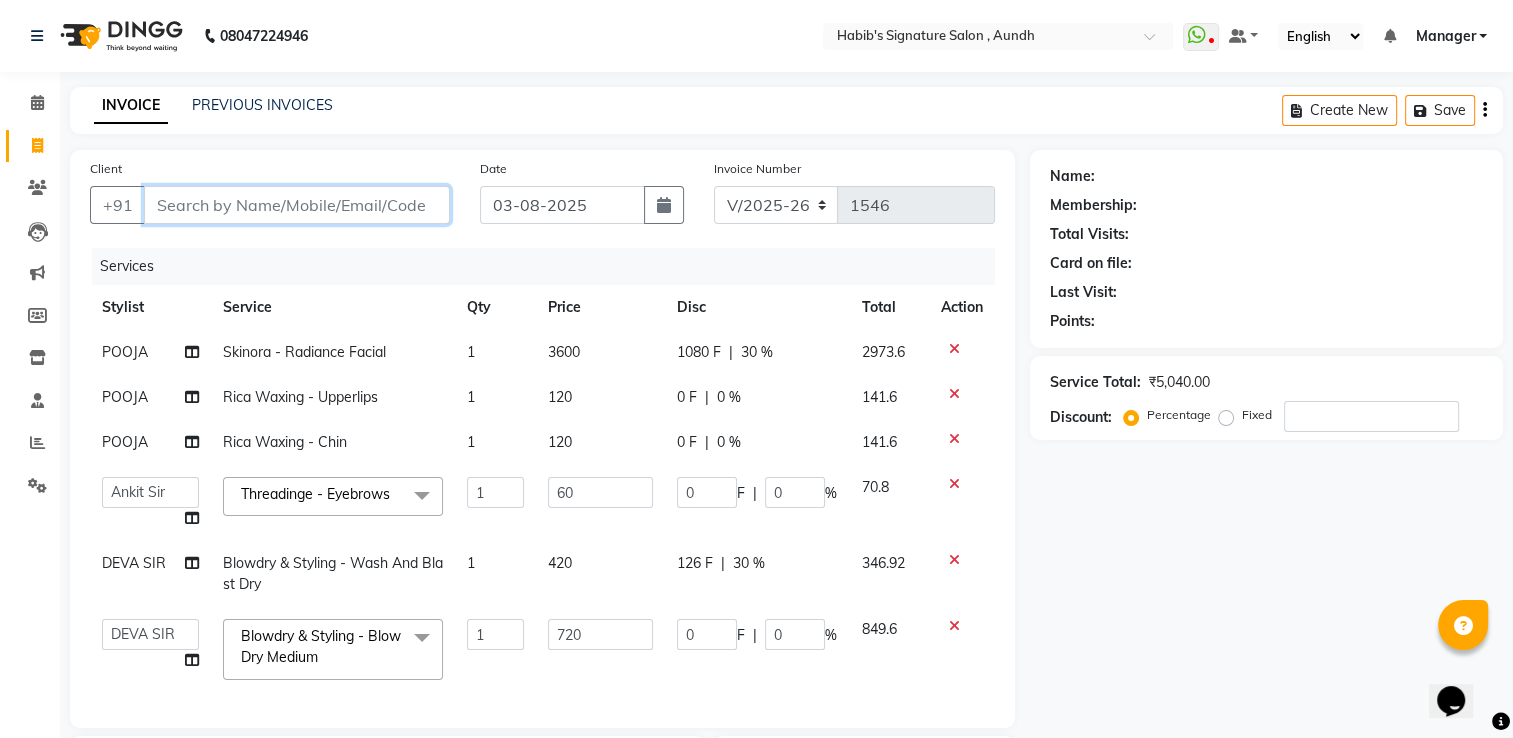 type on "7" 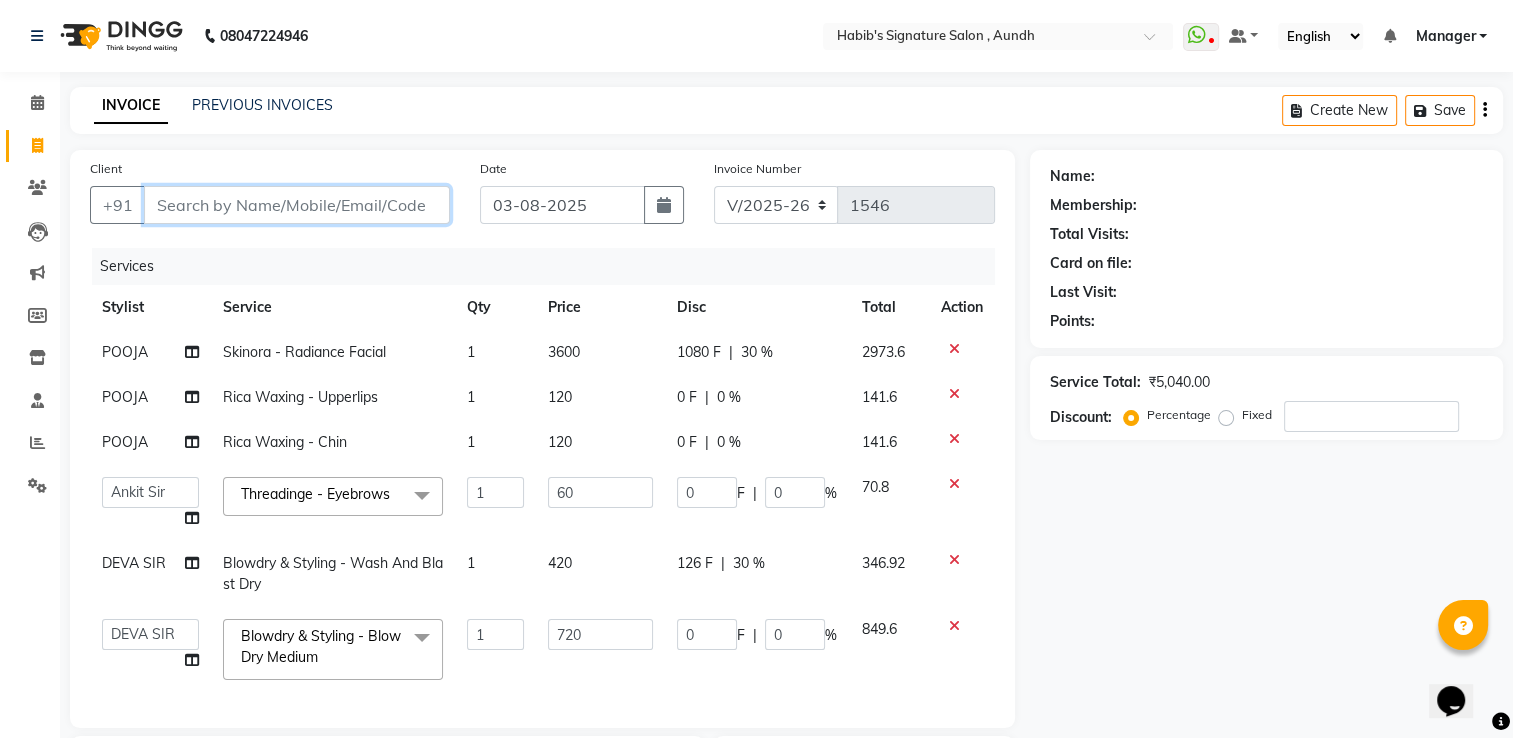 type on "0" 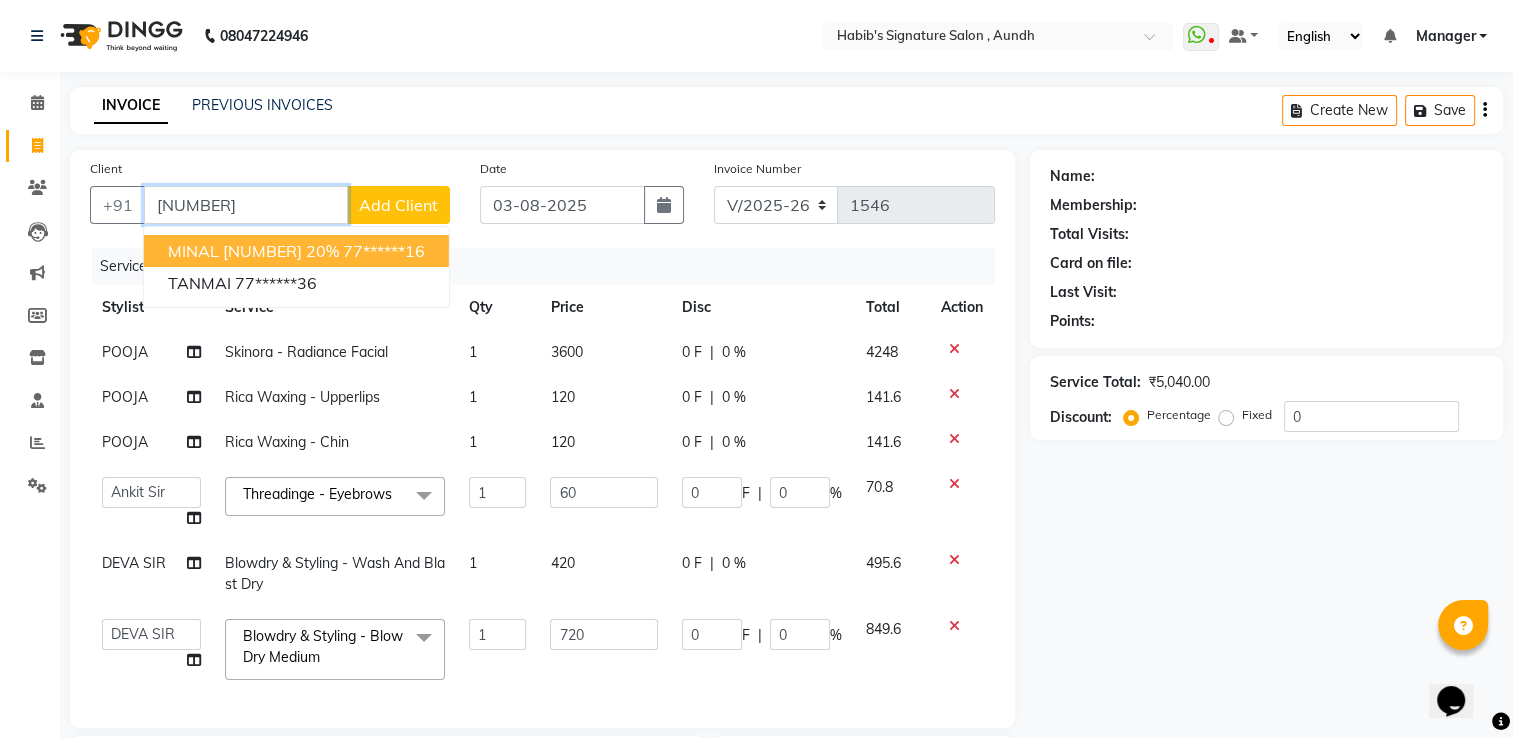 click on "MINAL [NUMBER] 20%" at bounding box center (253, 251) 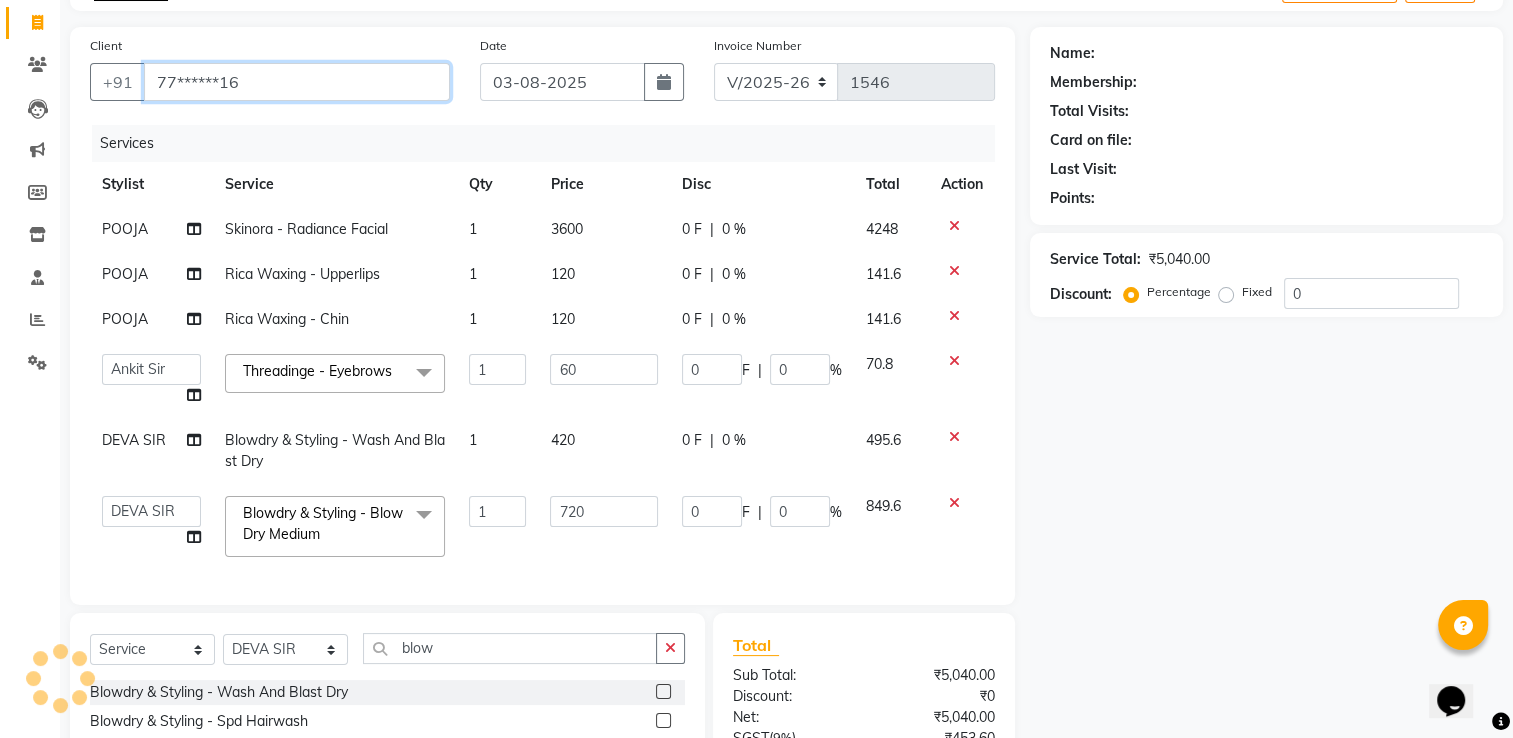 scroll, scrollTop: 124, scrollLeft: 0, axis: vertical 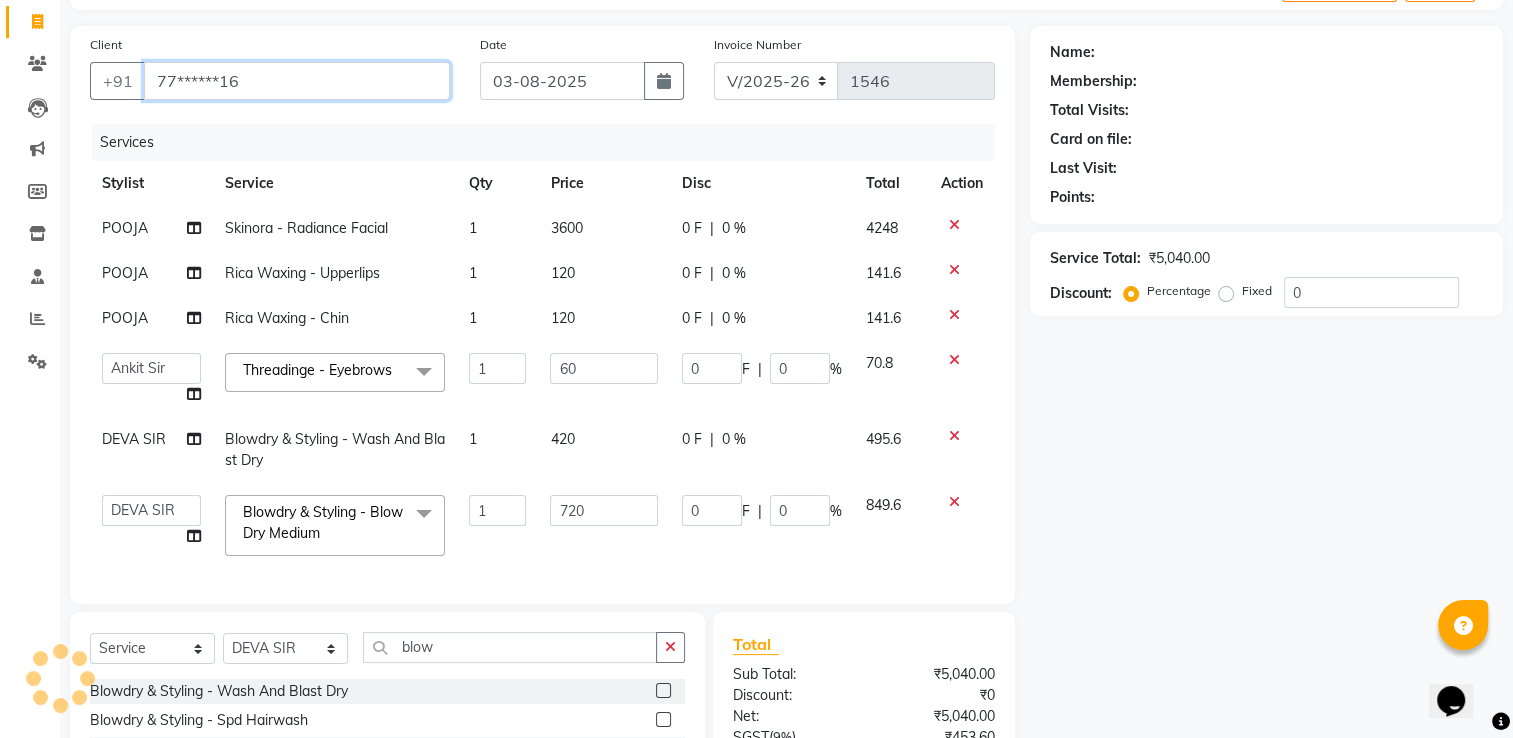 type on "77******16" 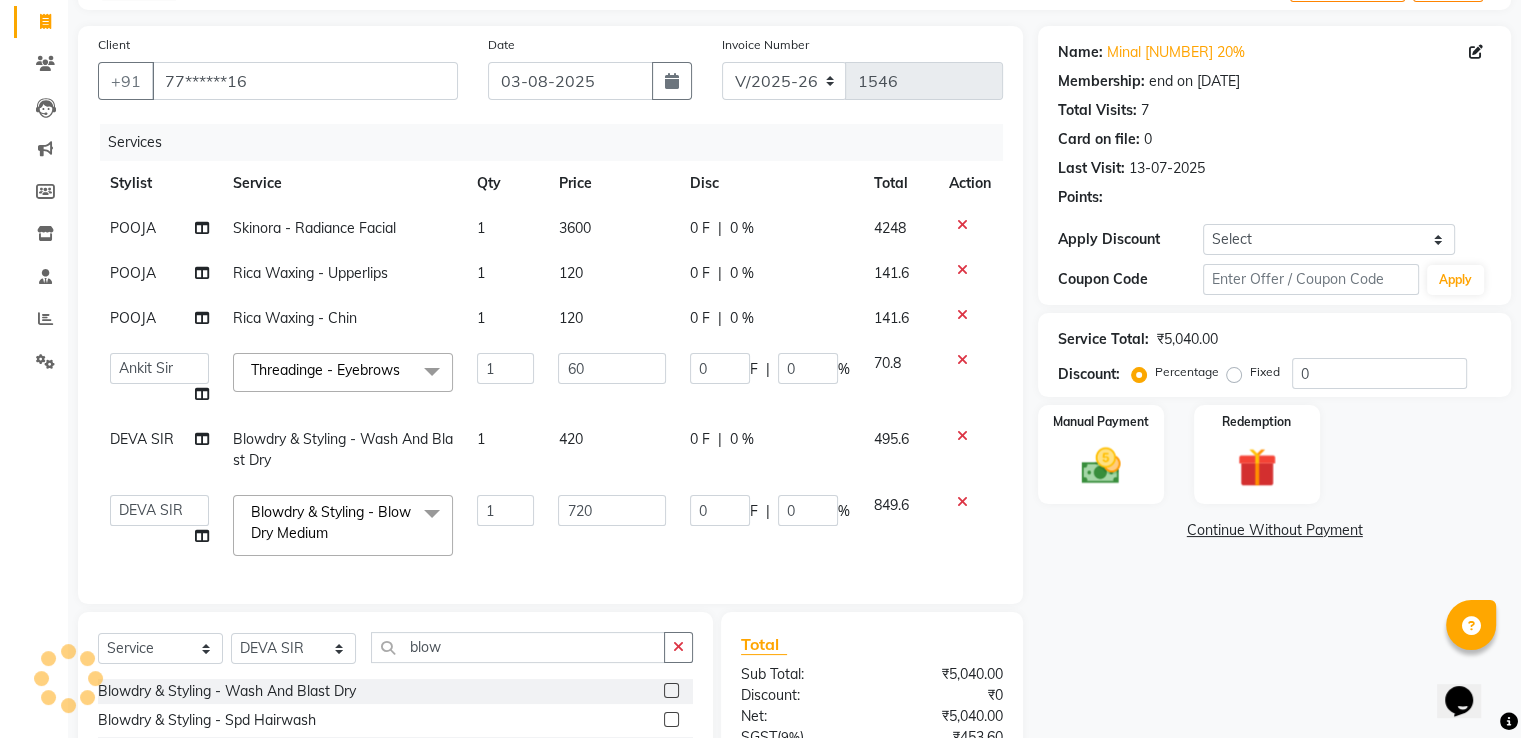 scroll, scrollTop: 0, scrollLeft: 0, axis: both 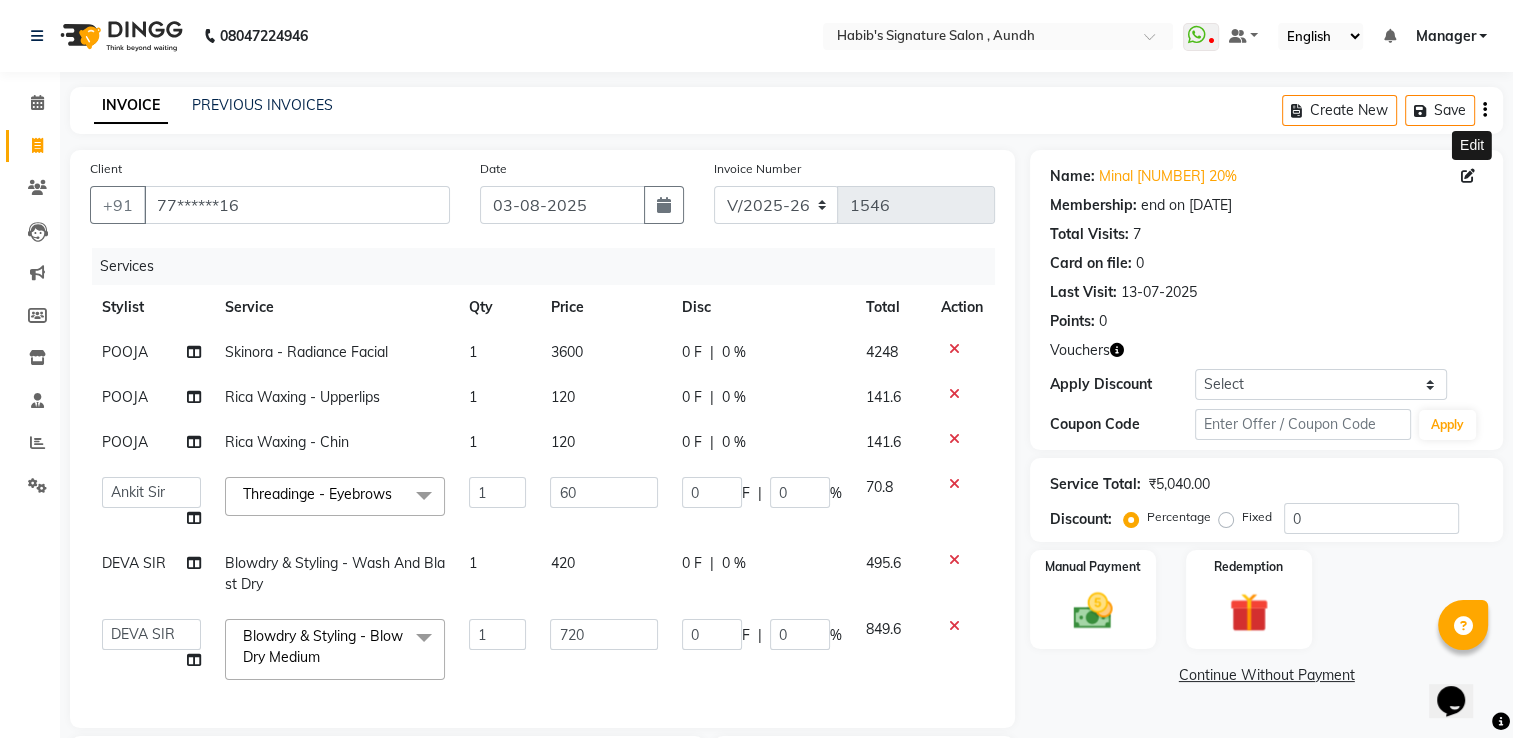 click 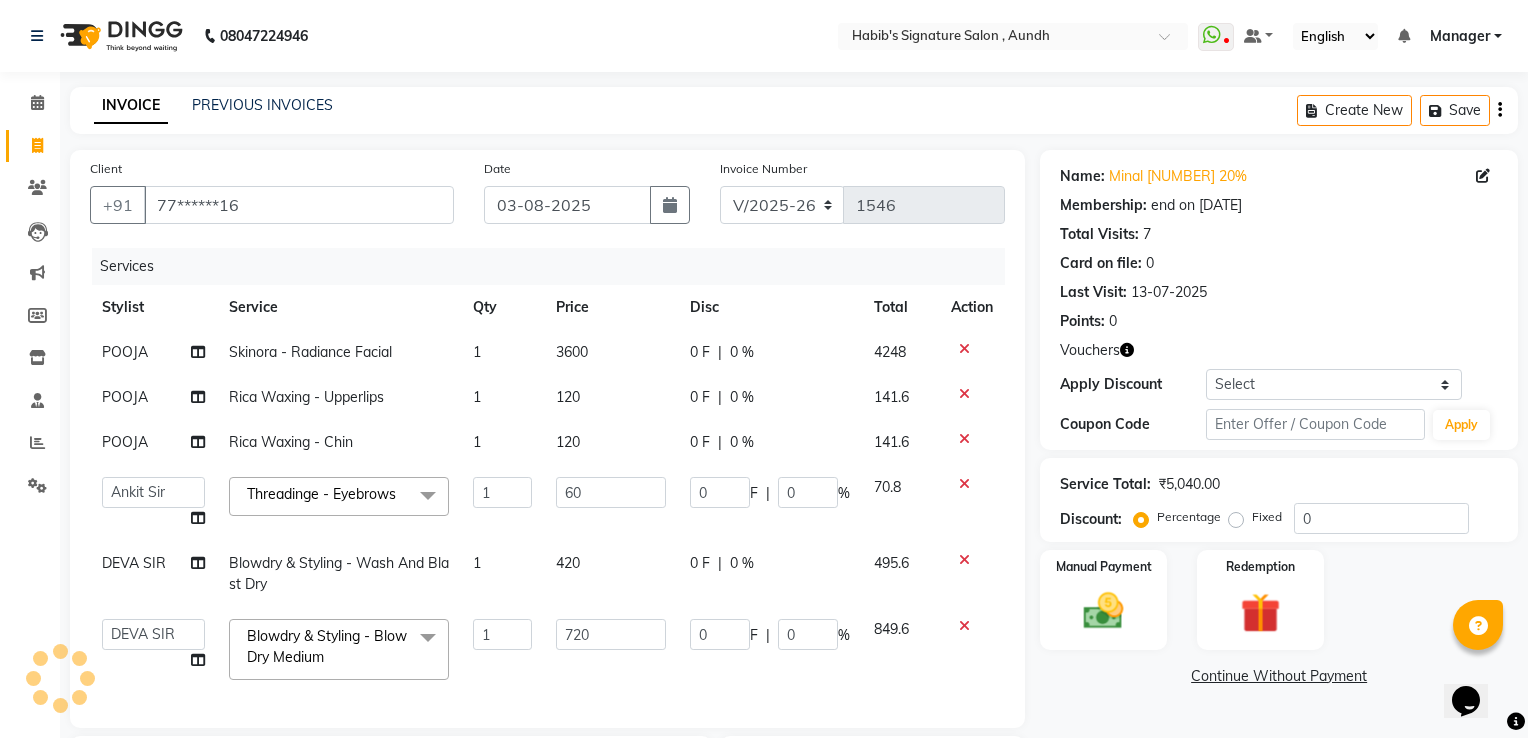 select on "22" 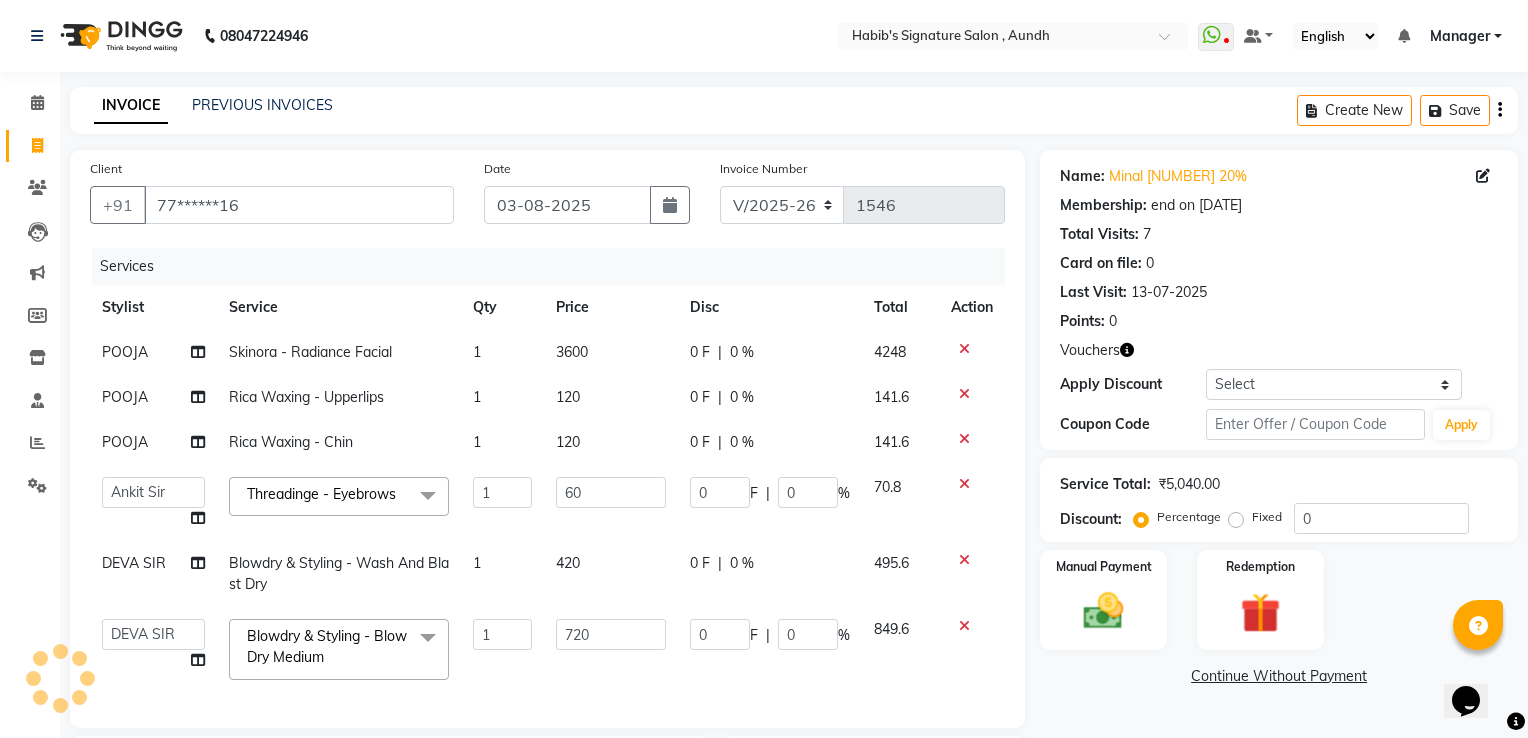 select on "female" 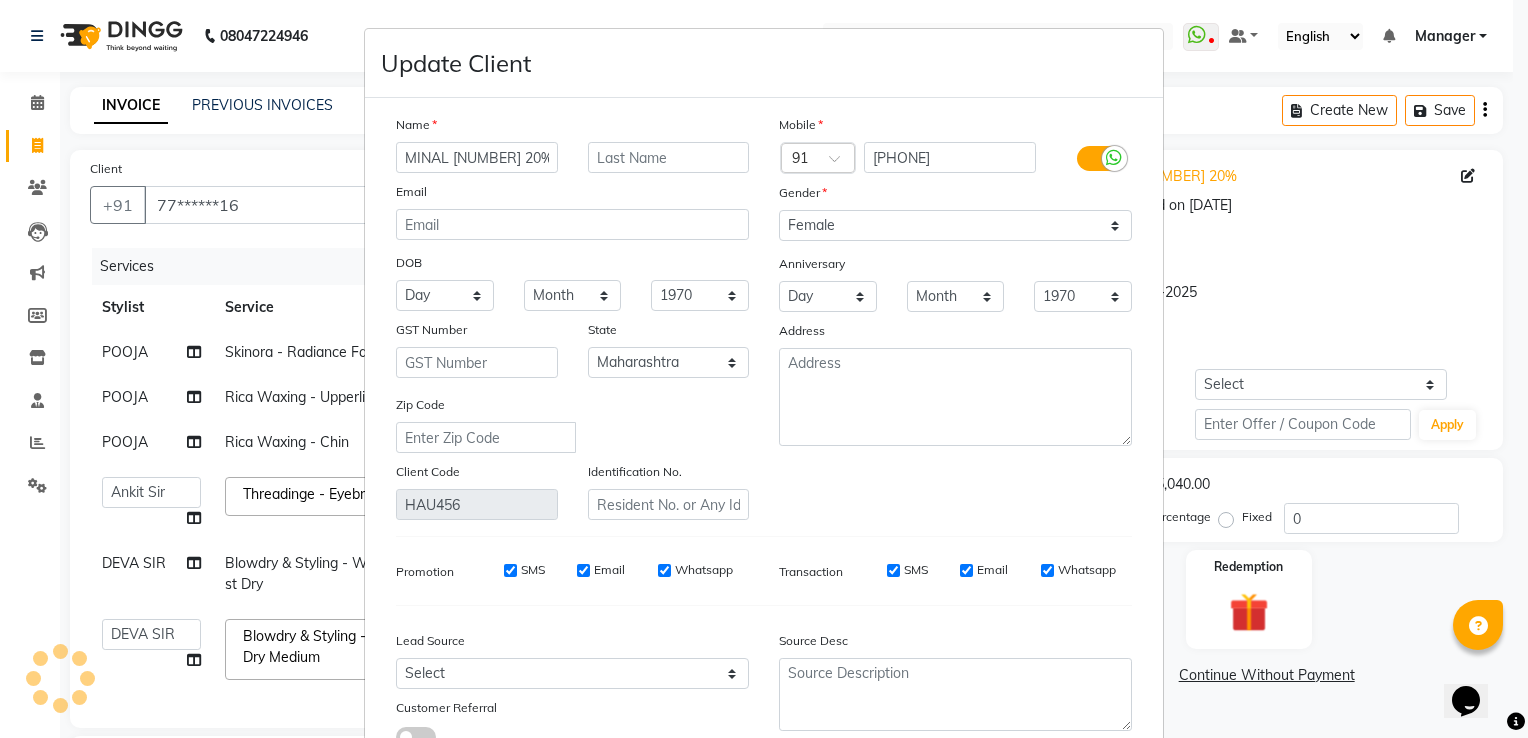 click on "MINAL [NUMBER] 20%" at bounding box center (477, 157) 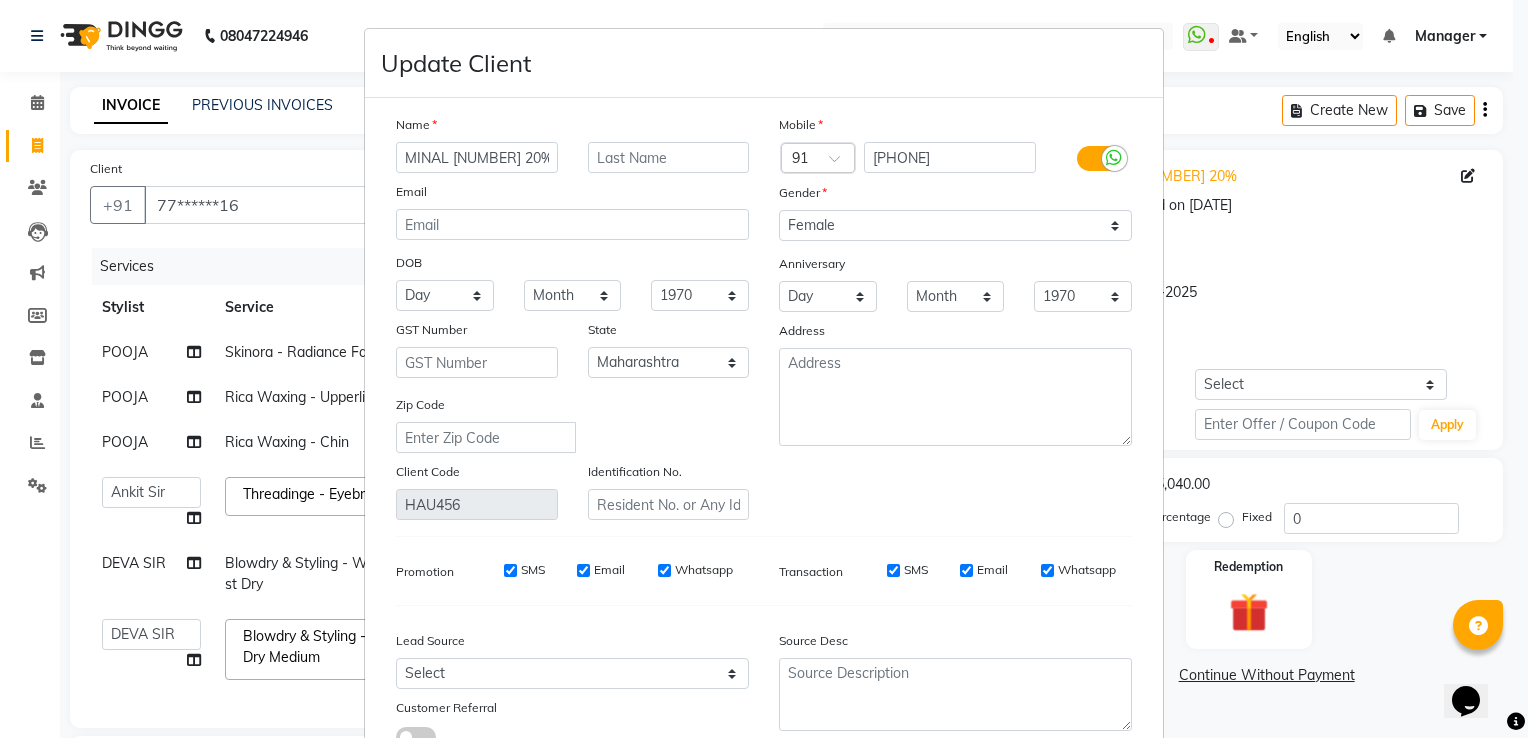 click on "MINAL [NUMBER] 20%" at bounding box center [477, 157] 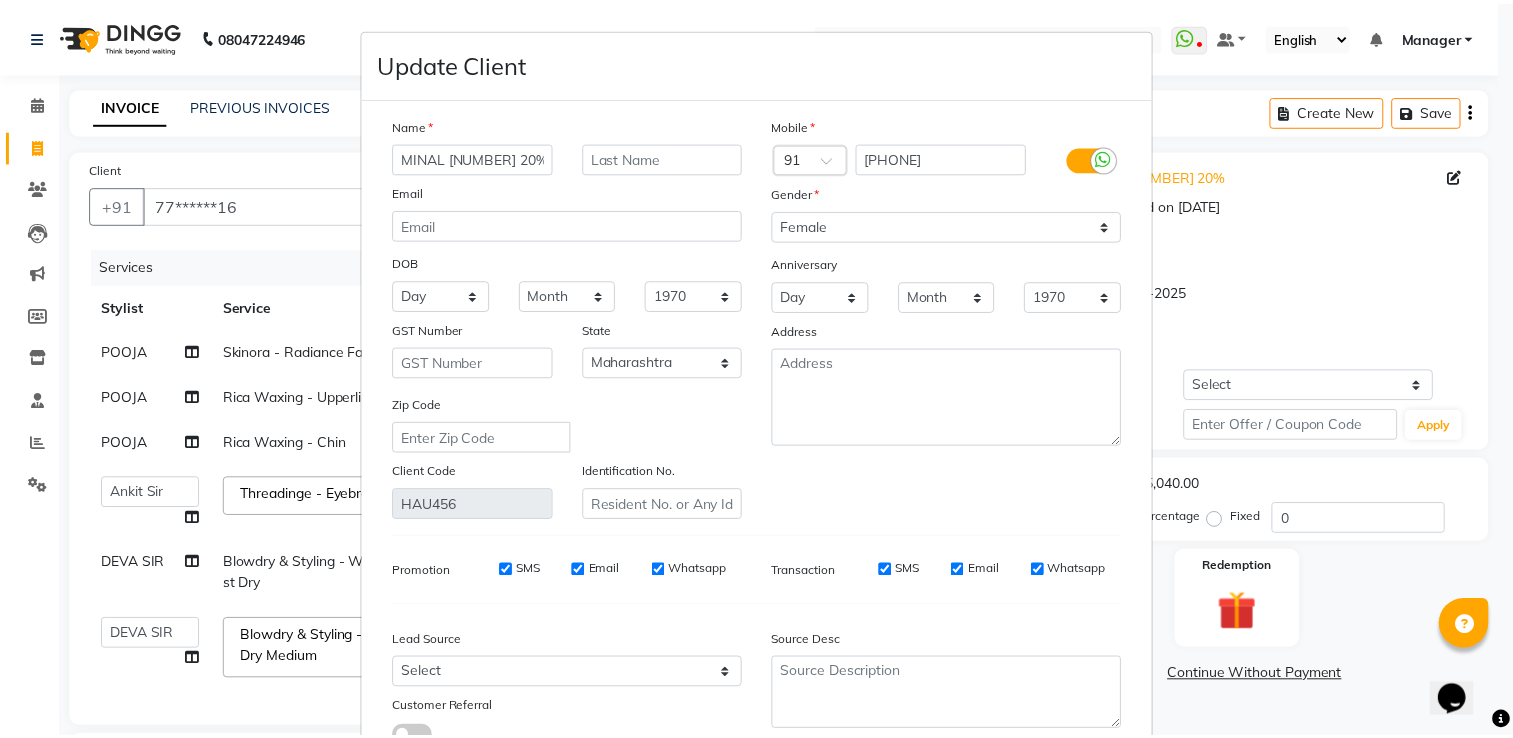 scroll, scrollTop: 159, scrollLeft: 0, axis: vertical 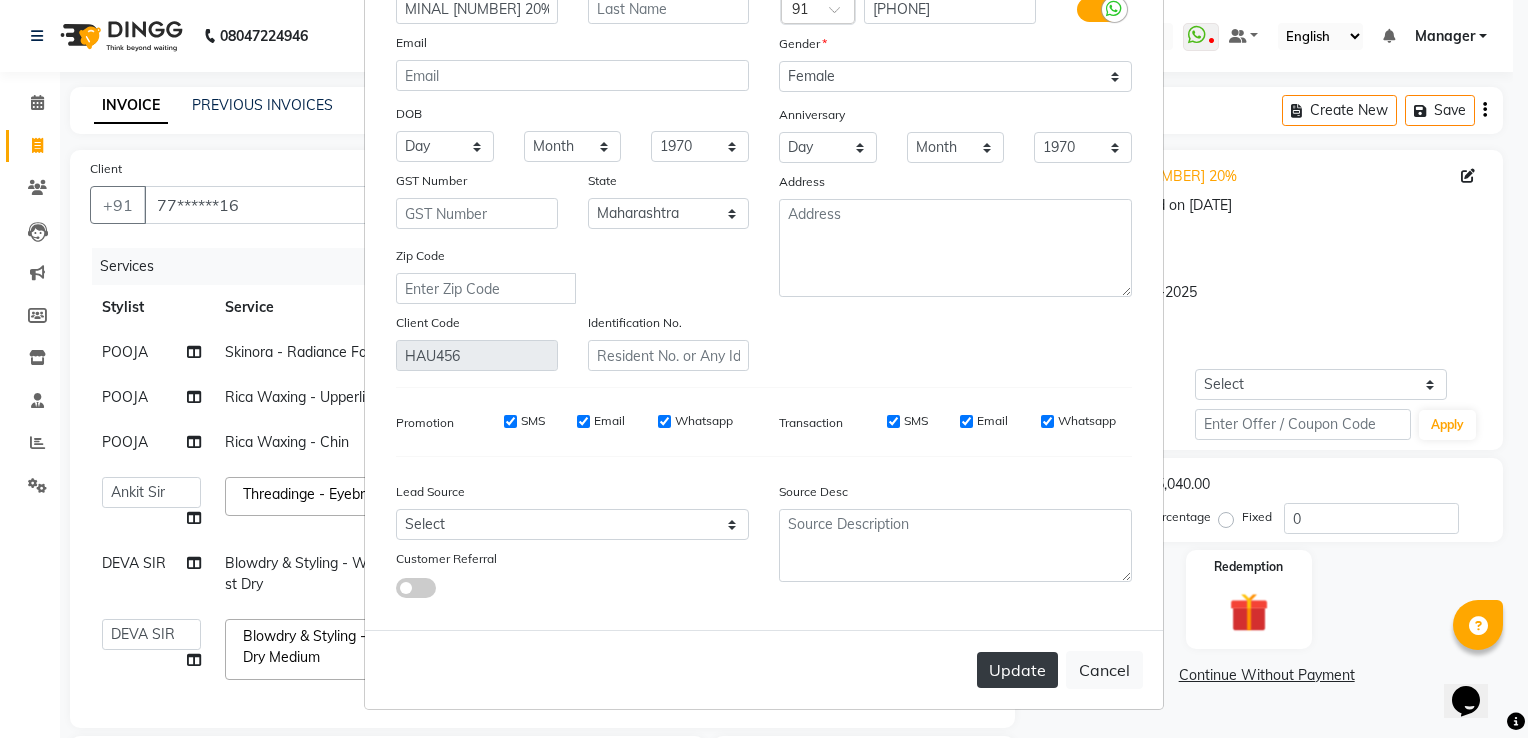 click on "Update" at bounding box center (1017, 670) 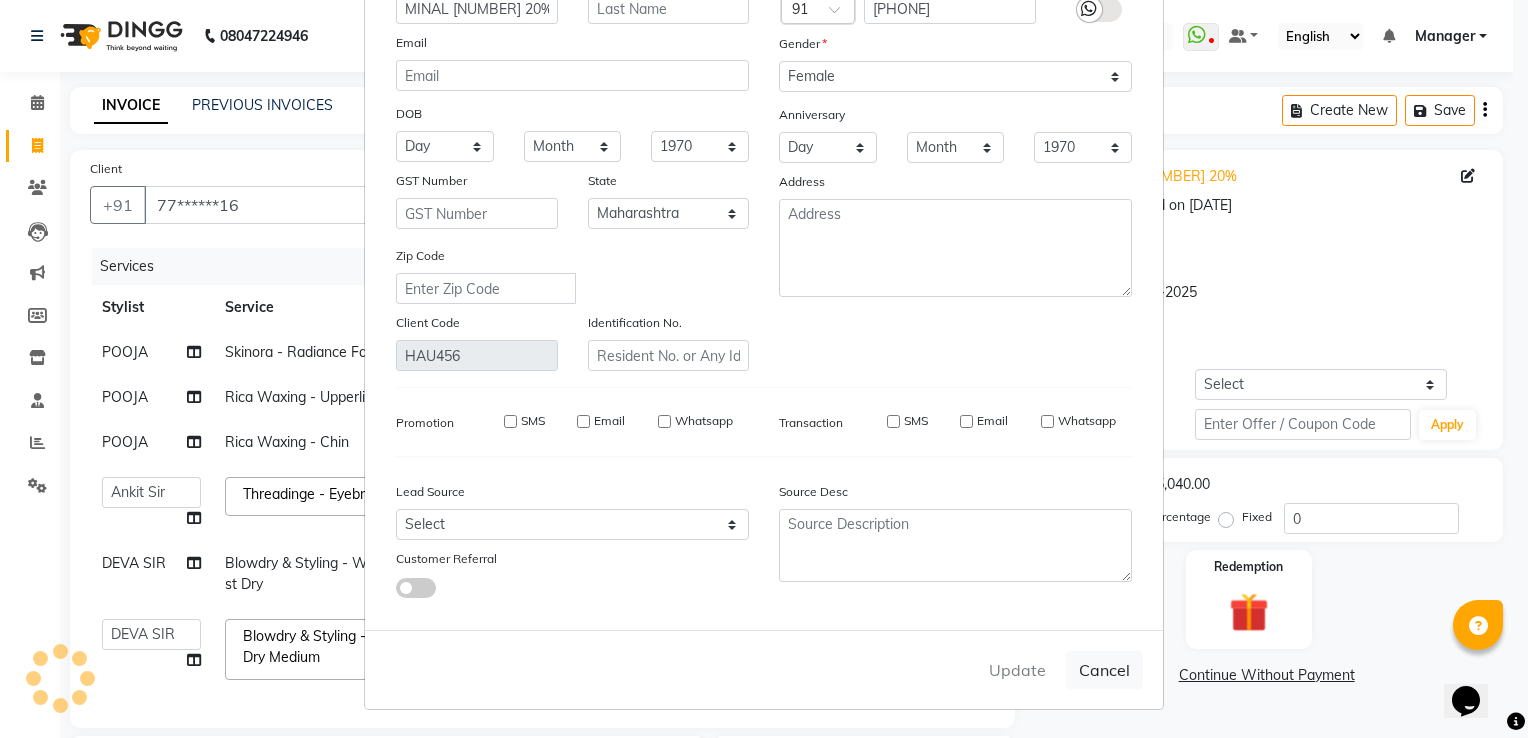 type 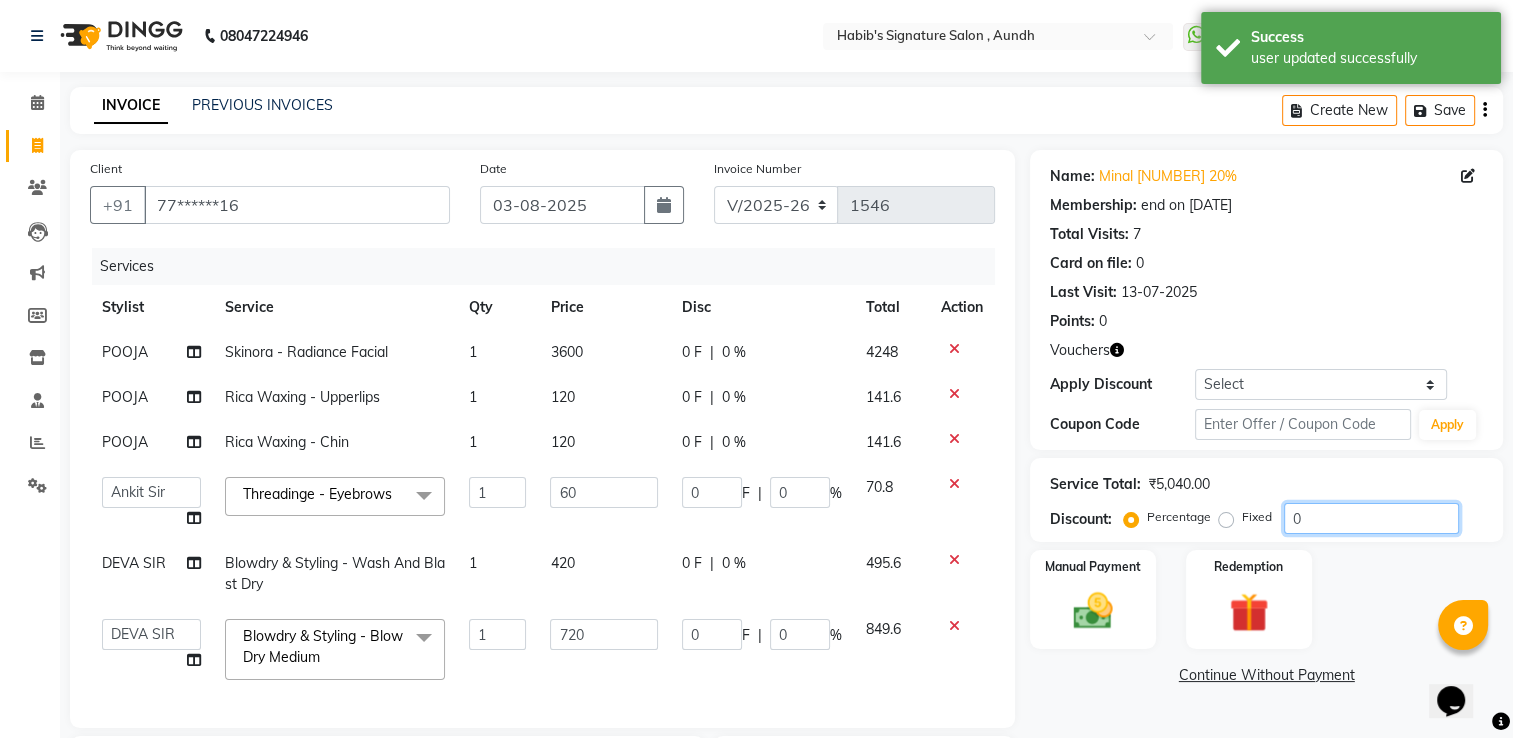 click on "0" 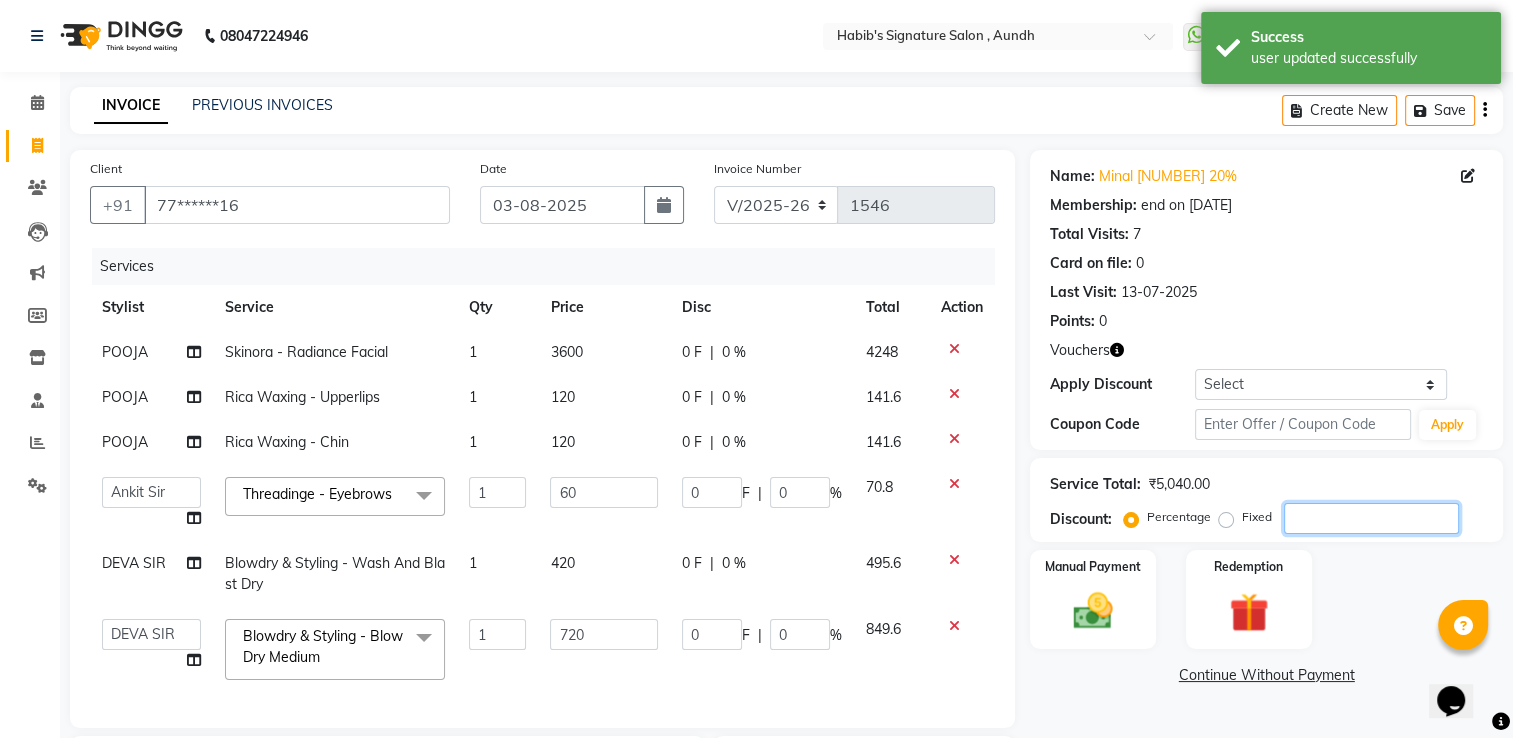 type on "2" 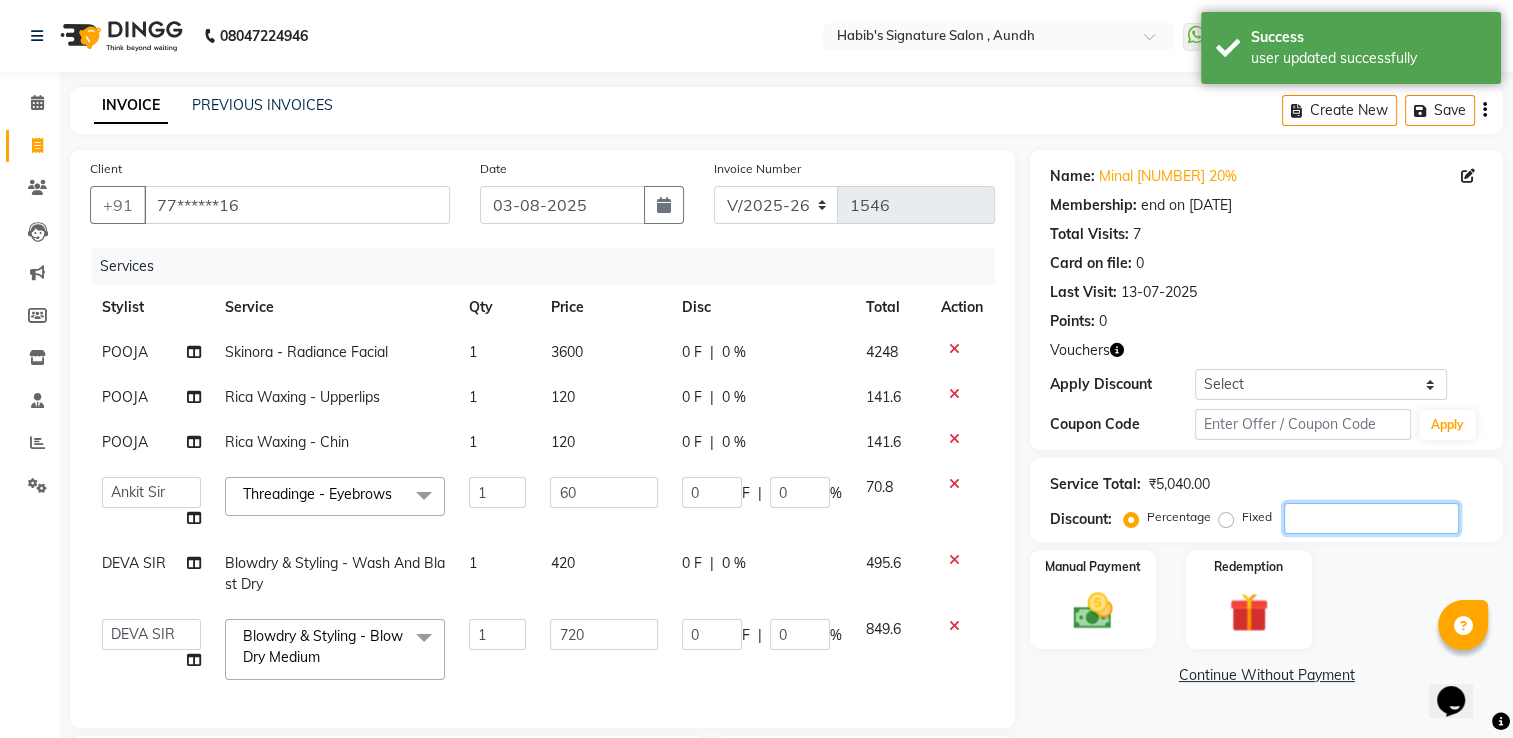 type on "1.2" 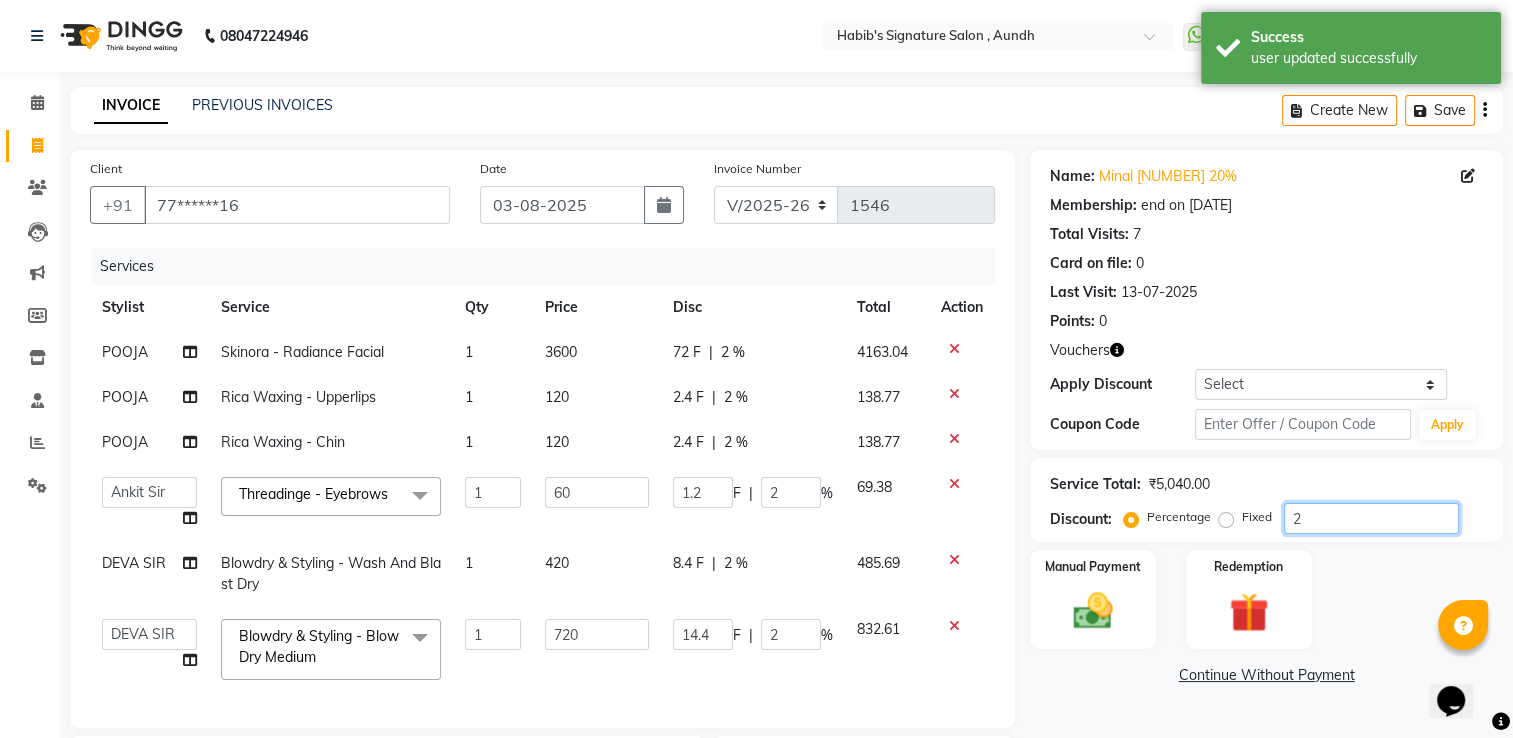 type on "20" 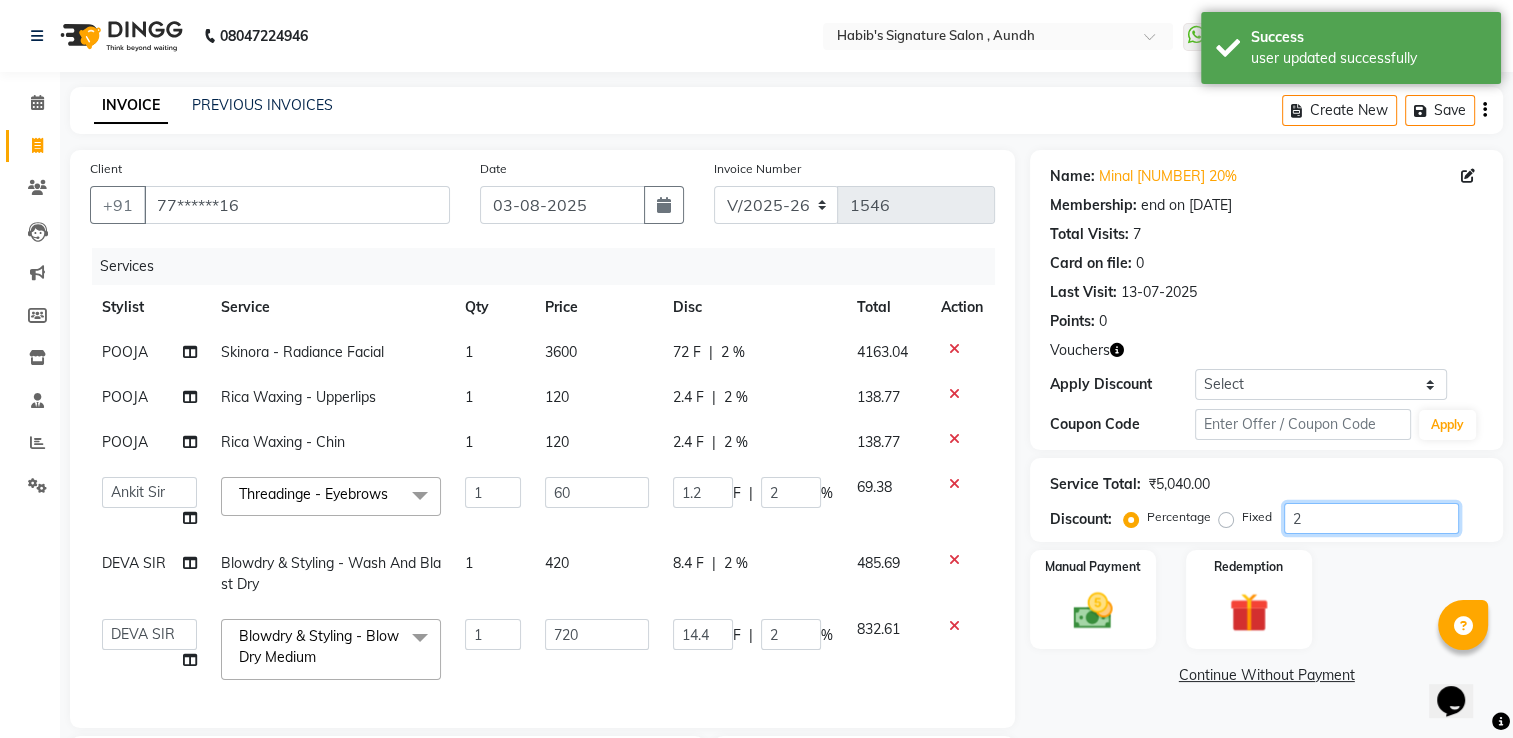 type on "12" 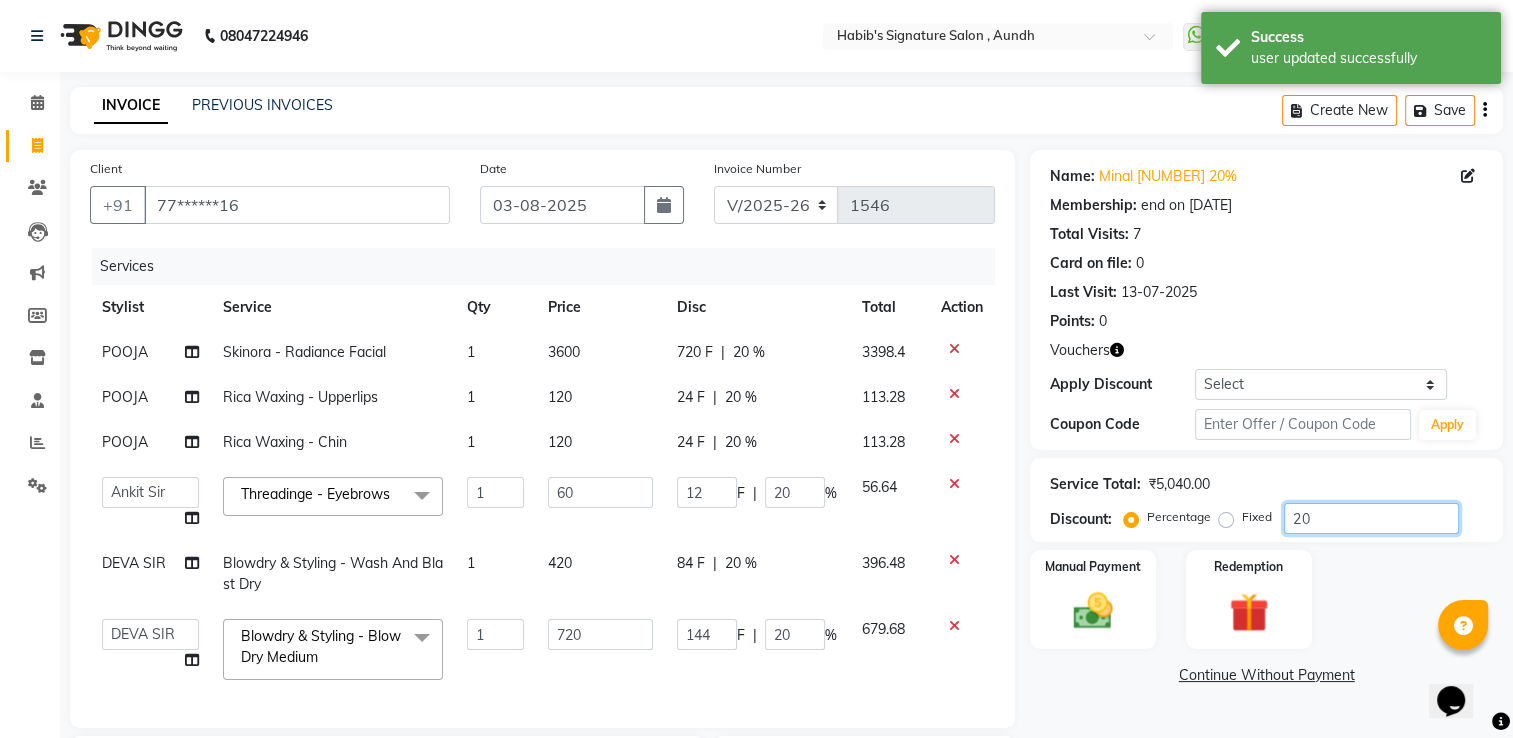 type on "20" 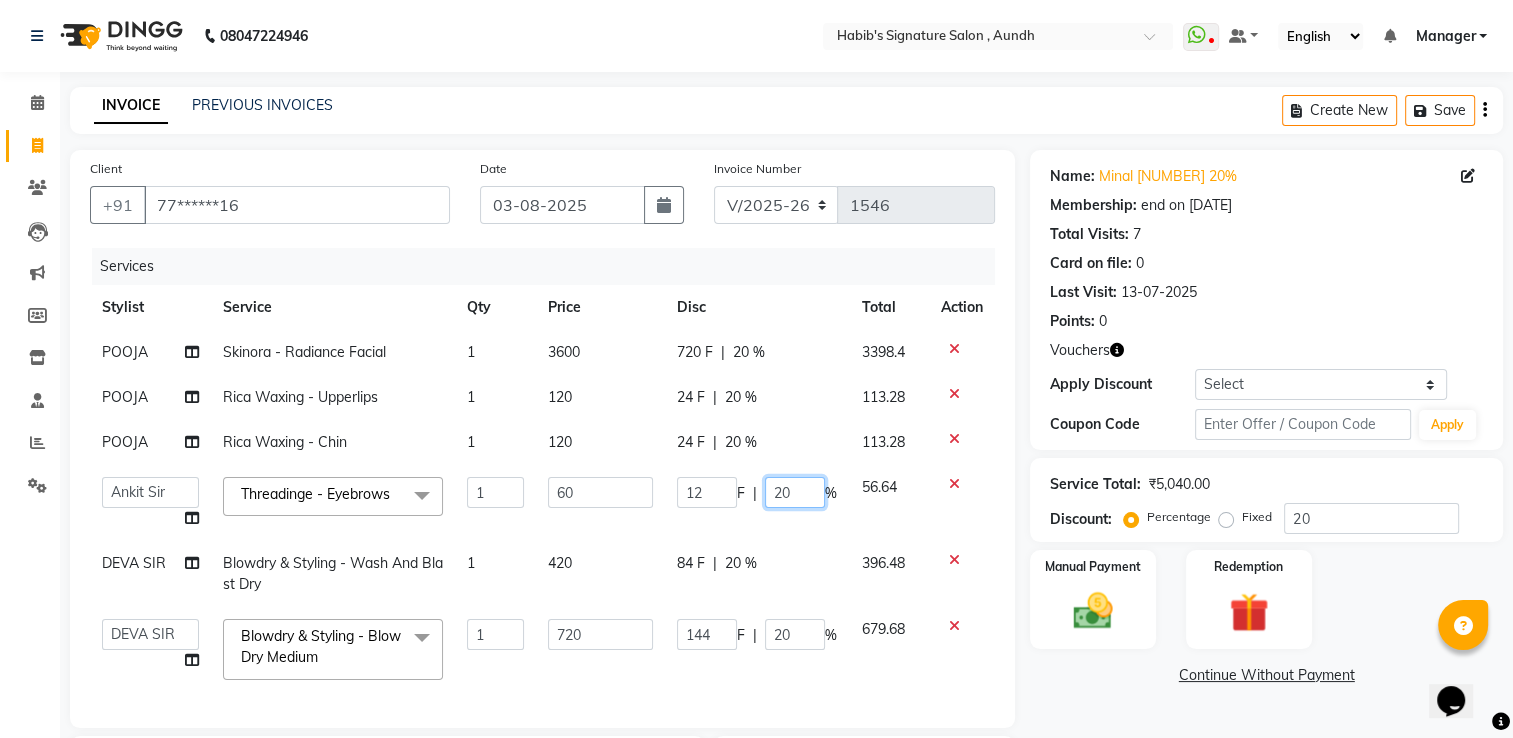 click on "20" 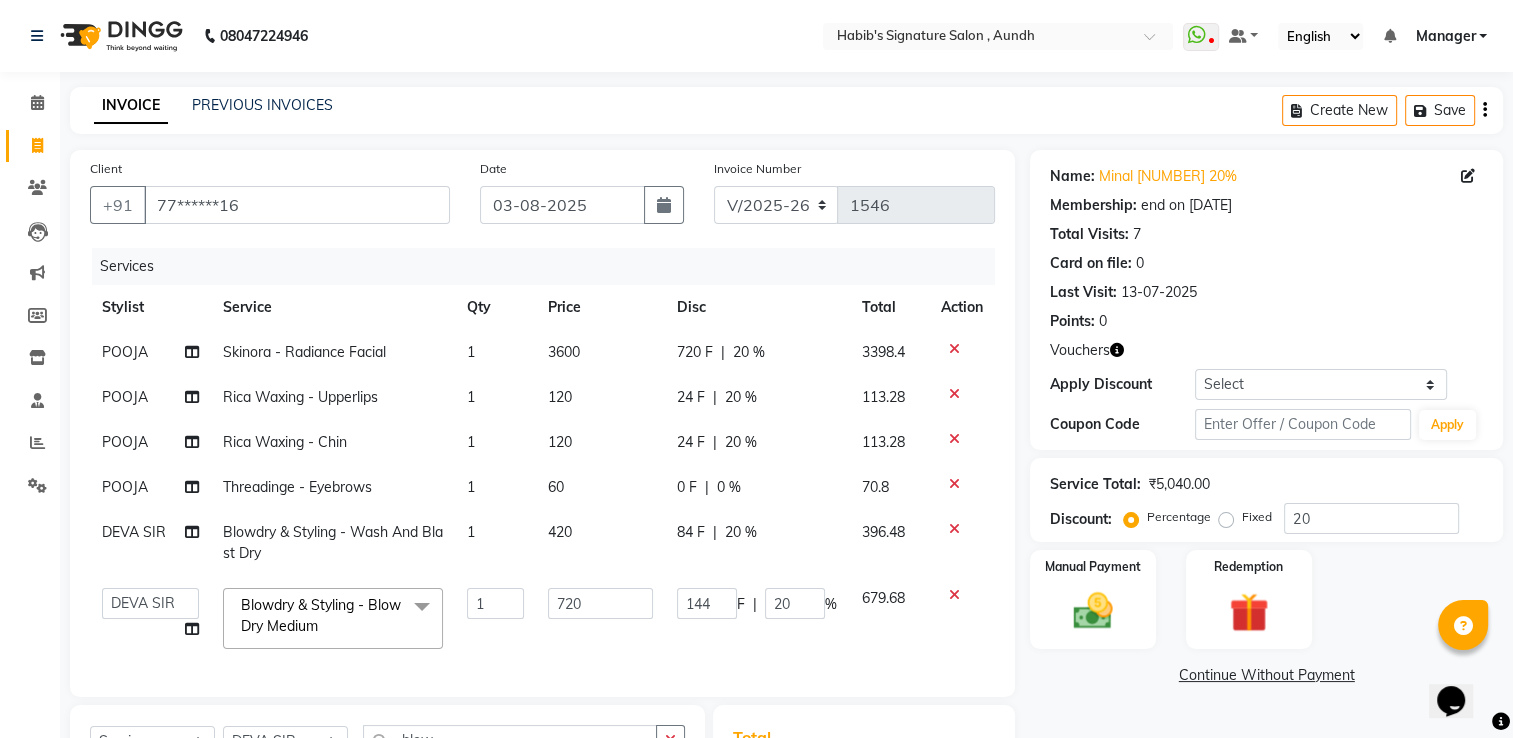 click on "20 %" 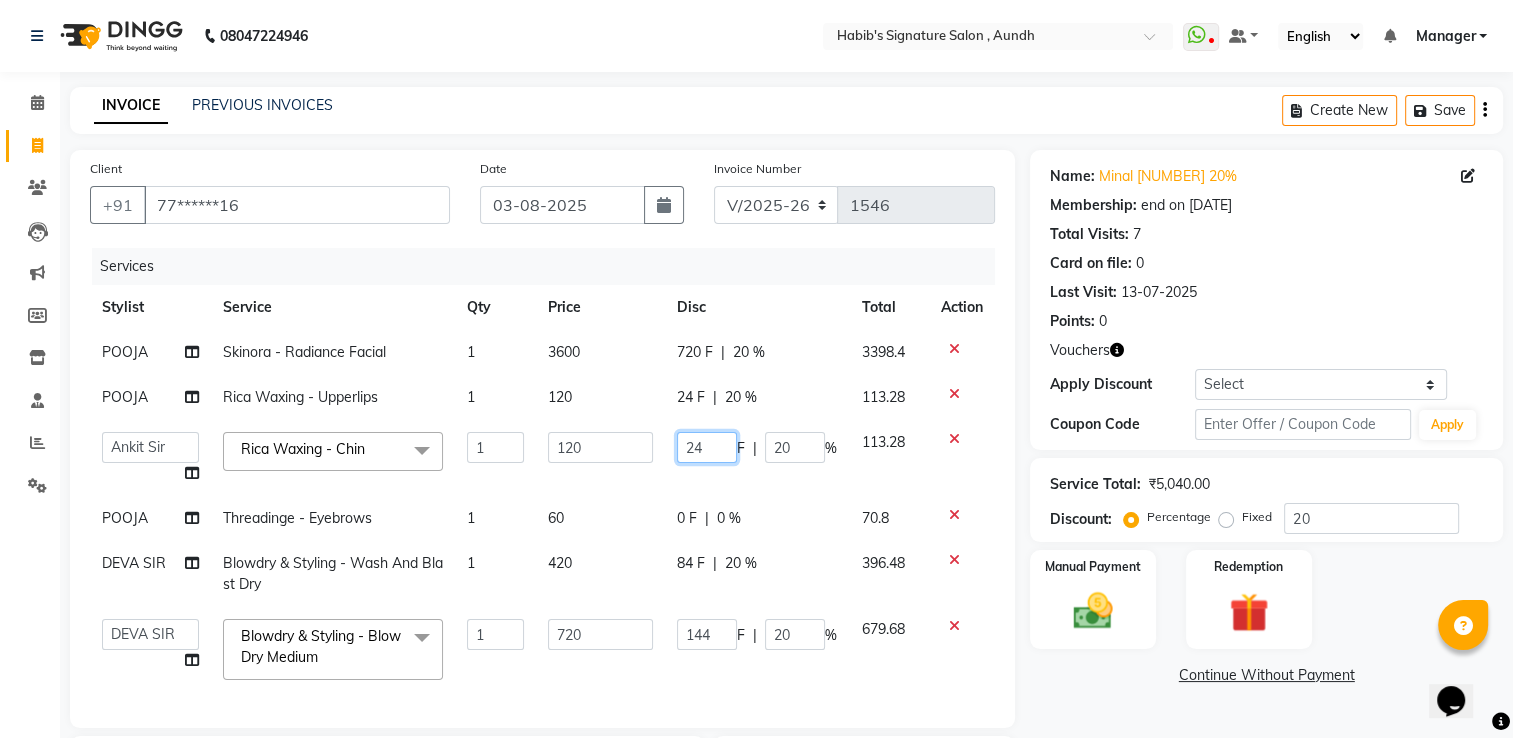 click on "24 F | 20 %" 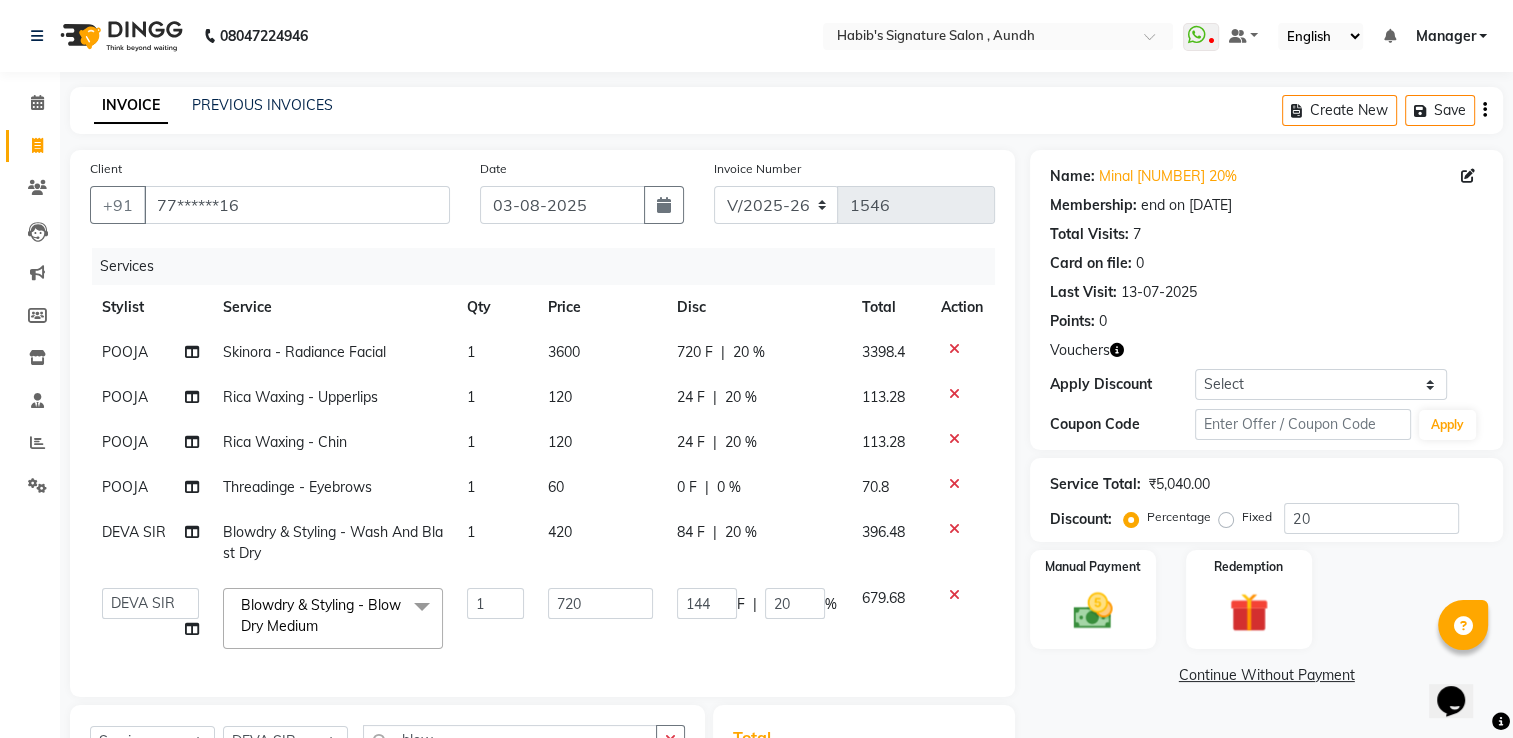 click on "24 F | 20 %" 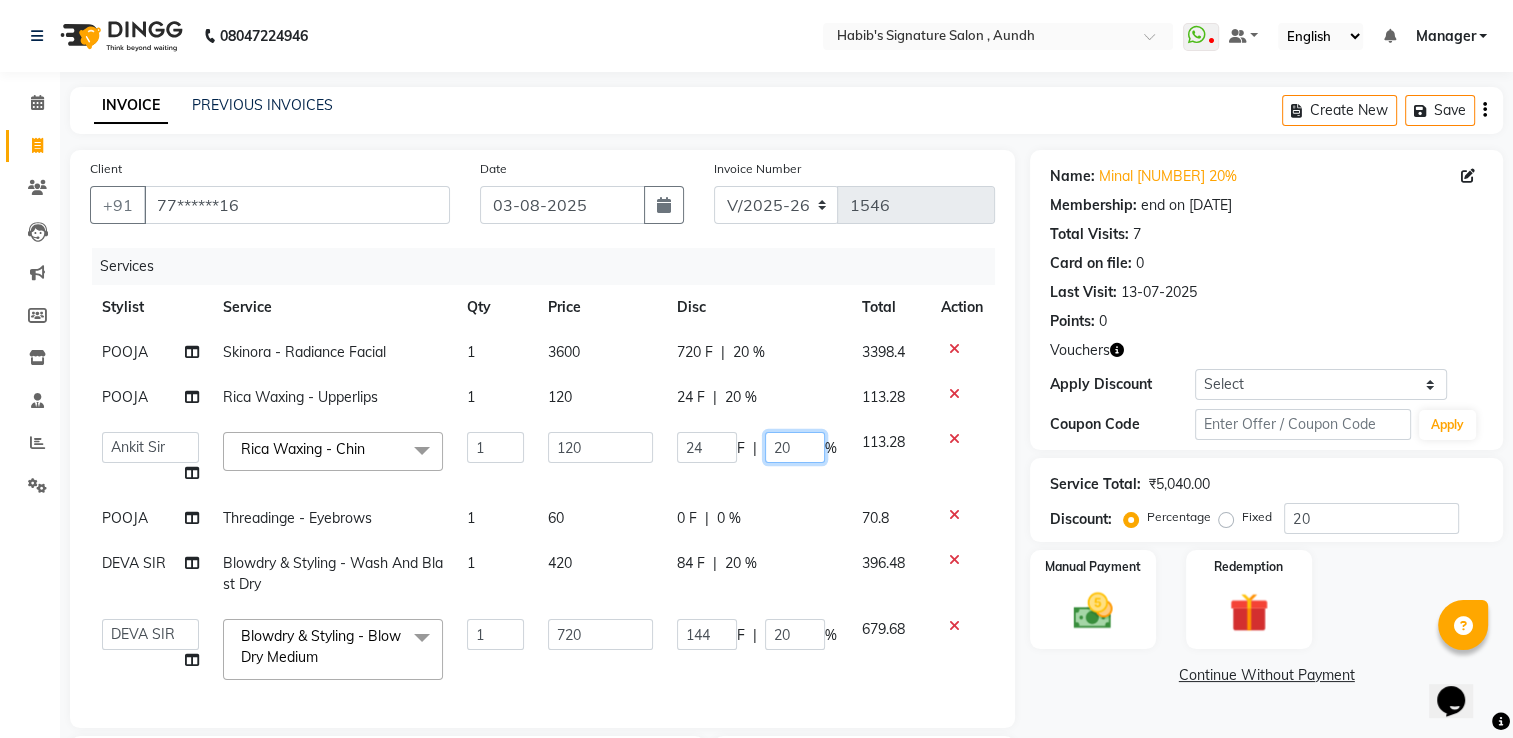click on "20" 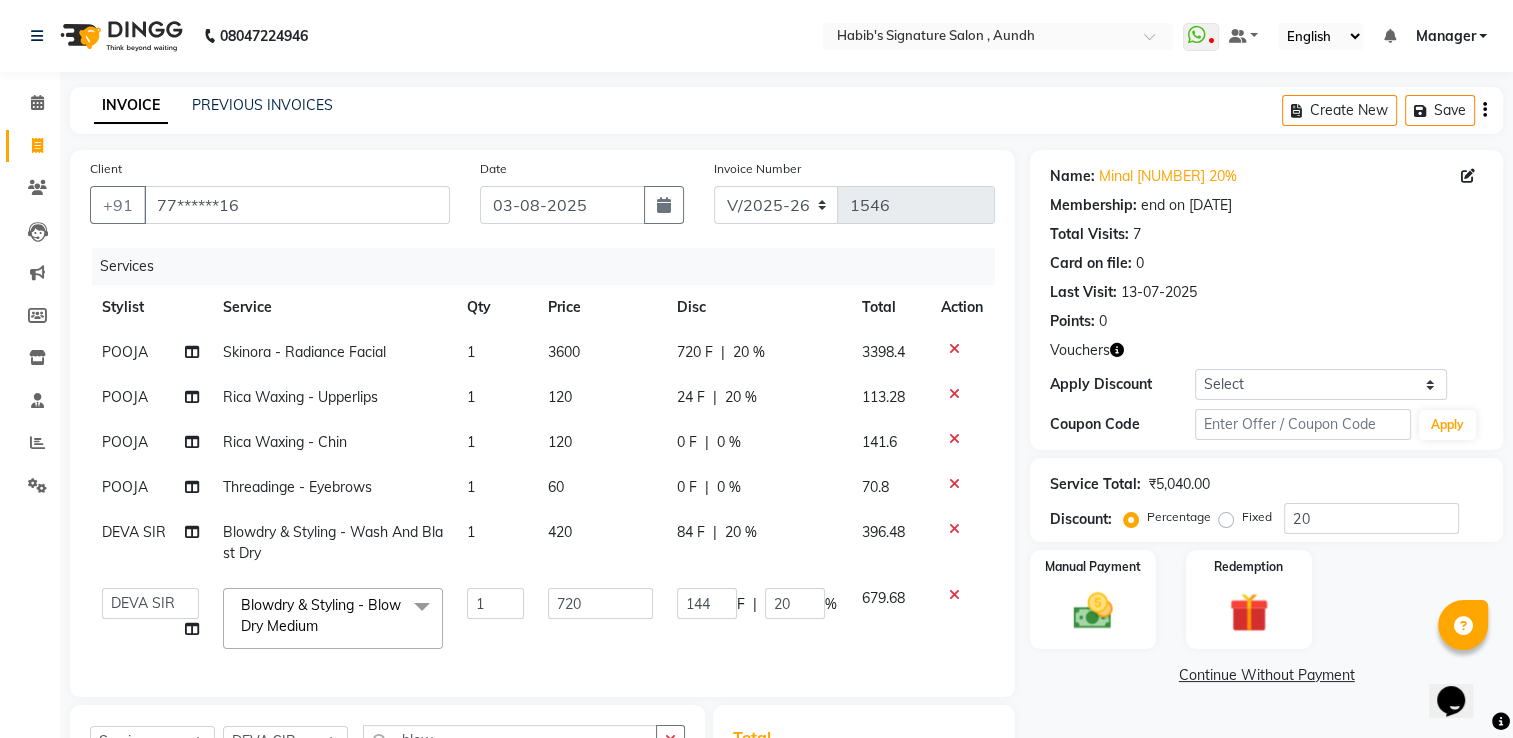 click on "20 %" 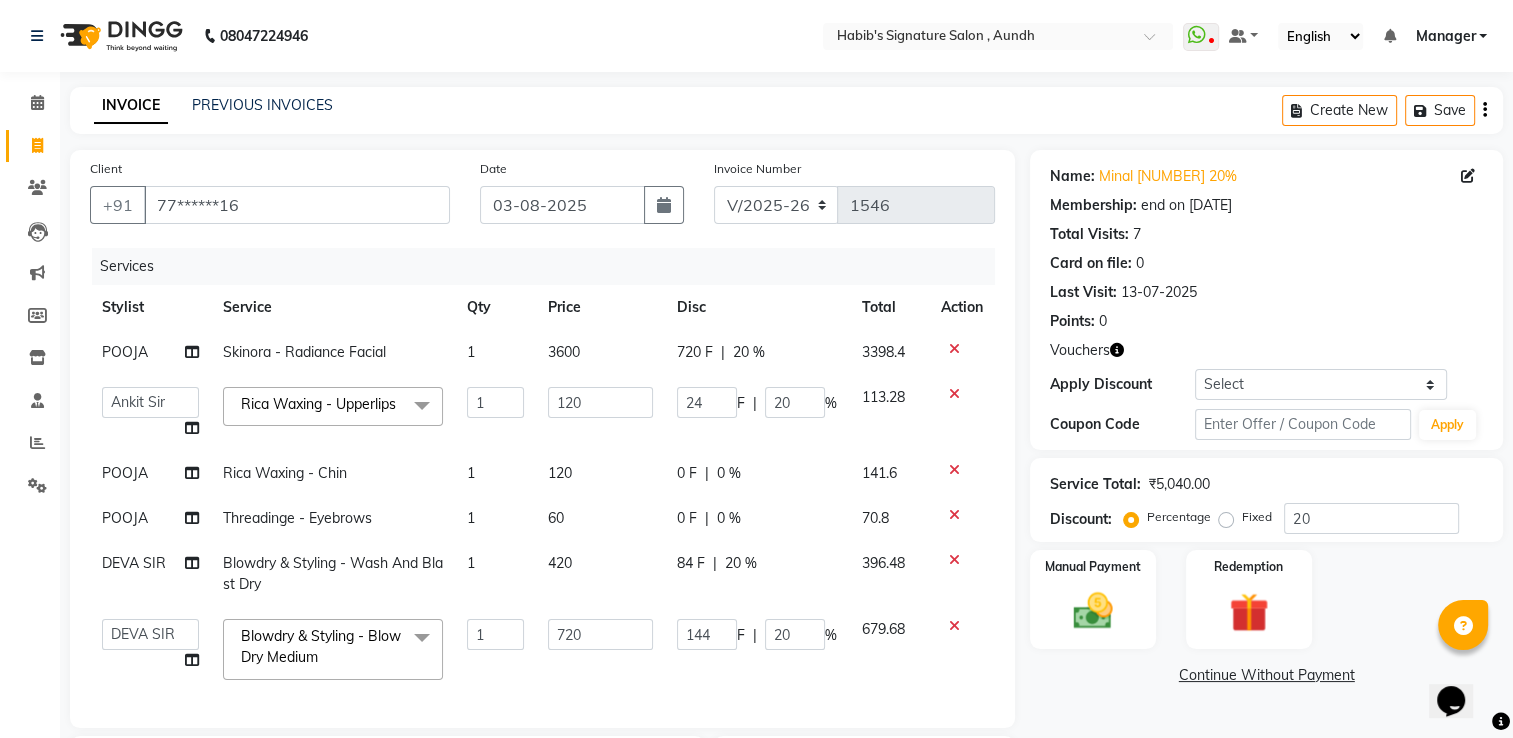 click on "24 F | 20 %" 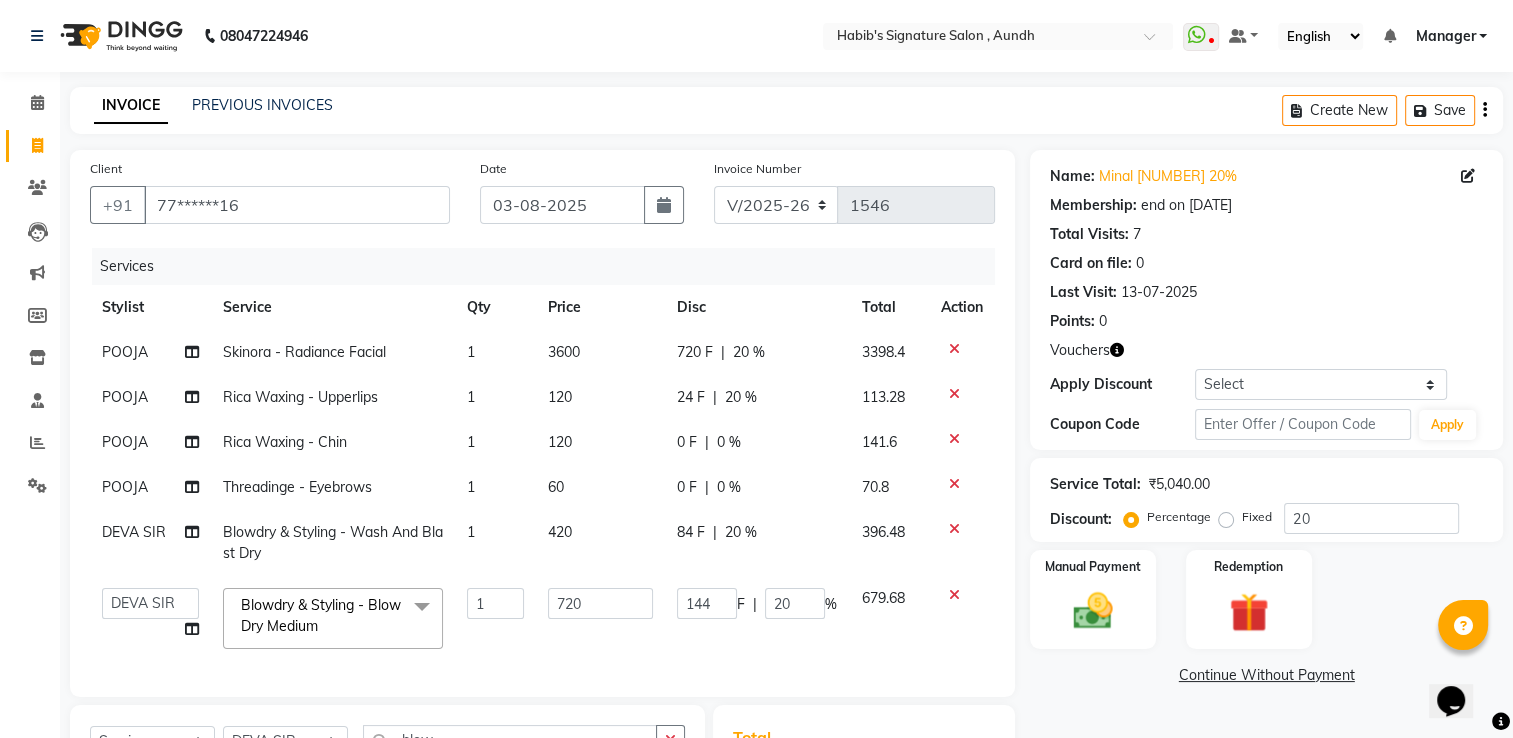 click on "24 F | 20 %" 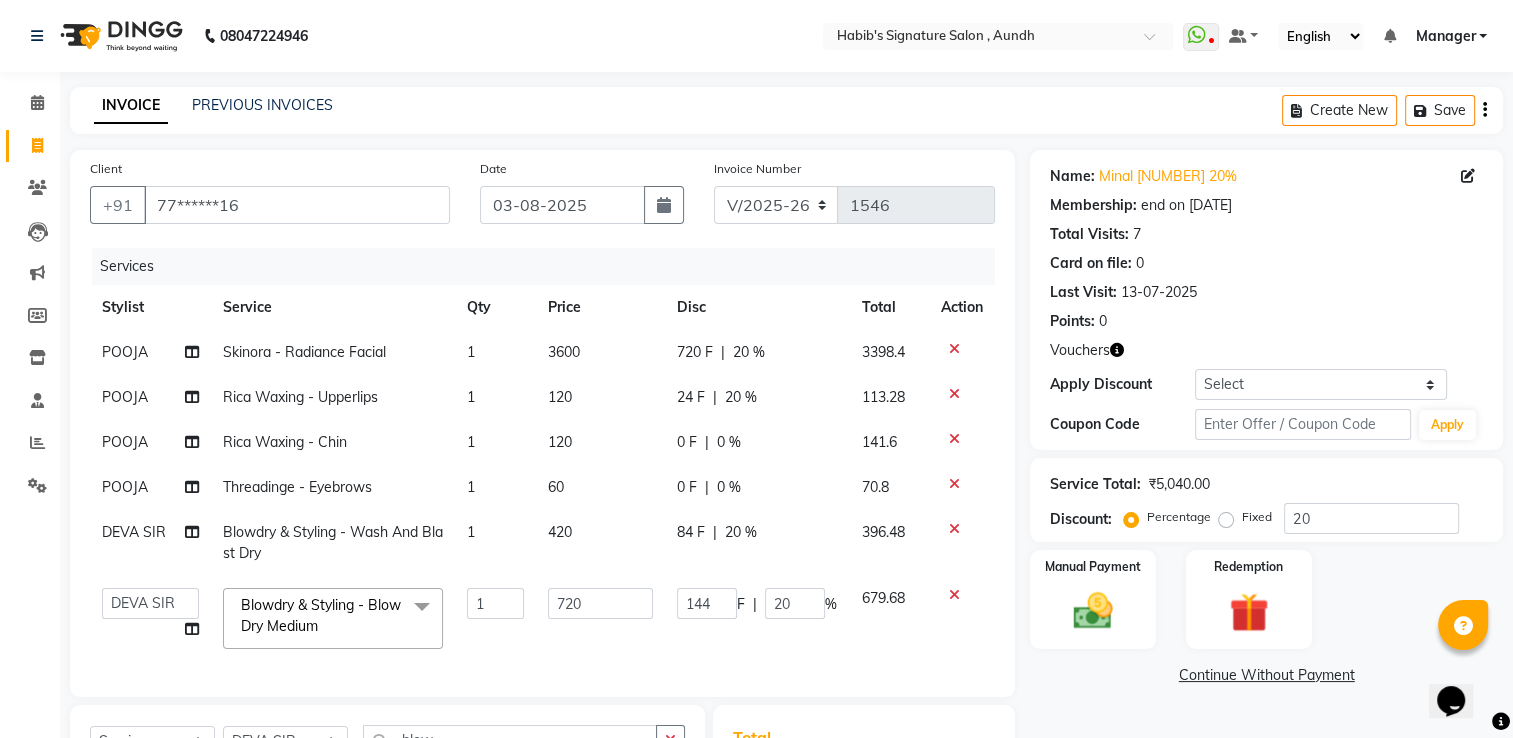 select on "[NUMBER]" 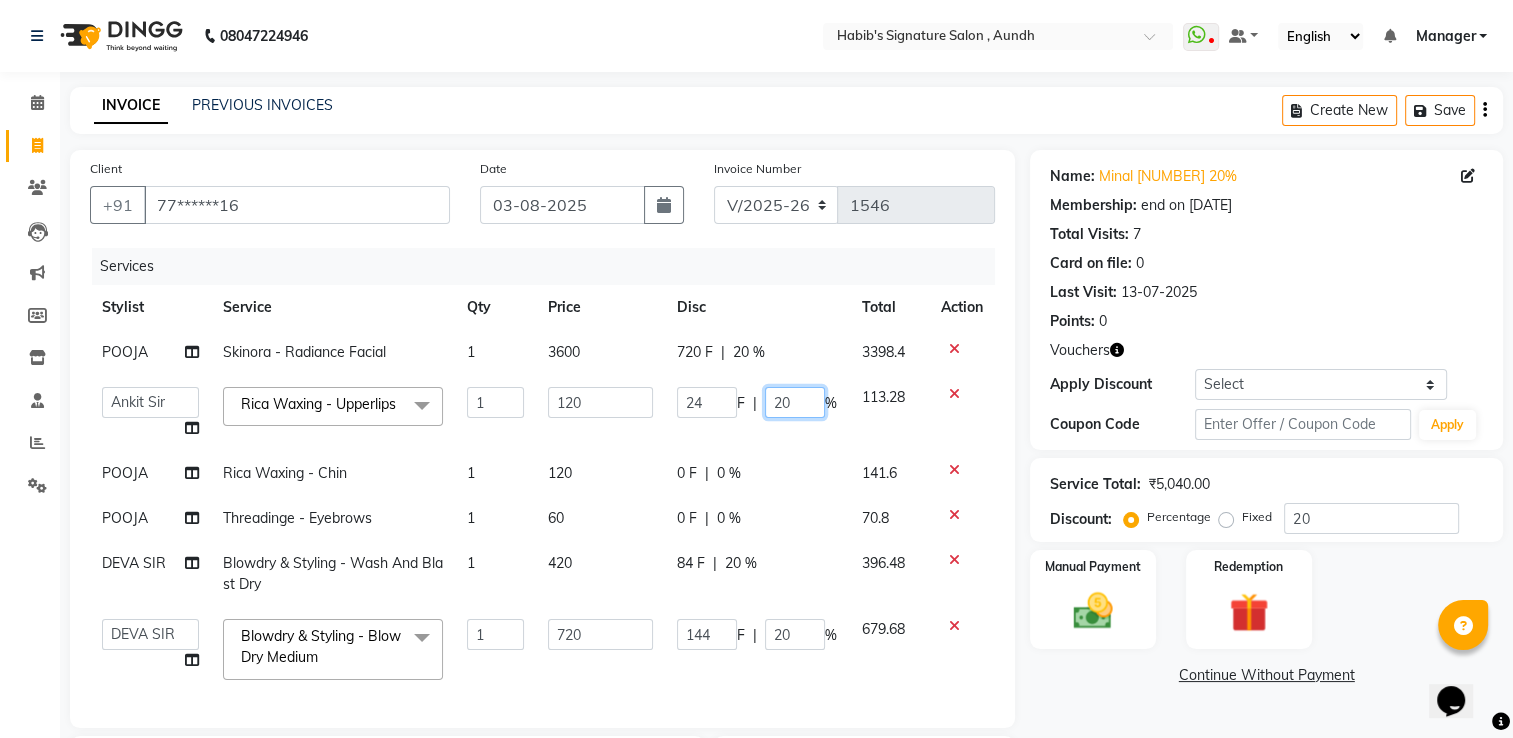 click on "20" 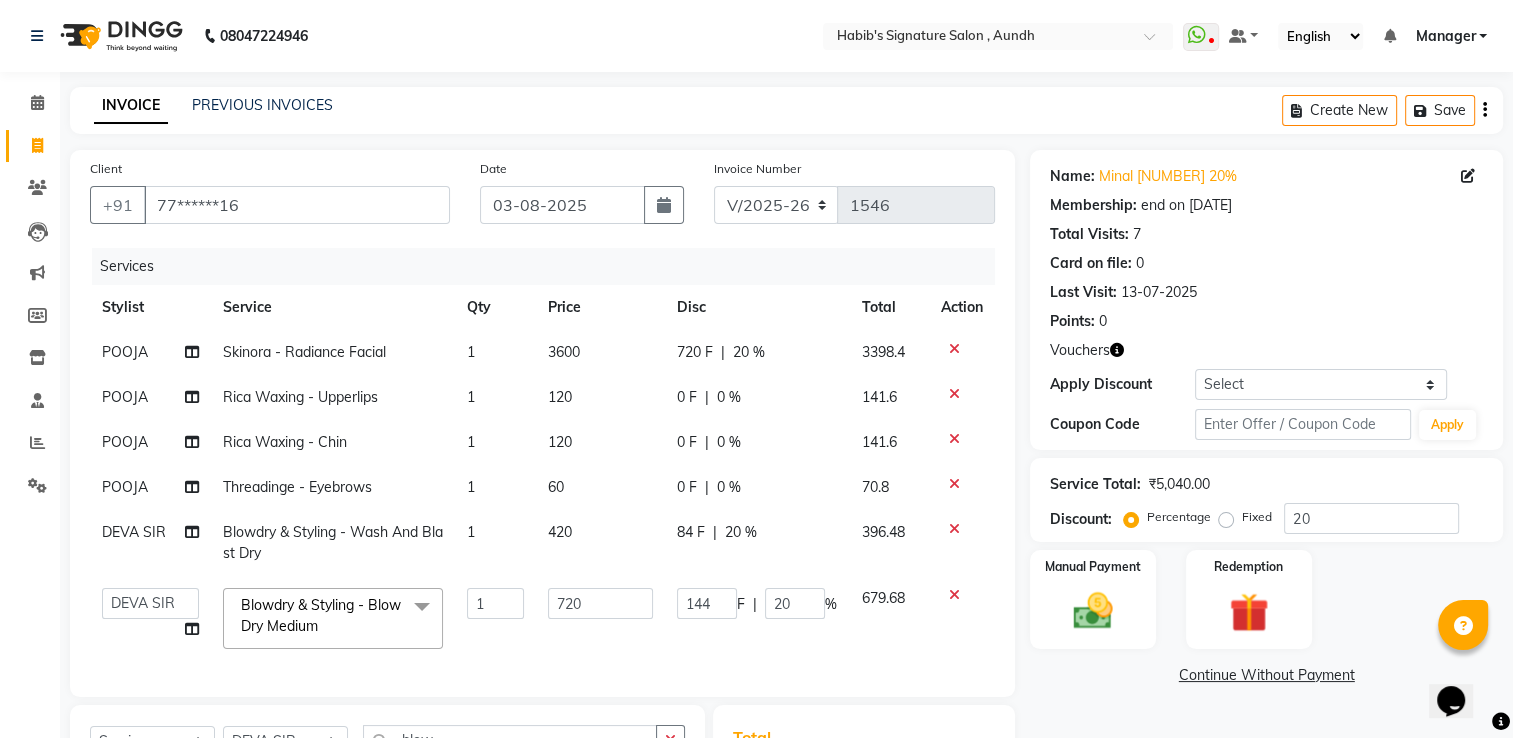 click on "POOJA Skinora - Radiance Facial 1 3600 720 F | 20 % 3398.4 POOJA Rica Waxing - Upperlips 1 120 0 F | 0 % 141.6 POOJA Rica Waxing - Chin 1 120 0 F | 0 % 141.6 POOJA Threadinge - Eyebrows 1 60 0 F | 0 % 70.8 DEVA SIR Blowdry & Styling - Wash And Blast Dry 1 420 84 F | 20 % 396.48 Ankit Sir DEEPAK SAUDAGAR DEVA SIR Diya durgesh GANESH Guddu Manager nancy grover POOJA PRASAN preeti Priyanka Jadhav rahul Ruthvik Shinde sagar vilaskar Sajid Shahid shimon SIMON WAKAD 2 SUMIT Suraj Tak Blowdry & Styling - Blow Dry Medium x Hair Cut - Male Haircut Hair Cut - Female Haircut Hair Cut - Fringe Haircut Hair Cut - Beard Trim Hair Cut - Shaving Hair Cut - Beard Color Hair Cut - Beard Styling Hair Cut - Child Cut Boygirl (Under 10Years) MEMBERSHIP CARD HAIR CUT SEAWEED FACIAL PER STRIP HIGHLIGHT shine and glow facial KERASMOOTH global ammonia free men TAN CLEAN UP AMMONIA FREE TOUCHUP FEMALE ULTIMATE H -SPA SAREE DRAPING HAIR STYLING MALE KERATIN HAIRSPA BRIDAL FACIAL neno gel" 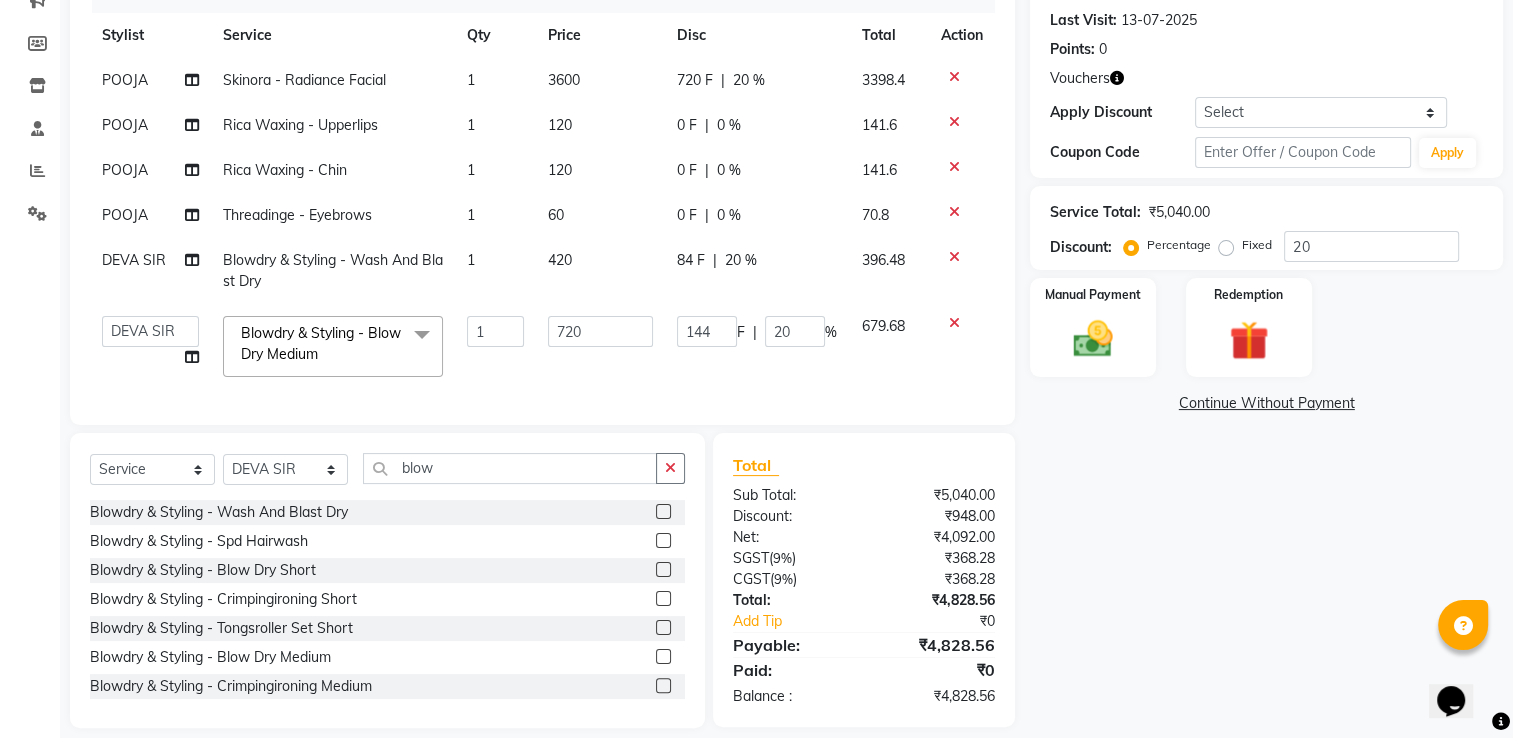 scroll, scrollTop: 307, scrollLeft: 0, axis: vertical 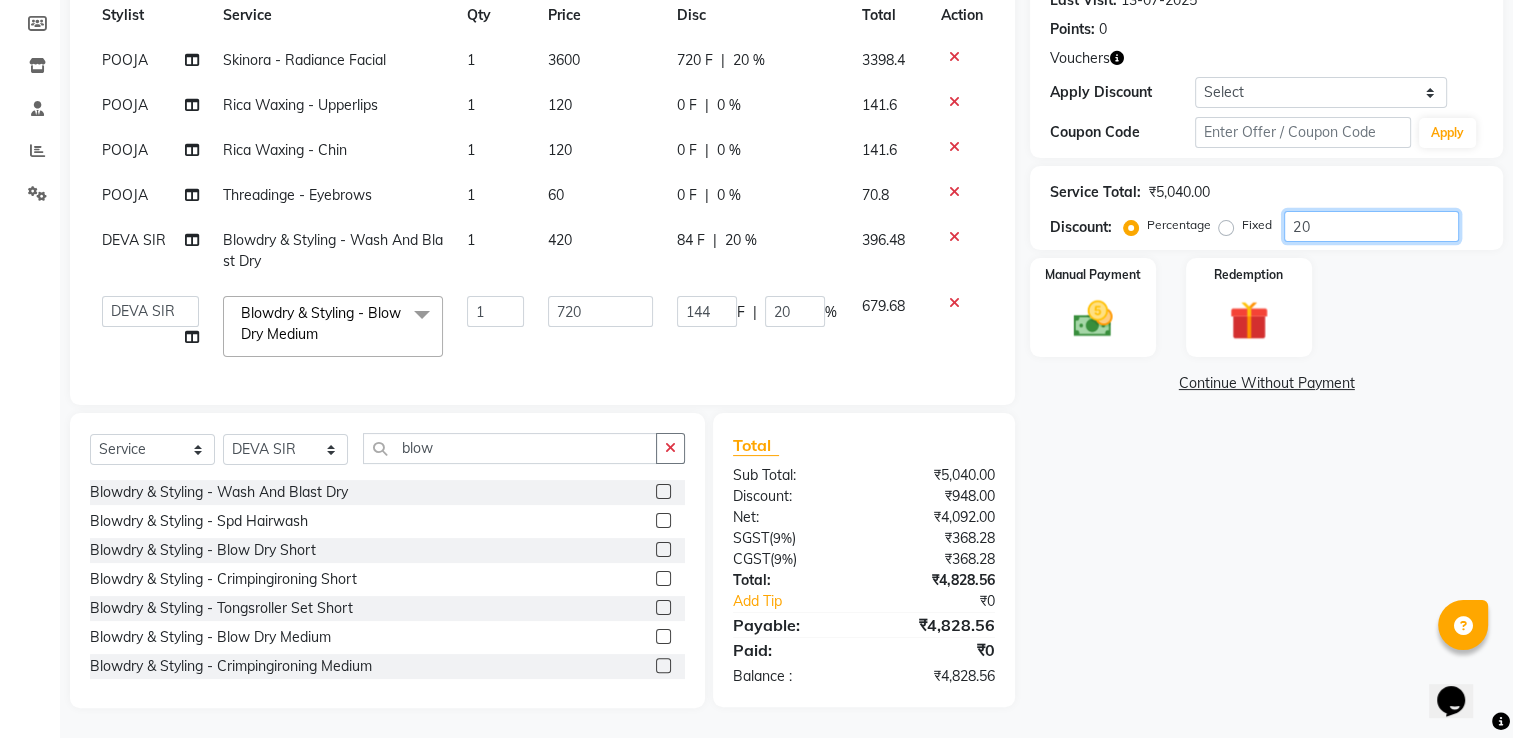 click on "20" 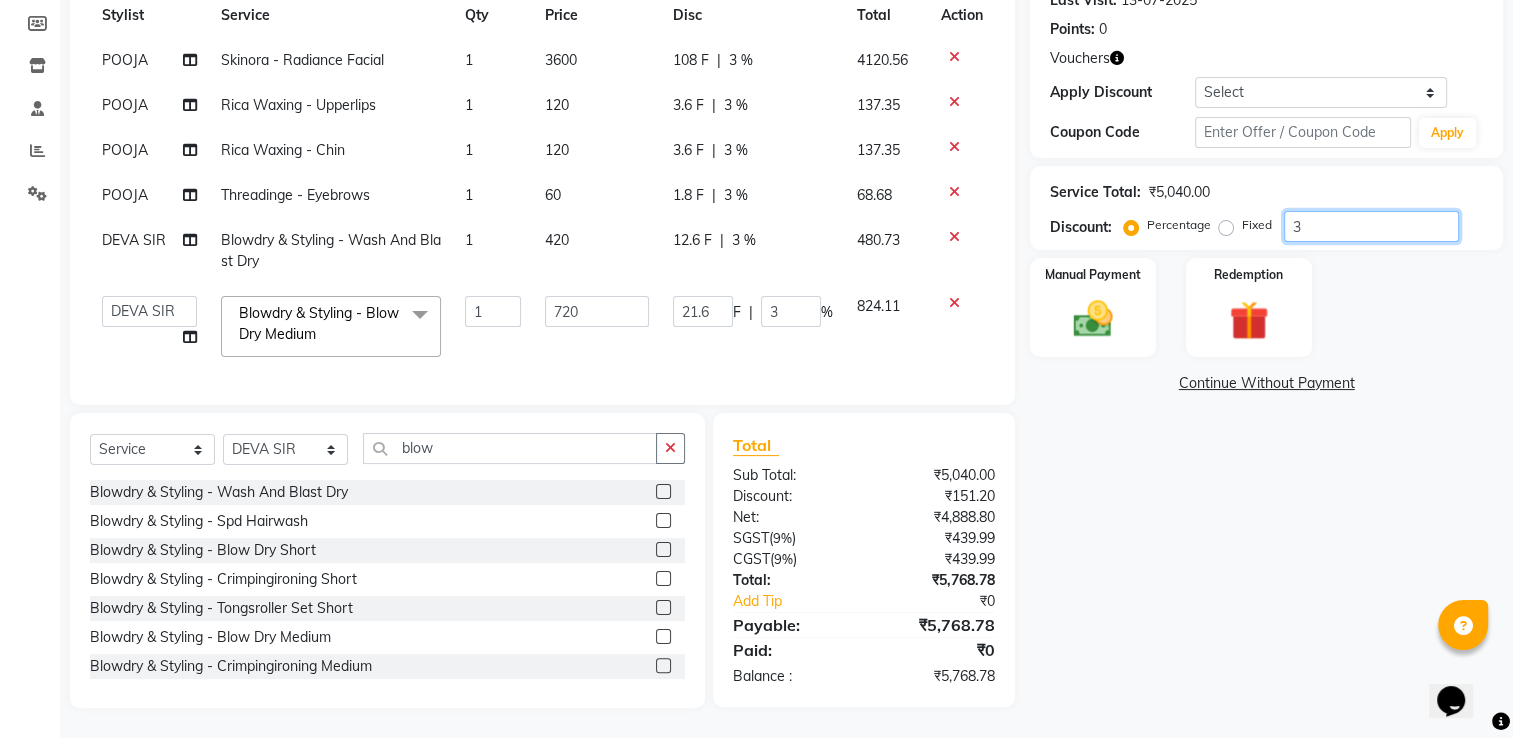 type on "30" 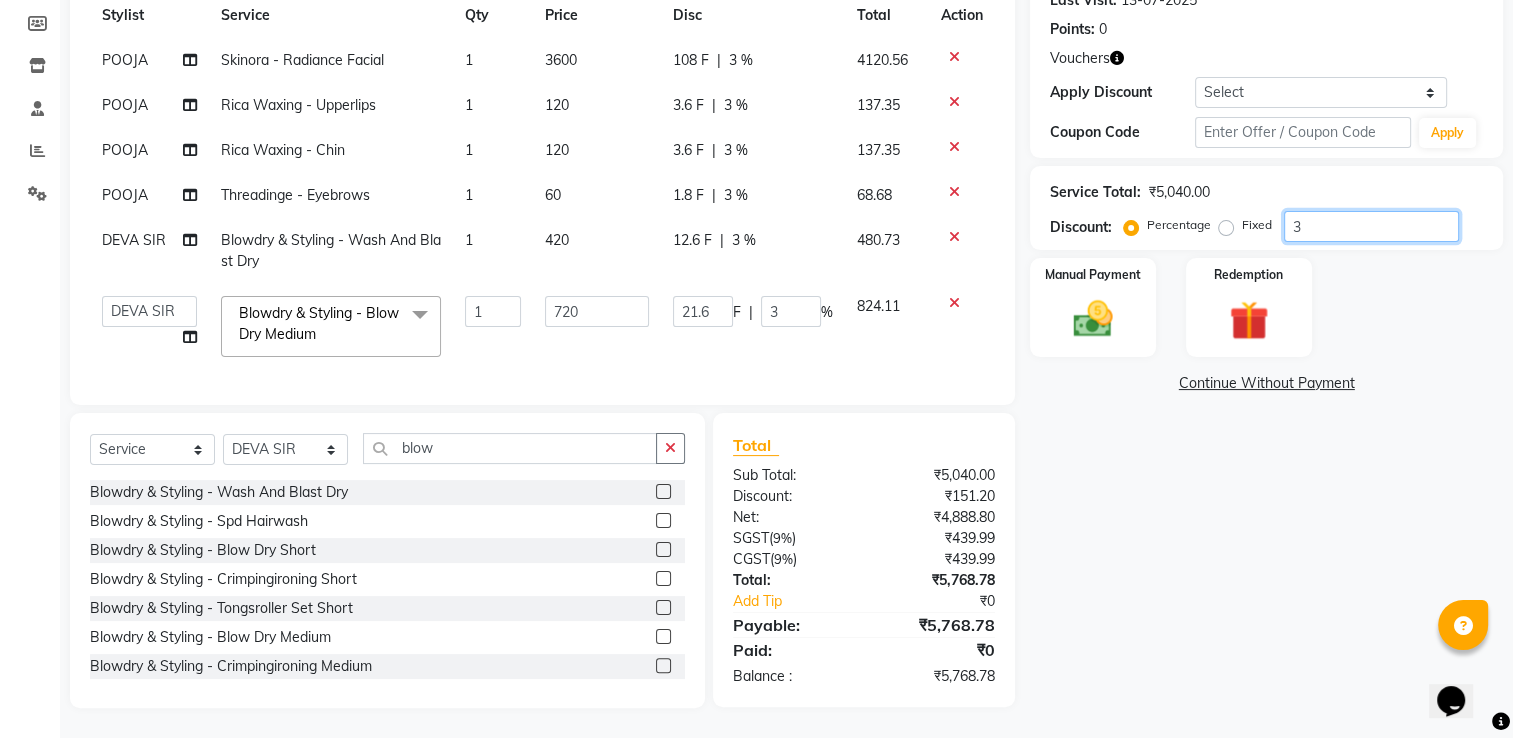 type on "216" 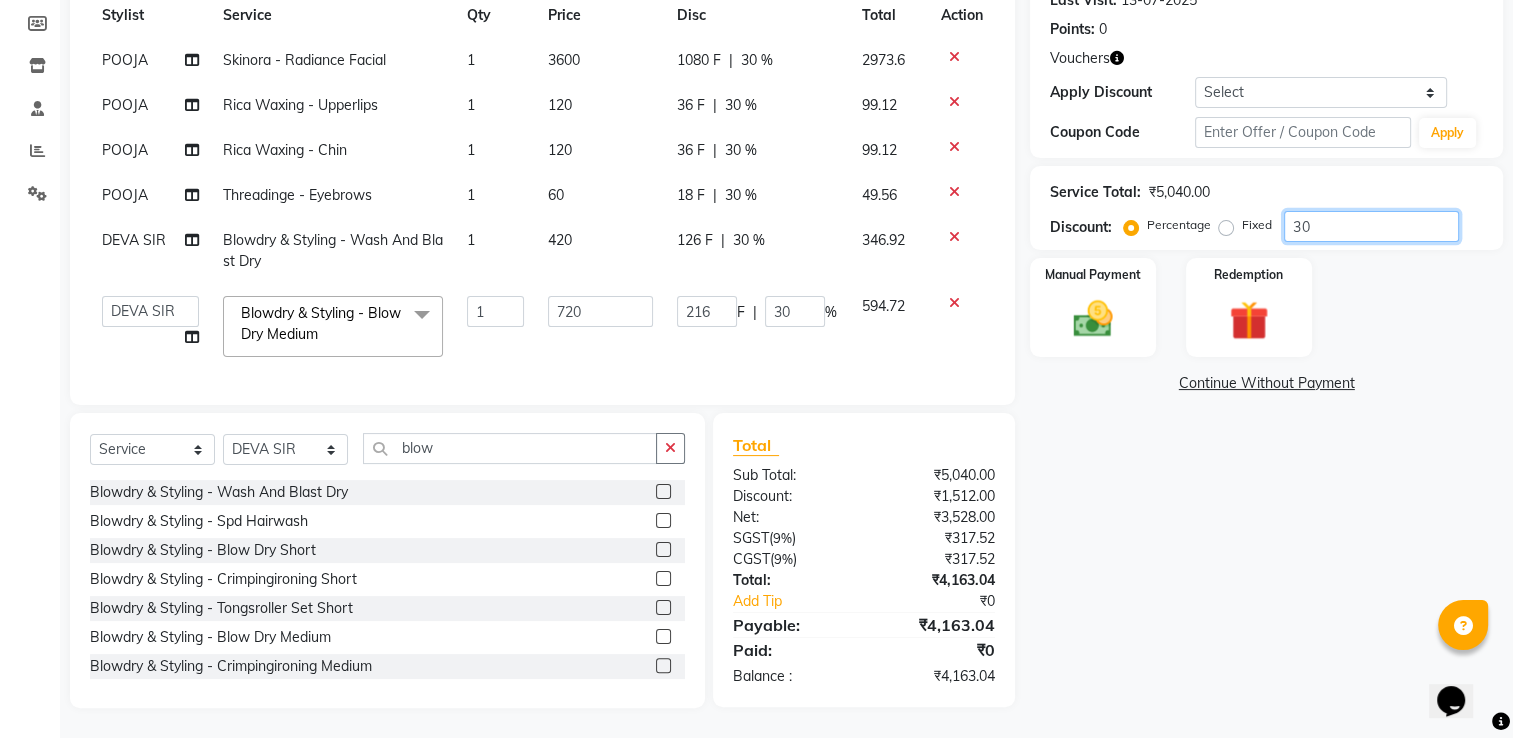 type on "30" 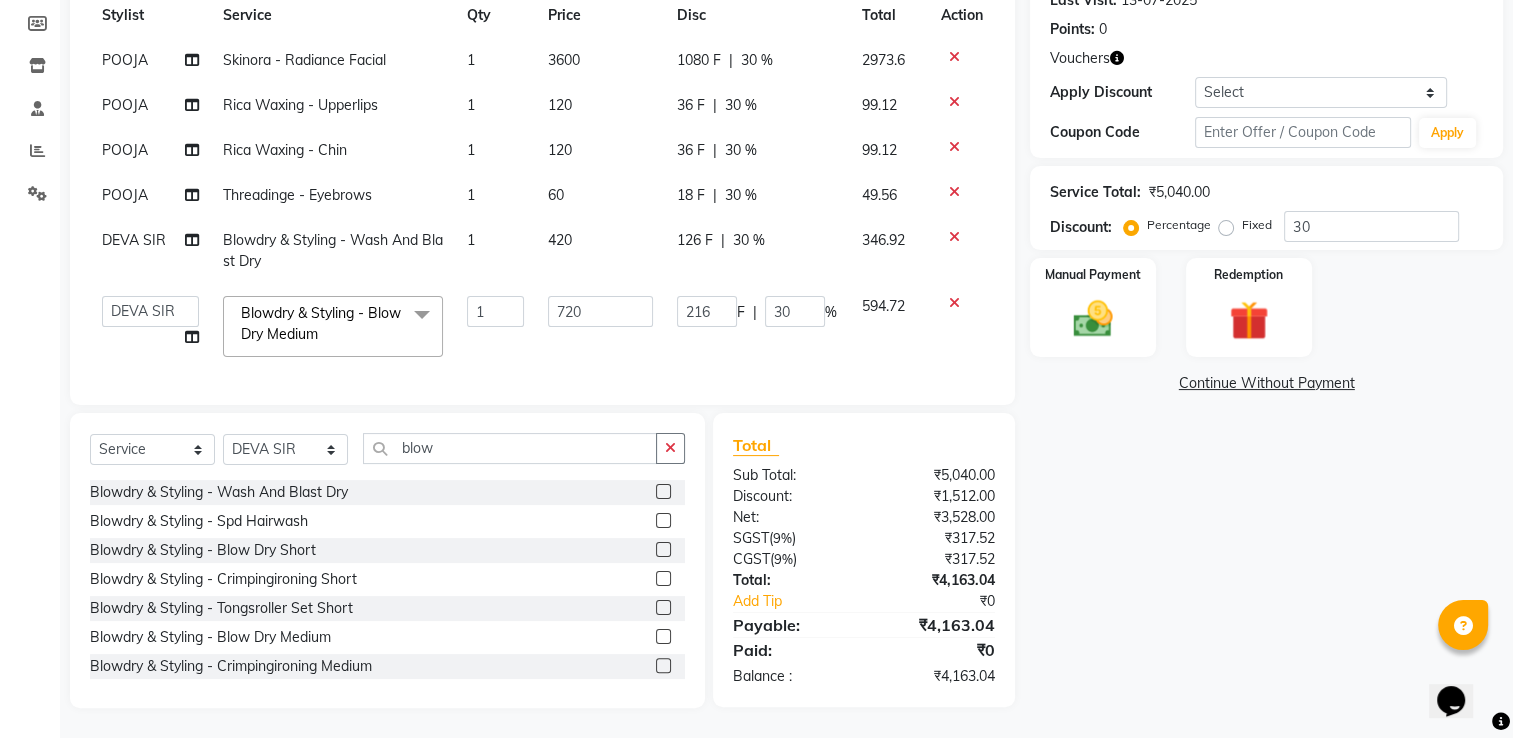 click on "30 %" 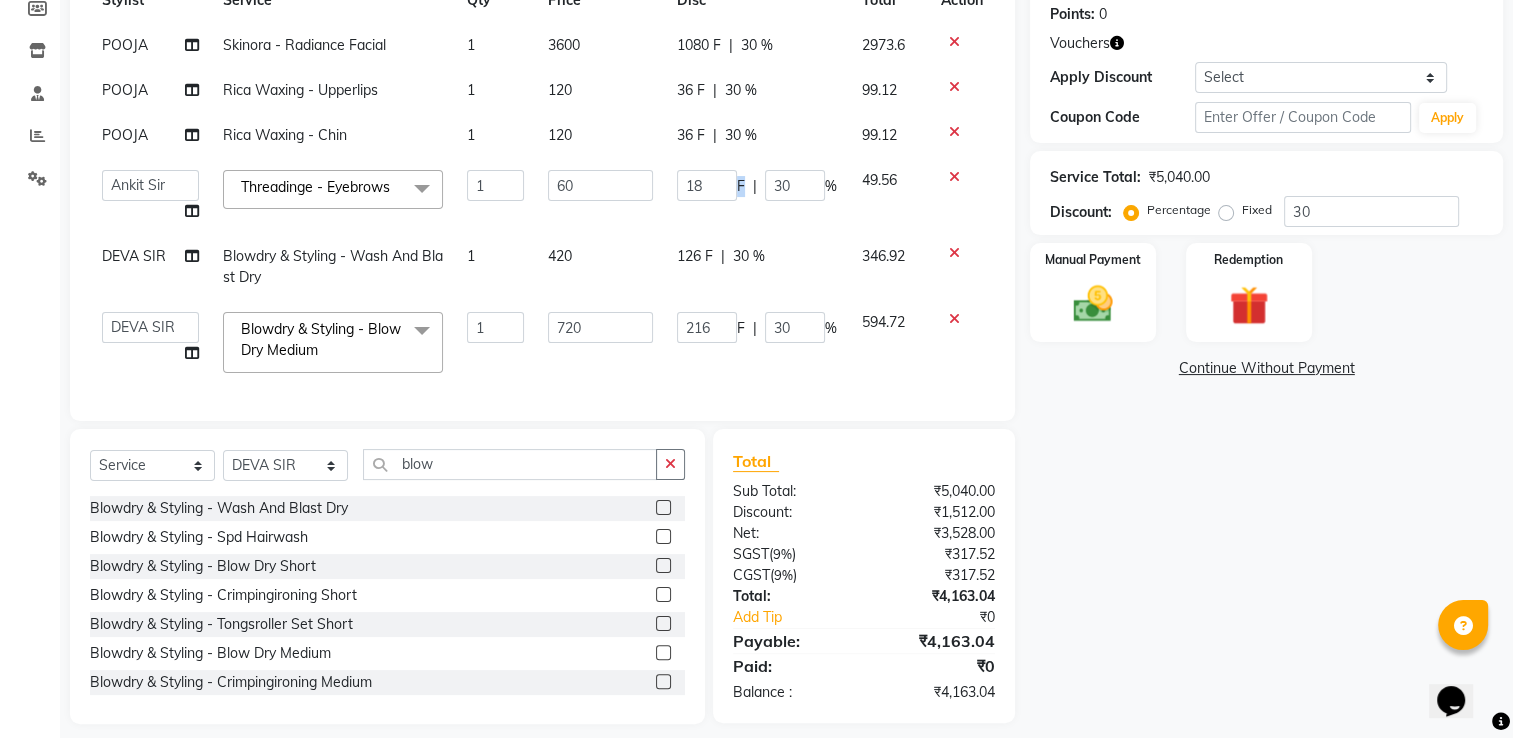 click on "F" 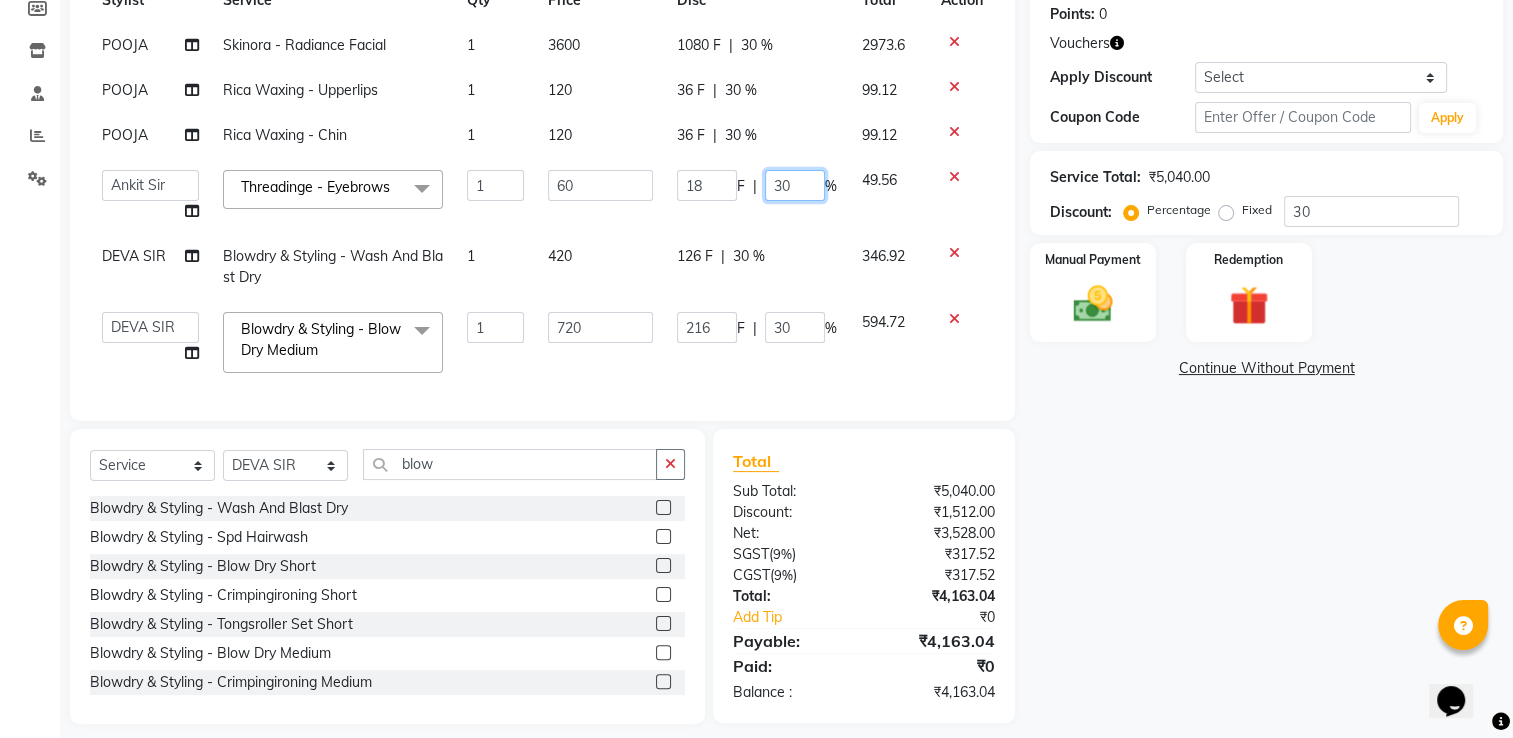 drag, startPoint x: 735, startPoint y: 182, endPoint x: 780, endPoint y: 189, distance: 45.54119 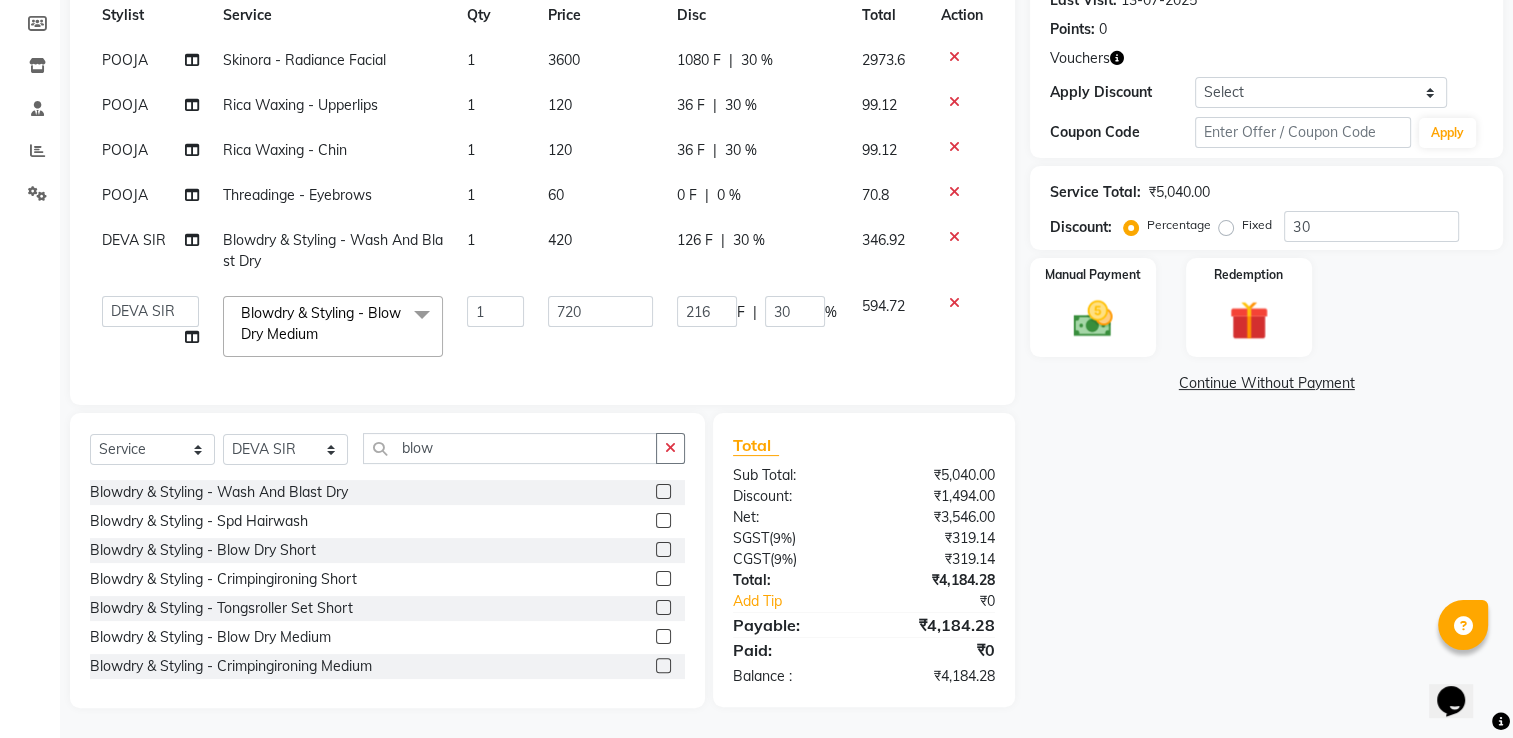 click on "30 %" 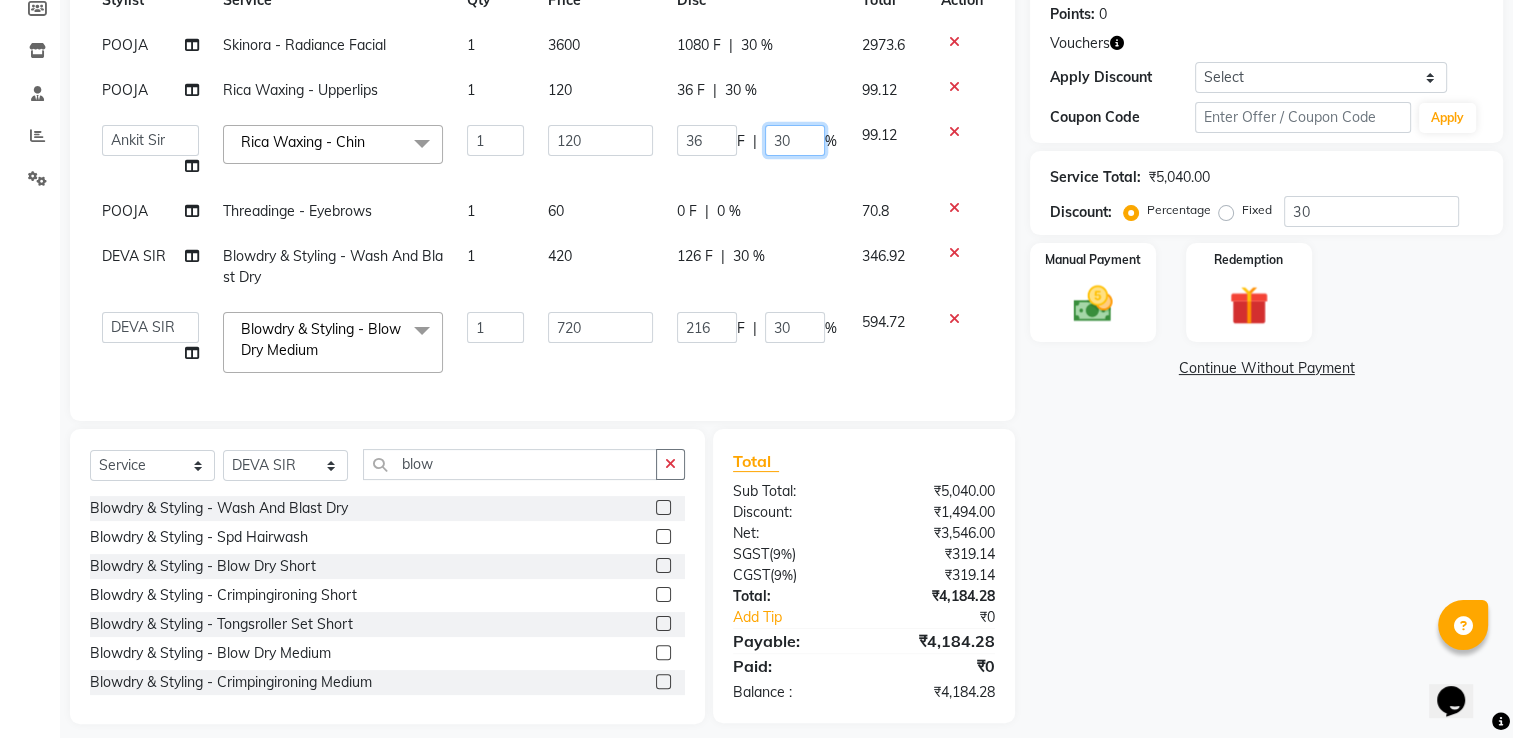 click on "30" 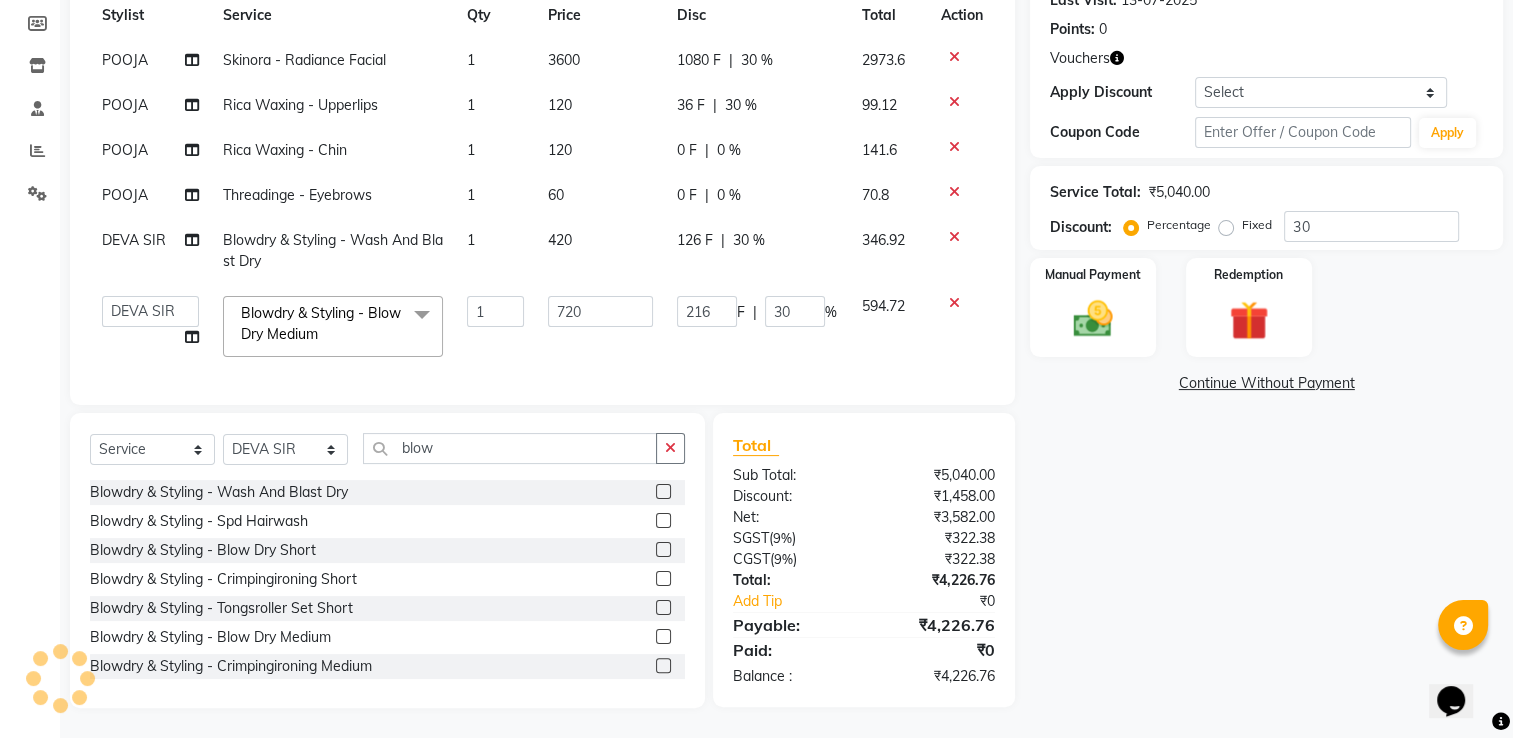 click on "30 %" 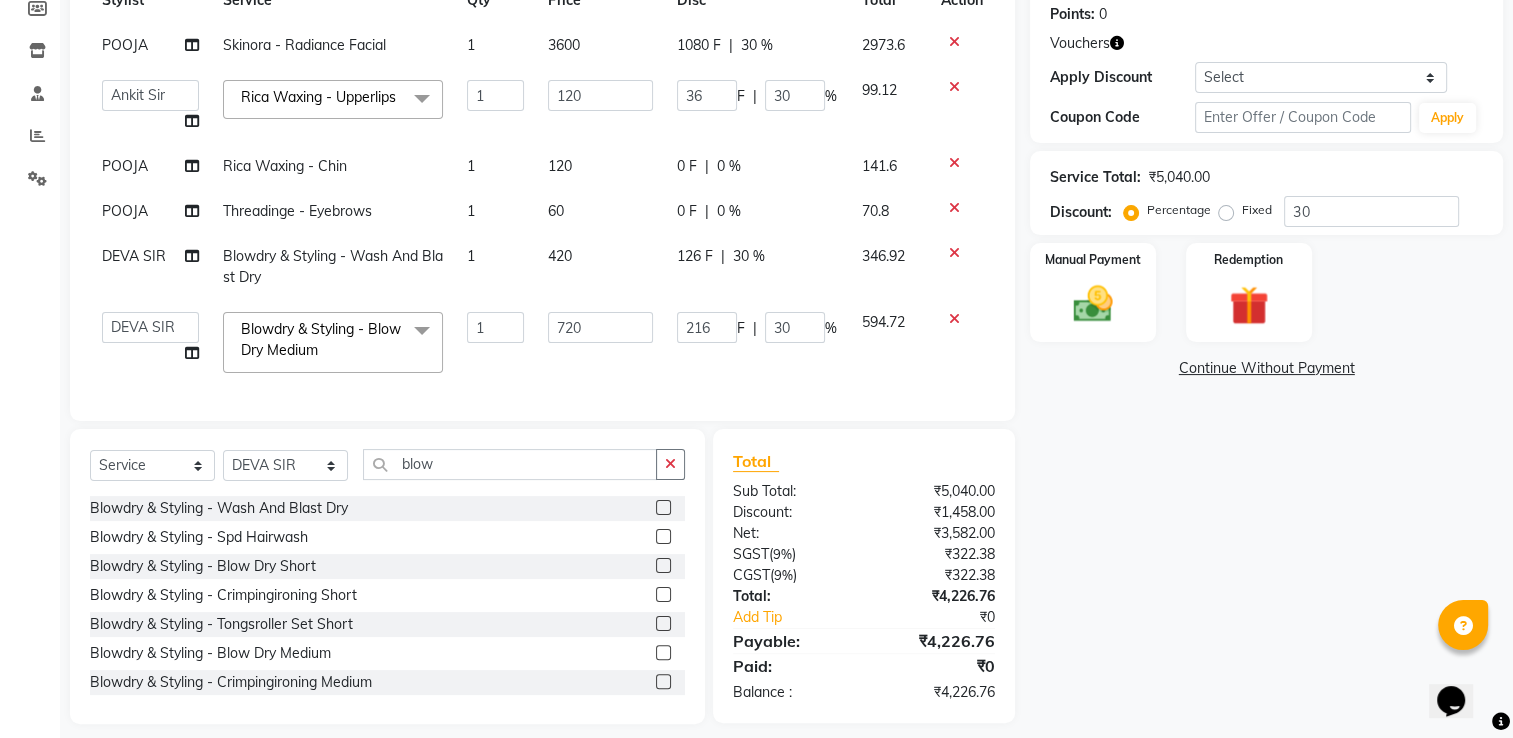click on "36 F | 30 %" 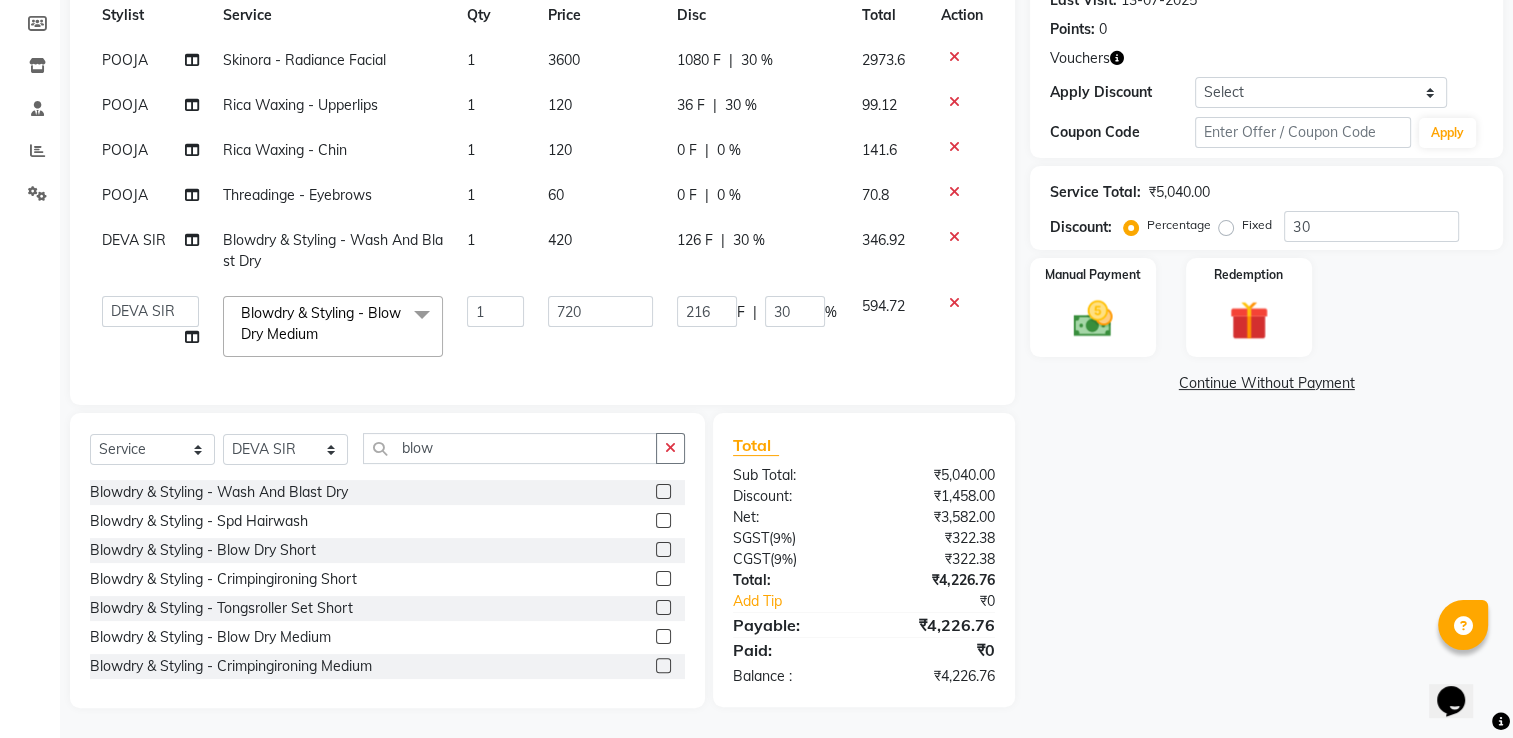 click on "36 F | 30 %" 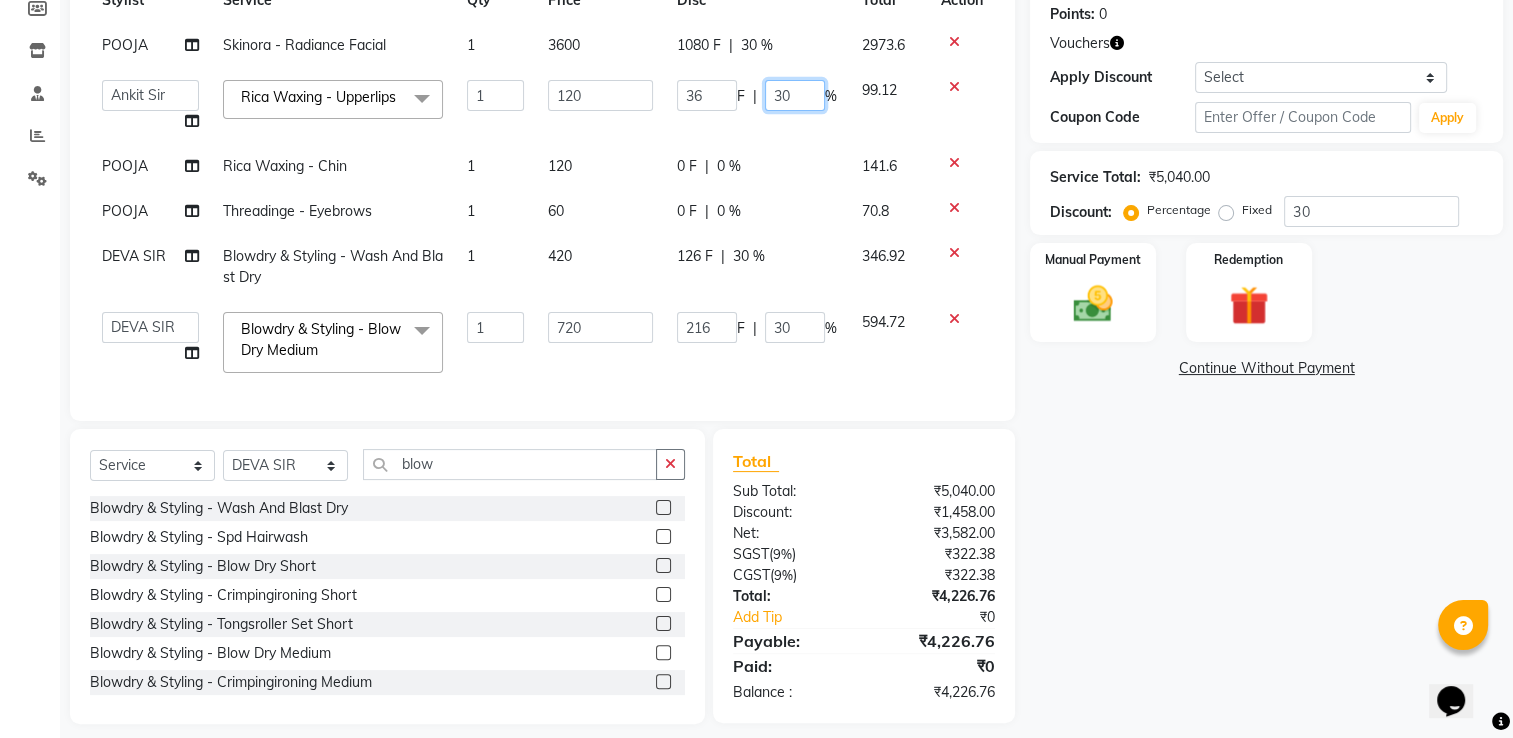 click on "30" 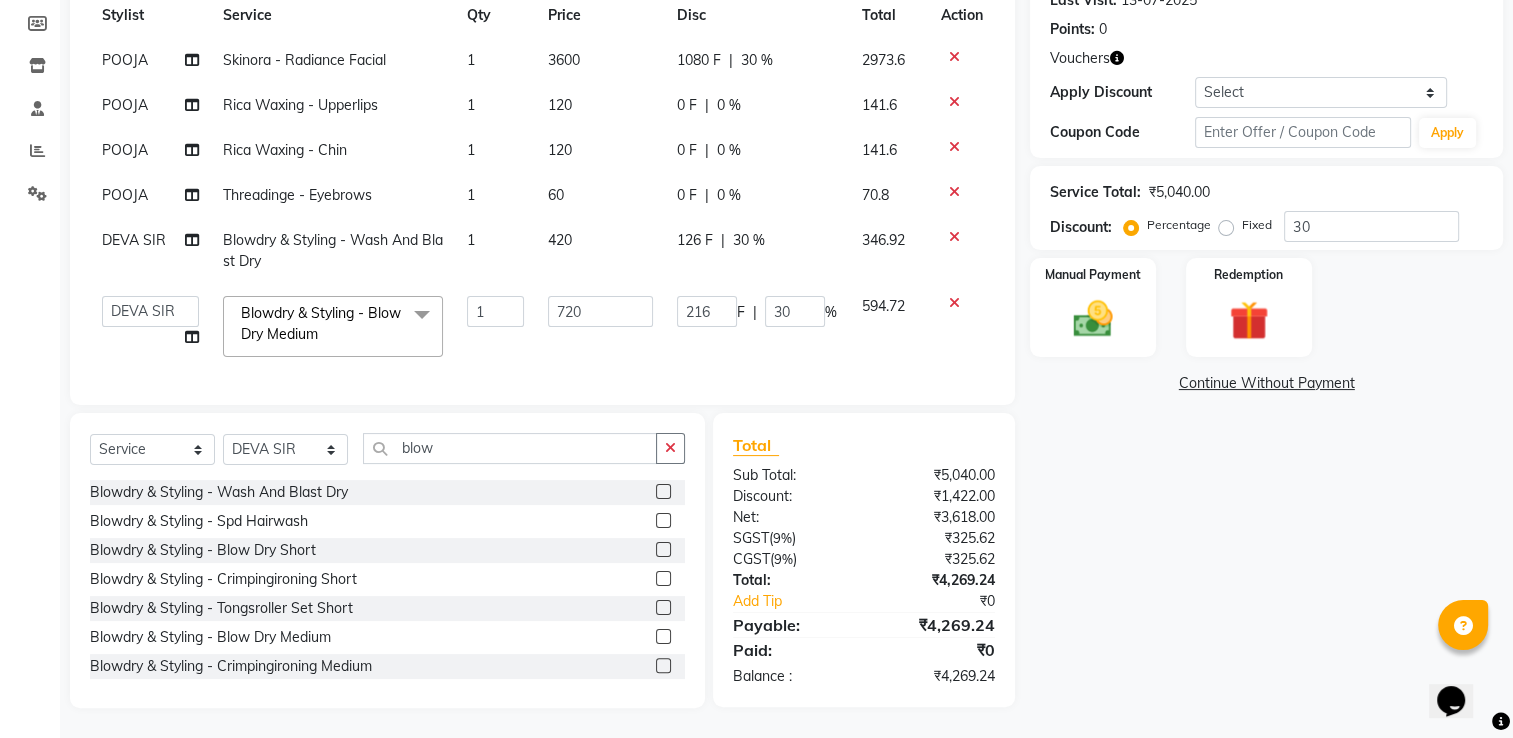 click on "POOJA Skinora - Radiance Facial 1 3600 1080 F | 30 % 2973.6 POOJA Rica Waxing - Upperlips 1 120 0 F | 0 % 141.6 POOJA Rica Waxing - Chin 1 120 0 F | 0 % 141.6 POOJA Threadinge - Eyebrows 1 60 0 F | 0 % 70.8 DEVA SIR Blowdry & Styling - Wash And Blast Dry 1 420 126 F | 30 % 346.92 Ankit Sir DEEPAK SAUDAGAR DEVA SIR Diya durgesh GANESH Guddu Manager nancy grover POOJA PRASAN preeti Priyanka Jadhav rahul Ruthvik Shinde sagar vilaskar Sajid Shahid shimon SIMON WAKAD 2 SUMIT Suraj Tak Blowdry & Styling - Blow Dry Medium x Hair Cut - Male Haircut Hair Cut - Female Haircut Hair Cut - Fringe Haircut Hair Cut - Beard Trim Hair Cut - Shaving Hair Cut - Beard Color Hair Cut - Beard Styling Hair Cut - Child Cut Boygirl (Under 10Years) MEMBERSHIP CARD HAIR CUT SEAWEED FACIAL PER STRIP HIGHLIGHT shine and glow facial KERASMOOTH global ammonia free men TAN CLEAN UP AMMONIA FREE TOUCHUP FEMALE ULTIMATE H -SPA SAREE DRAPING HAIR STYLING MALE KERATIN HAIRSPA BRIDAL FACIAL 1 720" 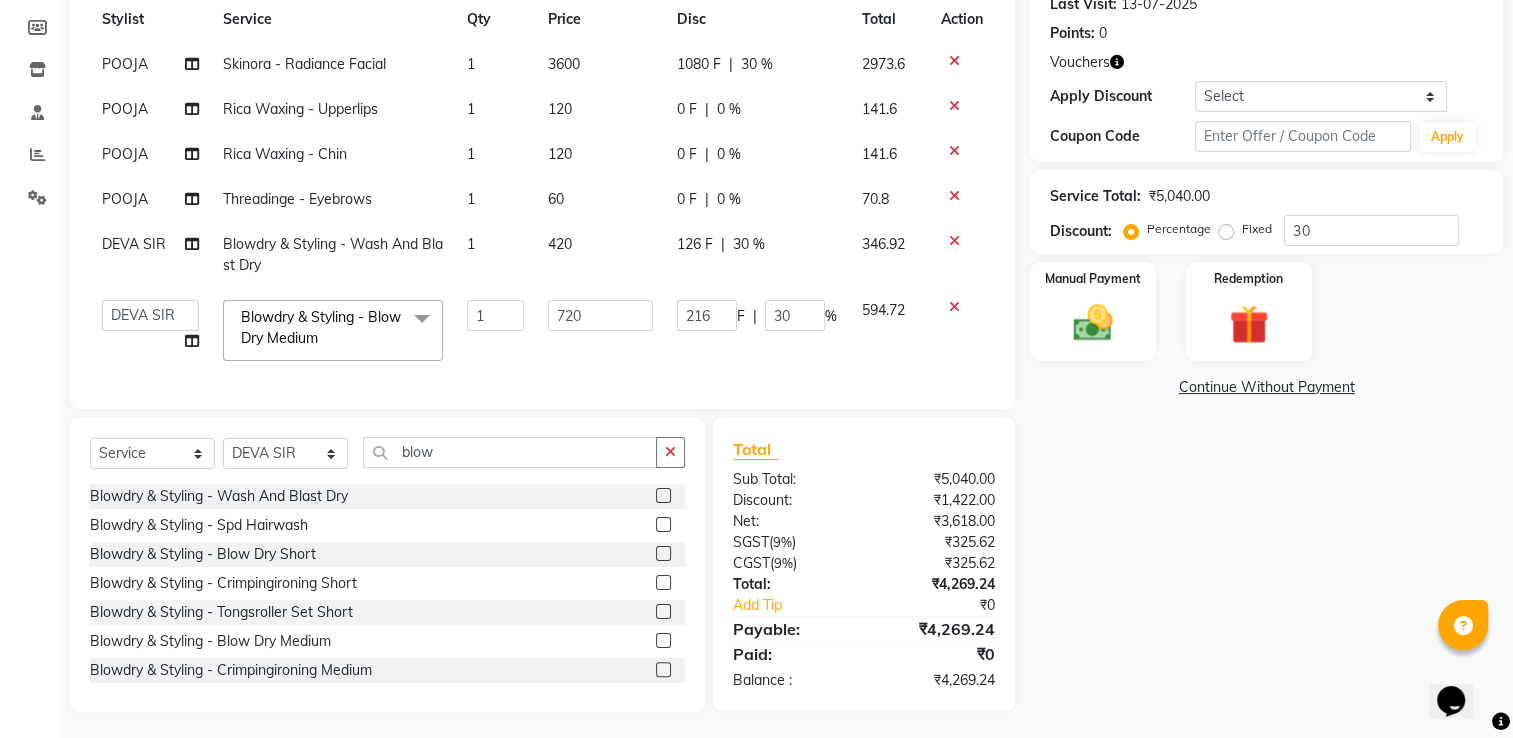 scroll, scrollTop: 290, scrollLeft: 0, axis: vertical 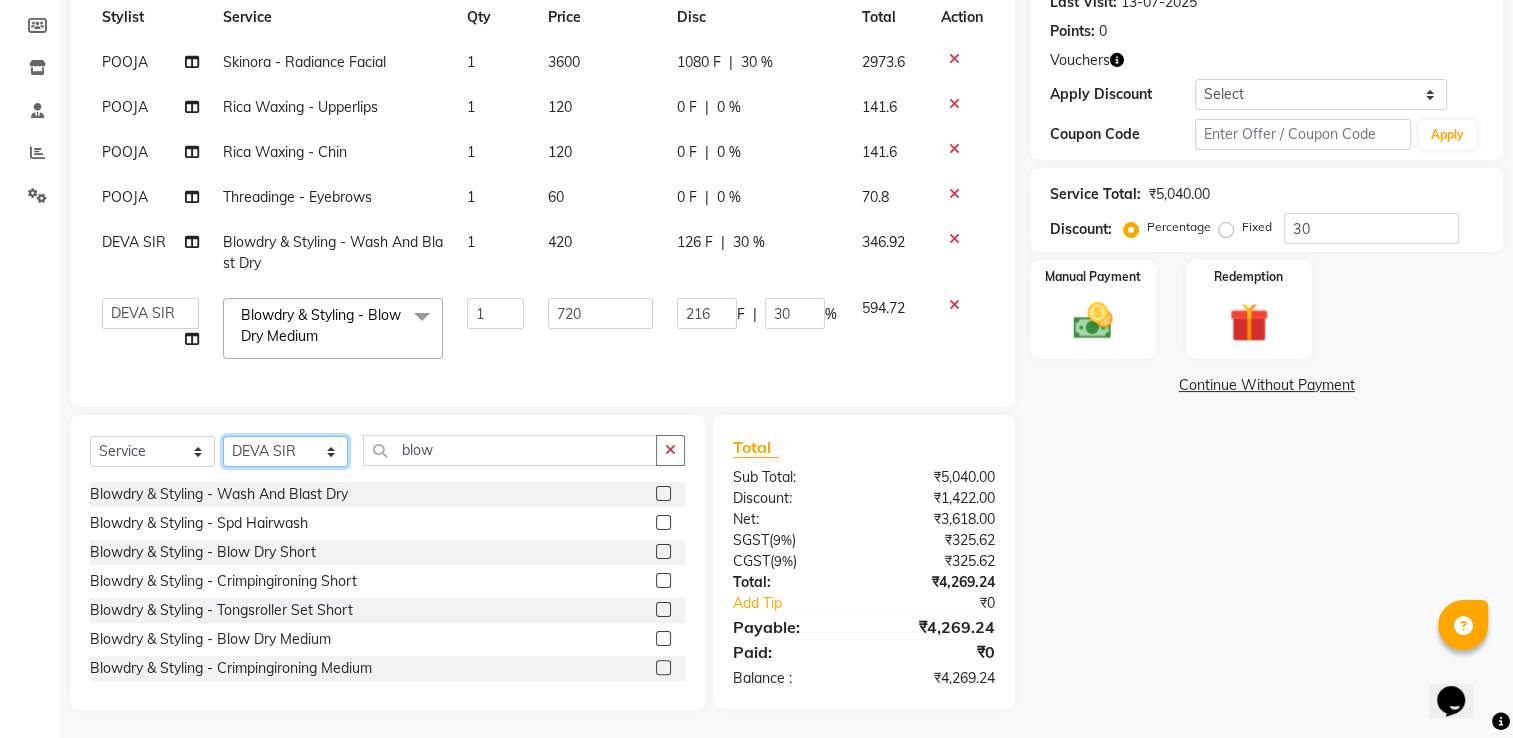 click on "Select Stylist Ankit  Sir DEEPAK SAUDAGAR DEVA SIR Diya durgesh GANESH Guddu Manager nancy grover POOJA PRASAN preeti Priyanka Jadhav rahul Ruthvik Shinde sagar vilaskar Sajid Shahid shimon SIMON WAKAD 2 SUMIT Suraj Tak" 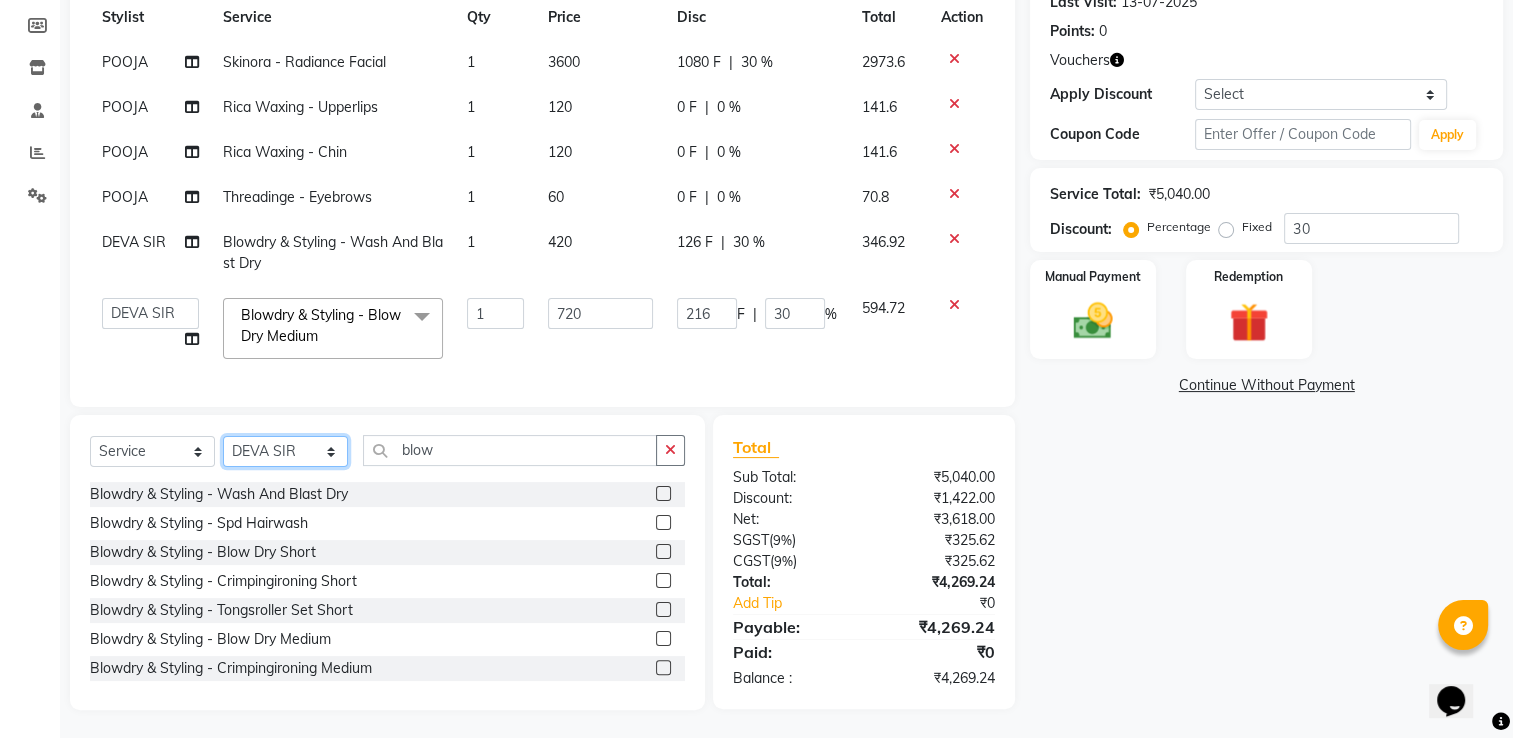select on "83581" 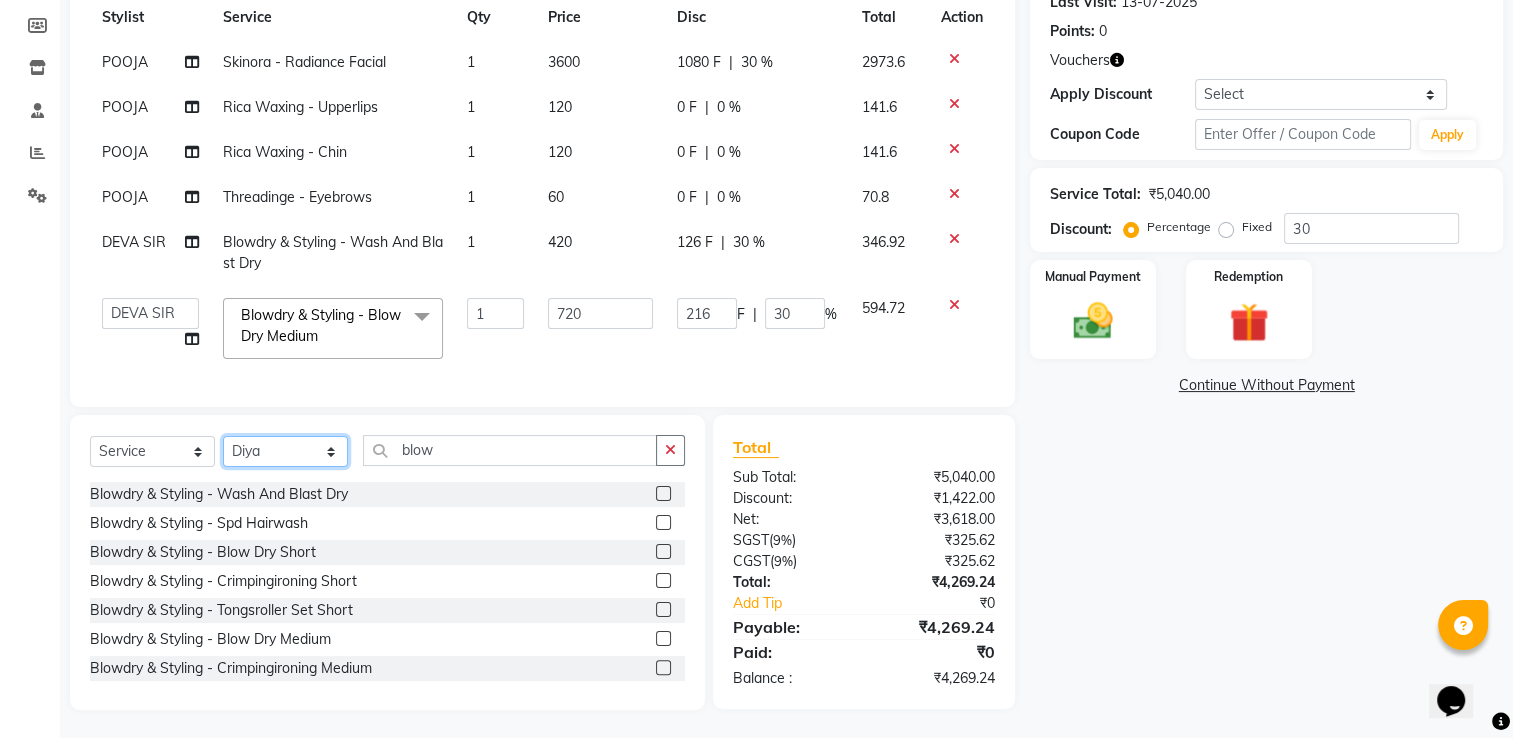 click on "Select Stylist Ankit  Sir DEEPAK SAUDAGAR DEVA SIR Diya durgesh GANESH Guddu Manager nancy grover POOJA PRASAN preeti Priyanka Jadhav rahul Ruthvik Shinde sagar vilaskar Sajid Shahid shimon SIMON WAKAD 2 SUMIT Suraj Tak" 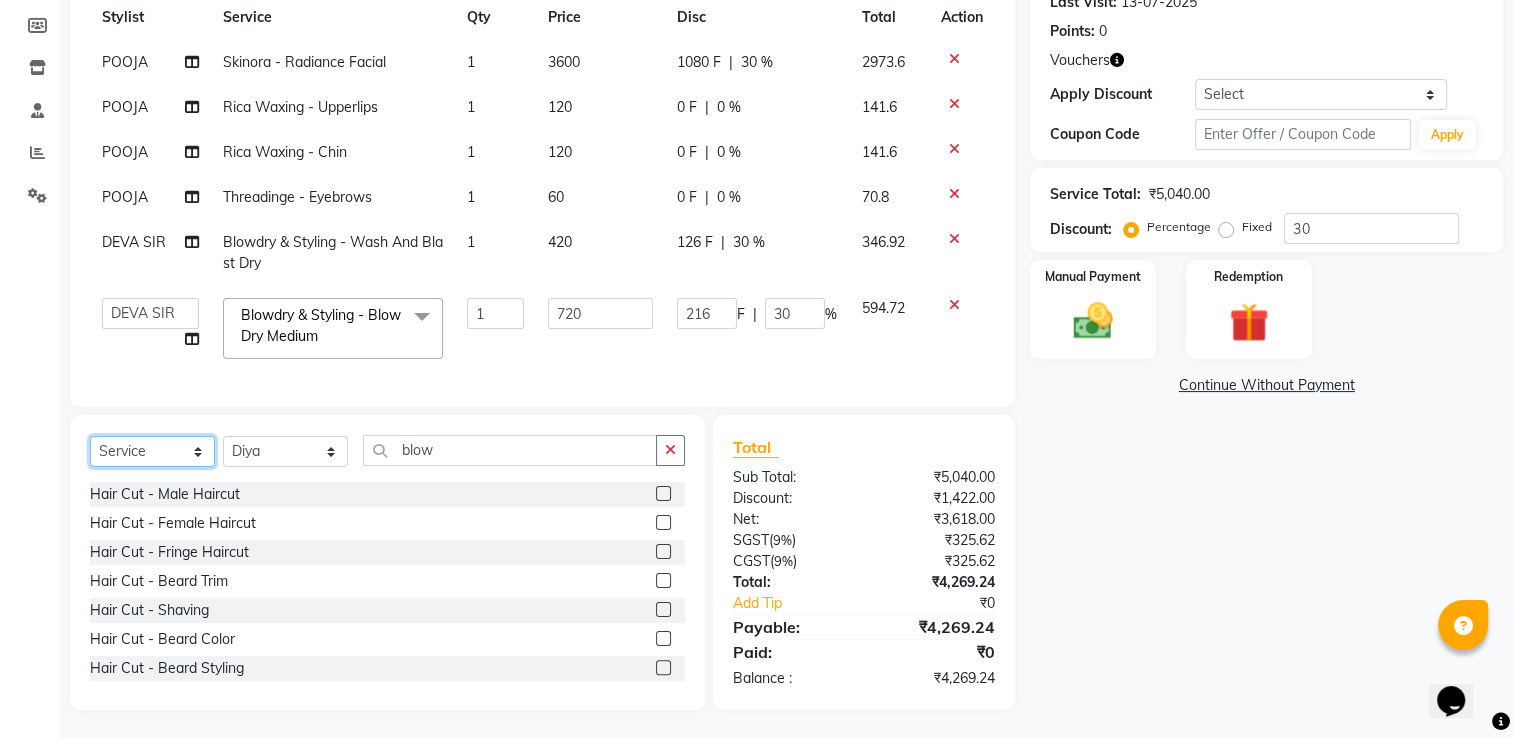 click on "Select  Service  Product  Membership  Package Voucher Prepaid Gift Card" 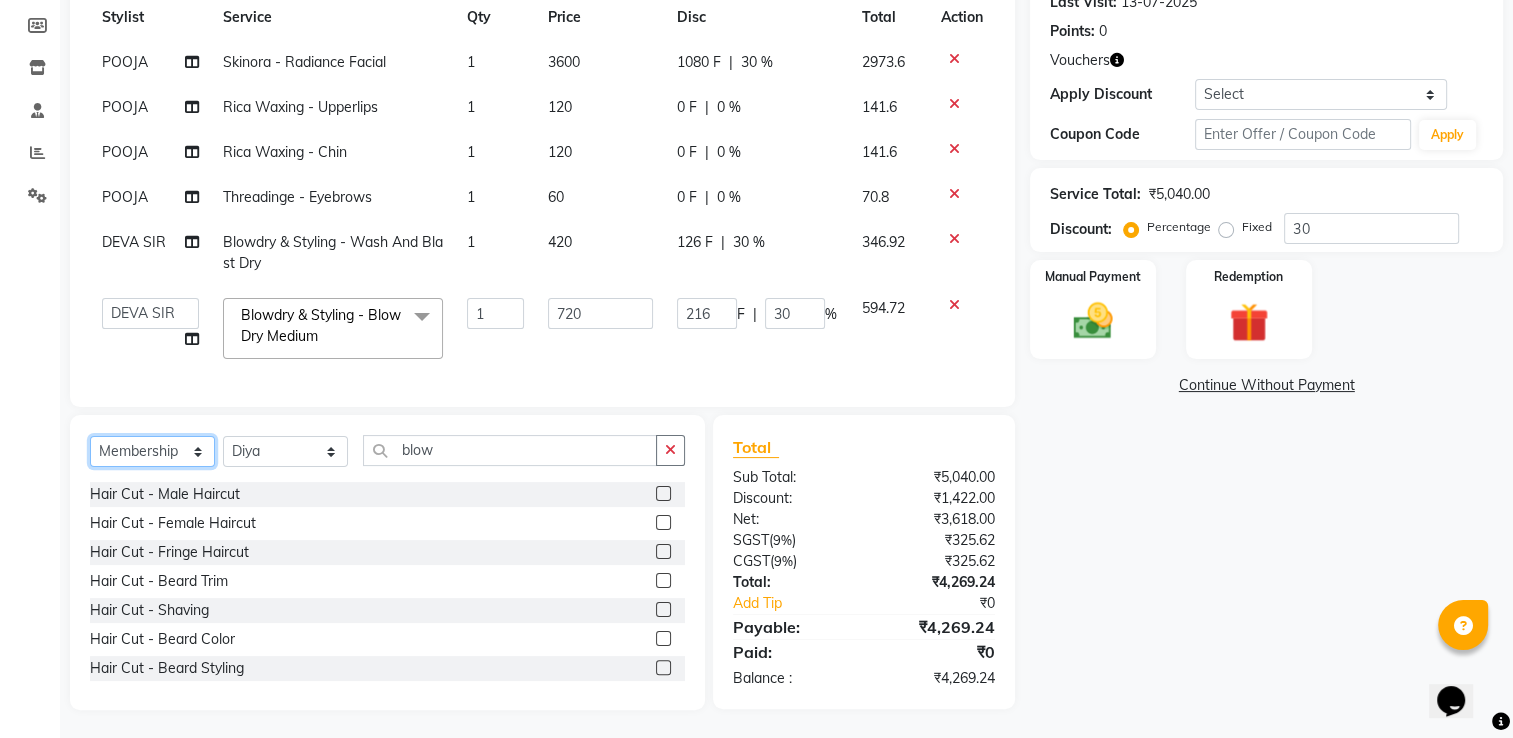 click on "Select  Service  Product  Membership  Package Voucher Prepaid Gift Card" 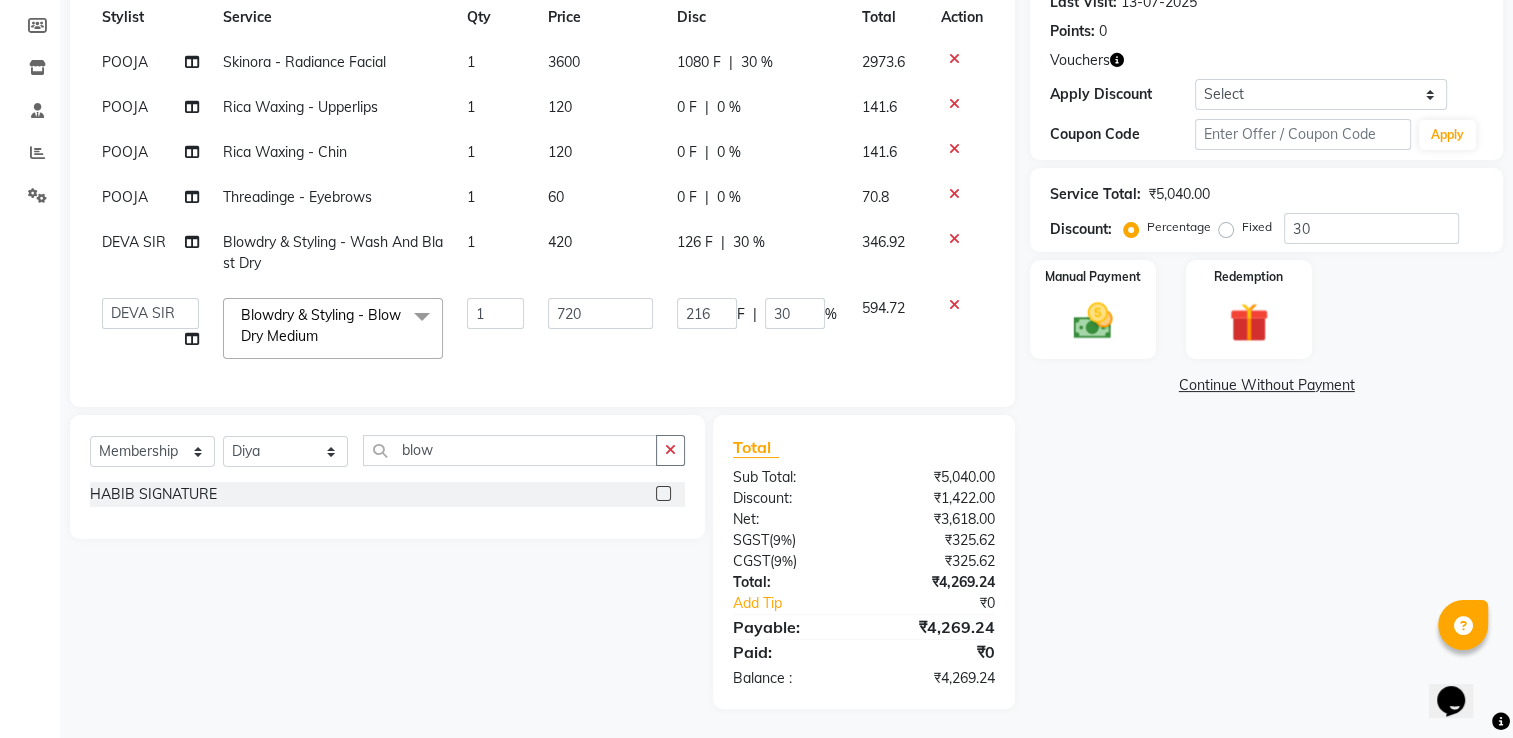 click 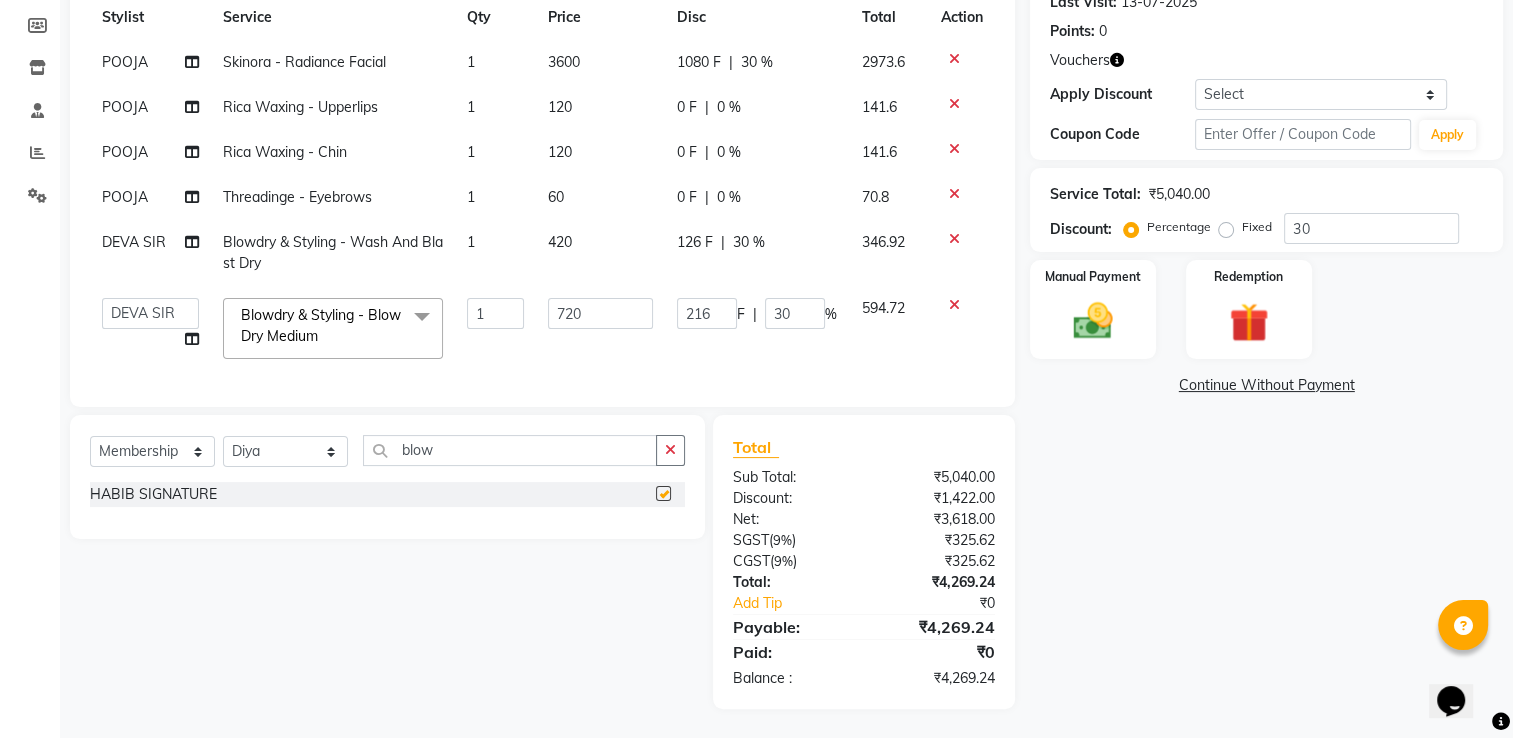 select on "select" 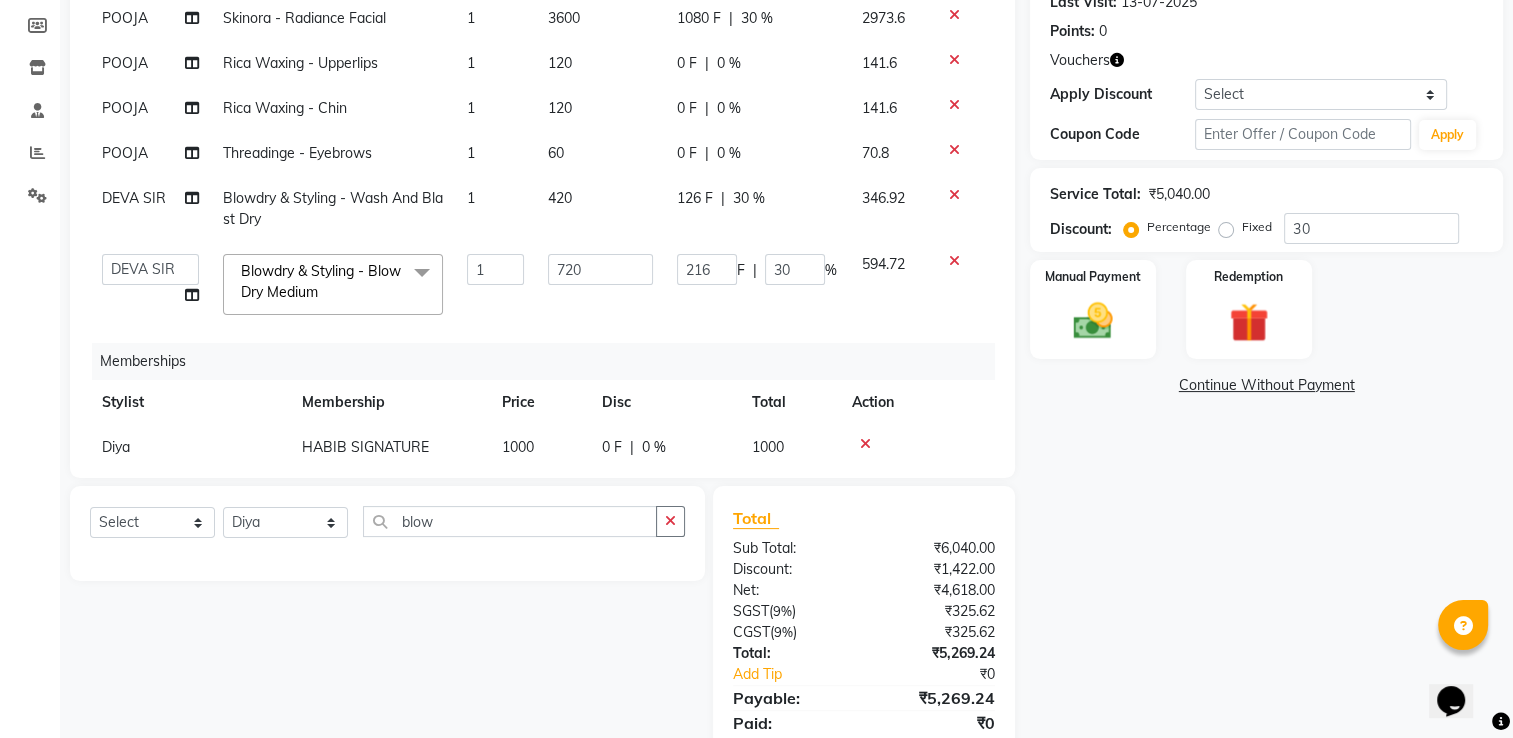 scroll, scrollTop: 86, scrollLeft: 0, axis: vertical 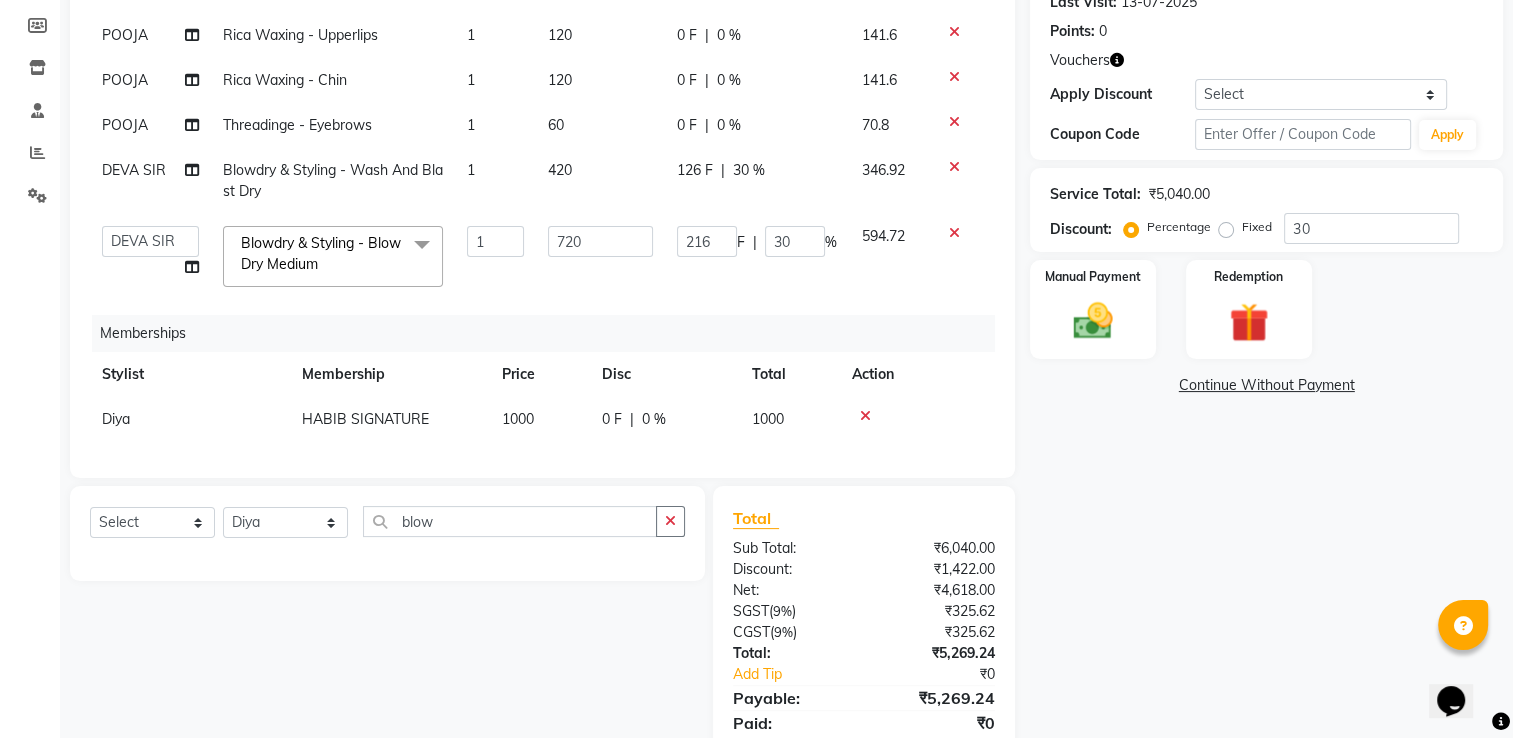 click on "1000" 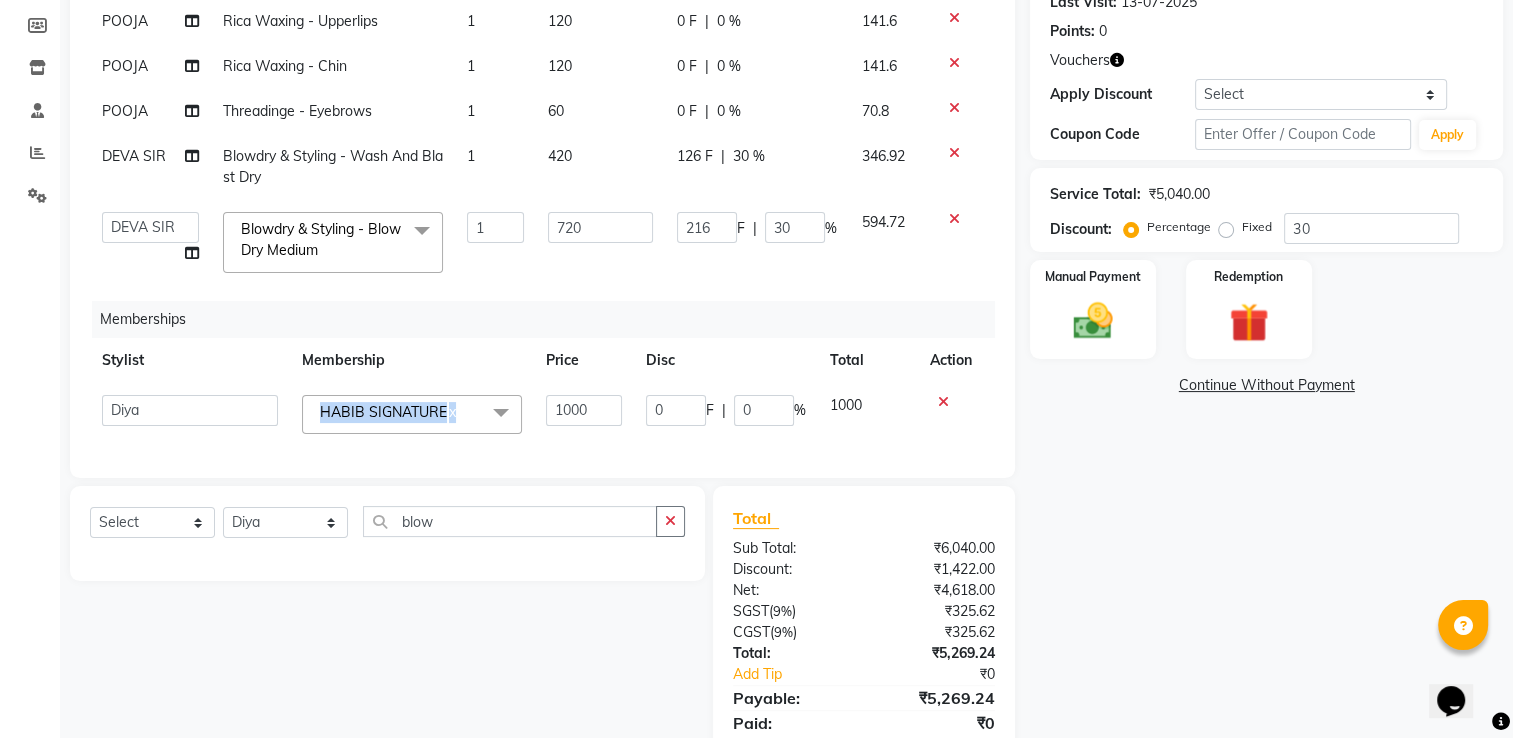 click on "Ankit  Sir   DEEPAK SAUDAGAR   DEVA SIR   Diya   durgesh   GANESH   Guddu   Manager   nancy grover   POOJA   PRASAN   preeti   Priyanka Jadhav   rahul   Ruthvik Shinde   sagar vilaskar   Sajid   Shahid   shimon   SIMON WAKAD 2   SUMIT   Suraj Tak  HABIB SIGNATURE  x HABIB SIGNATURE 1000 0 F | 0 % 1000" 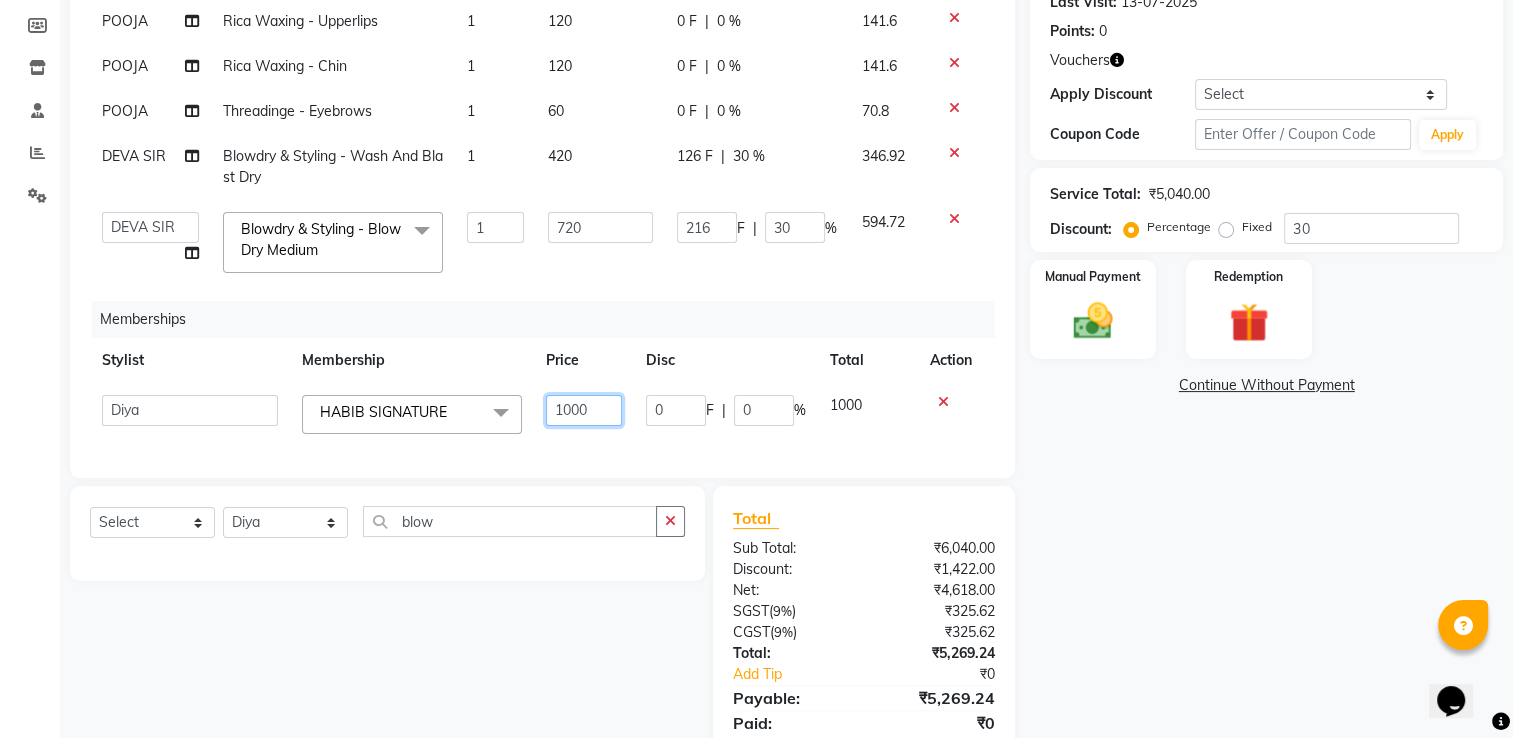 click on "1000" 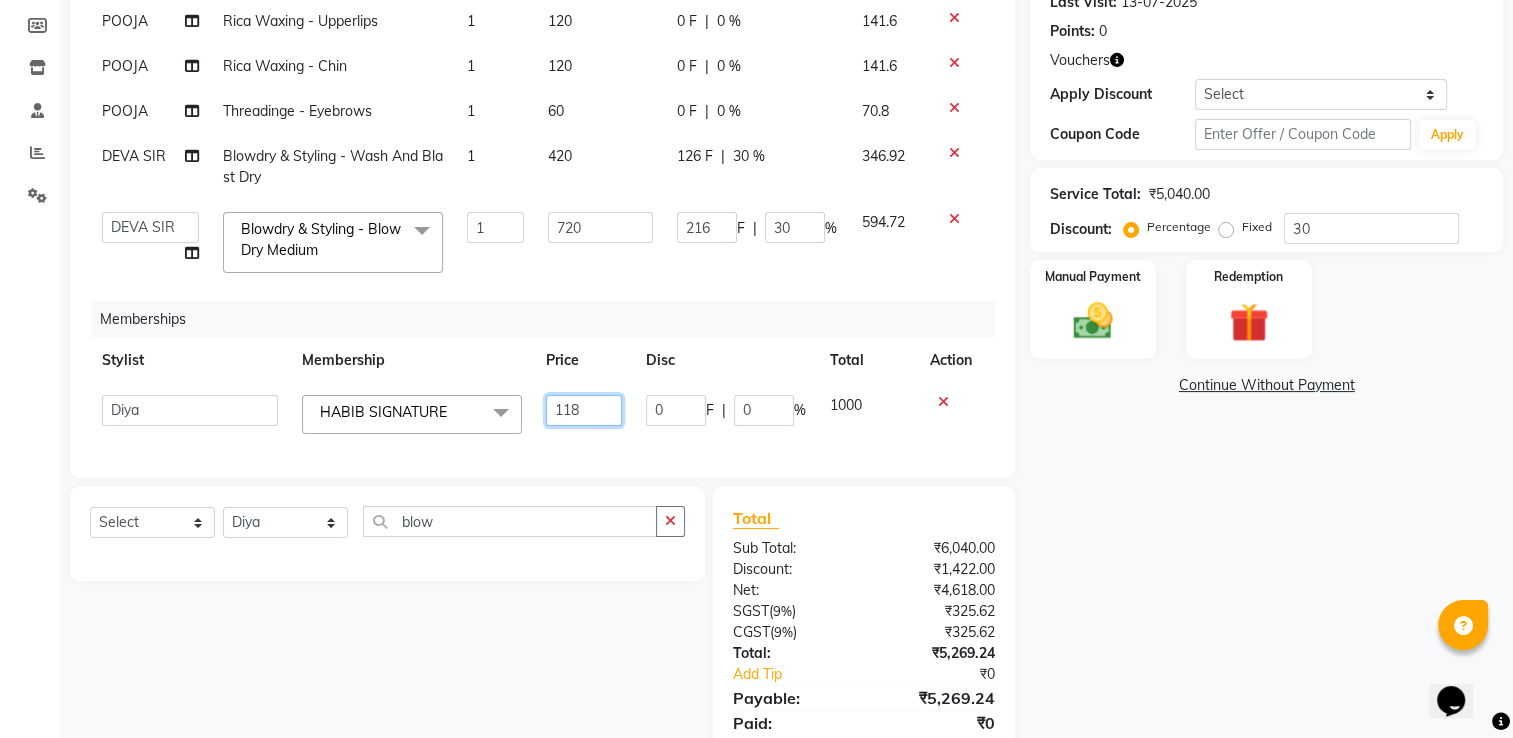 type on "1180" 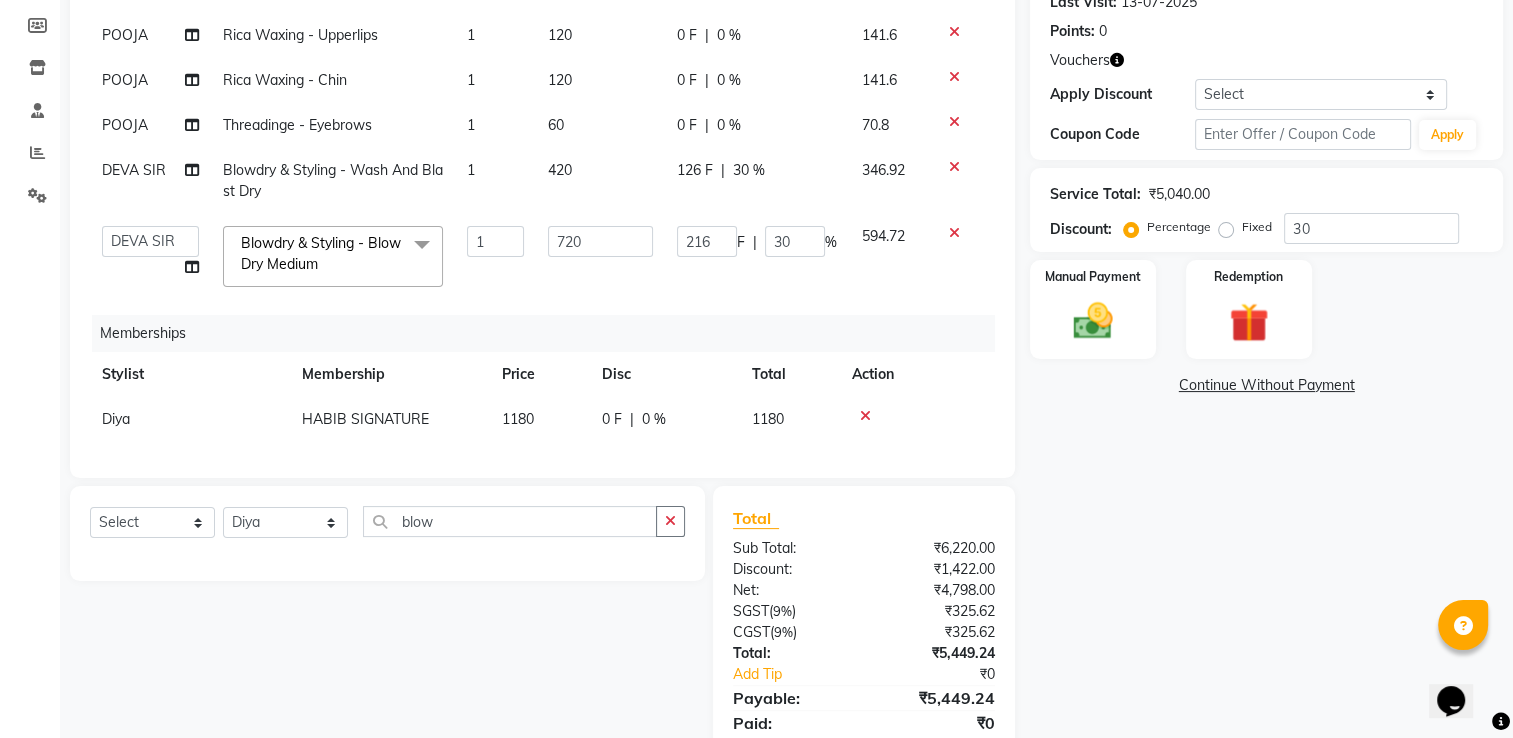 click on "0 F | 0 %" 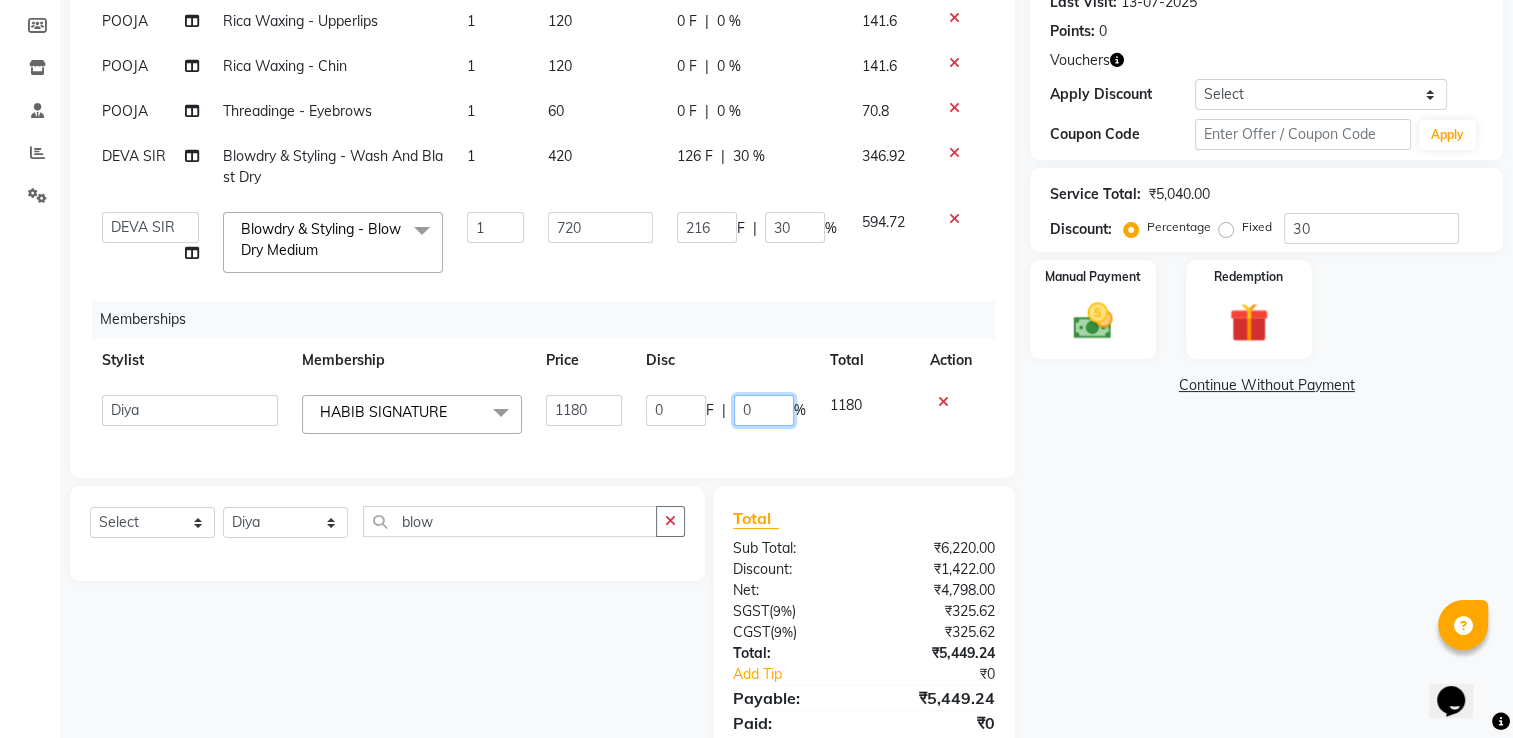 click on "0" 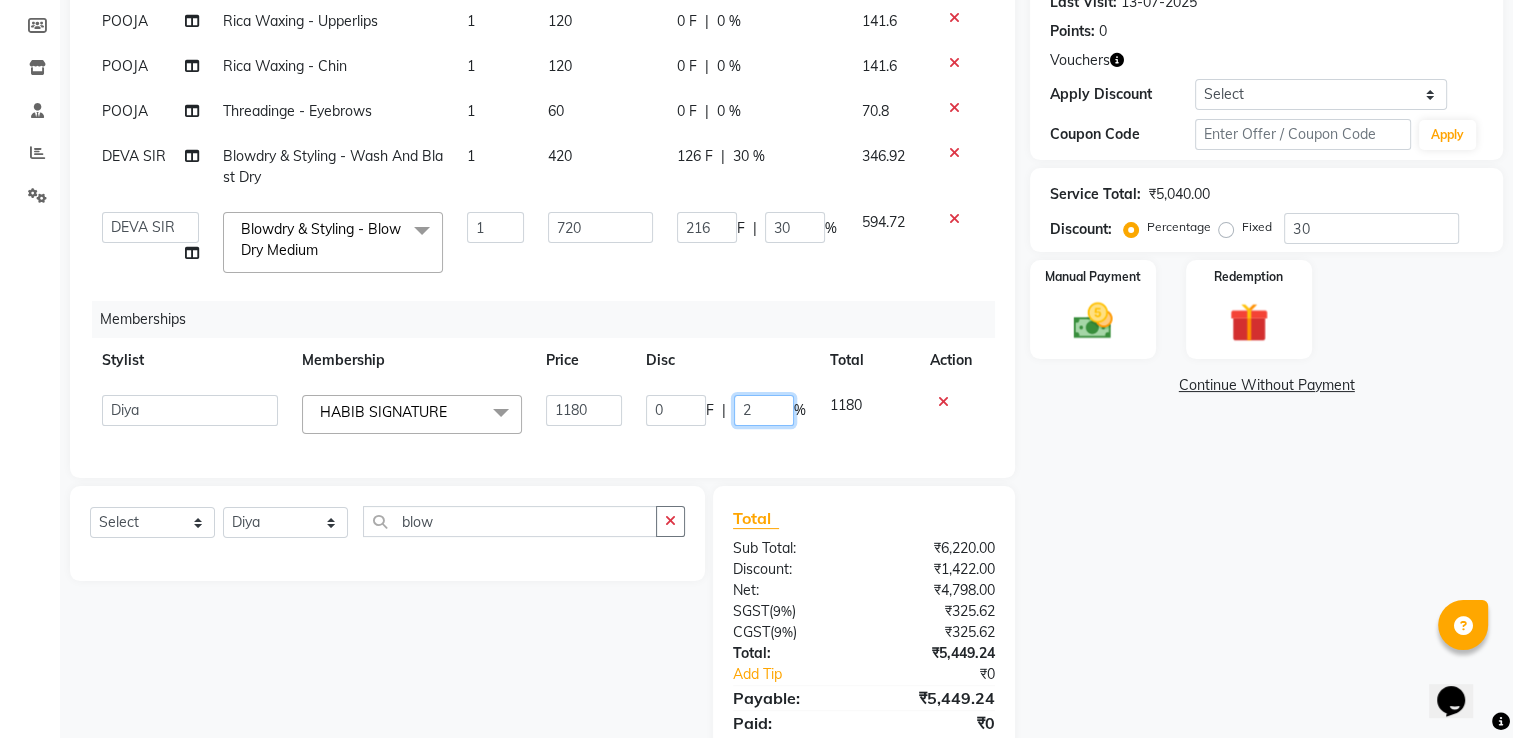 type on "20" 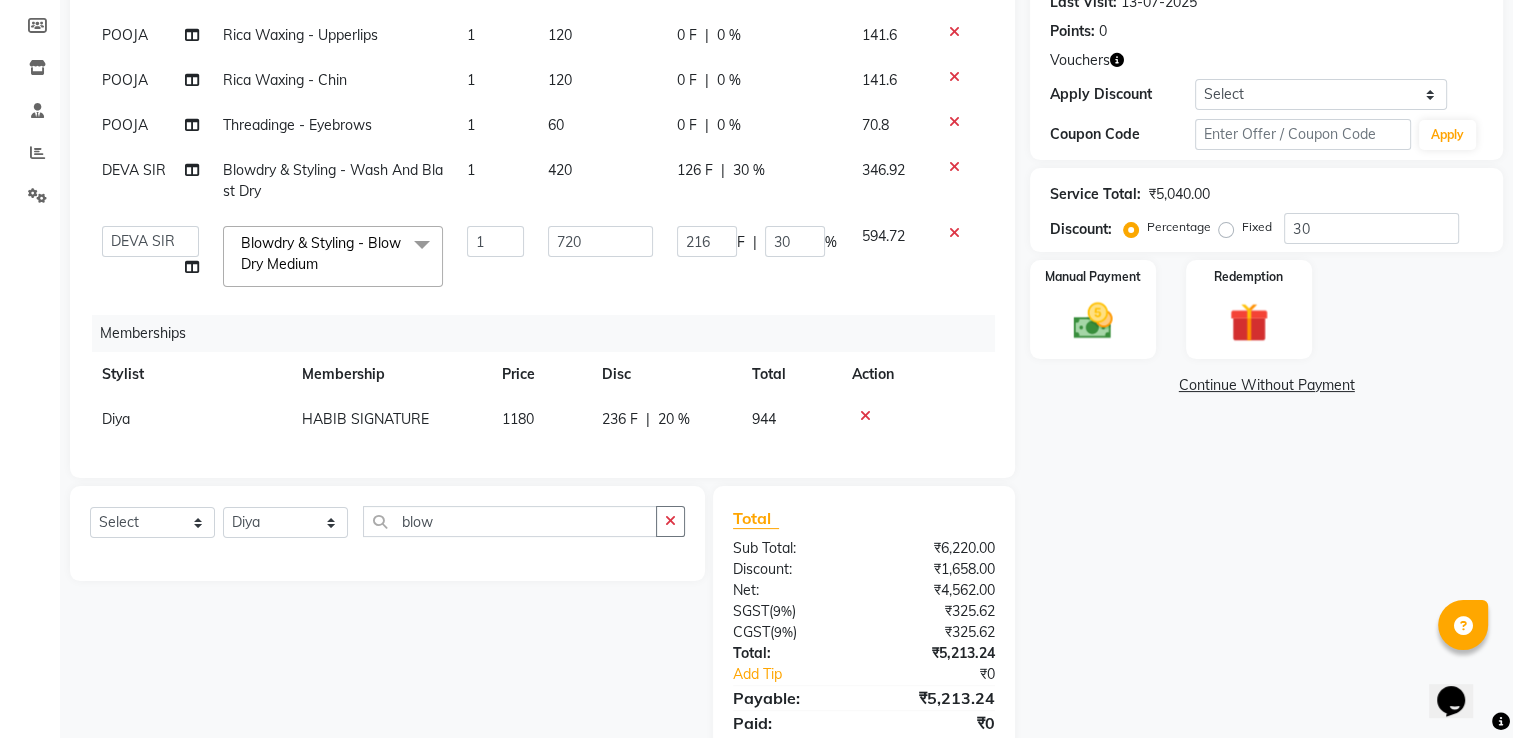 click on "Services Stylist Service Qty Price Disc Total Action POOJA Skinora - Radiance Facial 1 3600 1080 F | 30 % 2973.6 POOJA Rica Waxing - Upperlips 1 120 0 F | 0 % 141.6 POOJA Rica Waxing - Chin 1 120 0 F | 0 % 141.6 POOJA Threadinge - Eyebrows 1 60 0 F | 0 % 70.8 DEVA SIR Blowdry & Styling - Wash And Blast Dry 1 420 126 F | 30 % 346.92 Ankit Sir DEEPAK SAUDAGAR DEVA SIR Diya durgesh GANESH Guddu Manager nancy grover POOJA PRASAN preeti Priyanka Jadhav rahul Ruthvik Shinde sagar vilaskar Sajid Shahid shimon SIMON WAKAD 2 SUMIT Suraj Tak Blowdry & Styling - Blow Dry Medium x Hair Cut - Male Haircut Hair Cut - Female Haircut Hair Cut - Fringe Haircut Hair Cut - Beard Trim Hair Cut - Shaving Hair Cut - Beard Color Hair Cut - Beard Styling Hair Cut - Child Cut Boygirl (Under 10Years) MEMBERSHIP CARD HAIR CUT SEAWEED FACIAL PER STRIP HIGHLIGHT shine and glow facial KERASMOOTH global ammonia free men TAN CLEAN UP AMMONIA FREE TOUCHUP FEMALE ULTIMATE H -SPA SAREE DRAPING 1" 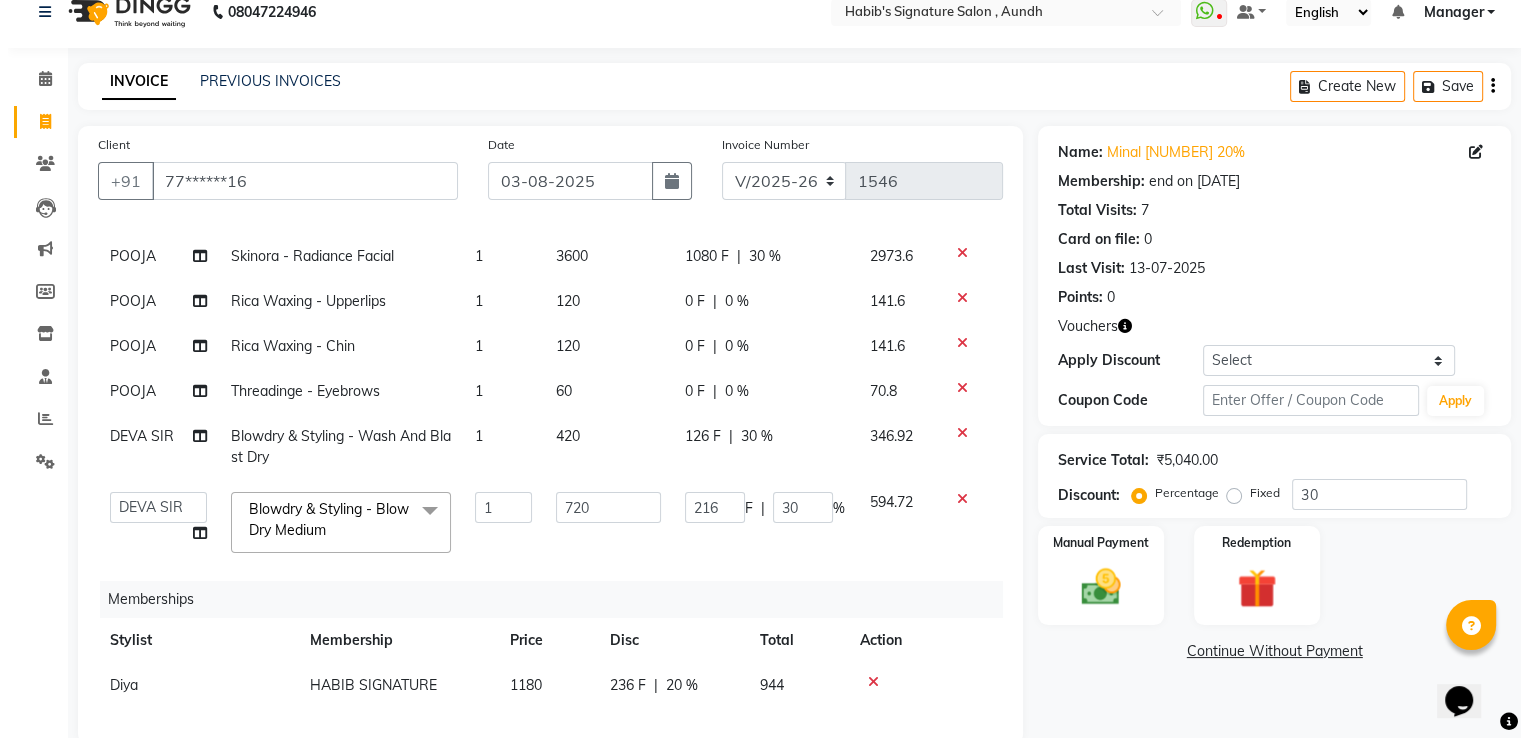 scroll, scrollTop: 0, scrollLeft: 0, axis: both 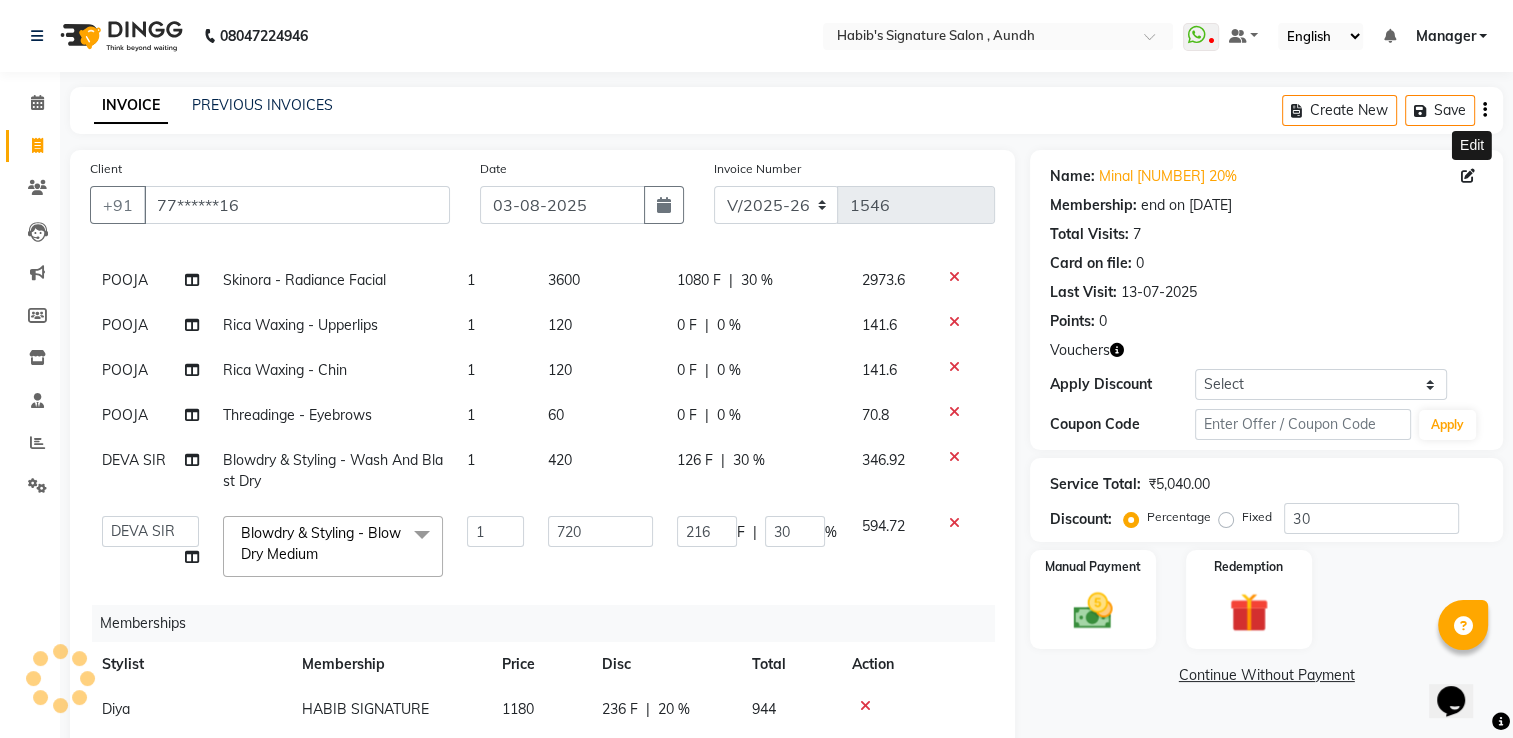click 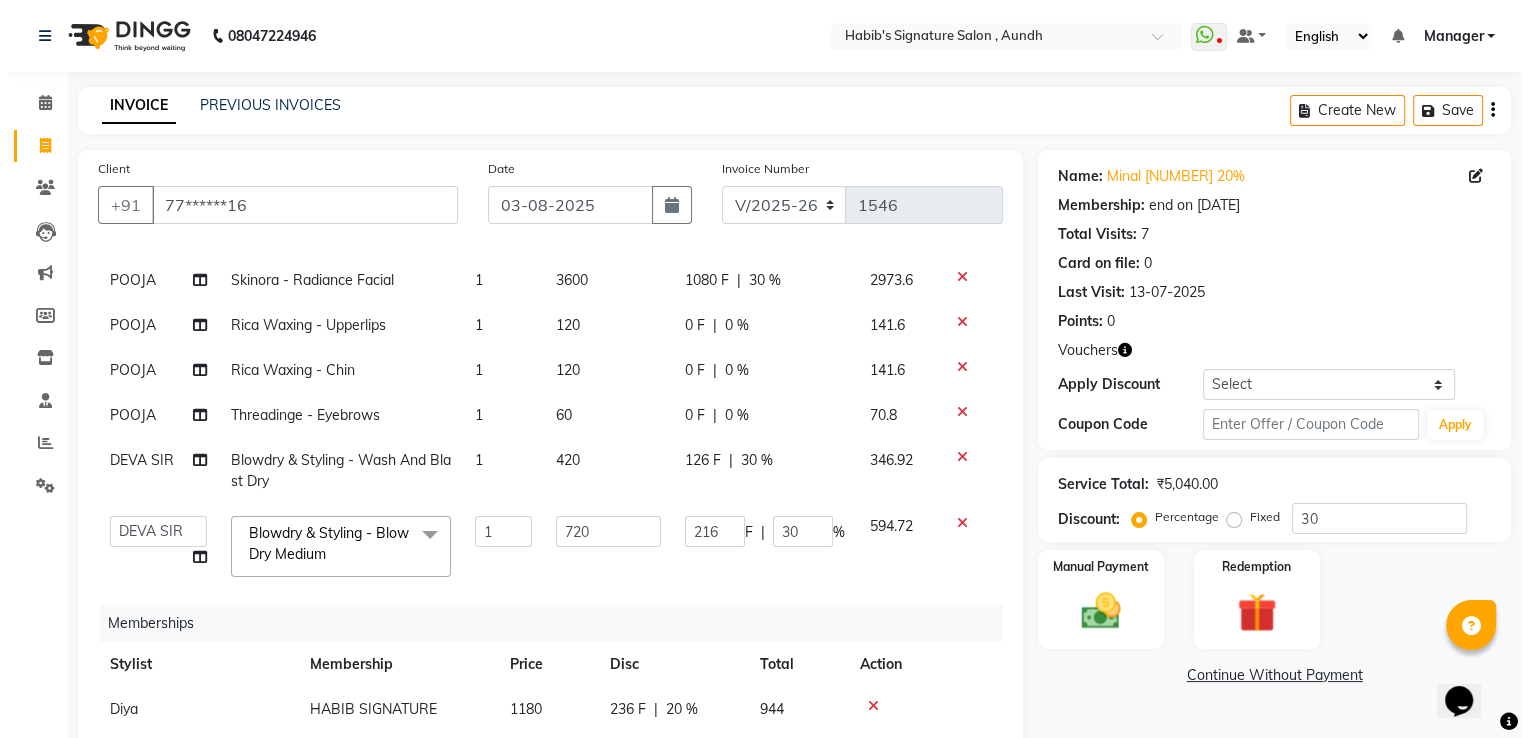 select on "22" 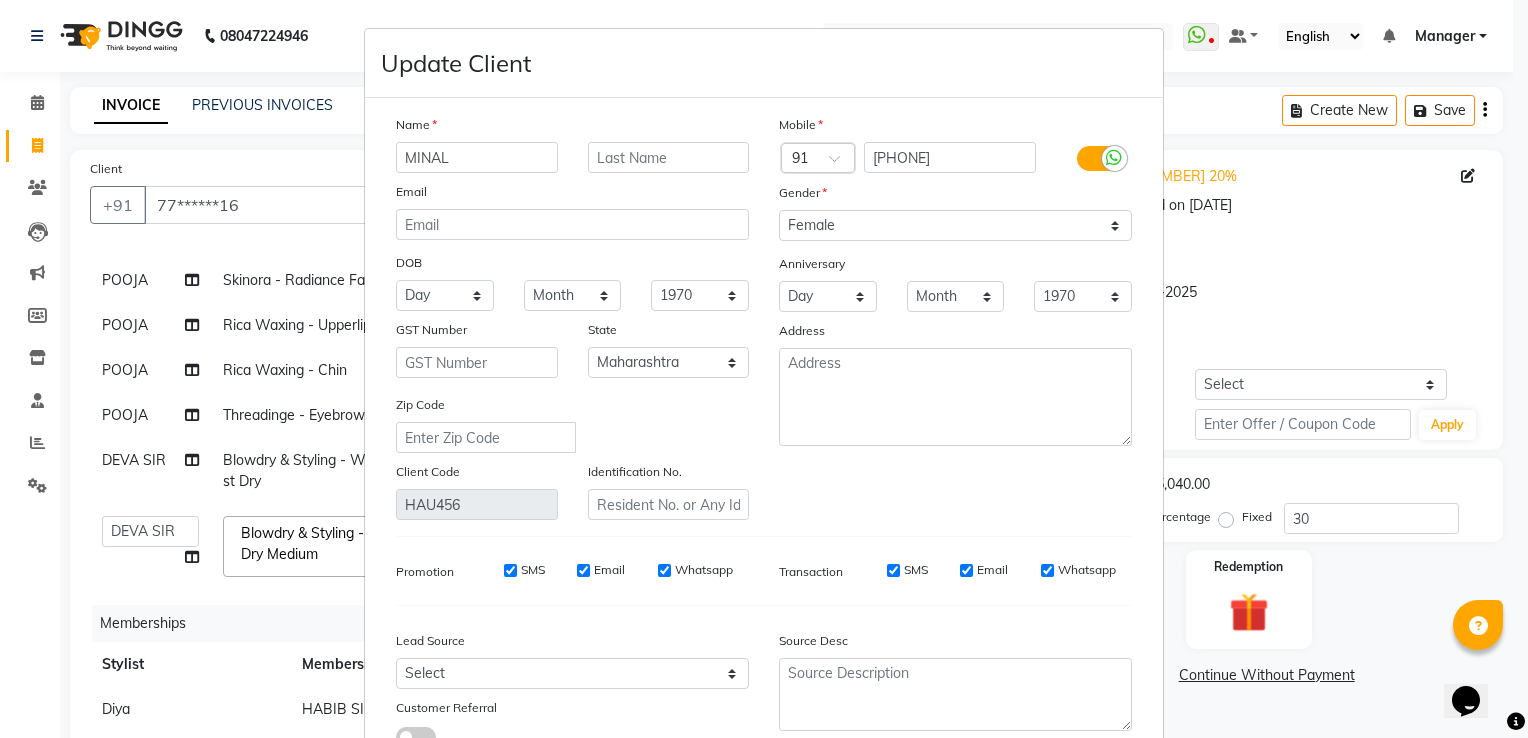type on "MINAL" 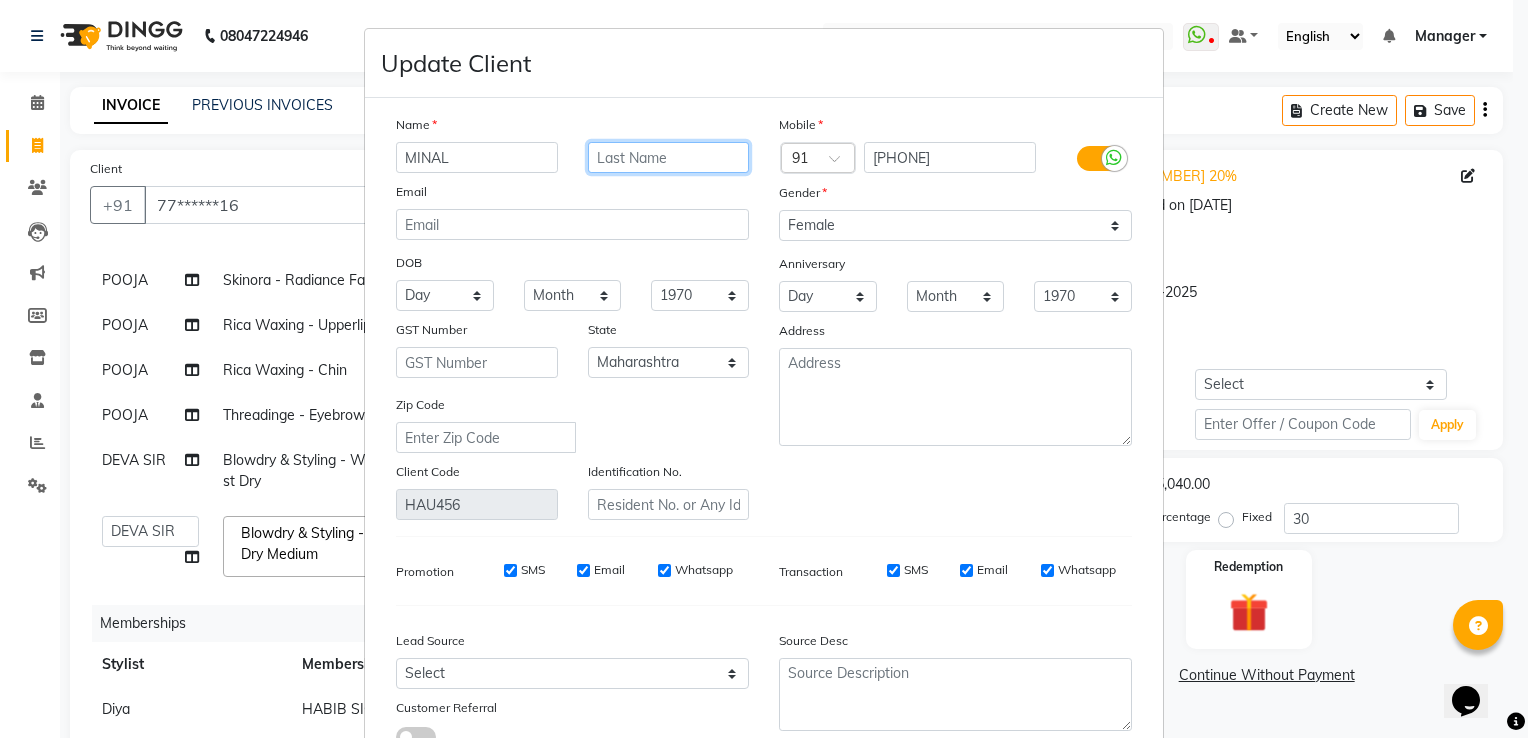 click at bounding box center [669, 157] 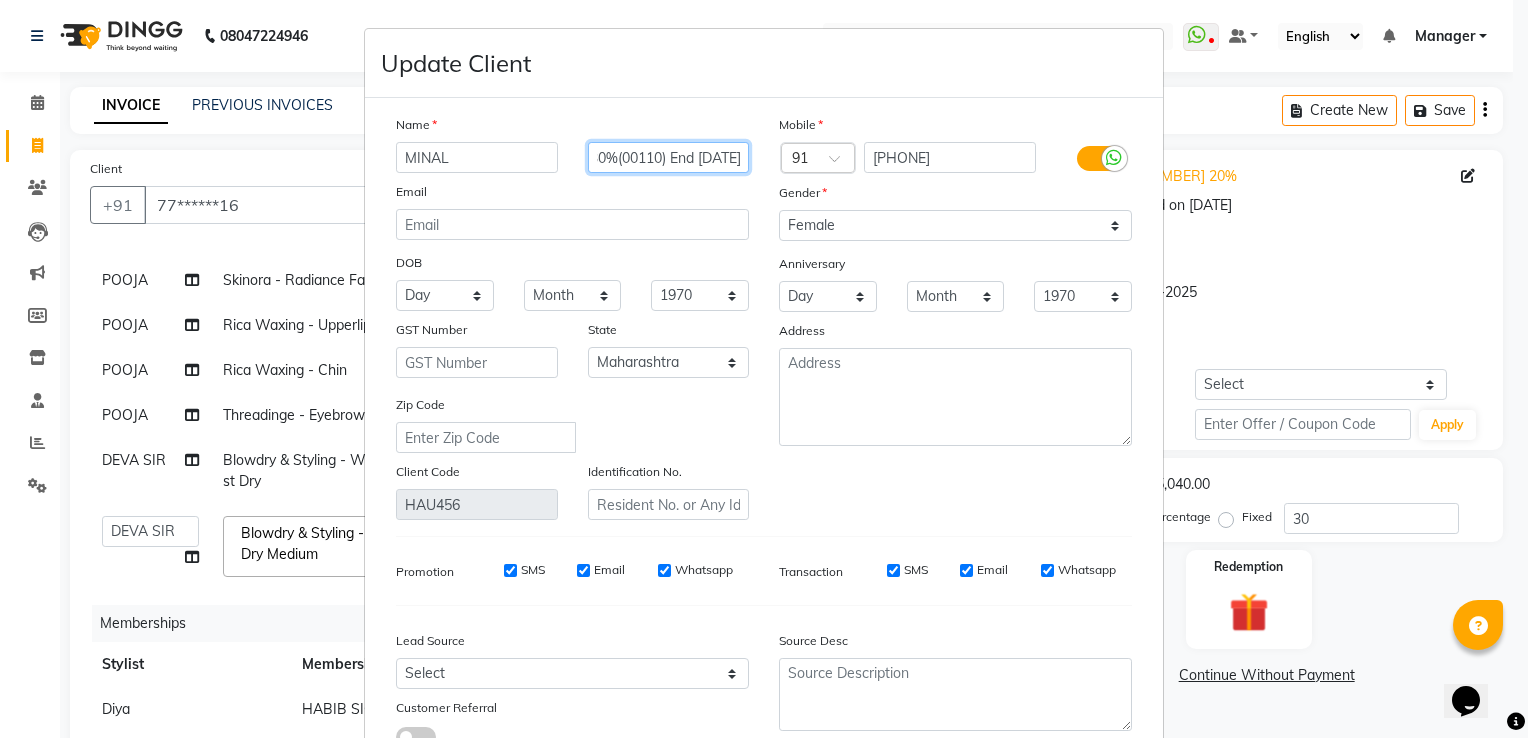 scroll, scrollTop: 0, scrollLeft: 58, axis: horizontal 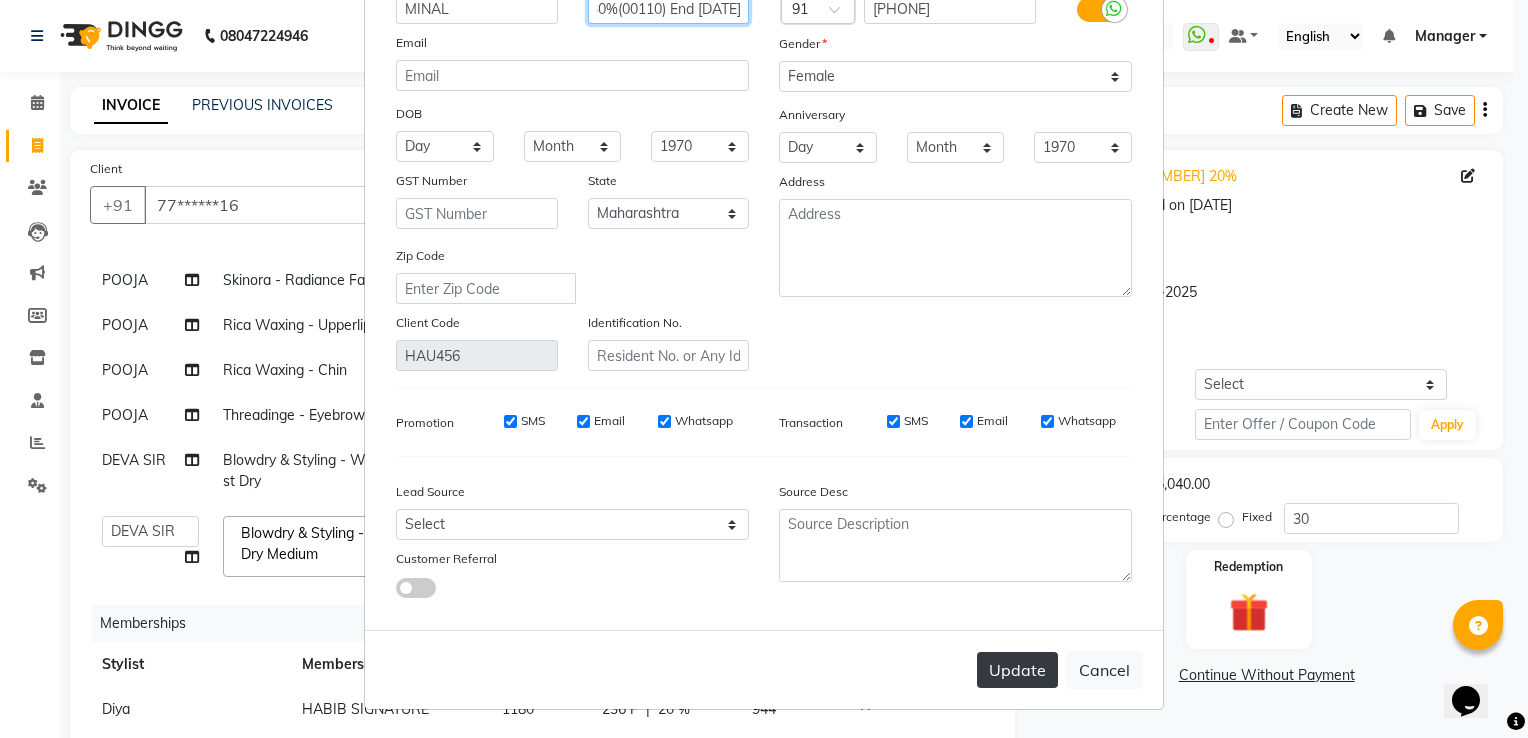 type on "M30%(00110) End [DATE]" 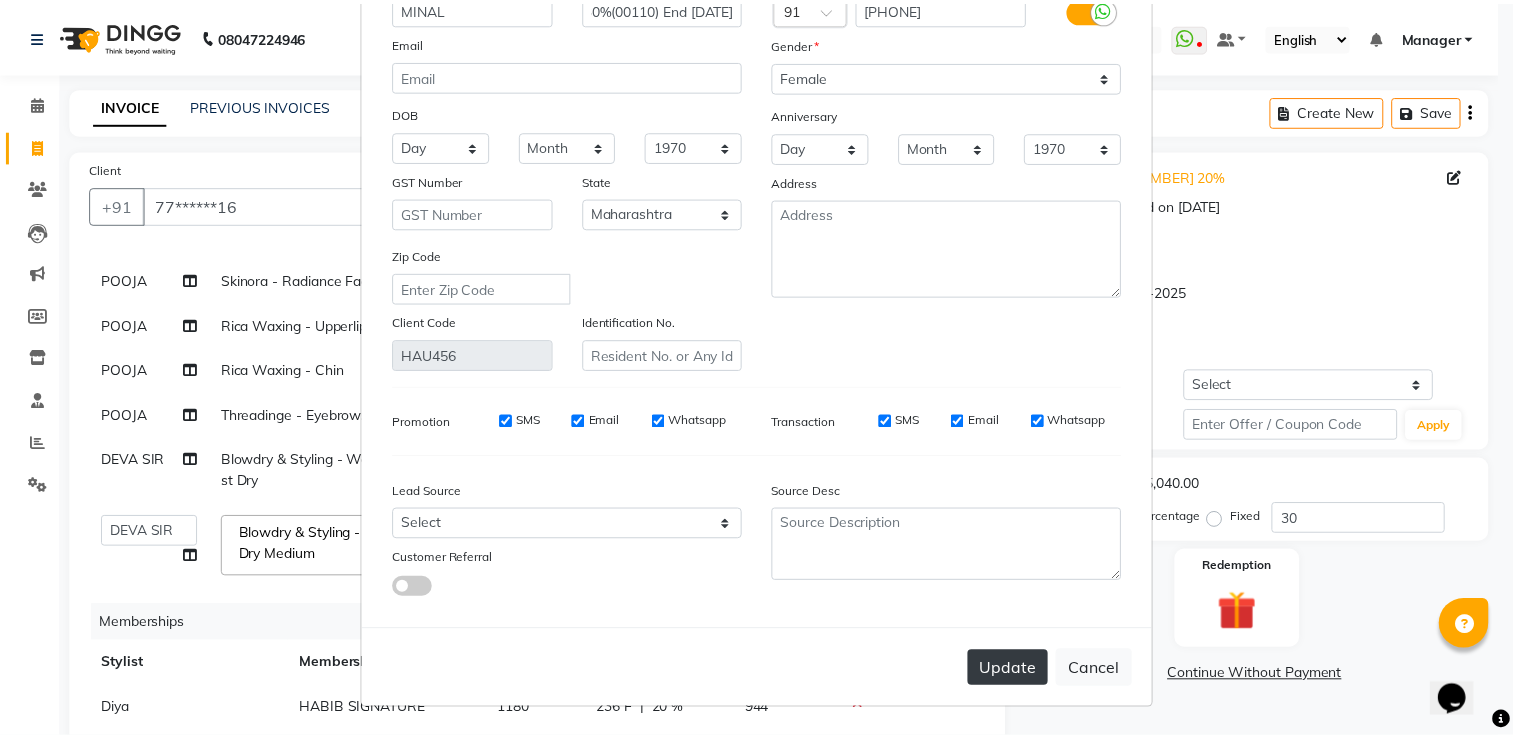 scroll, scrollTop: 0, scrollLeft: 0, axis: both 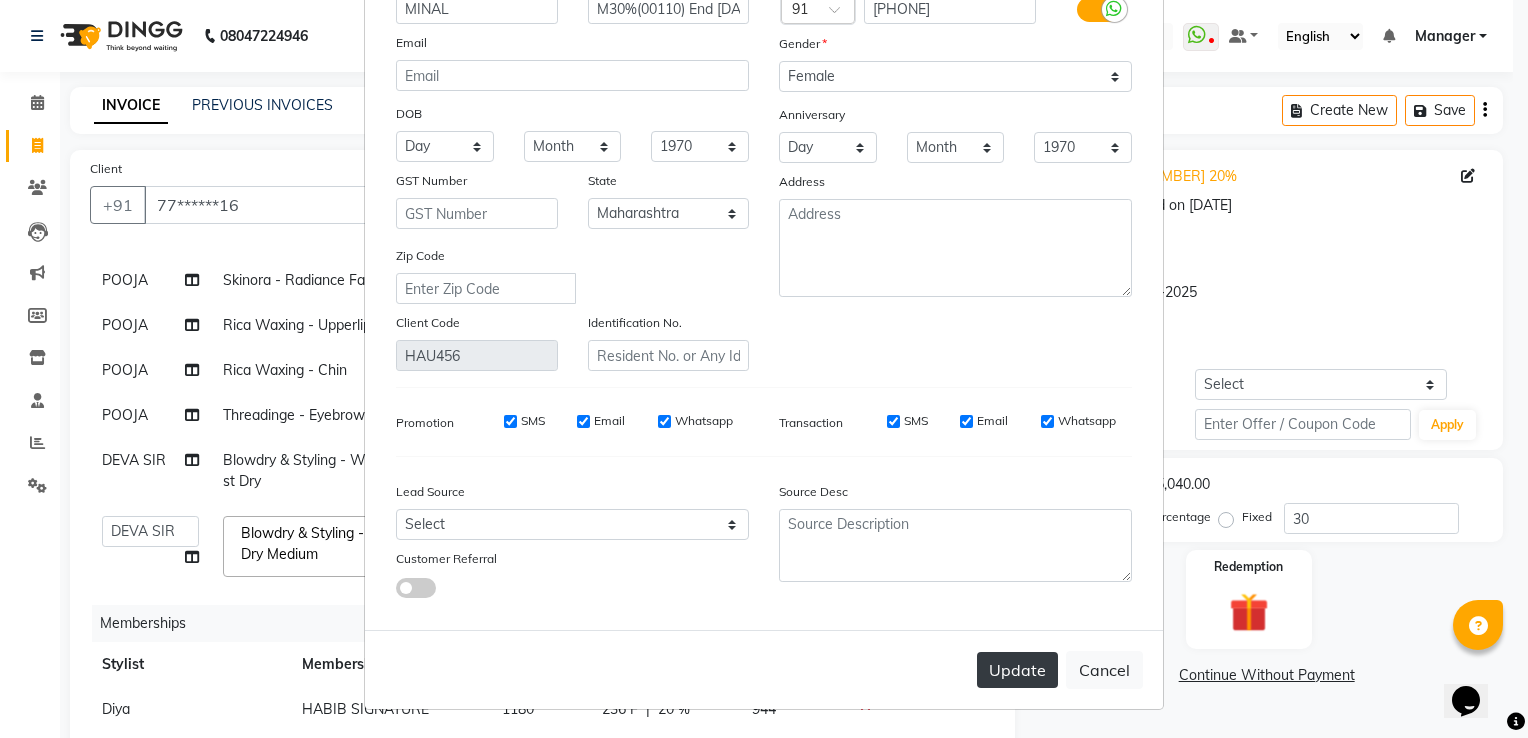 click on "Update" at bounding box center [1017, 670] 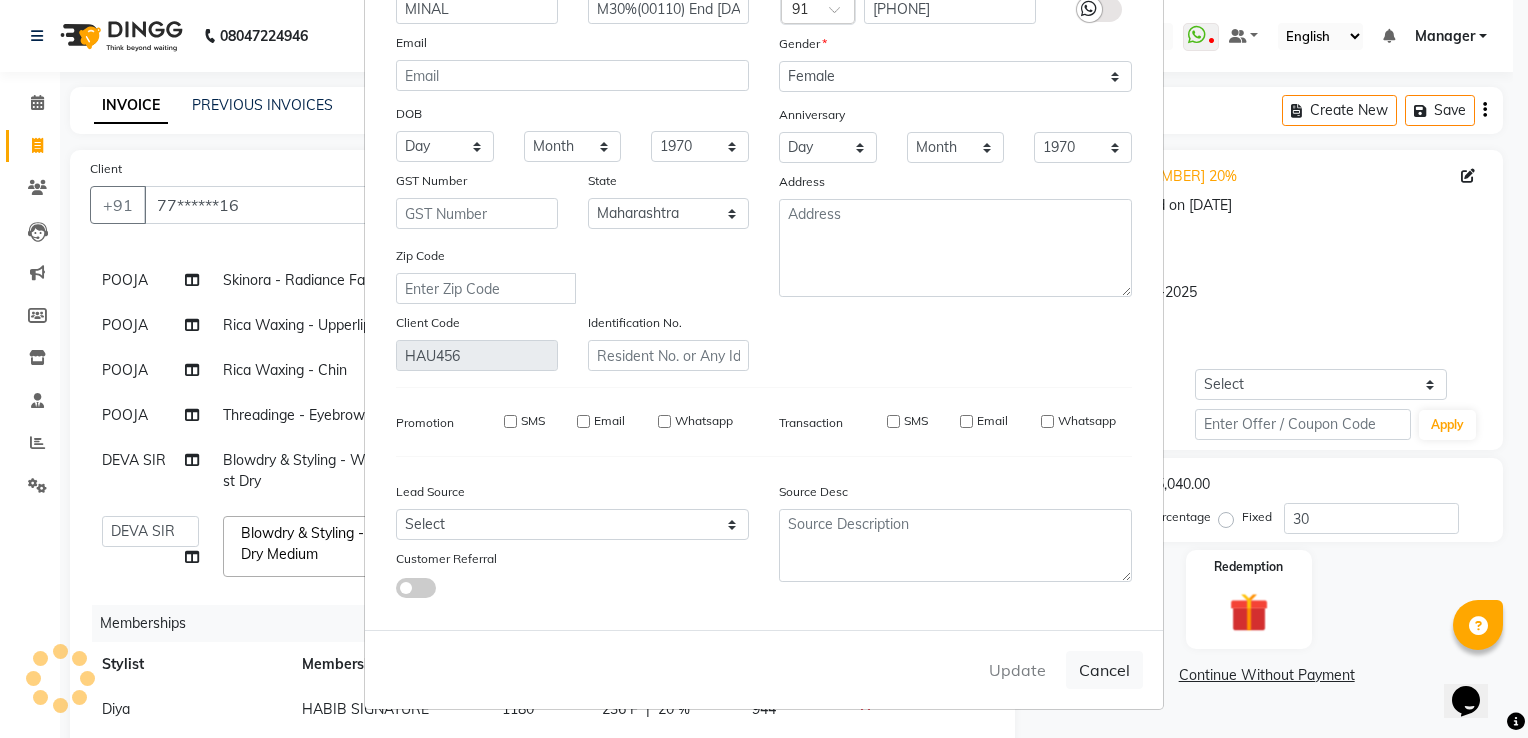 type 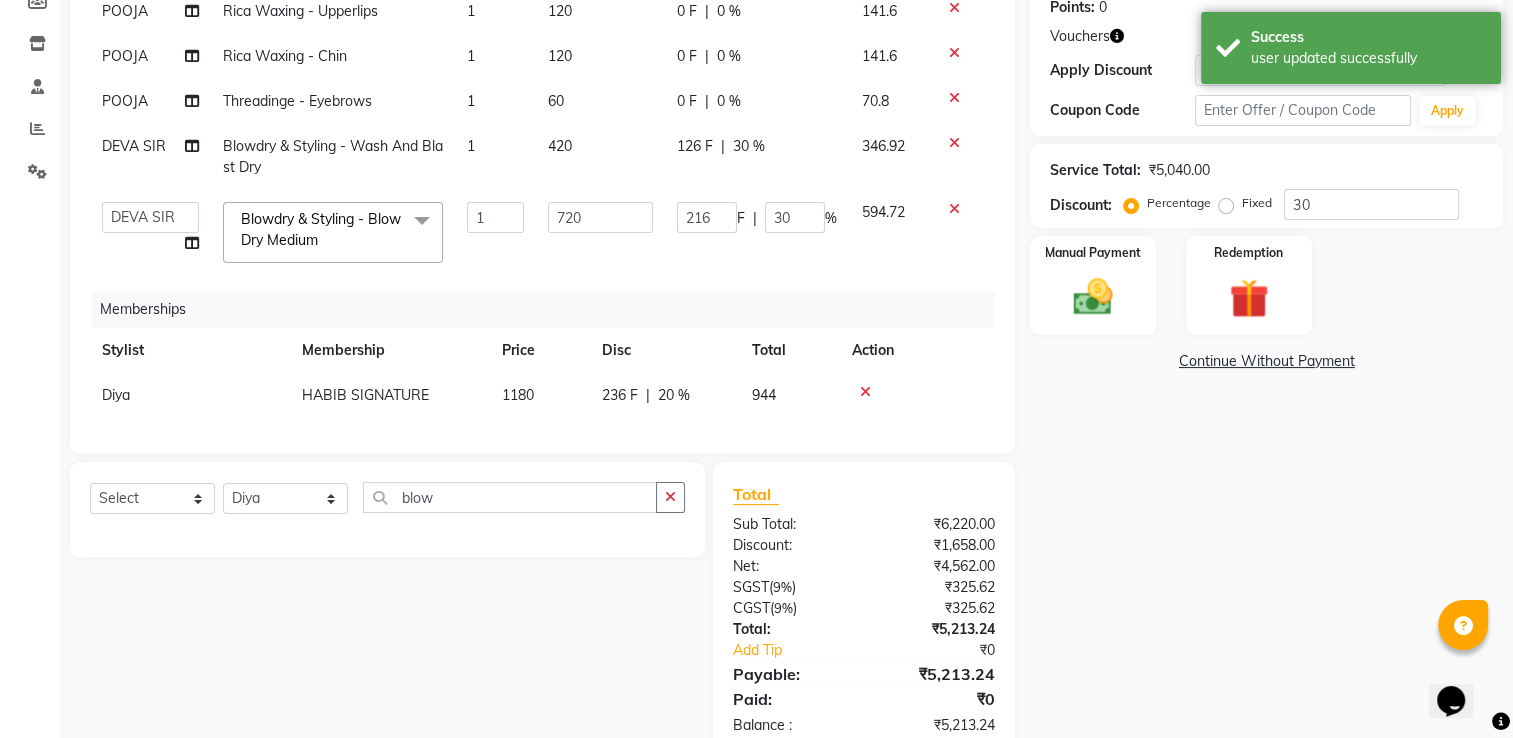 scroll, scrollTop: 318, scrollLeft: 0, axis: vertical 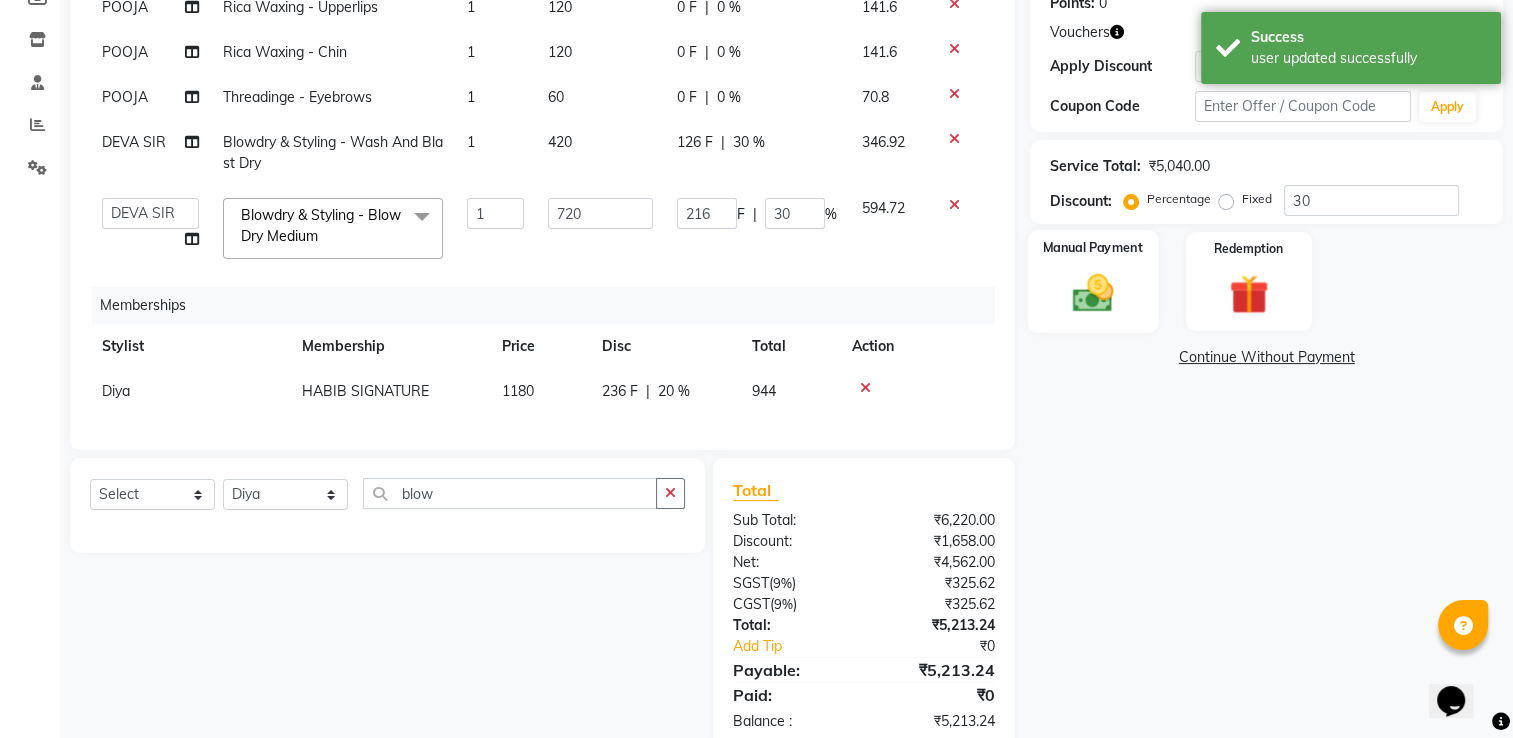 click 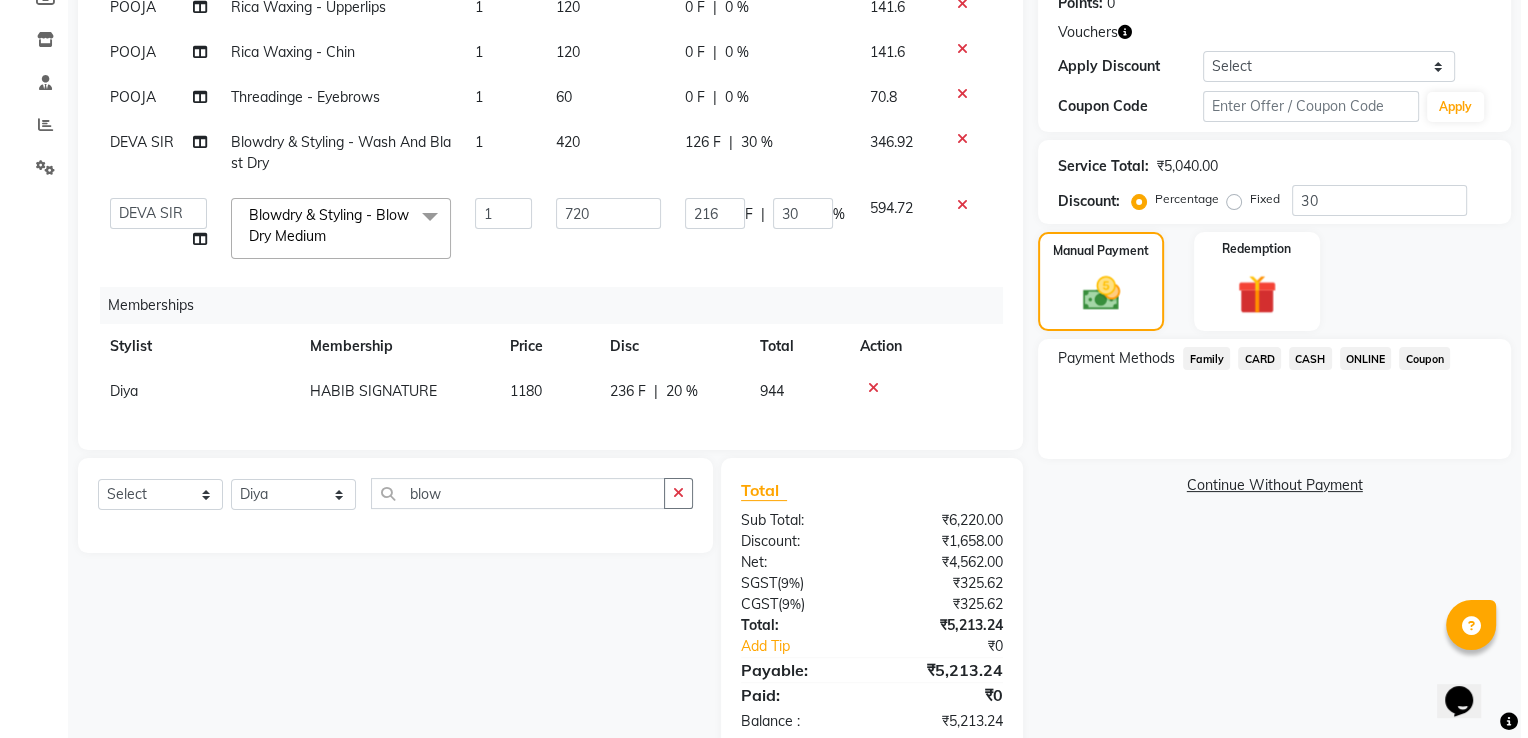 scroll, scrollTop: 0, scrollLeft: 0, axis: both 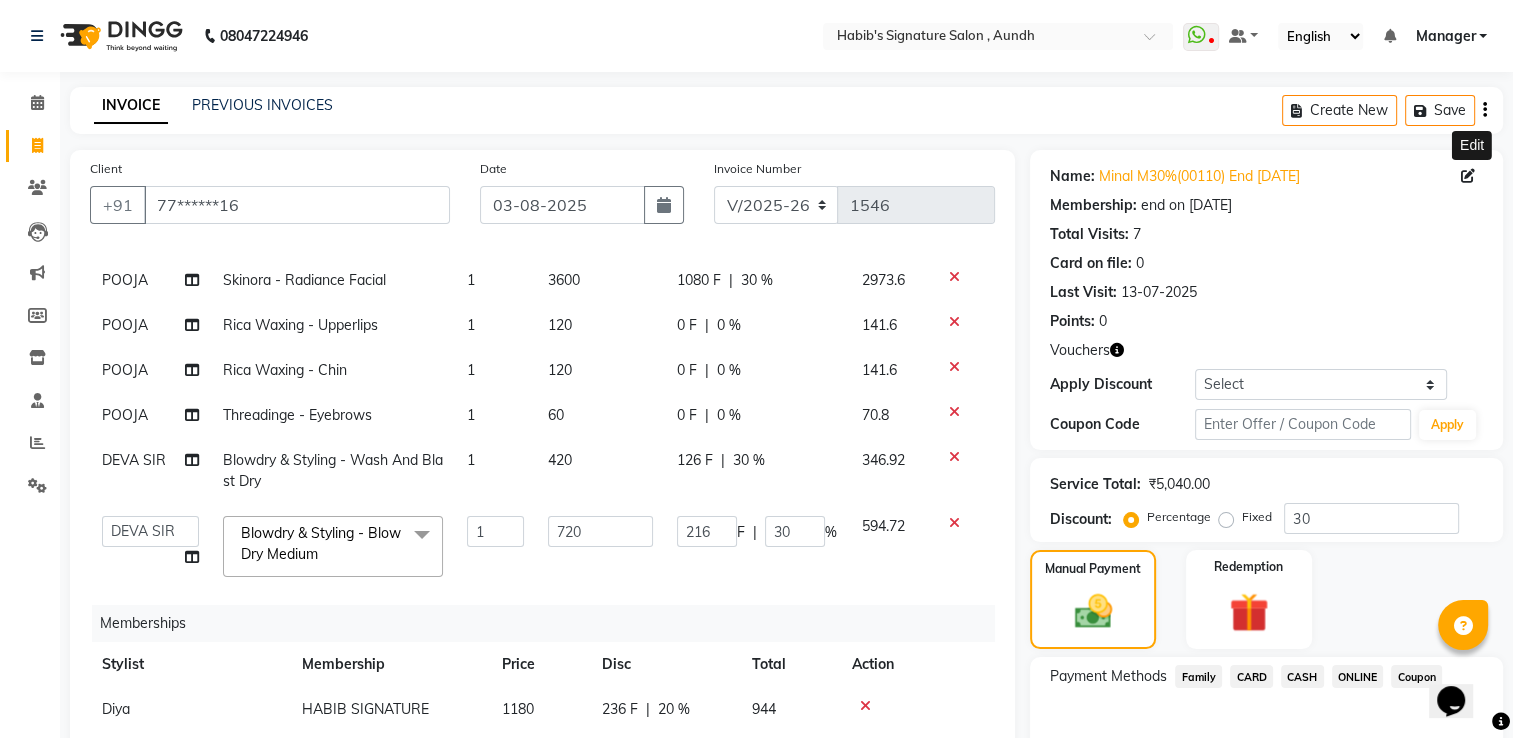 click 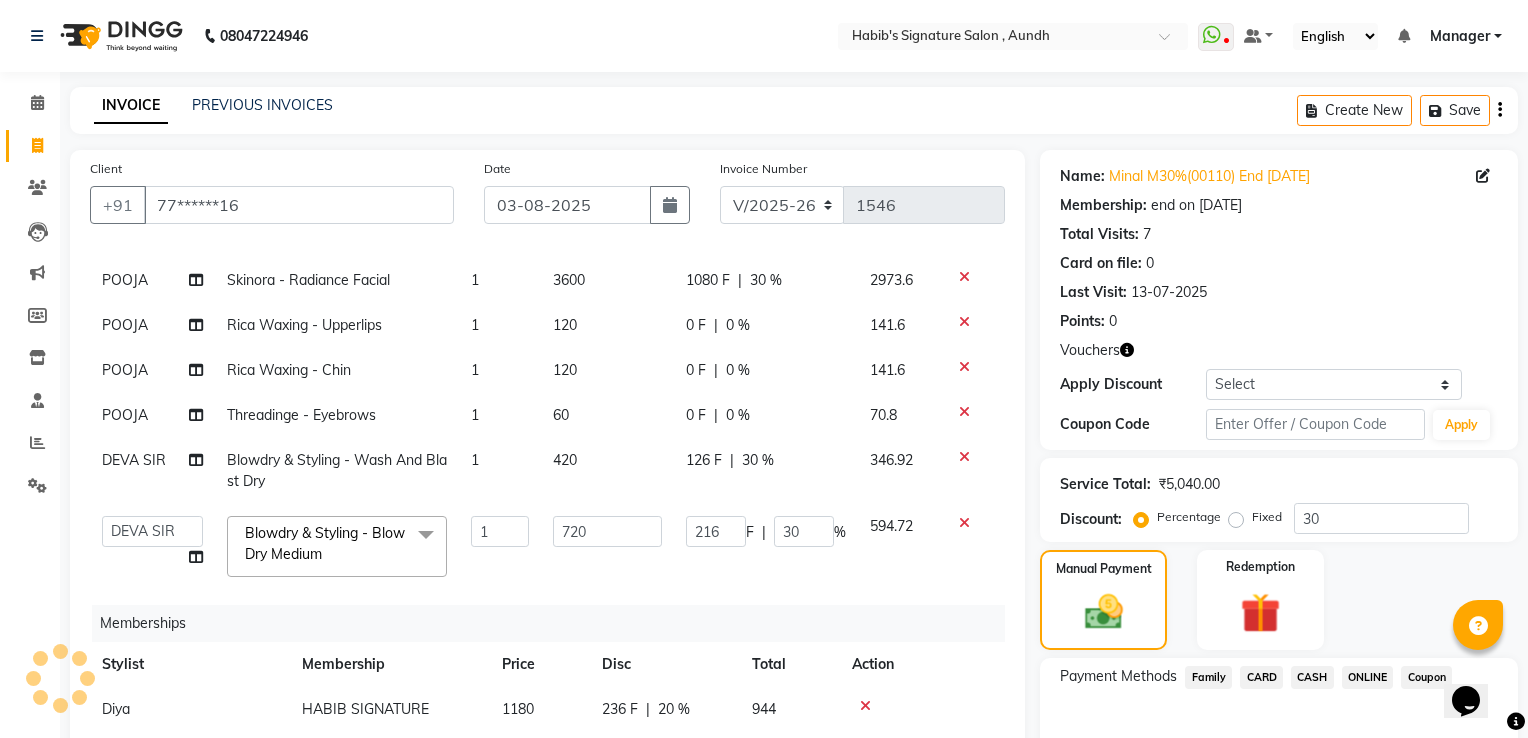 select on "22" 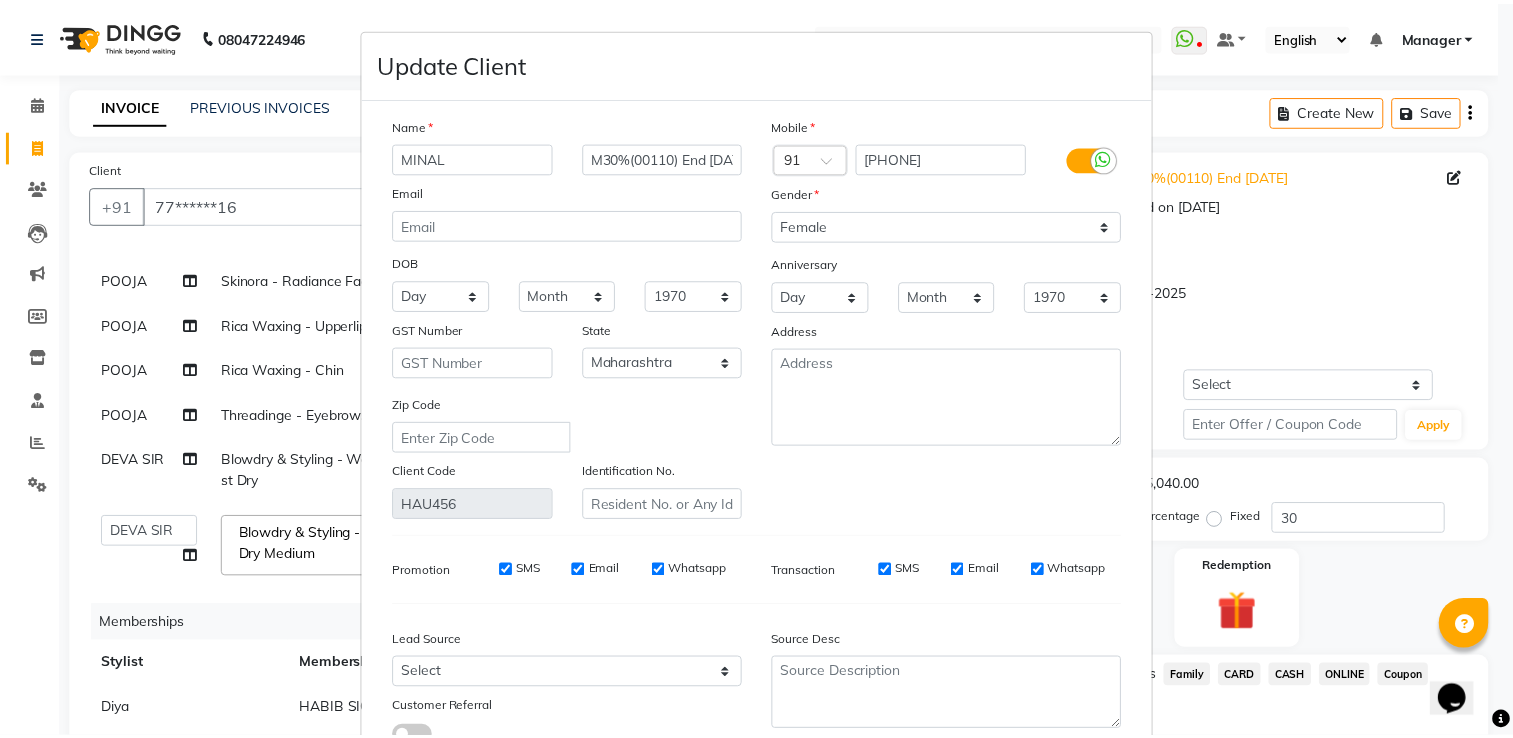 scroll, scrollTop: 159, scrollLeft: 0, axis: vertical 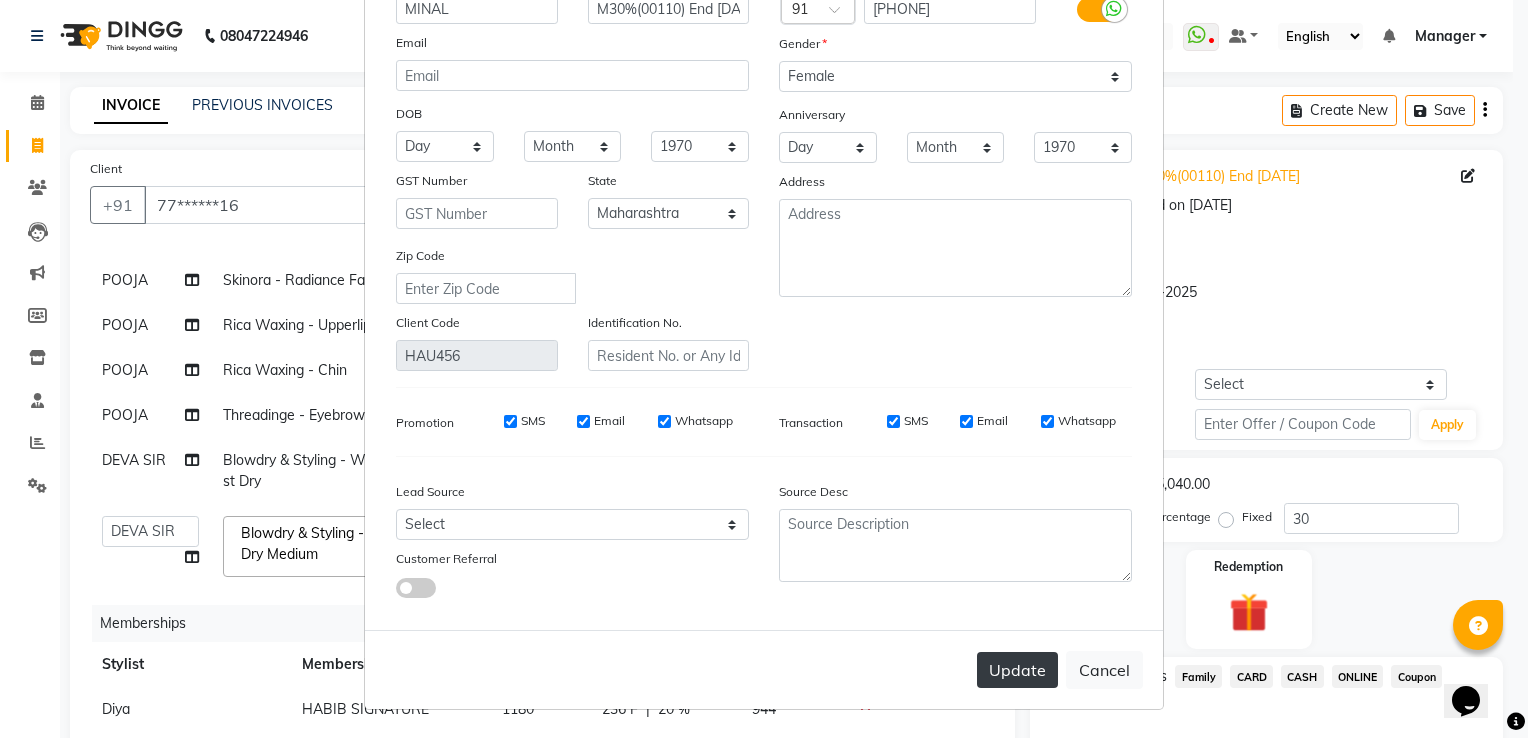 click on "Update" at bounding box center (1017, 670) 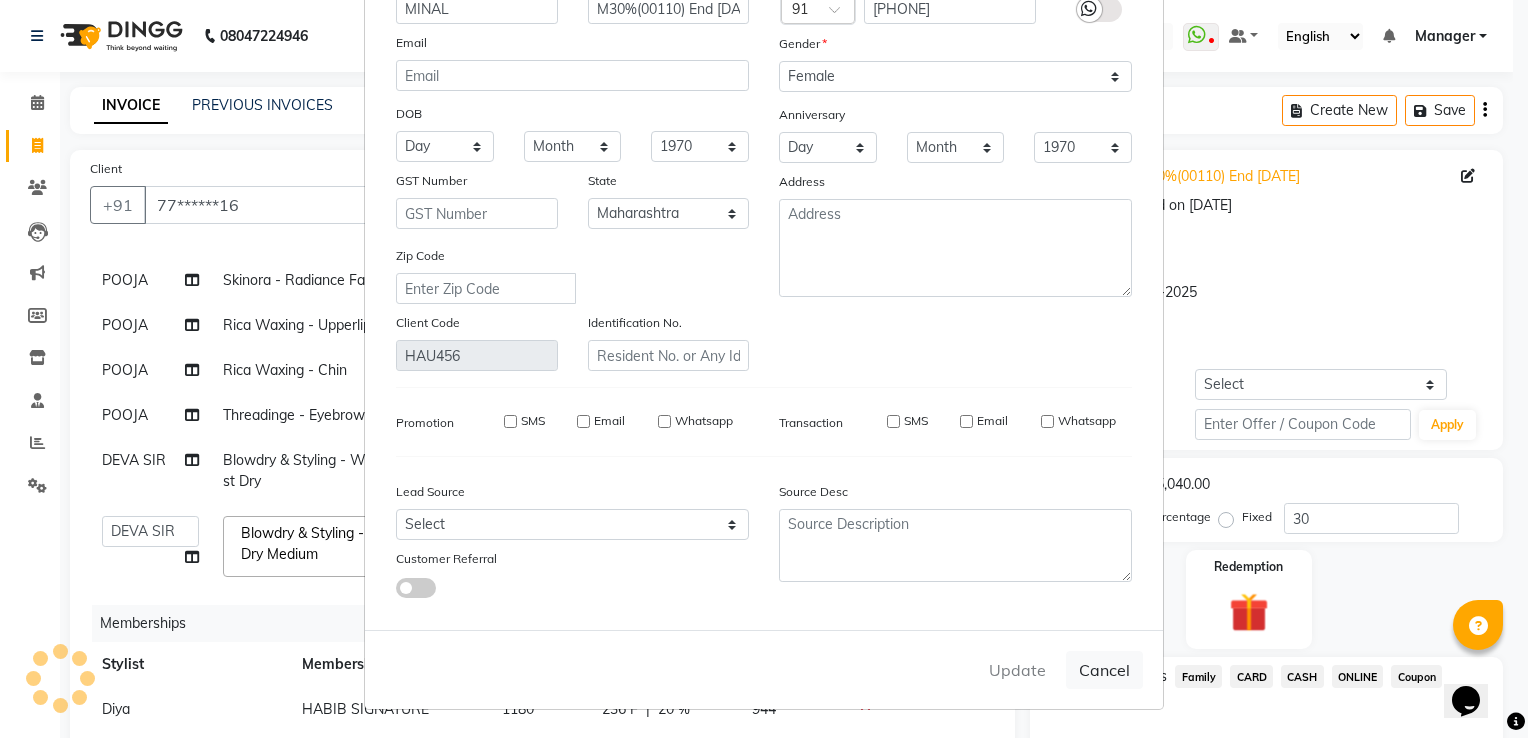 type 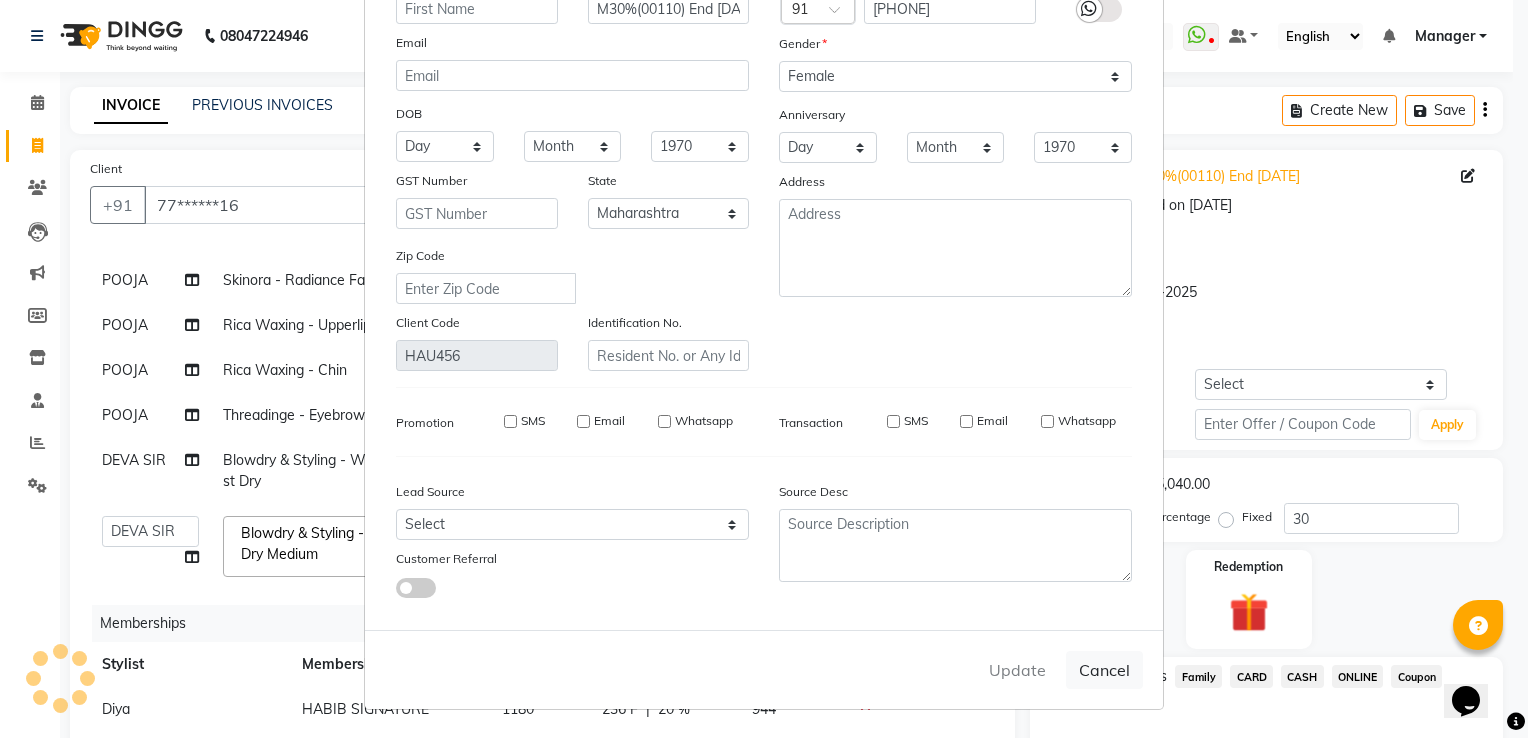 type 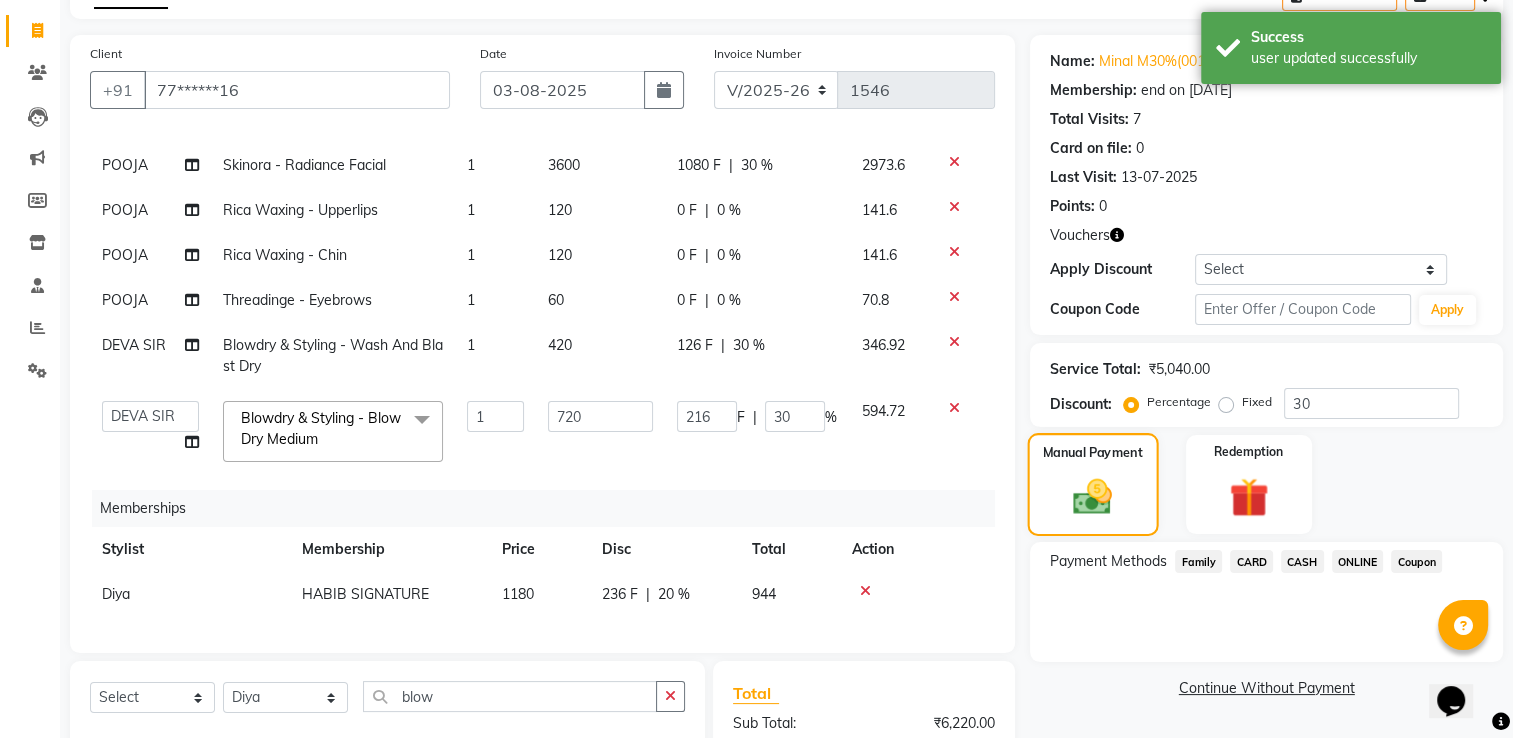 scroll, scrollTop: 116, scrollLeft: 0, axis: vertical 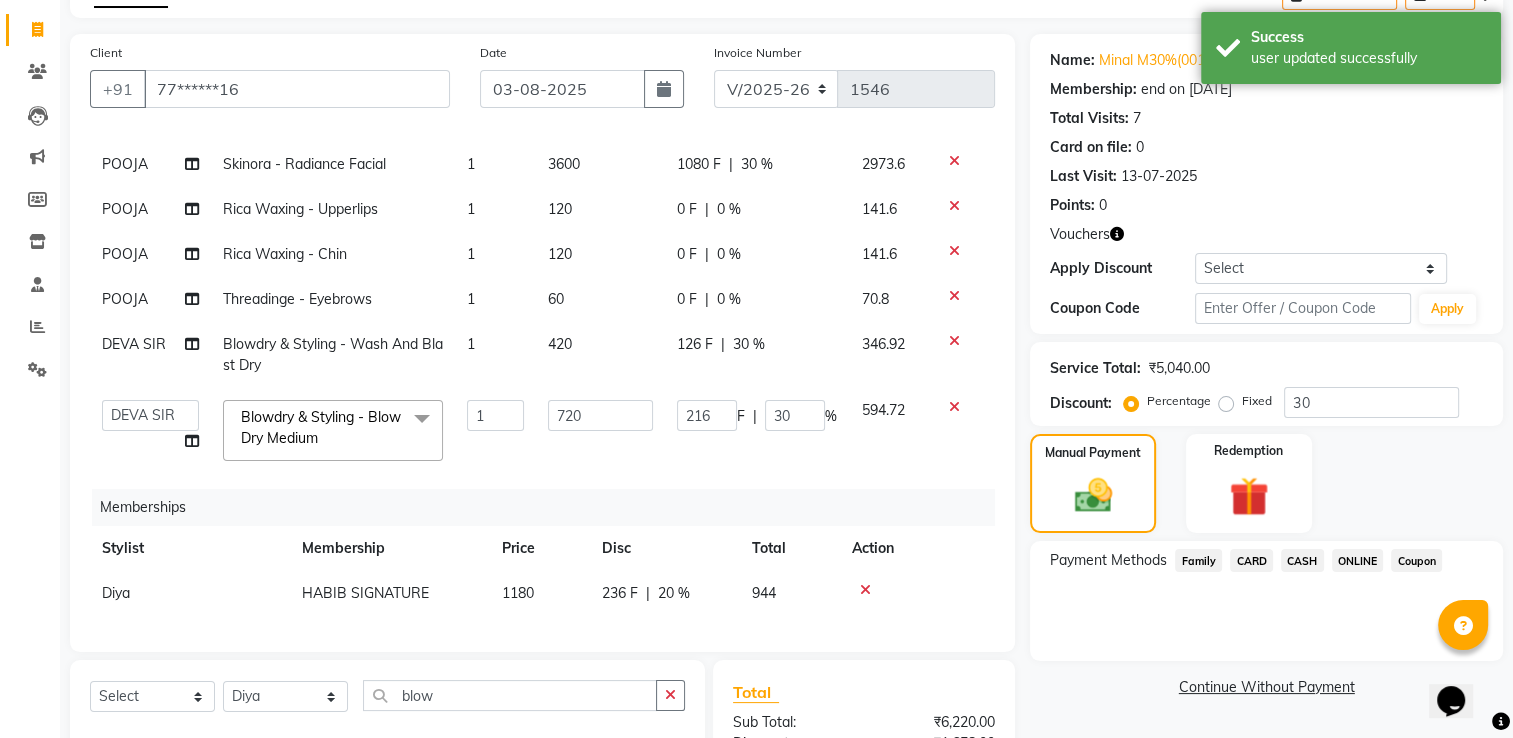 click on "ONLINE" 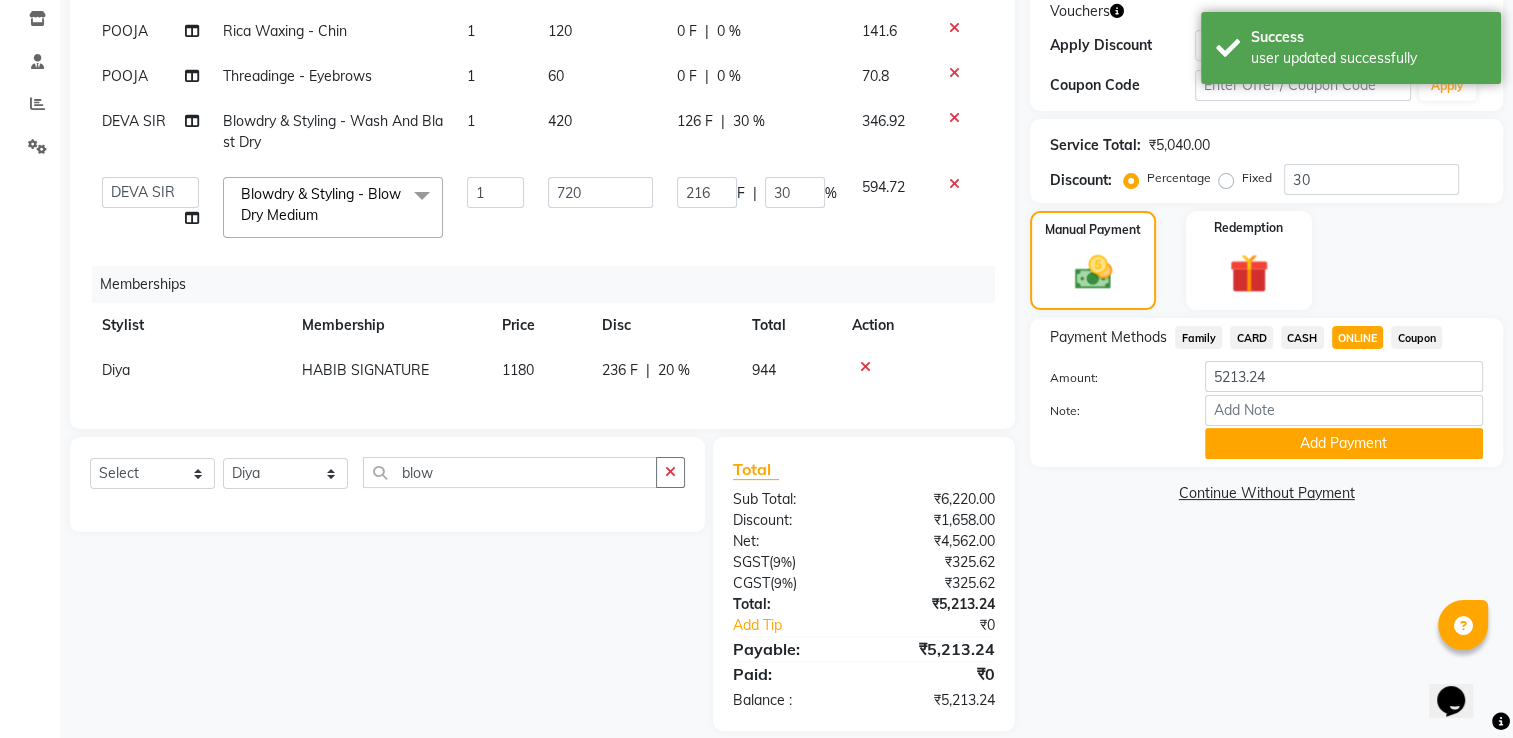 scroll, scrollTop: 358, scrollLeft: 0, axis: vertical 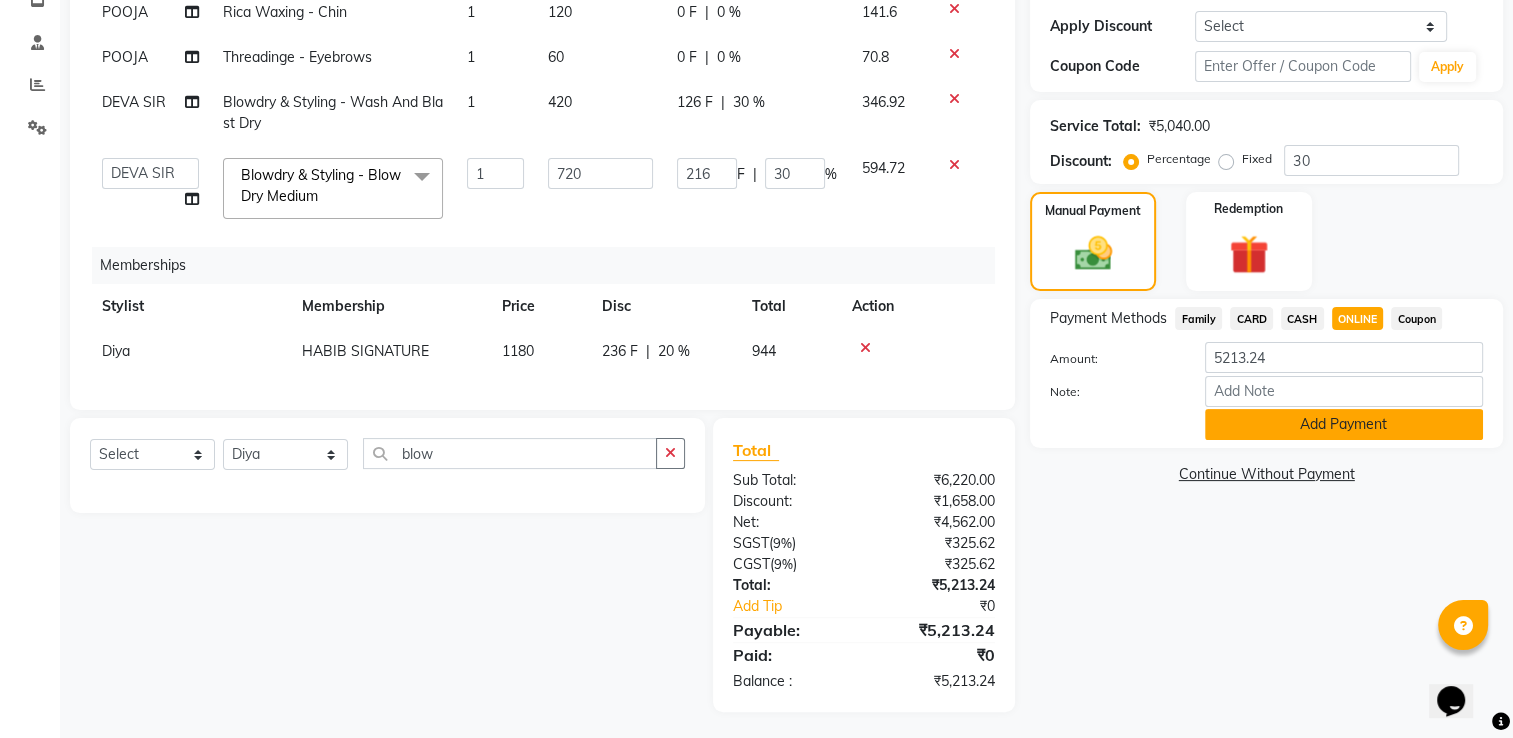 click on "Add Payment" 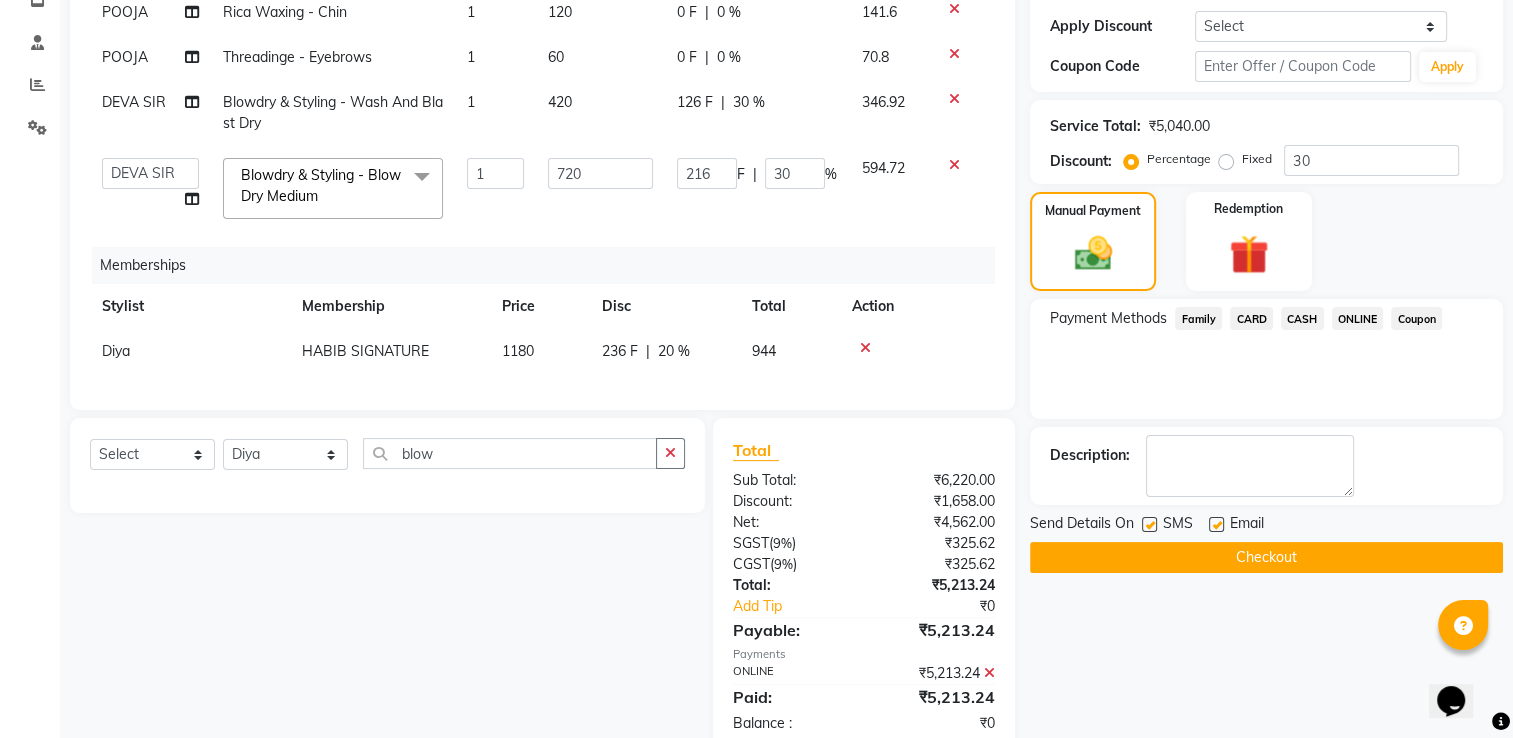 click 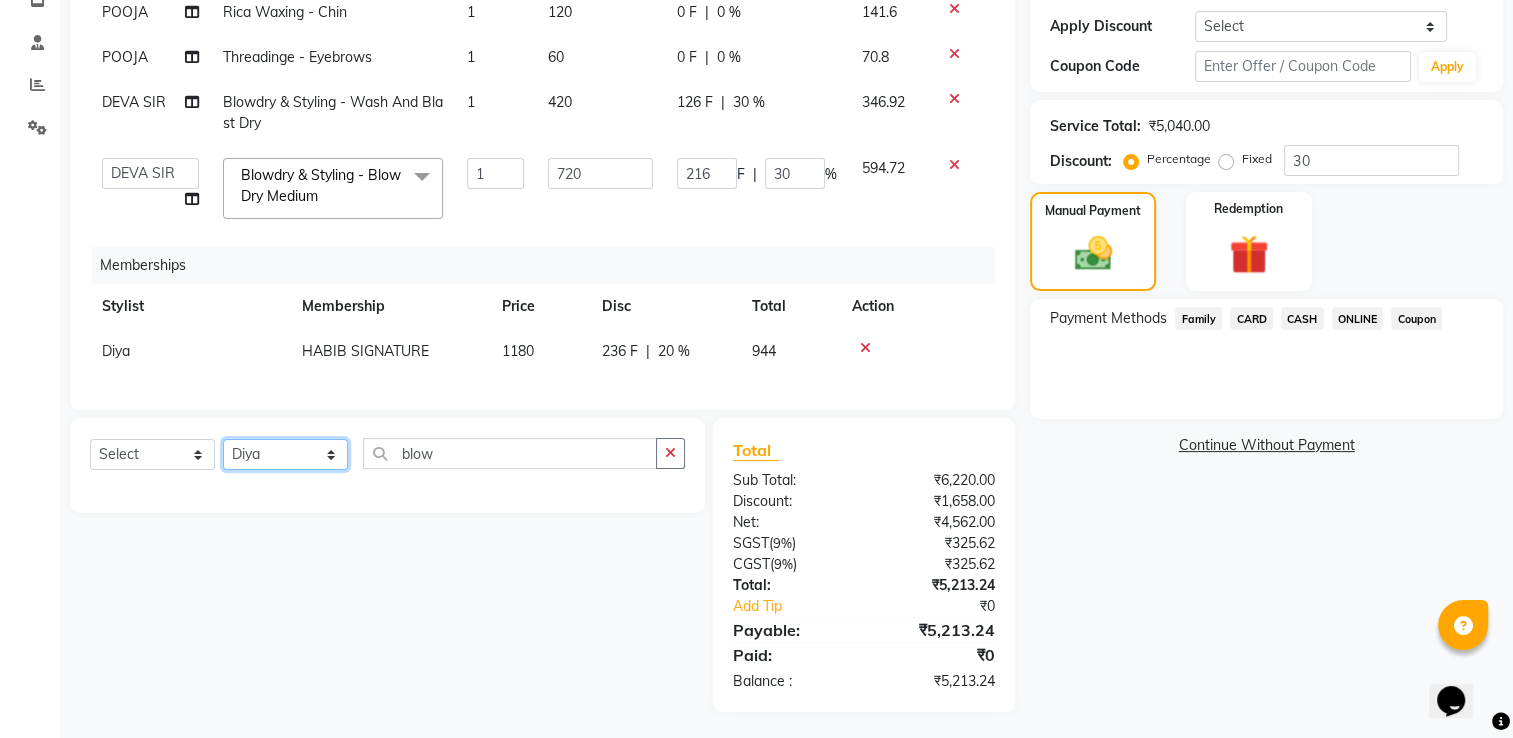 click on "Select Stylist Ankit  Sir DEEPAK SAUDAGAR DEVA SIR Diya durgesh GANESH Guddu Manager nancy grover POOJA PRASAN preeti Priyanka Jadhav rahul Ruthvik Shinde sagar vilaskar Sajid Shahid shimon SIMON WAKAD 2 SUMIT Suraj Tak" 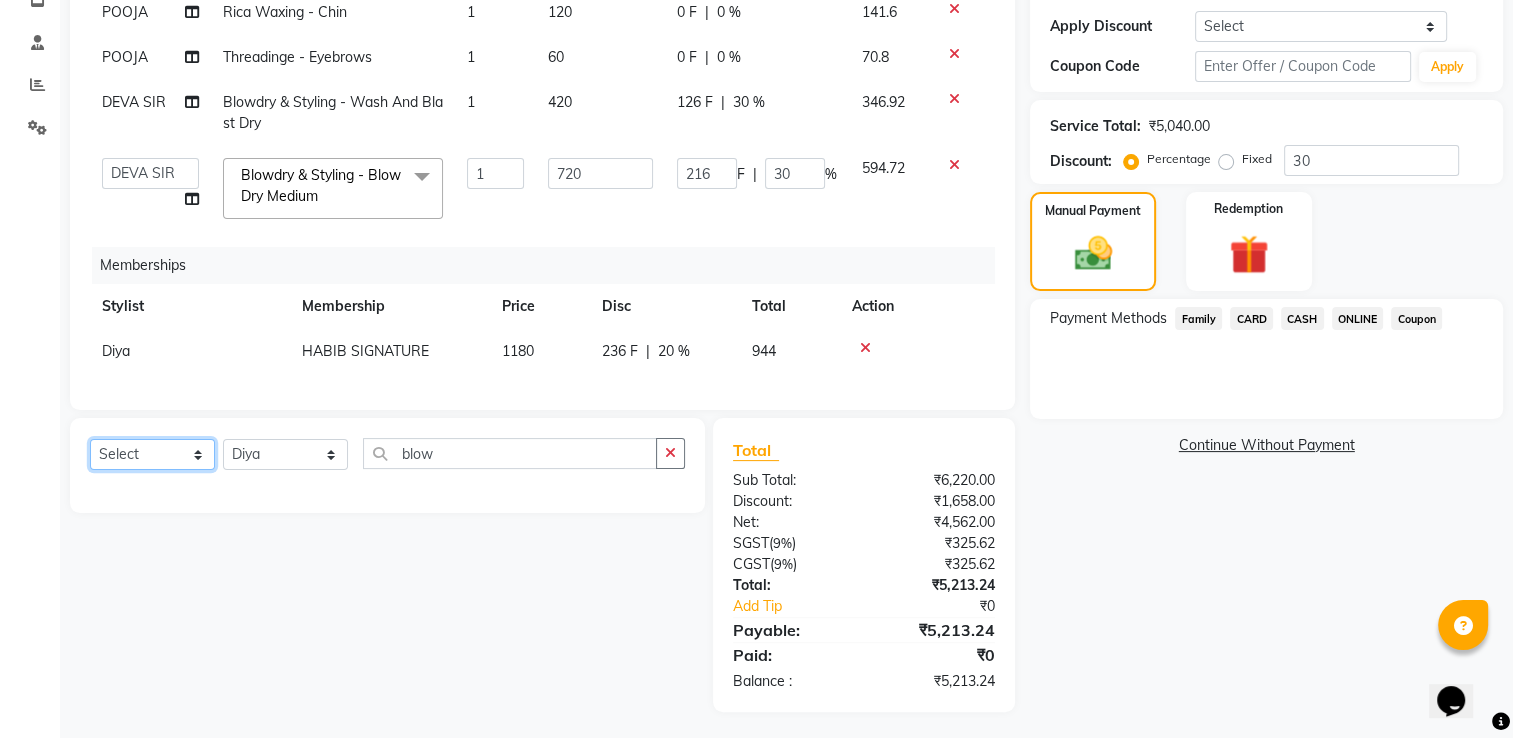 click on "Select  Service  Product  Package Voucher Prepaid Gift Card" 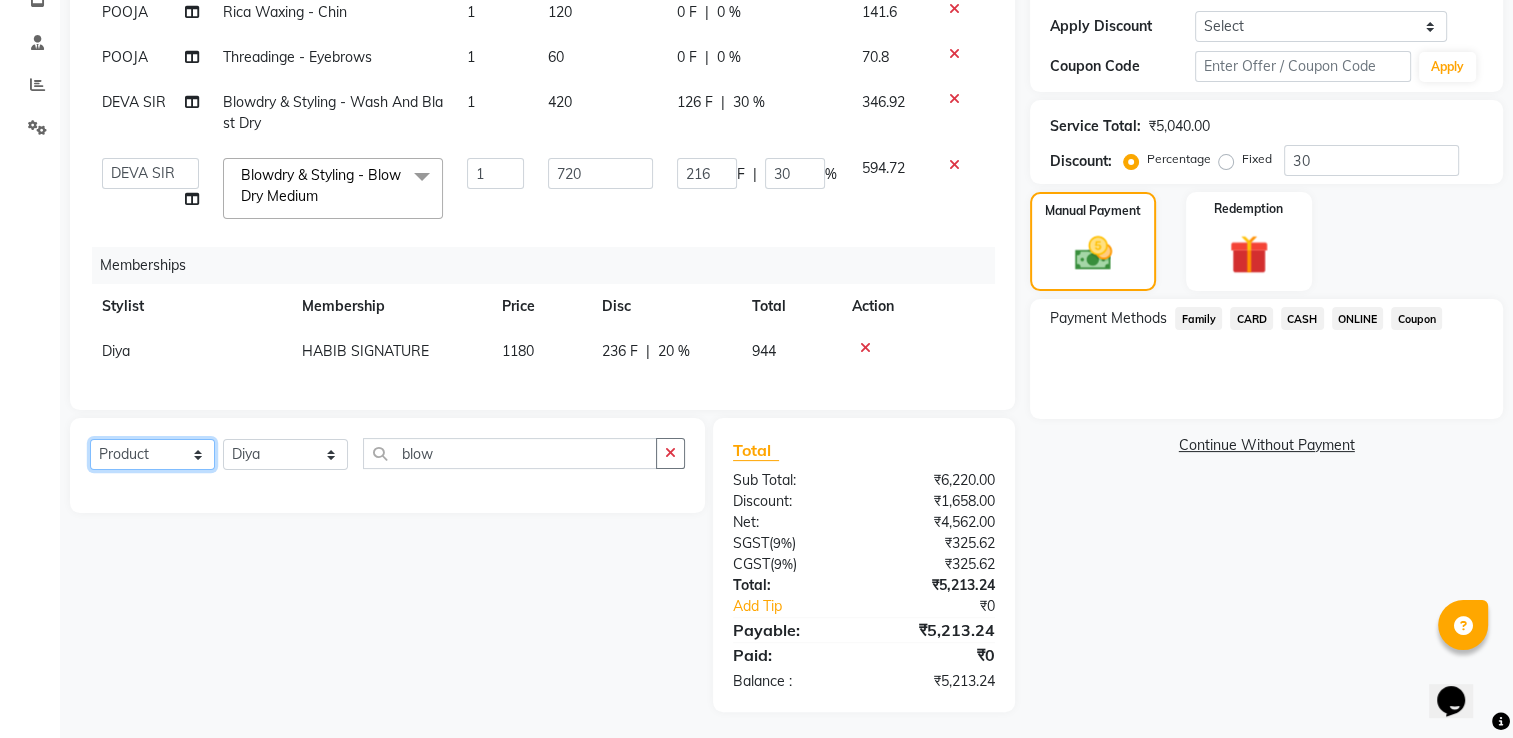 click on "Select  Service  Product  Package Voucher Prepaid Gift Card" 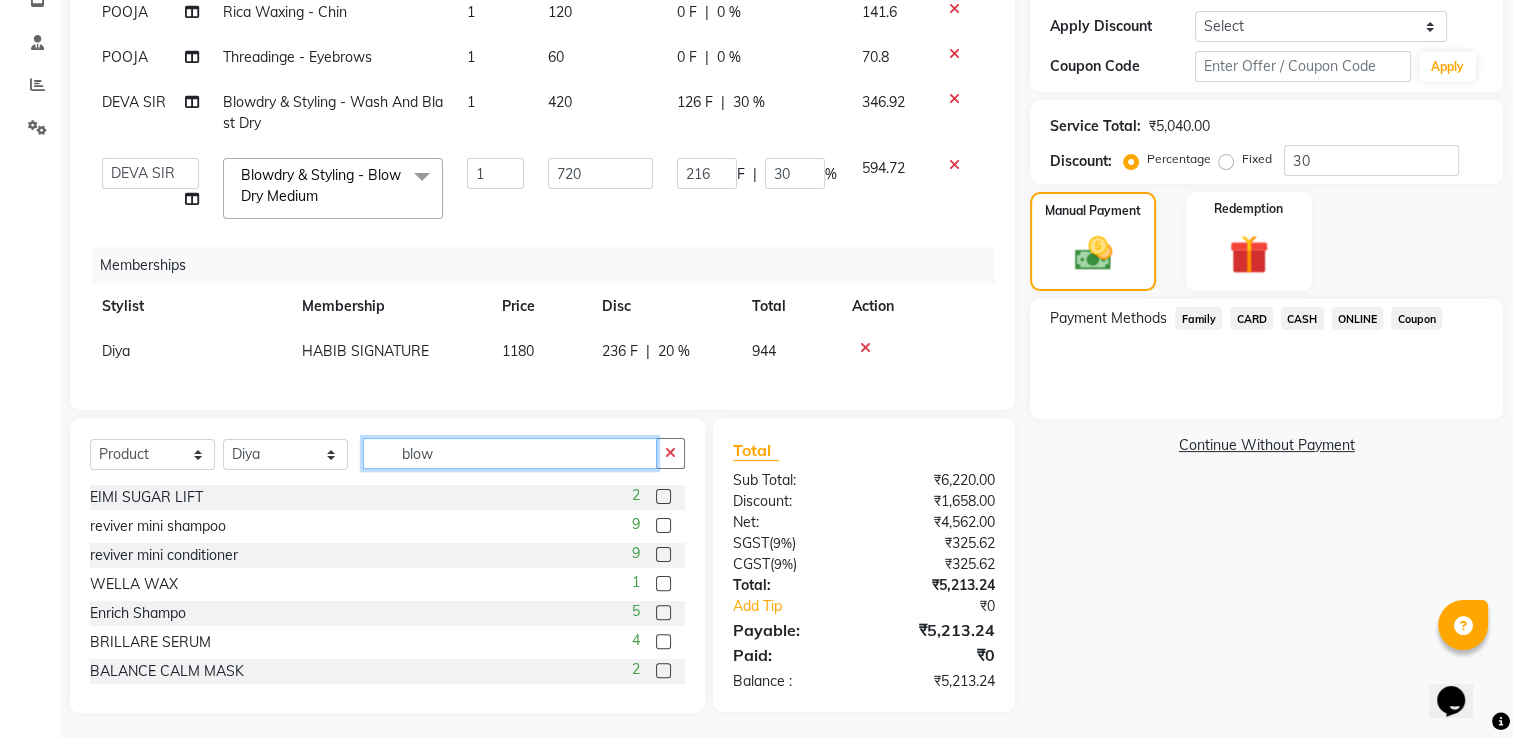 click on "blow" 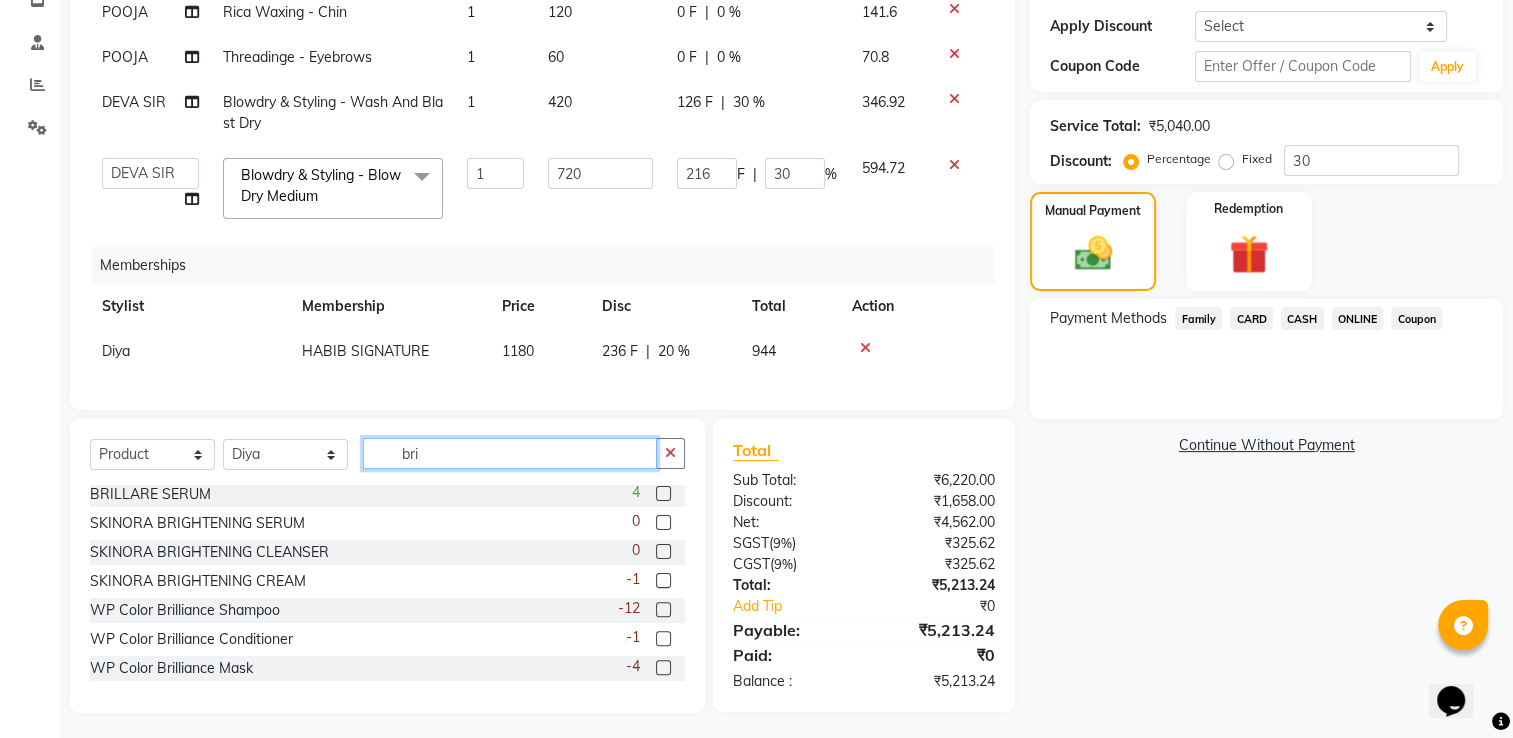 scroll, scrollTop: 0, scrollLeft: 0, axis: both 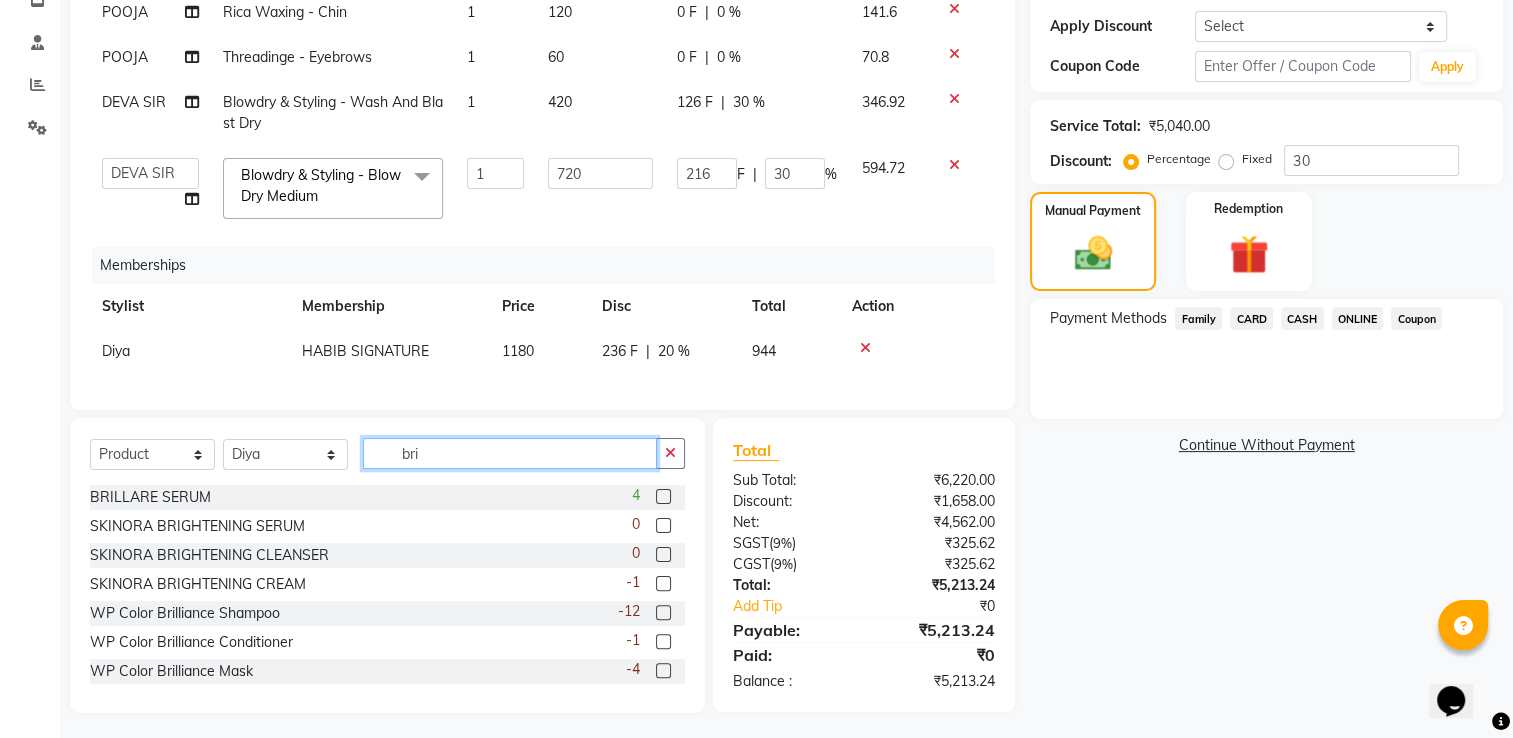 click on "bri" 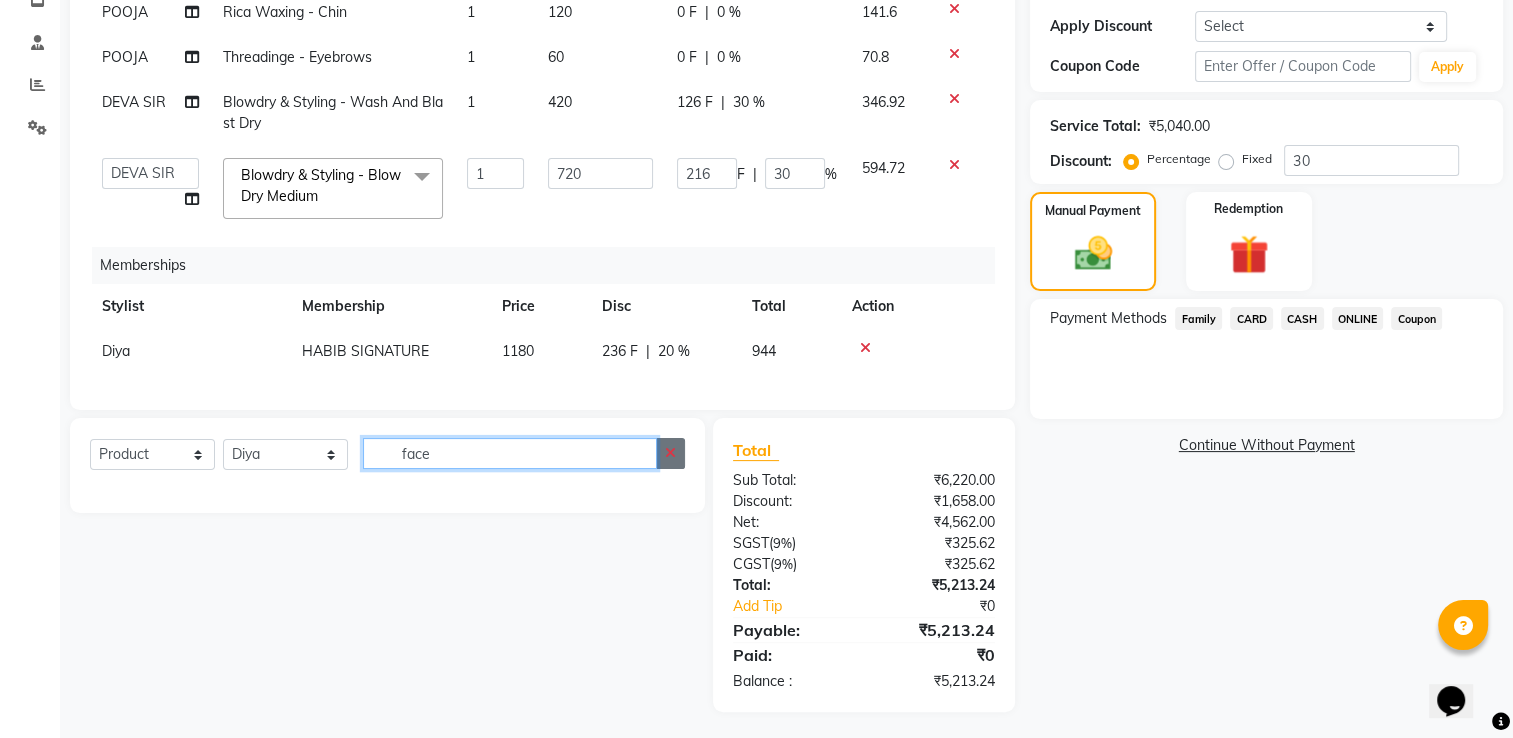 type on "face" 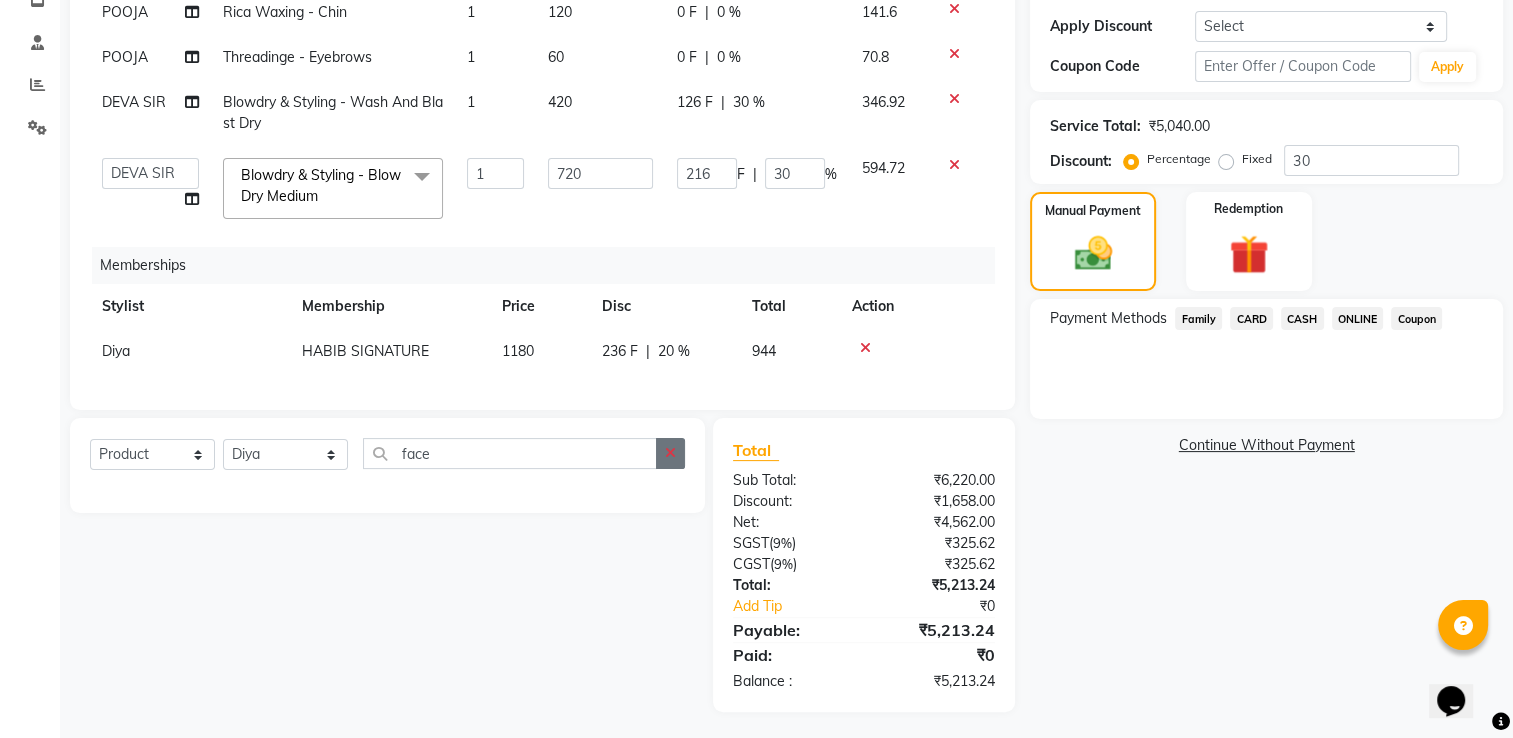 click 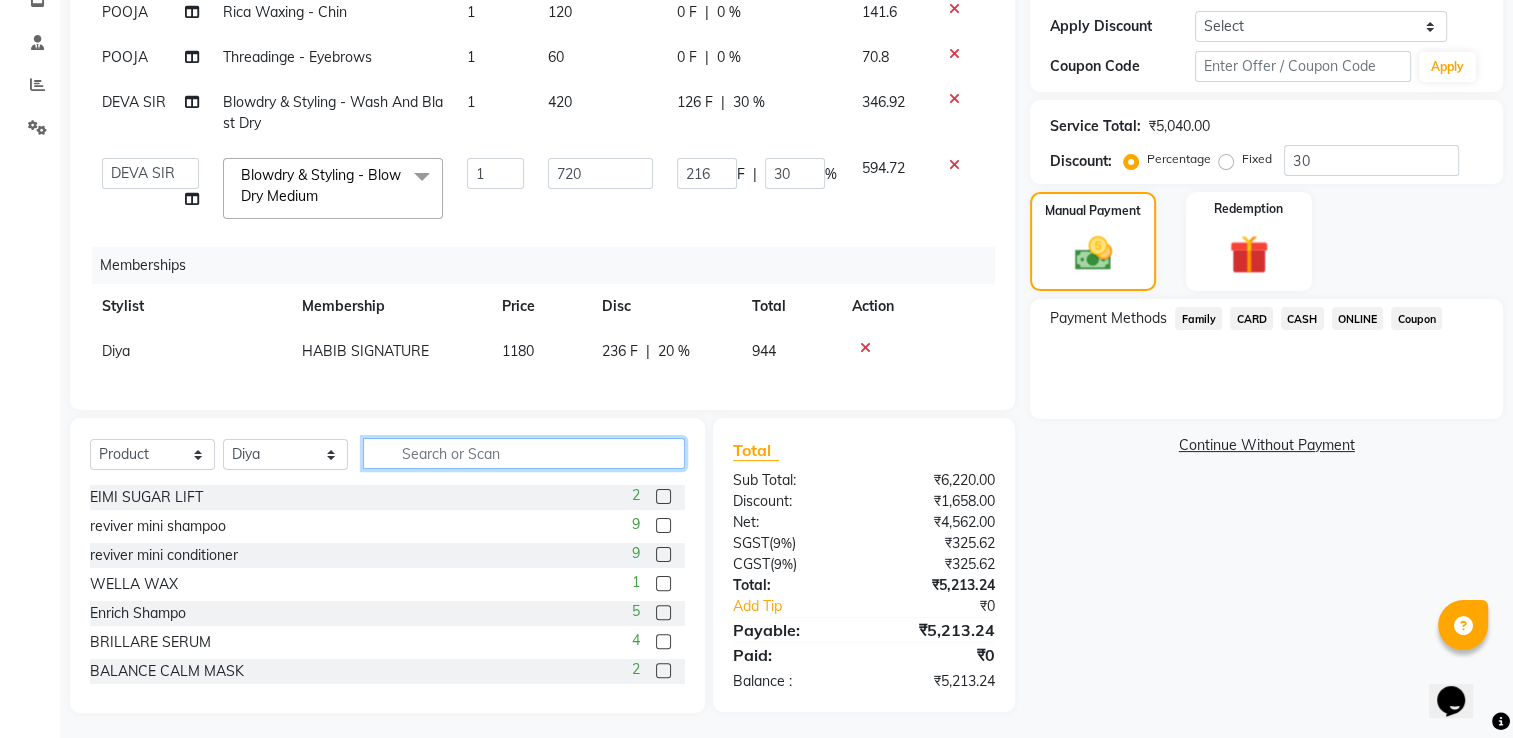 click 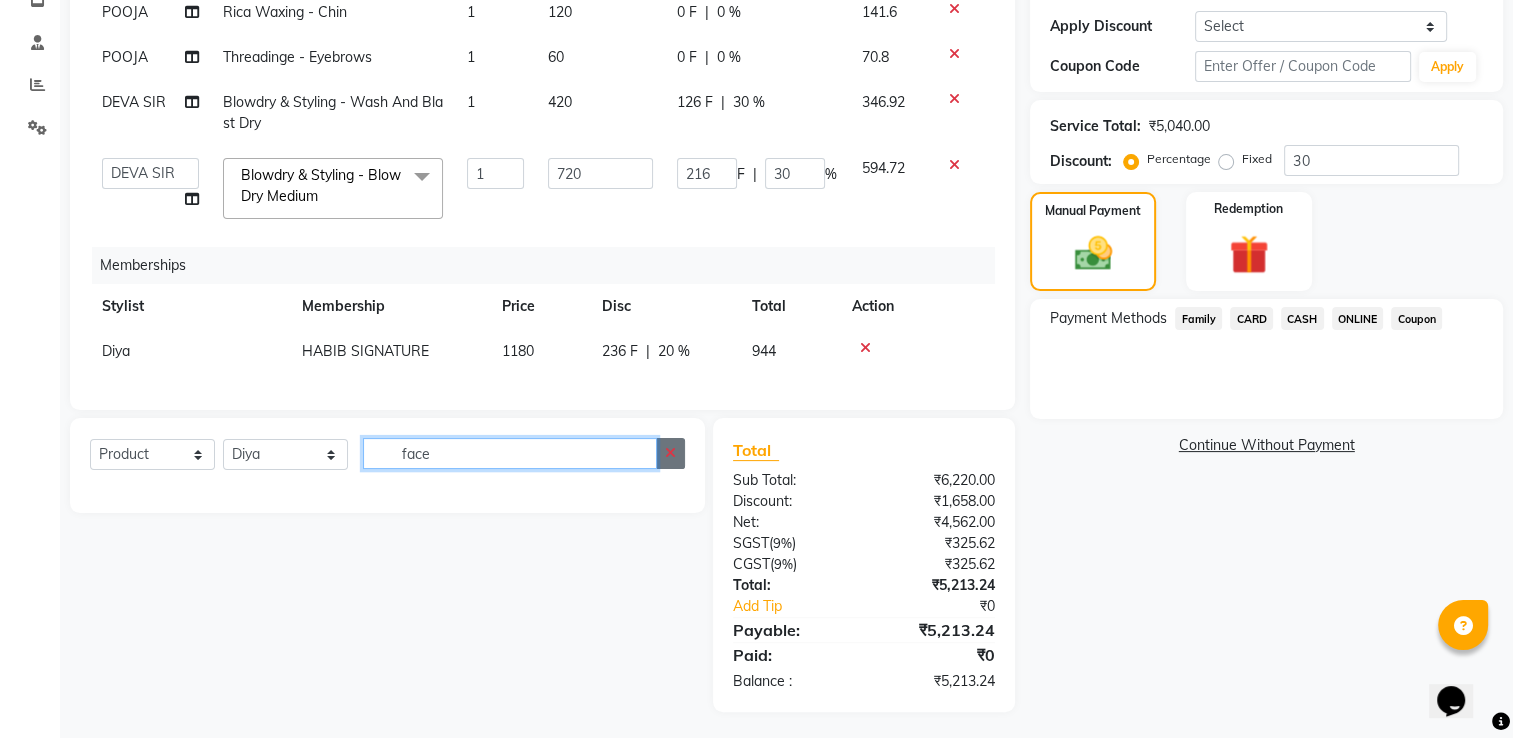 type 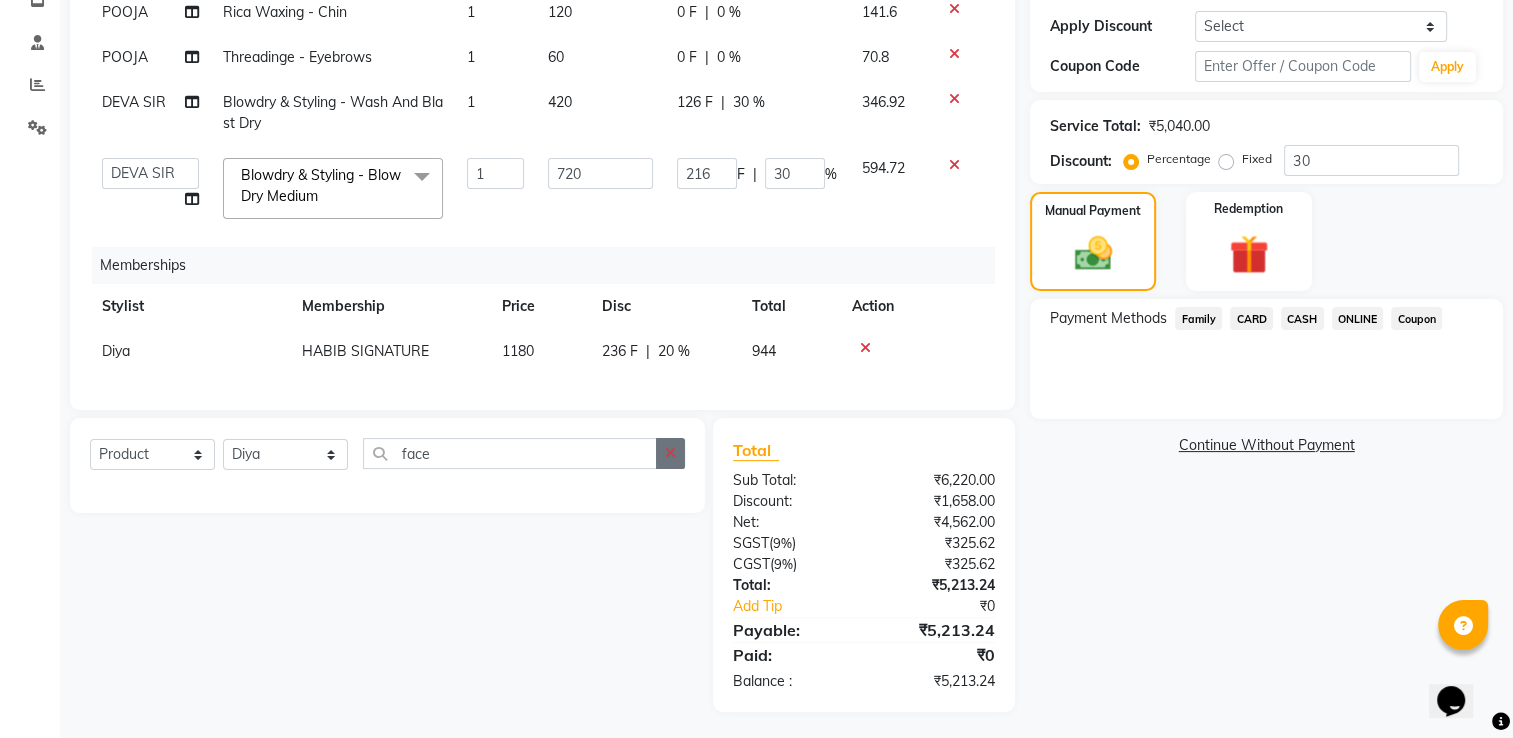 click 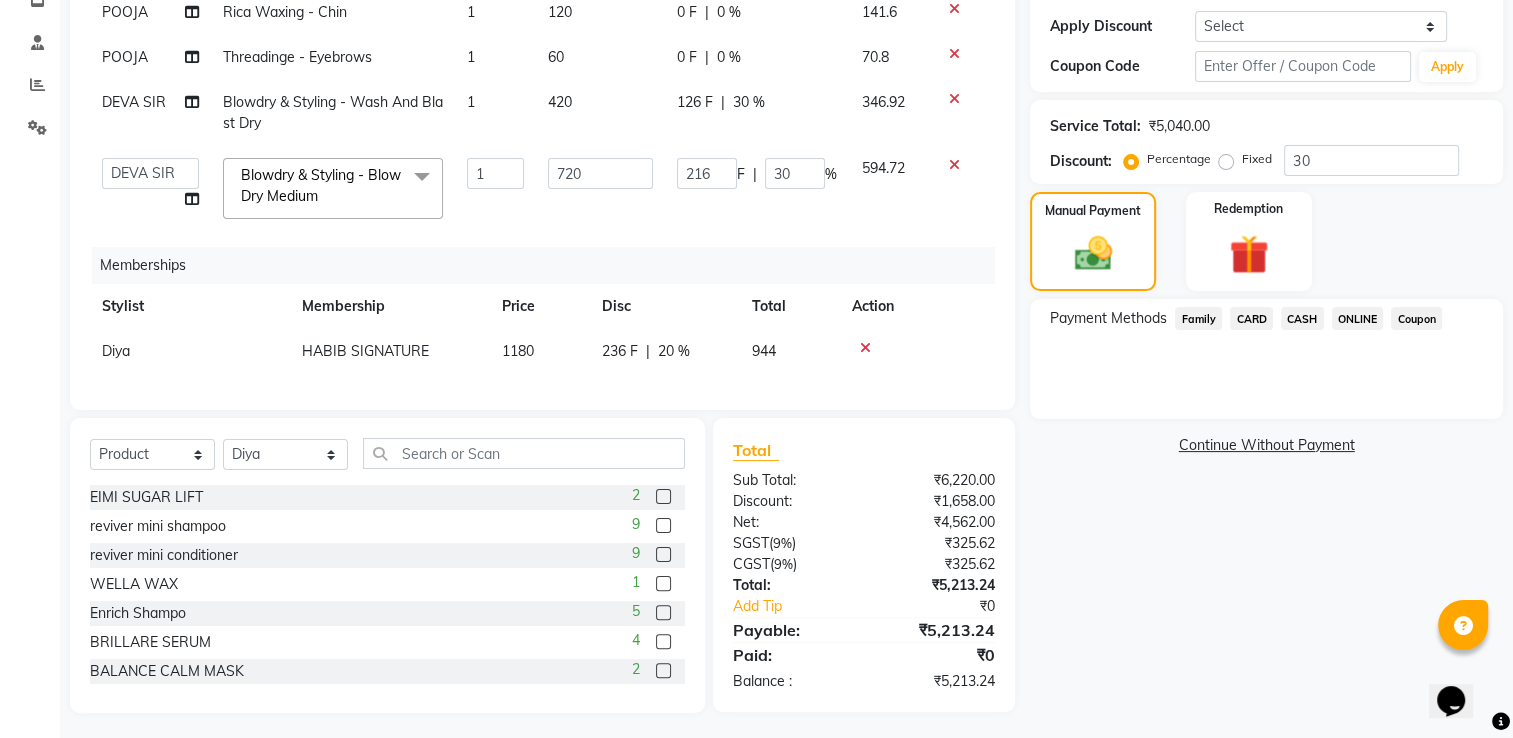 click on "ONLINE" 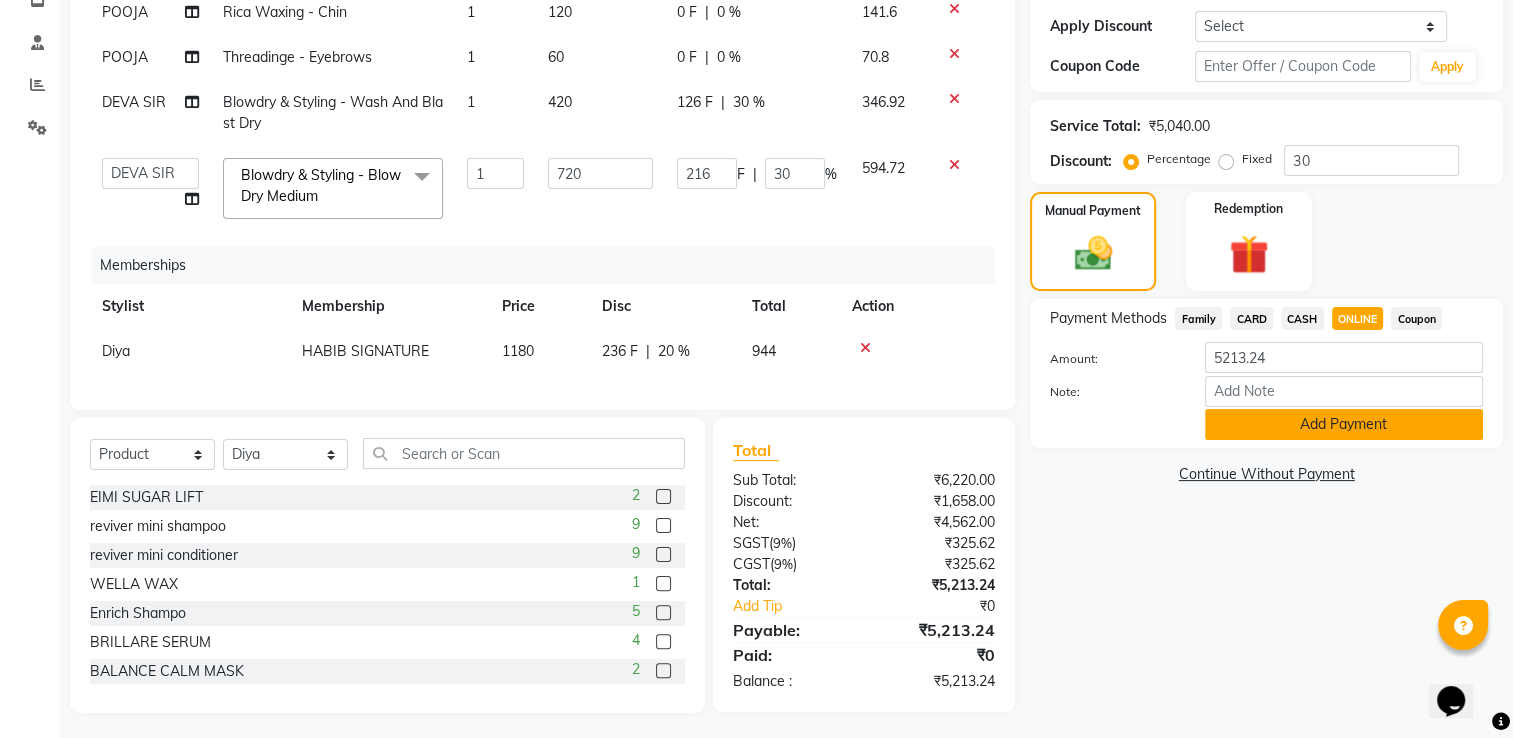 click on "Add Payment" 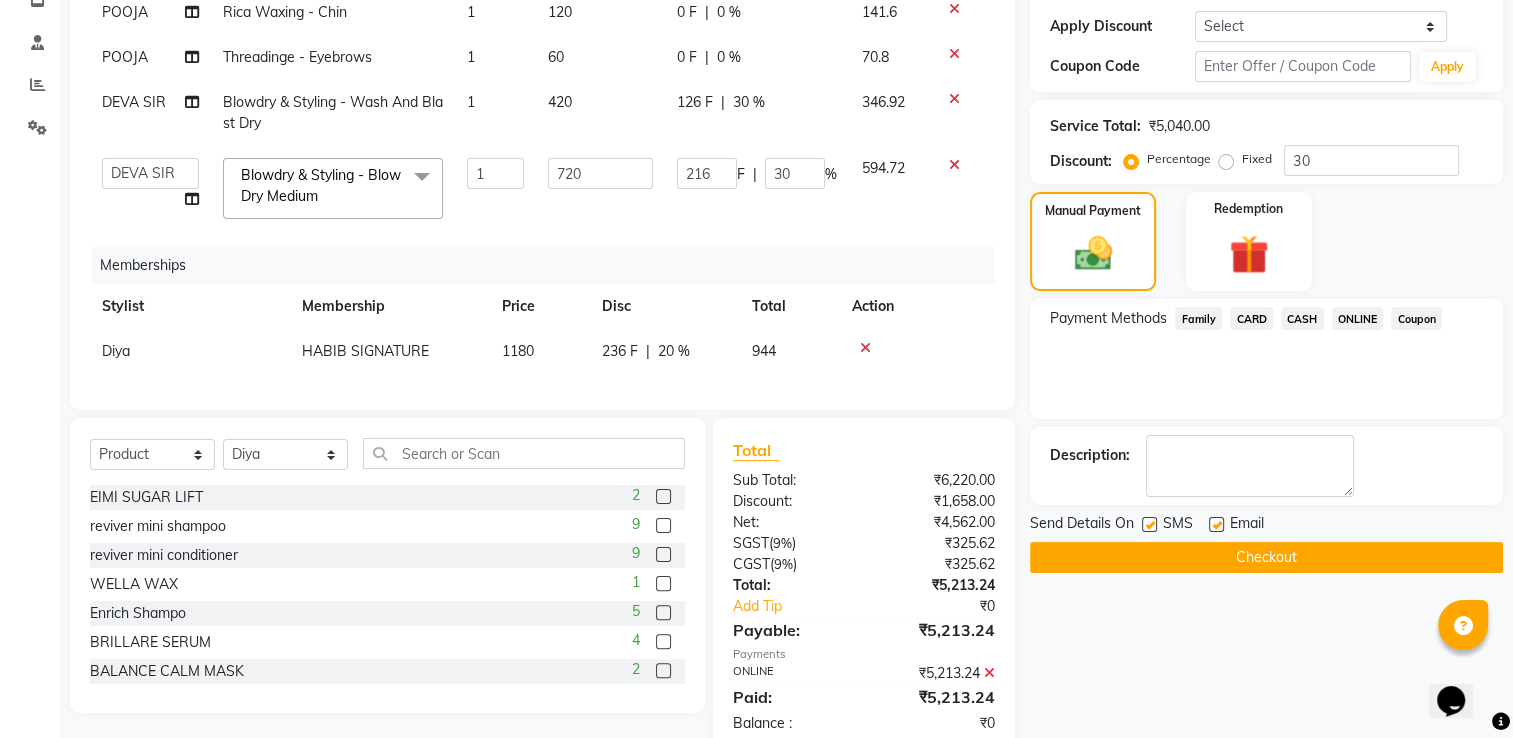scroll, scrollTop: 404, scrollLeft: 0, axis: vertical 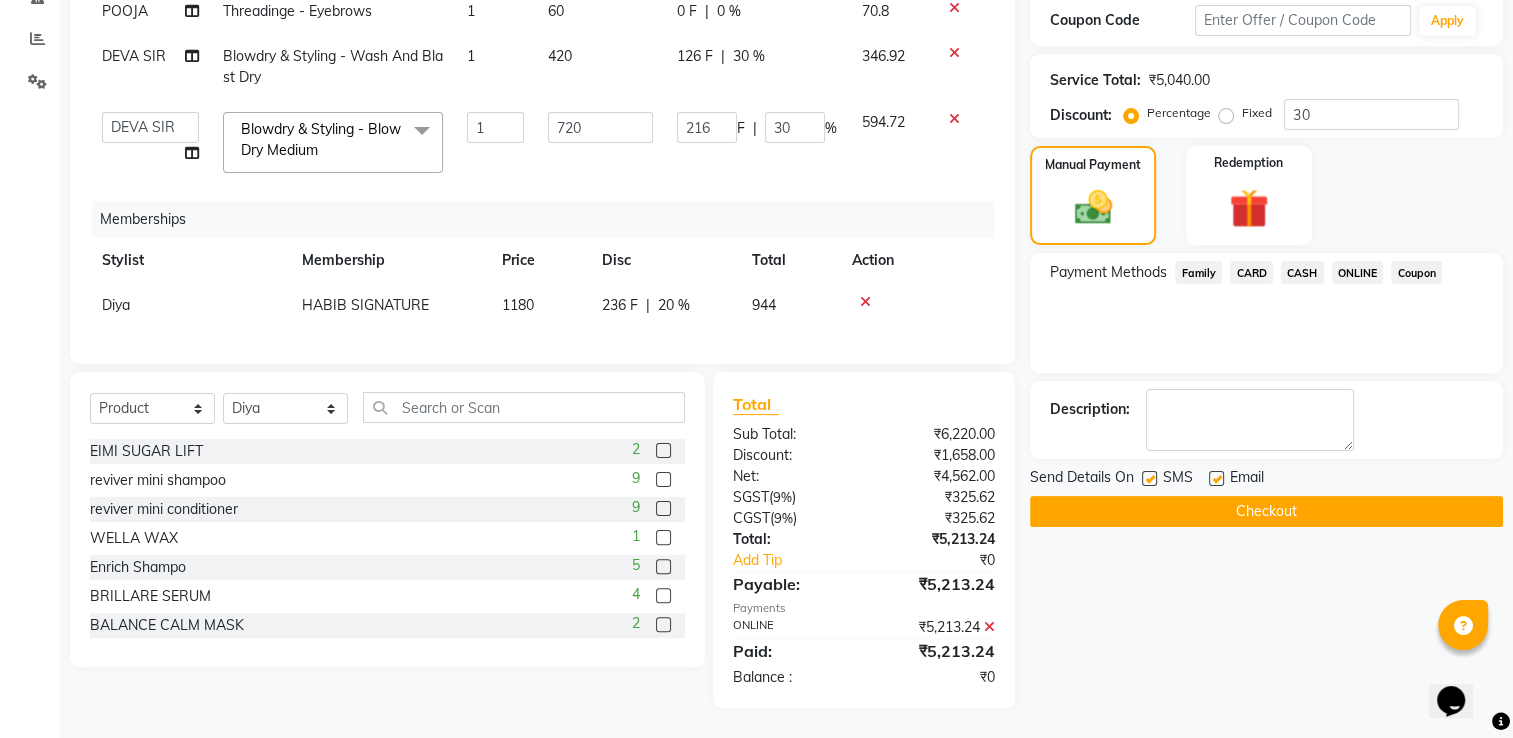click on "Checkout" 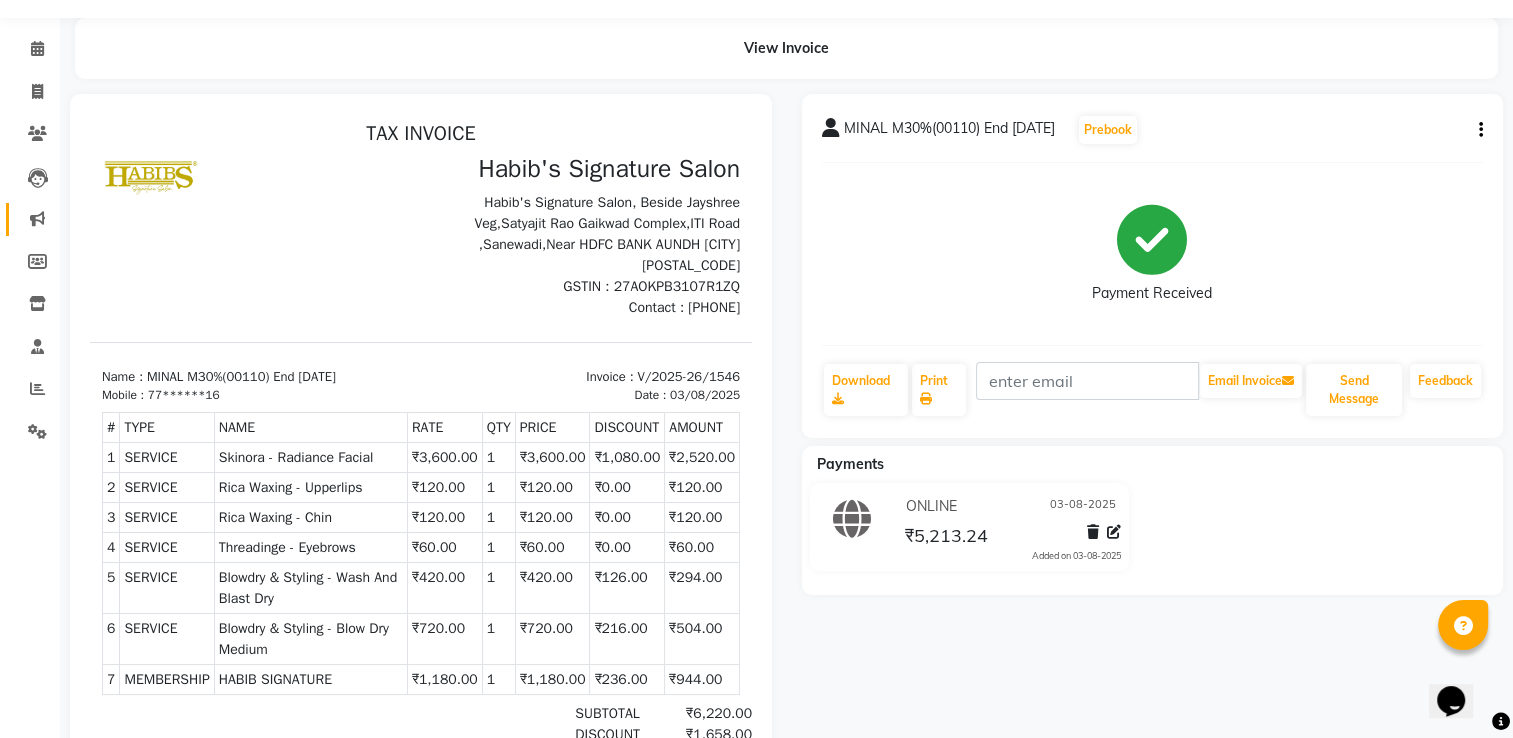scroll, scrollTop: 24, scrollLeft: 0, axis: vertical 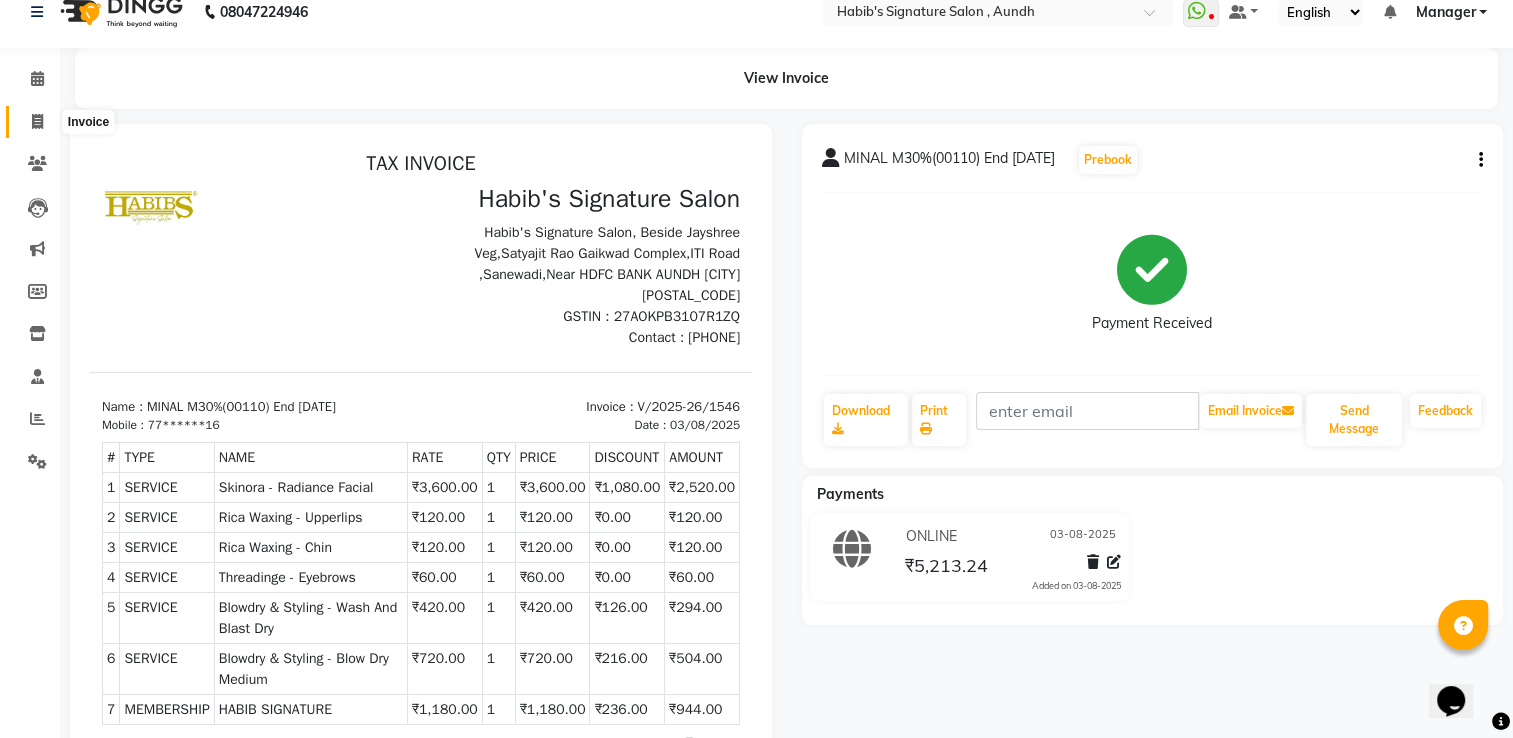 click 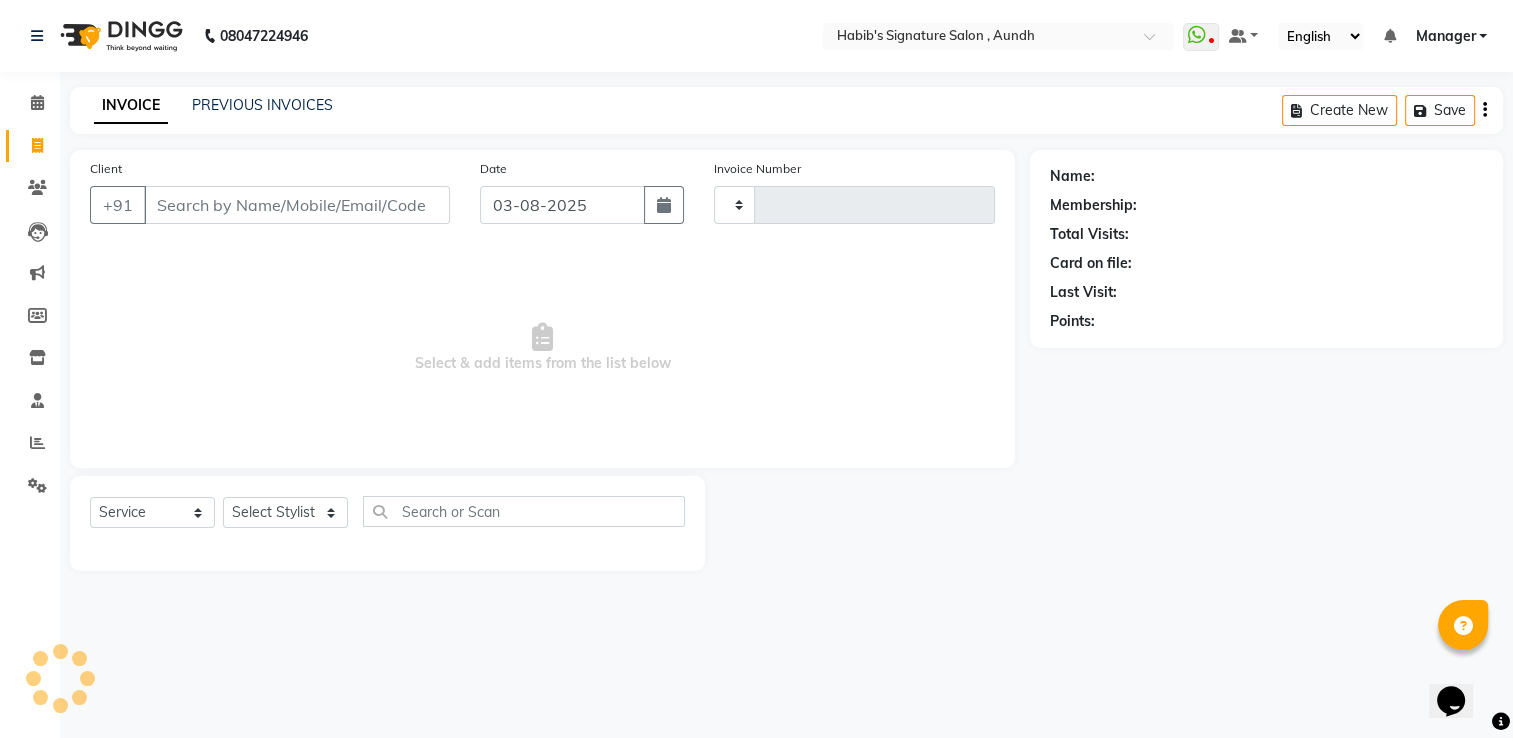 scroll, scrollTop: 0, scrollLeft: 0, axis: both 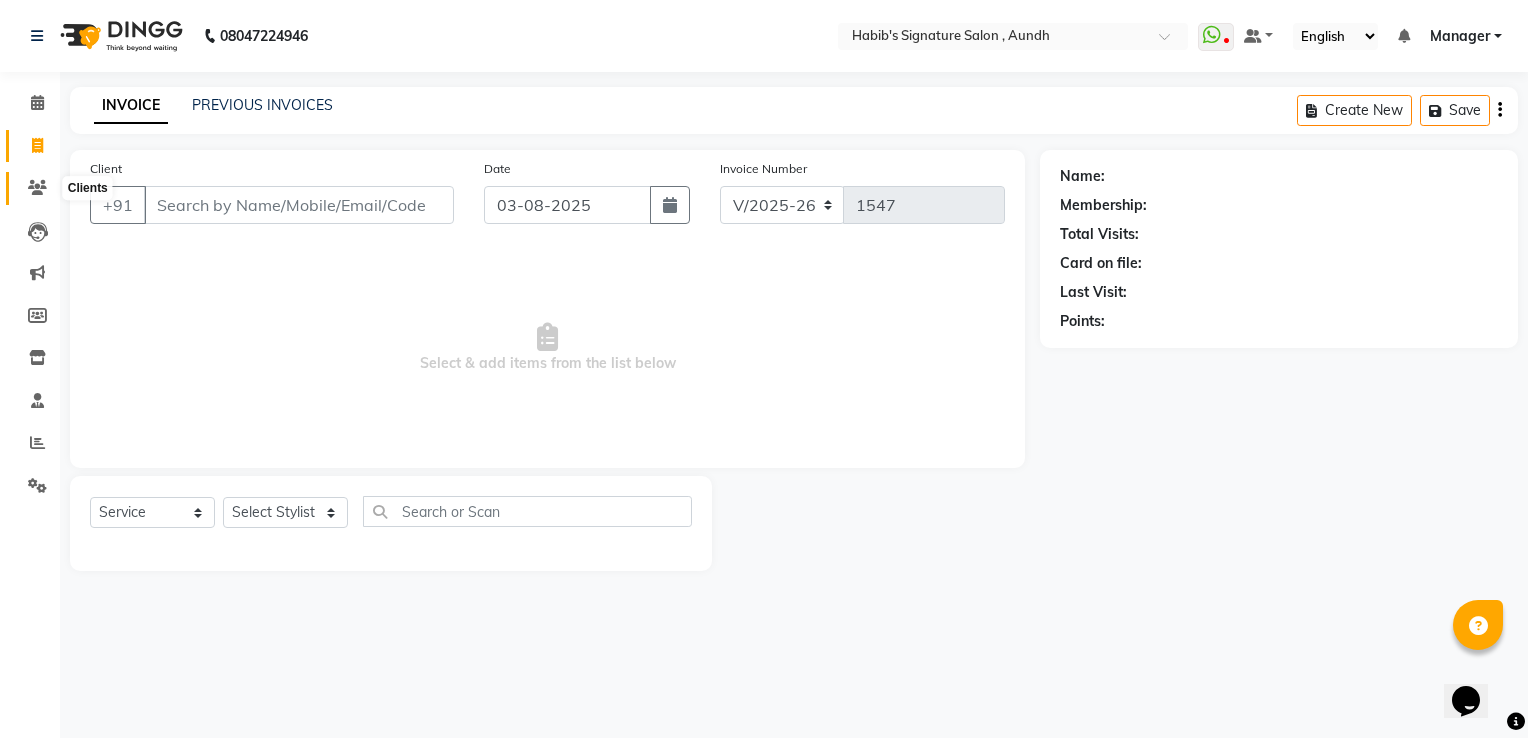 click 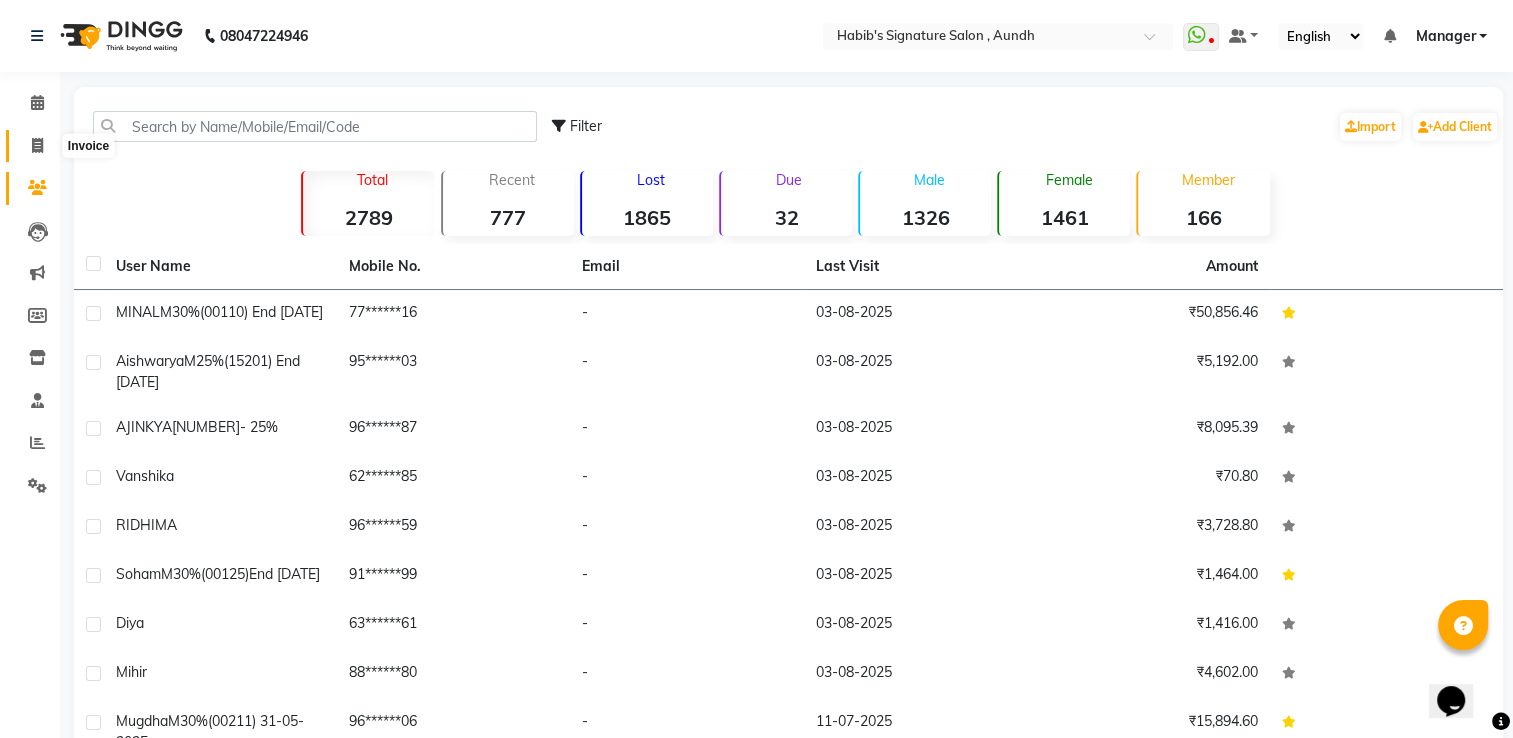 click 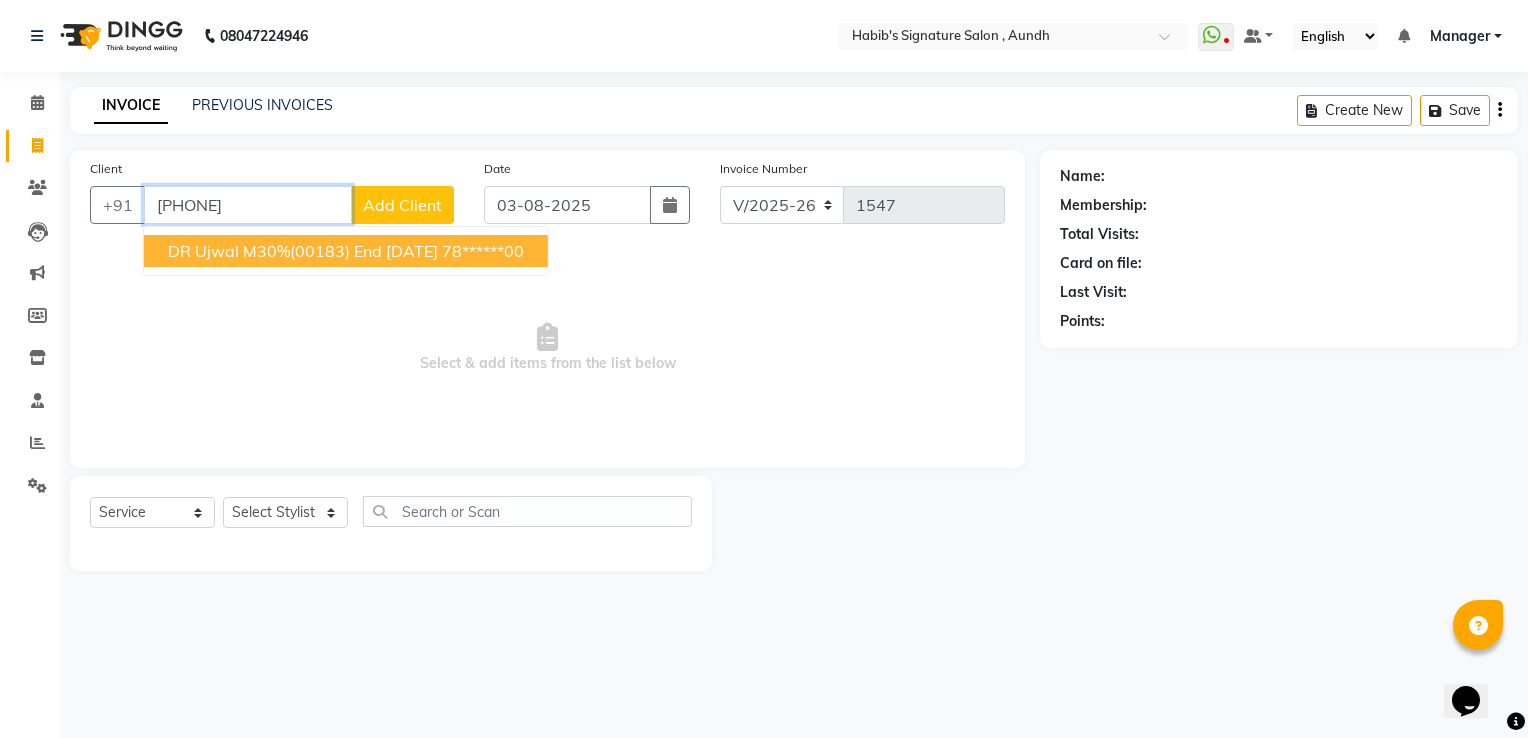 click on "DR Ujwal M30%(00183) End [DATE]" at bounding box center (303, 251) 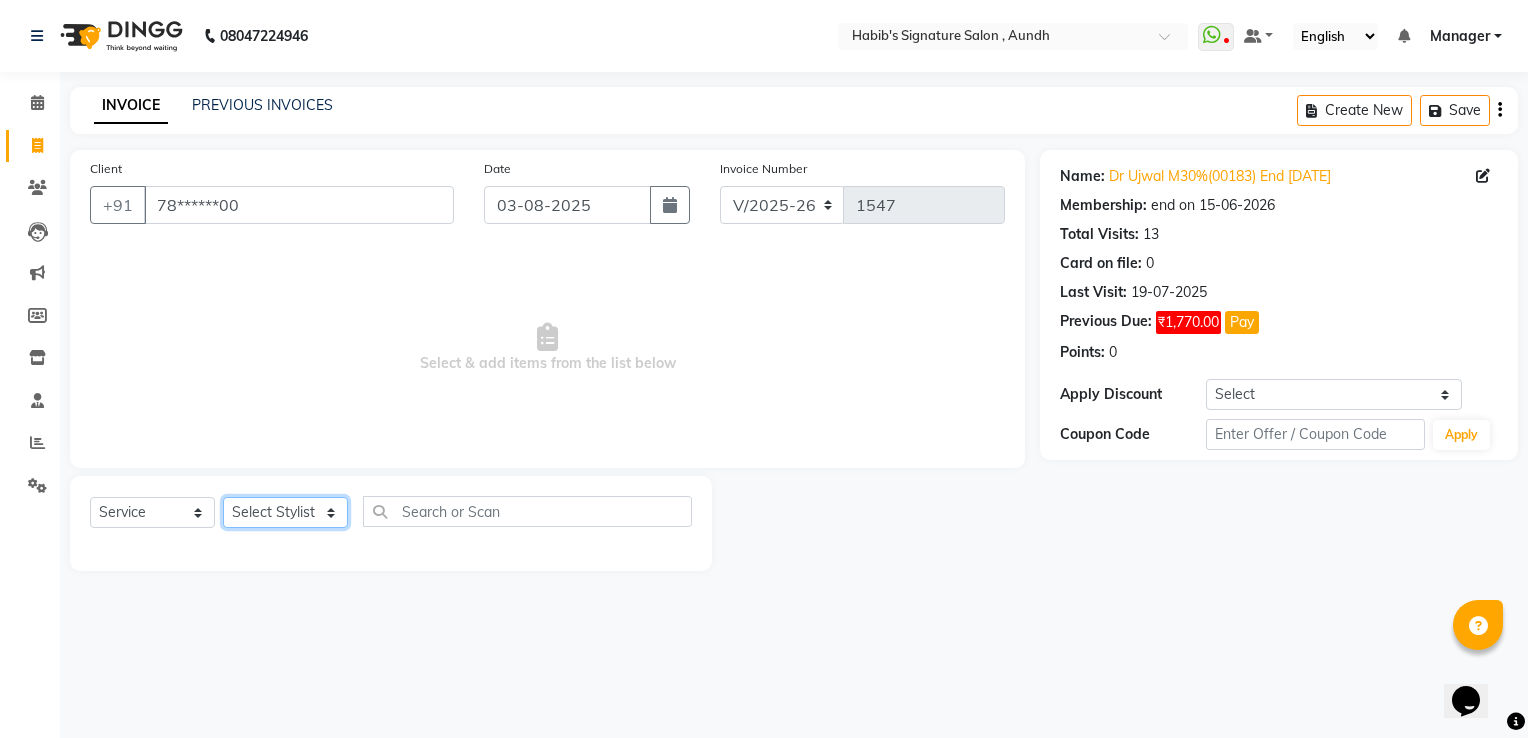 click on "Select Stylist Ankit  Sir DEEPAK SAUDAGAR DEVA SIR Diya durgesh GANESH Guddu Manager nancy grover POOJA PRASAN preeti Priyanka Jadhav rahul Ruthvik Shinde sagar vilaskar Sajid Shahid shimon SIMON WAKAD 2 SUMIT Suraj Tak" 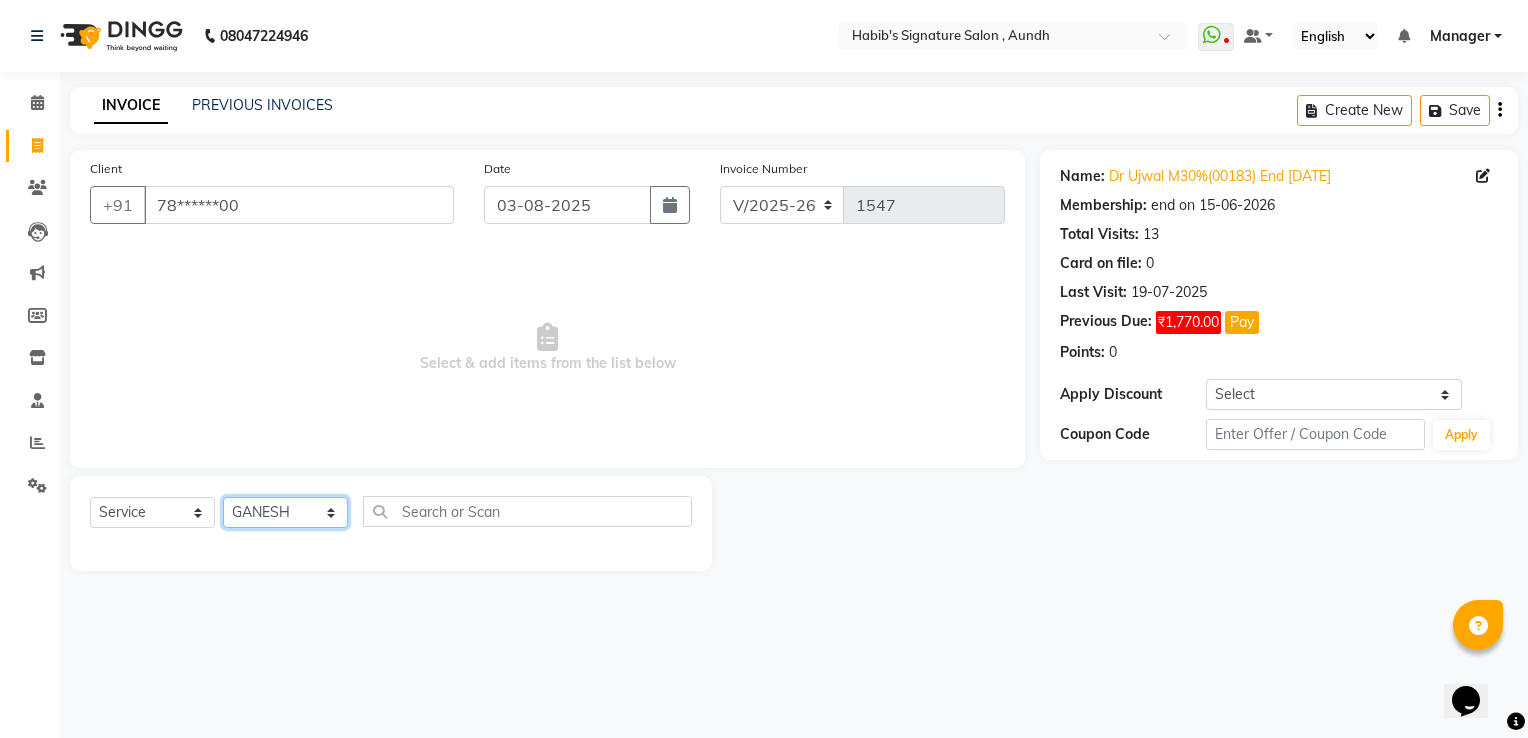click on "Select Stylist Ankit  Sir DEEPAK SAUDAGAR DEVA SIR Diya durgesh GANESH Guddu Manager nancy grover POOJA PRASAN preeti Priyanka Jadhav rahul Ruthvik Shinde sagar vilaskar Sajid Shahid shimon SIMON WAKAD 2 SUMIT Suraj Tak" 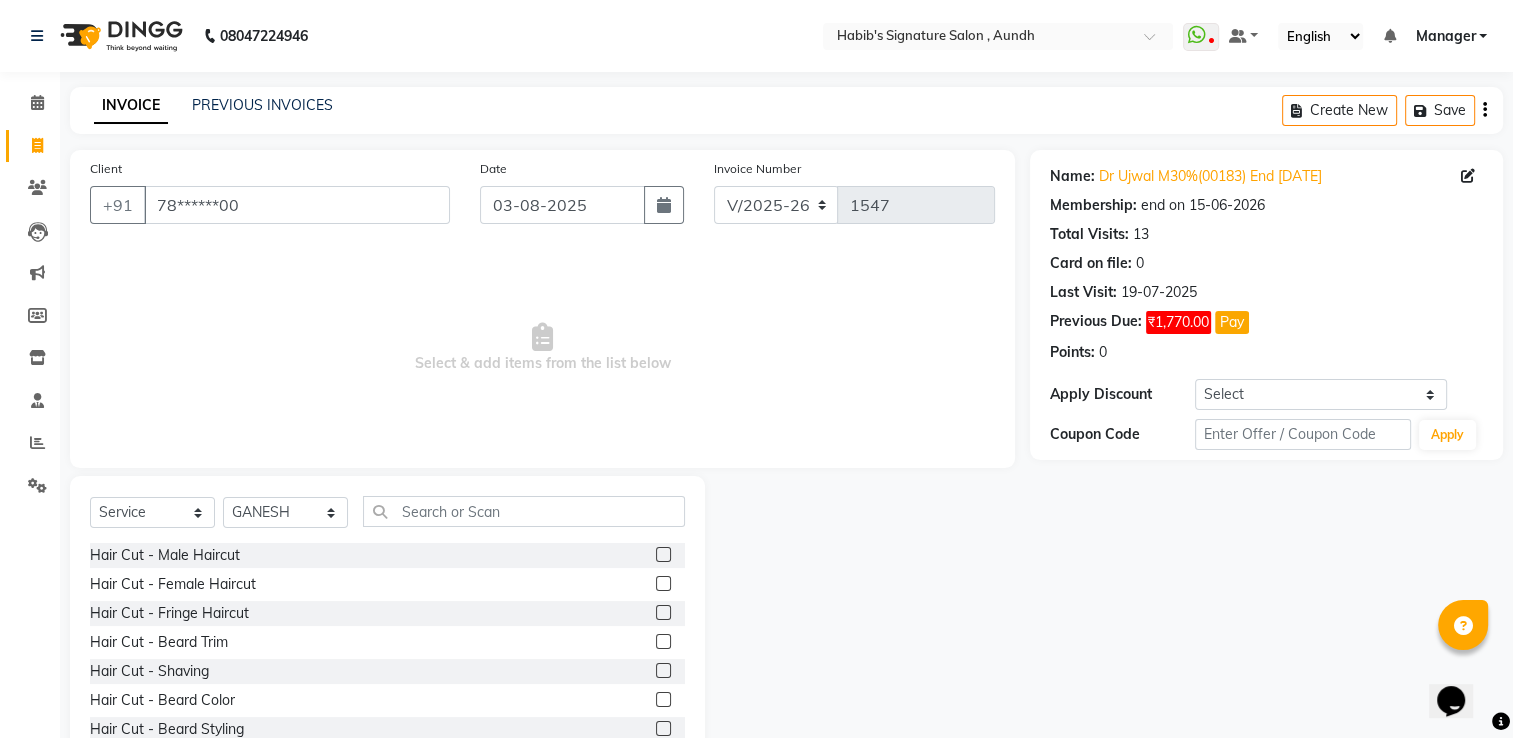 click 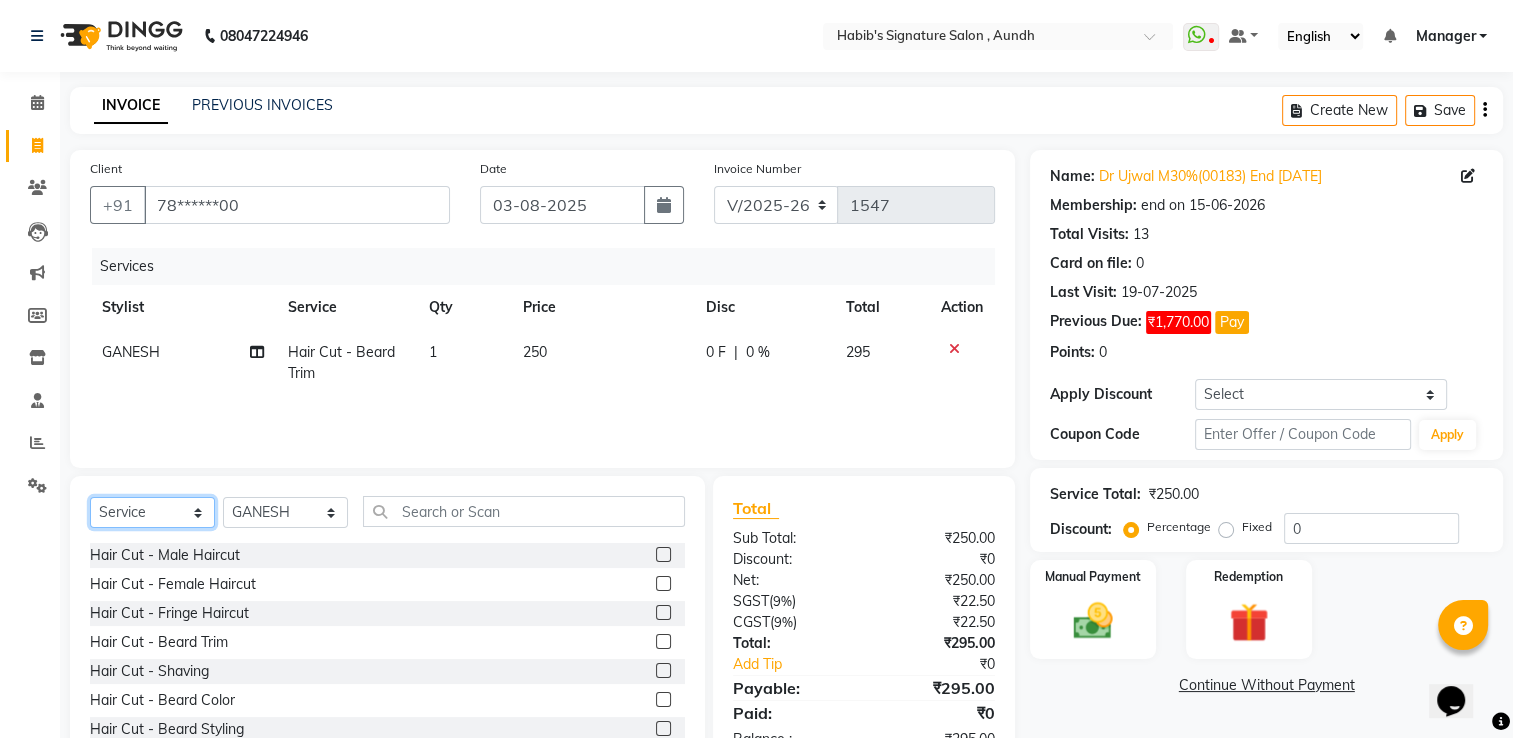 click on "Select  Service  Product  Membership  Package Voucher Prepaid Gift Card" 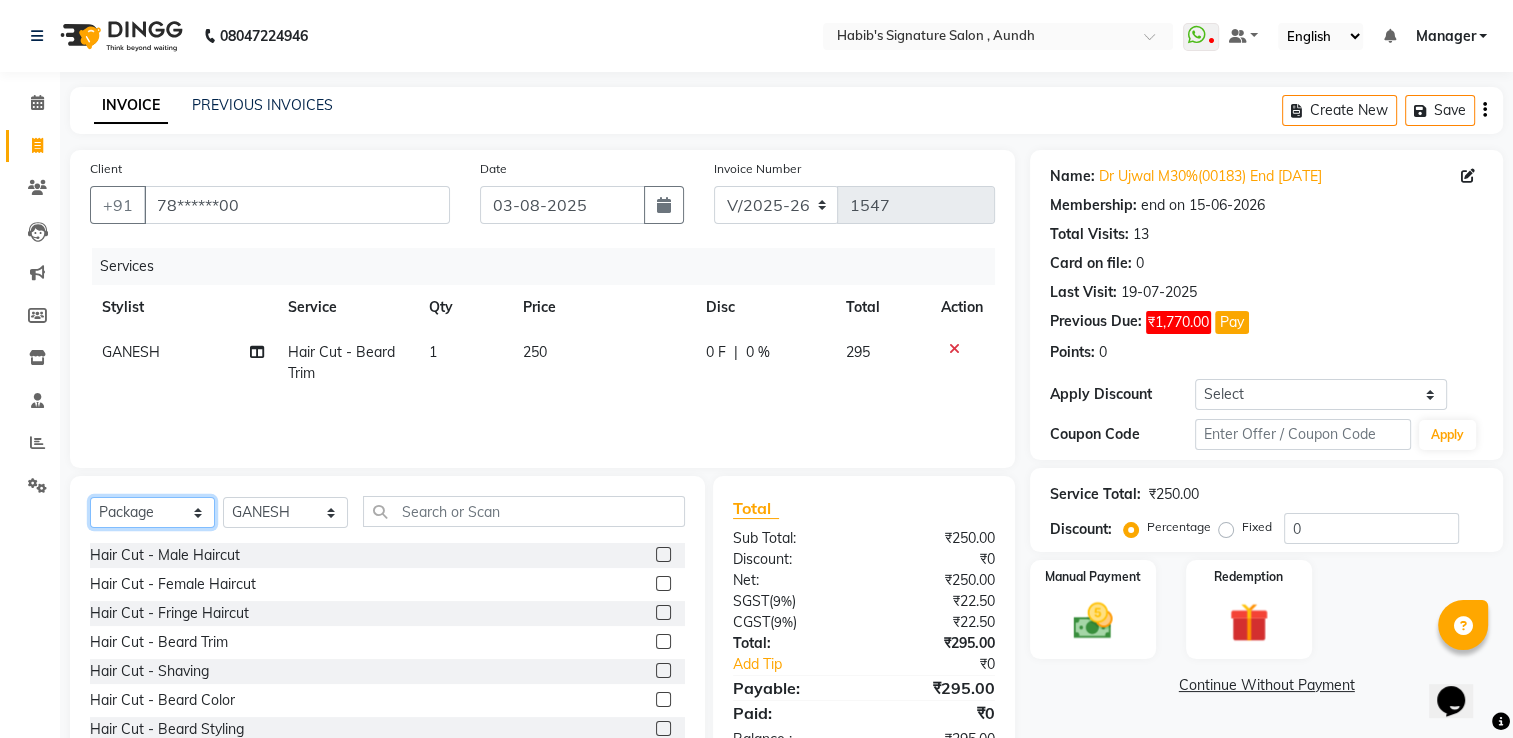 click on "Select  Service  Product  Membership  Package Voucher Prepaid Gift Card" 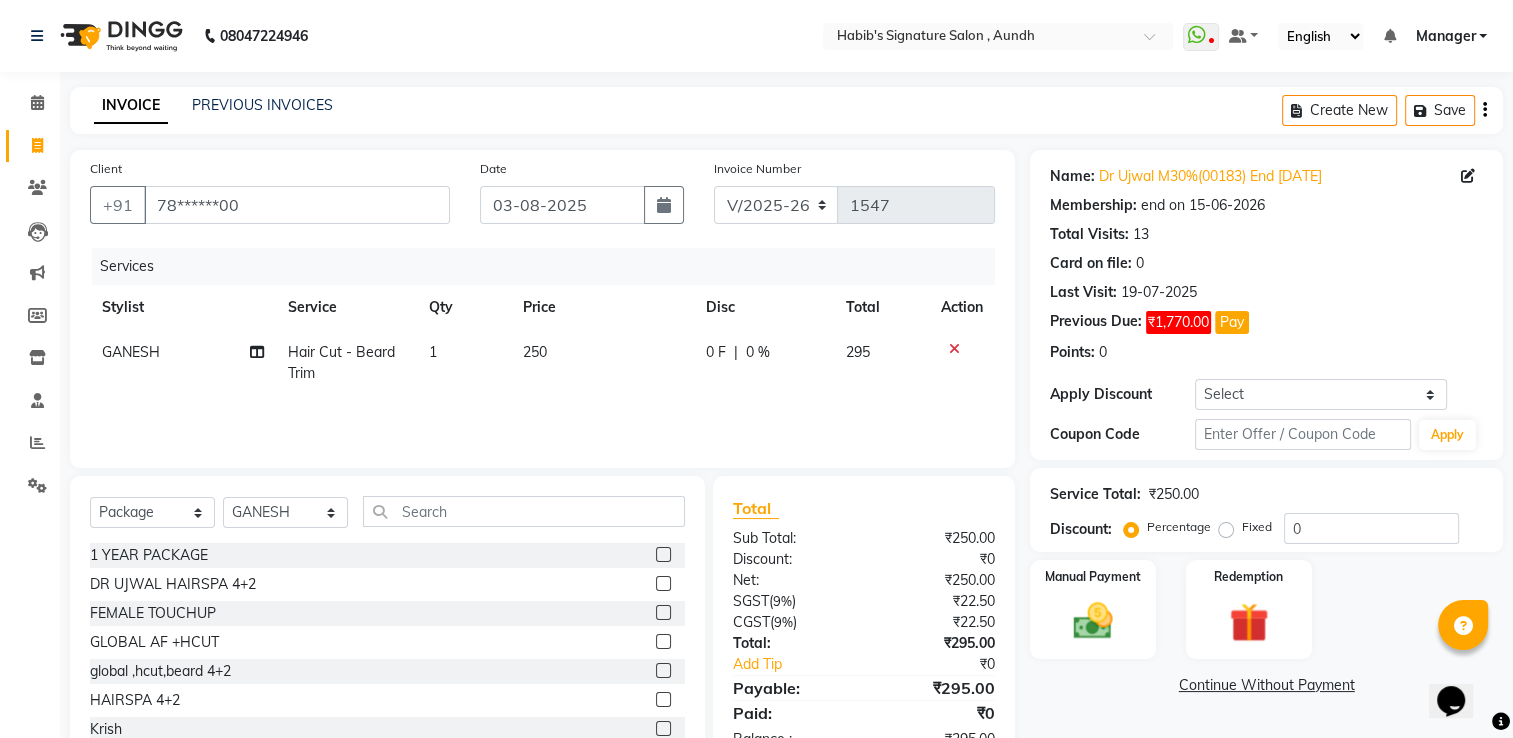 click 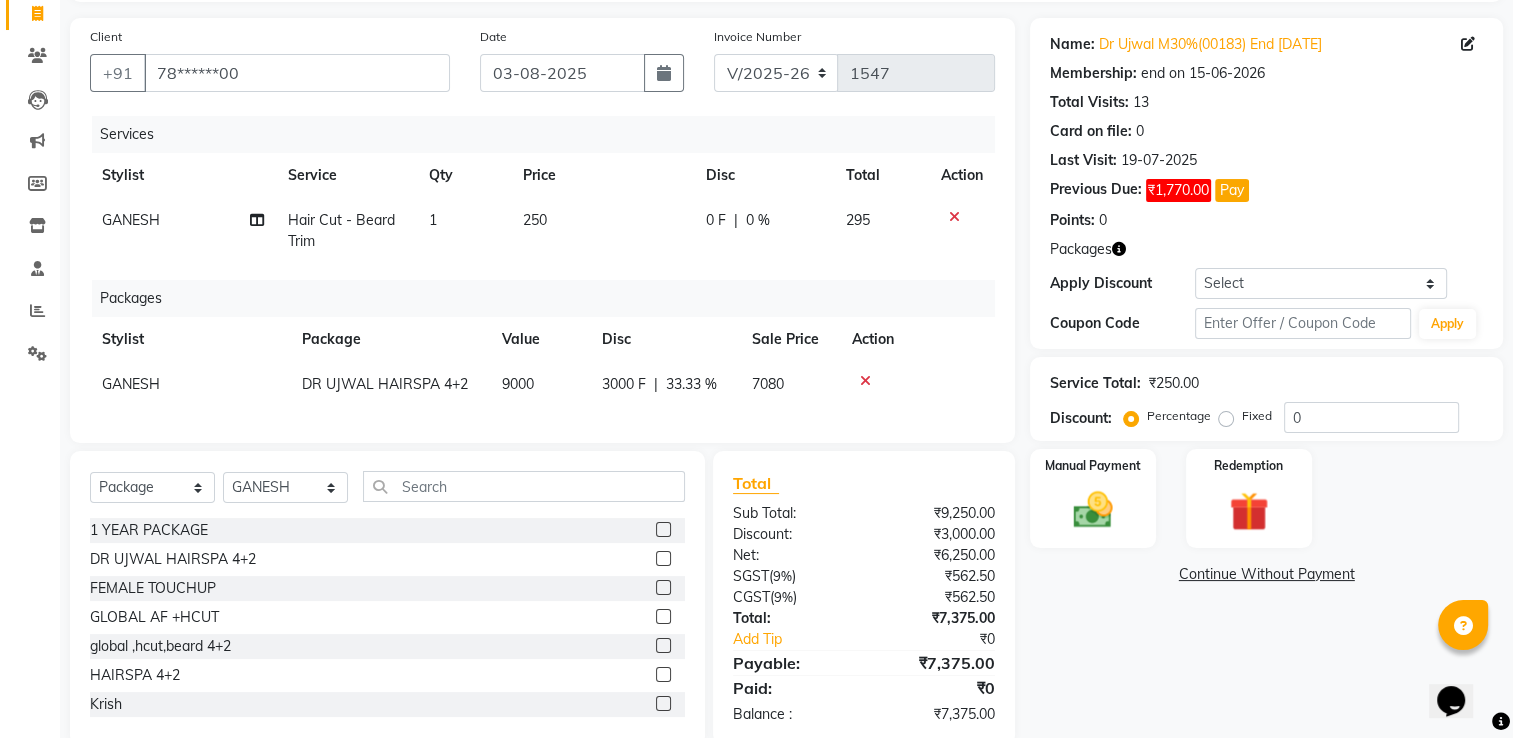 scroll, scrollTop: 185, scrollLeft: 0, axis: vertical 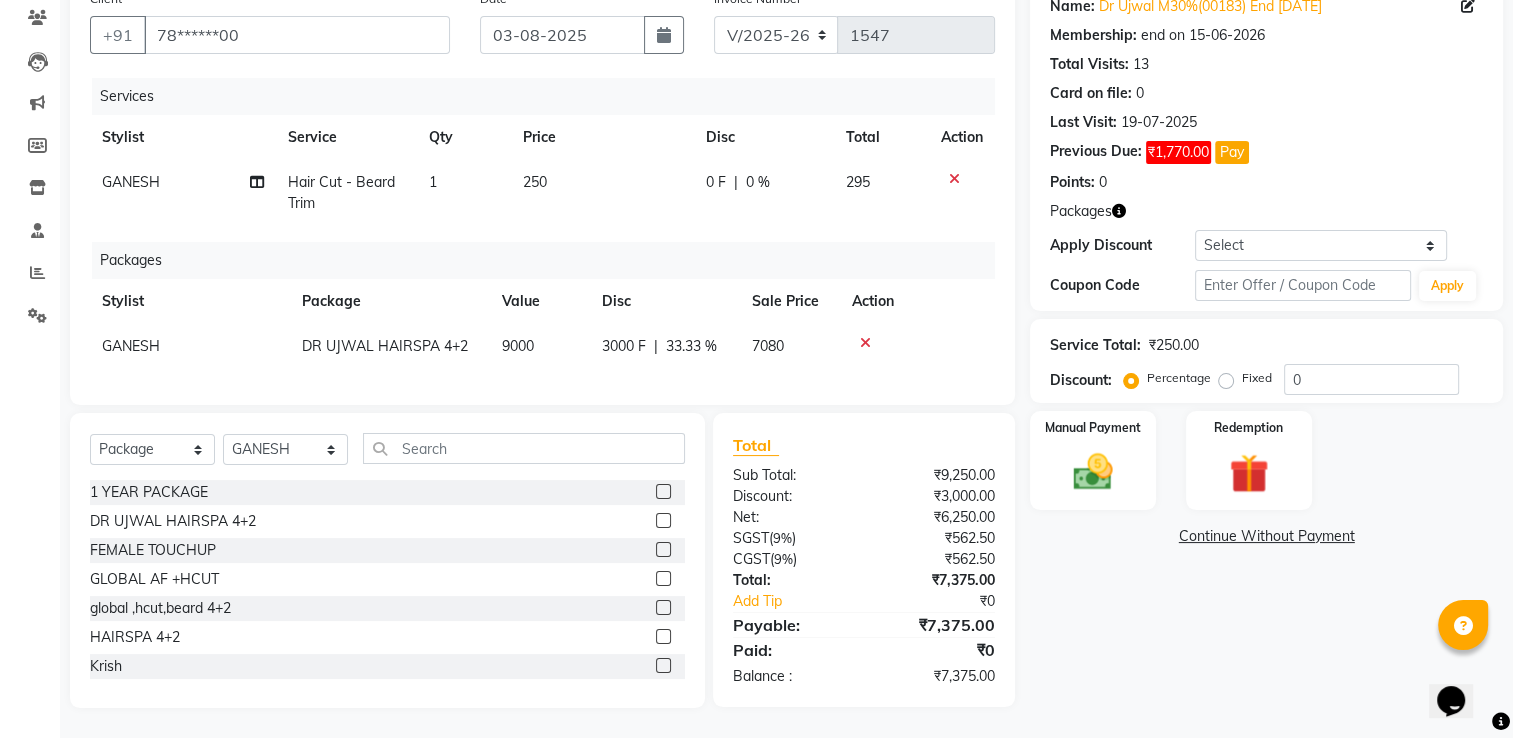 click 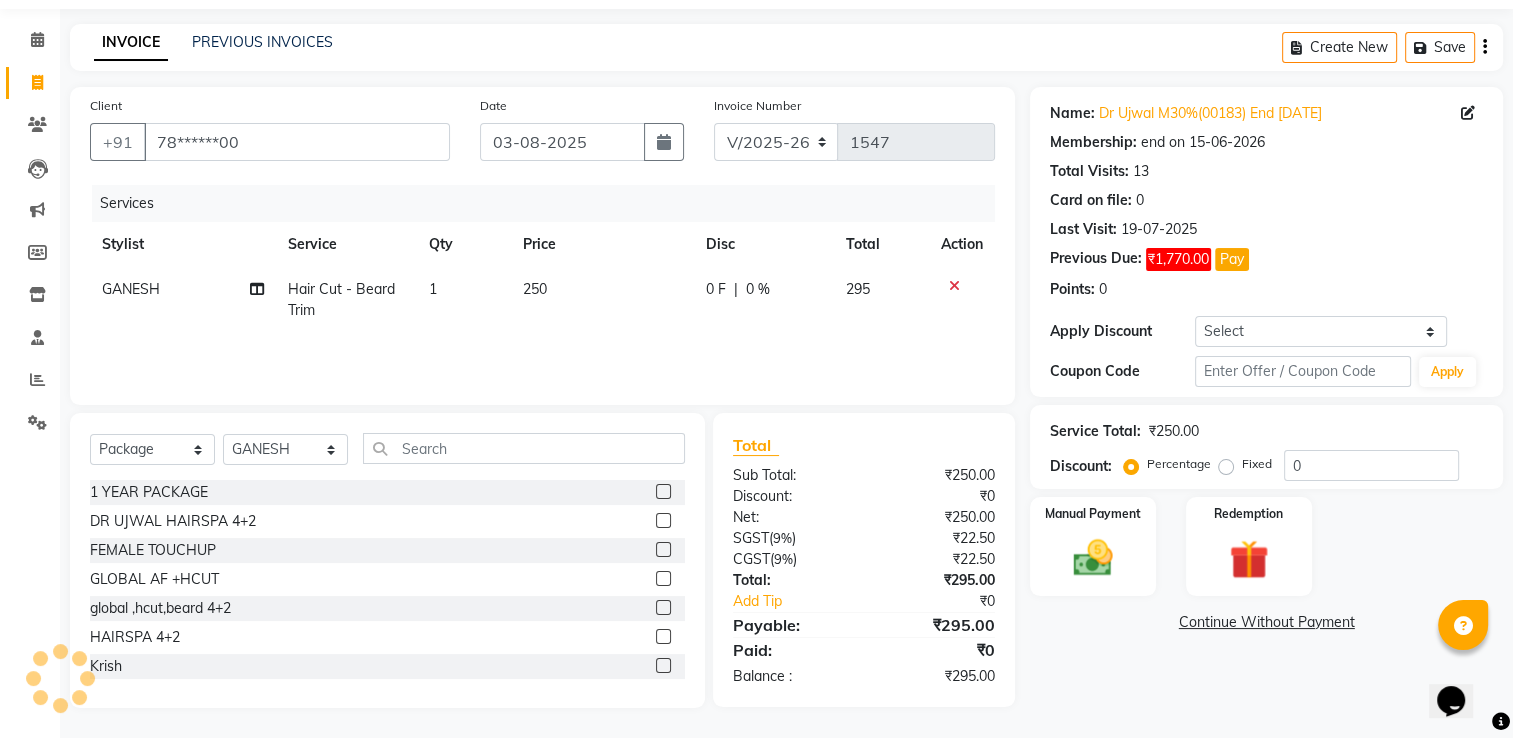 scroll, scrollTop: 63, scrollLeft: 0, axis: vertical 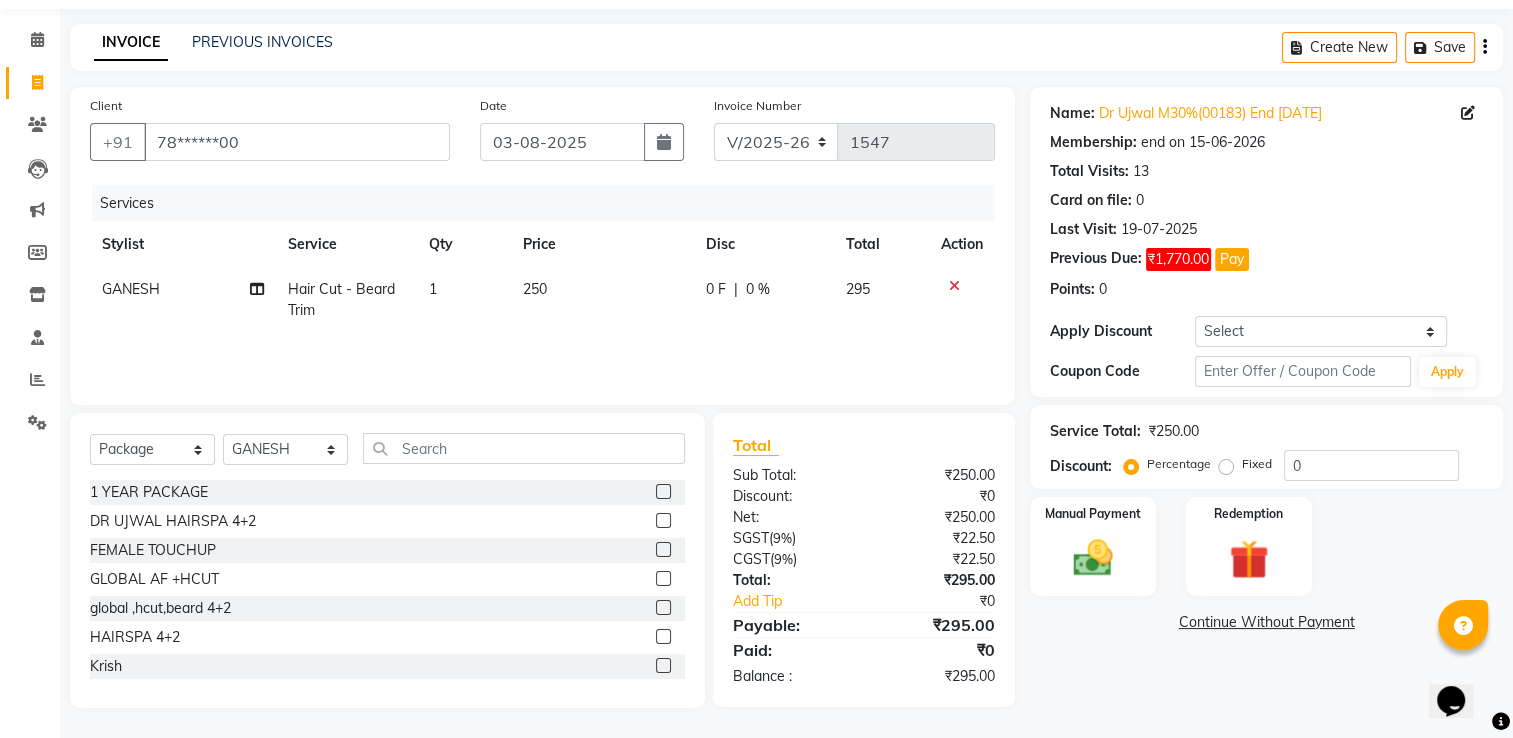 click 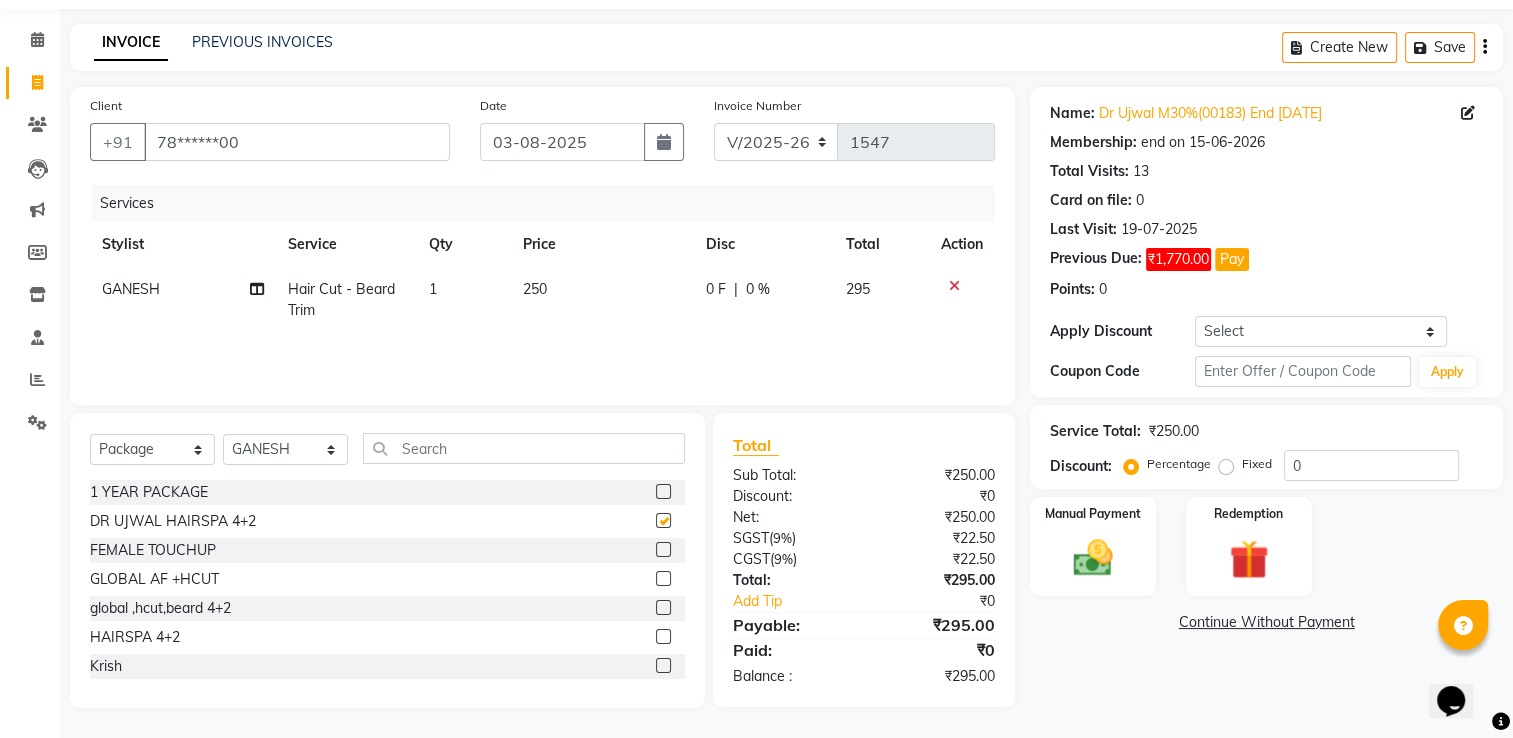 scroll, scrollTop: 185, scrollLeft: 0, axis: vertical 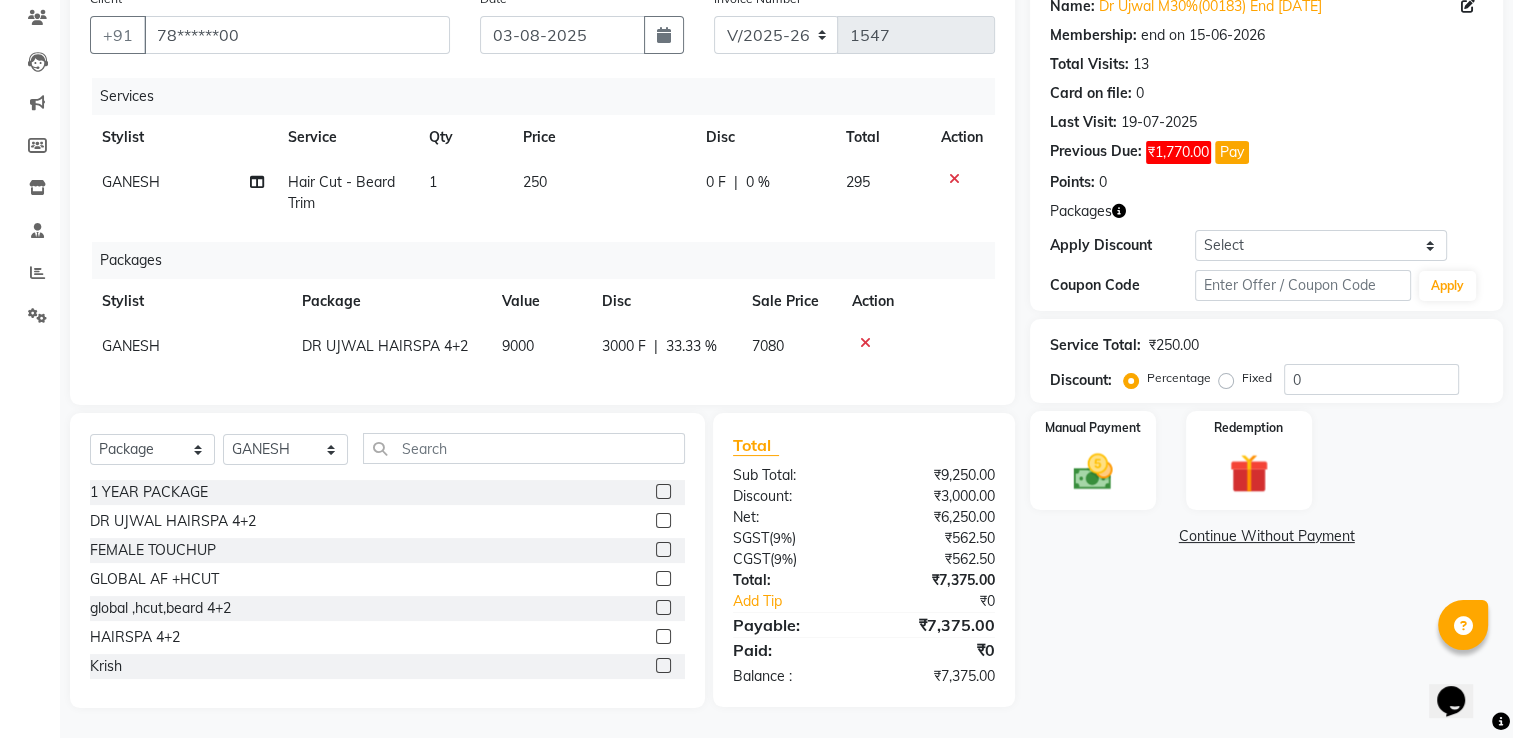 click on "33.33 %" 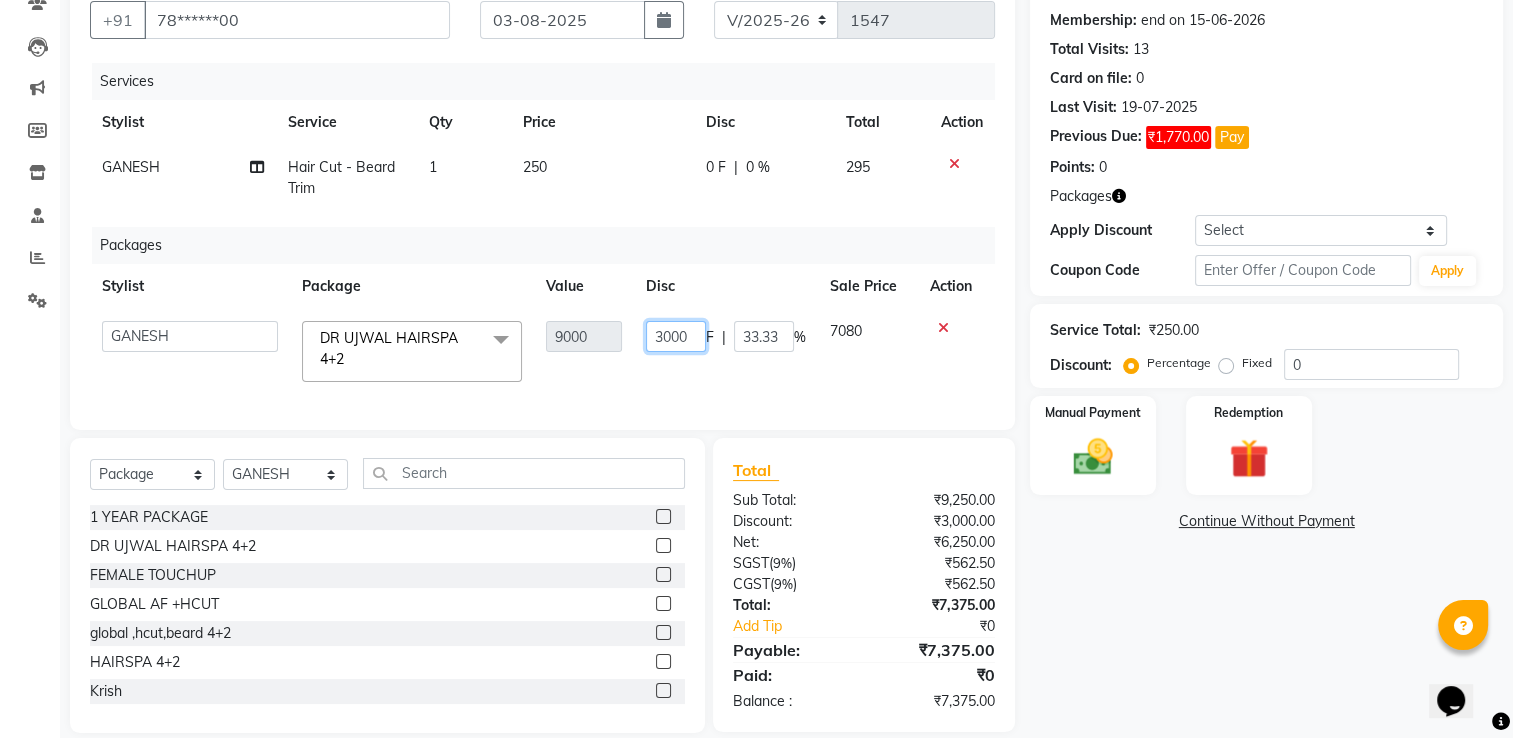 click on "3000" 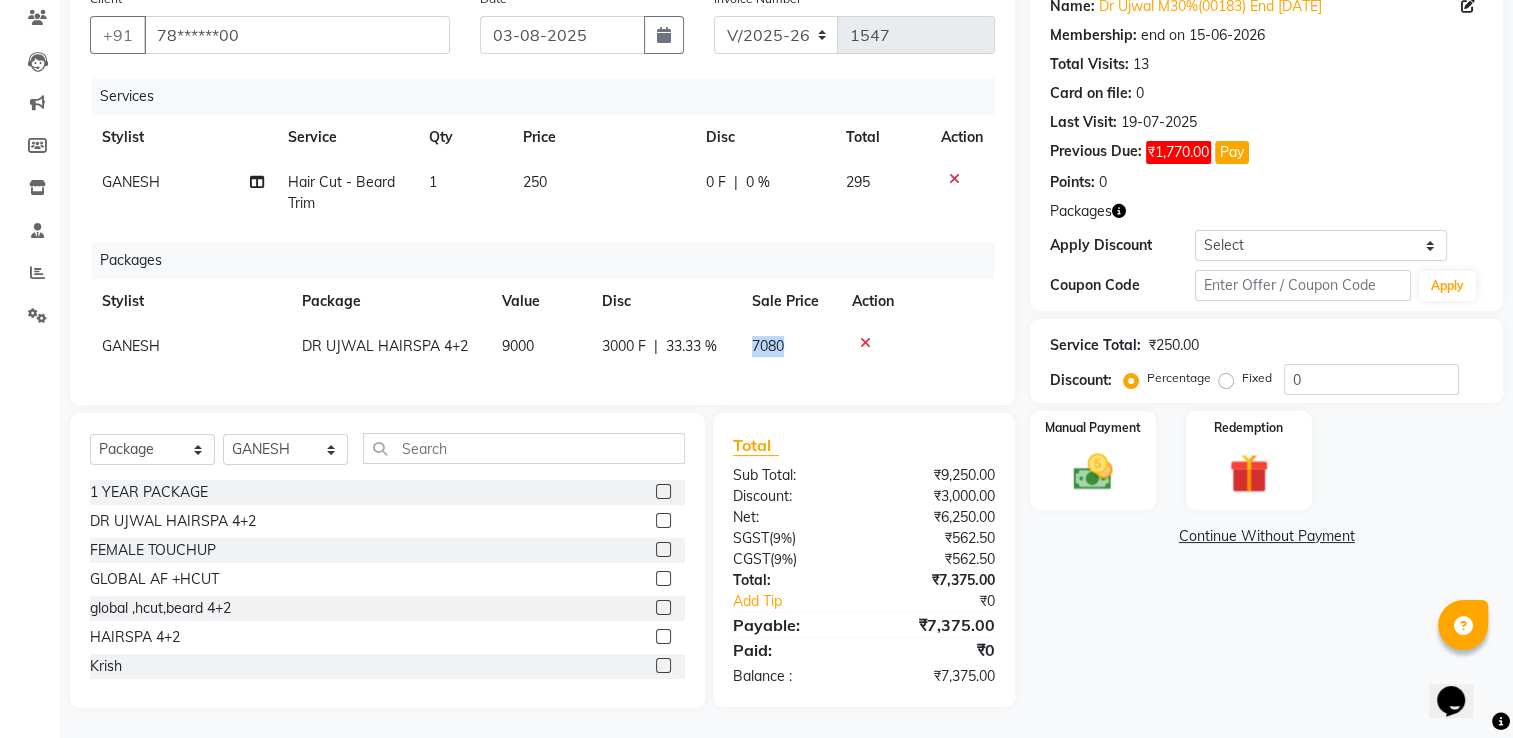 click on "7080" 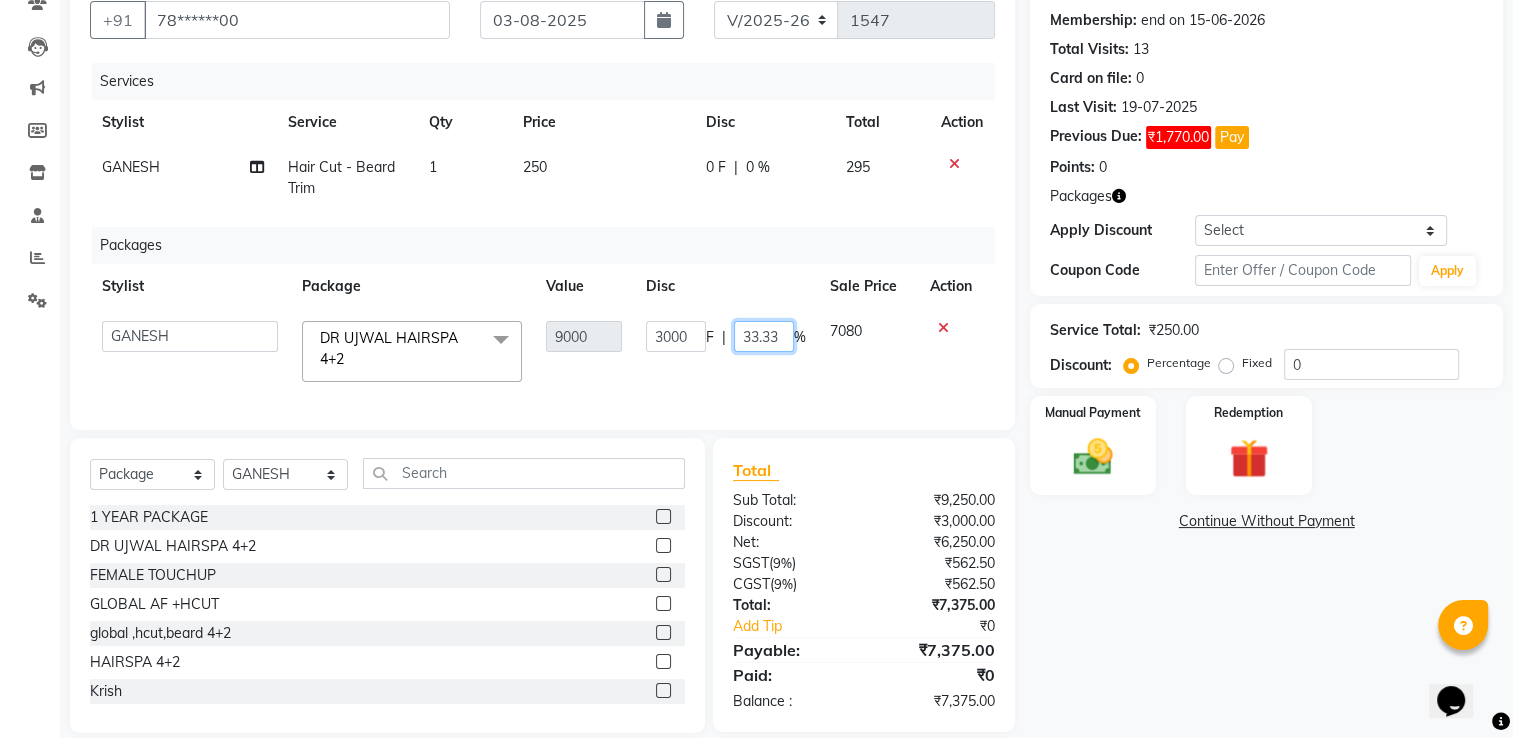 click on "33.33" 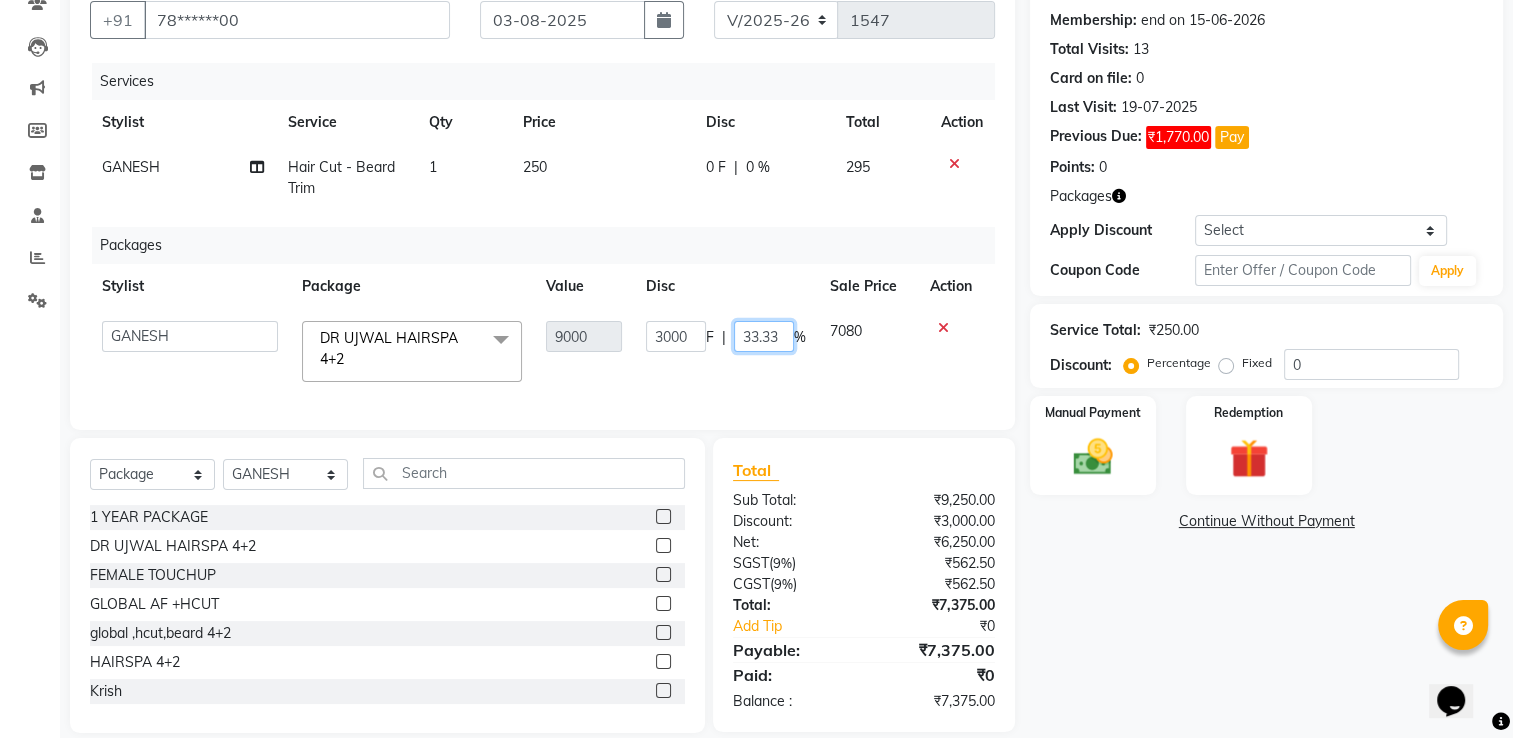 click on "33.33" 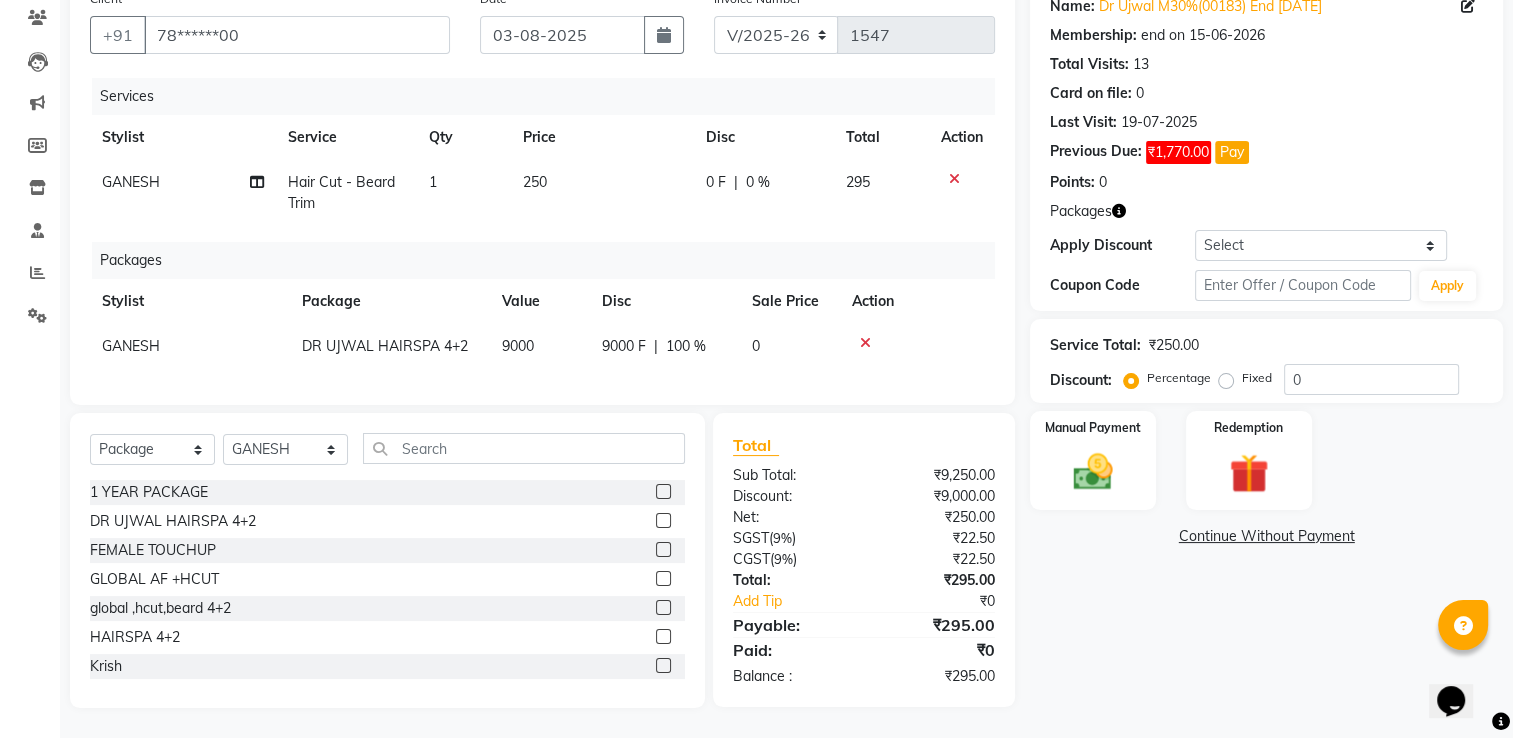 click on "Client +[COUNTRY_CODE] [PHONE] Date [DATE] Invoice Number V/2025 V/2025-26 1547 Services Stylist Service Qty Price Disc Total Action GANESH Hair Cut - Beard Trim 1 250 0 F | 0 % 295 Packages Stylist Package Value Disc Sale Price Action GANESH DR UJWAL HAIRSPA 4+2 9000 9000 F | 100 % 0" 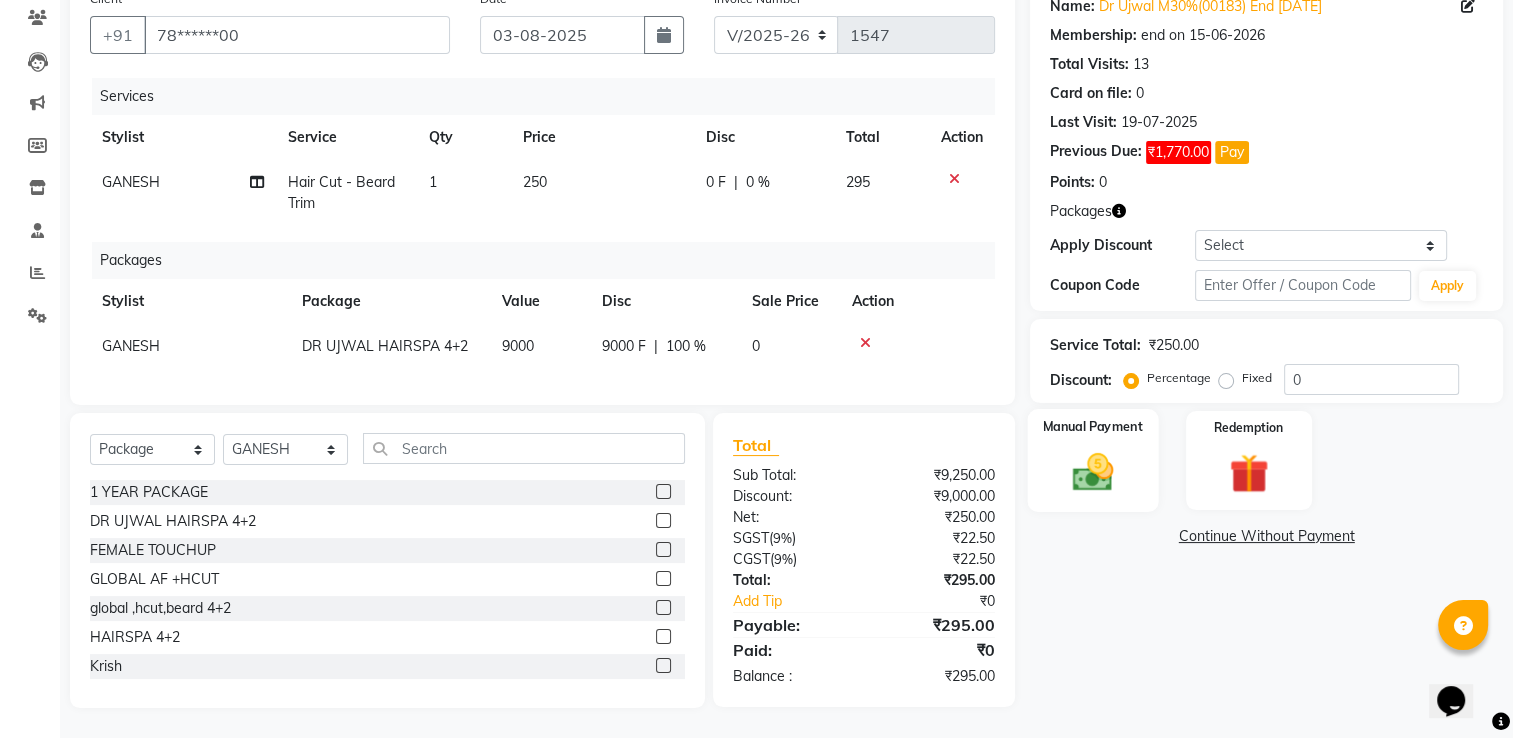 click 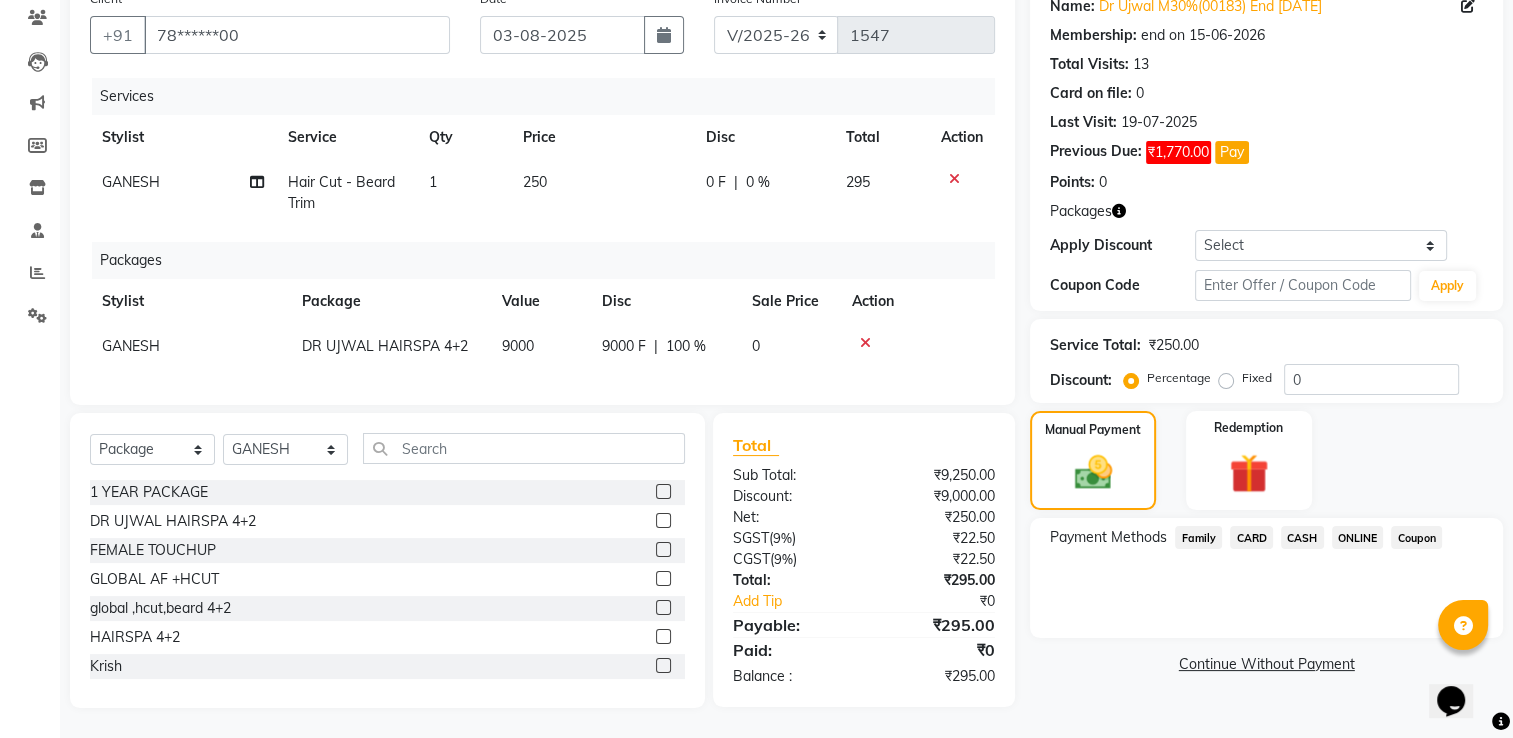 click on "9000 F" 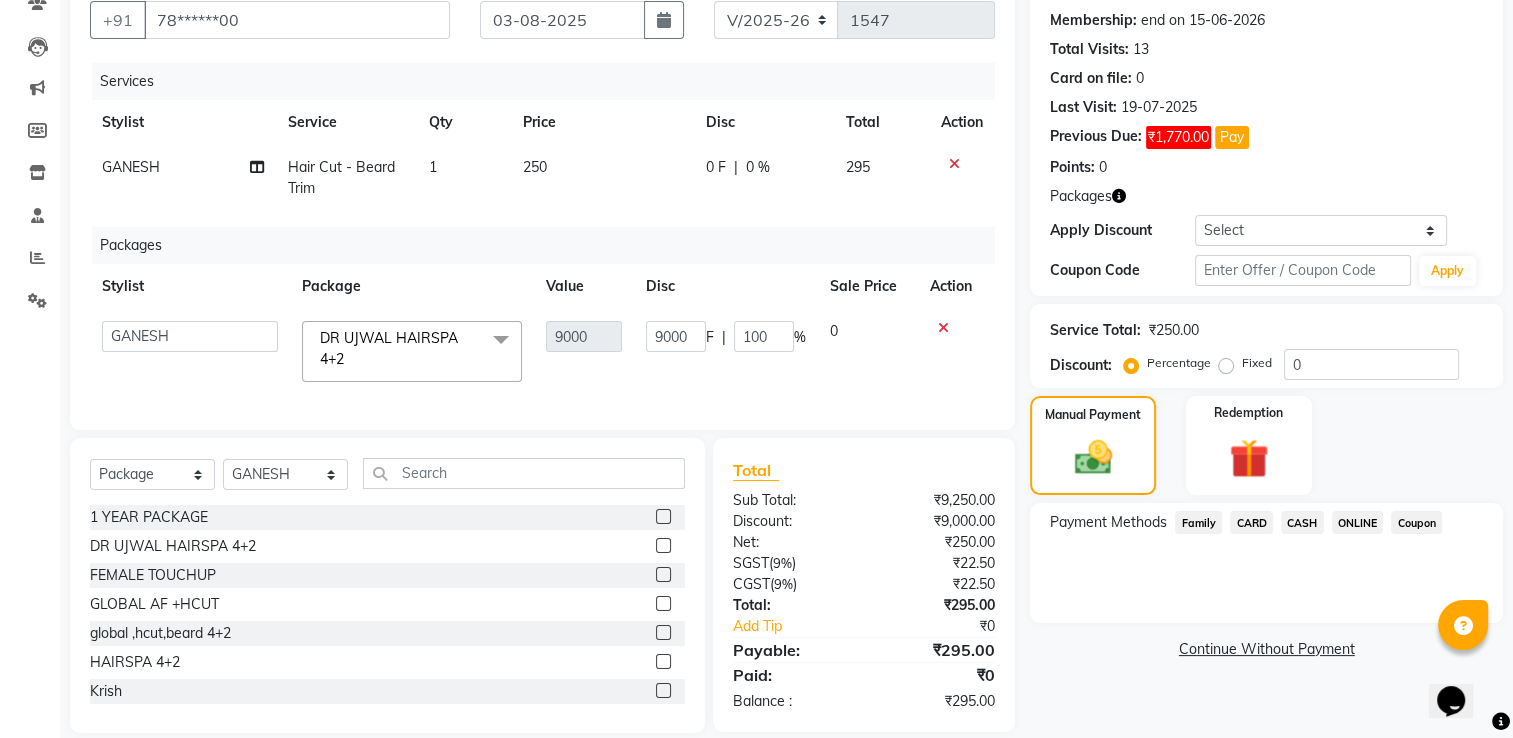 drag, startPoint x: 588, startPoint y: 338, endPoint x: 596, endPoint y: 394, distance: 56.568542 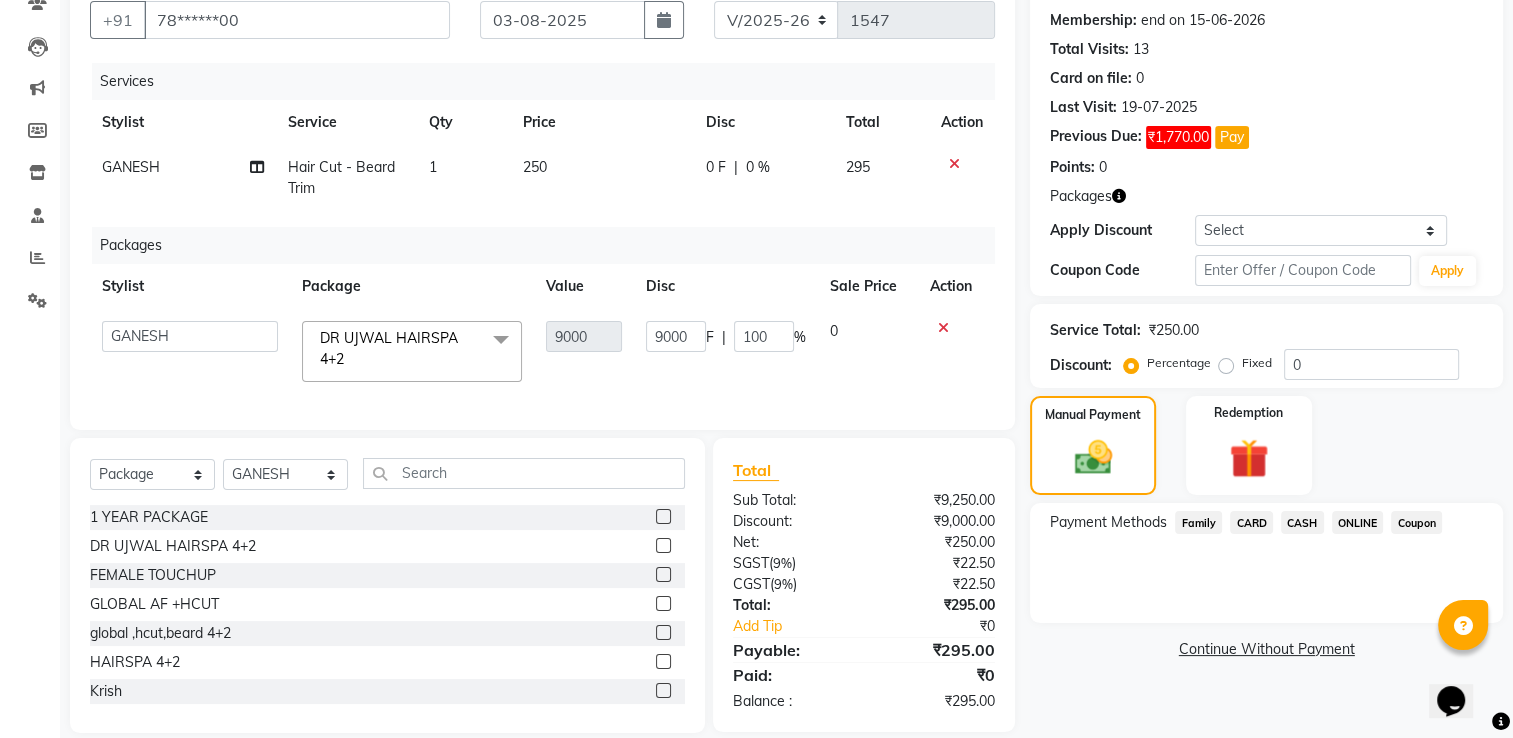 click on "Services Stylist Service Qty Price Disc Total Action GANESH Hair Cut - Beard Trim 1 250 0 F | 0 % 295 Packages Stylist Package Value Disc Sale Price Action Ankit Sir DEEPAK SAUDAGAR DEVA SIR Diya durgesh GANESH Guddu Manager nancy grover POOJA PRASAN preeti Priyanka Jadhav rahul Ruthvik Shinde sagar vilaskar Sajid Shahid shimon SIMON WAKAD 2 SUMIT Suraj Tak DR UJWAL HAIRSPA 4+2 x 1 YEAR PACKAGE DR UJWAL HAIRSPA 4+2 FEMALE TOUCHUP GLOBAL AF +HCUT global ,hcut,beard 4+2 HAIRSPA 4+2 Krish Mangesh global [AF] +HAIRCUT 4+2 MENS GLOBAL O3+ FACIAL 4+2 RUCHITA HAIRSPA ULTIMATE H - SPA 2 + 1 9000 9000 F | 100 % 0" 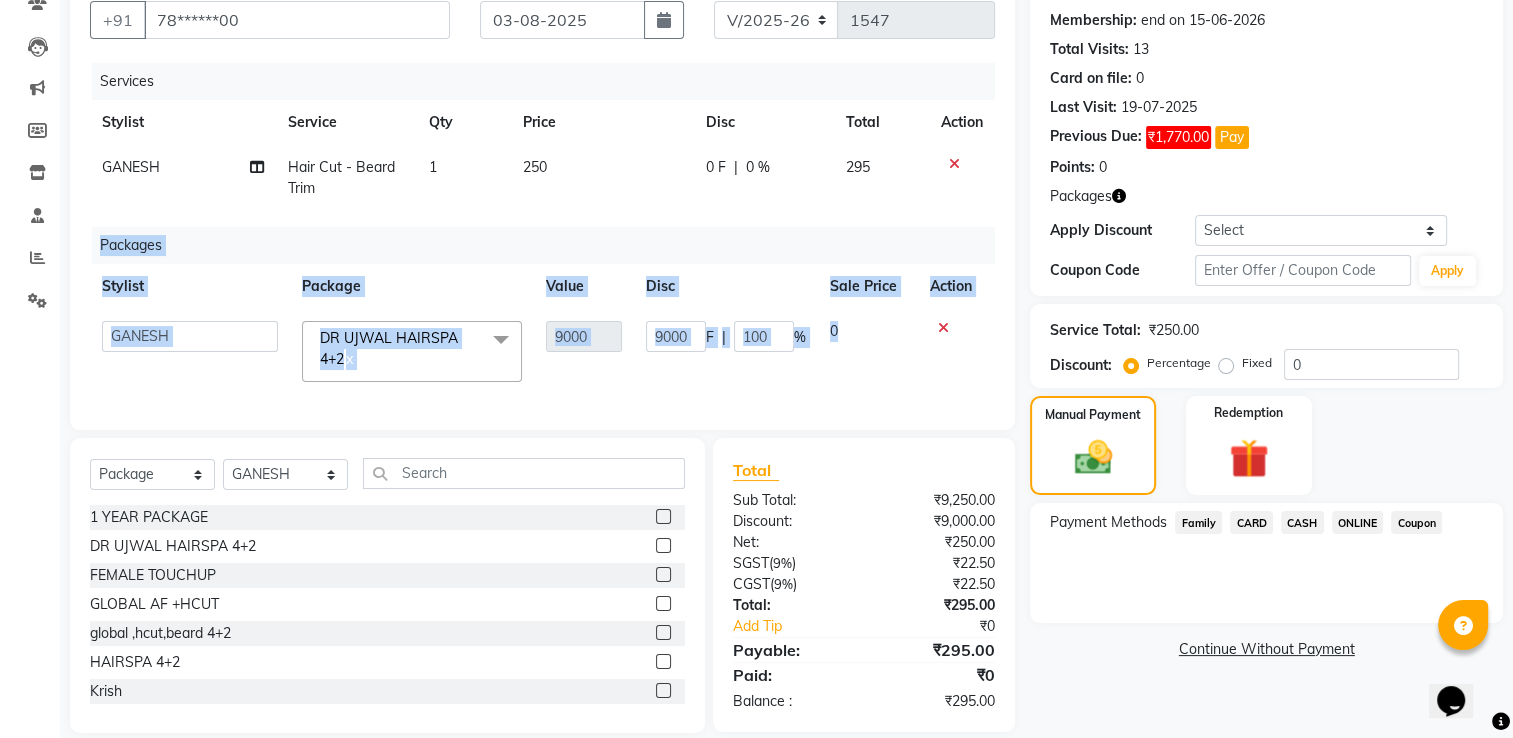 click on "Services Stylist Service Qty Price Disc Total Action GANESH Hair Cut - Beard Trim 1 250 0 F | 0 % 295 Packages Stylist Package Value Disc Sale Price Action Ankit Sir DEEPAK SAUDAGAR DEVA SIR Diya durgesh GANESH Guddu Manager nancy grover POOJA PRASAN preeti Priyanka Jadhav rahul Ruthvik Shinde sagar vilaskar Sajid Shahid shimon SIMON WAKAD 2 SUMIT Suraj Tak DR UJWAL HAIRSPA 4+2 x 1 YEAR PACKAGE DR UJWAL HAIRSPA 4+2 FEMALE TOUCHUP GLOBAL AF +HCUT global ,hcut,beard 4+2 HAIRSPA 4+2 Krish Mangesh global [AF] +HAIRCUT 4+2 MENS GLOBAL O3+ FACIAL 4+2 RUCHITA HAIRSPA ULTIMATE H - SPA 2 + 1 9000 9000 F | 100 % 0" 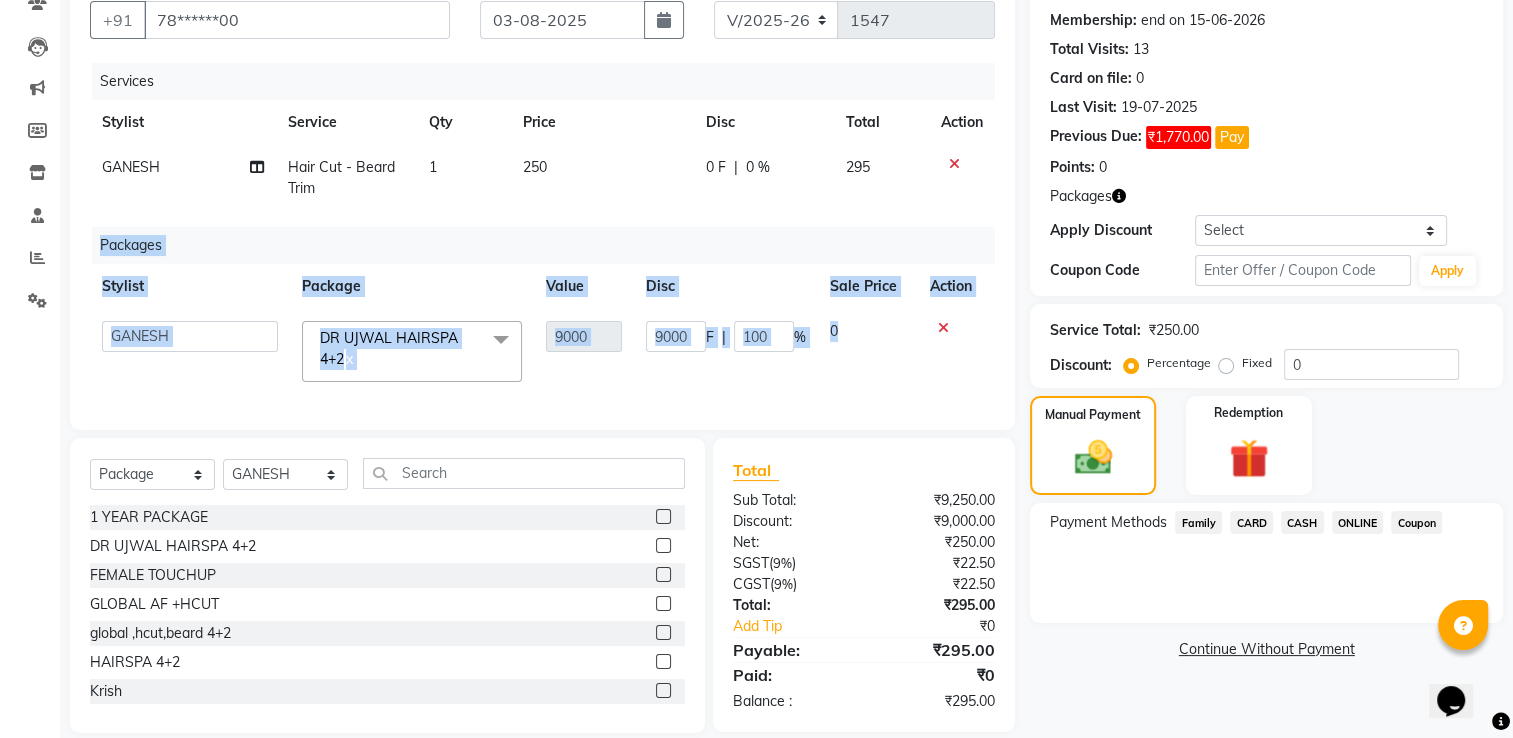 click on "Services Stylist Service Qty Price Disc Total Action GANESH Hair Cut - Beard Trim 1 250 0 F | 0 % 295 Packages Stylist Package Value Disc Sale Price Action Ankit Sir DEEPAK SAUDAGAR DEVA SIR Diya durgesh GANESH Guddu Manager nancy grover POOJA PRASAN preeti Priyanka Jadhav rahul Ruthvik Shinde sagar vilaskar Sajid Shahid shimon SIMON WAKAD 2 SUMIT Suraj Tak DR UJWAL HAIRSPA 4+2 x 1 YEAR PACKAGE DR UJWAL HAIRSPA 4+2 FEMALE TOUCHUP GLOBAL AF +HCUT global ,hcut,beard 4+2 HAIRSPA 4+2 Krish Mangesh global [AF] +HAIRCUT 4+2 MENS GLOBAL O3+ FACIAL 4+2 RUCHITA HAIRSPA ULTIMATE H - SPA 2 + 1 9000 9000 F | 100 % 0" 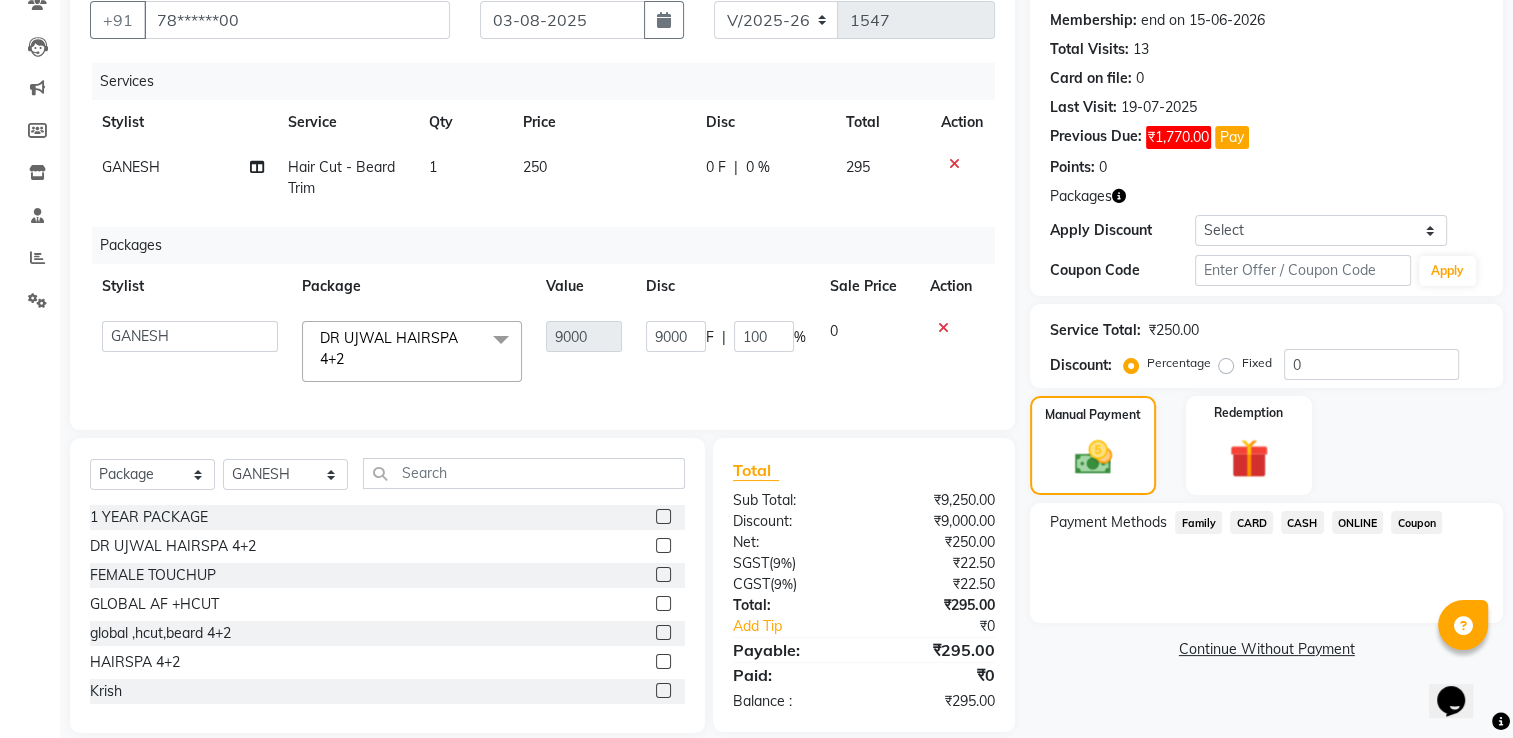 click on "Packages" 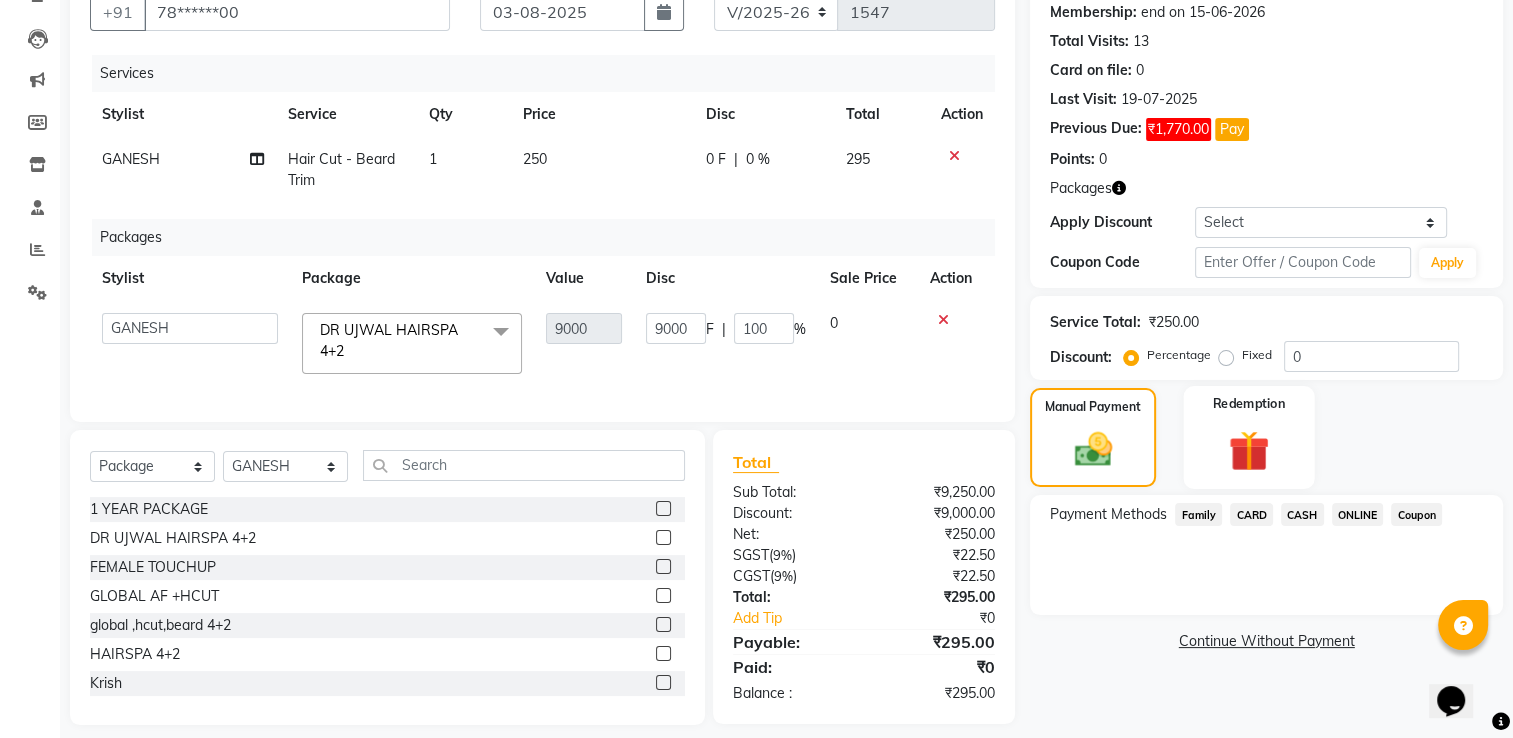 scroll, scrollTop: 204, scrollLeft: 0, axis: vertical 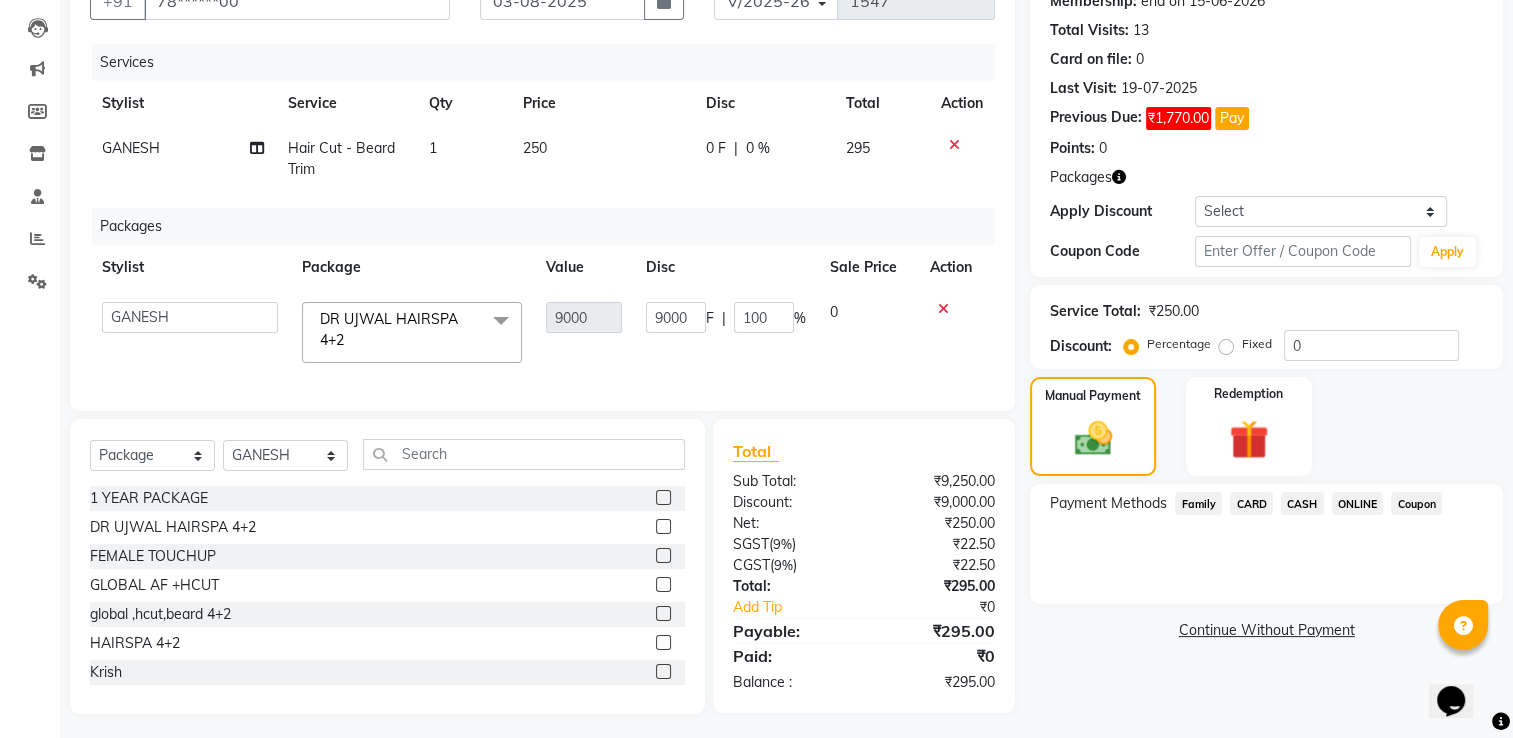 click on "ONLINE" 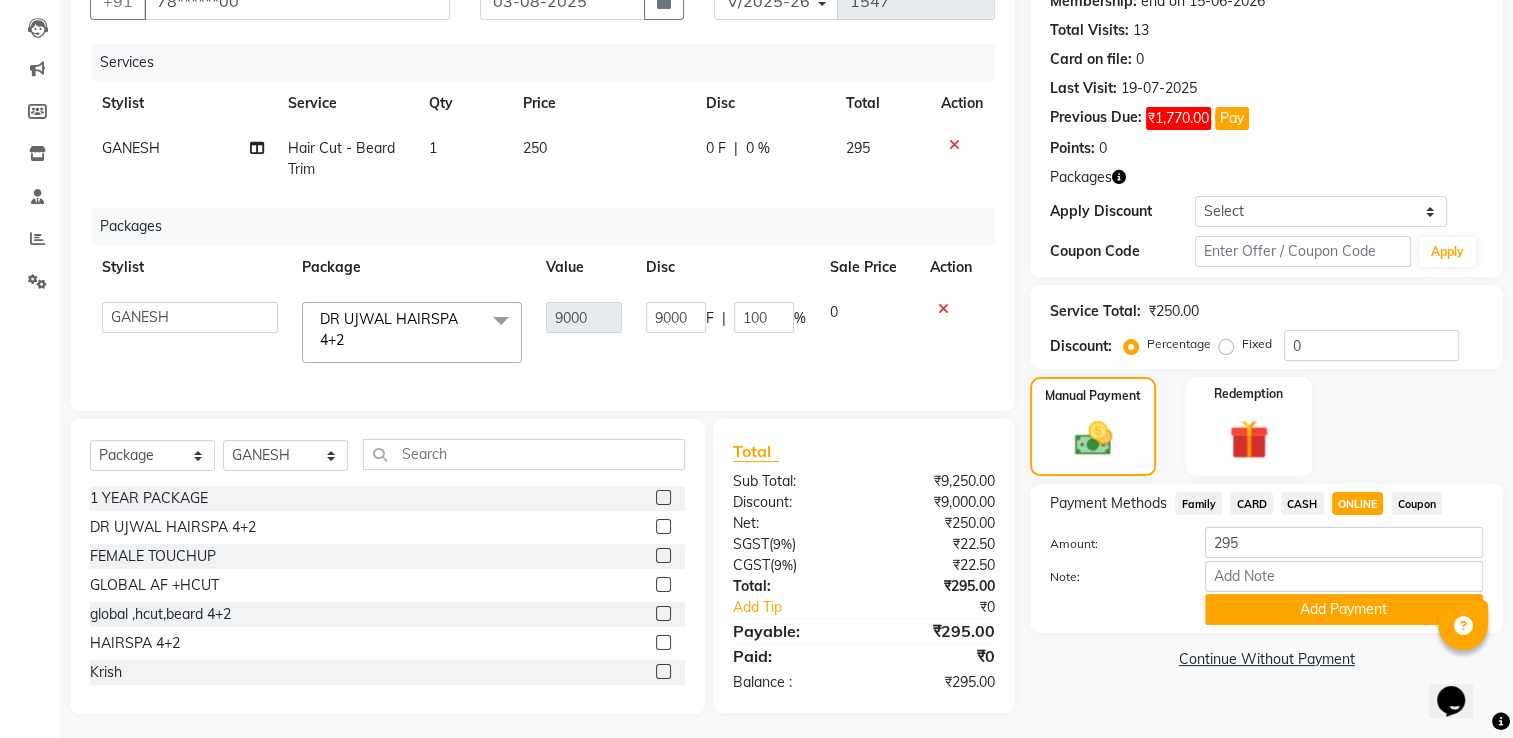 scroll, scrollTop: 224, scrollLeft: 0, axis: vertical 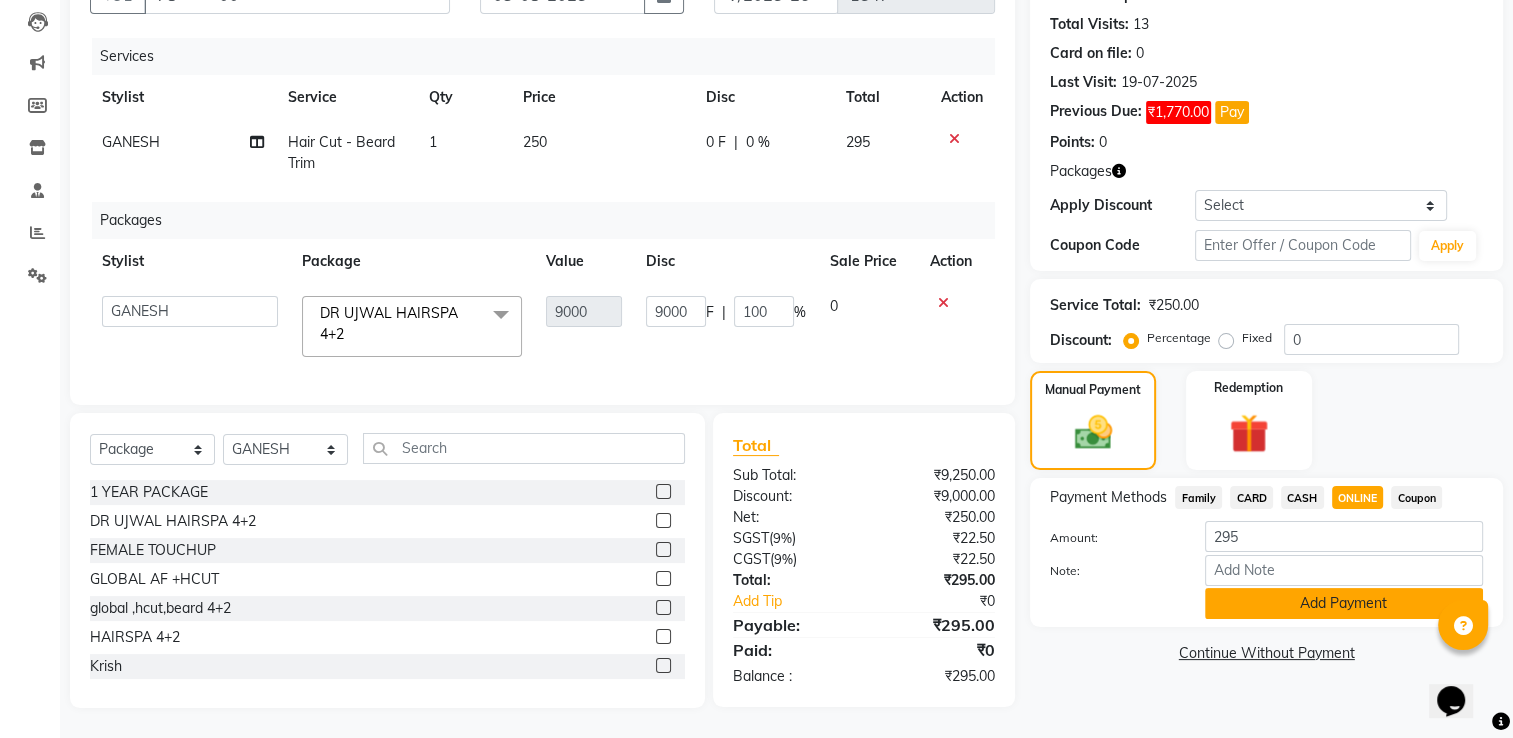 click on "Add Payment" 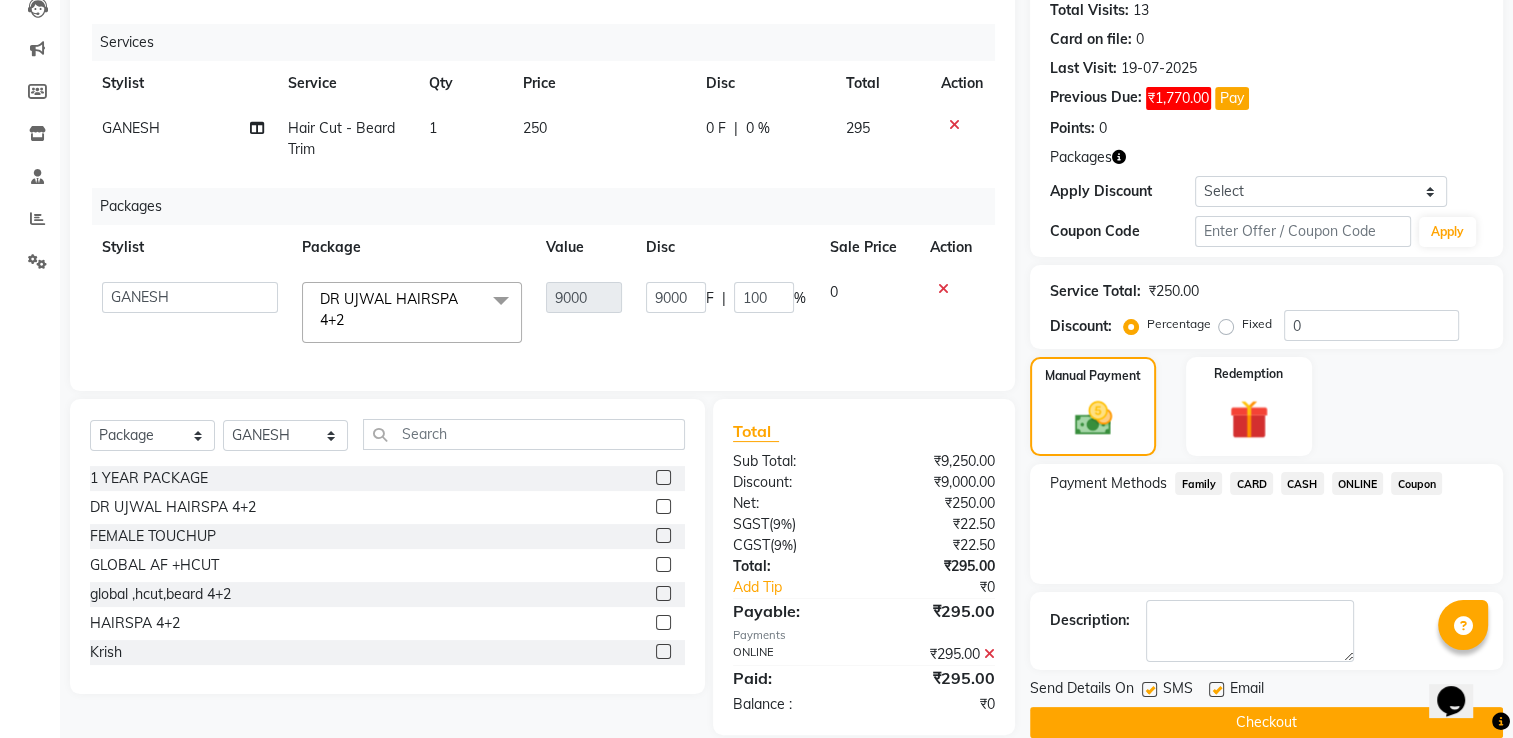 scroll, scrollTop: 265, scrollLeft: 0, axis: vertical 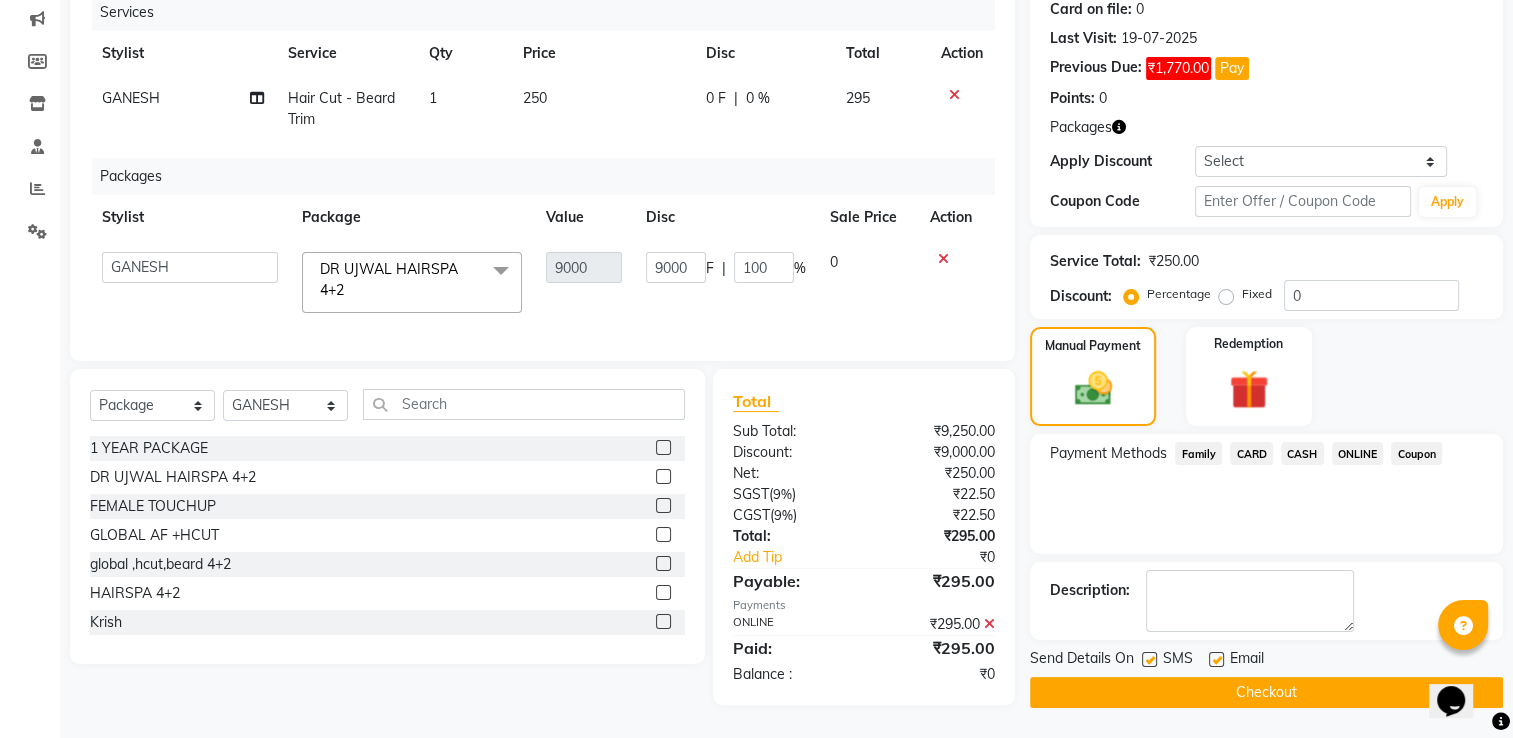 click on "Checkout" 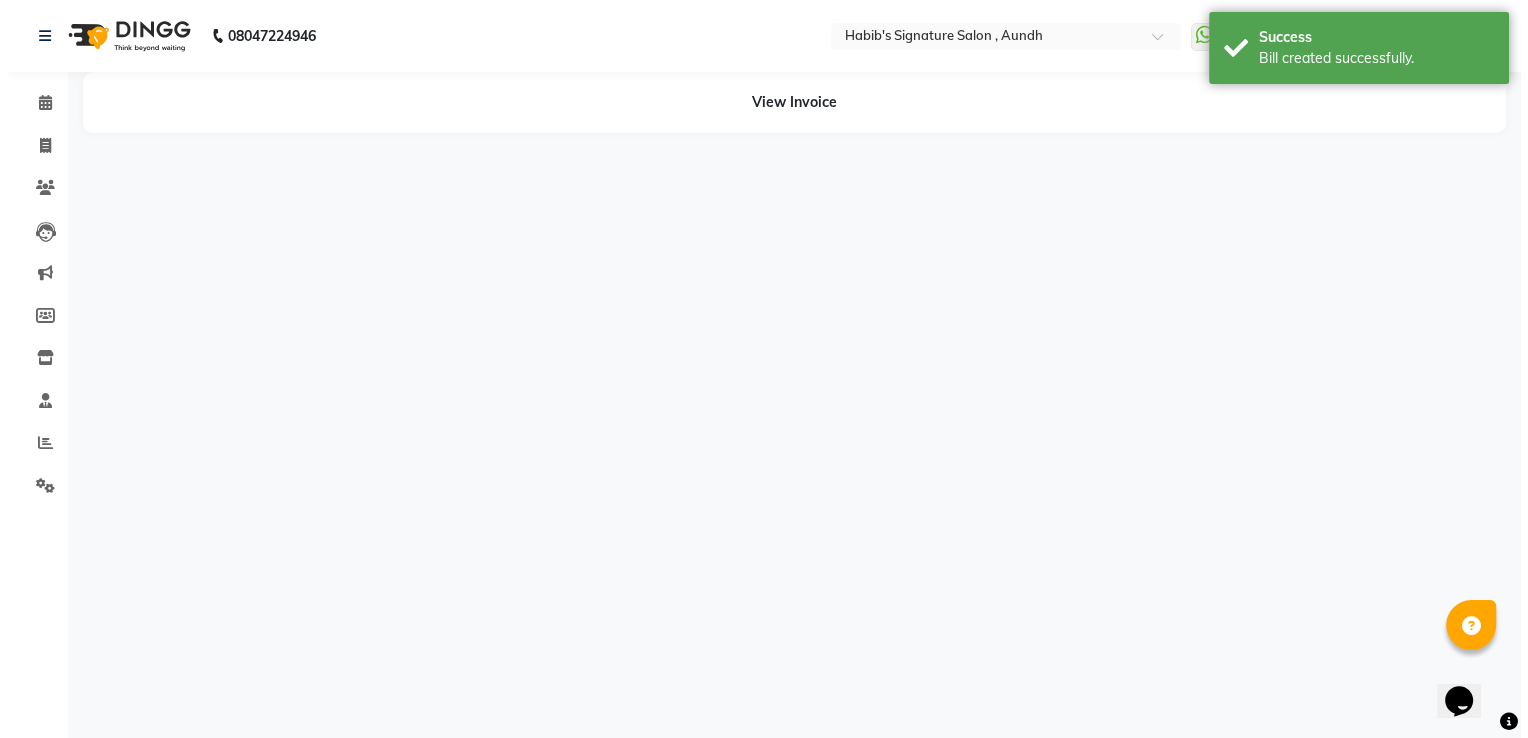 scroll, scrollTop: 0, scrollLeft: 0, axis: both 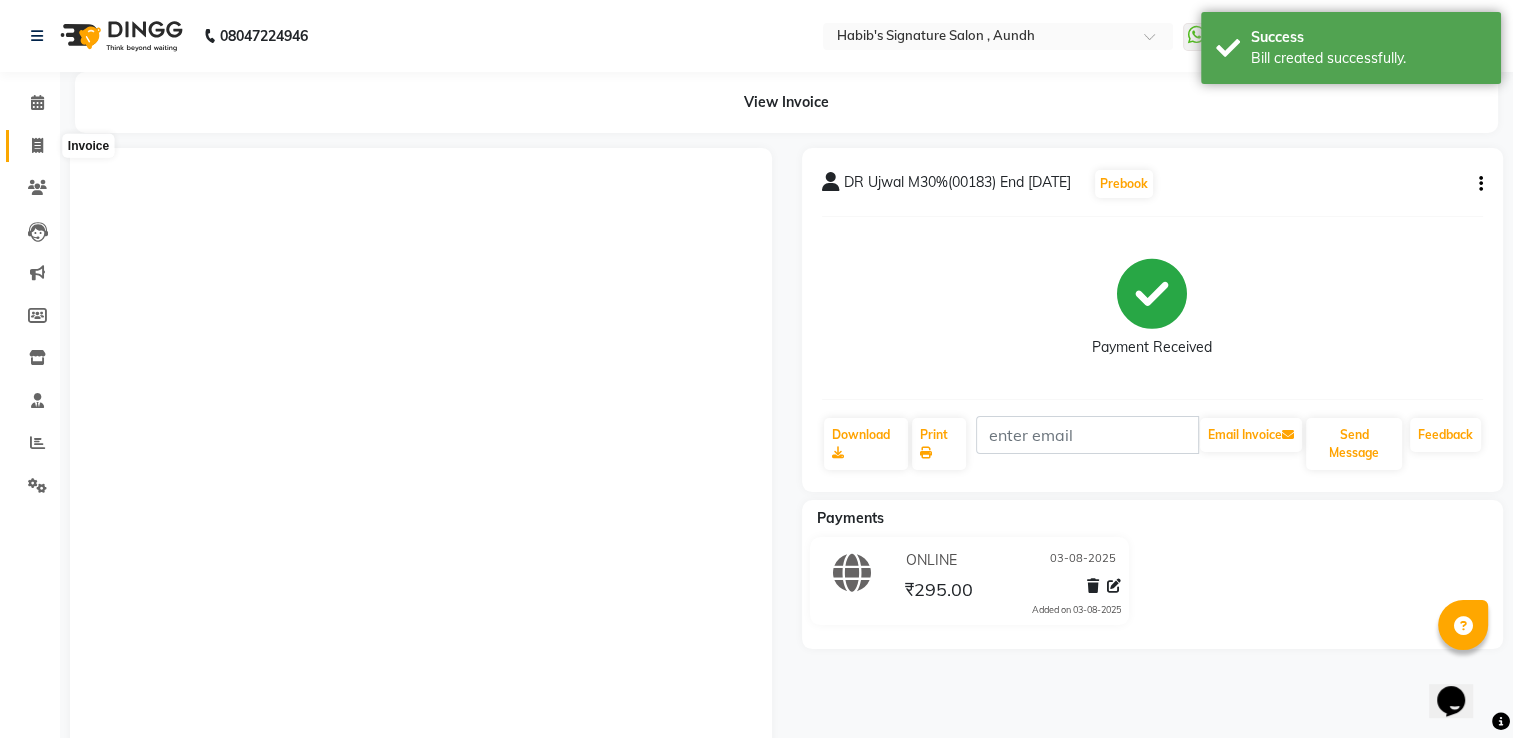 click 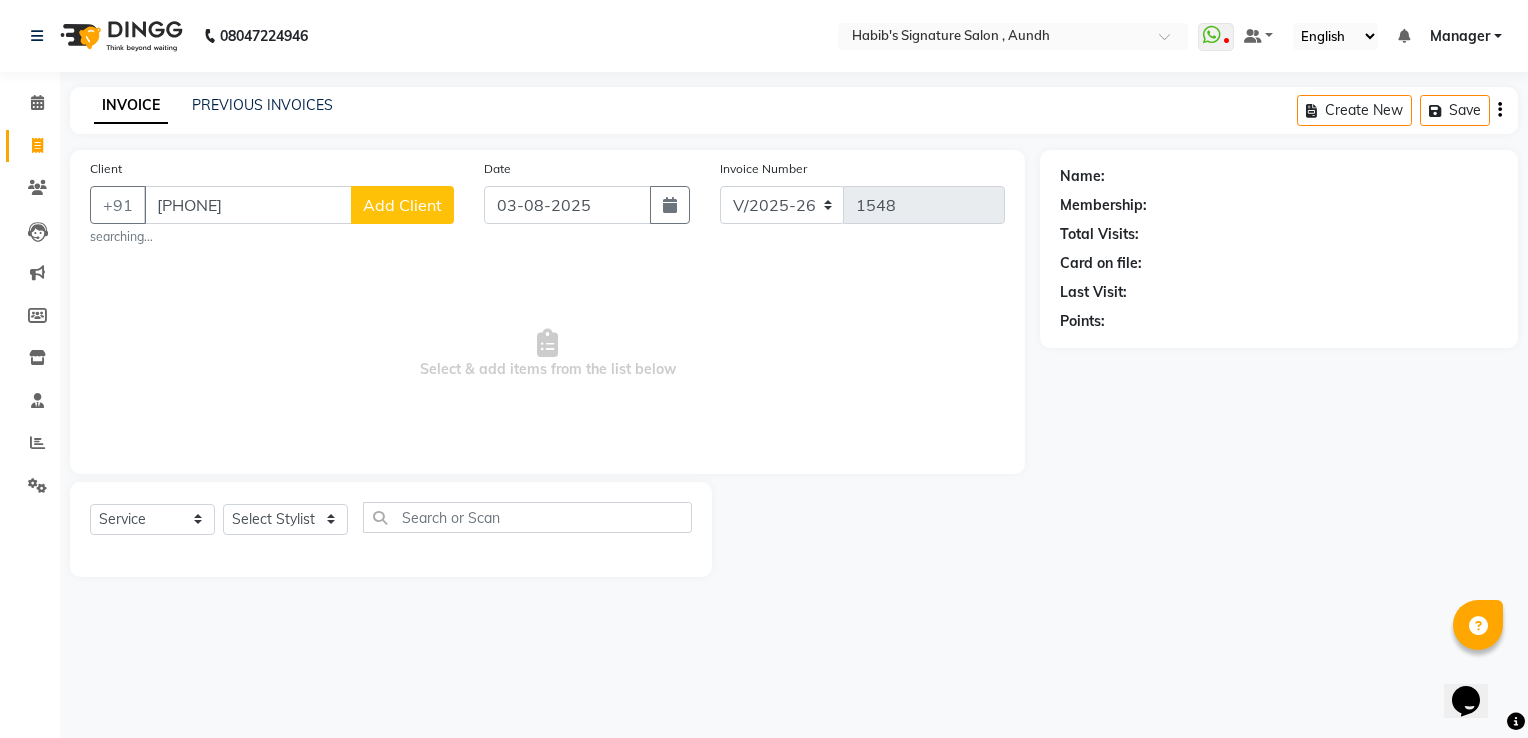 click on "Add Client" 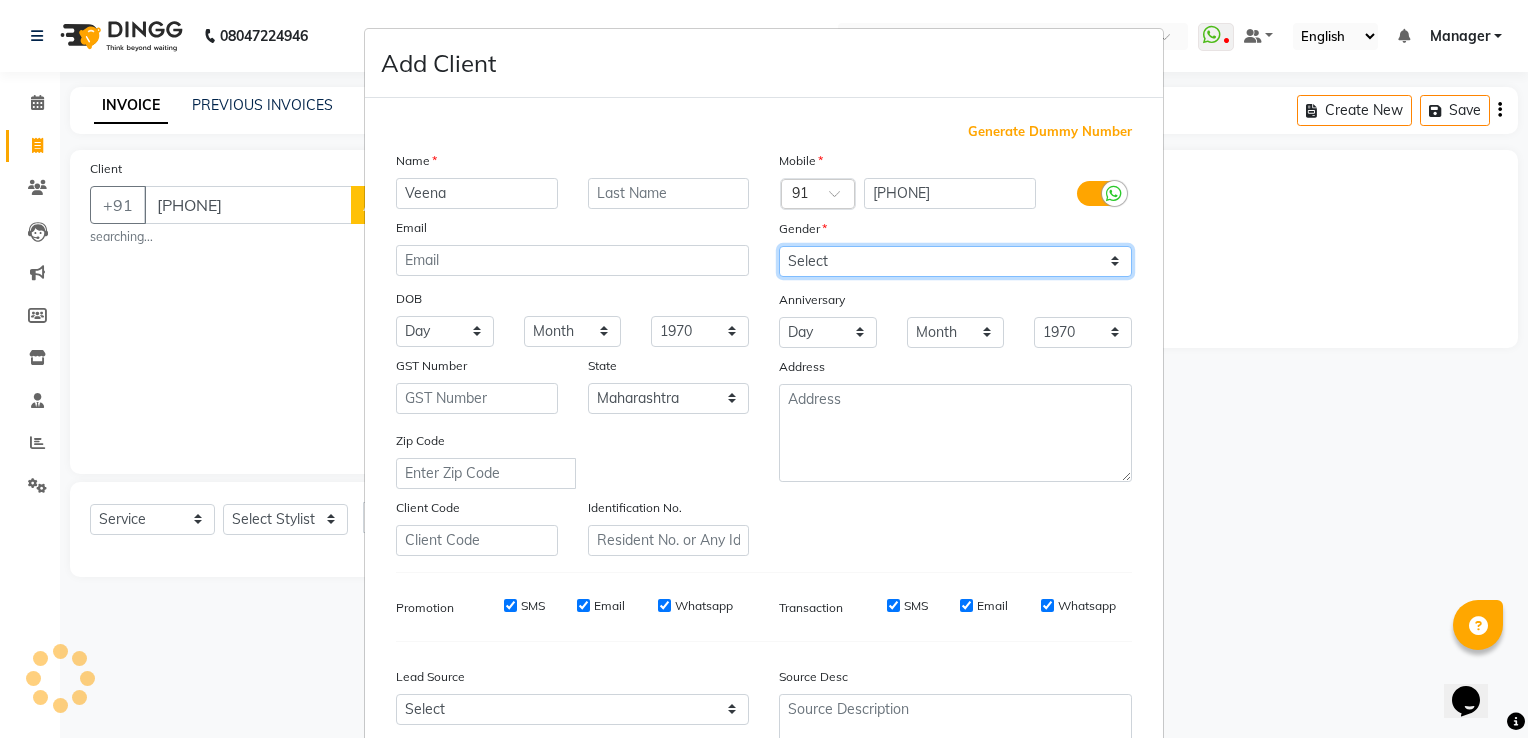 click on "Select Male Female Other Prefer Not To Say" at bounding box center [955, 261] 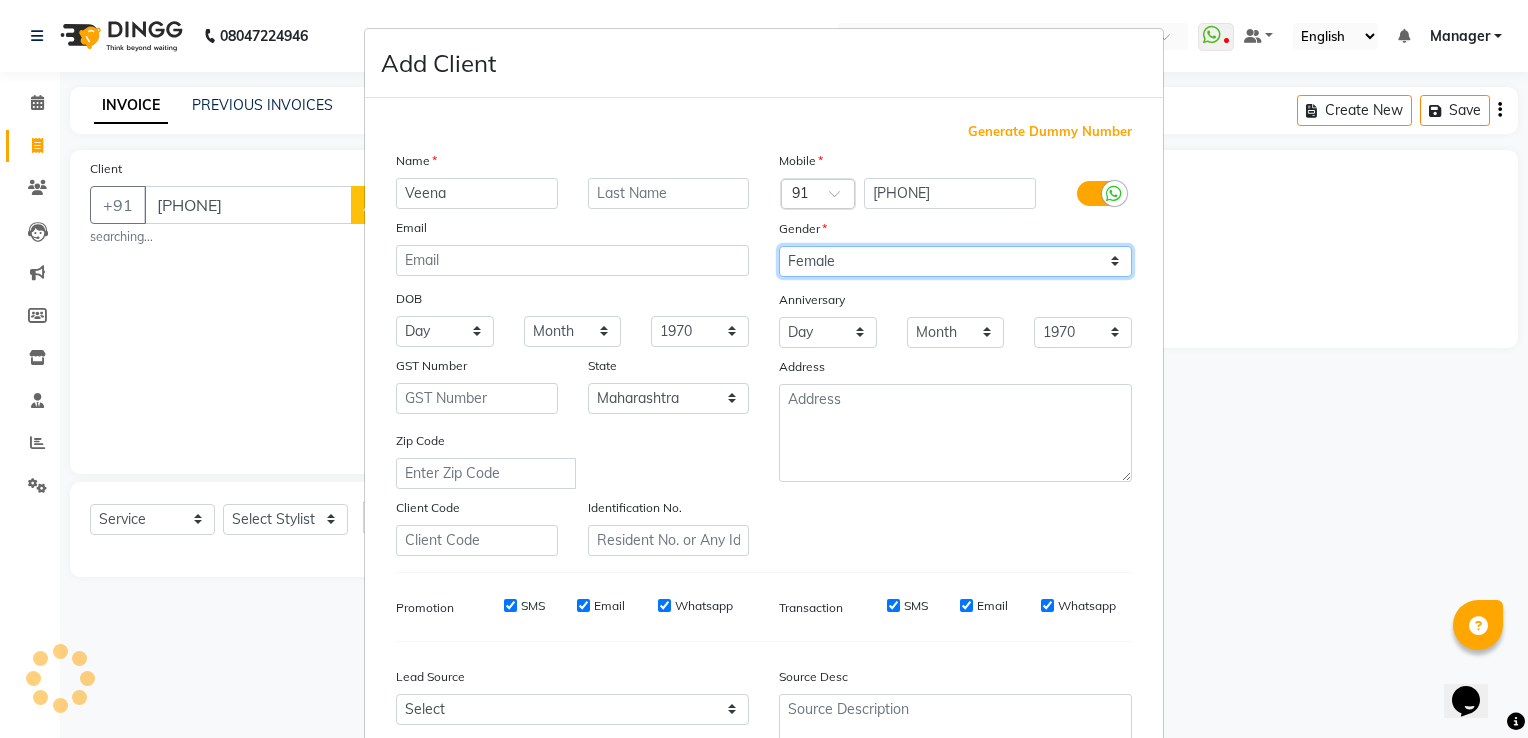 click on "Select Male Female Other Prefer Not To Say" at bounding box center (955, 261) 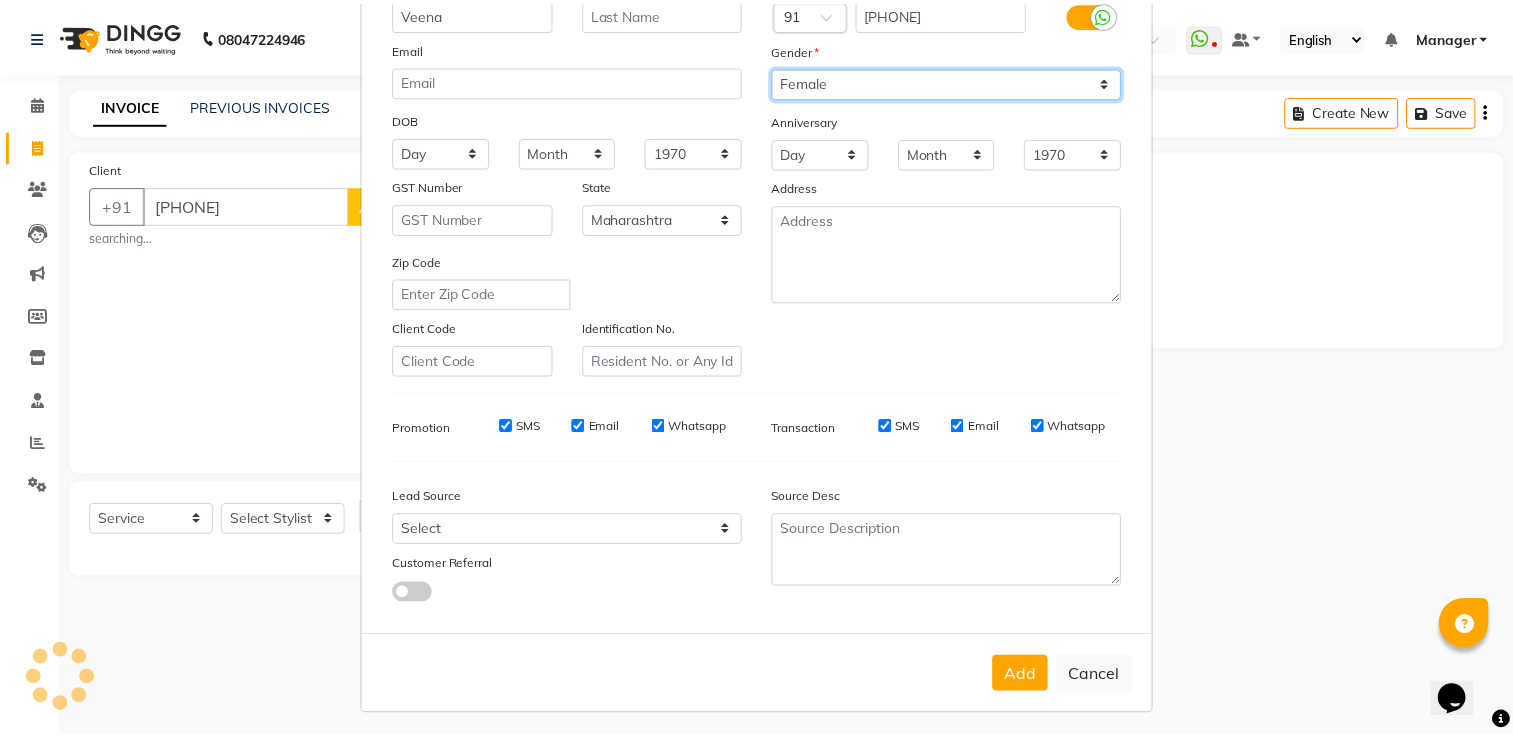scroll, scrollTop: 194, scrollLeft: 0, axis: vertical 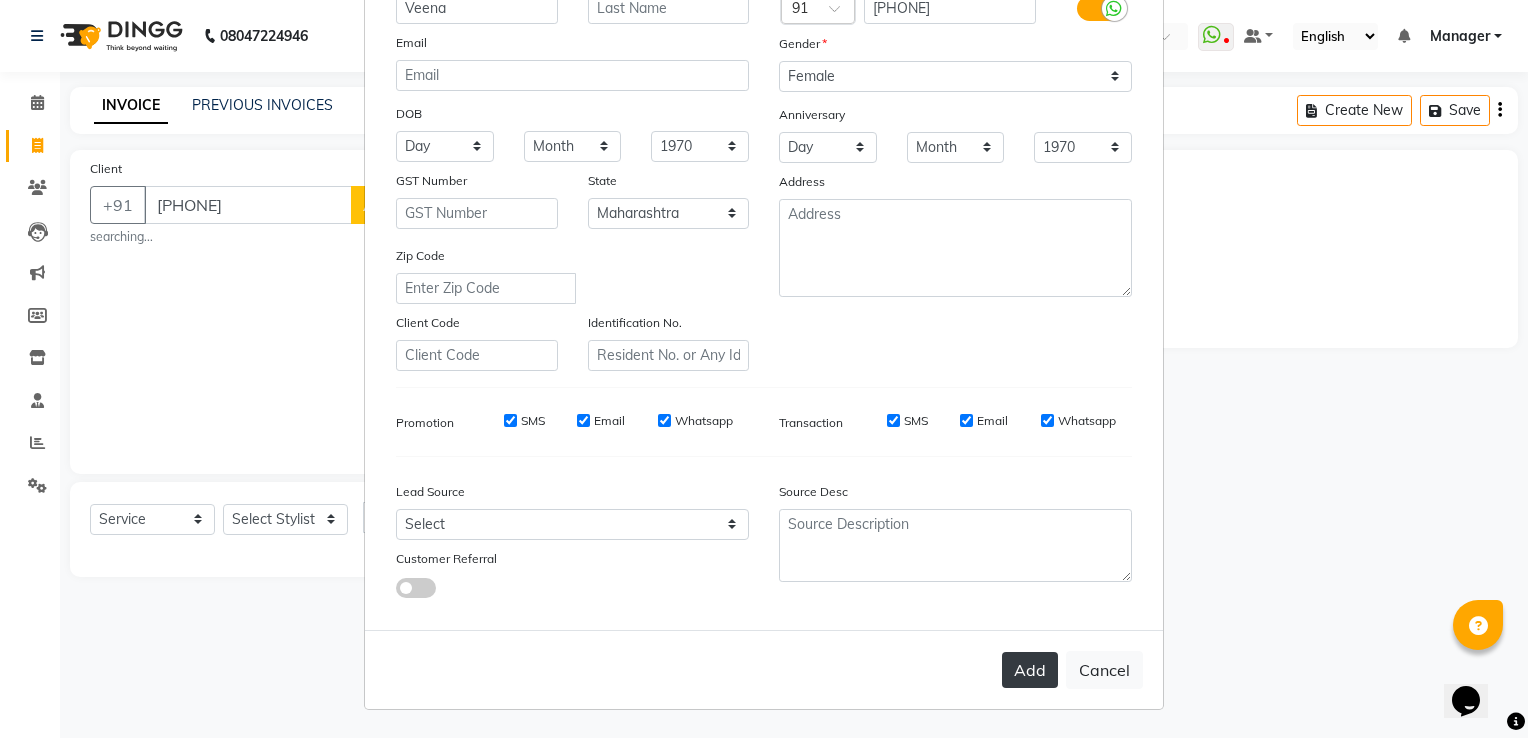 click on "Add" at bounding box center (1030, 670) 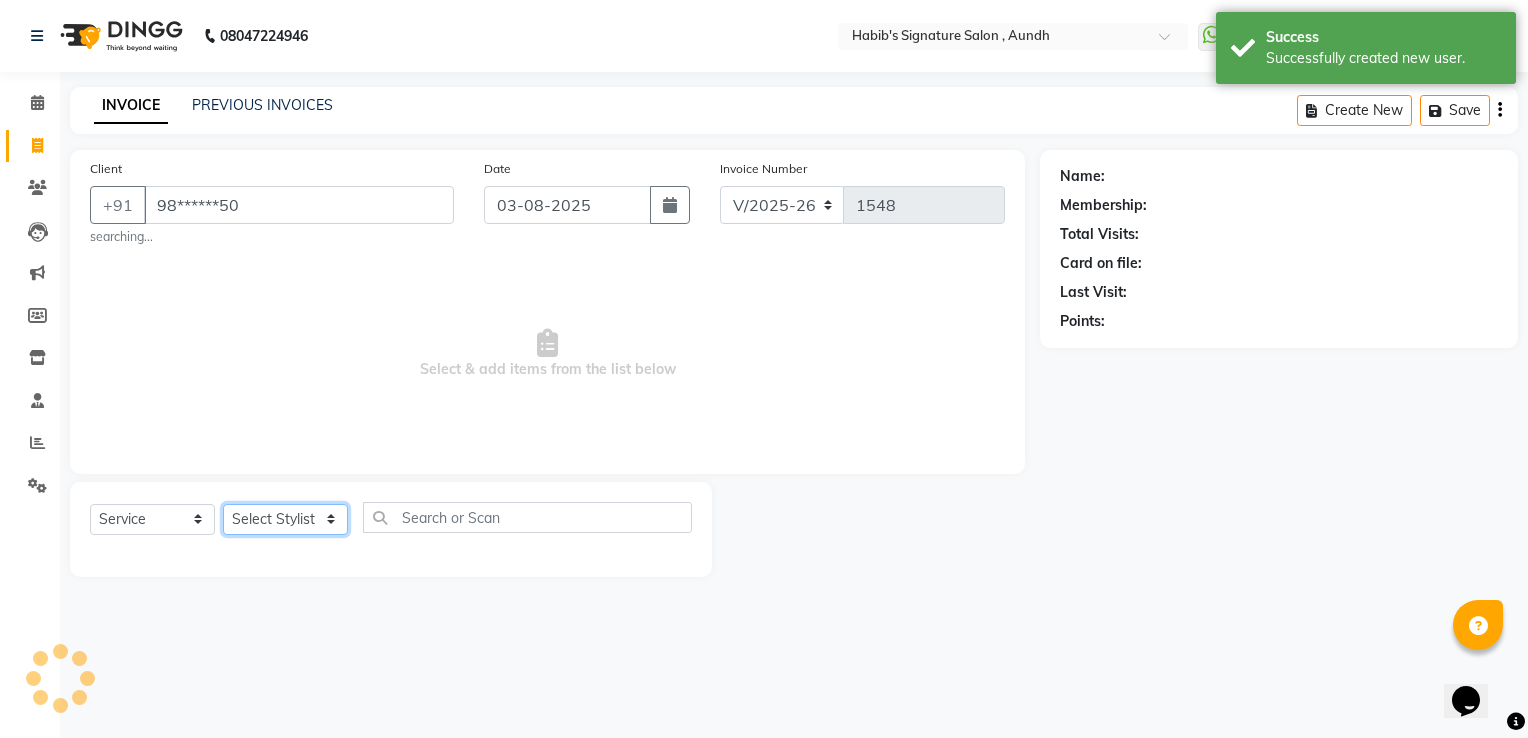 click on "Select Stylist Ankit  Sir DEEPAK SAUDAGAR DEVA SIR Diya durgesh GANESH Guddu Manager nancy grover POOJA PRASAN preeti Priyanka Jadhav rahul Ruthvik Shinde sagar vilaskar Sajid Shahid shimon SIMON WAKAD 2 SUMIT Suraj Tak" 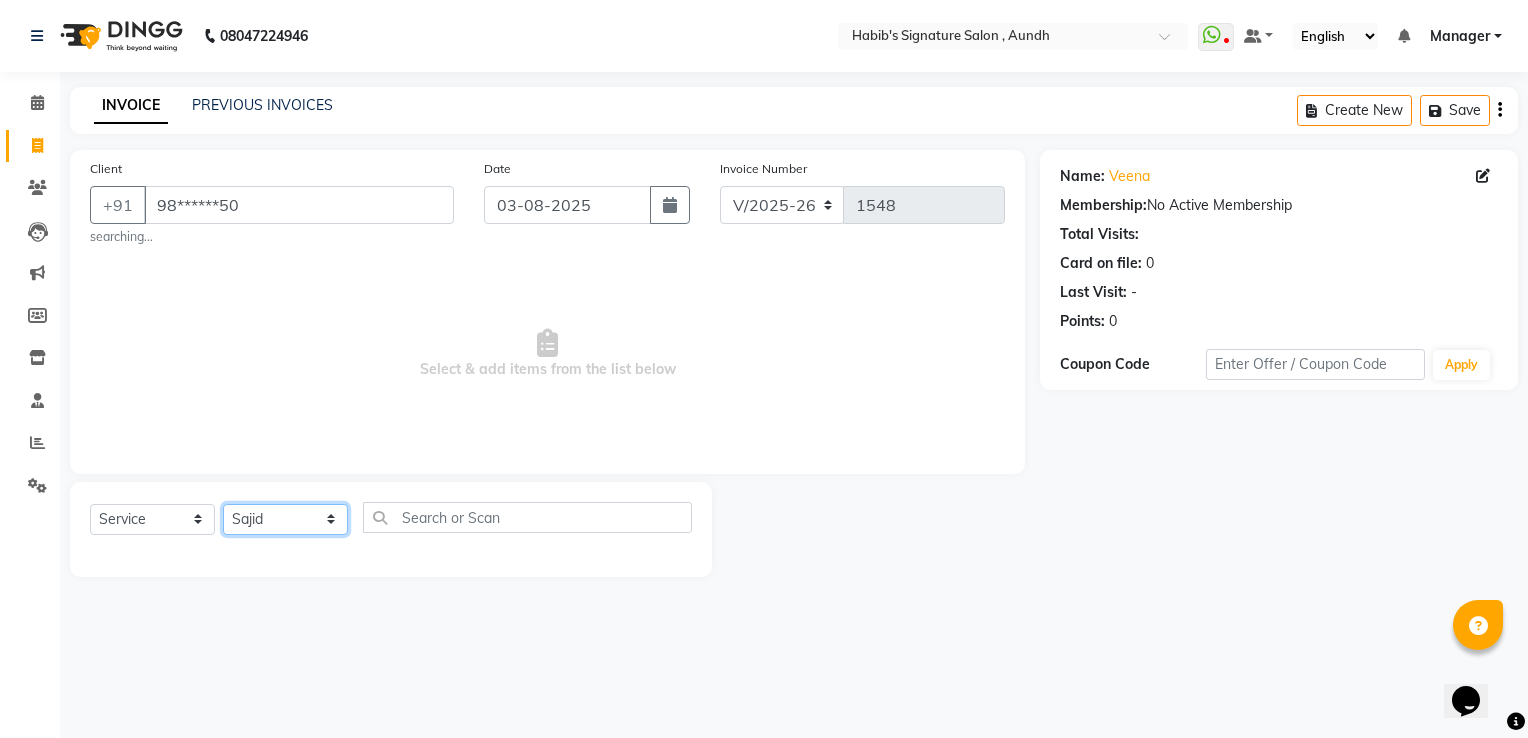click on "Select Stylist Ankit  Sir DEEPAK SAUDAGAR DEVA SIR Diya durgesh GANESH Guddu Manager nancy grover POOJA PRASAN preeti Priyanka Jadhav rahul Ruthvik Shinde sagar vilaskar Sajid Shahid shimon SIMON WAKAD 2 SUMIT Suraj Tak" 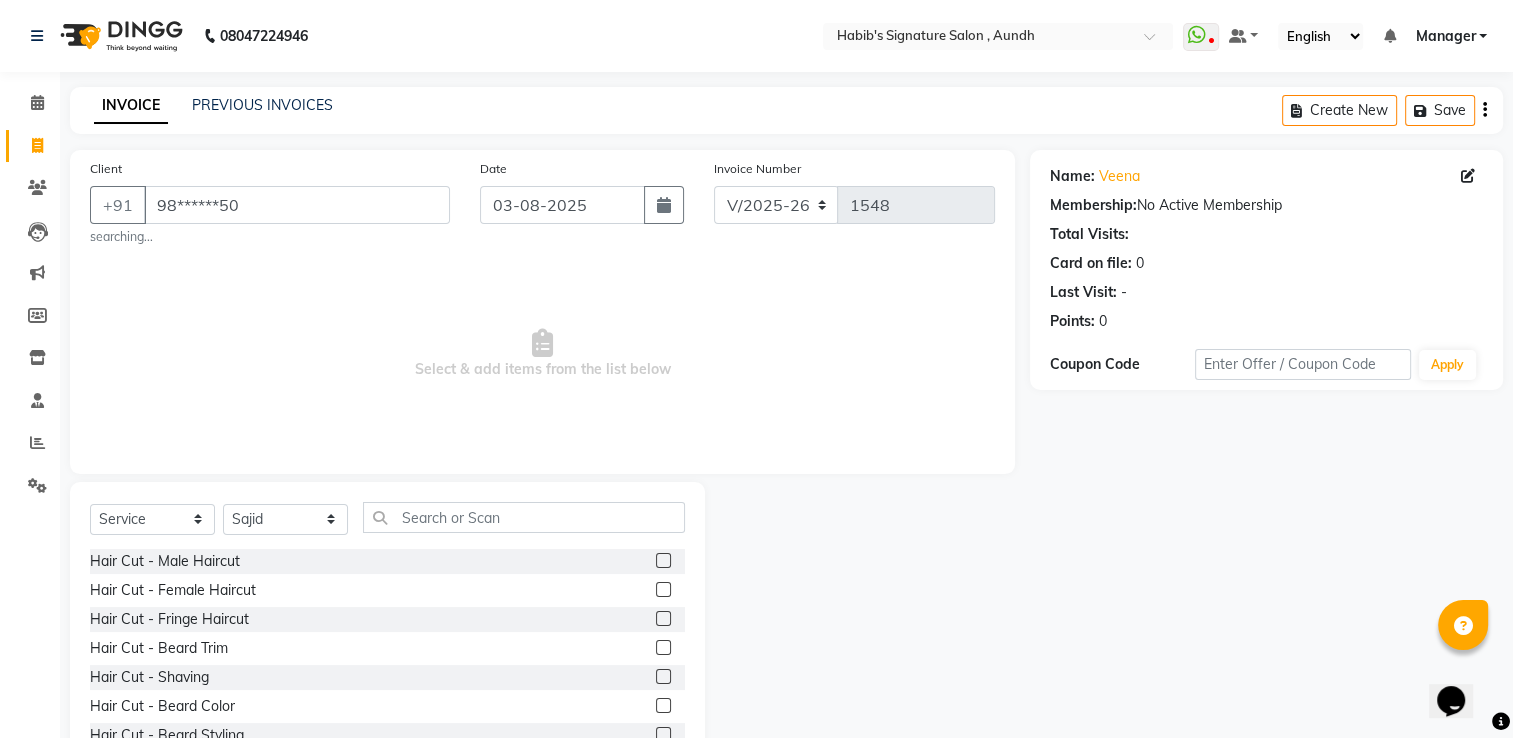click 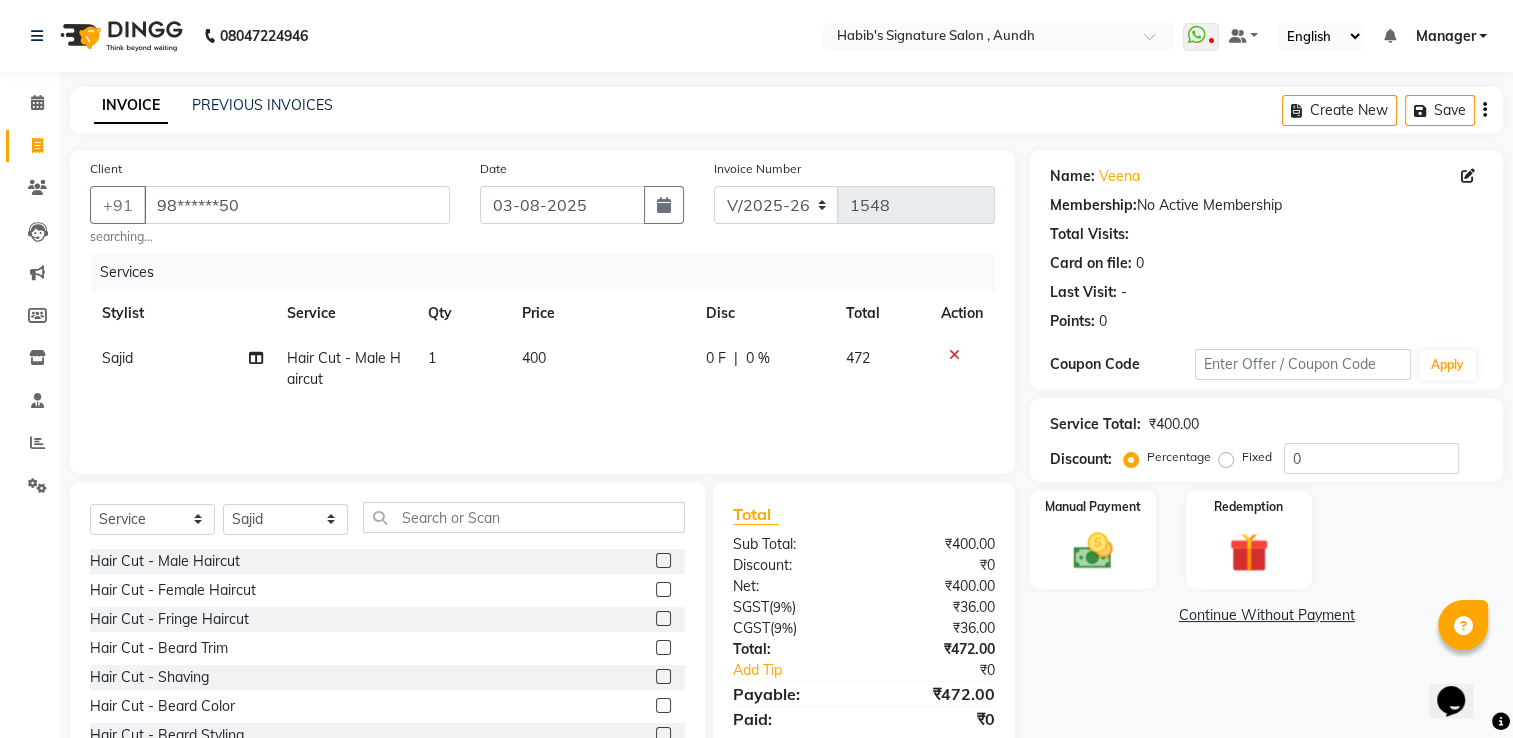 click 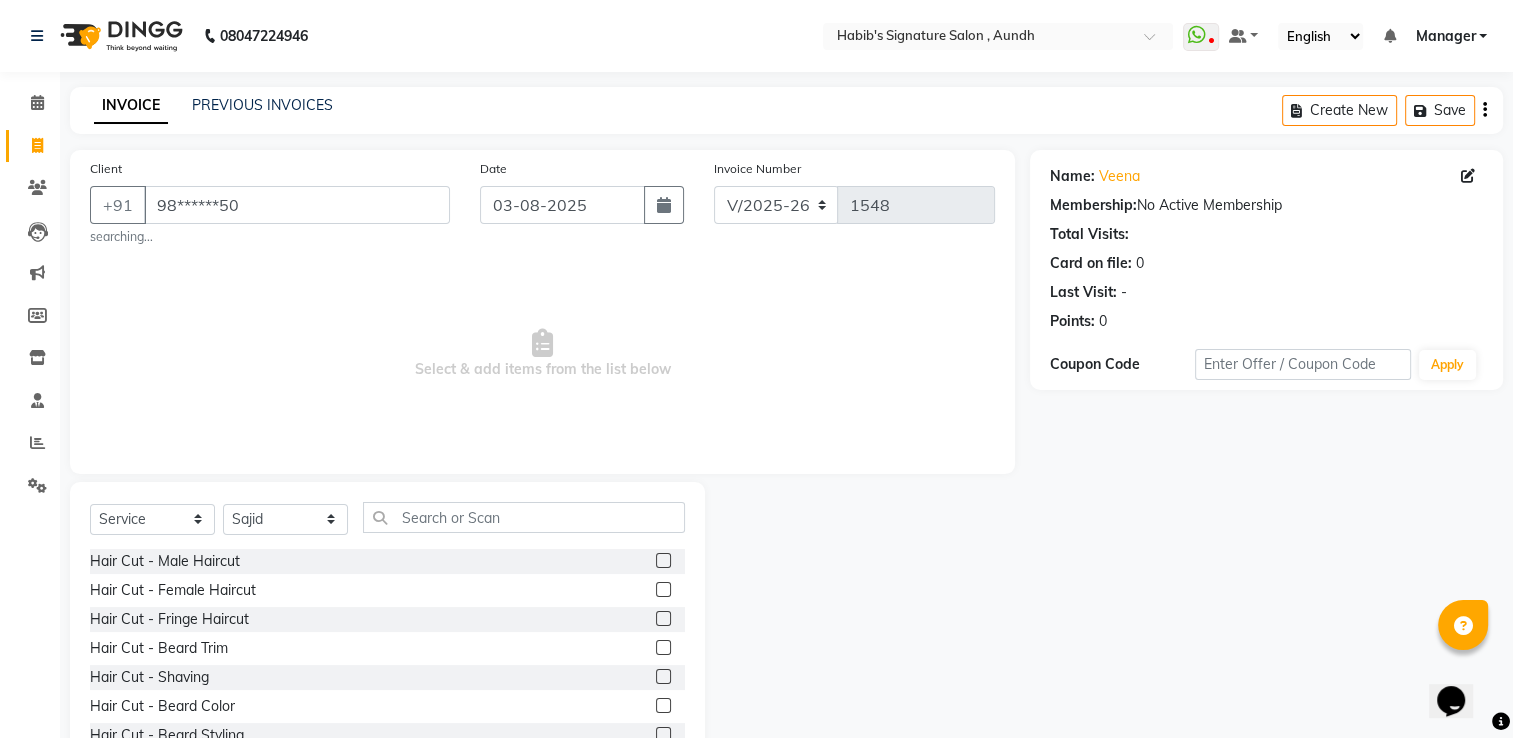 click 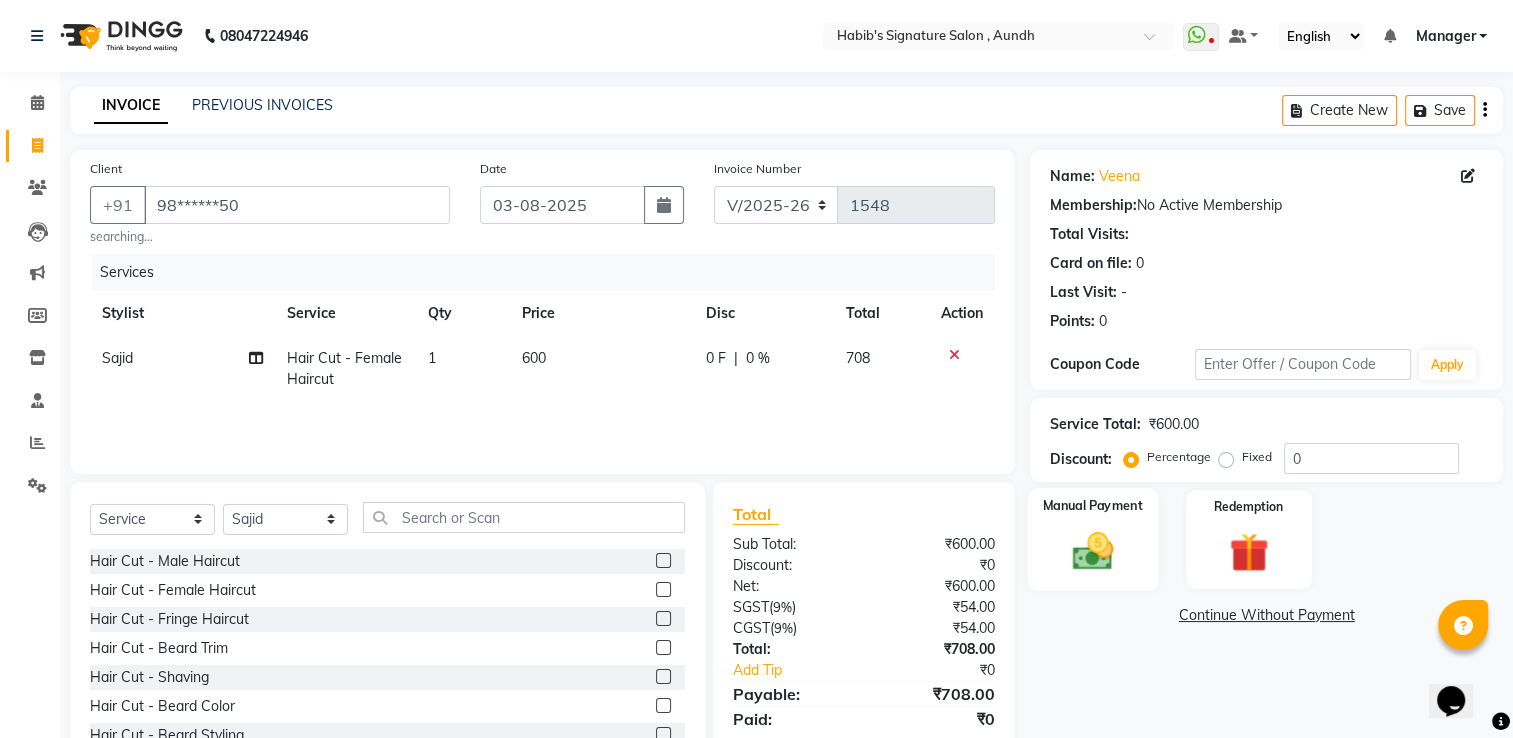 click on "Manual Payment" 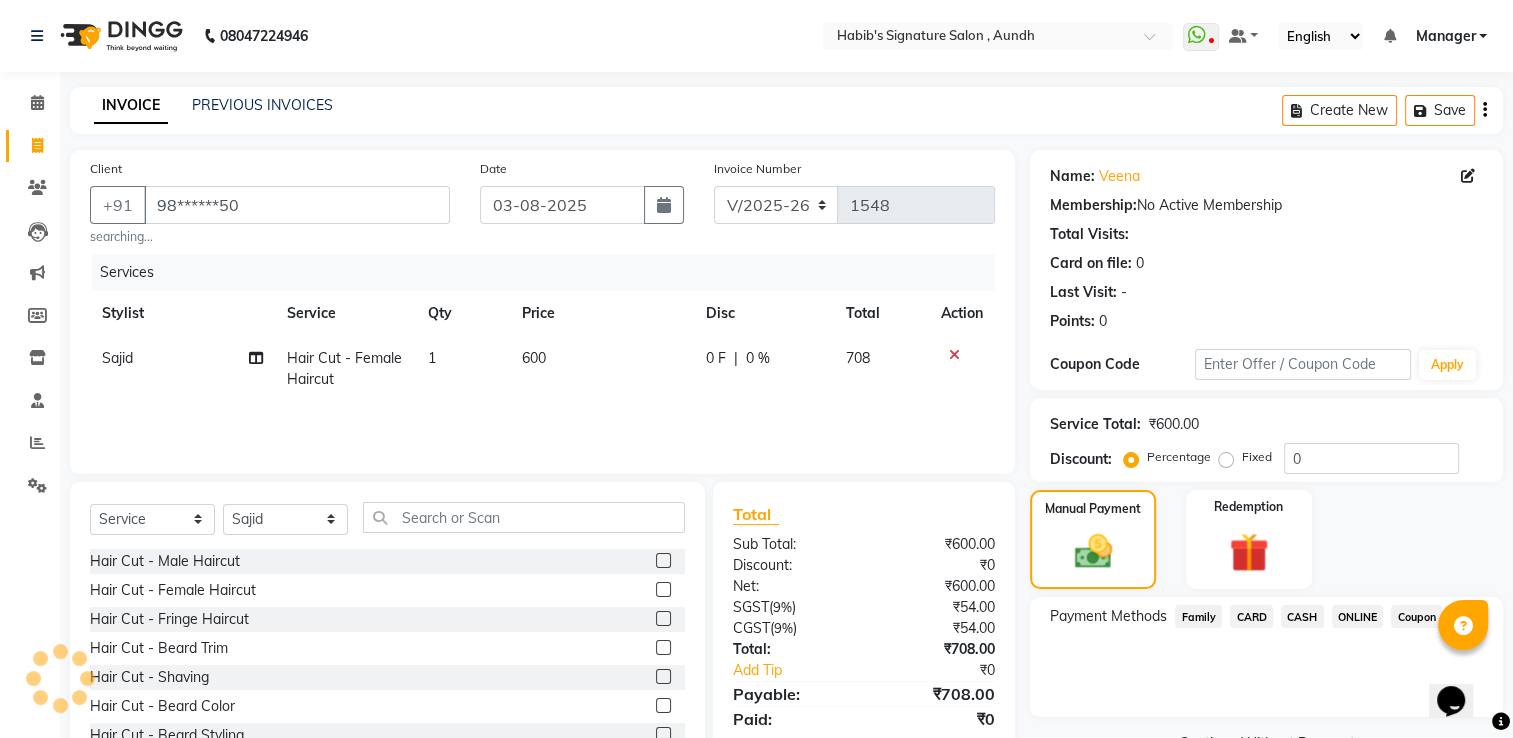 click on "ONLINE" 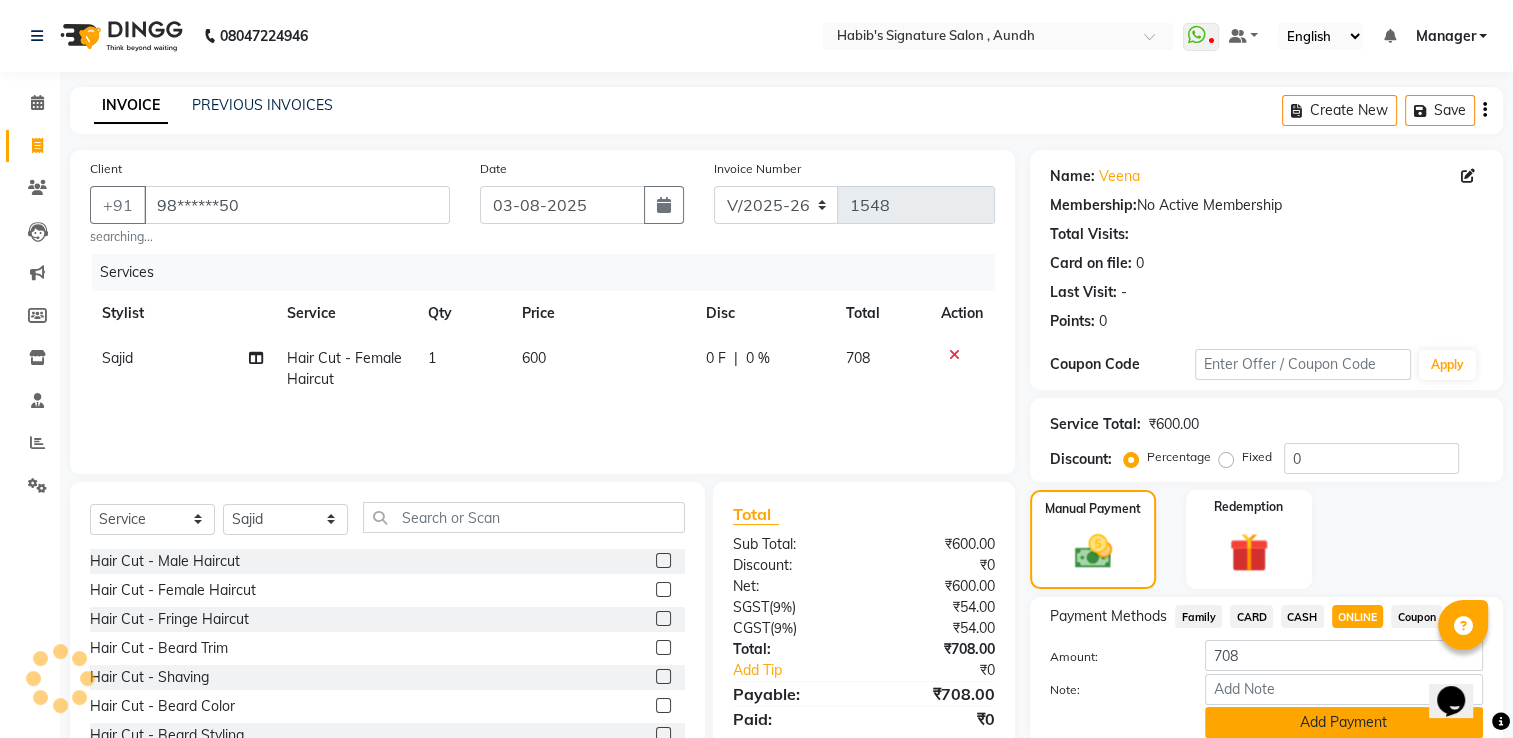 click on "Add Payment" 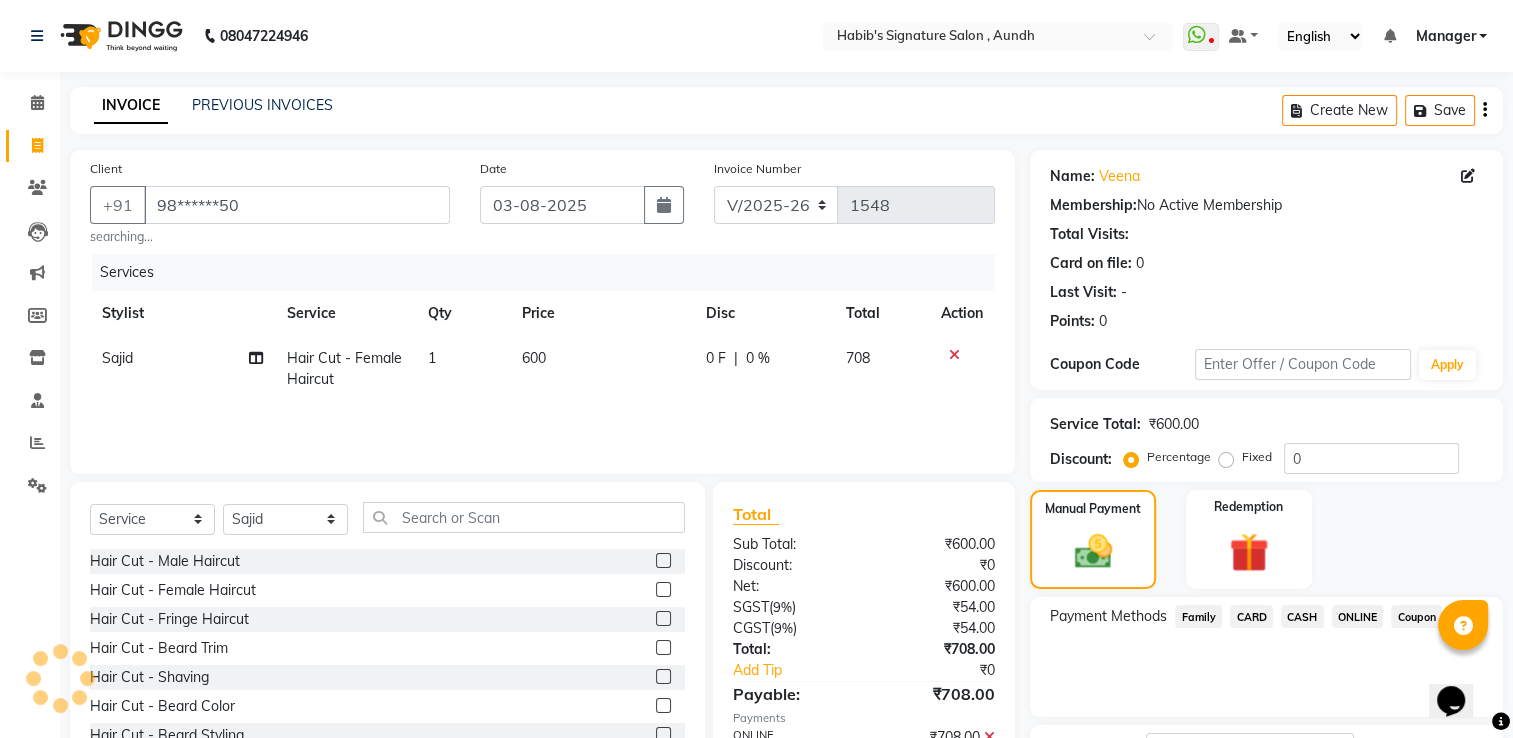 scroll, scrollTop: 161, scrollLeft: 0, axis: vertical 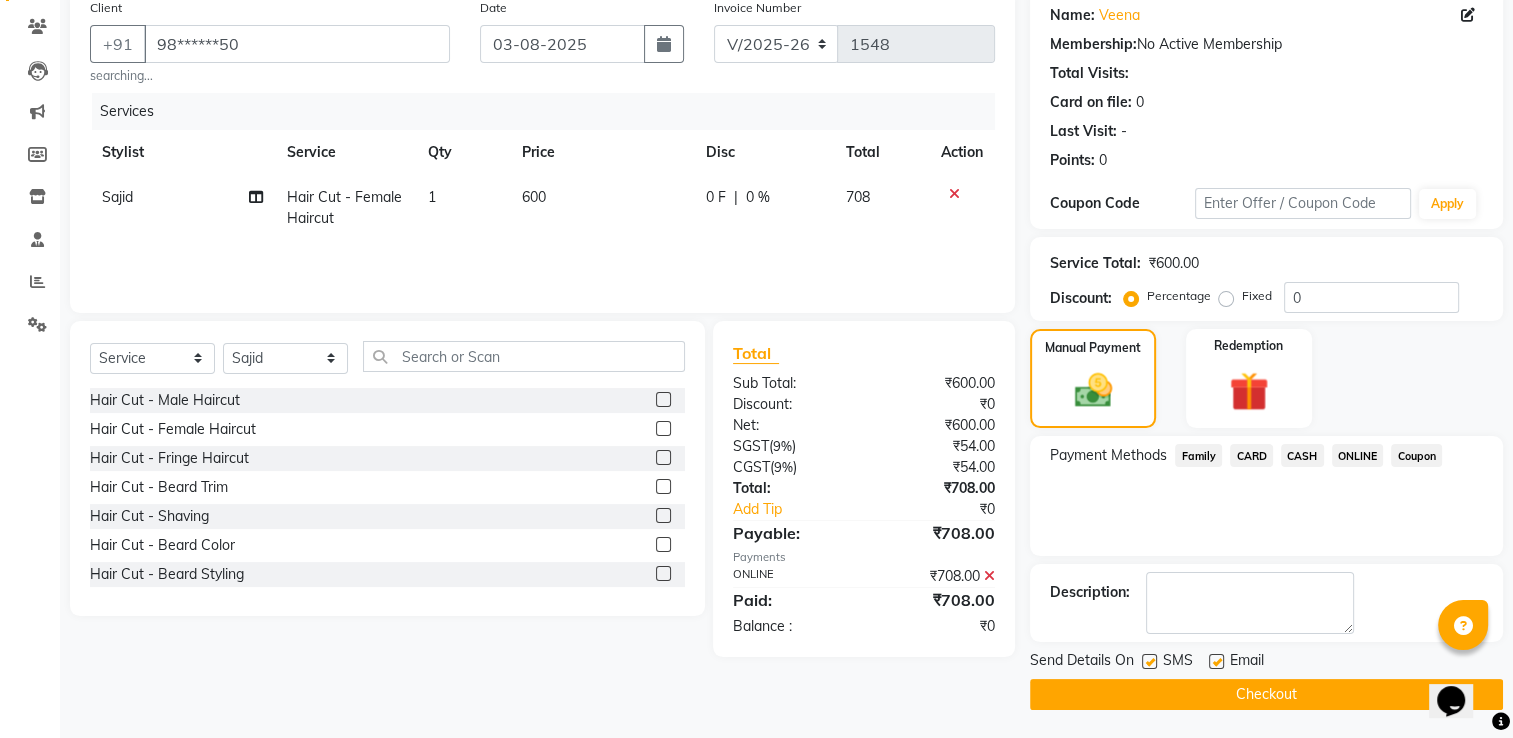 click on "Checkout" 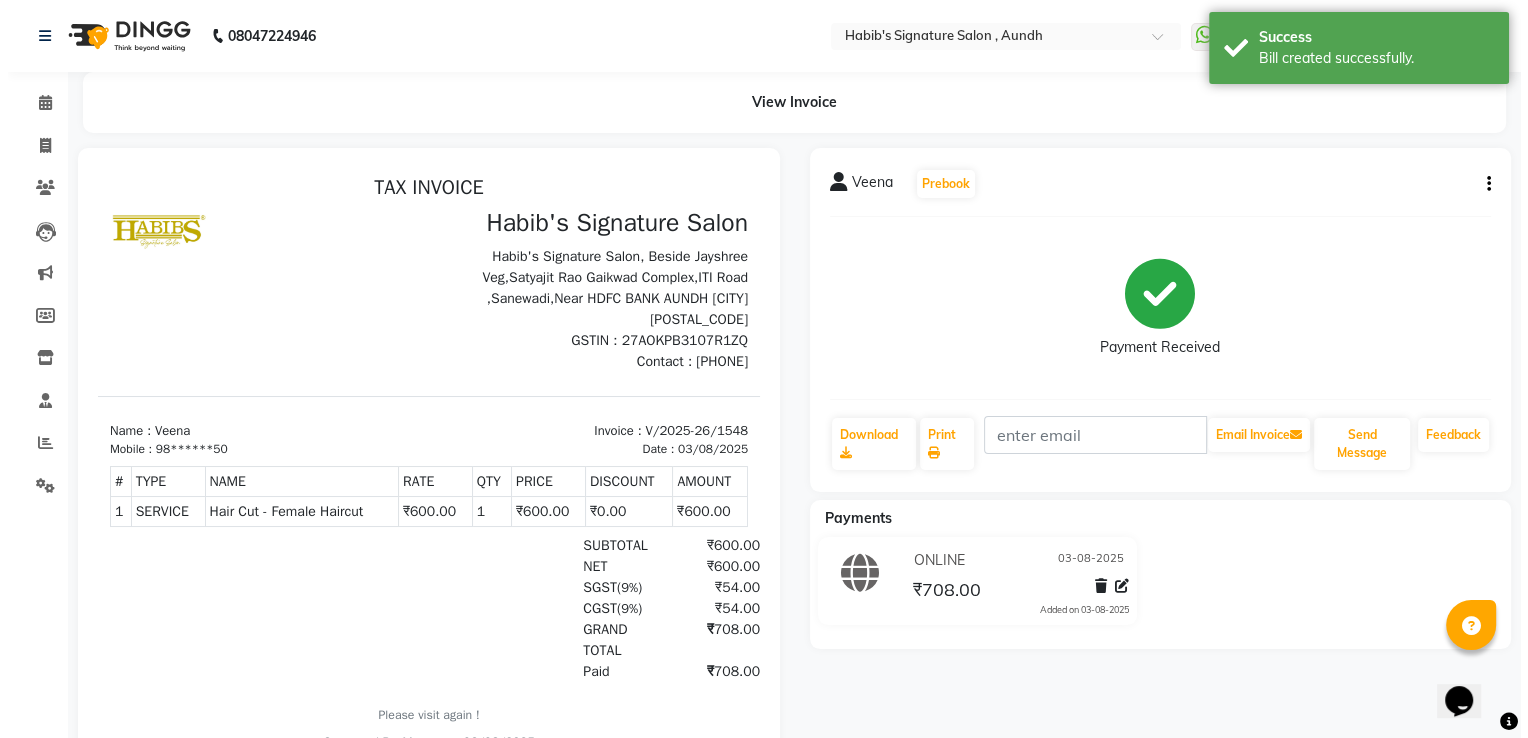 scroll, scrollTop: 0, scrollLeft: 0, axis: both 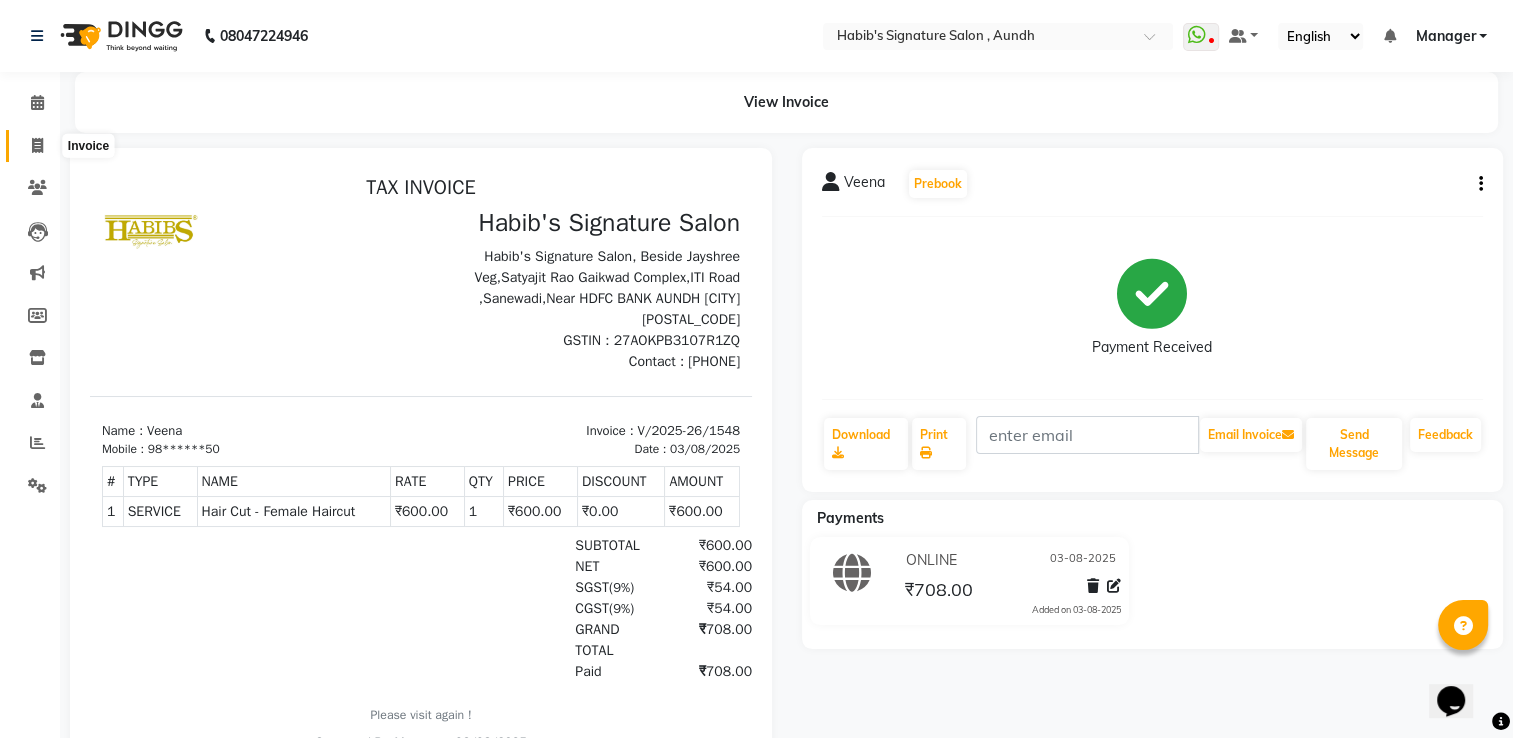 click 